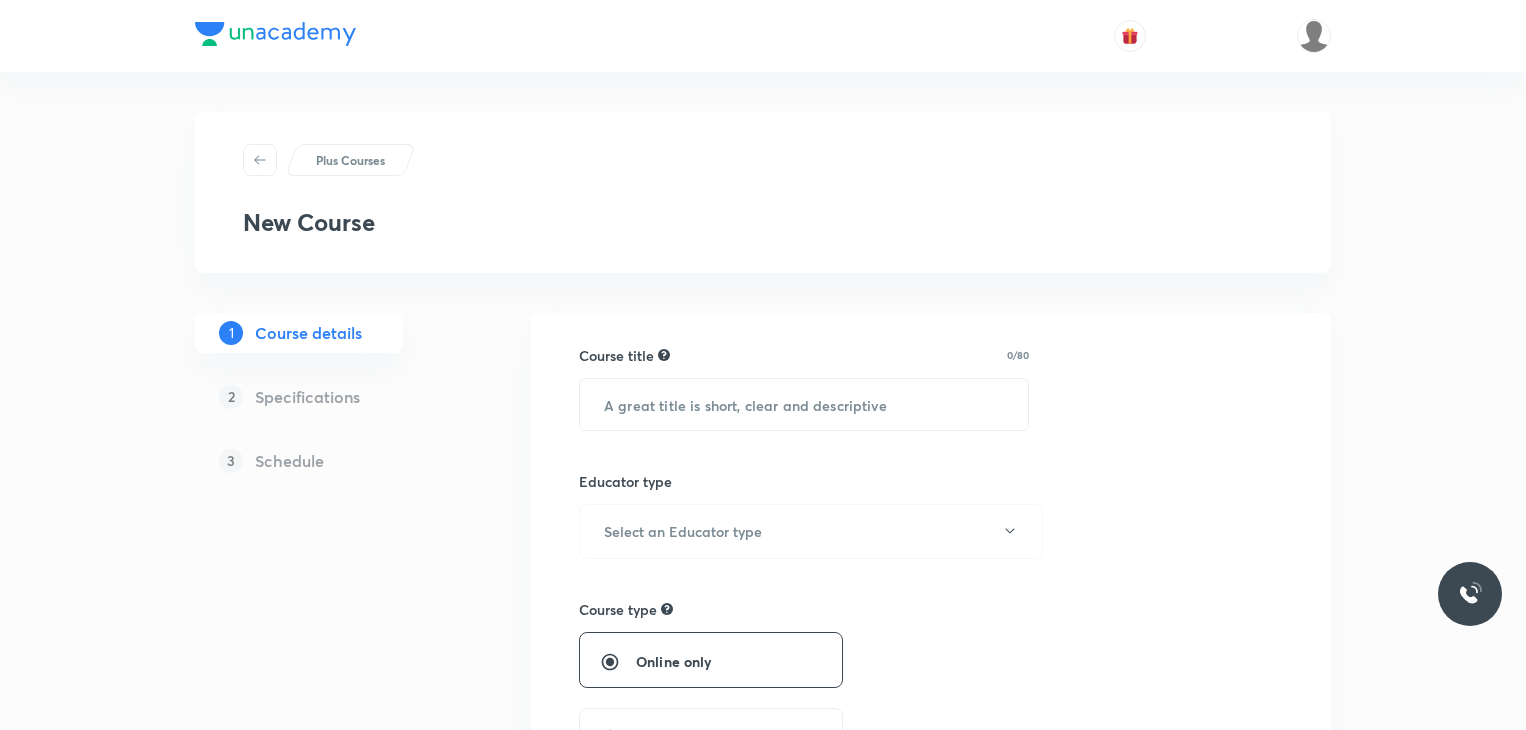 scroll, scrollTop: 0, scrollLeft: 0, axis: both 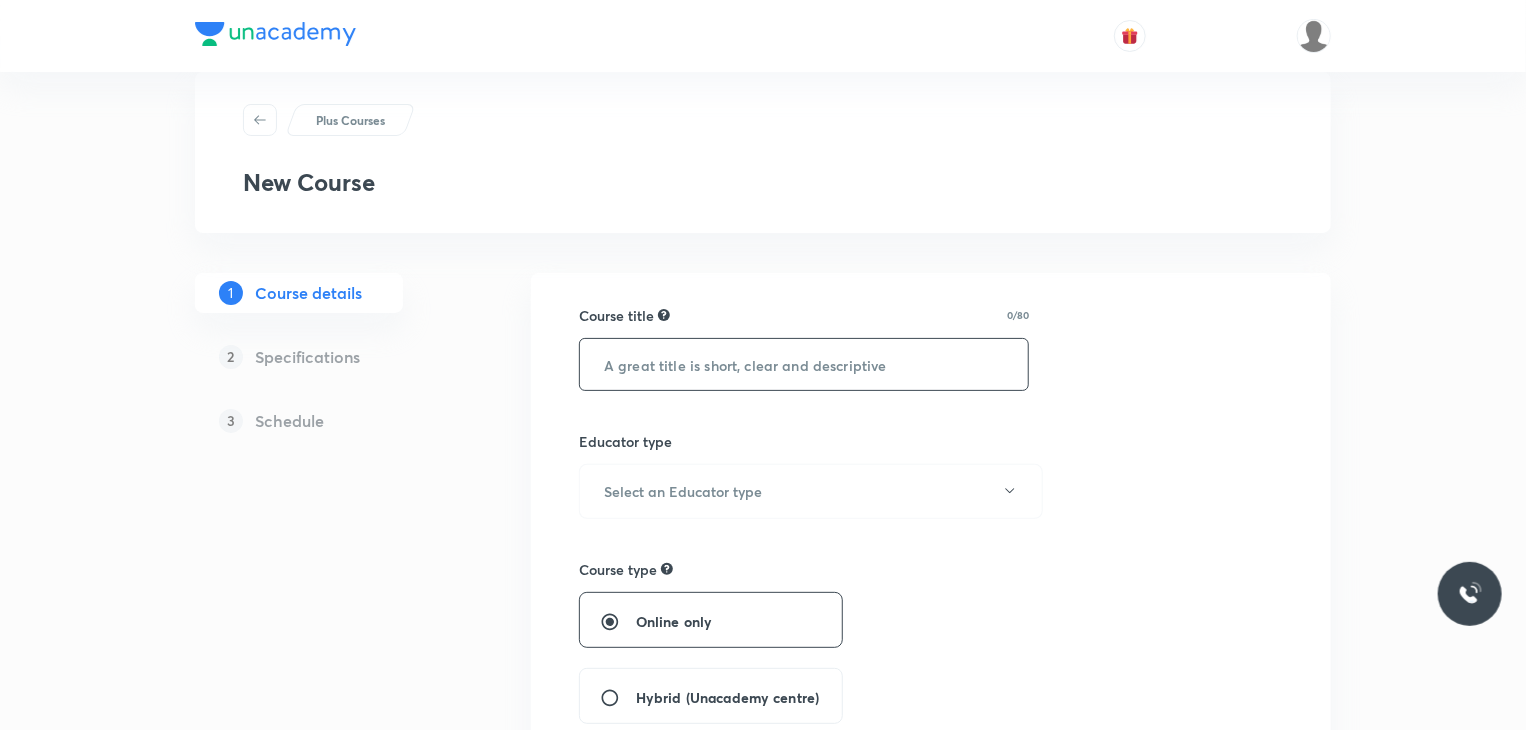 click at bounding box center [804, 364] 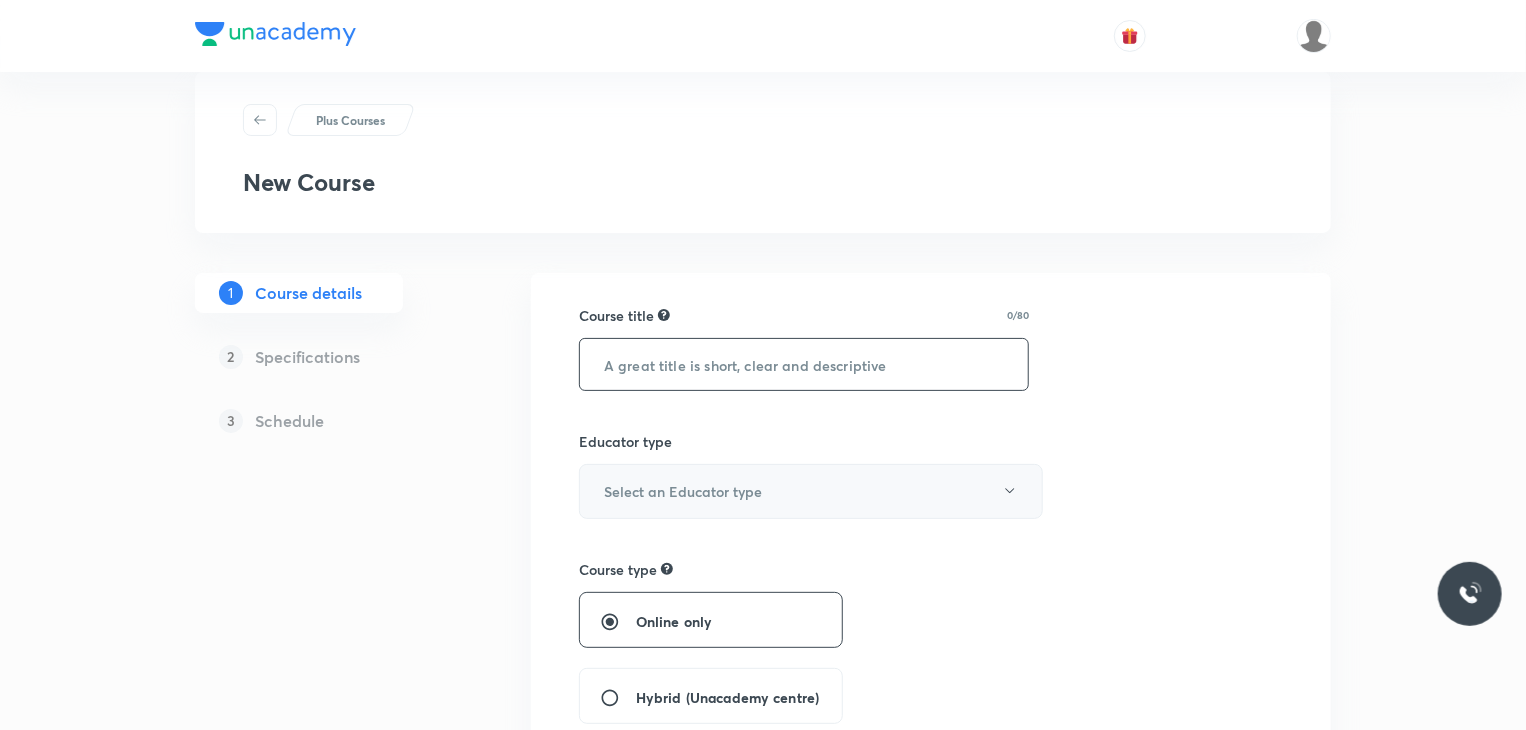 paste on "Course On Mathematics for NEET Growth 2 2027" 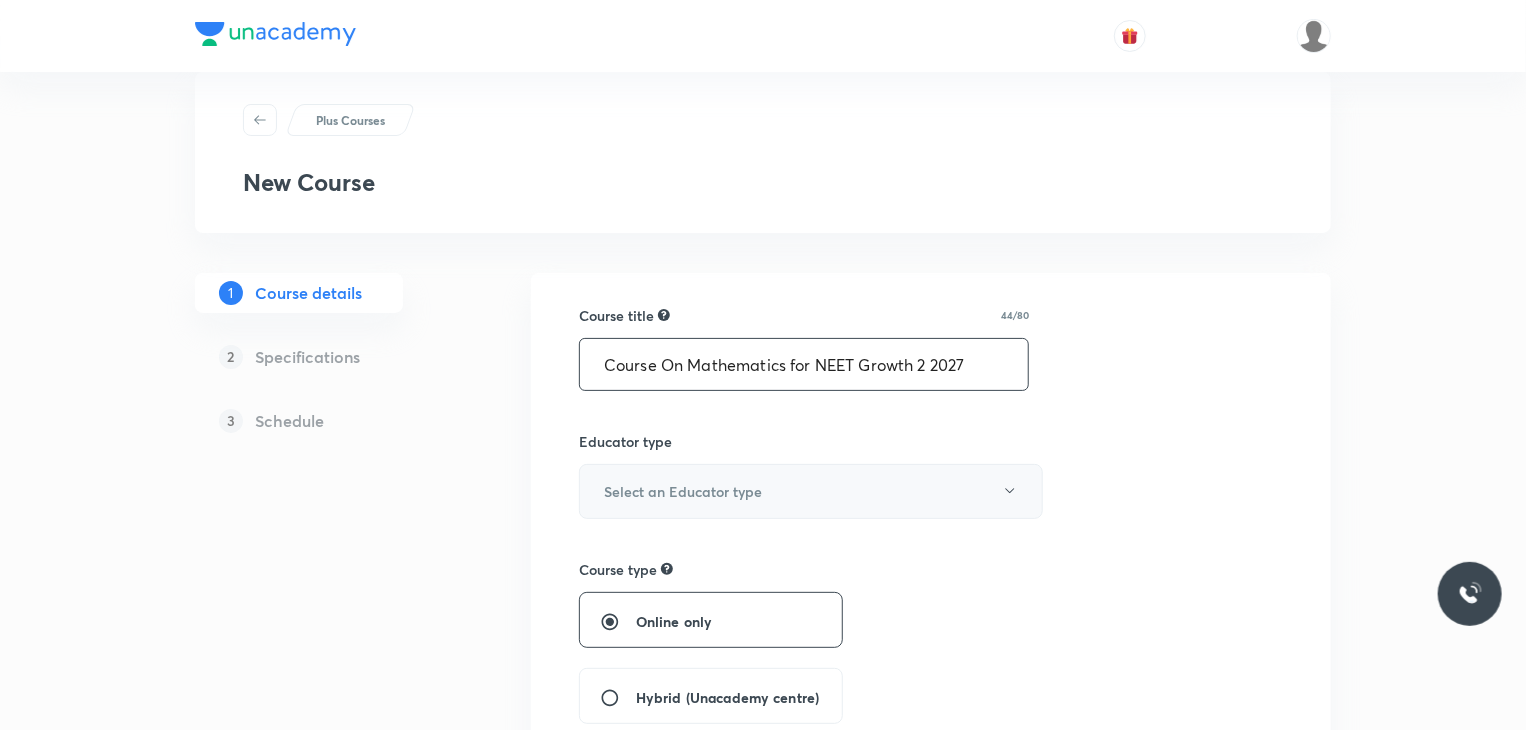 type on "Course On Mathematics for NEET Growth 2 2027" 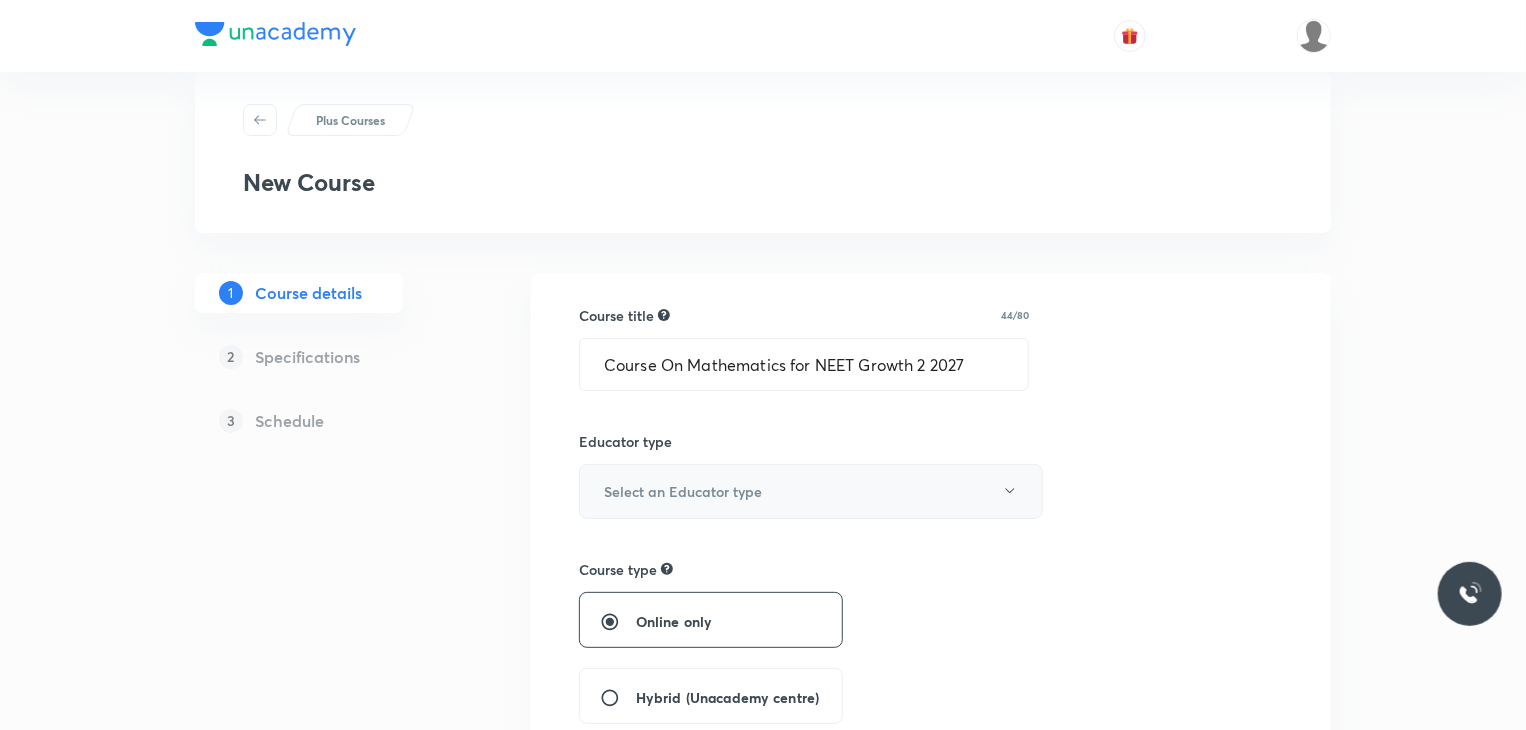 click on "Select an Educator type" at bounding box center (811, 491) 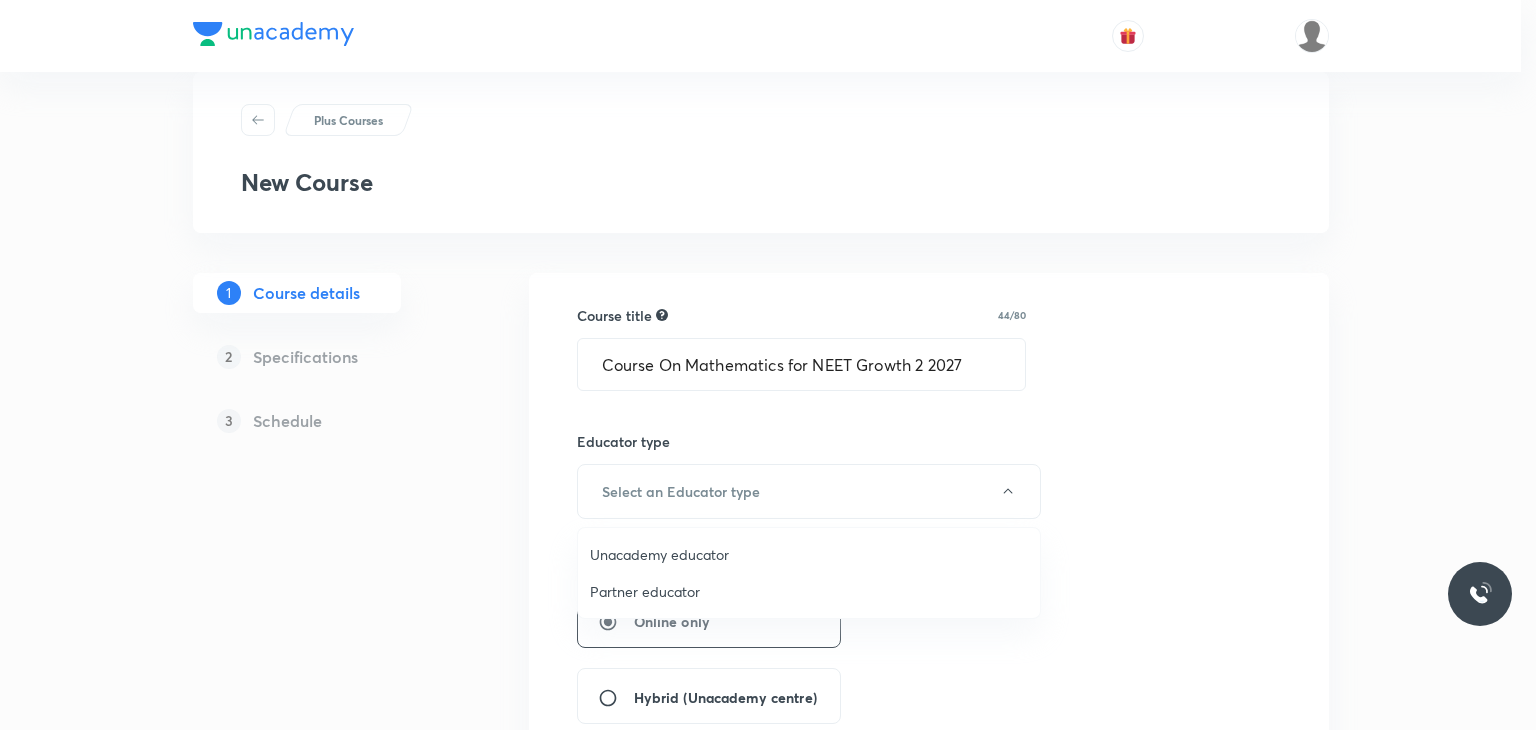 click on "Unacademy educator" at bounding box center [809, 554] 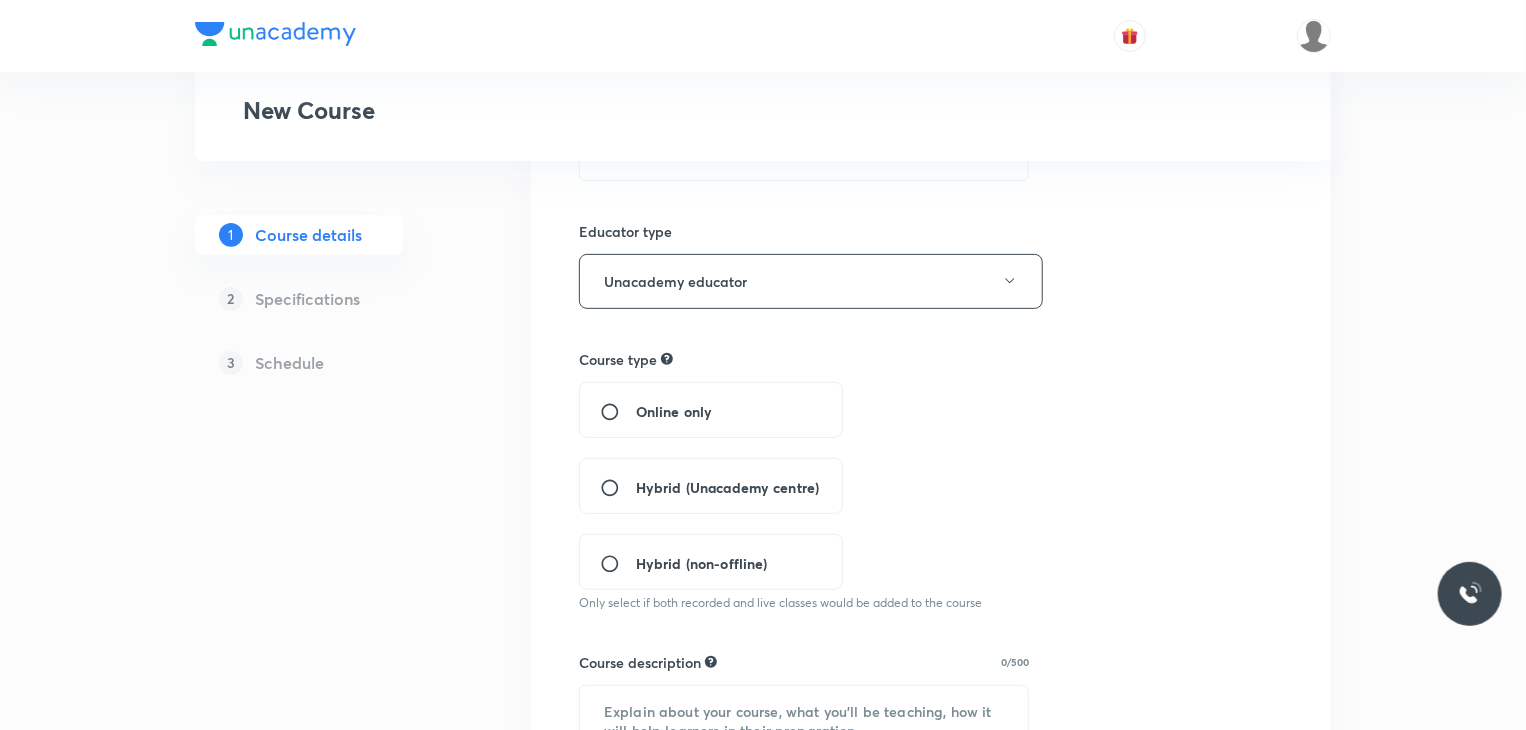 scroll, scrollTop: 256, scrollLeft: 0, axis: vertical 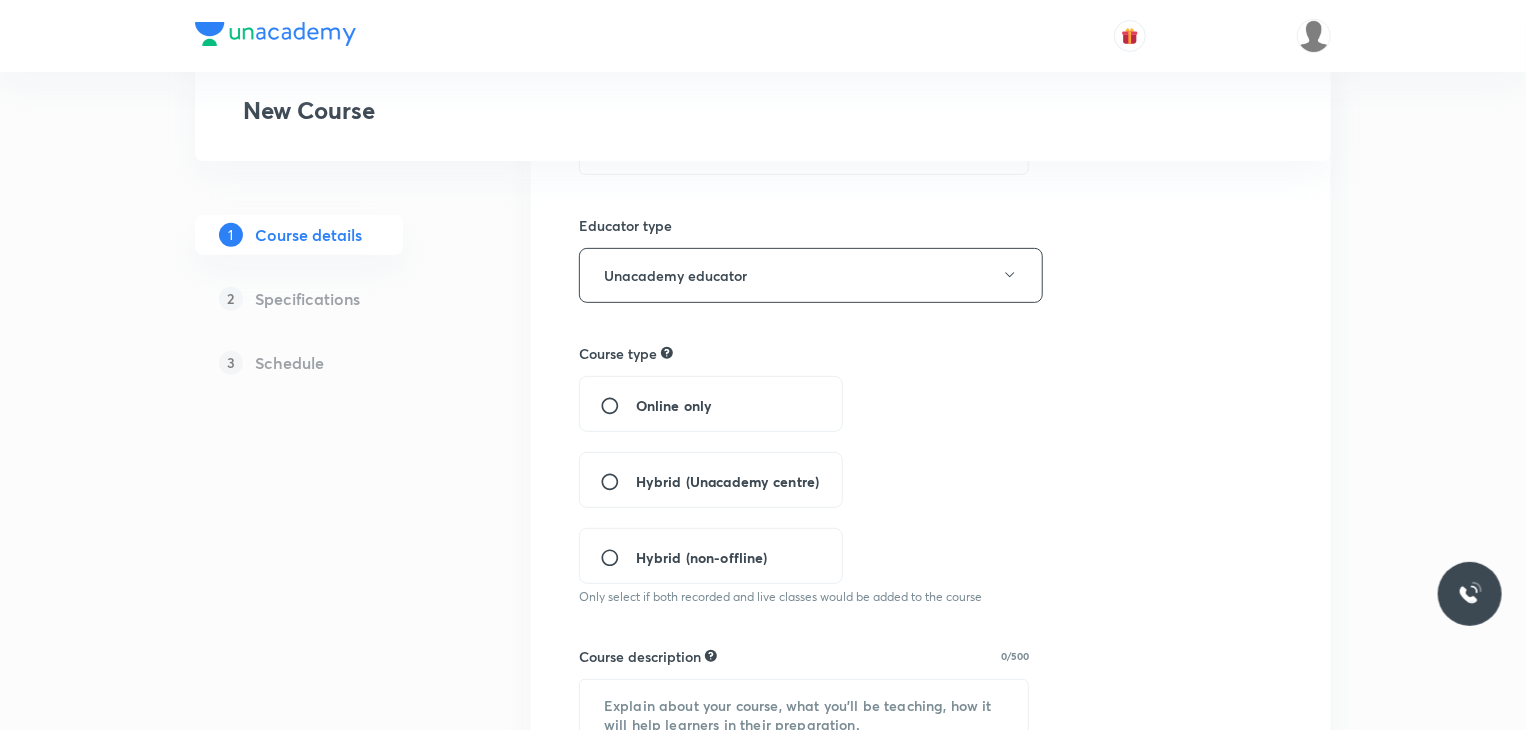 click on "Hybrid (Unacademy centre)" at bounding box center (711, 480) 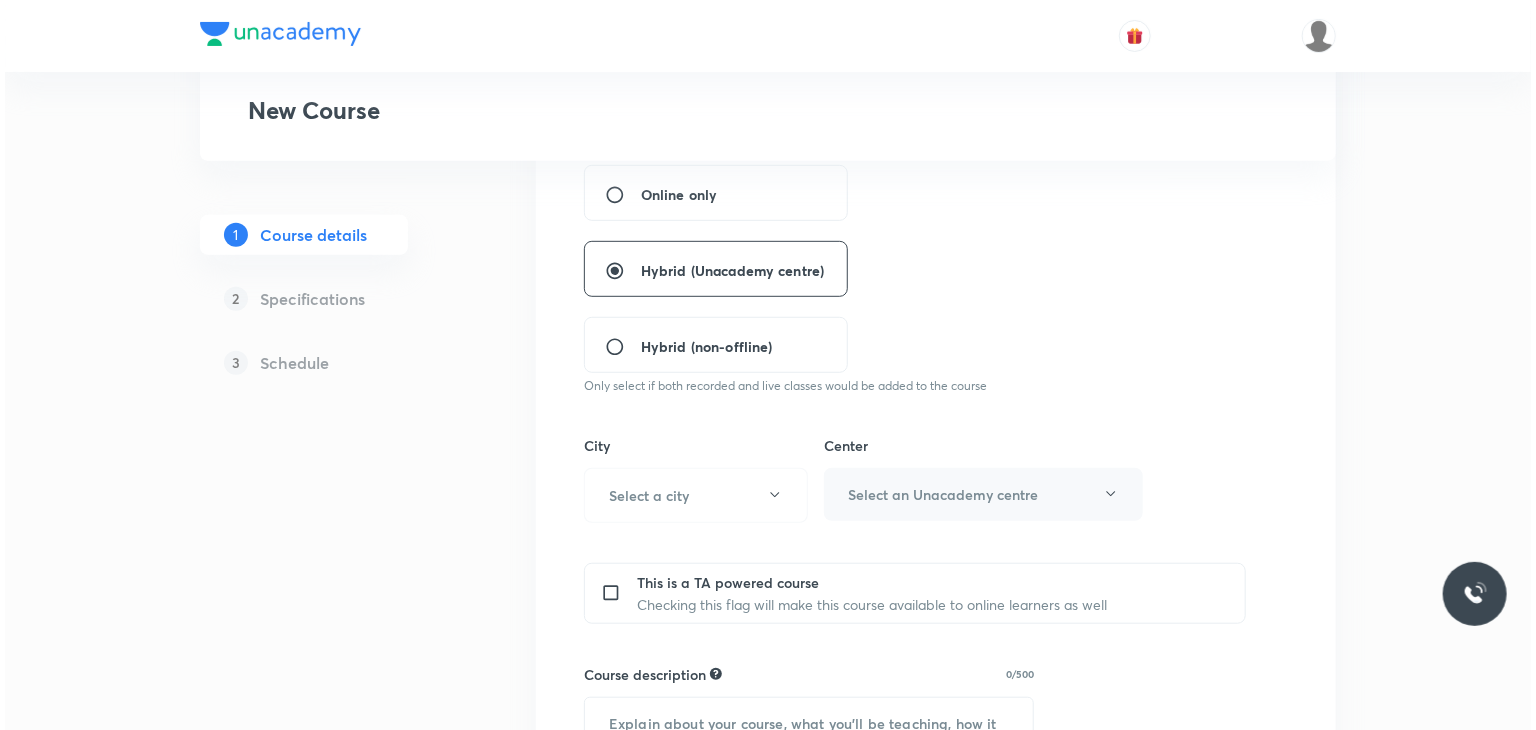 scroll, scrollTop: 498, scrollLeft: 0, axis: vertical 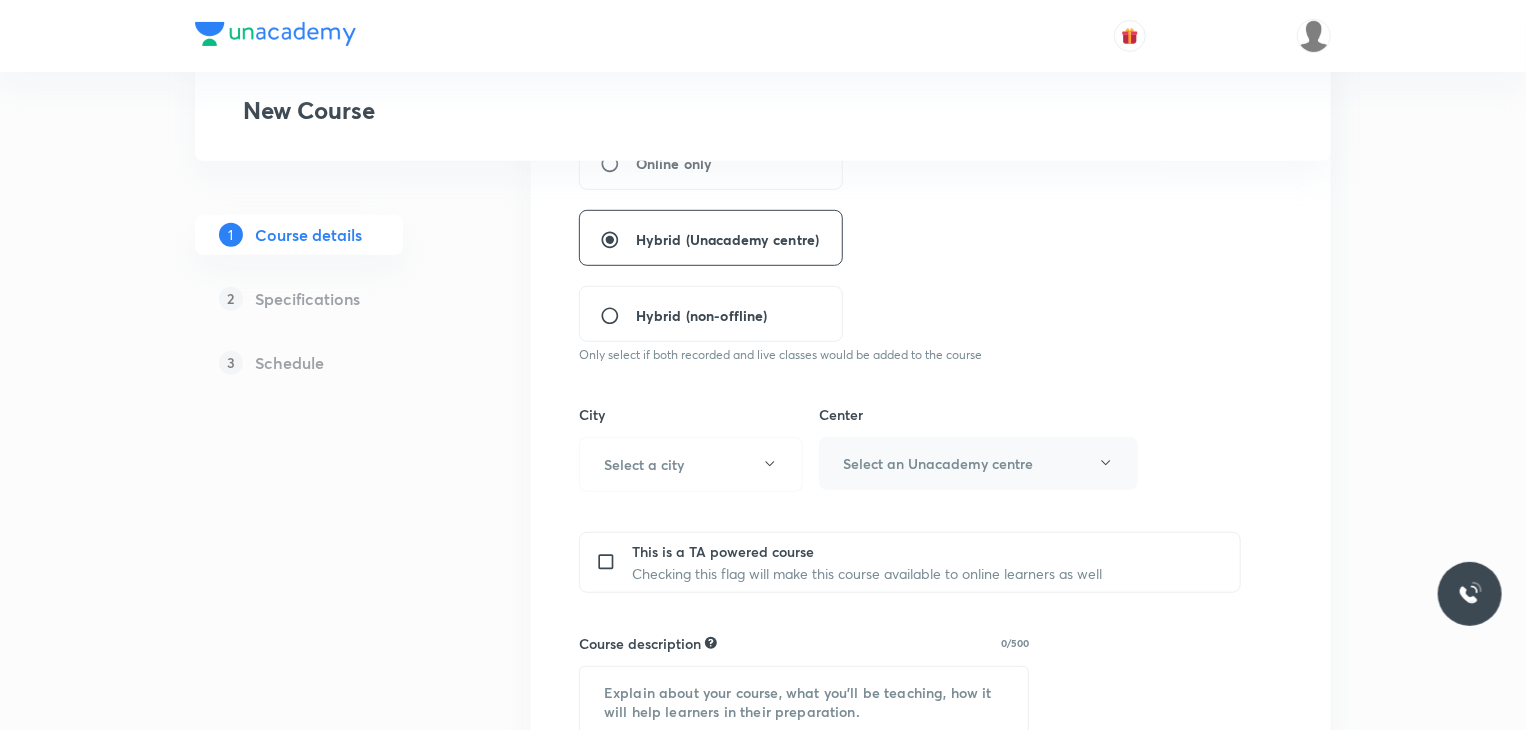 click on "Select a city" at bounding box center [691, 464] 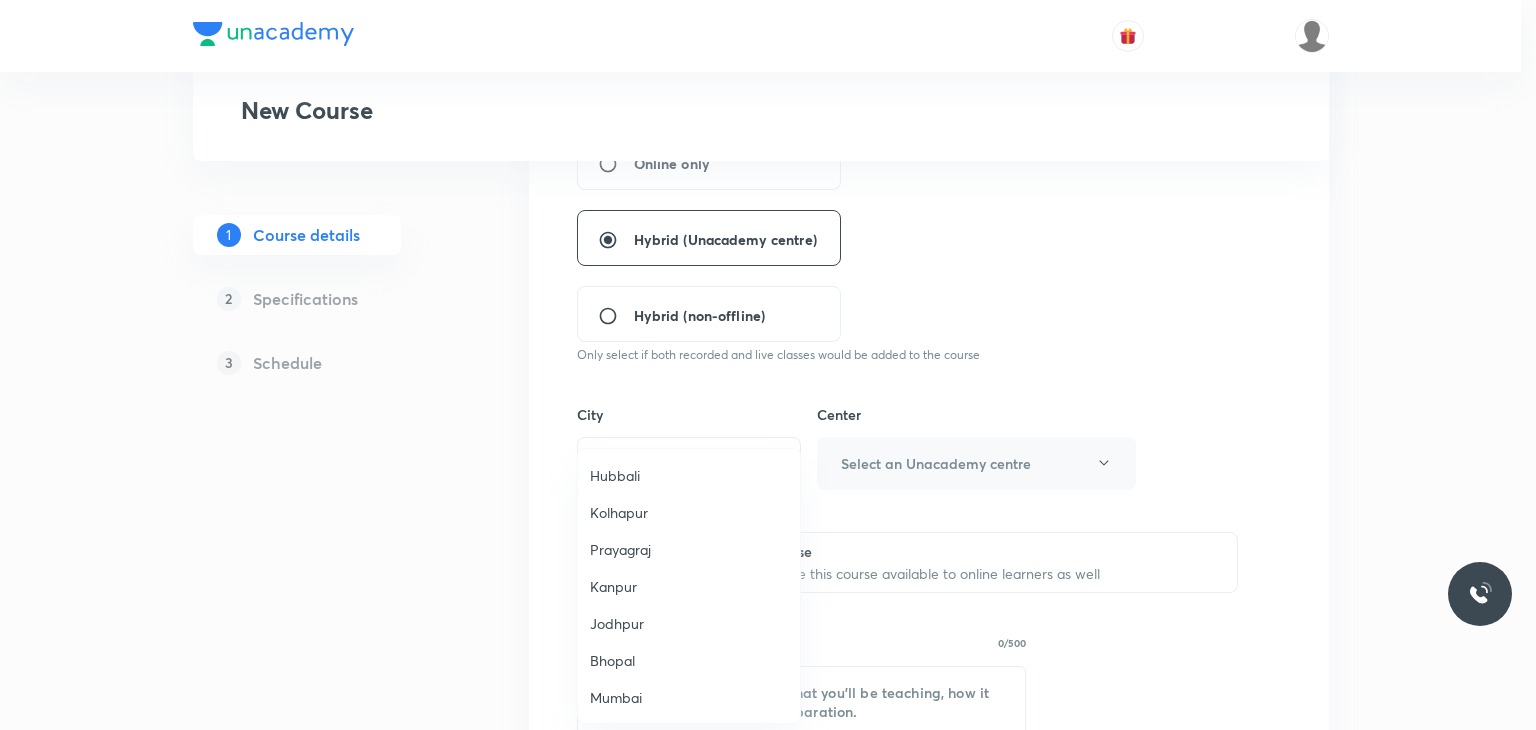click at bounding box center (768, 365) 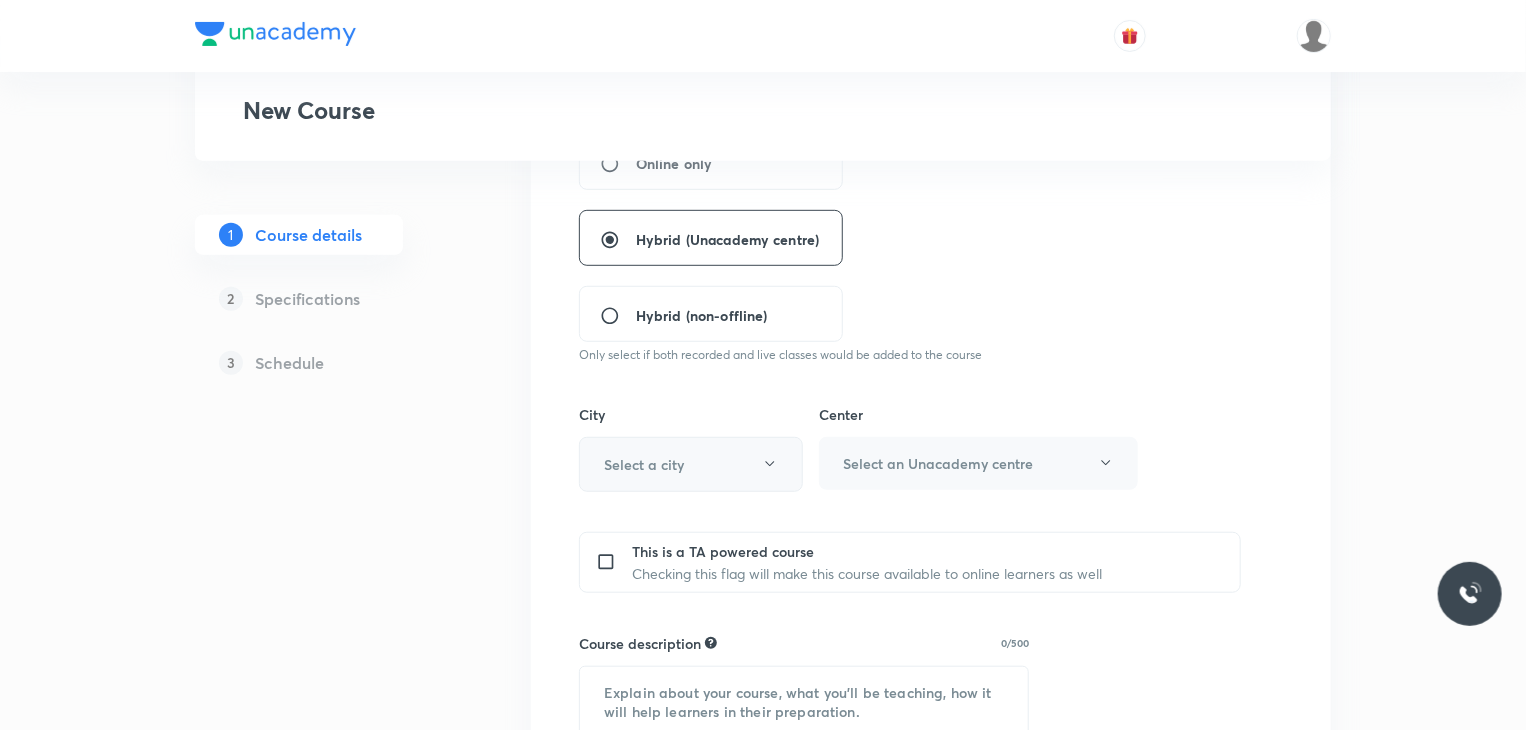 click on "Select a city" at bounding box center [644, 464] 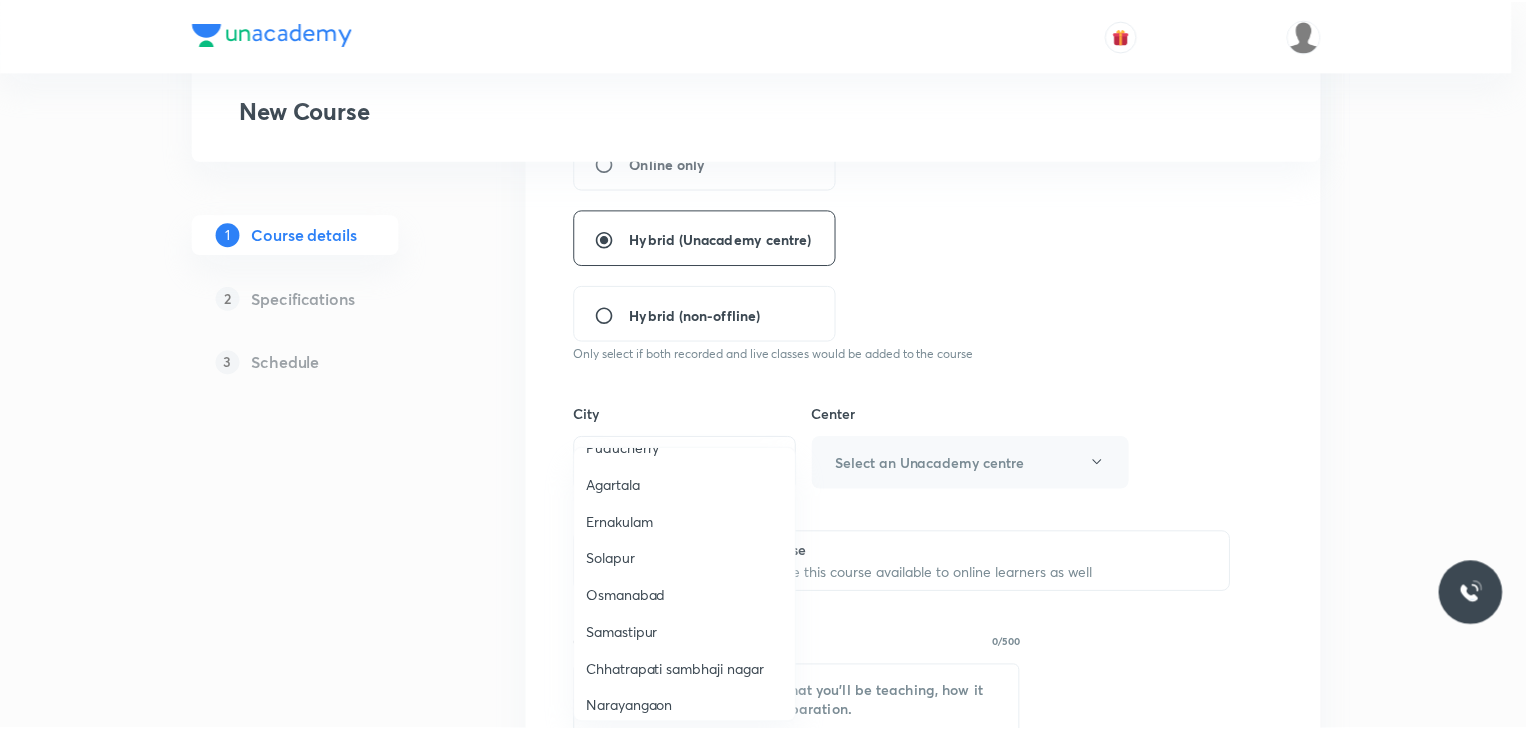 scroll, scrollTop: 923, scrollLeft: 0, axis: vertical 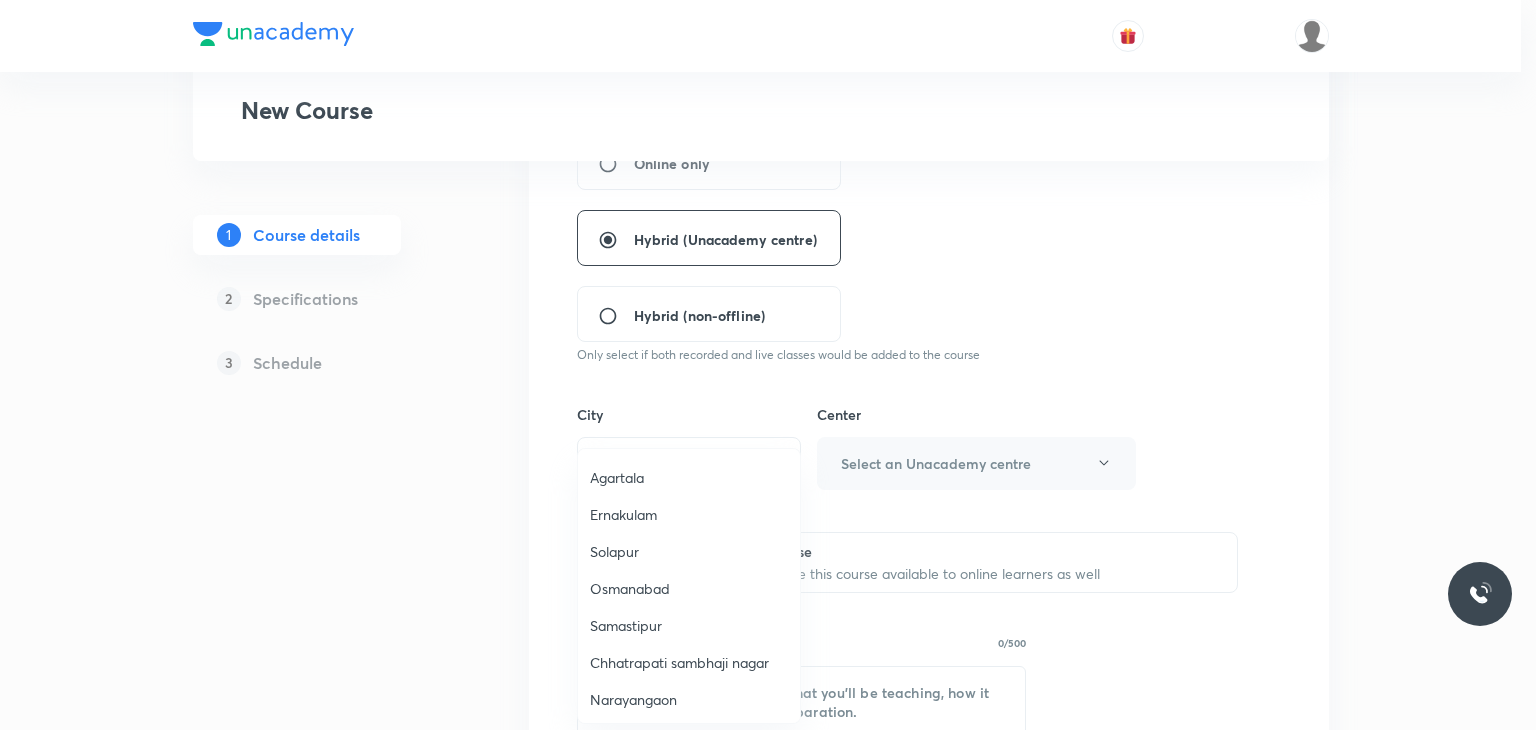 click on "Ernakulam" at bounding box center (689, 514) 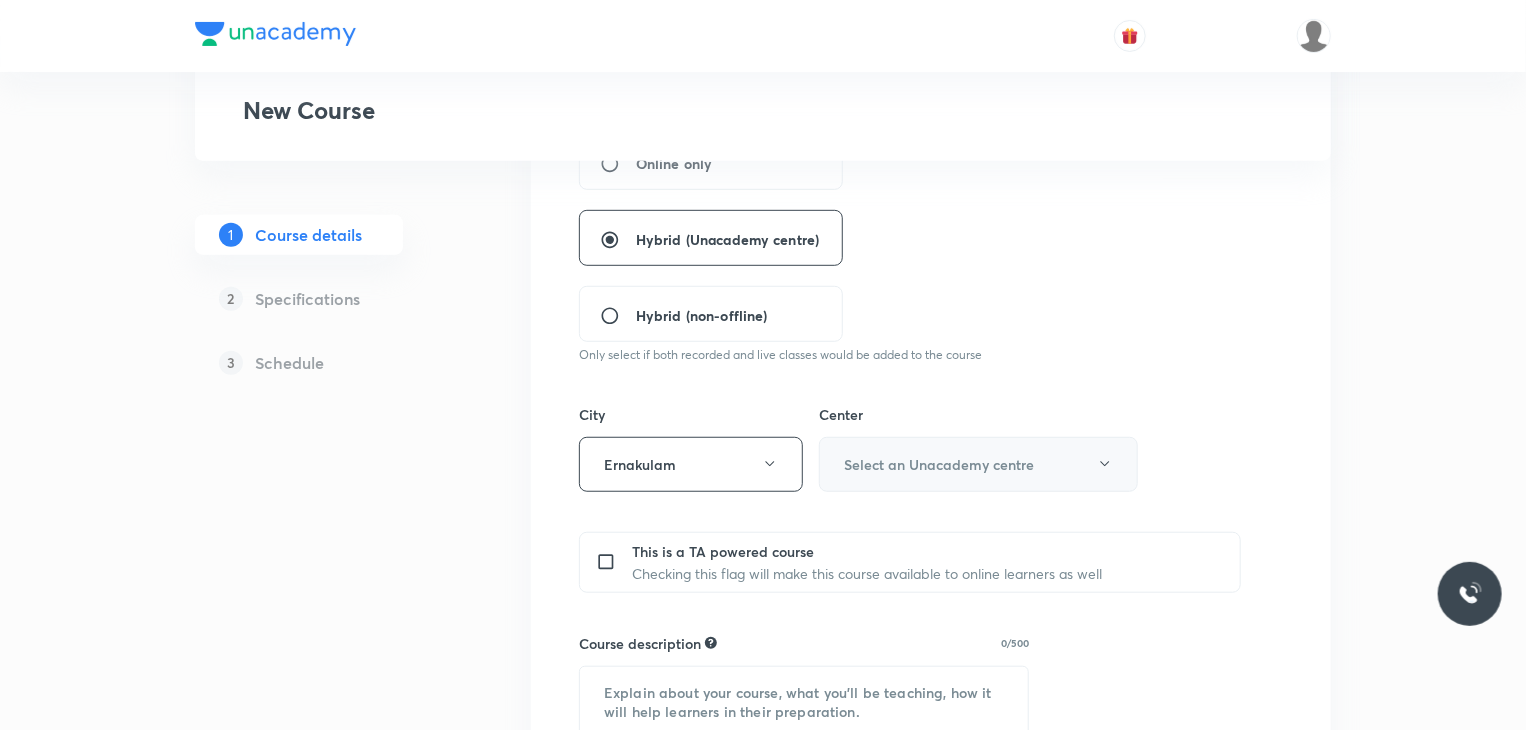 click on "Select an Unacademy centre" at bounding box center (939, 464) 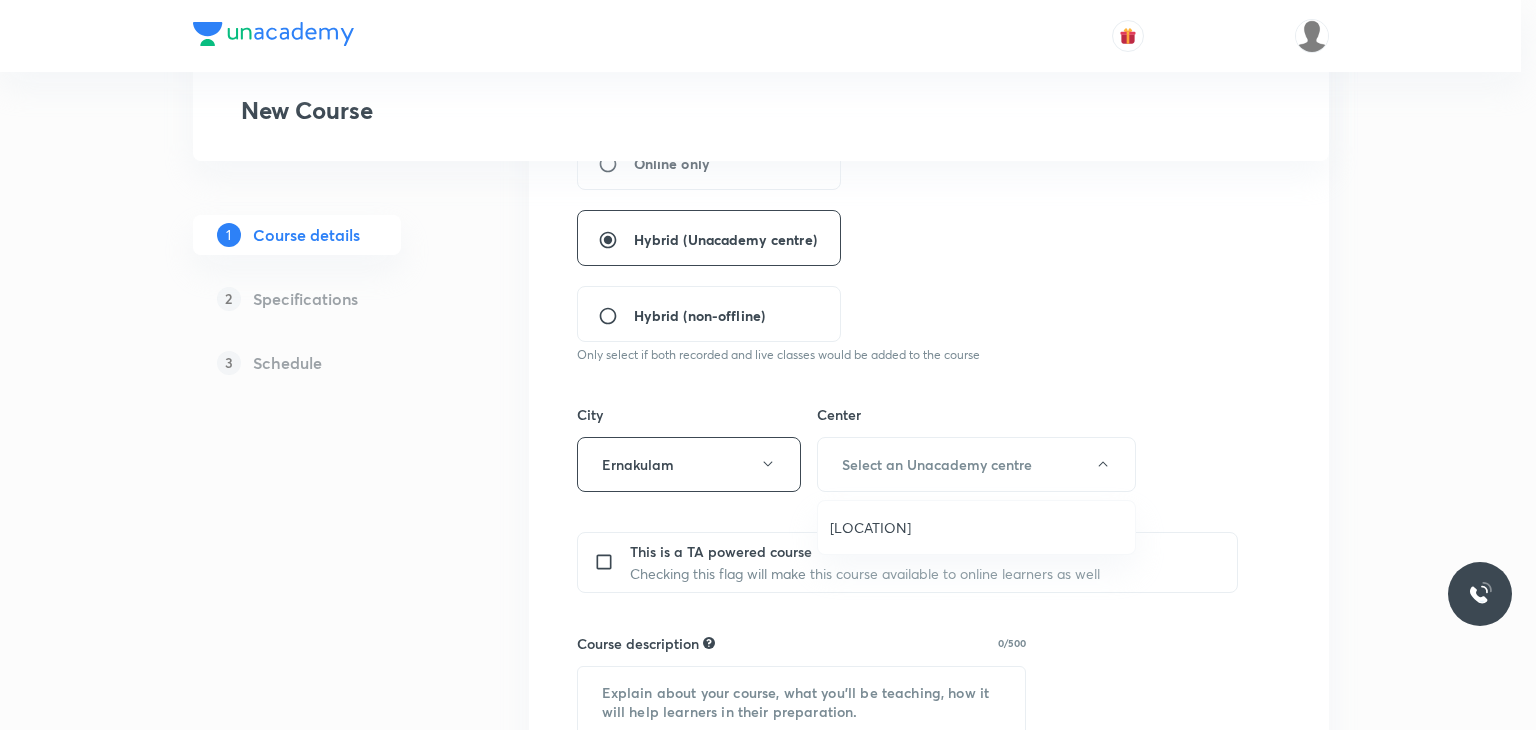 click on "Kathrikadavu Junction" at bounding box center [976, 527] 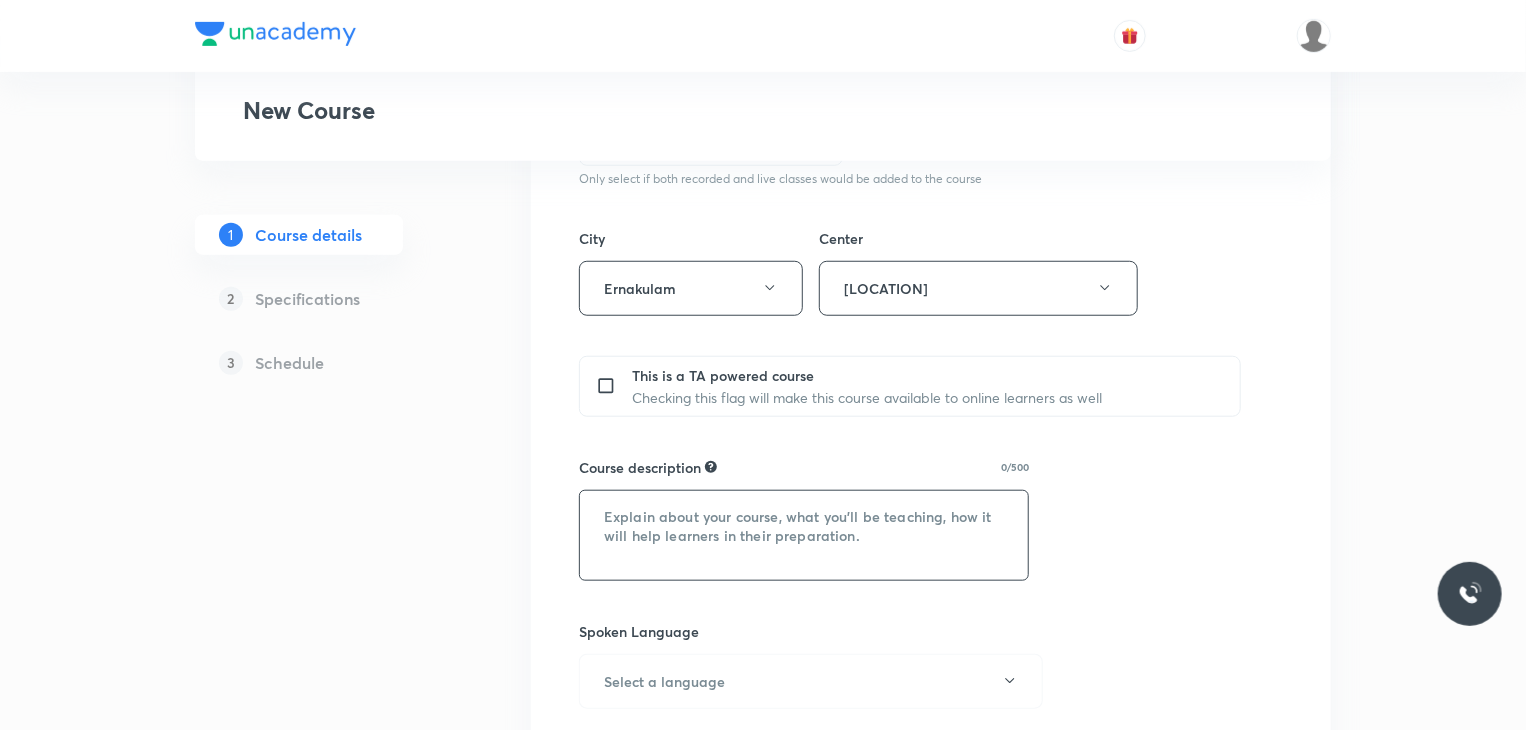 scroll, scrollTop: 690, scrollLeft: 0, axis: vertical 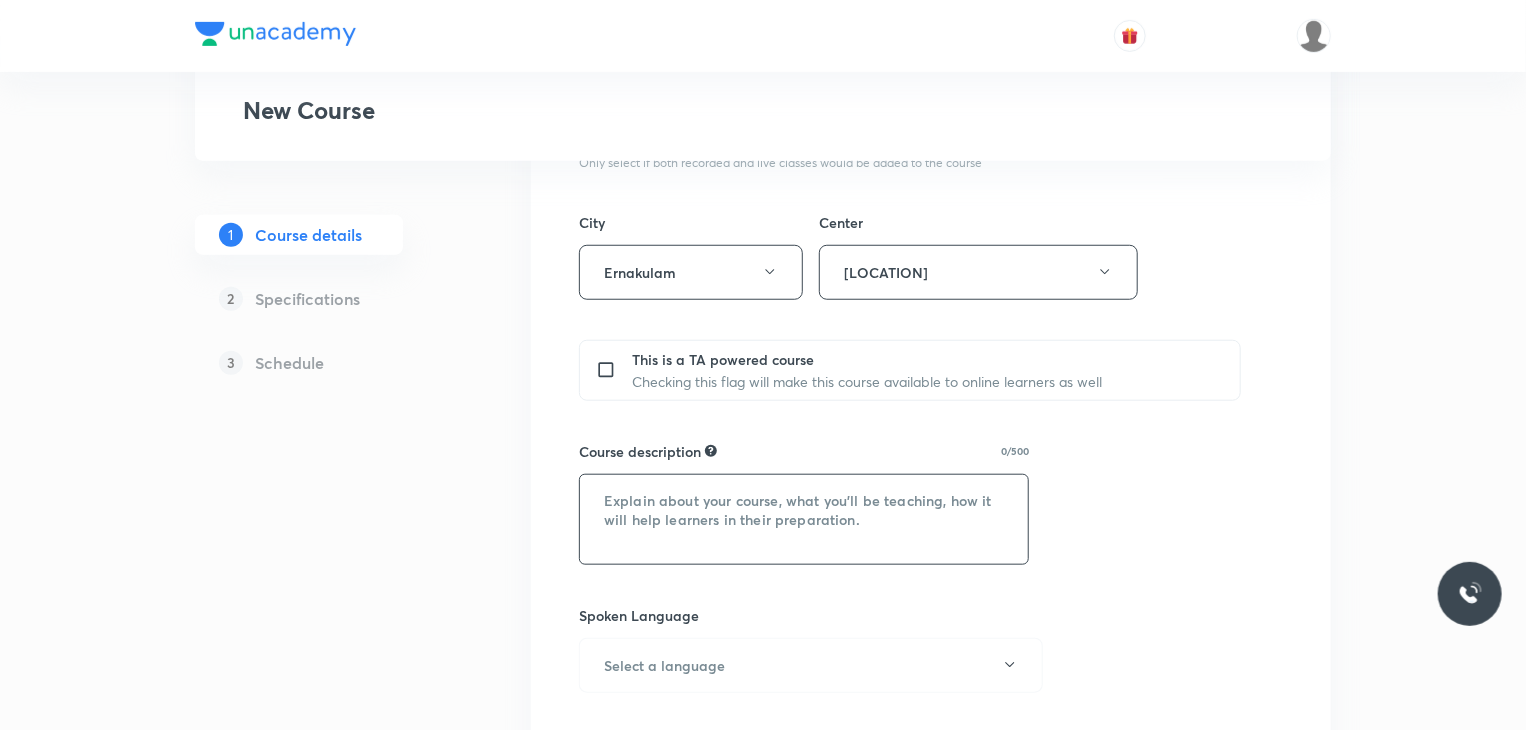 click at bounding box center (804, 519) 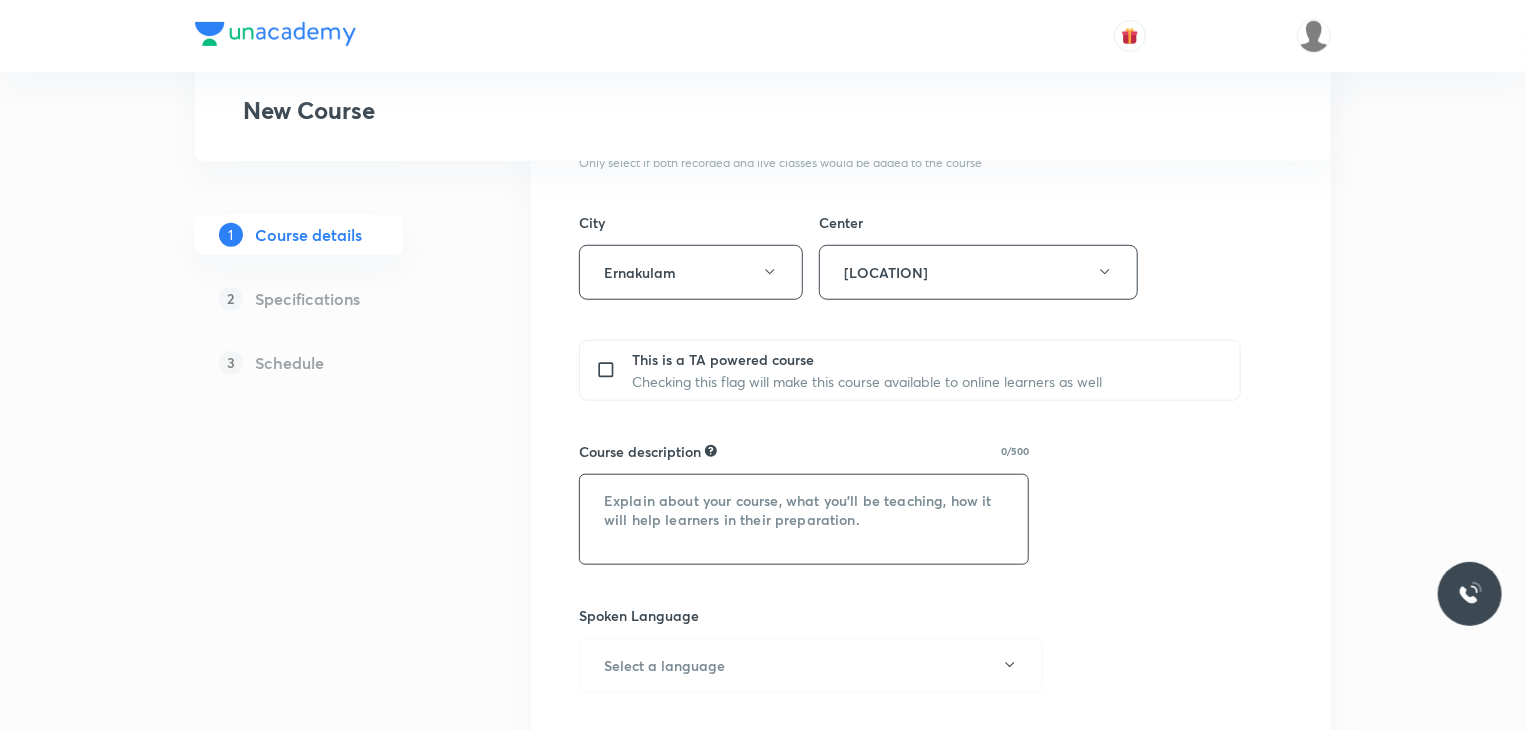 paste on ""In this course, Neethu C will provide in-depth knowledge of Chemistry. The course will
be helpful for aspirants preparing for NEET UG. All doubts related to the topic will be
clarified during the doubt-clearing sessions in the course. The course will be covered in English and the notes will be provided in English"" 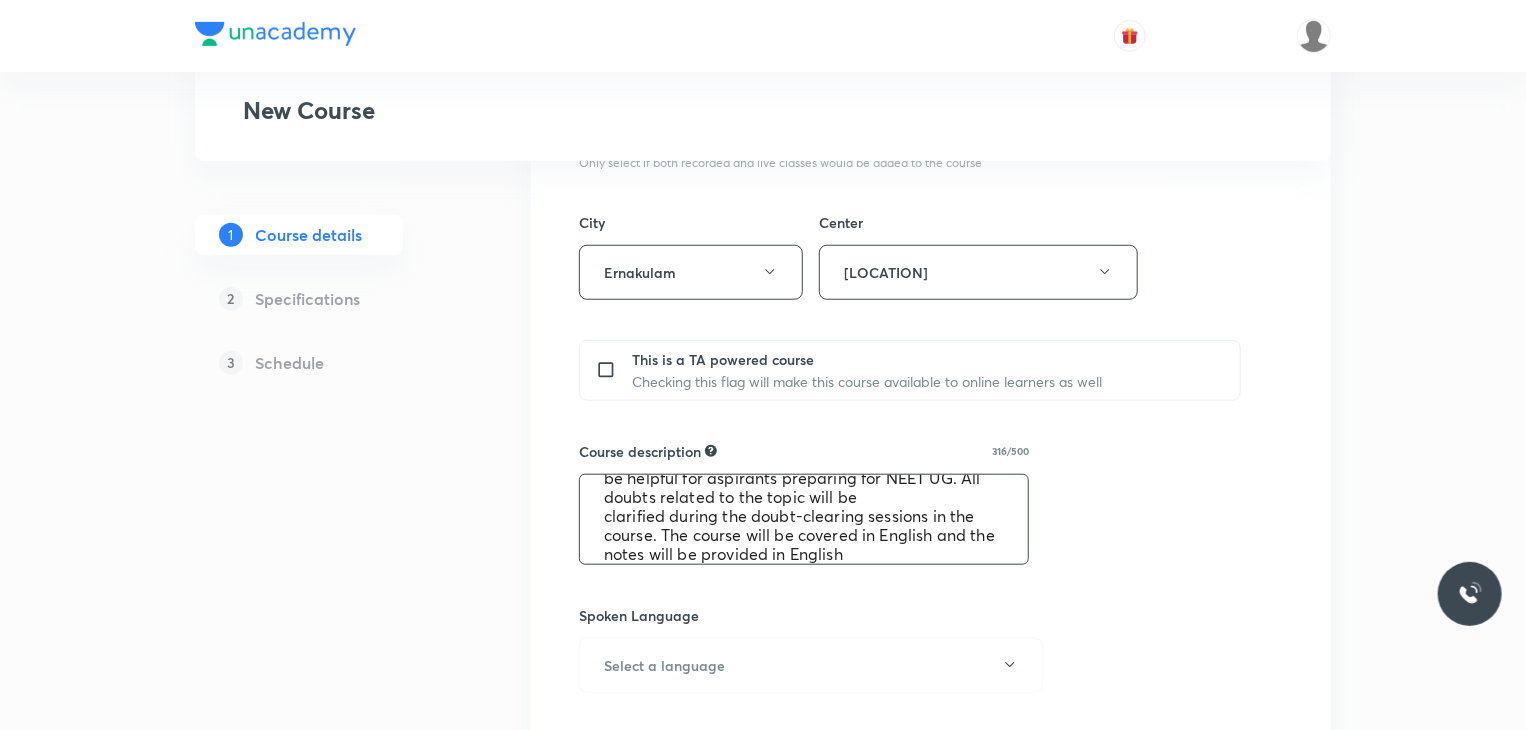 scroll, scrollTop: 0, scrollLeft: 0, axis: both 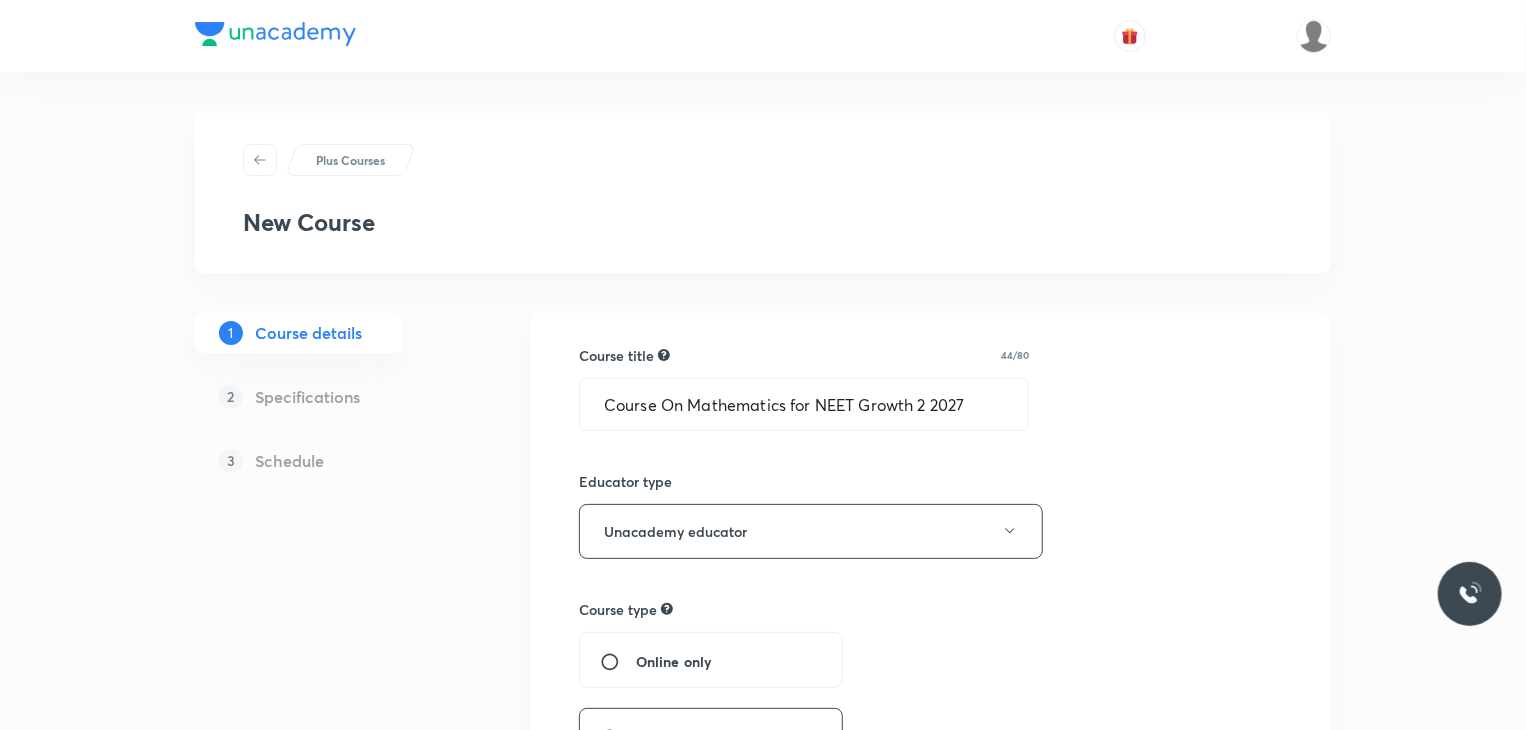 type on ""In this course, Neethu C will provide in-depth knowledge of Chemistry. The course will
be helpful for aspirants preparing for NEET UG. All doubts related to the topic will be
clarified during the doubt-clearing sessions in the course. The course will be covered in English and the notes will be provided in English"" 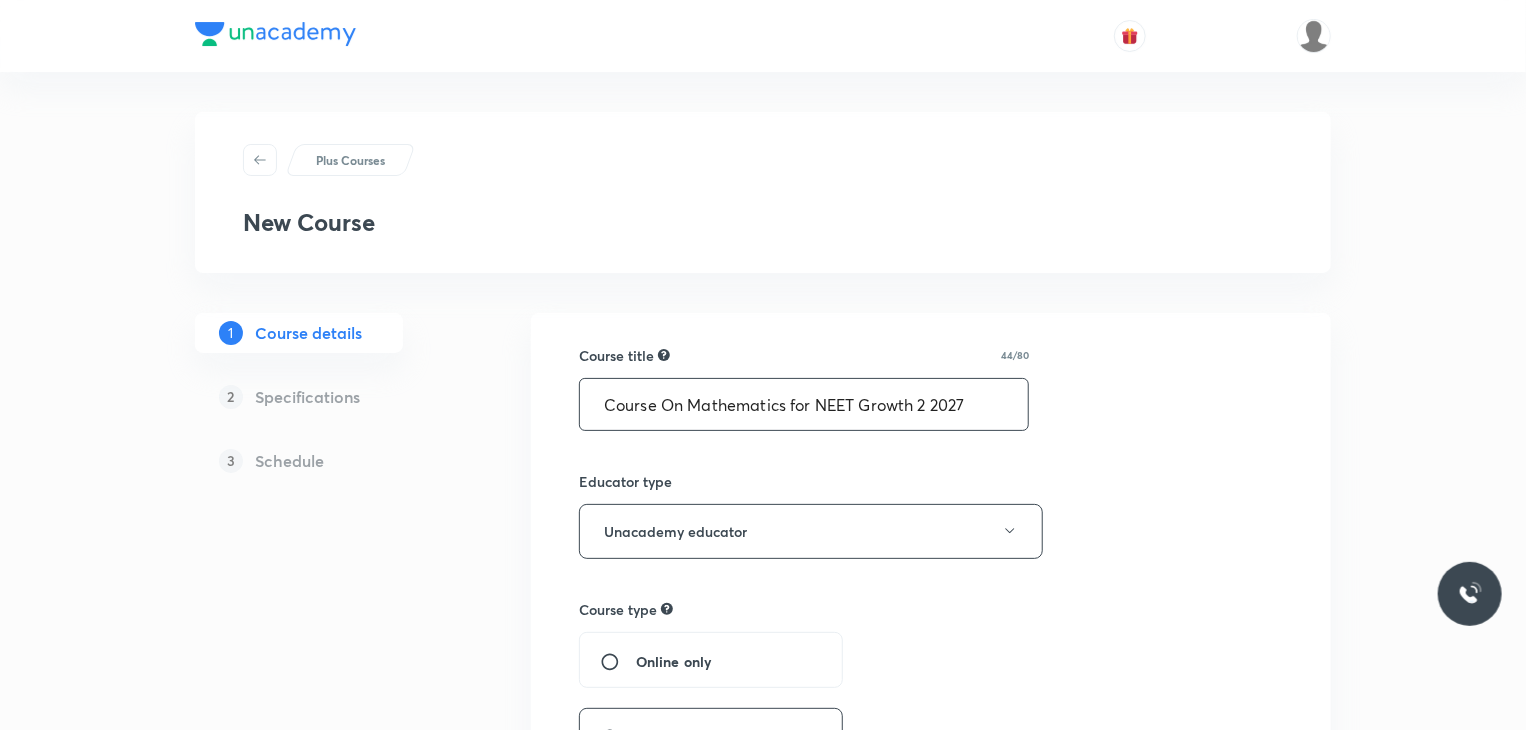 drag, startPoint x: 988, startPoint y: 393, endPoint x: 0, endPoint y: 551, distance: 1000.55383 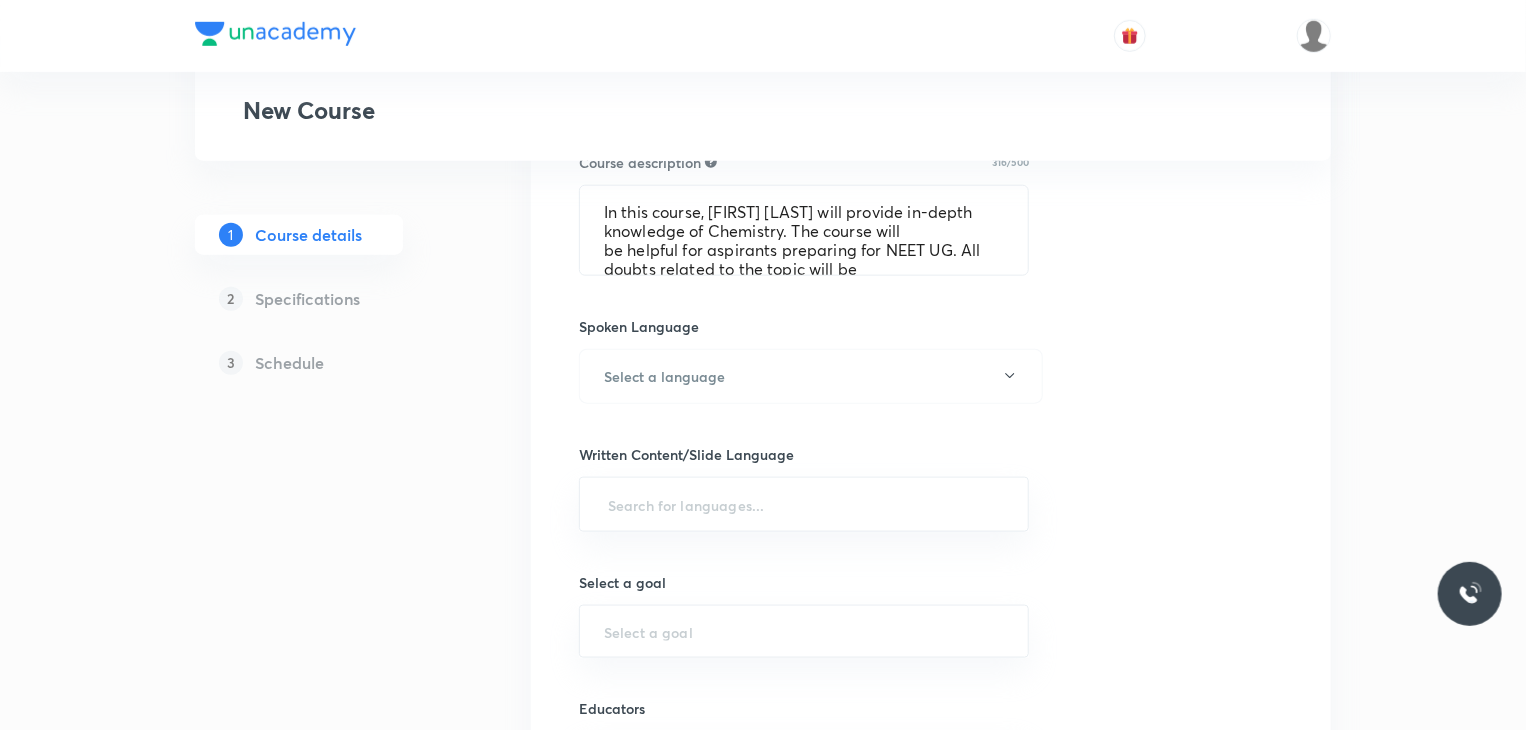 scroll, scrollTop: 980, scrollLeft: 0, axis: vertical 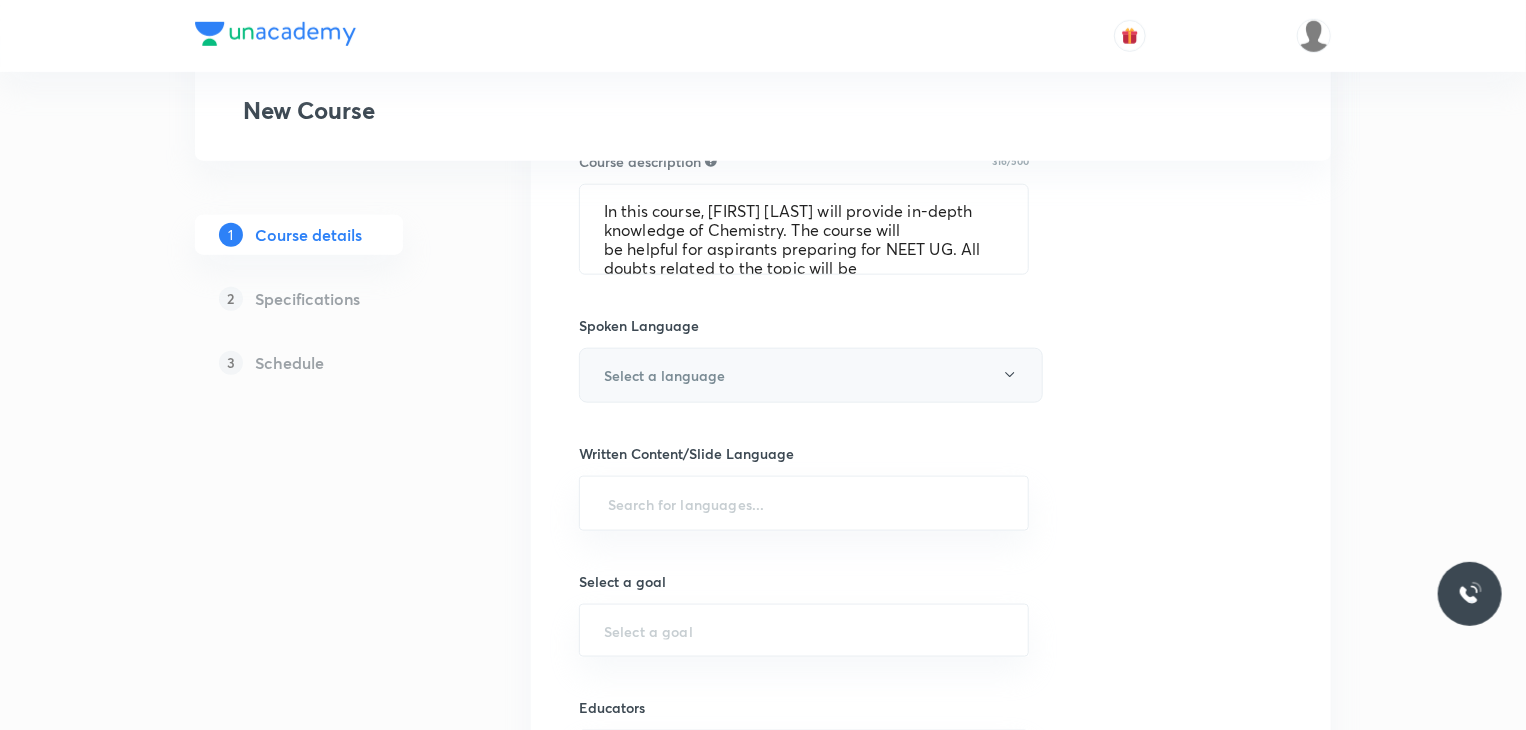 type on "Course On Chemistry for NEET Growth 2 2027" 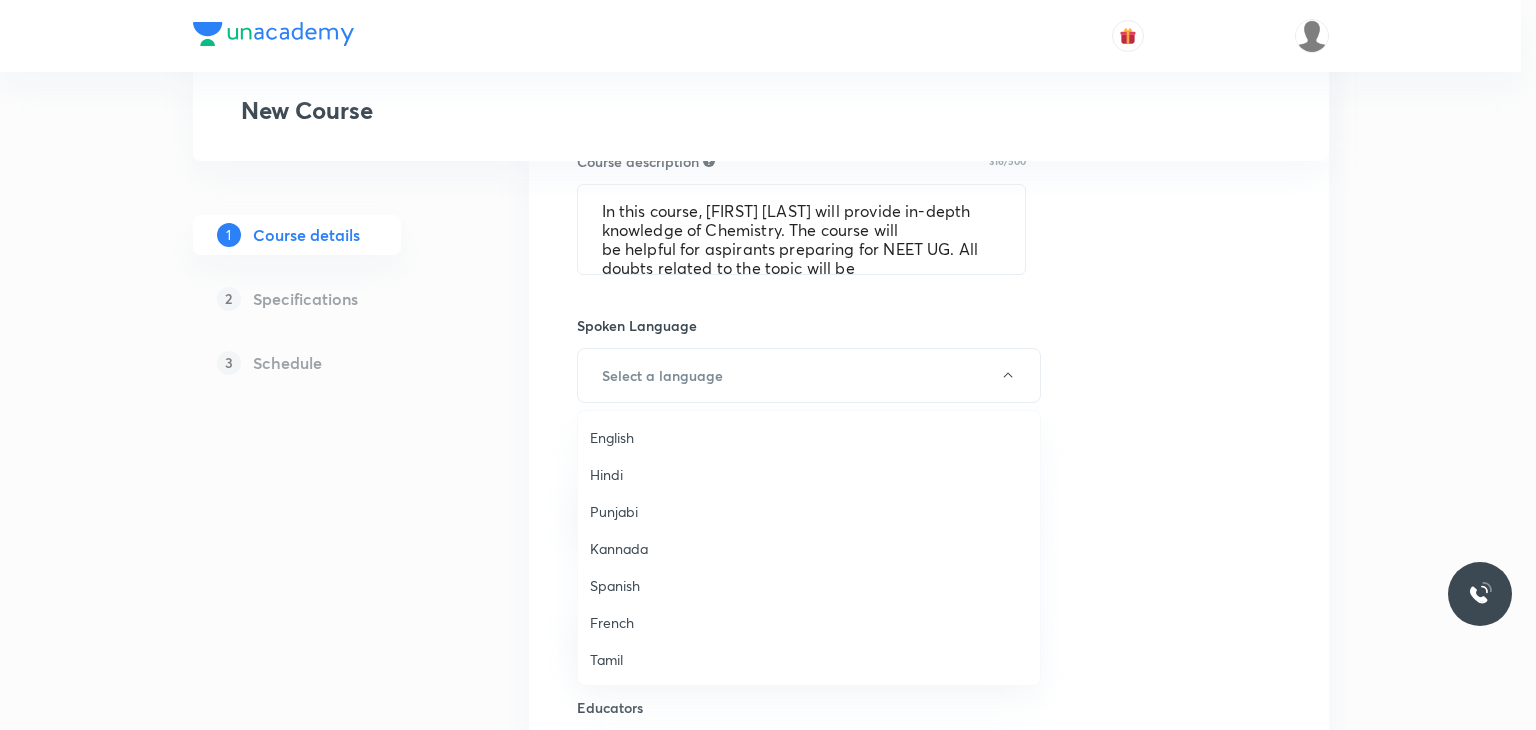 click on "English" at bounding box center [809, 437] 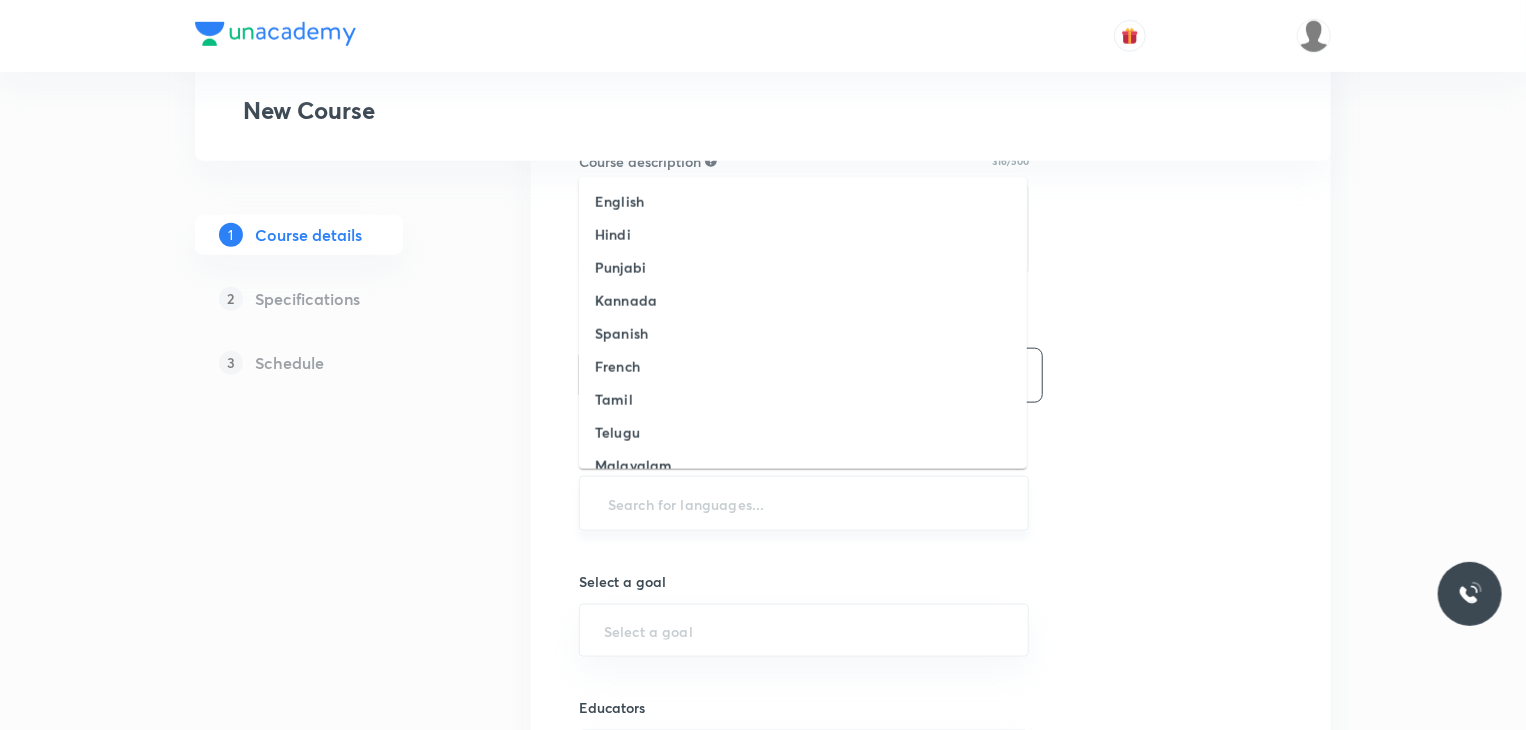 click at bounding box center (804, 503) 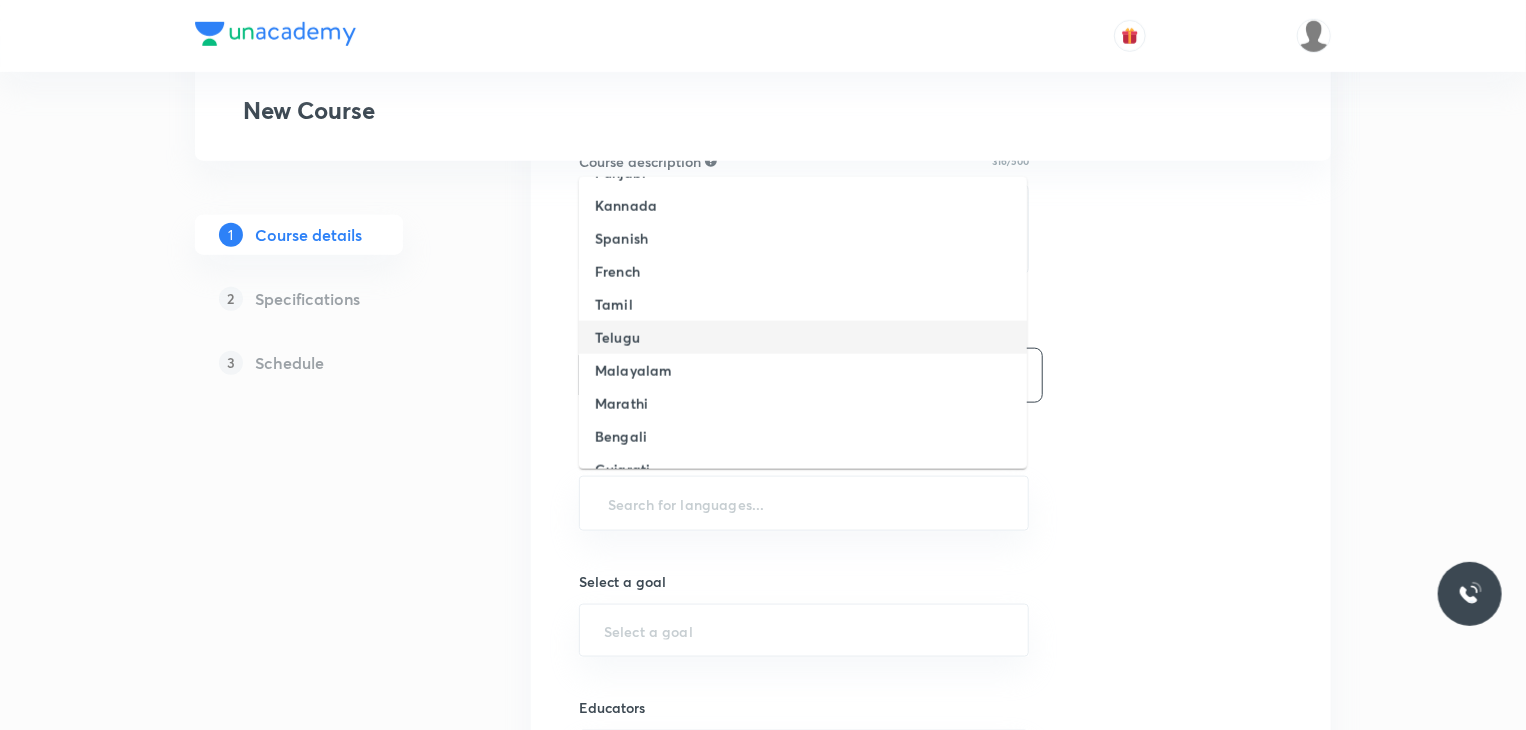 scroll, scrollTop: 0, scrollLeft: 0, axis: both 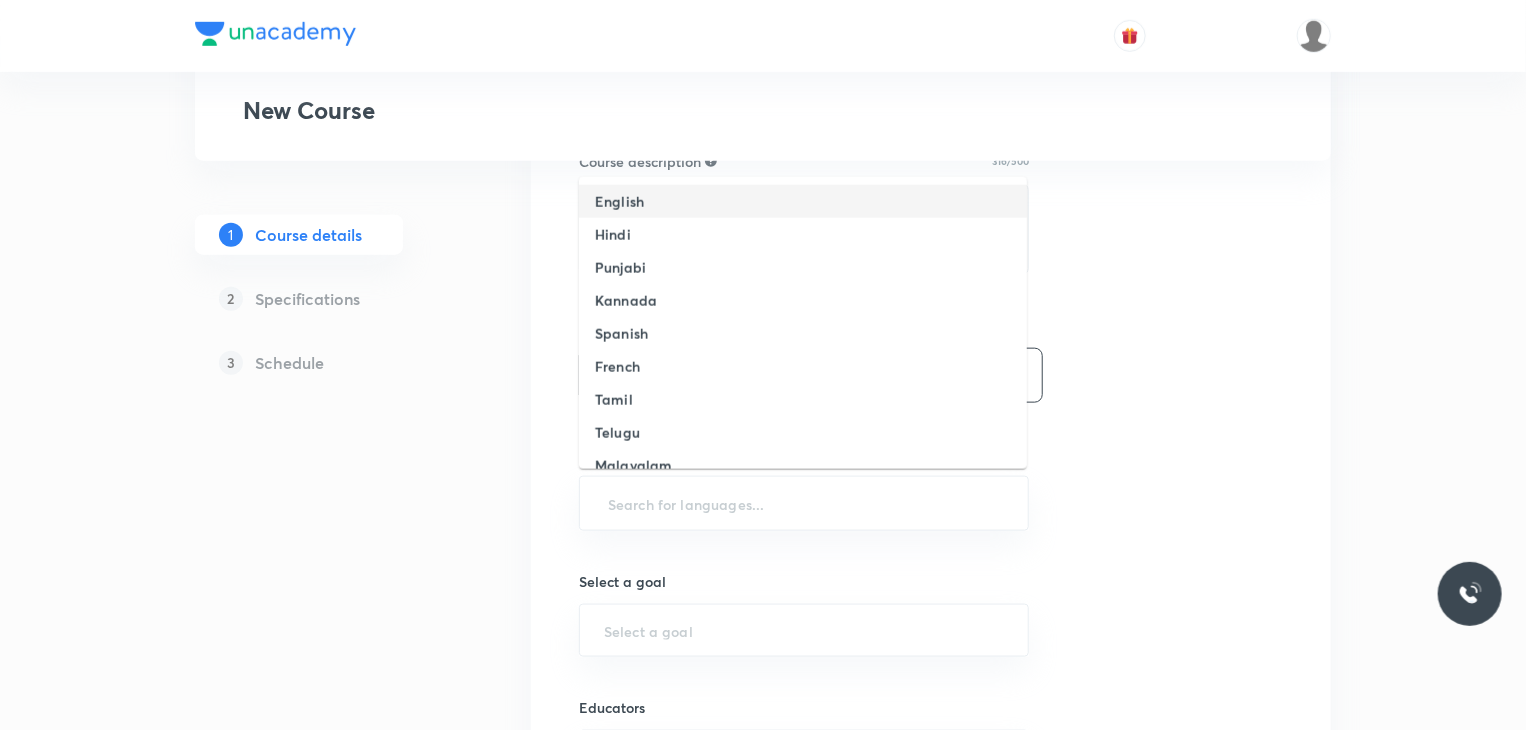 click on "English" at bounding box center [803, 201] 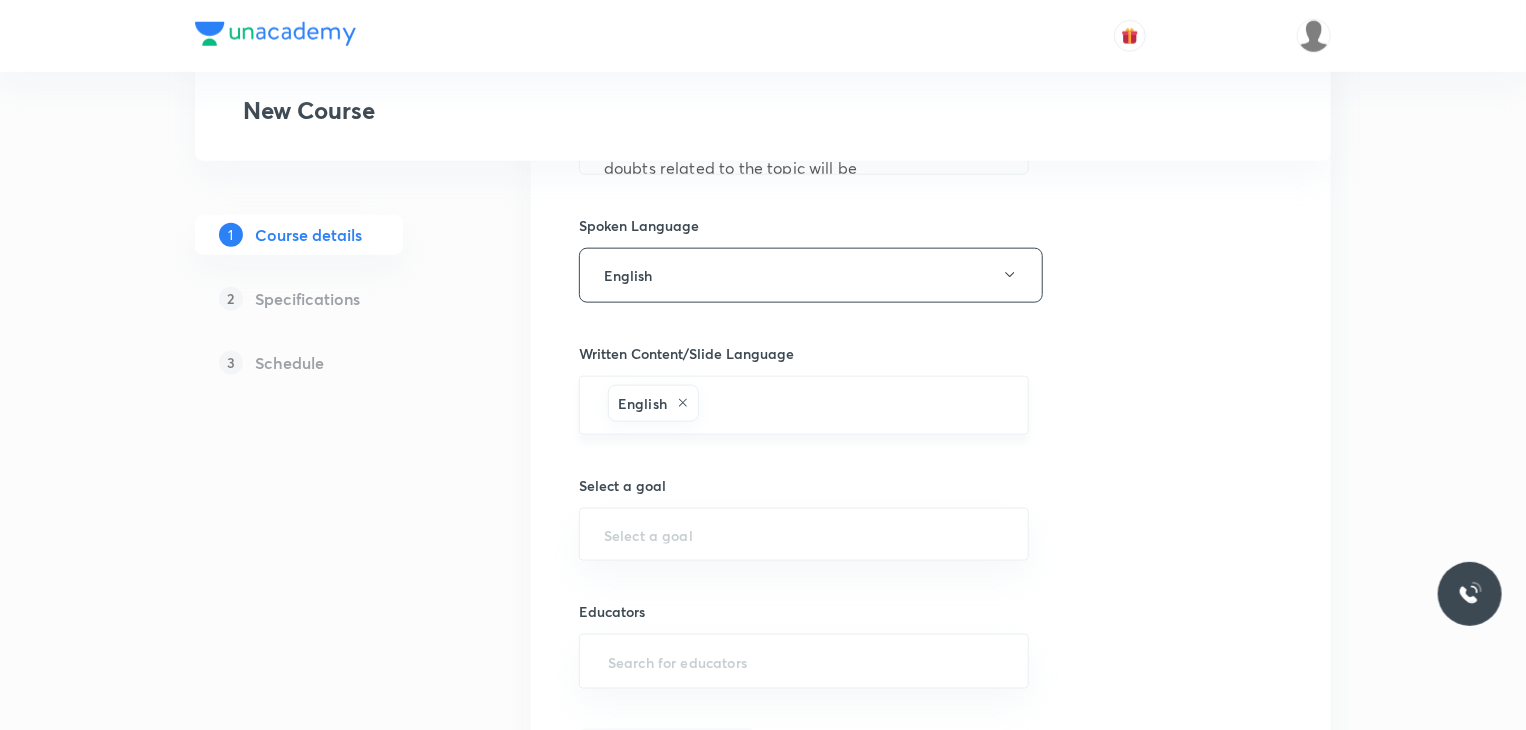 scroll, scrollTop: 1092, scrollLeft: 0, axis: vertical 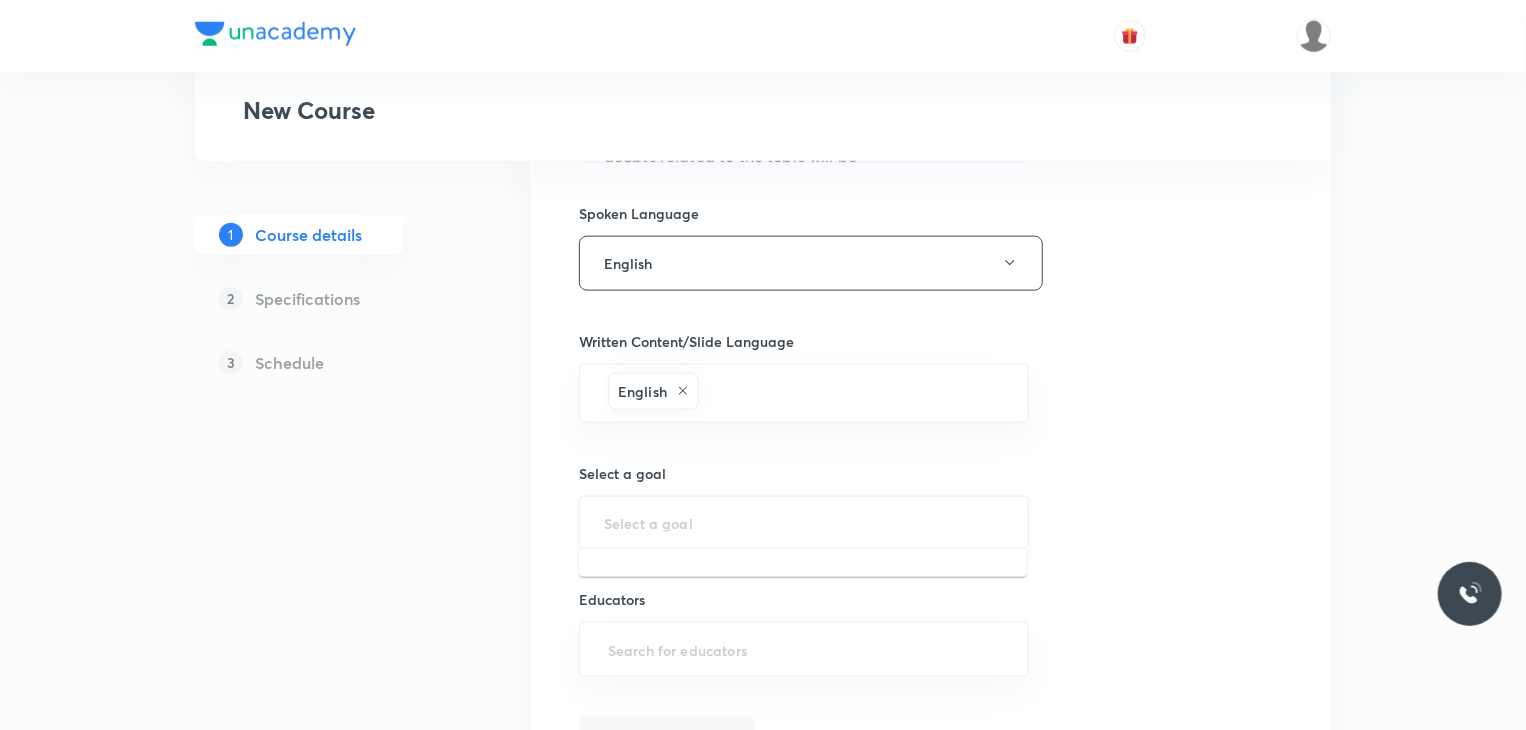 click at bounding box center (804, 522) 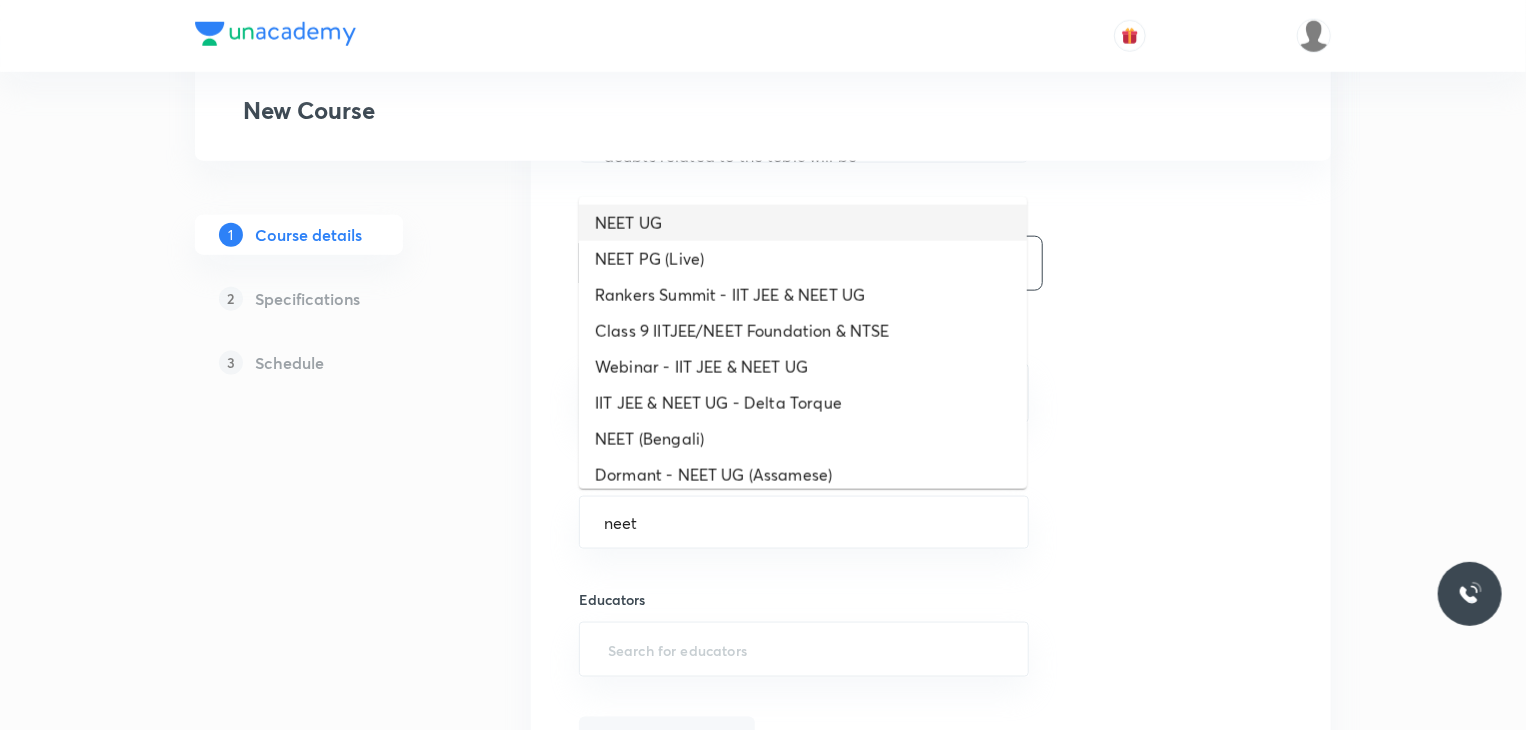 click on "NEET UG" at bounding box center (803, 223) 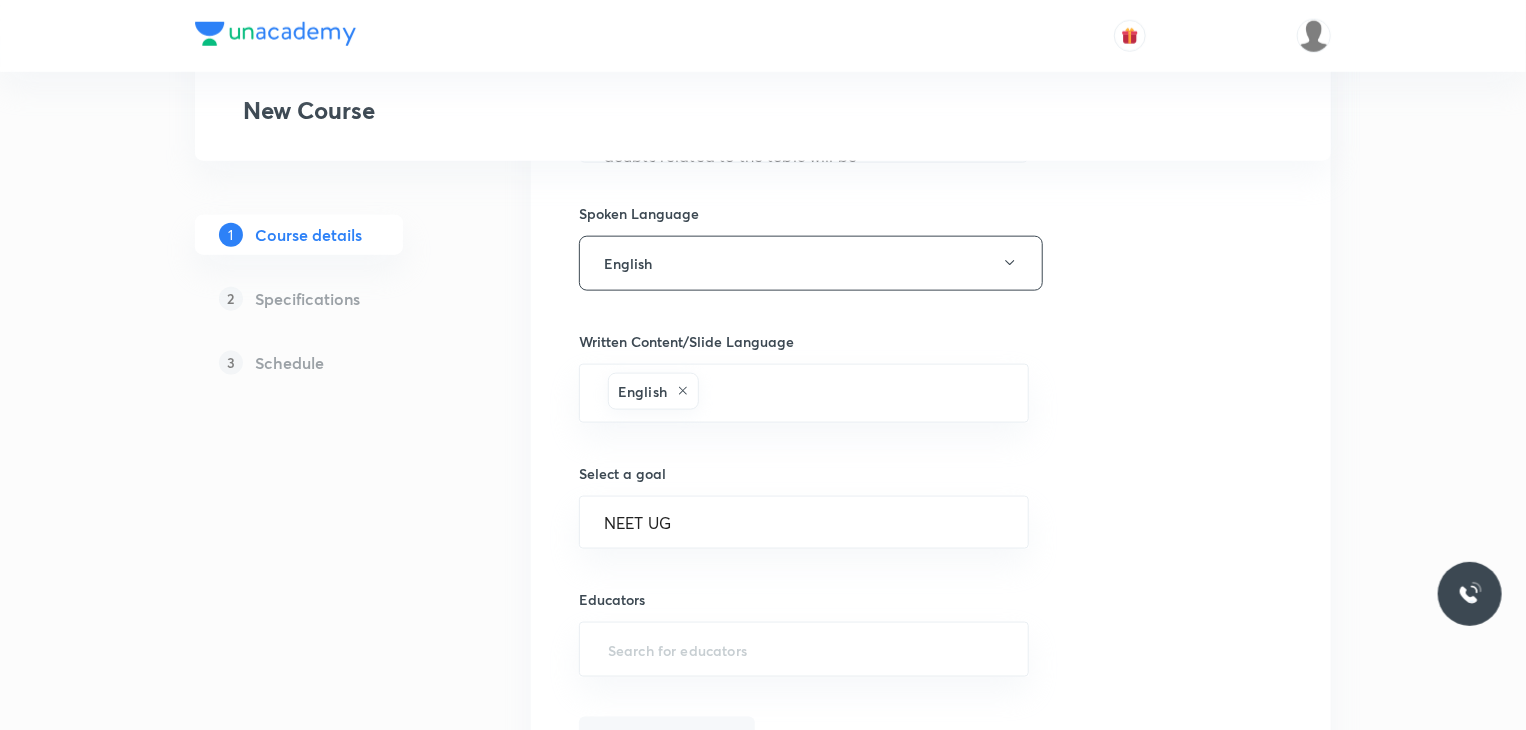 scroll, scrollTop: 1219, scrollLeft: 0, axis: vertical 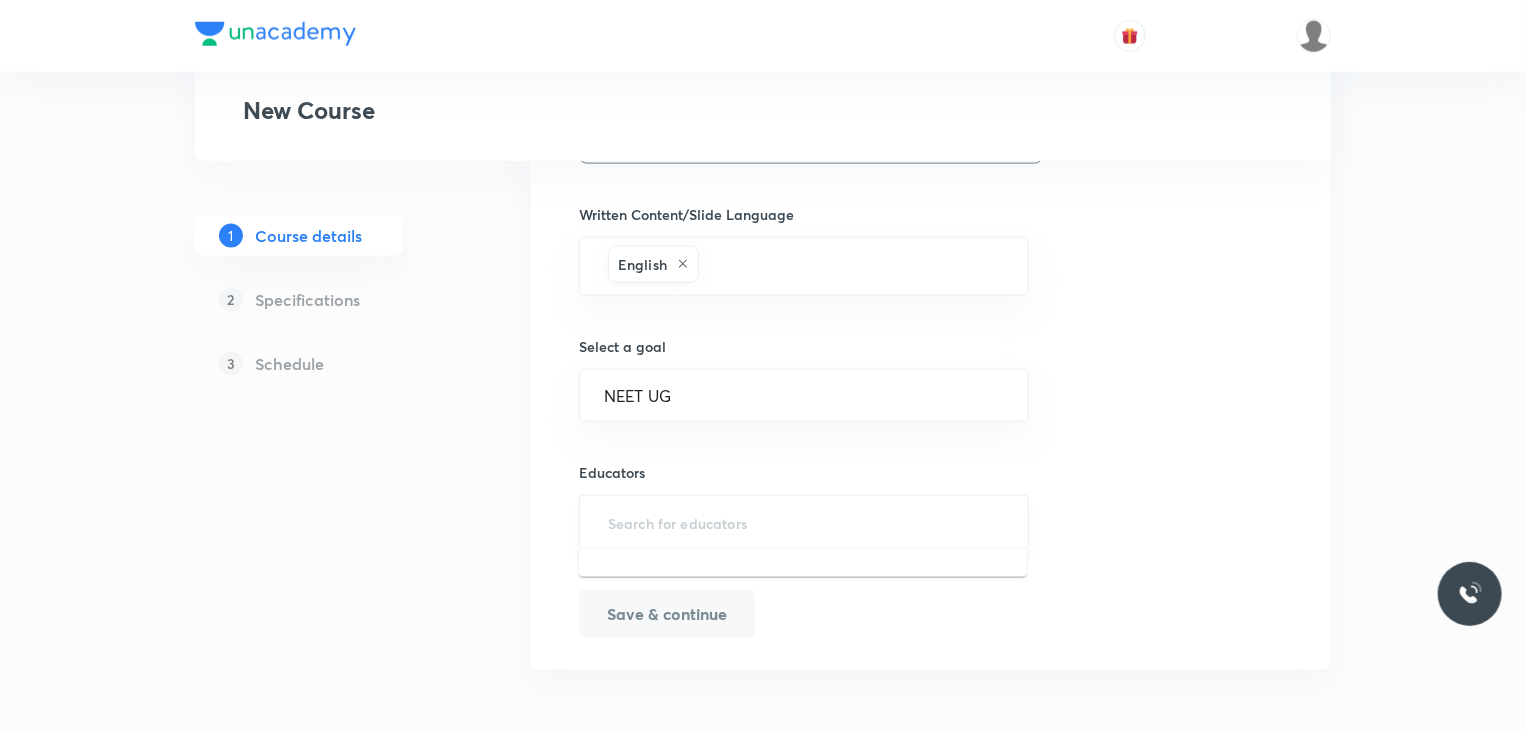 click at bounding box center (804, 522) 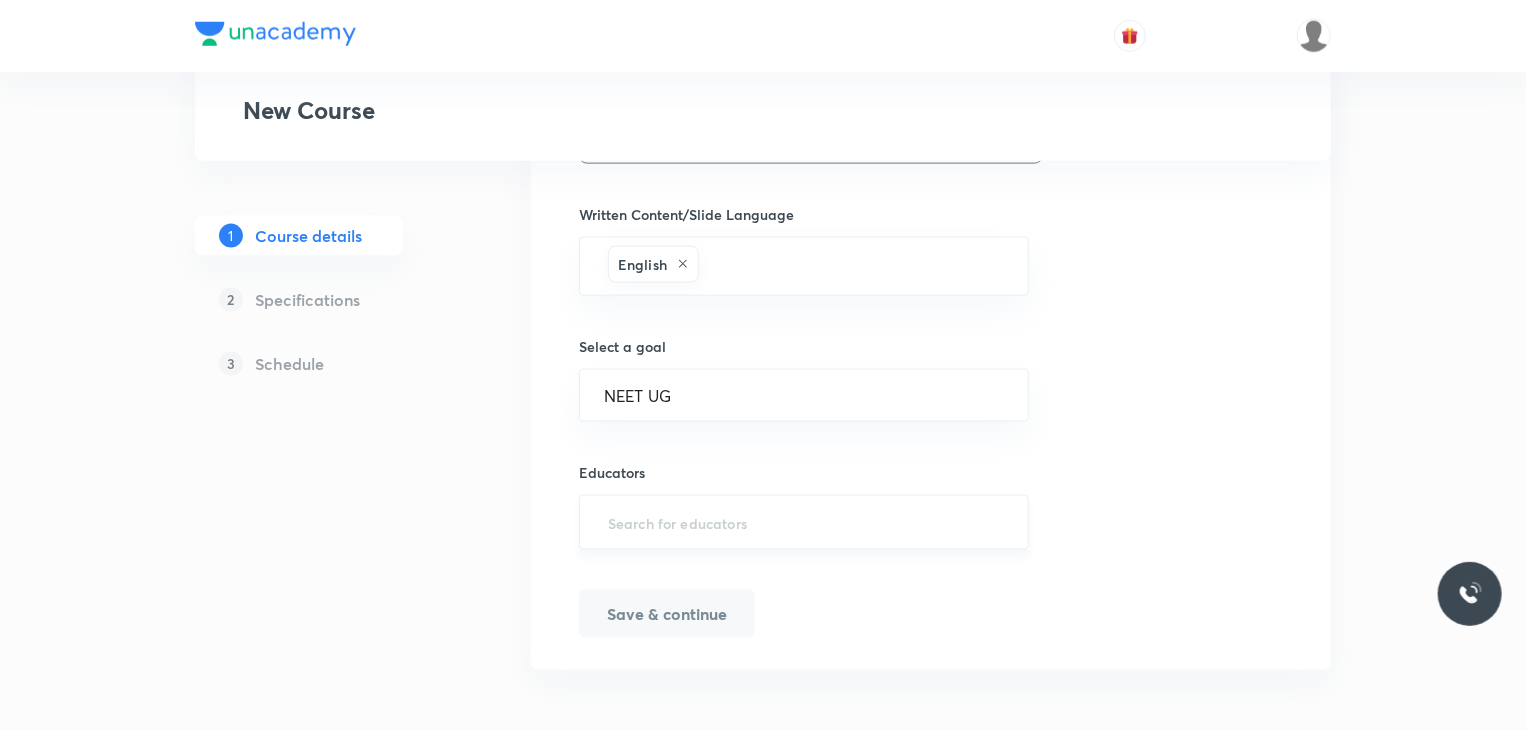 paste on "unacademy-user-RU0E67J57R44" 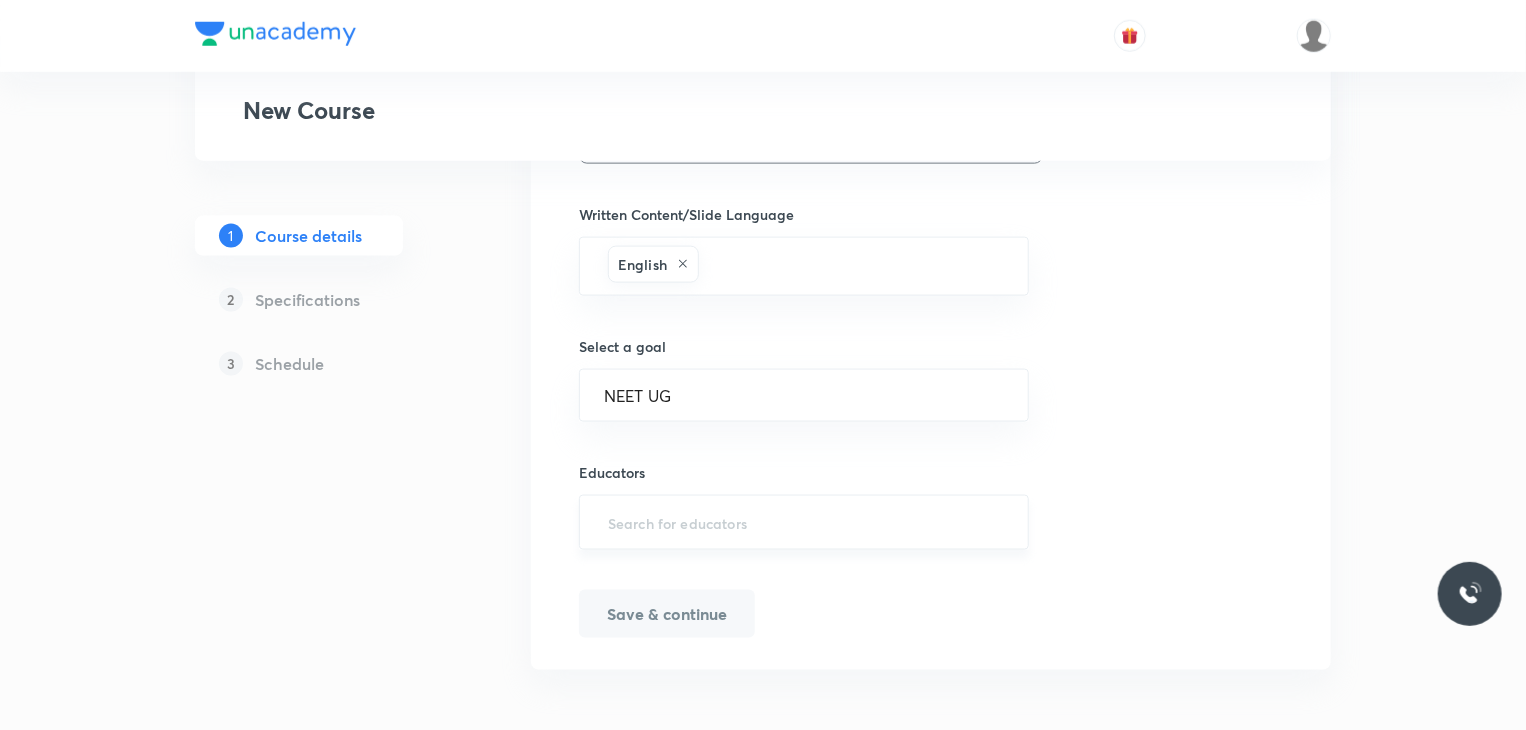 type on "unacademy-user-RU0E67J57R44" 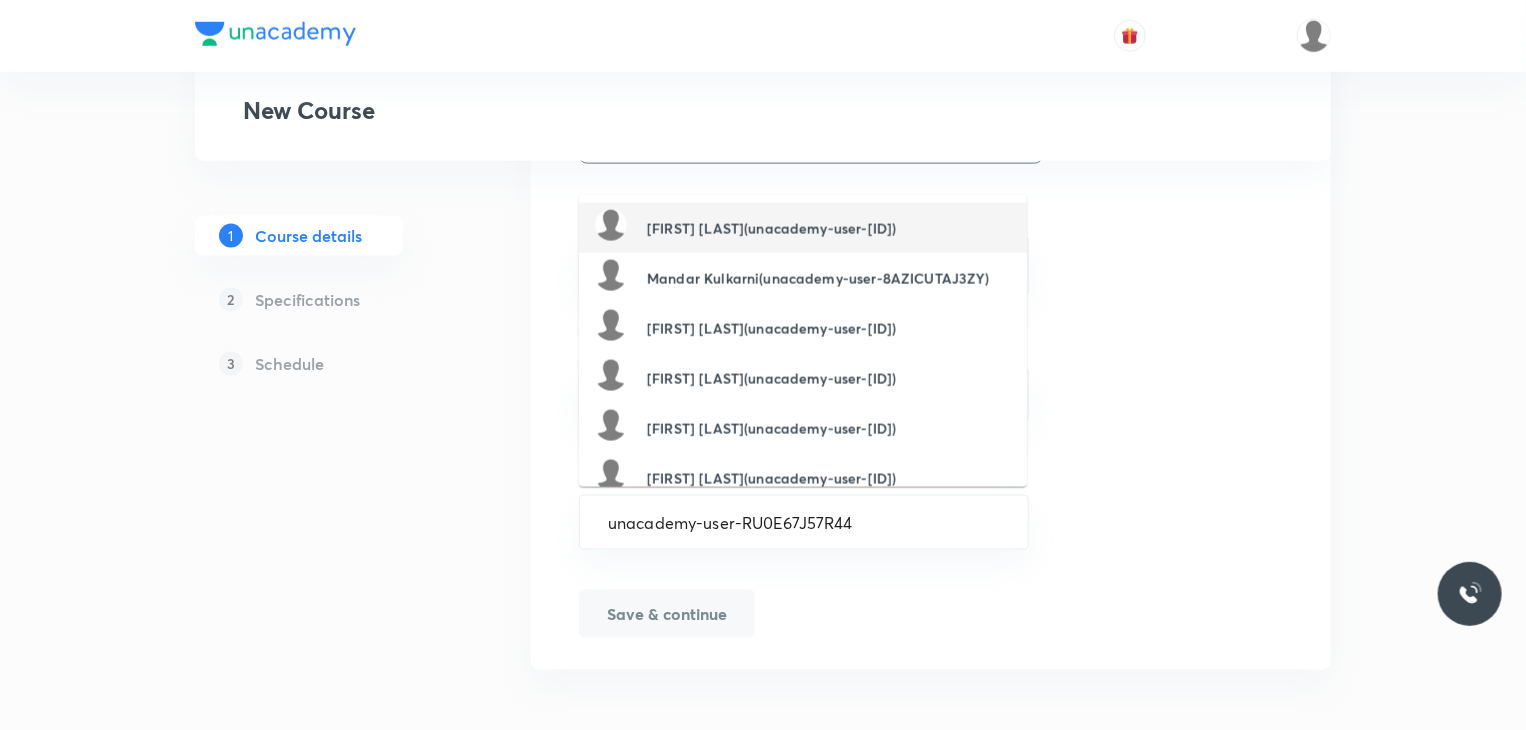 click on "Neethu C(unacademy-user-RU0E67J57R44)" at bounding box center (745, 228) 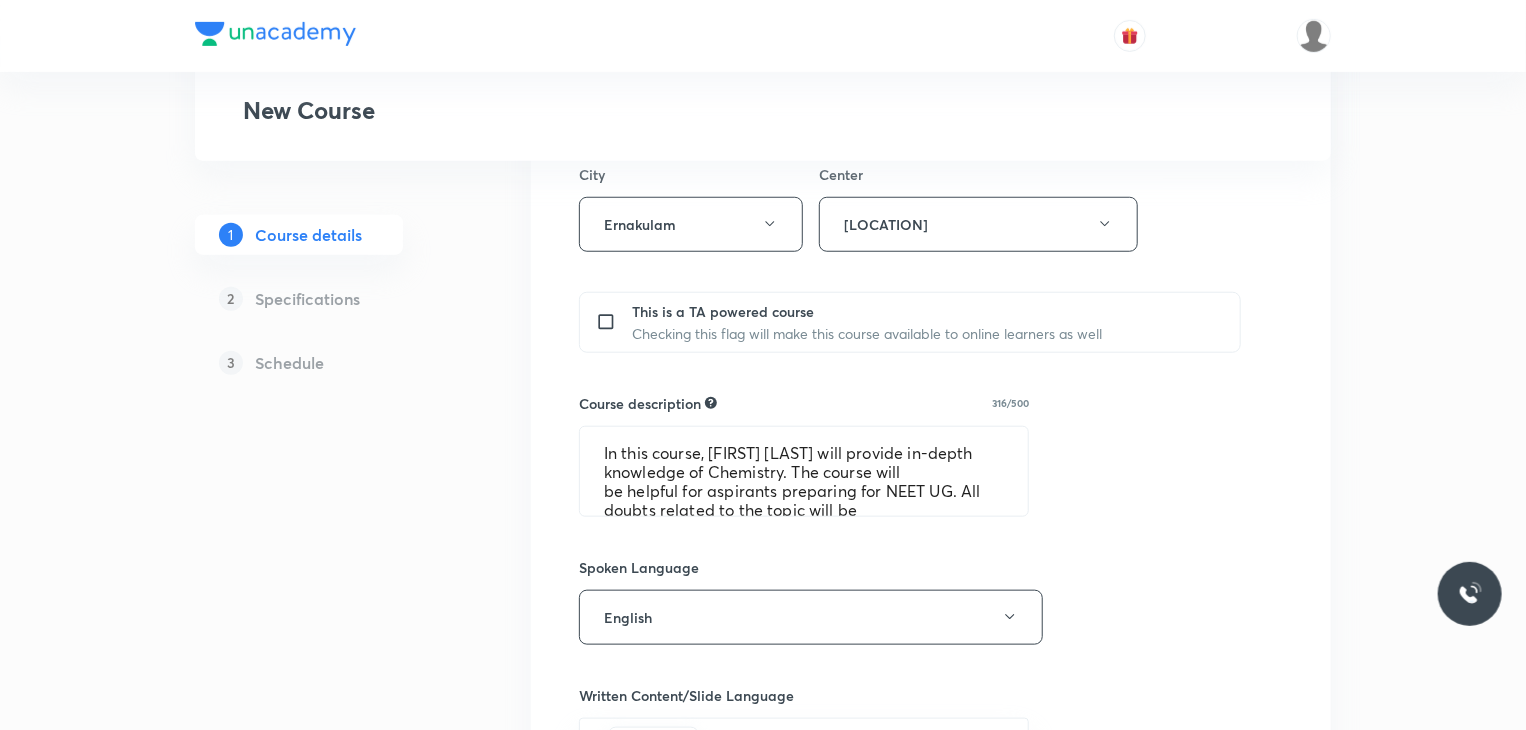 scroll, scrollTop: 731, scrollLeft: 0, axis: vertical 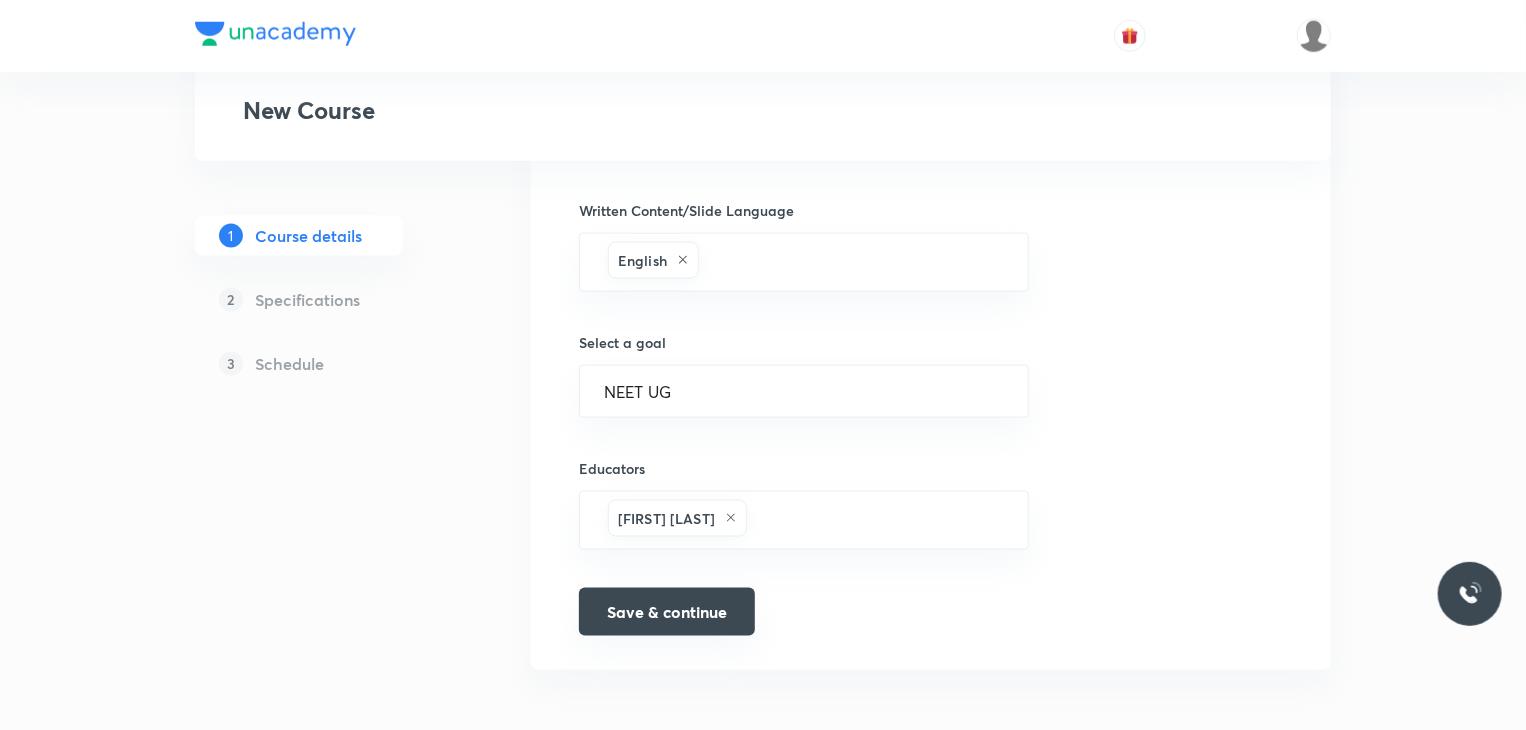 click on "Save & continue" at bounding box center (667, 612) 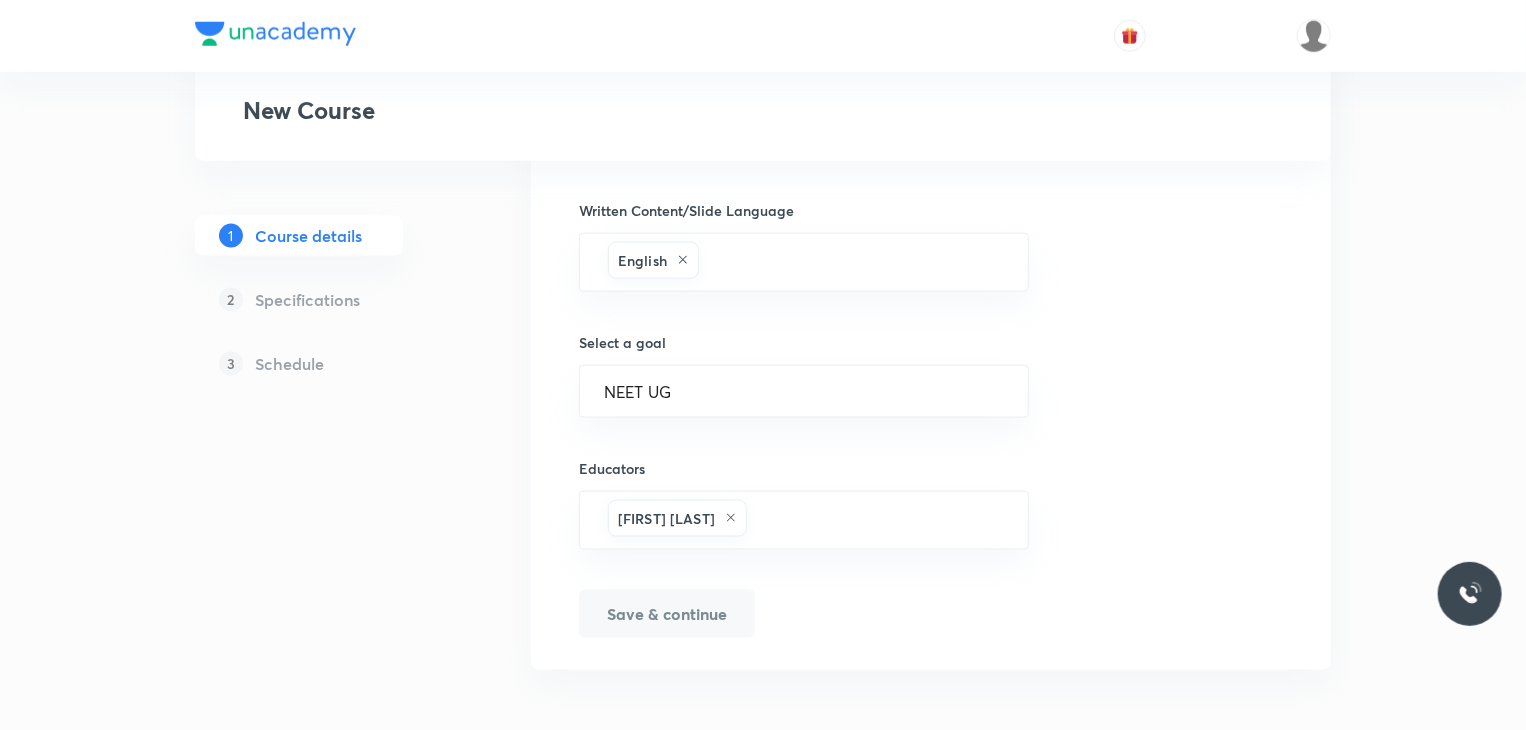 scroll, scrollTop: 1246, scrollLeft: 0, axis: vertical 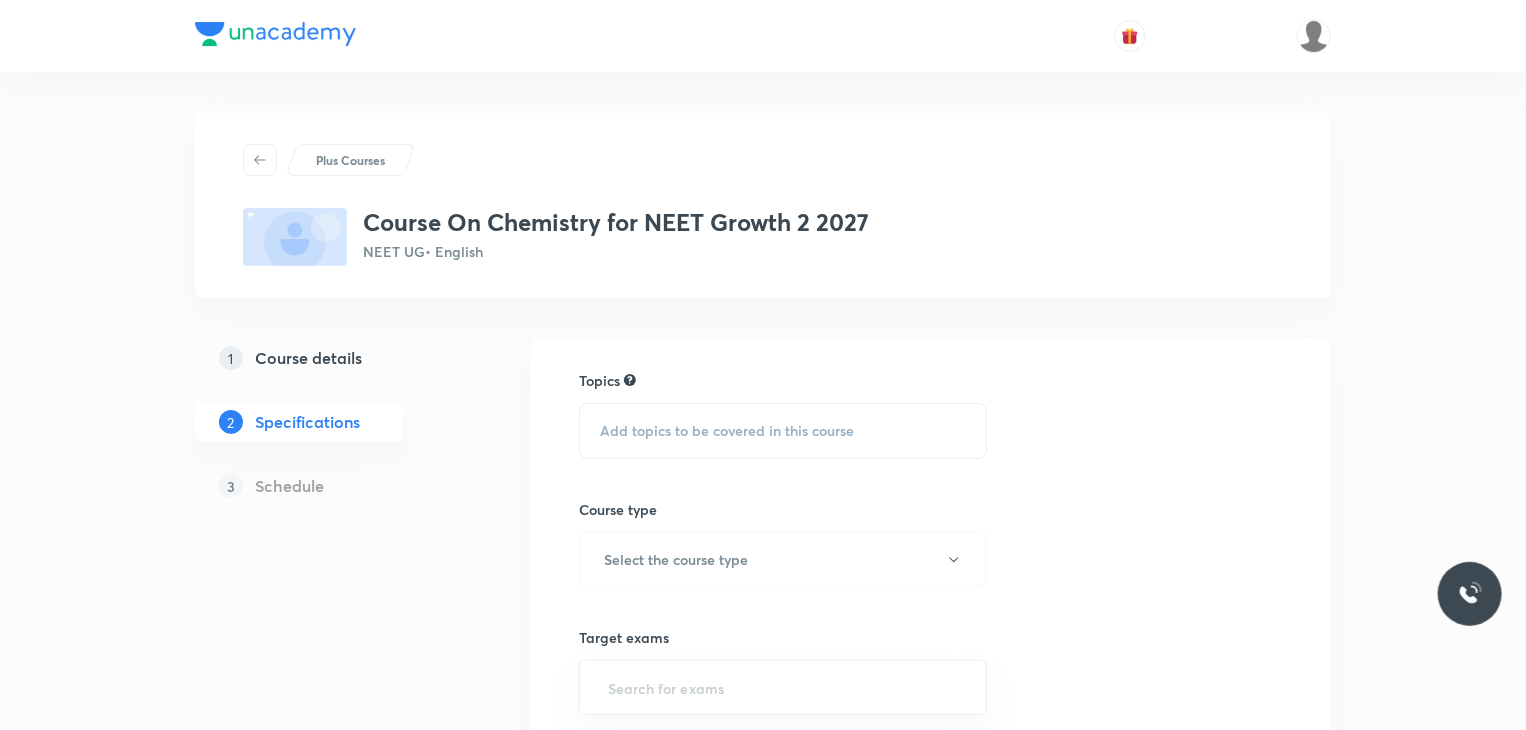 click on "Add topics to be covered in this course" at bounding box center [727, 431] 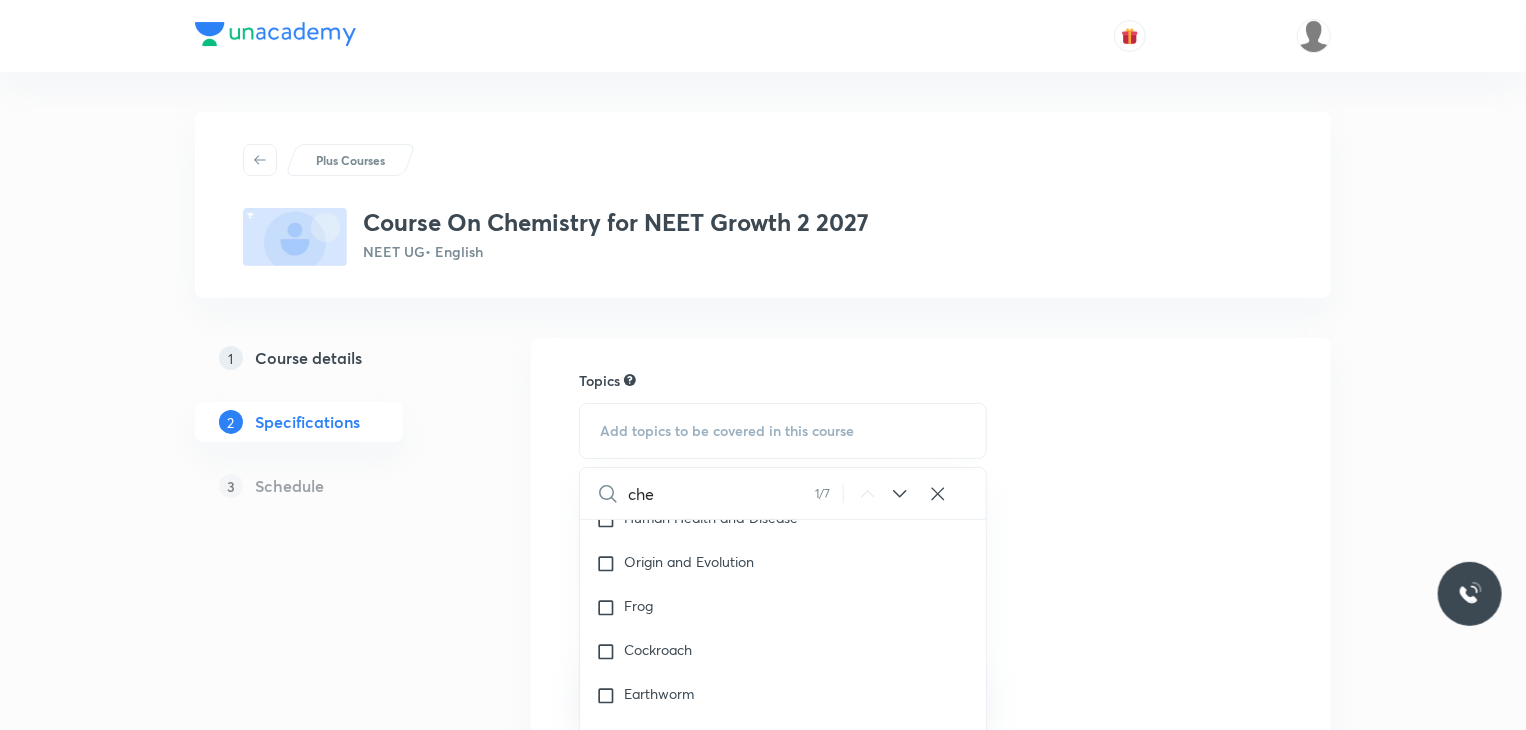 scroll, scrollTop: 1744, scrollLeft: 0, axis: vertical 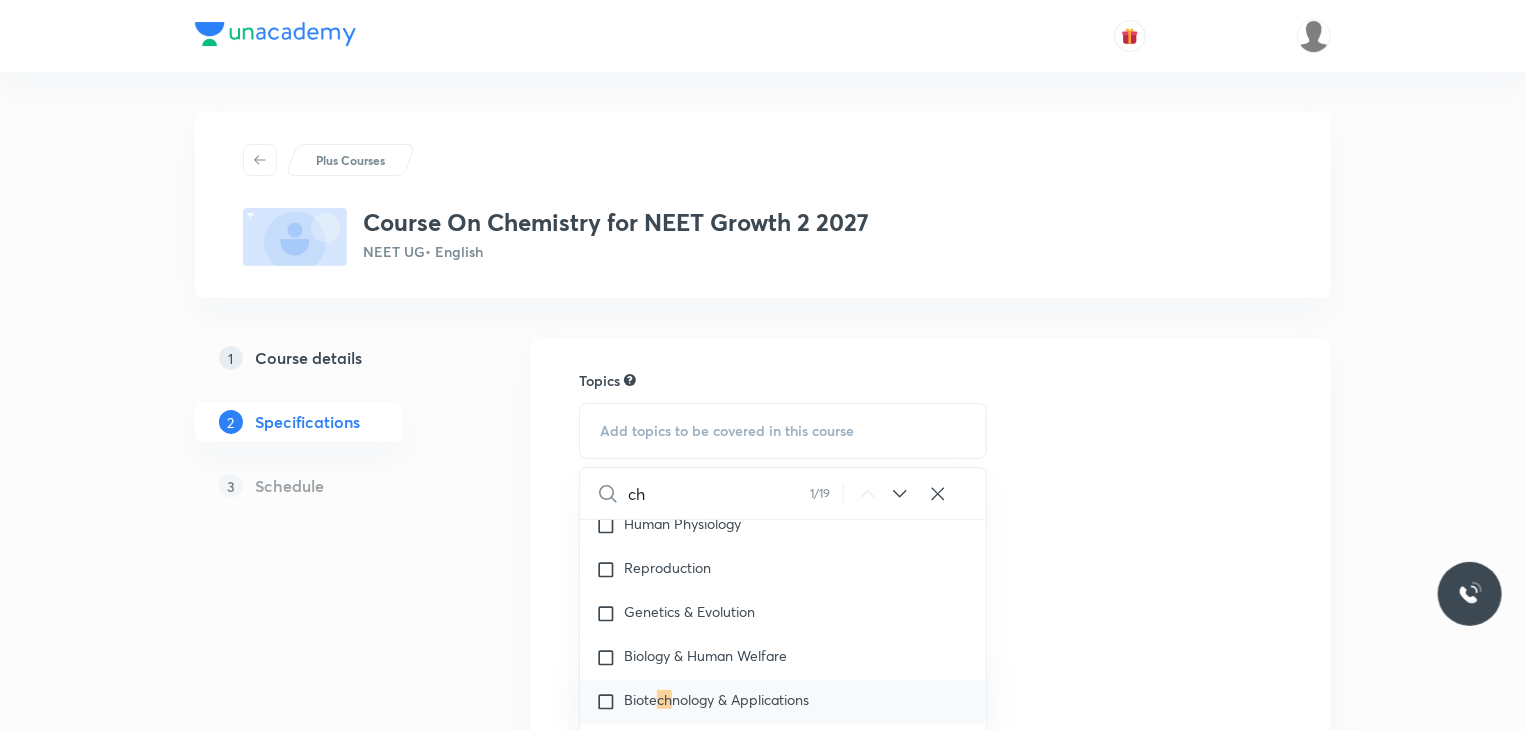 type on "c" 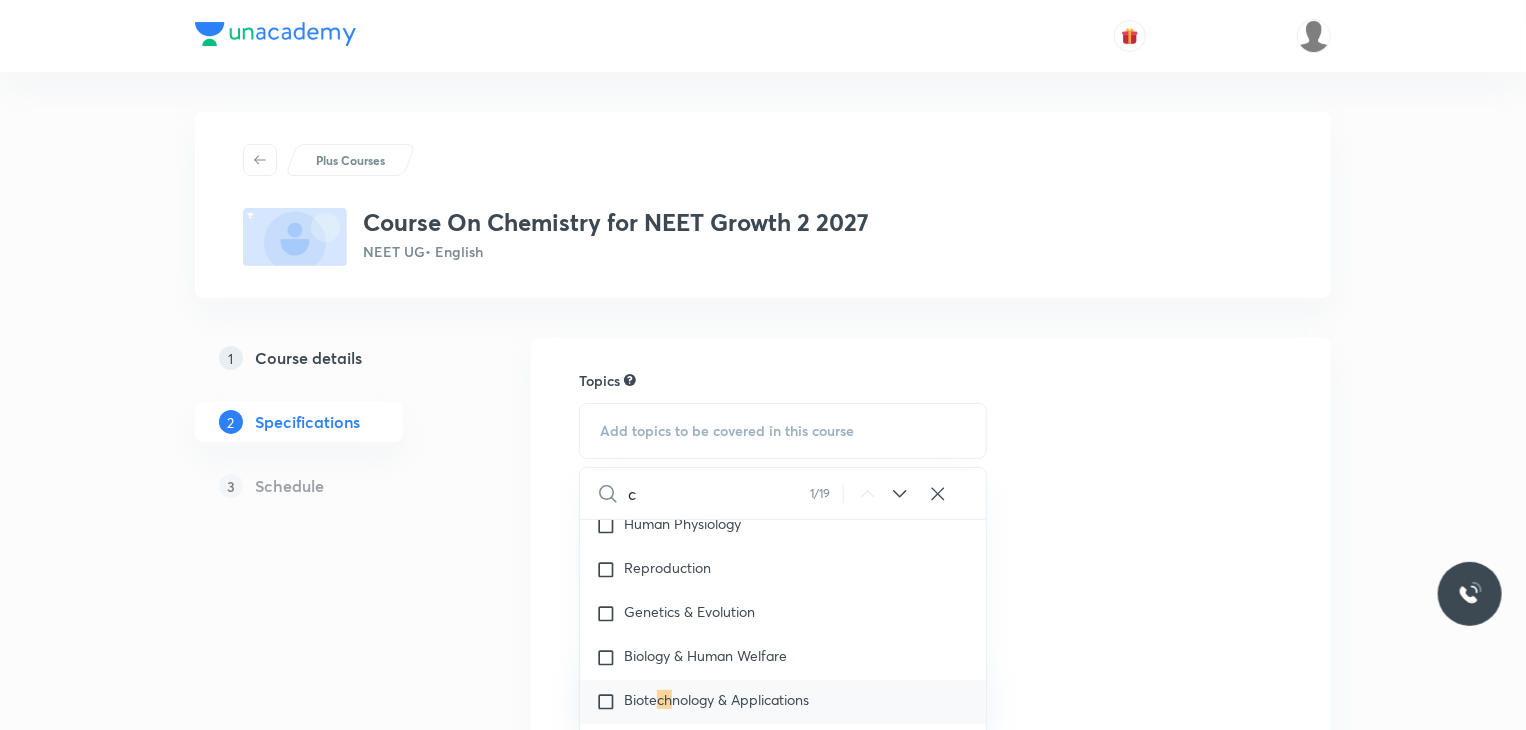 type 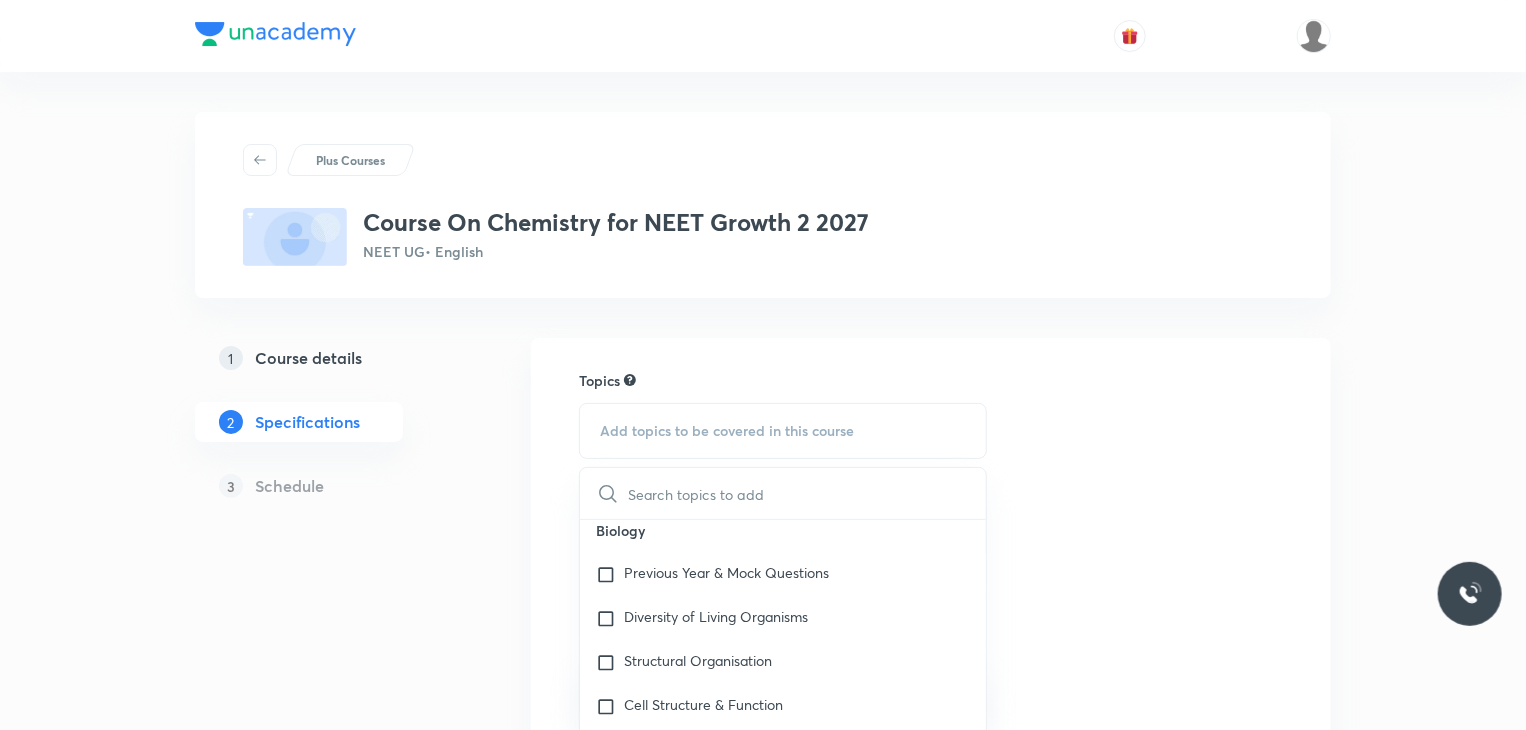 scroll, scrollTop: 0, scrollLeft: 0, axis: both 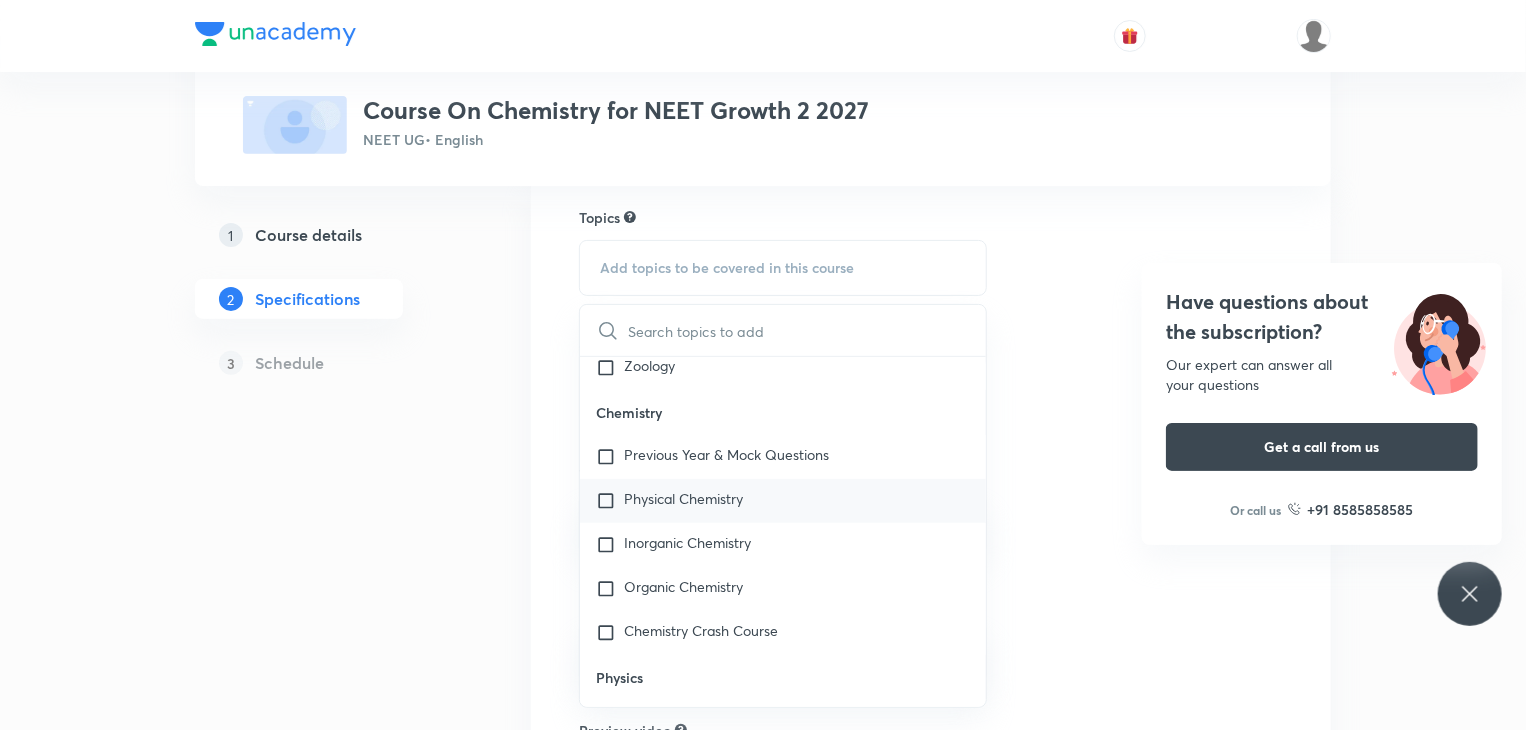 click on "Physical Chemistry" at bounding box center [783, 501] 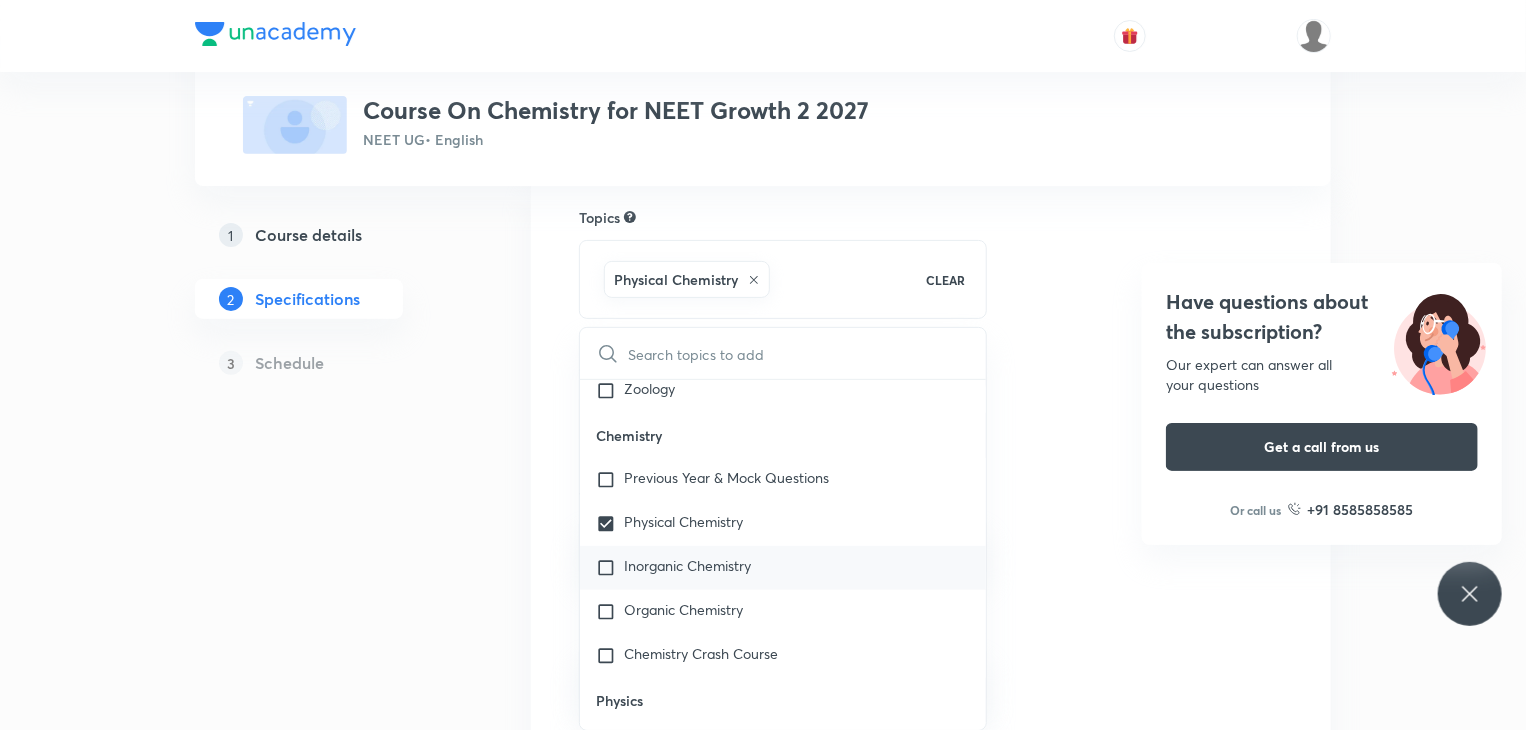 click on "Inorganic Chemistry" at bounding box center [783, 568] 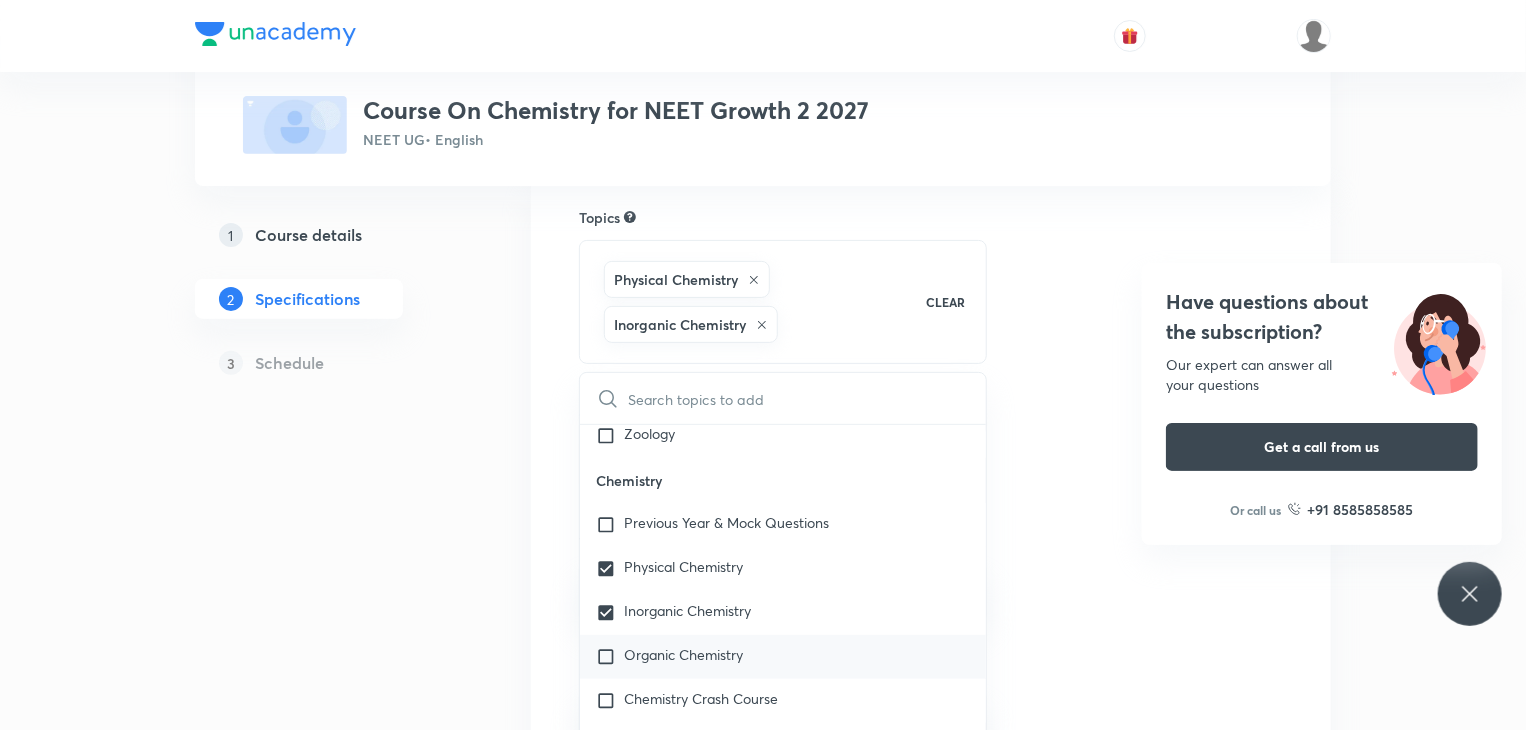 click at bounding box center [610, 657] 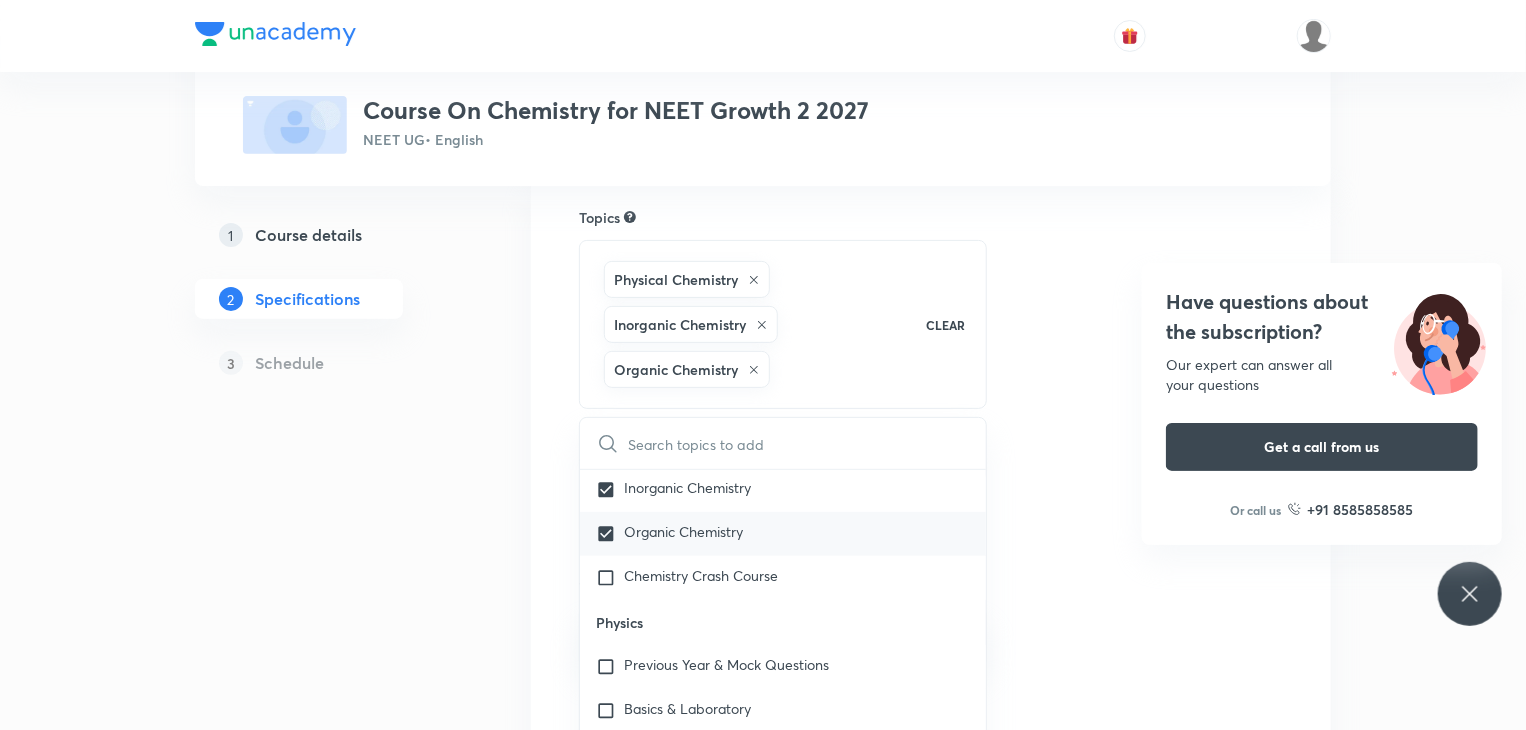 scroll, scrollTop: 2996, scrollLeft: 0, axis: vertical 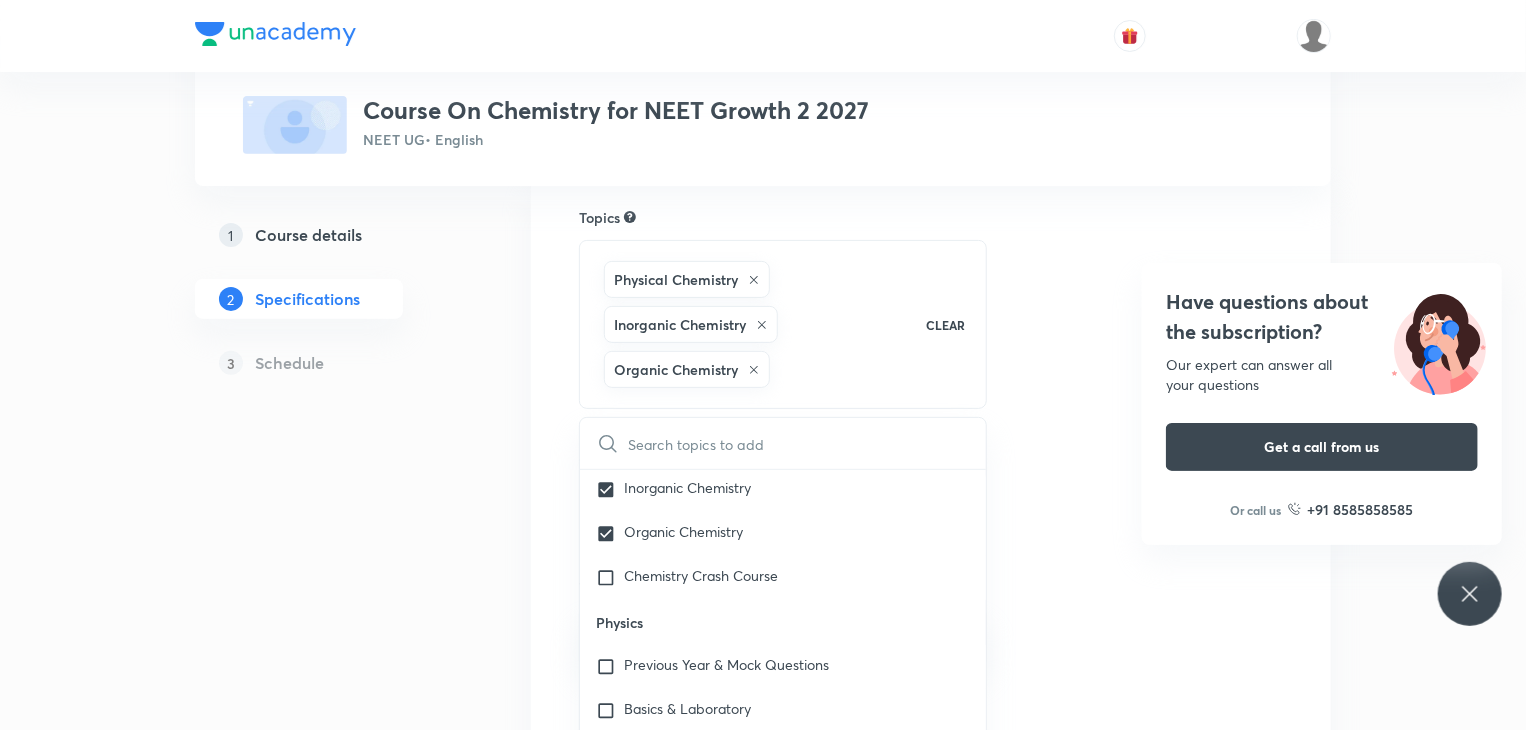 click on "Topics Physical Chemistry Inorganic Chemistry Organic Chemistry CLEAR ​ Biology Previous Year & Mock Questions Diversity of Living Organisms Structural Organisation Cell Structure & Function Plant Physiology Human Physiology Reproduction Genetics & Evolution Biology & Human Welfare Biotechnology & Applications Environment & Ecology Cell - The Unit of Life Crash Course Reproduction in Organisms Biological Classification The Living World Cell Cycle and Cell Division Plant Kingdom Principles of Inheritance and Variation (Genetics) Sexual Reproduction in Flowering plants Reproductive Health Human Reproduction Morphology of Flowering Plants Respiration in Plants Photosynthesis in Higher Plants Mineral Nutrition Transport in Plants Anatomy of Flowering Plants Environmental Issues Biodiversity and Conservation Ecosystem Organism, Population and Community Microbes in Human Welfare Strategies for Enhancement in Food Production Molecular Basis of Inheritance Biotechnology and Its Application Animal Husbandary Frog" at bounding box center (931, 658) 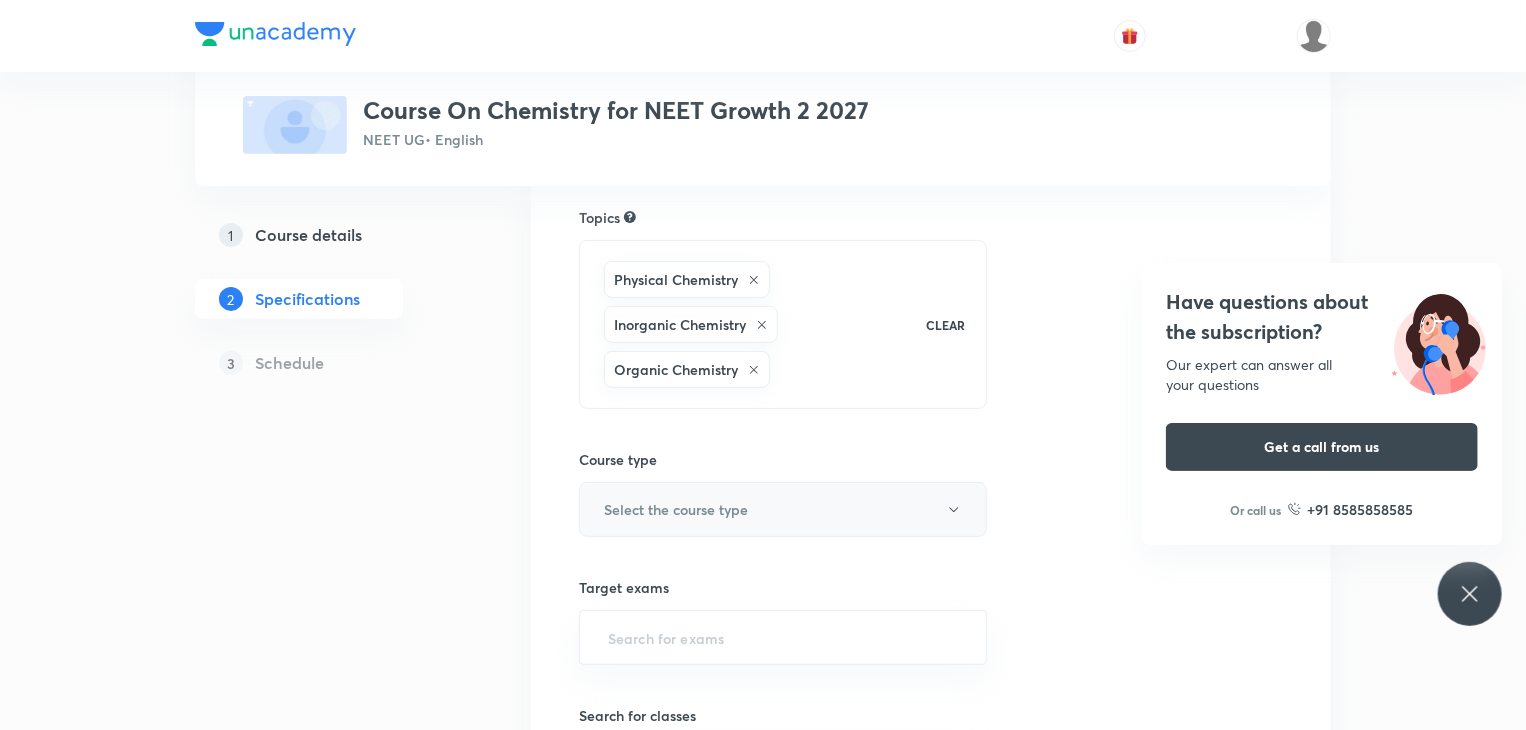 click on "Select the course type" at bounding box center (783, 509) 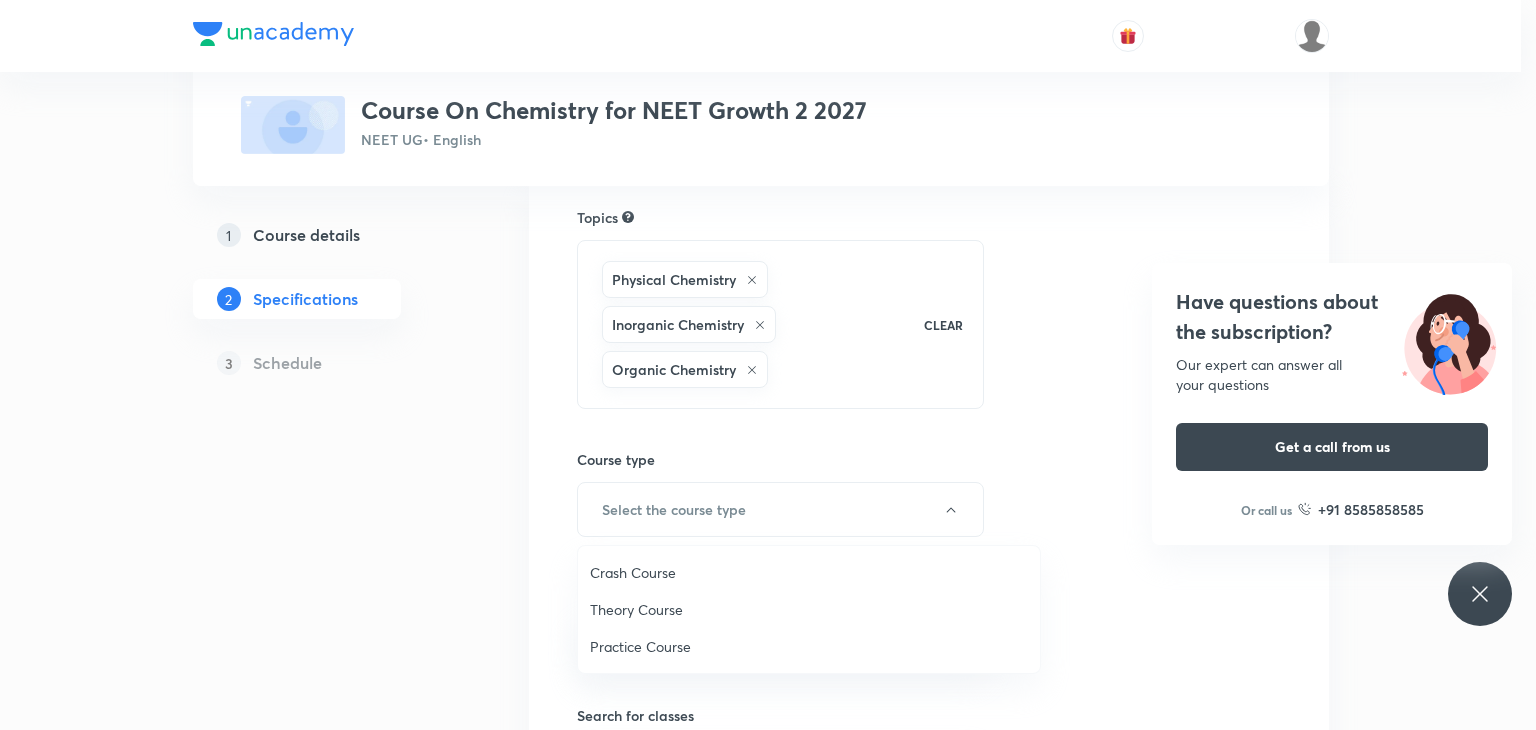 click on "Theory Course" at bounding box center [809, 609] 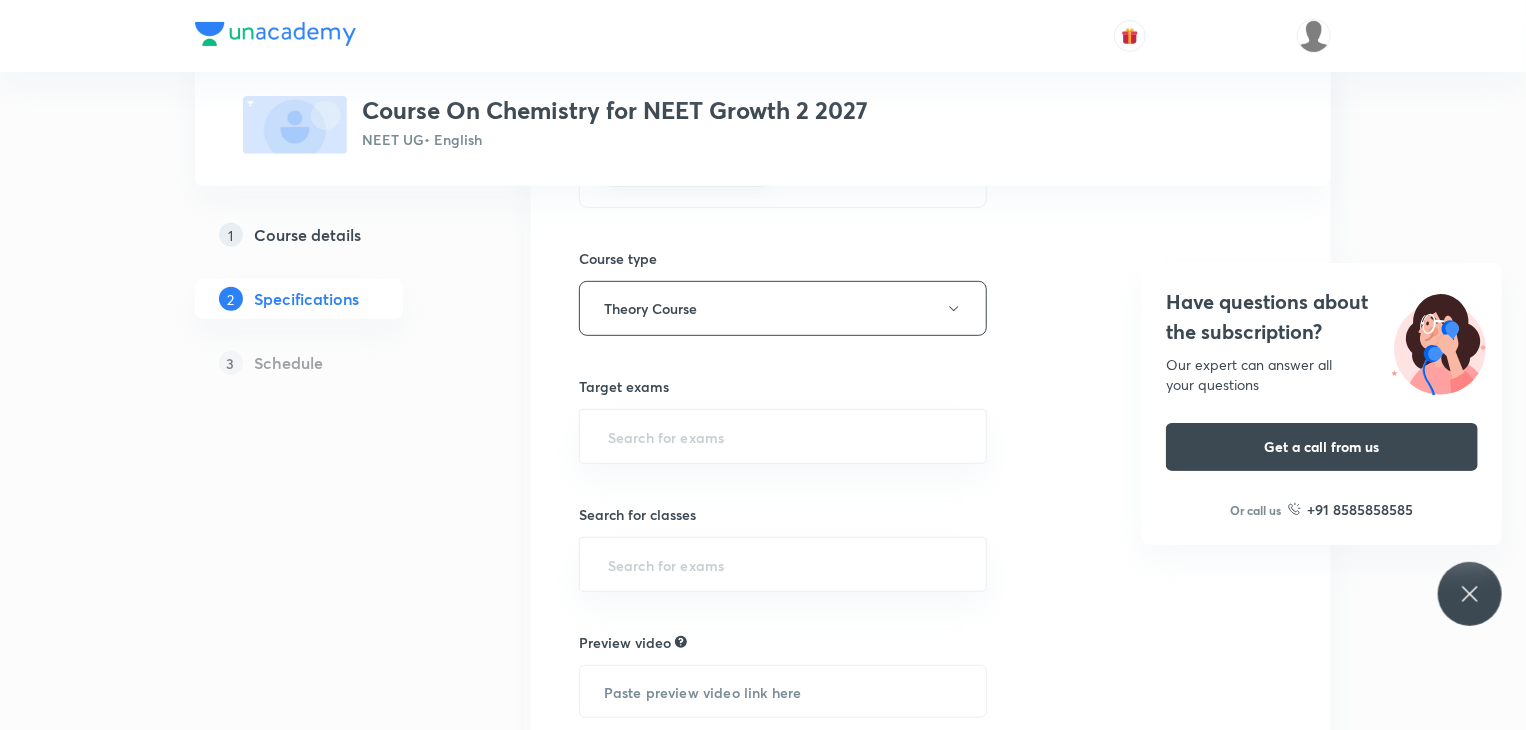 scroll, scrollTop: 380, scrollLeft: 0, axis: vertical 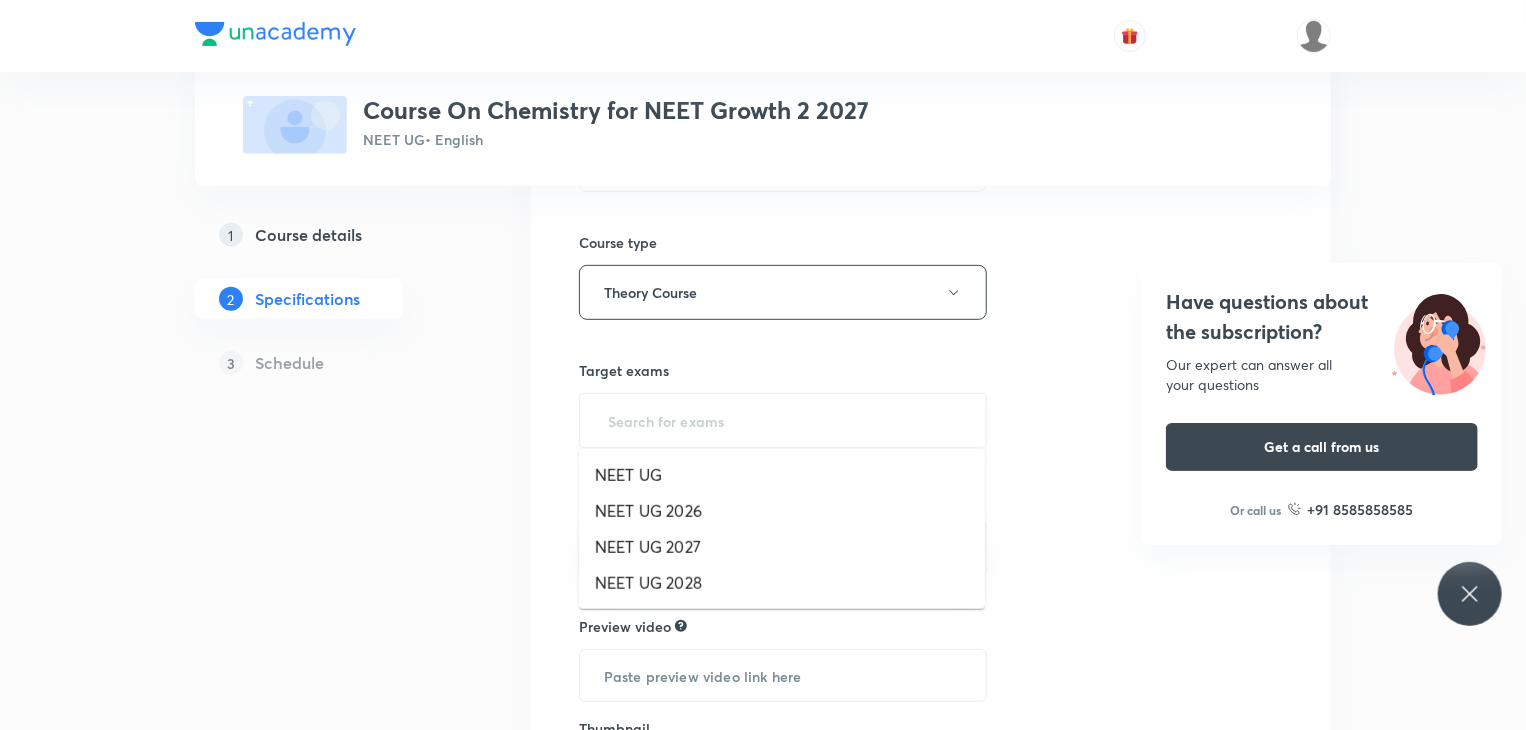 click at bounding box center [783, 420] 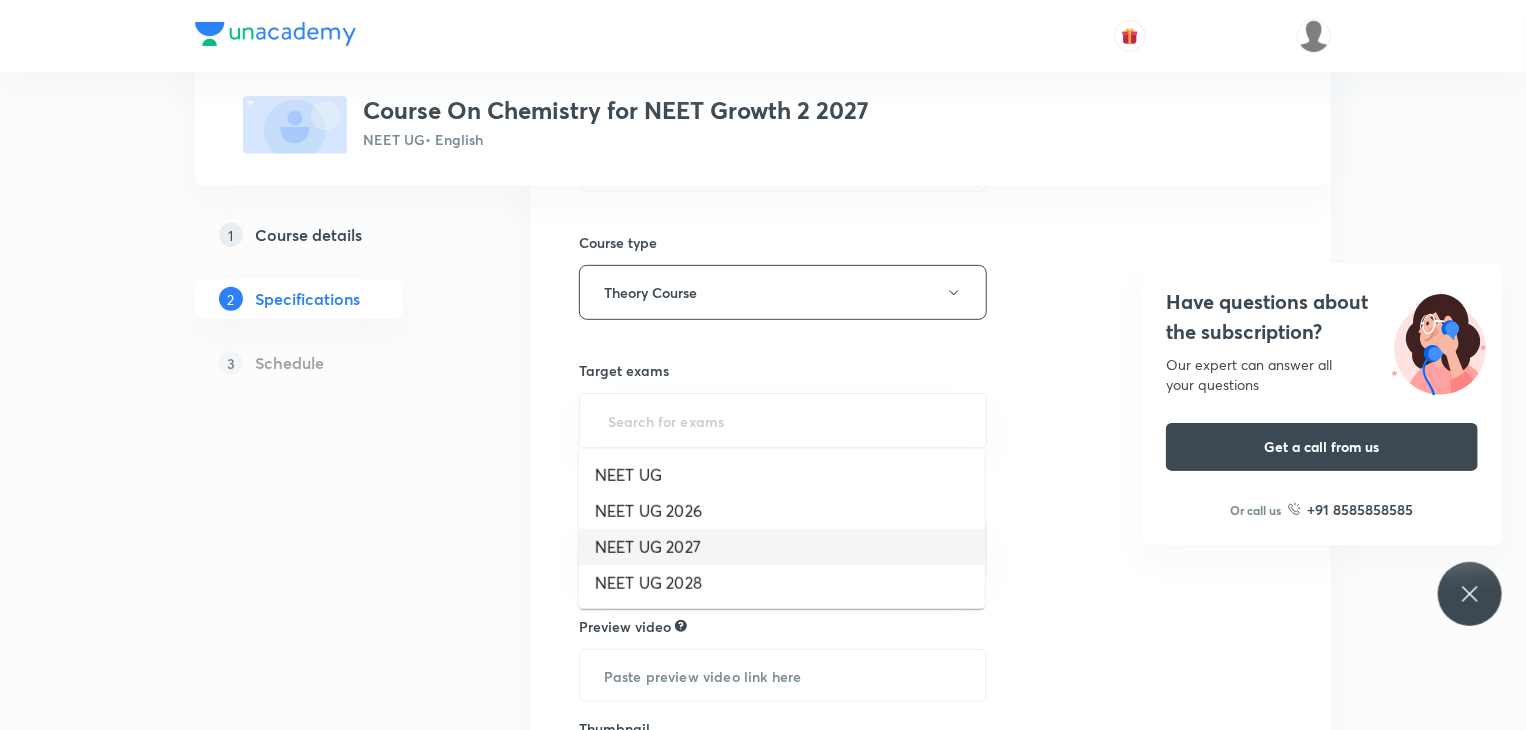 click on "NEET UG 2027" at bounding box center [782, 547] 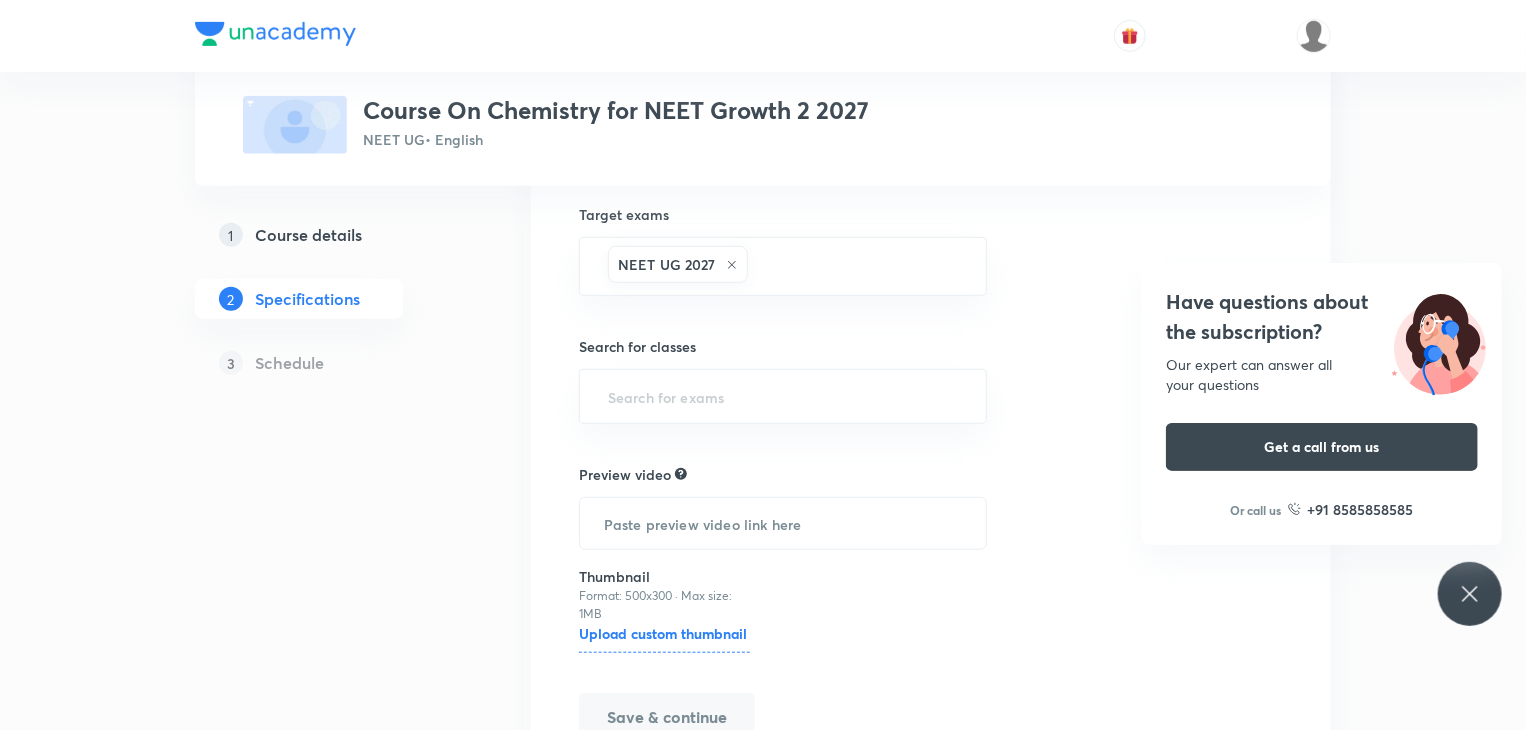 scroll, scrollTop: 538, scrollLeft: 0, axis: vertical 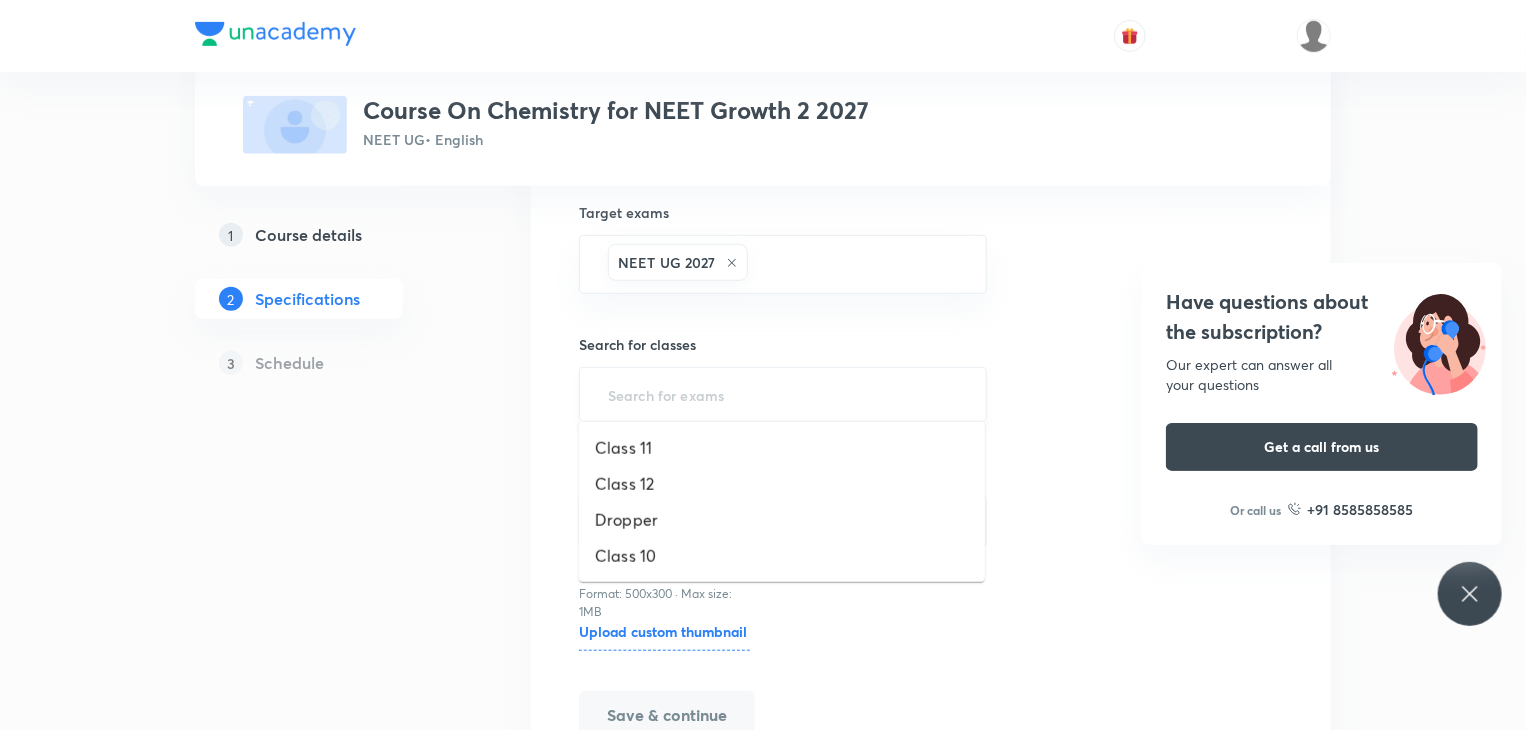 click at bounding box center (783, 394) 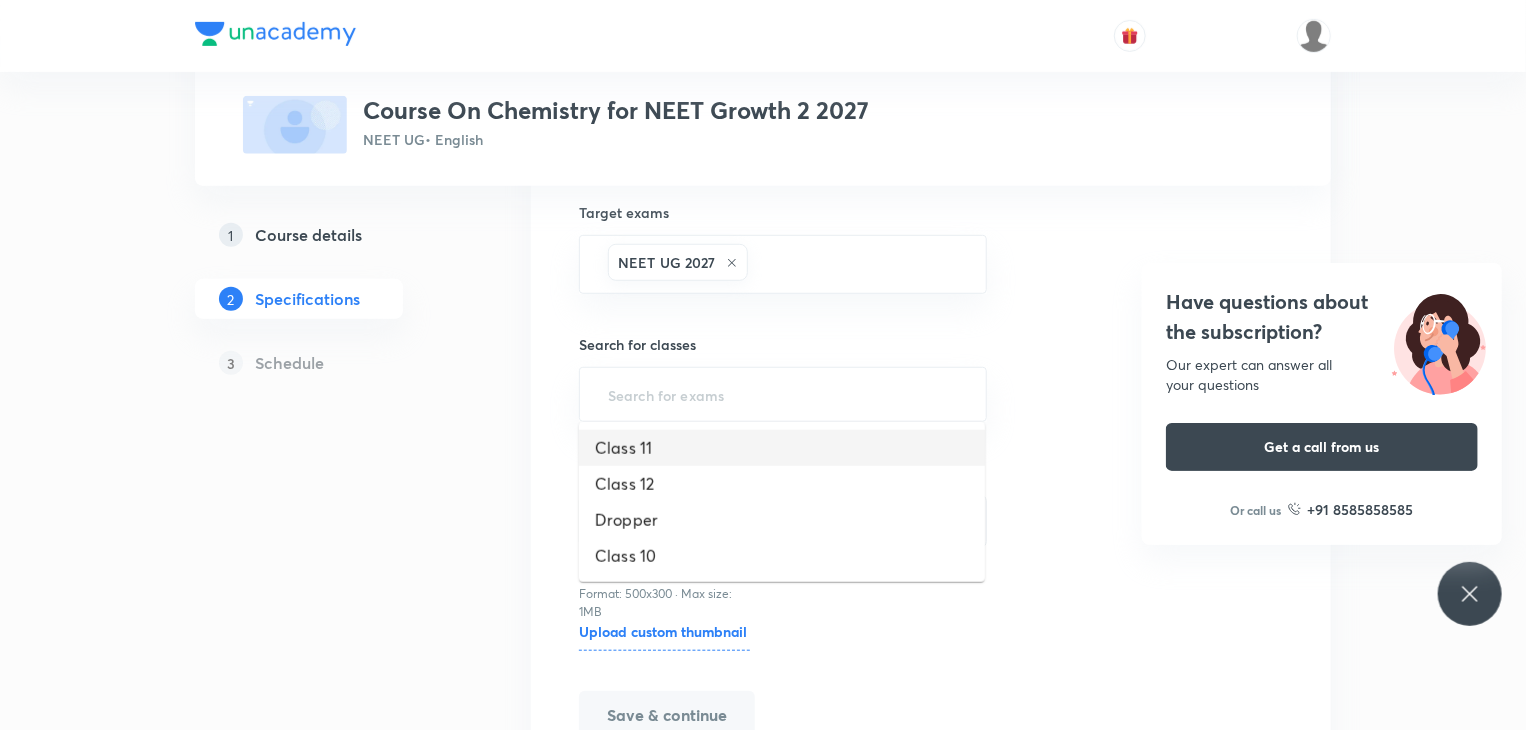 click on "Class 11" at bounding box center (782, 448) 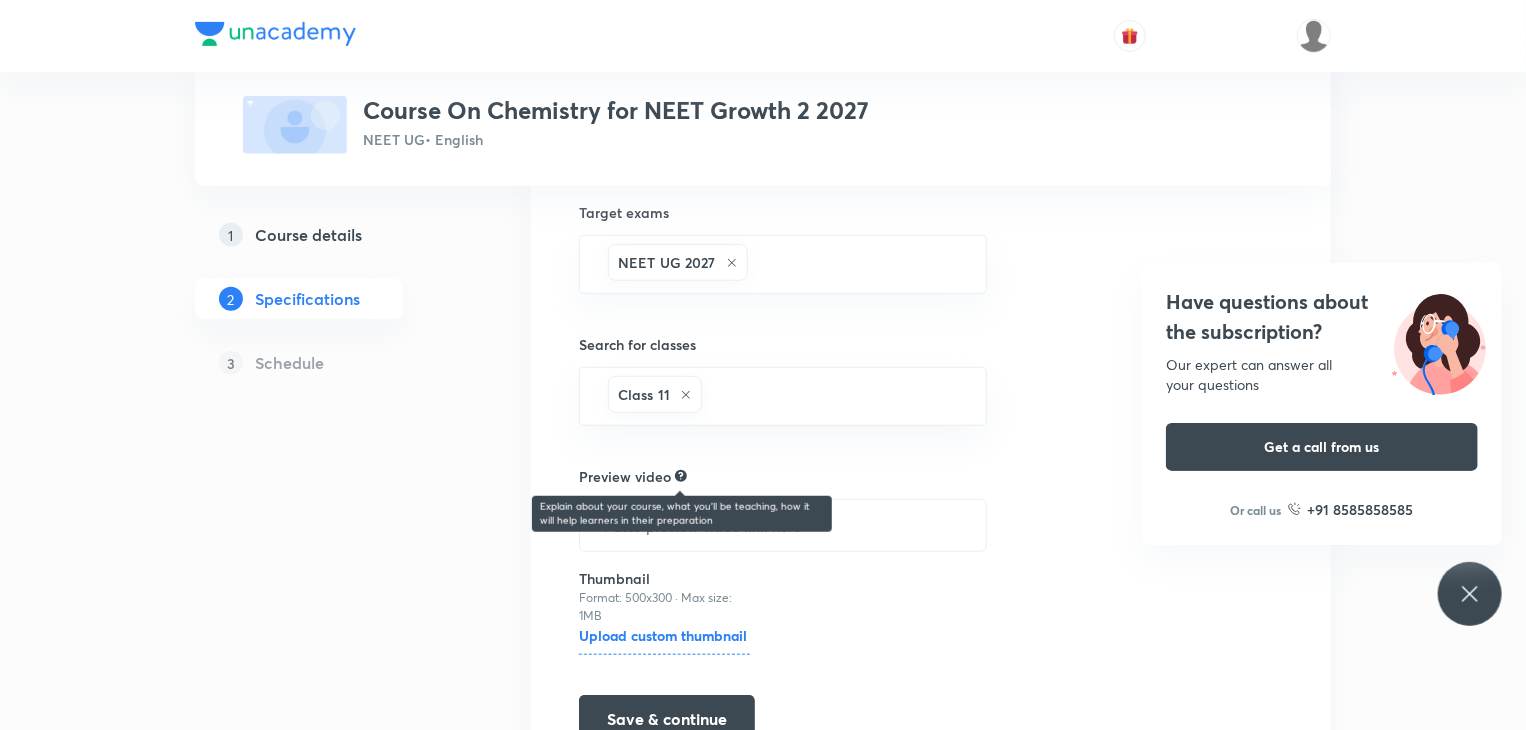 scroll, scrollTop: 643, scrollLeft: 0, axis: vertical 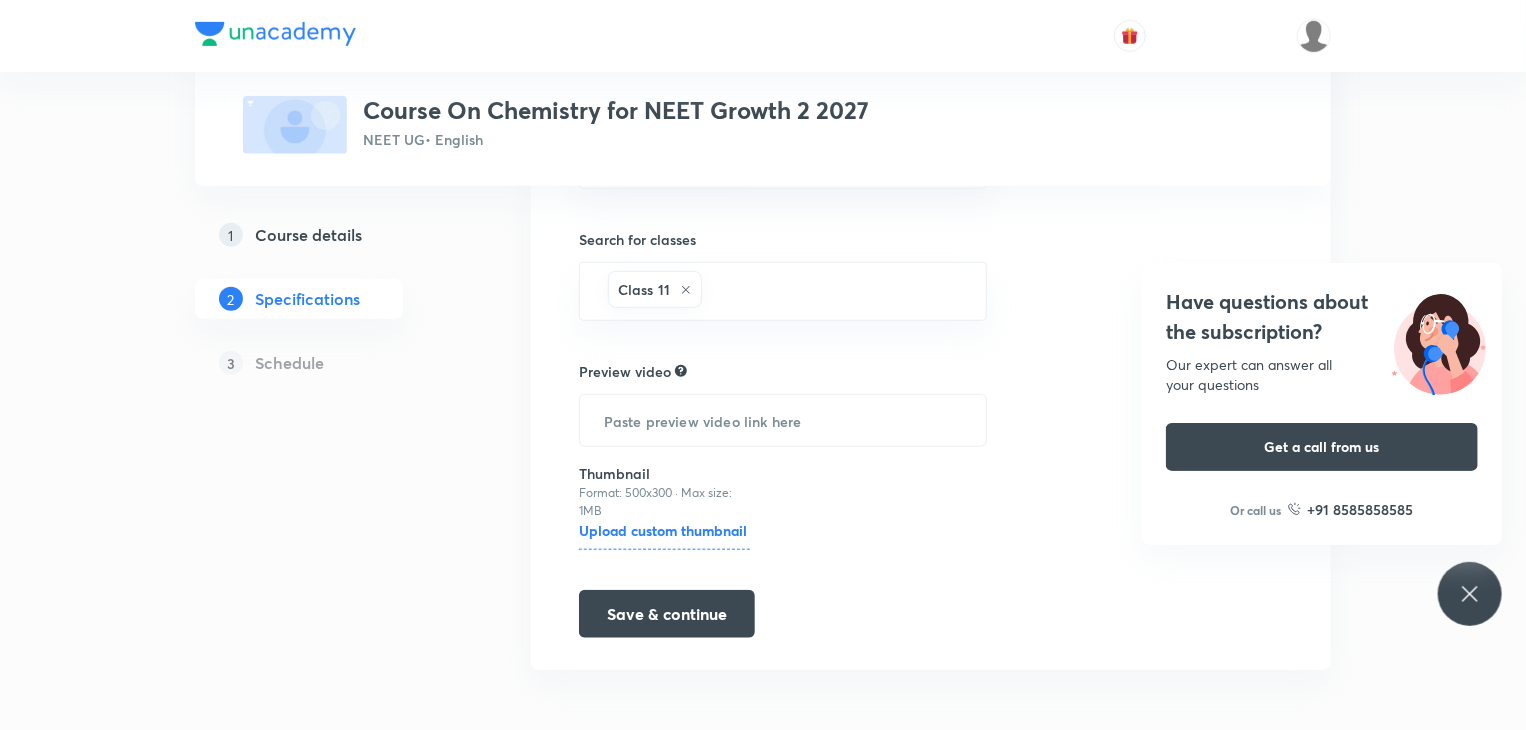 click on "Upload custom thumbnail" at bounding box center (664, 535) 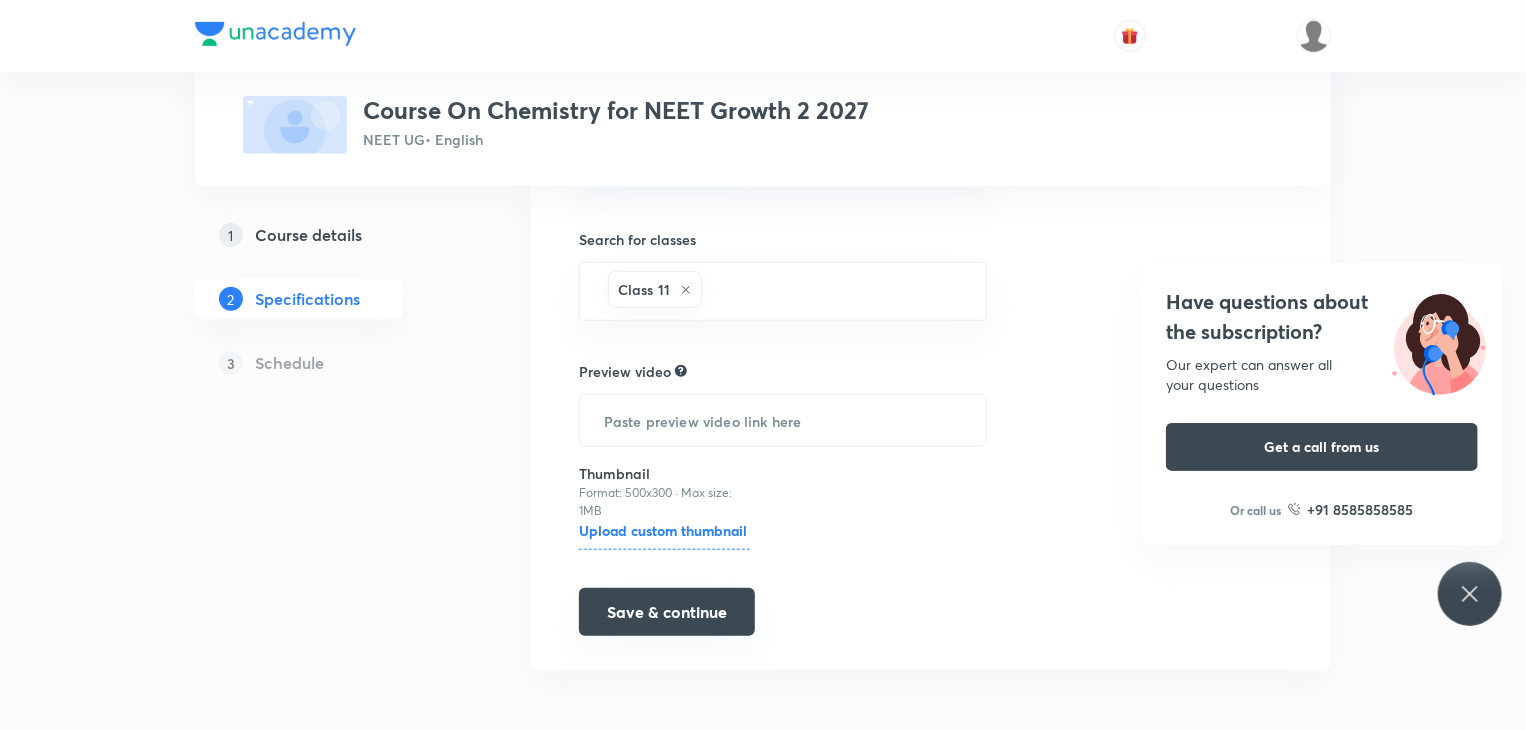 click on "Save & continue" at bounding box center [667, 612] 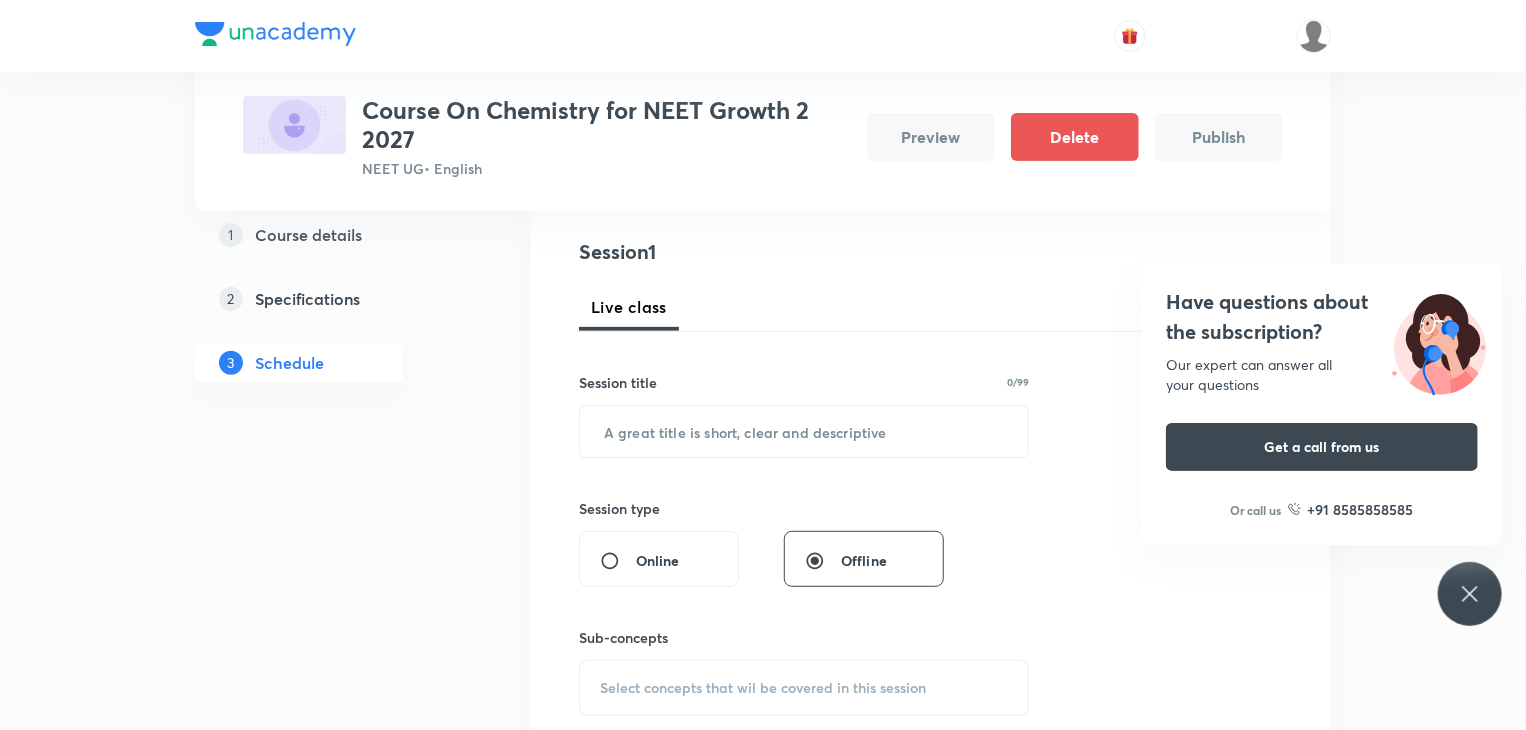 scroll, scrollTop: 254, scrollLeft: 0, axis: vertical 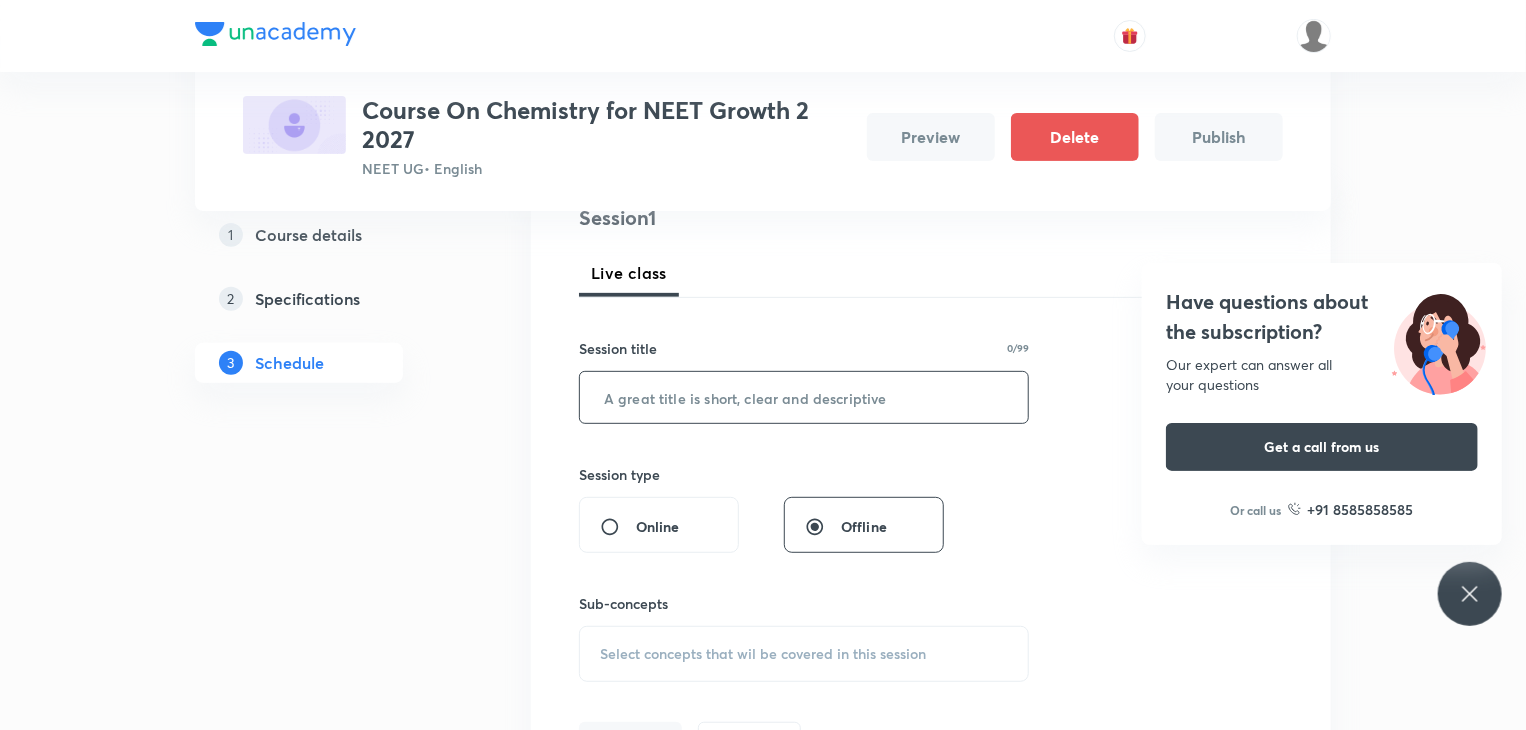 click at bounding box center [804, 397] 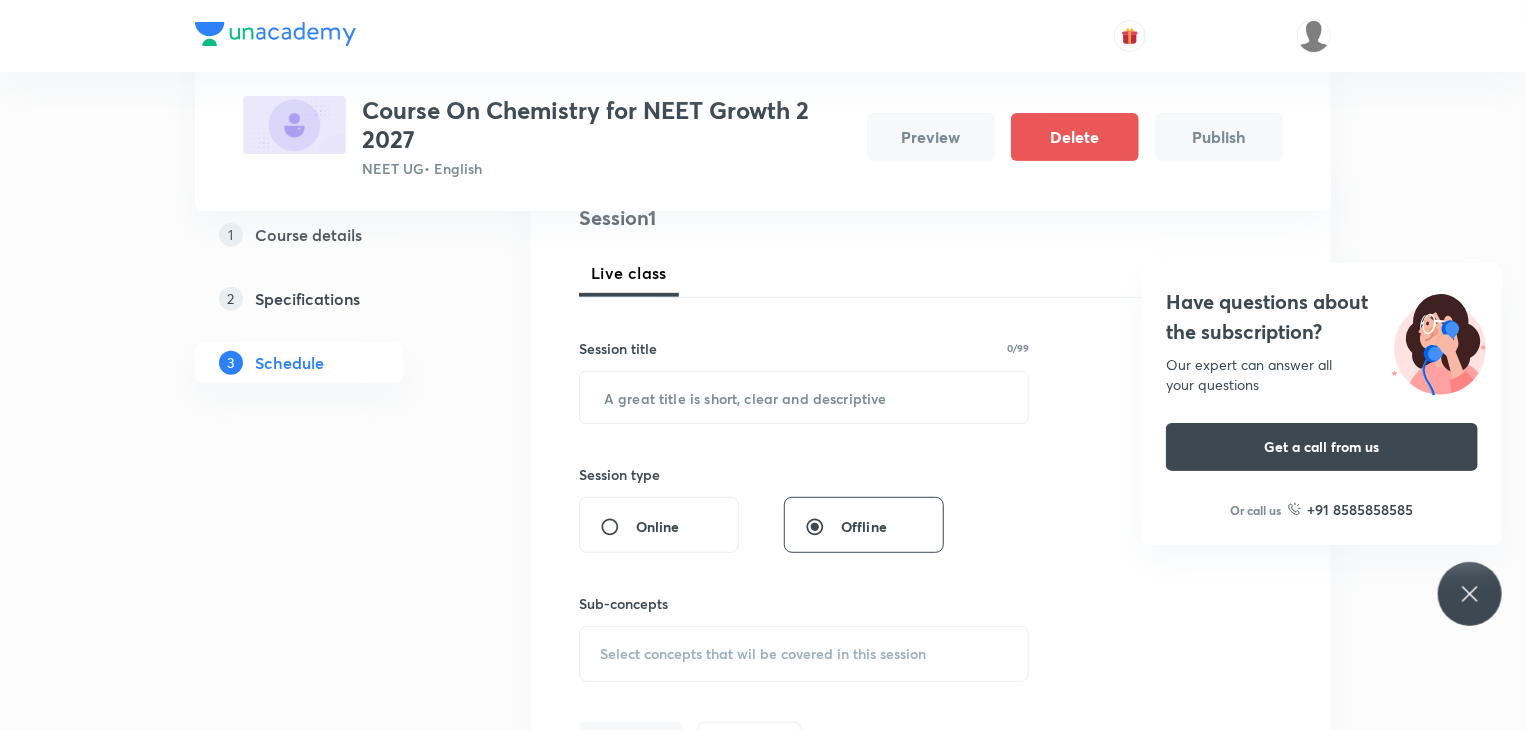 click on "1 Course details 2 Specifications 3 Schedule" at bounding box center [331, 633] 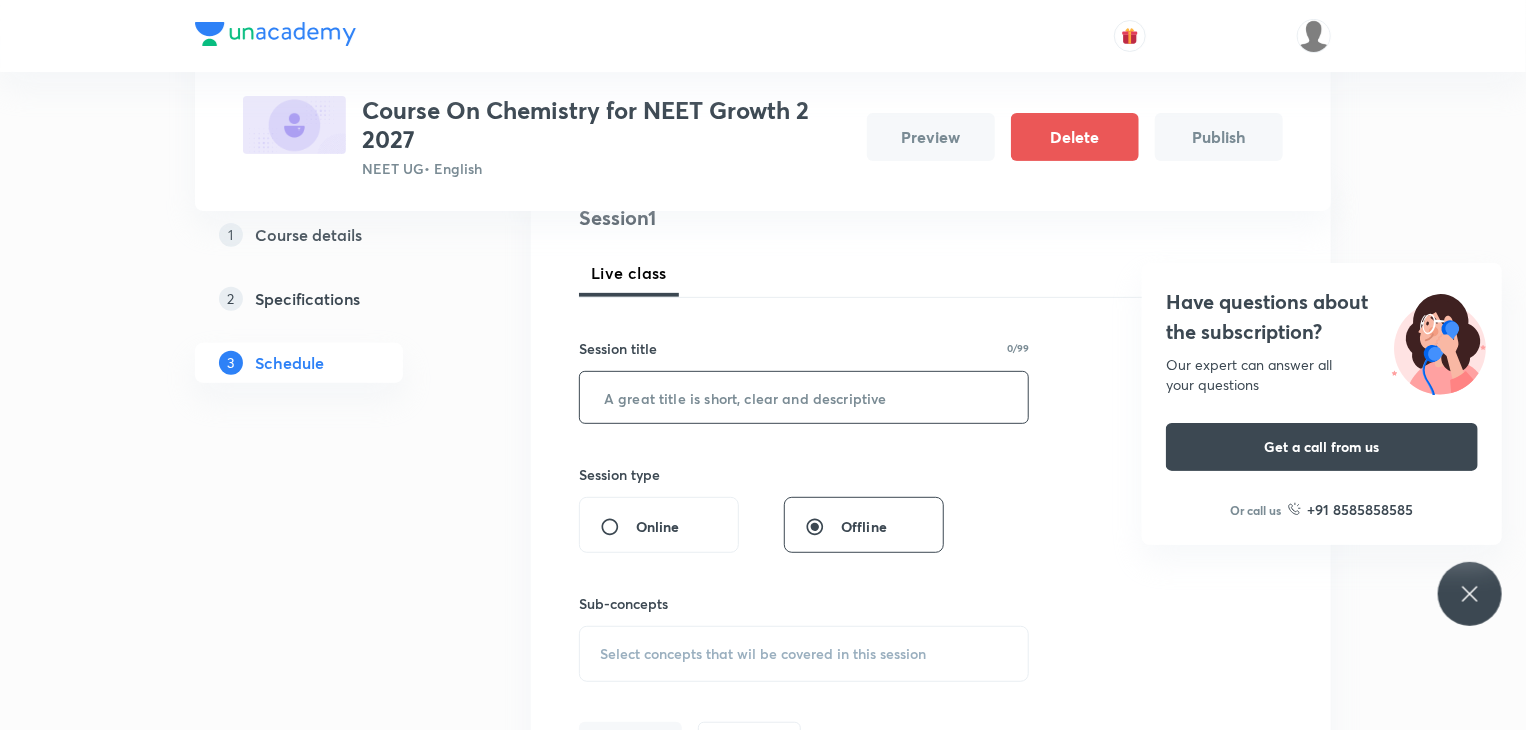 click at bounding box center [804, 397] 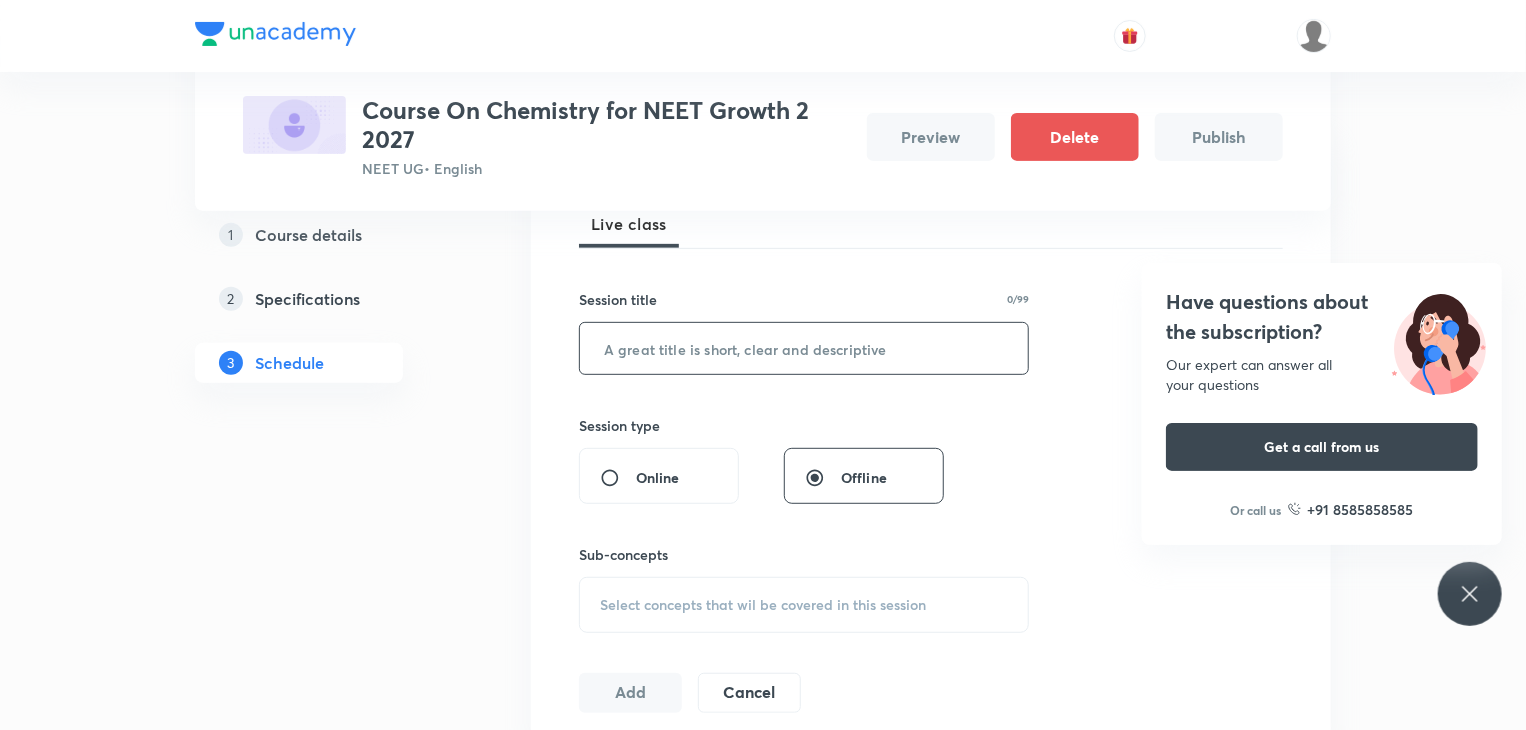 scroll, scrollTop: 255, scrollLeft: 0, axis: vertical 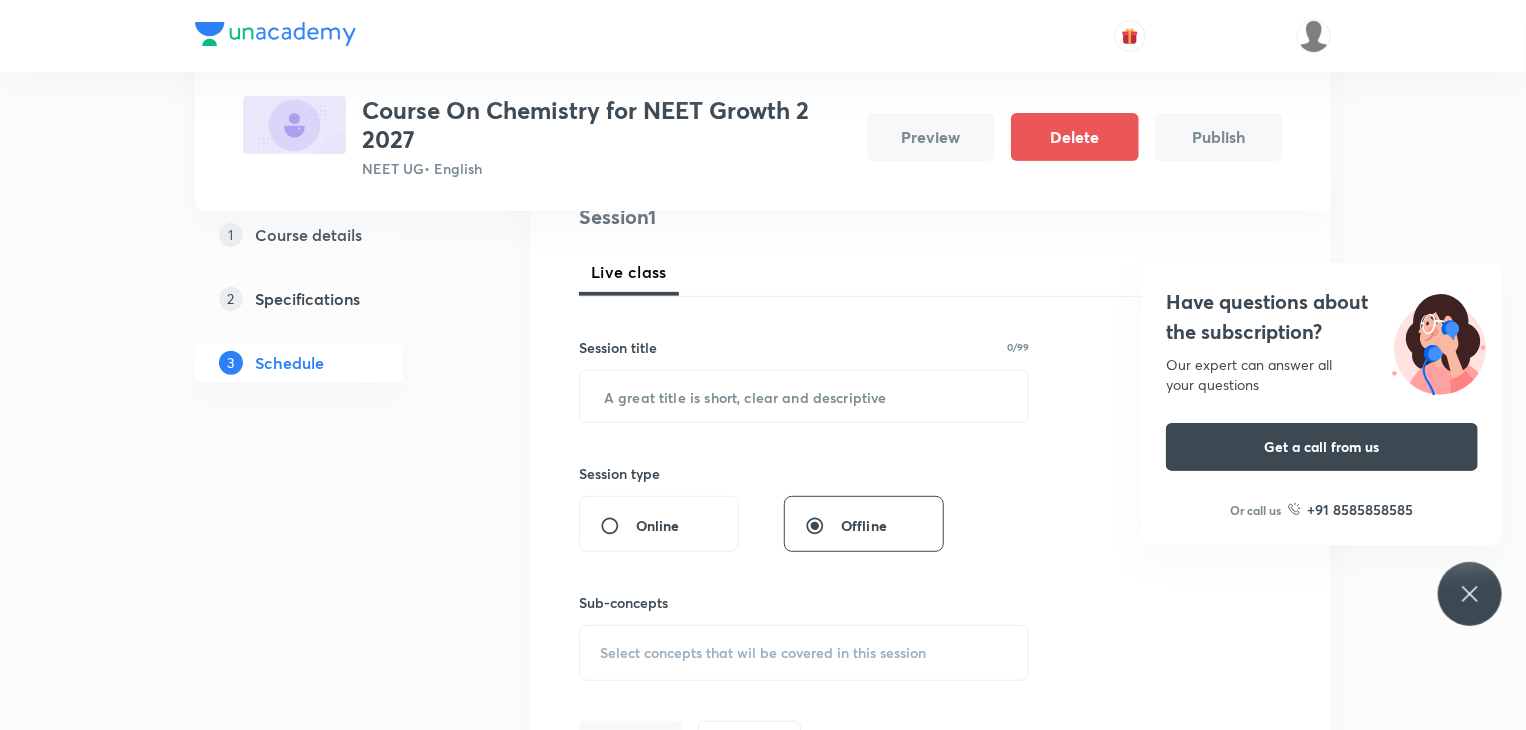 click 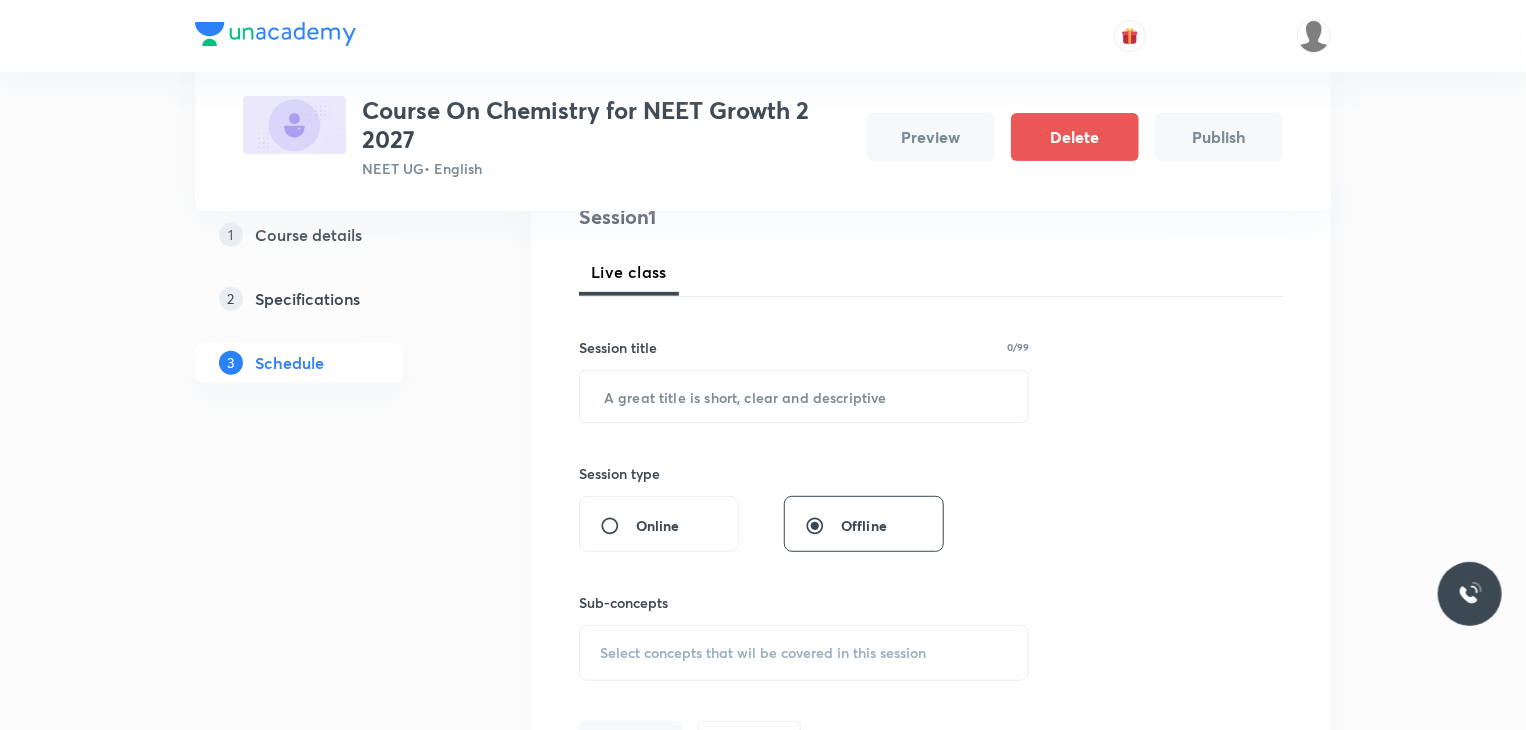 click at bounding box center (1470, 594) 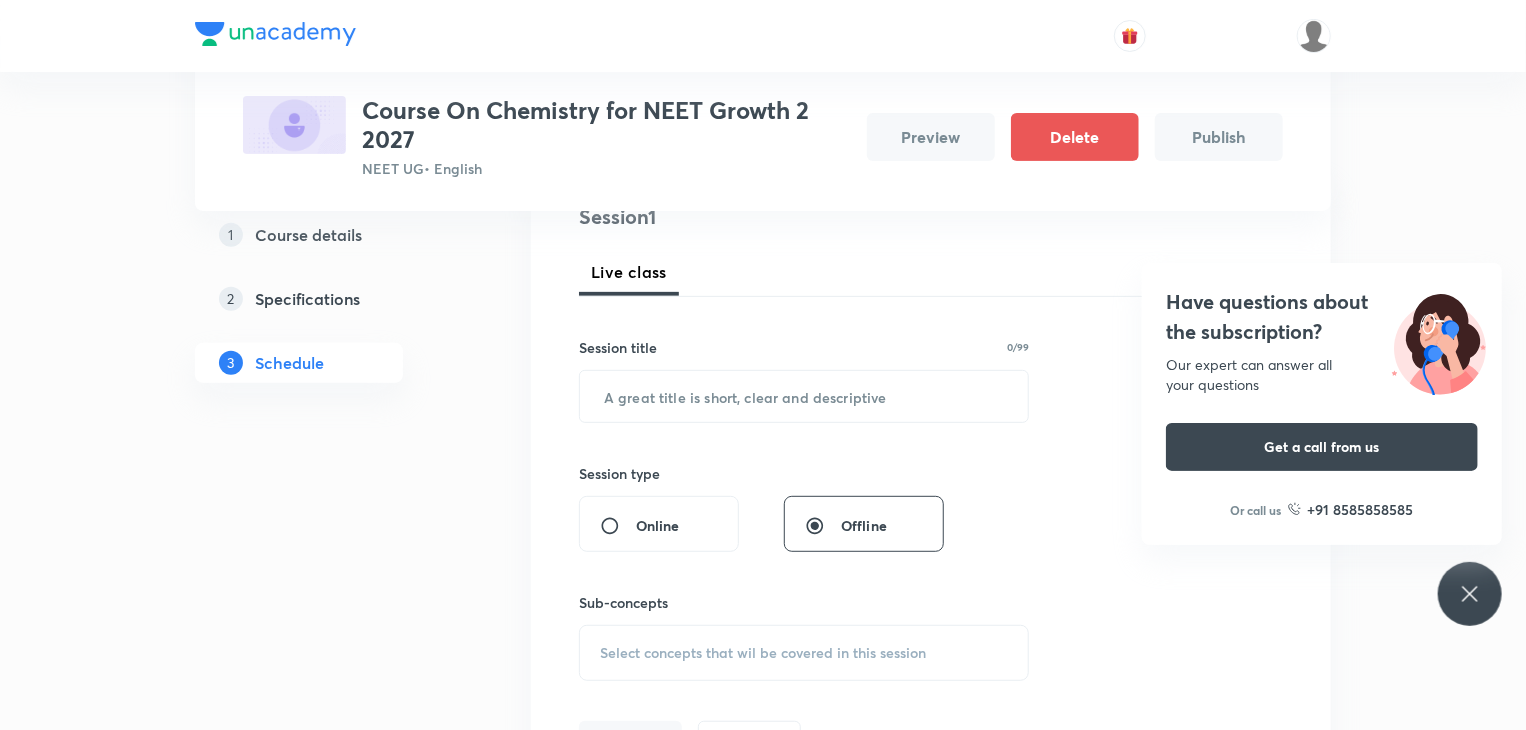 click 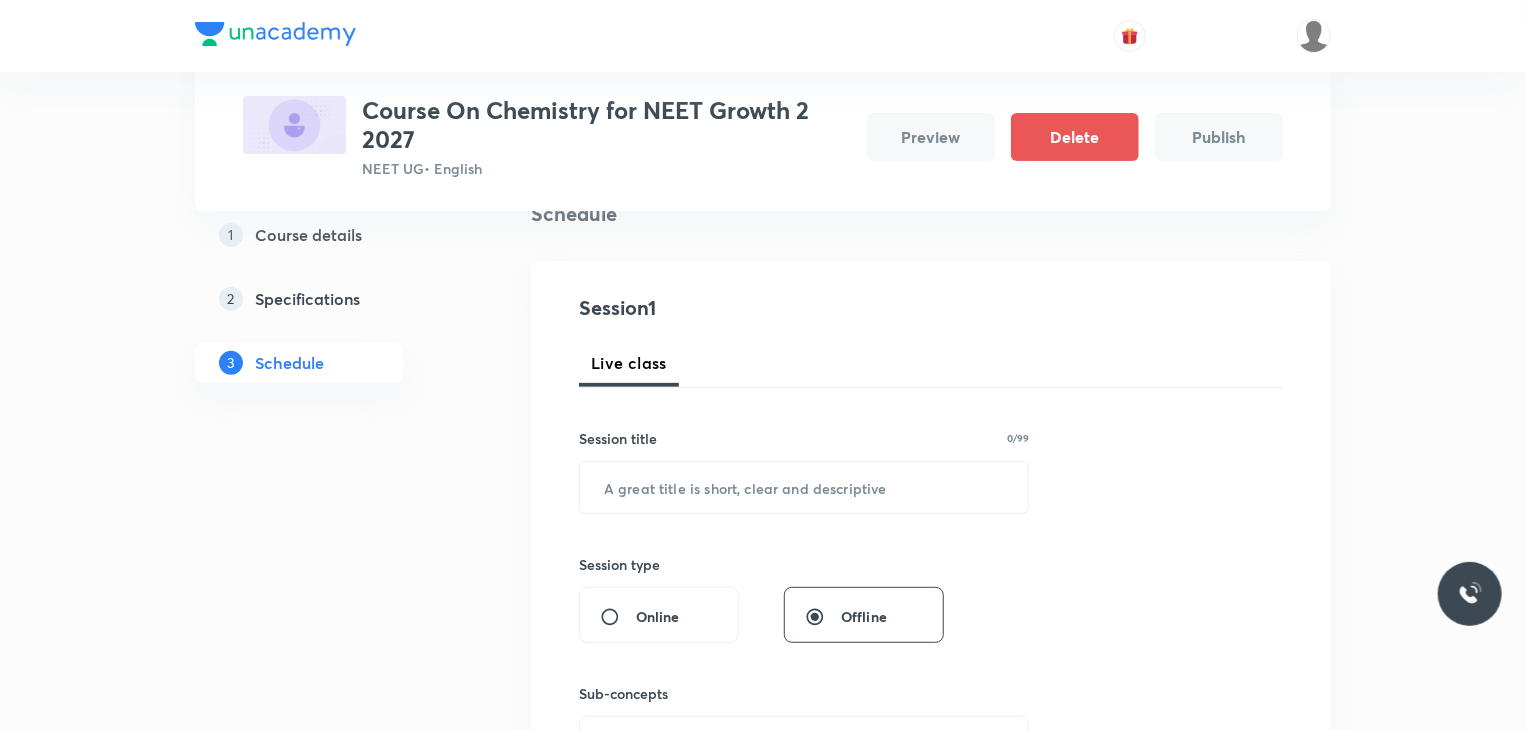 scroll, scrollTop: 164, scrollLeft: 0, axis: vertical 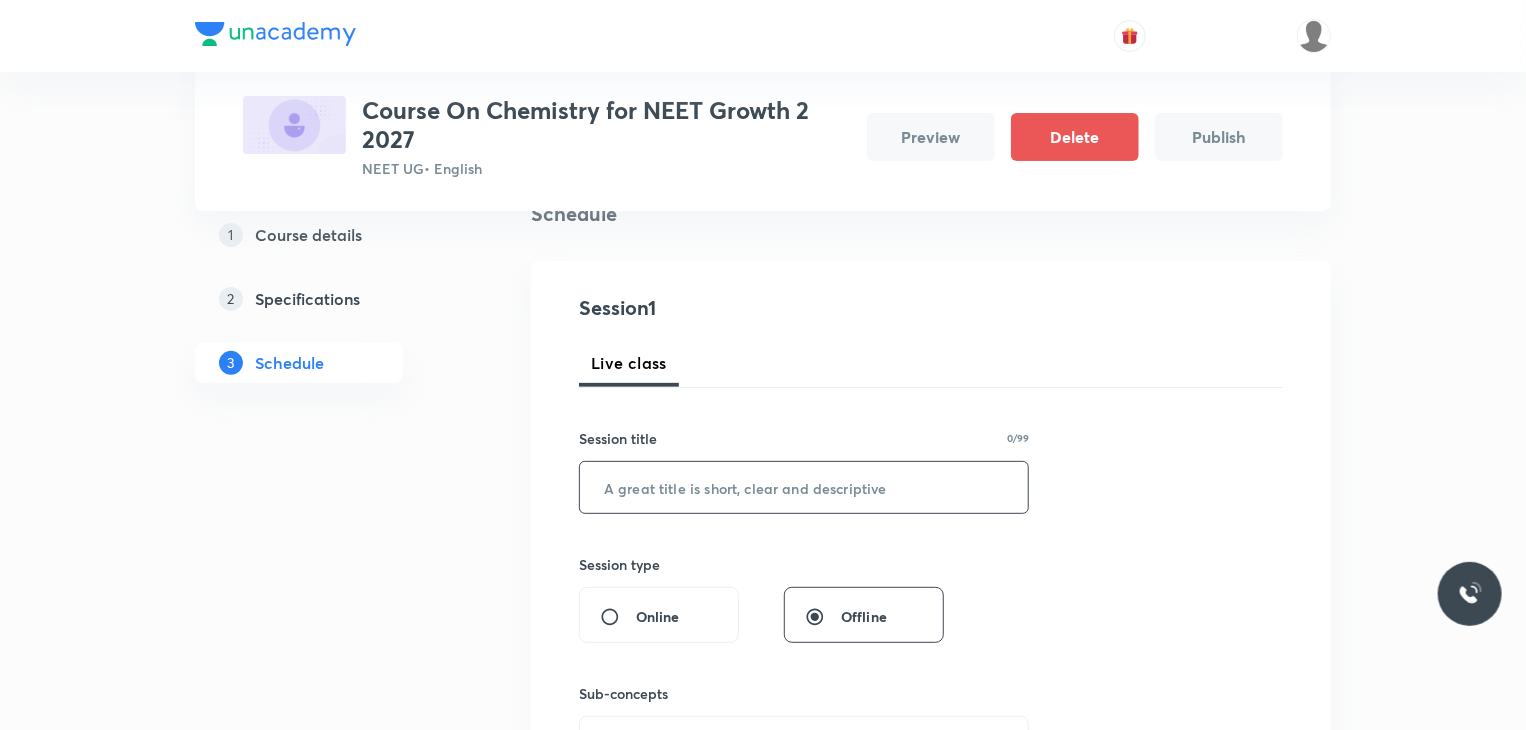 click at bounding box center [804, 487] 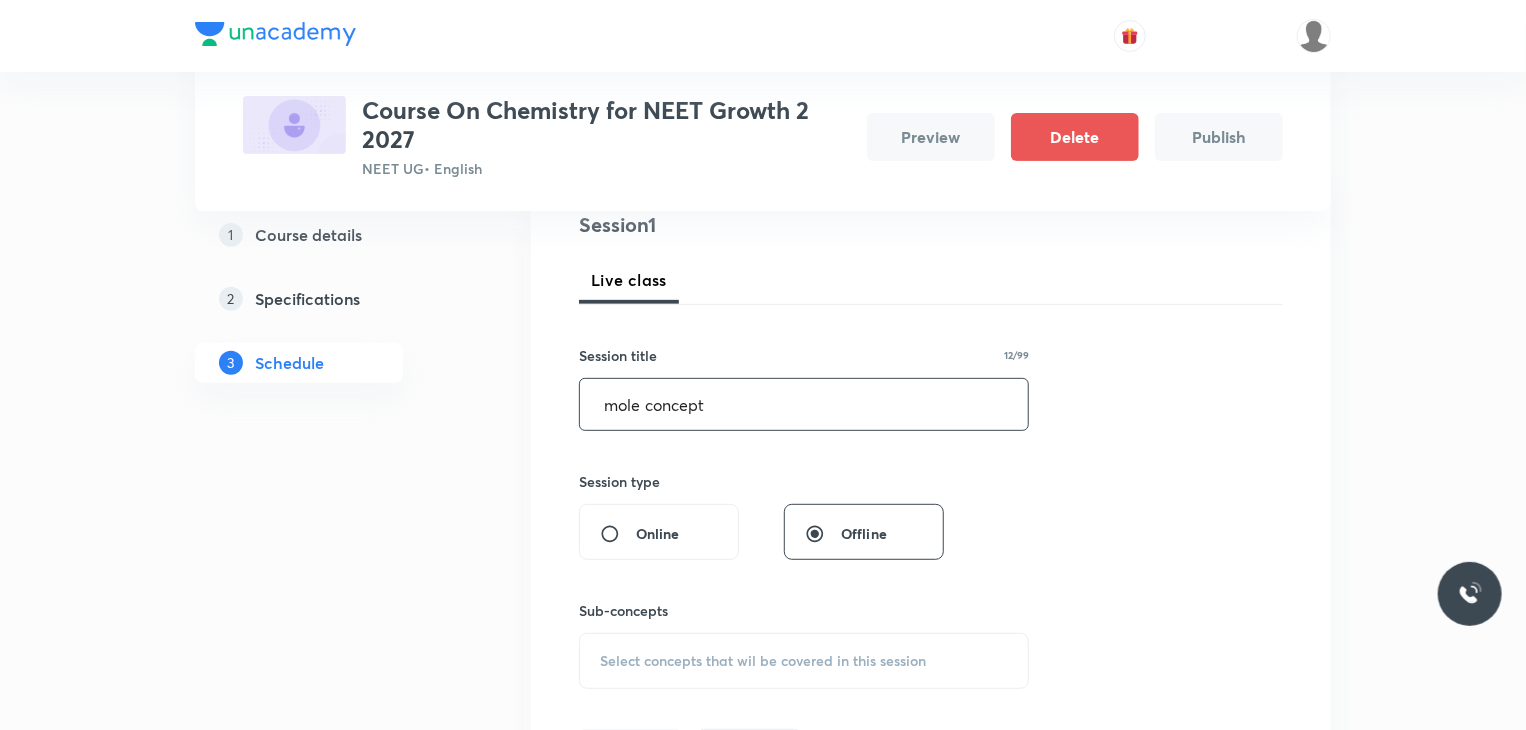 scroll, scrollTop: 248, scrollLeft: 0, axis: vertical 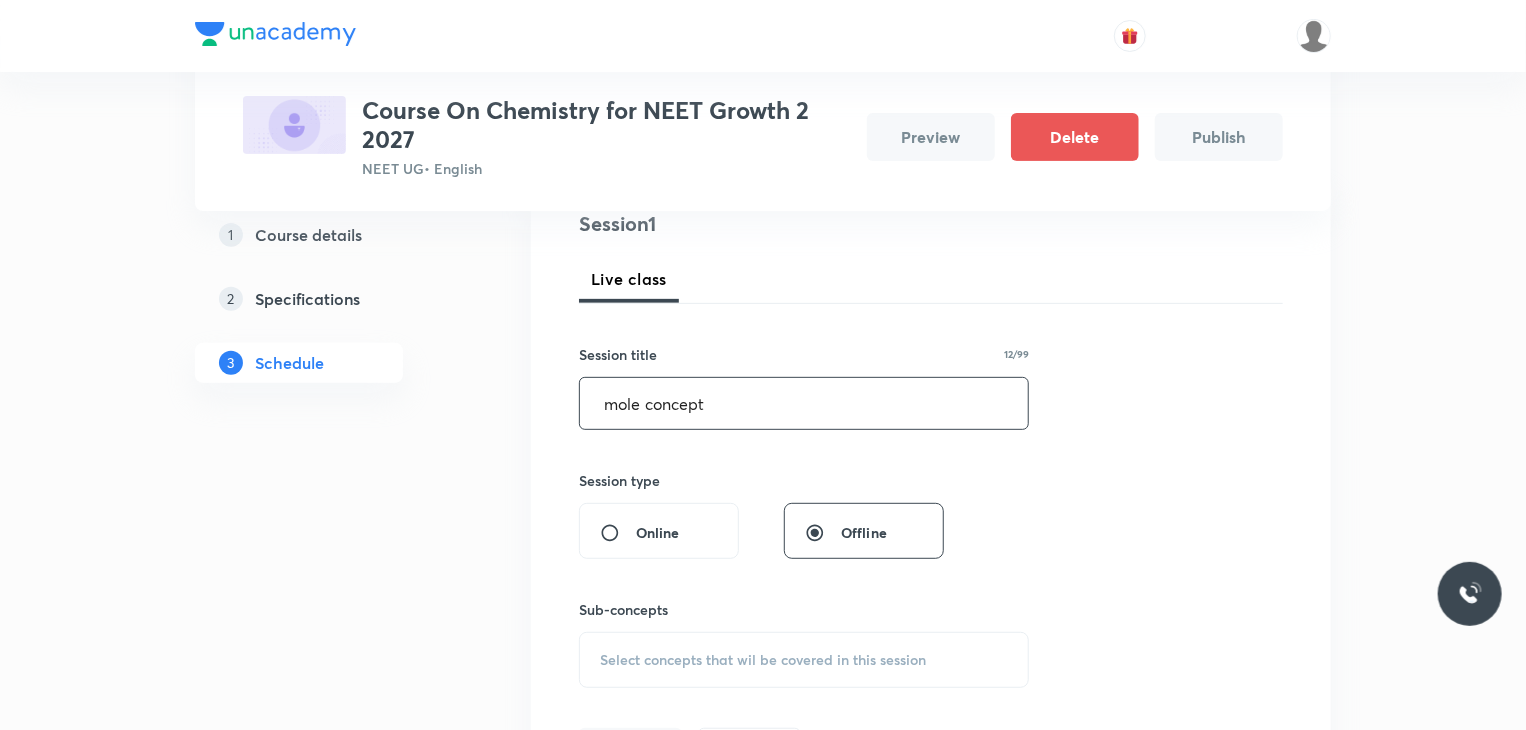 click on "Session  1 Live class Session title 12/99 mole concept ​   Session type Online Offline Sub-concepts Select concepts that wil be covered in this session Add Cancel" at bounding box center (931, 488) 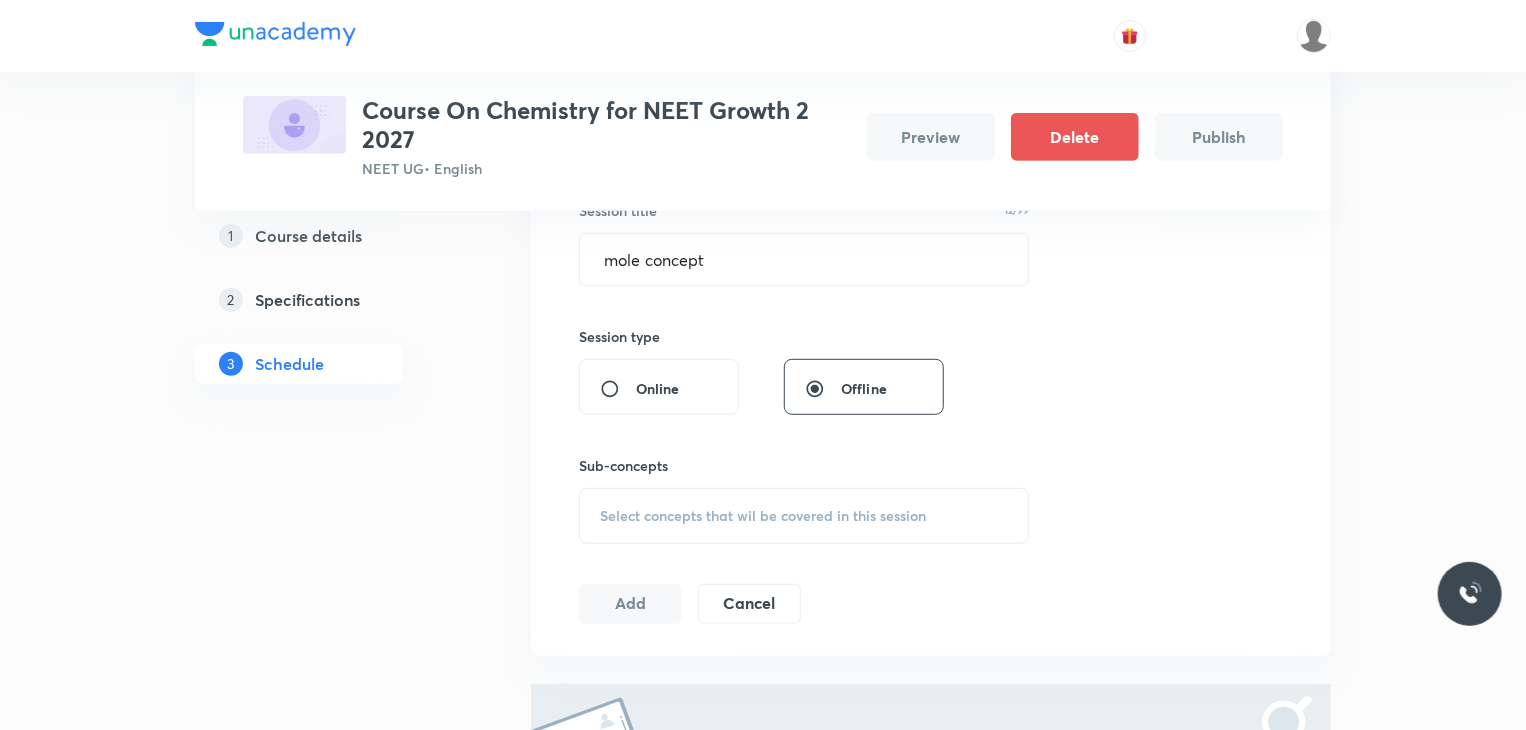 scroll, scrollTop: 400, scrollLeft: 0, axis: vertical 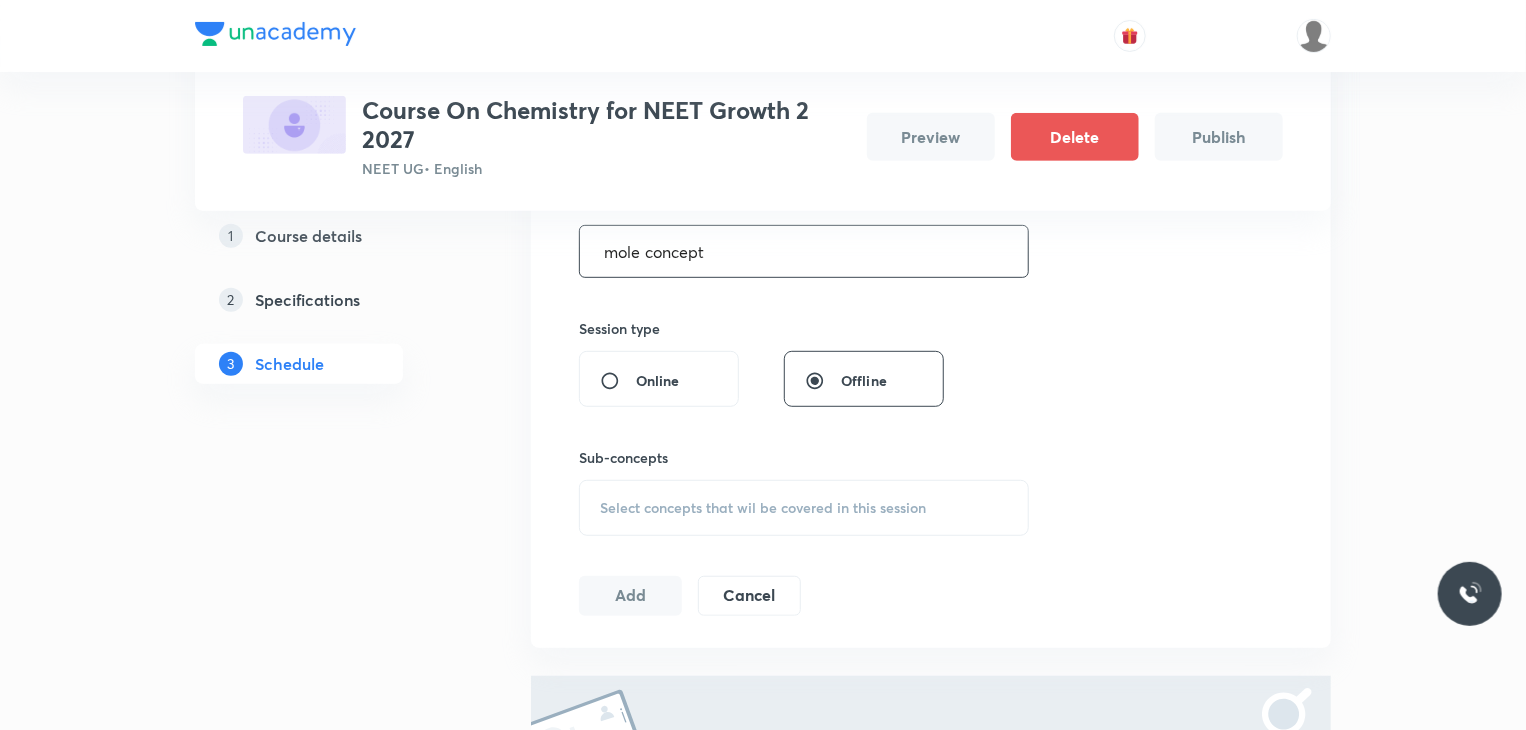click on "mole concept" at bounding box center (804, 251) 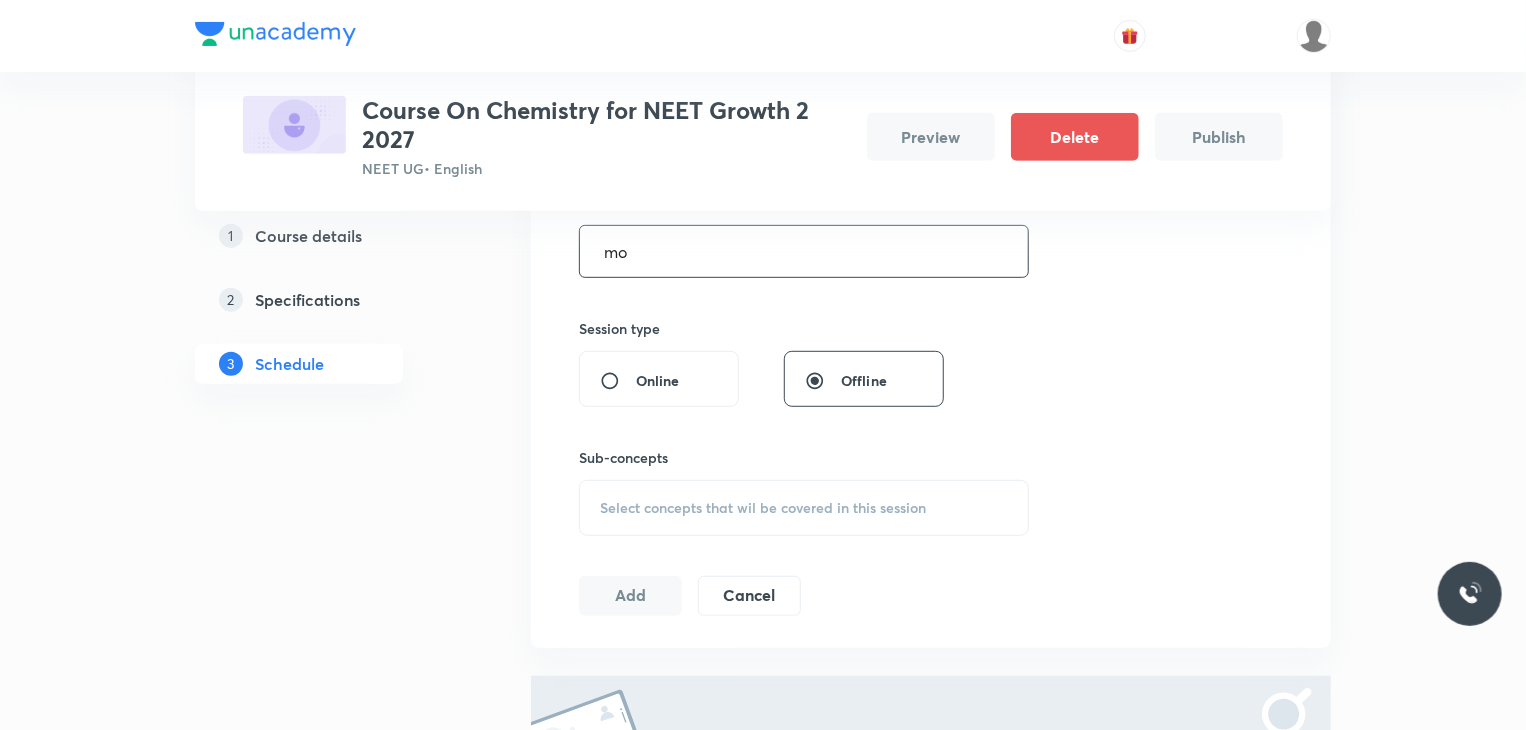 type on "m" 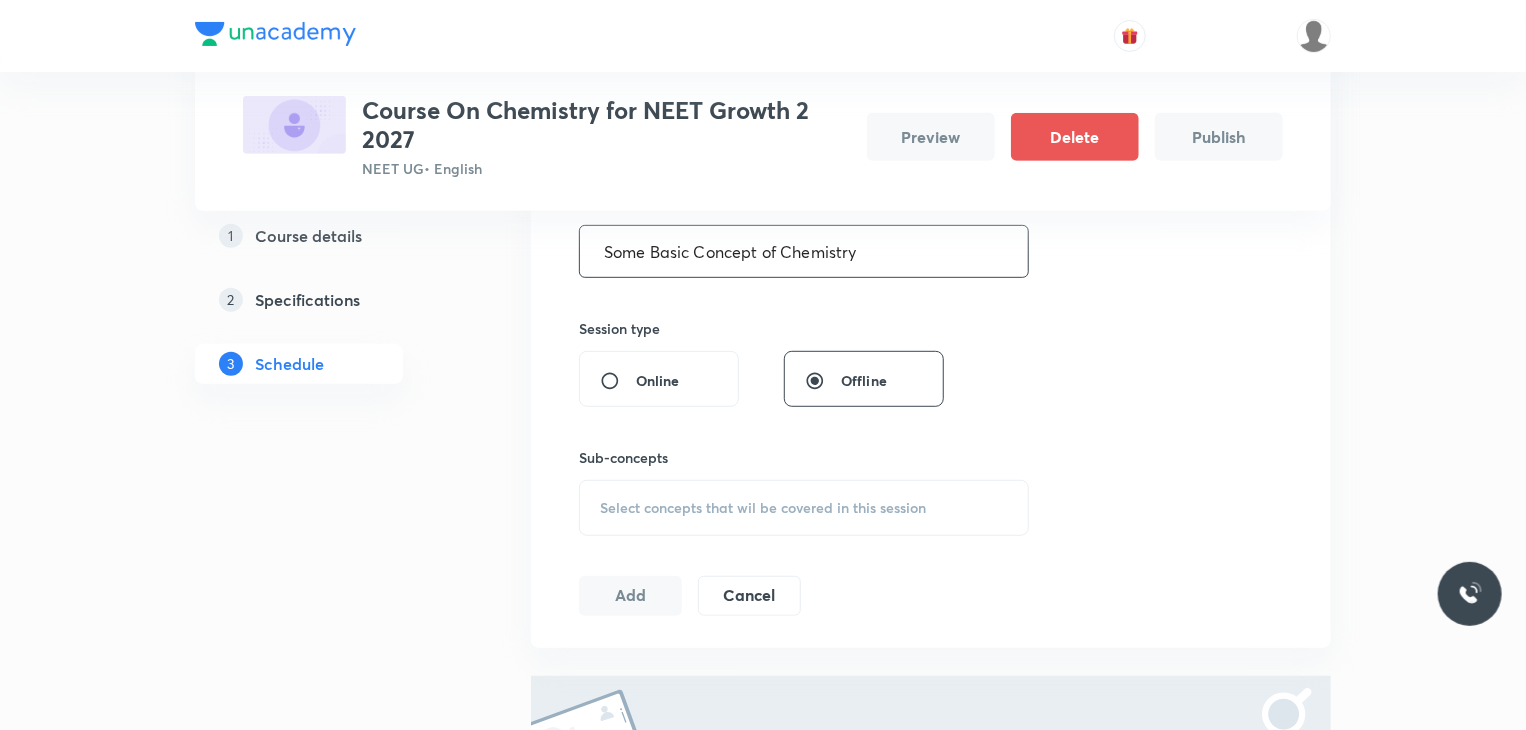 type on "Some Basic Concept of Chemistry" 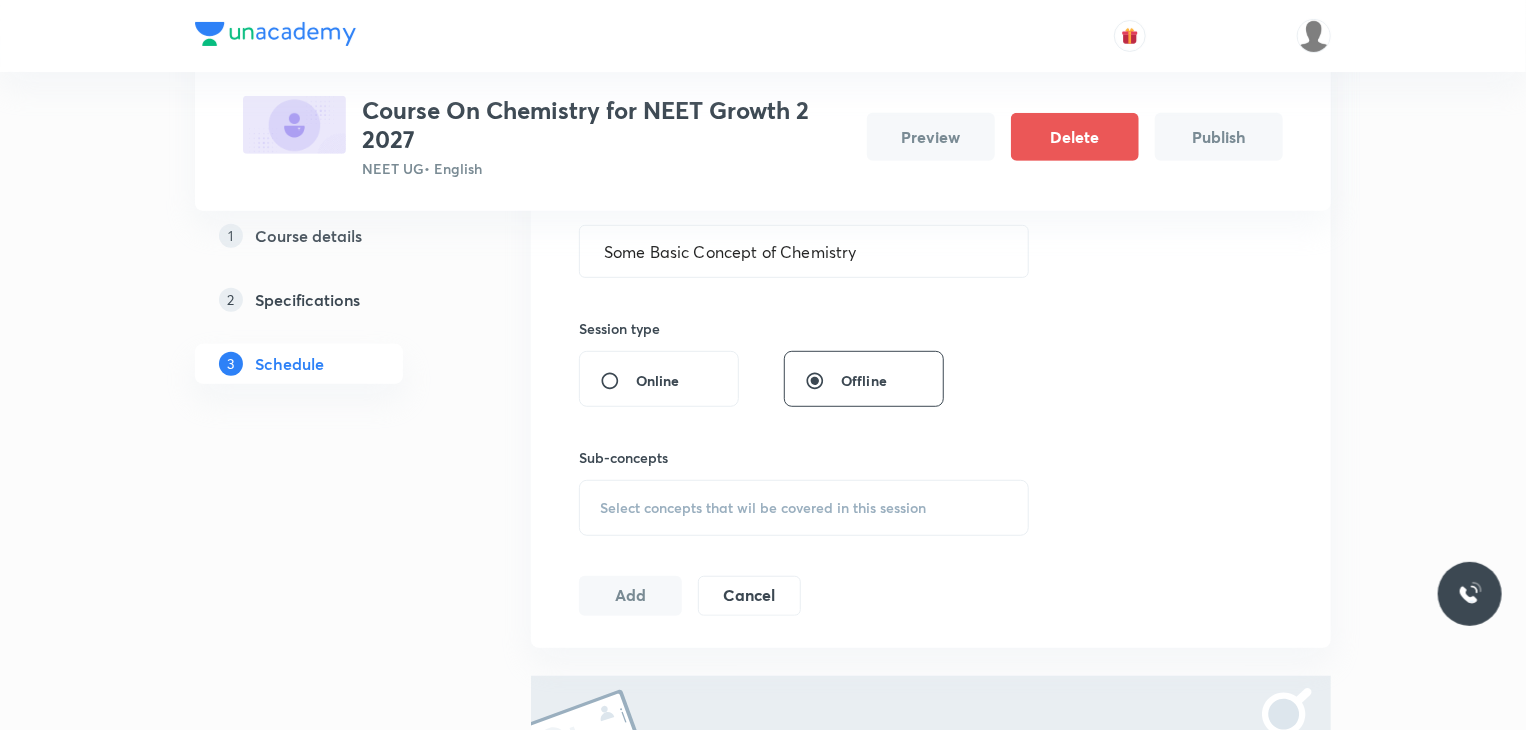 click on "Select concepts that wil be covered in this session" at bounding box center [763, 508] 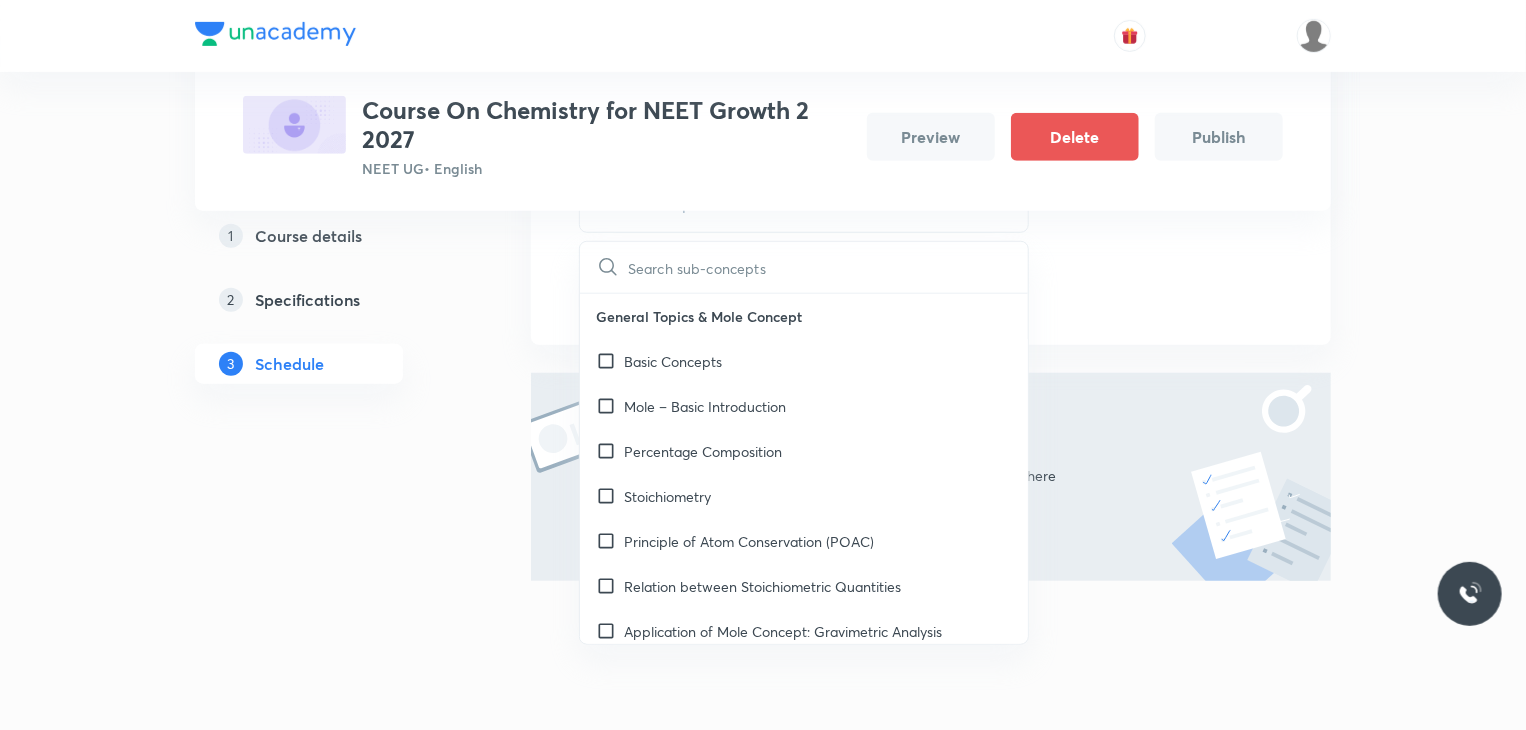 scroll, scrollTop: 717, scrollLeft: 0, axis: vertical 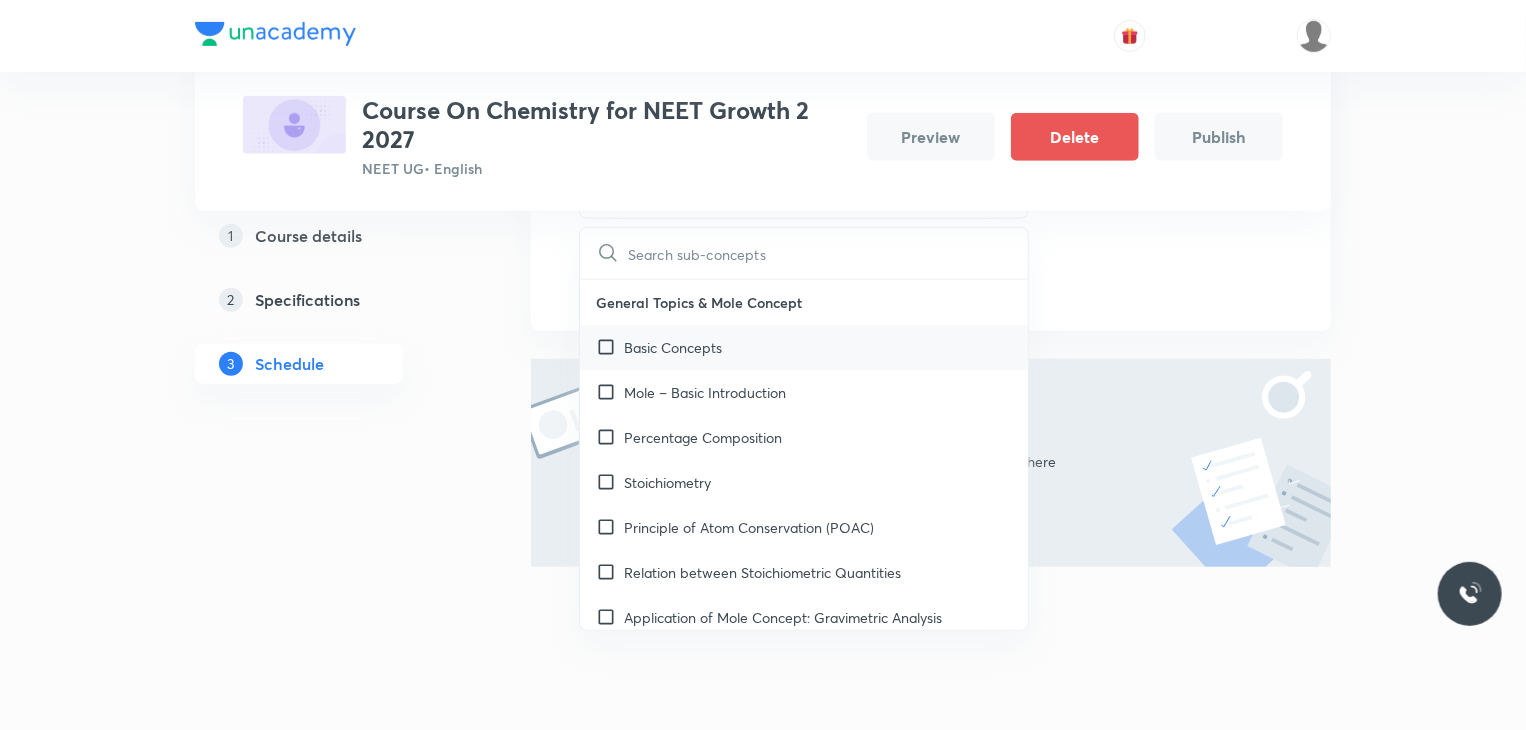 click at bounding box center (610, 347) 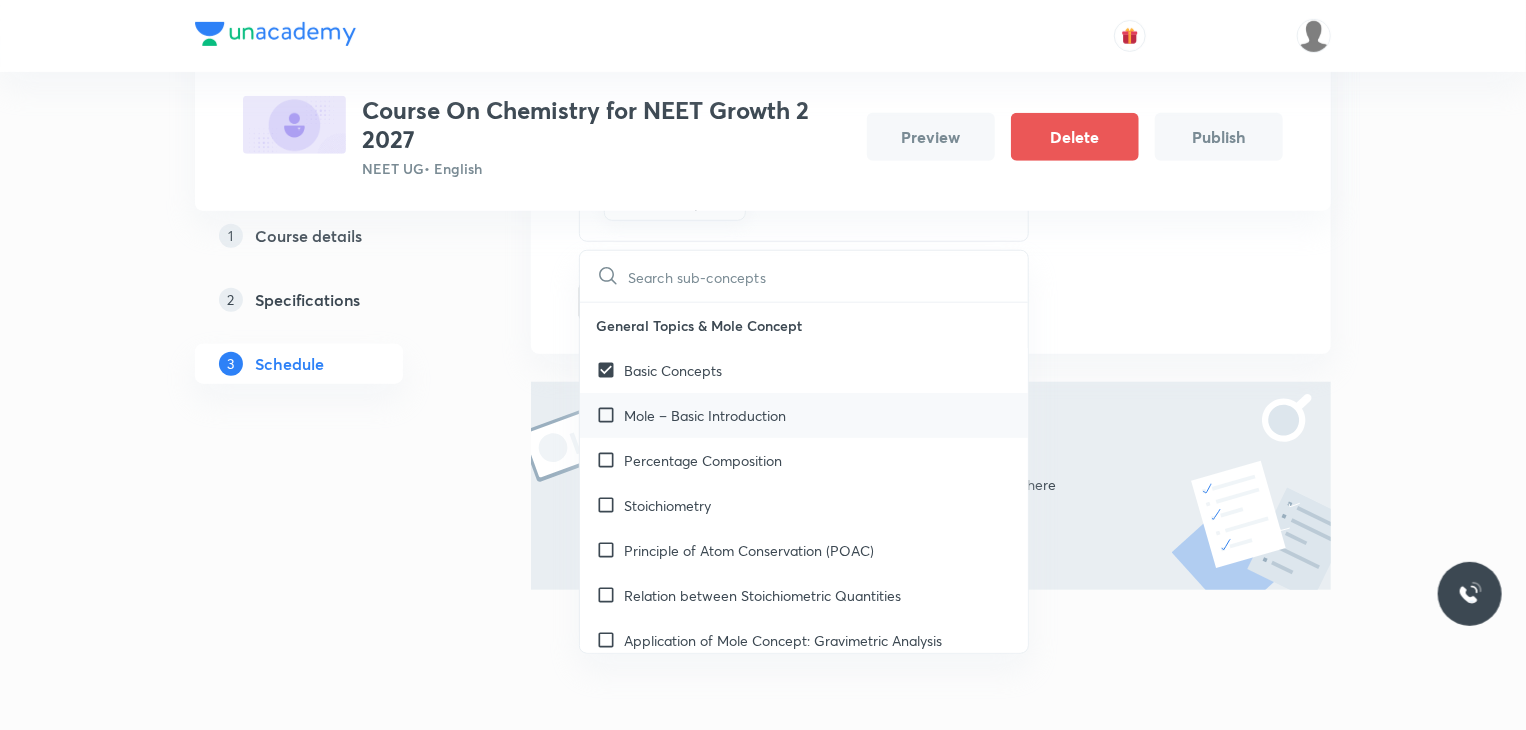 click at bounding box center (610, 415) 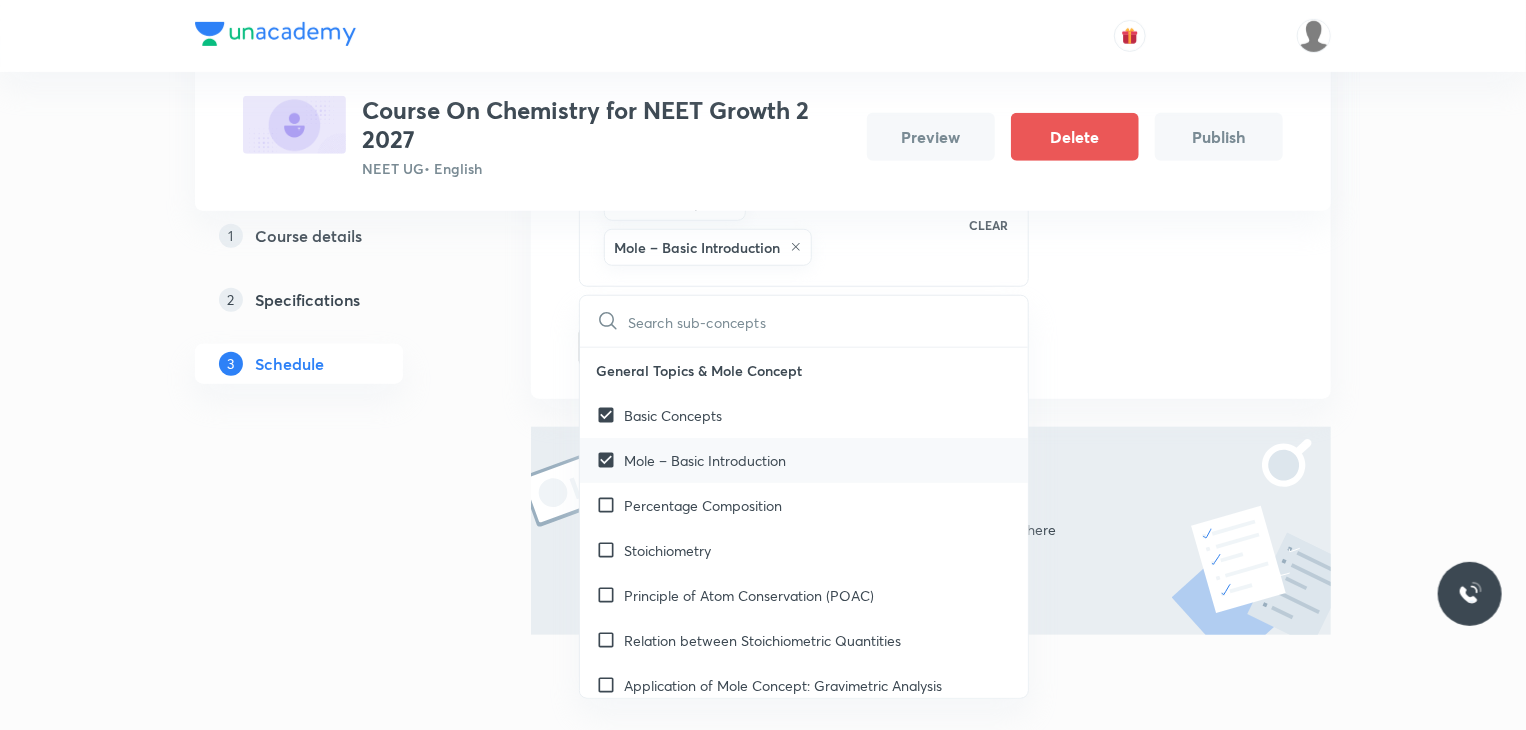 click at bounding box center [610, 460] 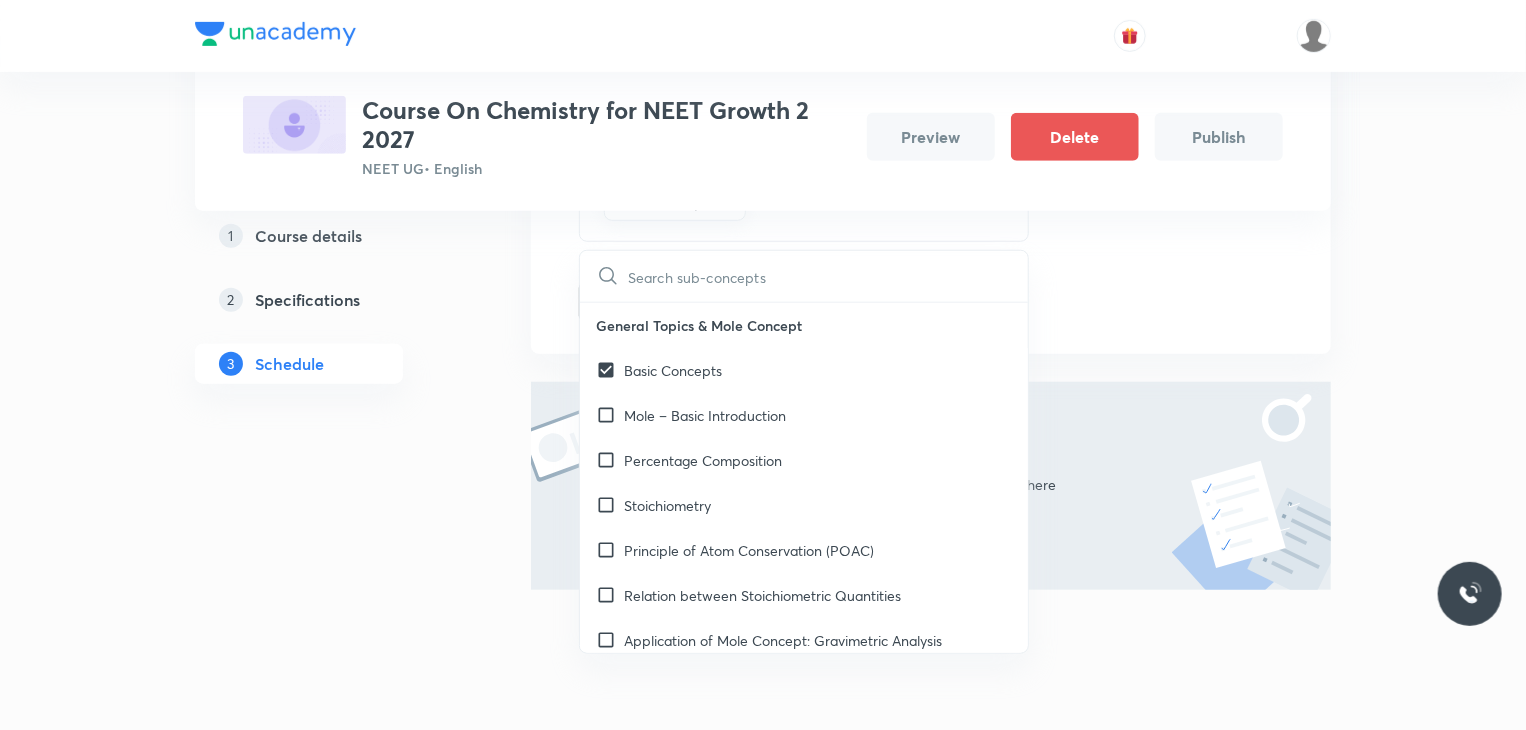 click on "Session  1 Live class Session title 31/99 Some Basic Concept of Chemistry ​   Session type Online Offline Sub-concepts Basic Concepts CLEAR ​ General Topics & Mole Concept Basic Concepts Mole – Basic Introduction Percentage Composition Stoichiometry Principle of Atom Conservation (POAC) Relation between Stoichiometric Quantities Application of Mole Concept: Gravimetric Analysis Electronic Configuration Of Atoms (Hund's rule)  Quantum Numbers (Magnetic Quantum no.) Quantum Numbers(Pauli's Exclusion law) Mean Molar Mass or Molecular Mass Variation of Conductivity with Concentration Mechanism of Corrosion Atomic Structure Discovery Of Electron Some Prerequisites of Physics Discovery Of Protons And Neutrons Atomic Models Representation Of Atom With Electrons And Neutrons Nature of Waves Nature Of Electromagnetic Radiation Planck’S Quantum Theory Spectra-Continuous and Discontinuous Spectrum Bohr’s Model For Hydrogen Atom Photoelectric Effect Dual Nature Of Matter Heisenberg’s Uncertainty Principle pH" at bounding box center [931, 31] 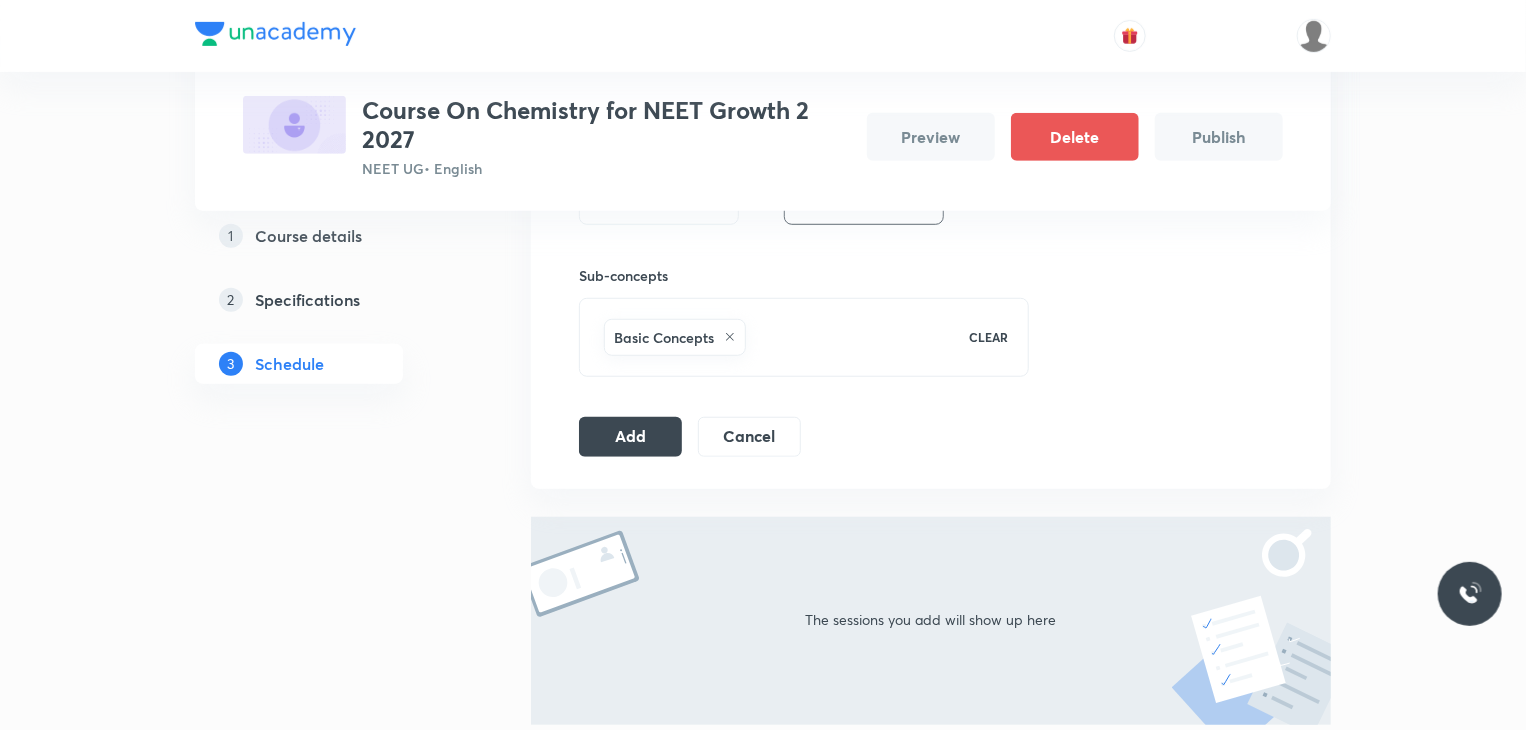scroll, scrollTop: 580, scrollLeft: 0, axis: vertical 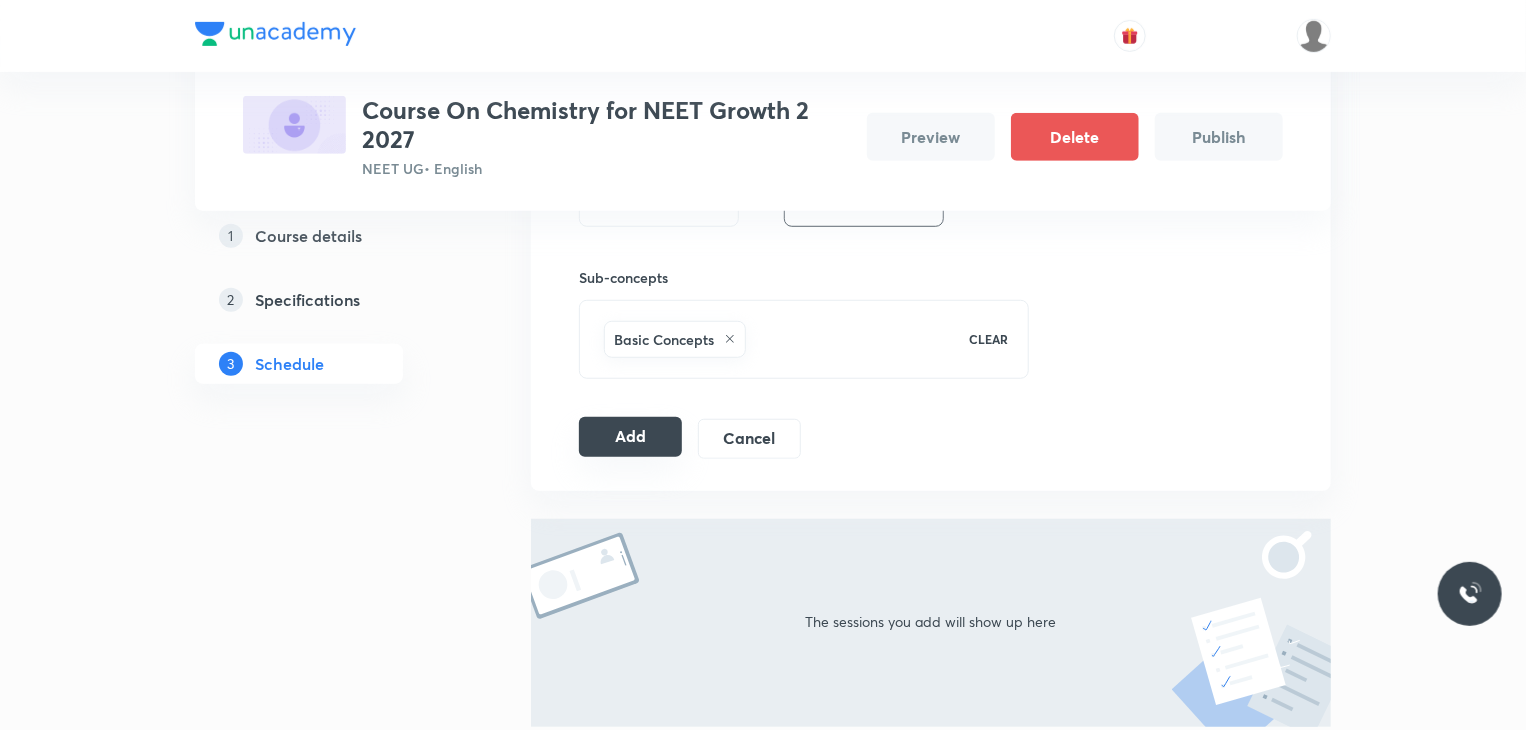 click on "Add" at bounding box center (630, 437) 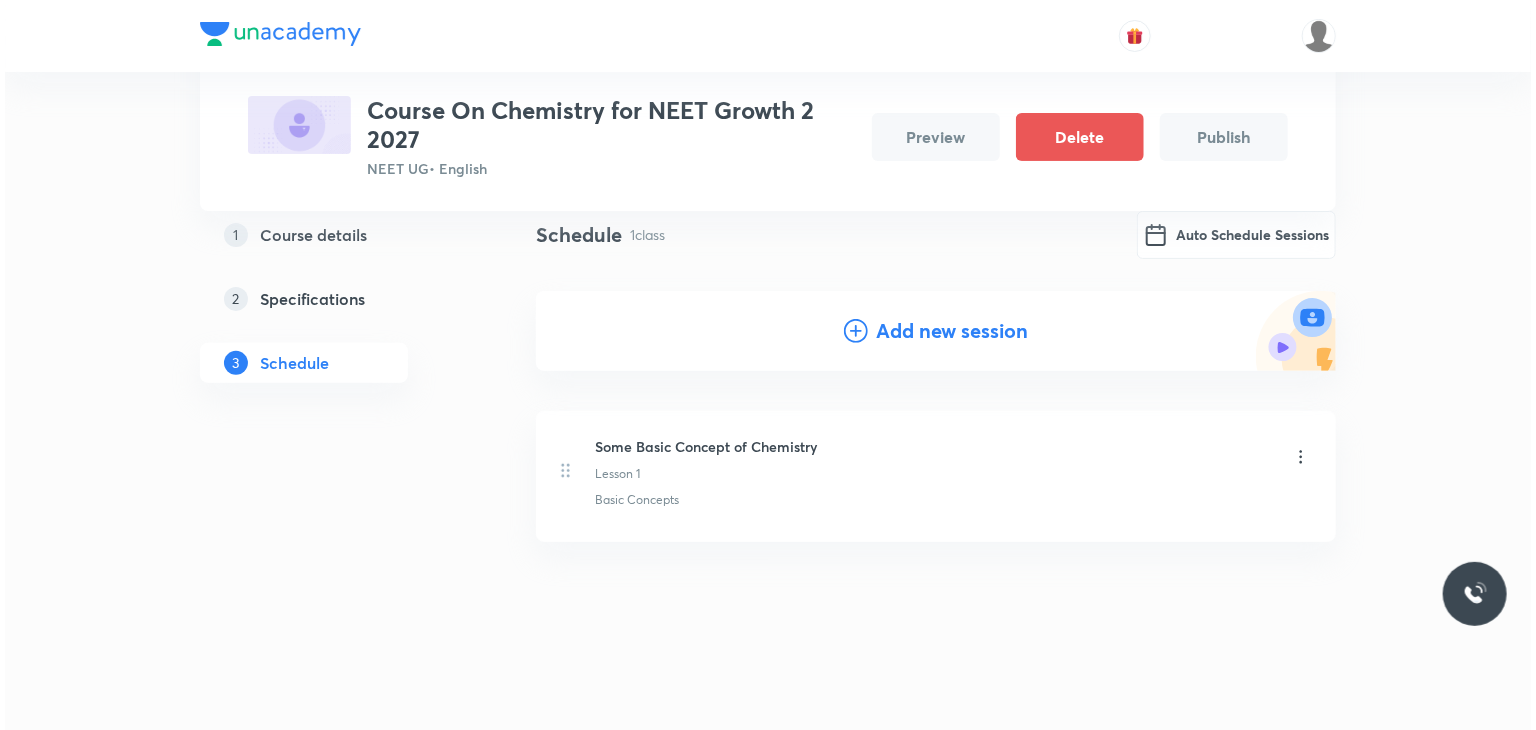 scroll, scrollTop: 0, scrollLeft: 0, axis: both 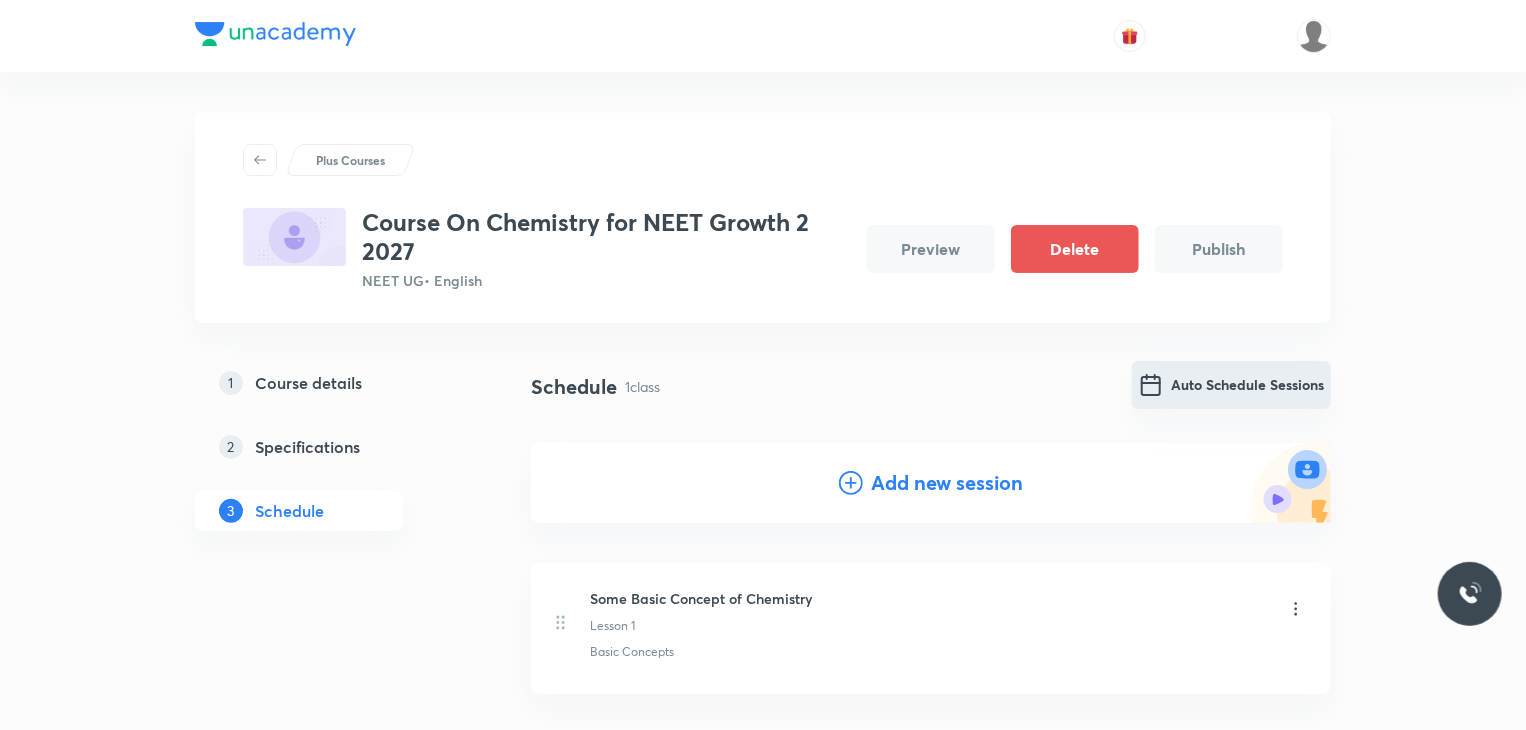 click on "Auto Schedule Sessions" at bounding box center [1231, 385] 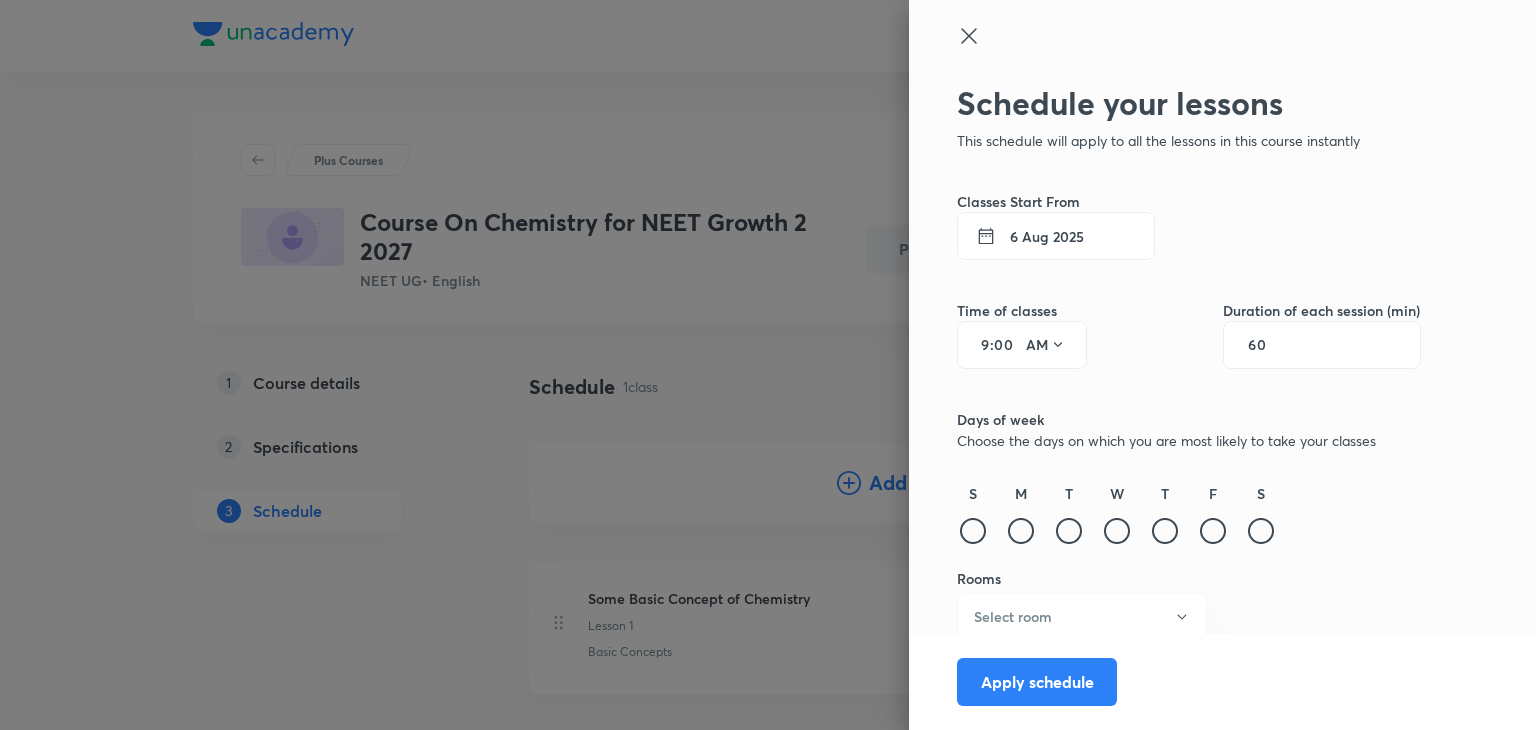 click on "6 Aug 2025" at bounding box center [1056, 236] 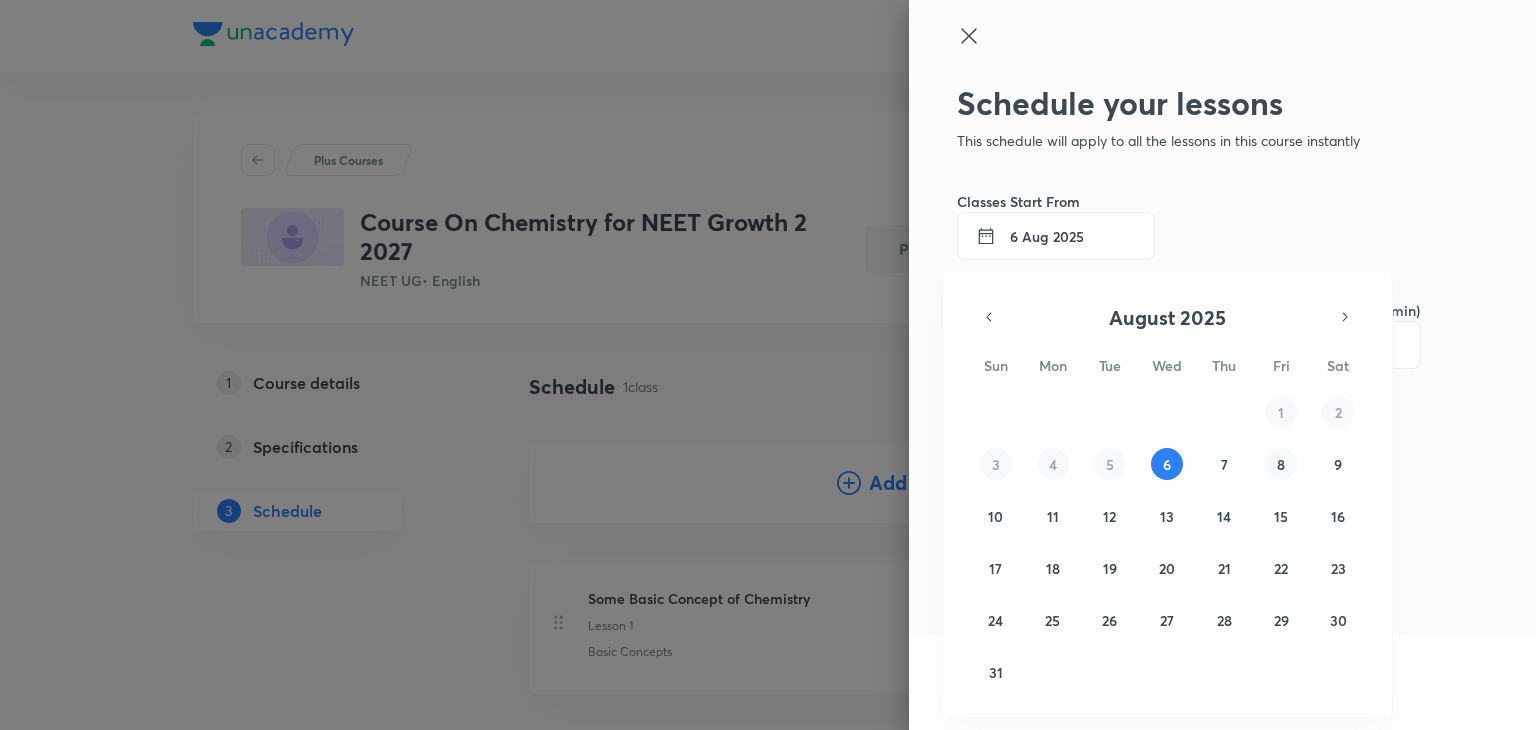click on "8" at bounding box center [1281, 464] 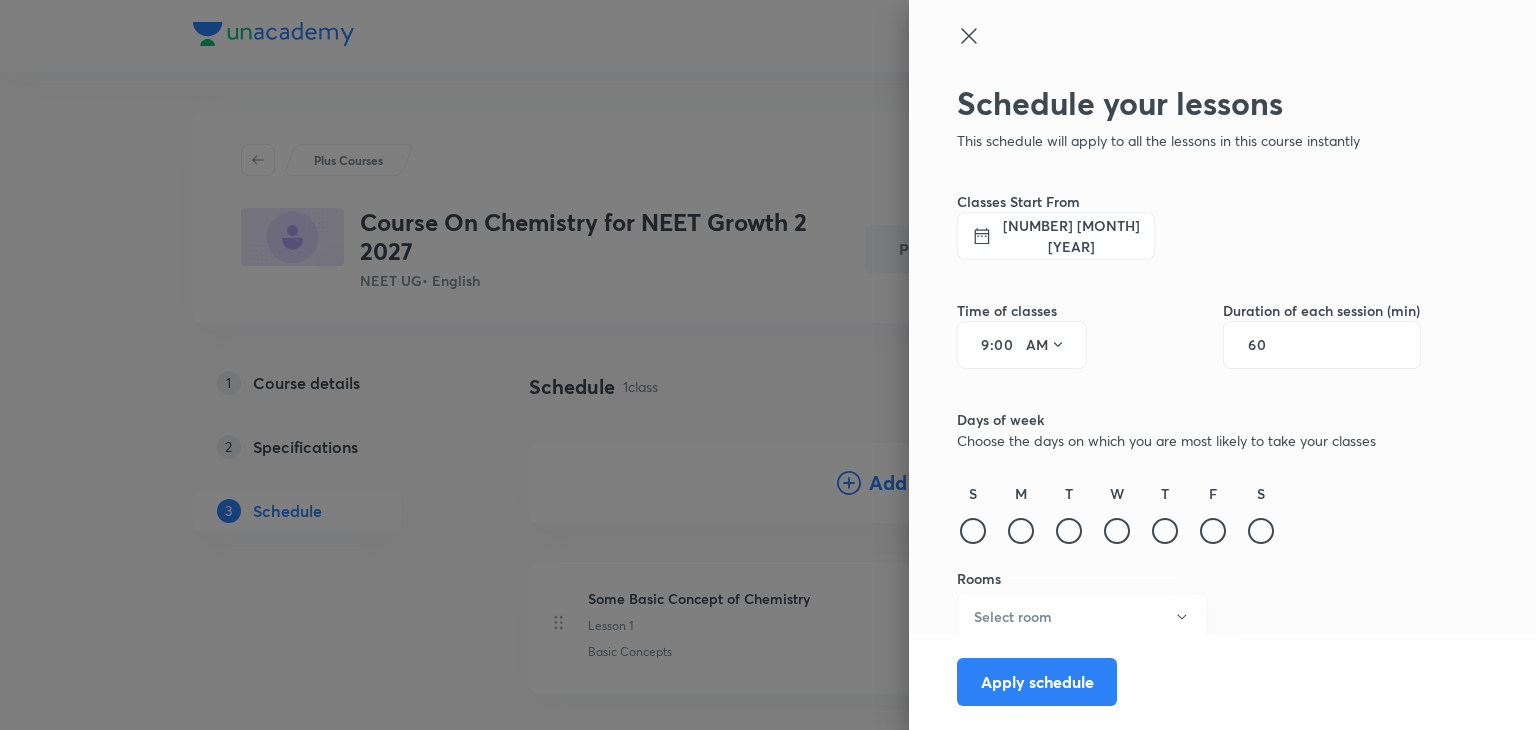 click on "9   : 00 AM" at bounding box center [1022, 345] 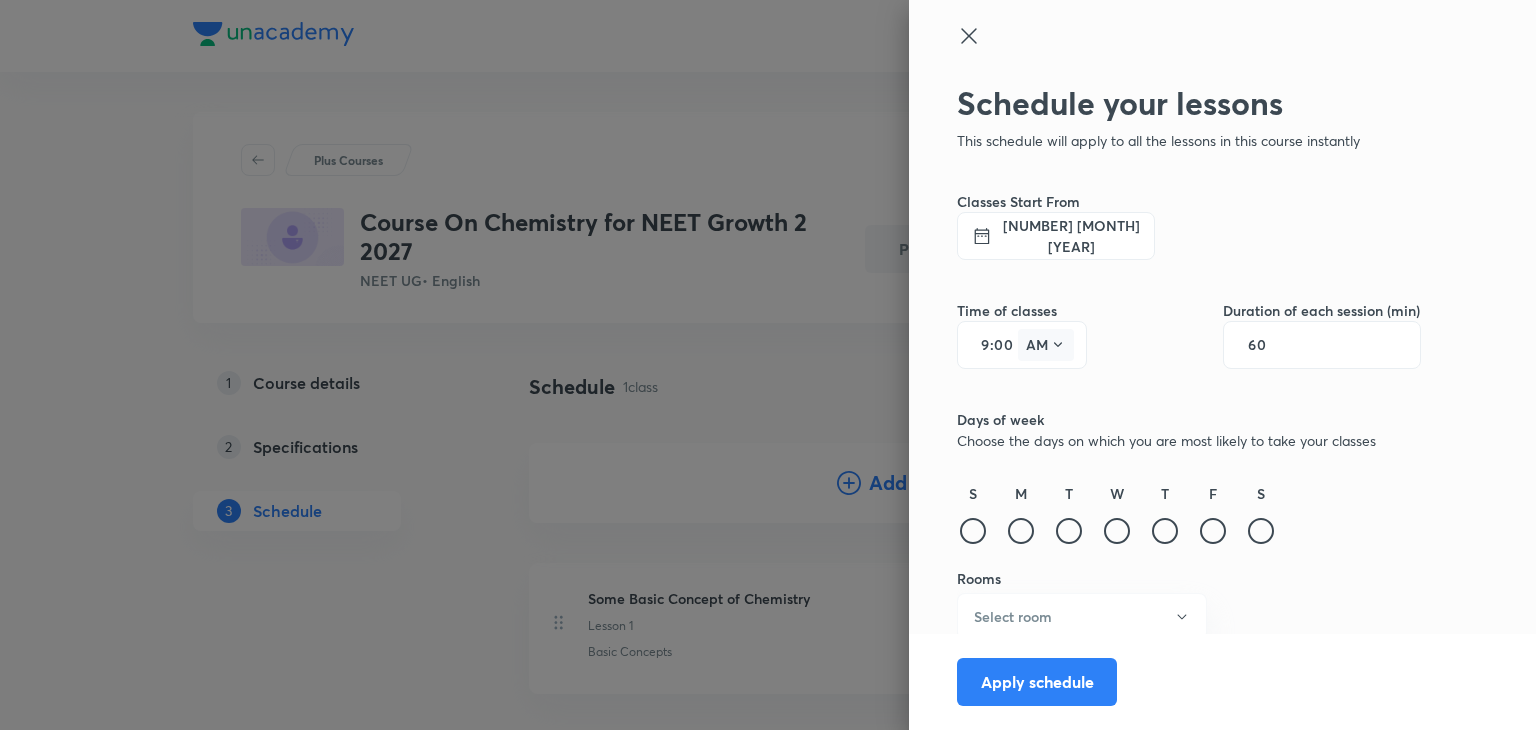 click 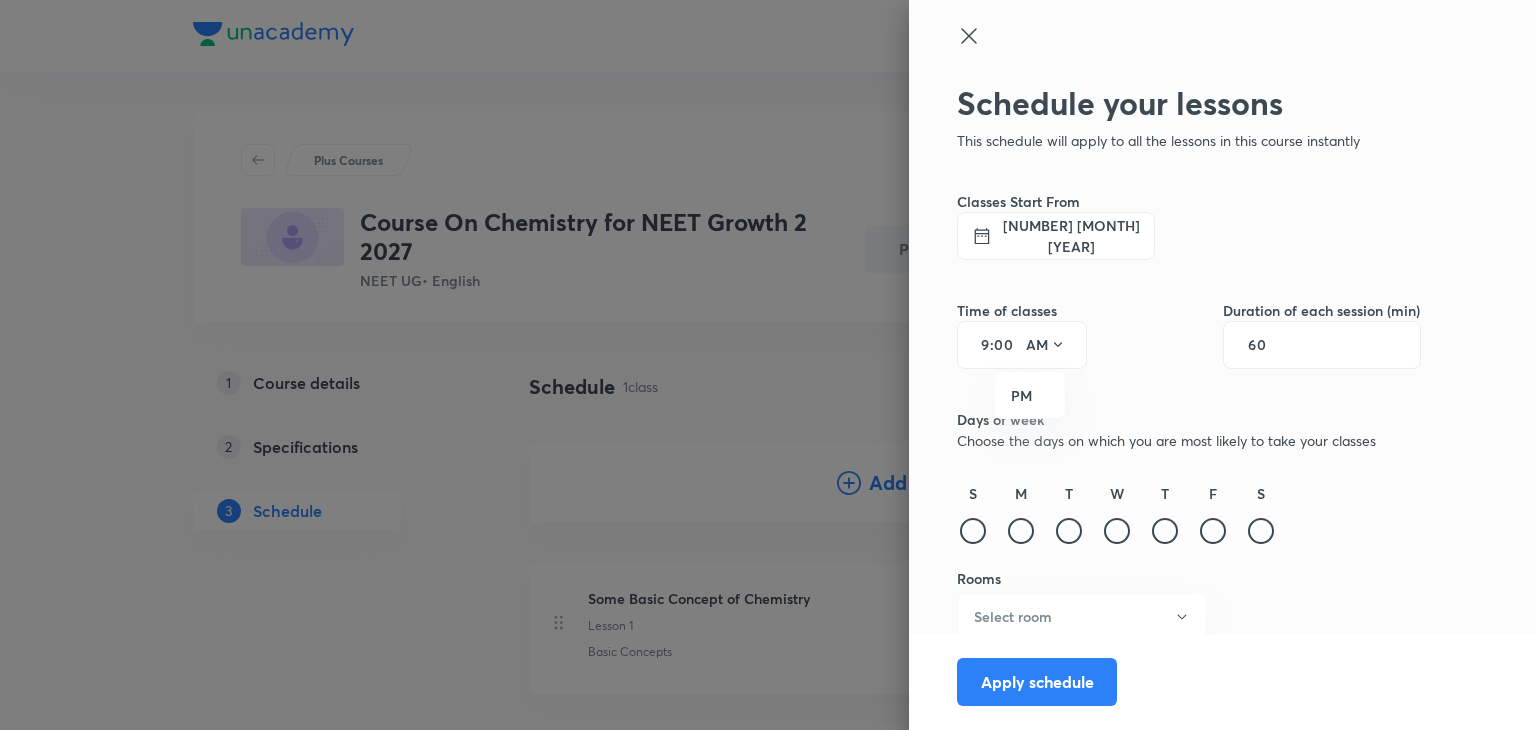 click at bounding box center [768, 365] 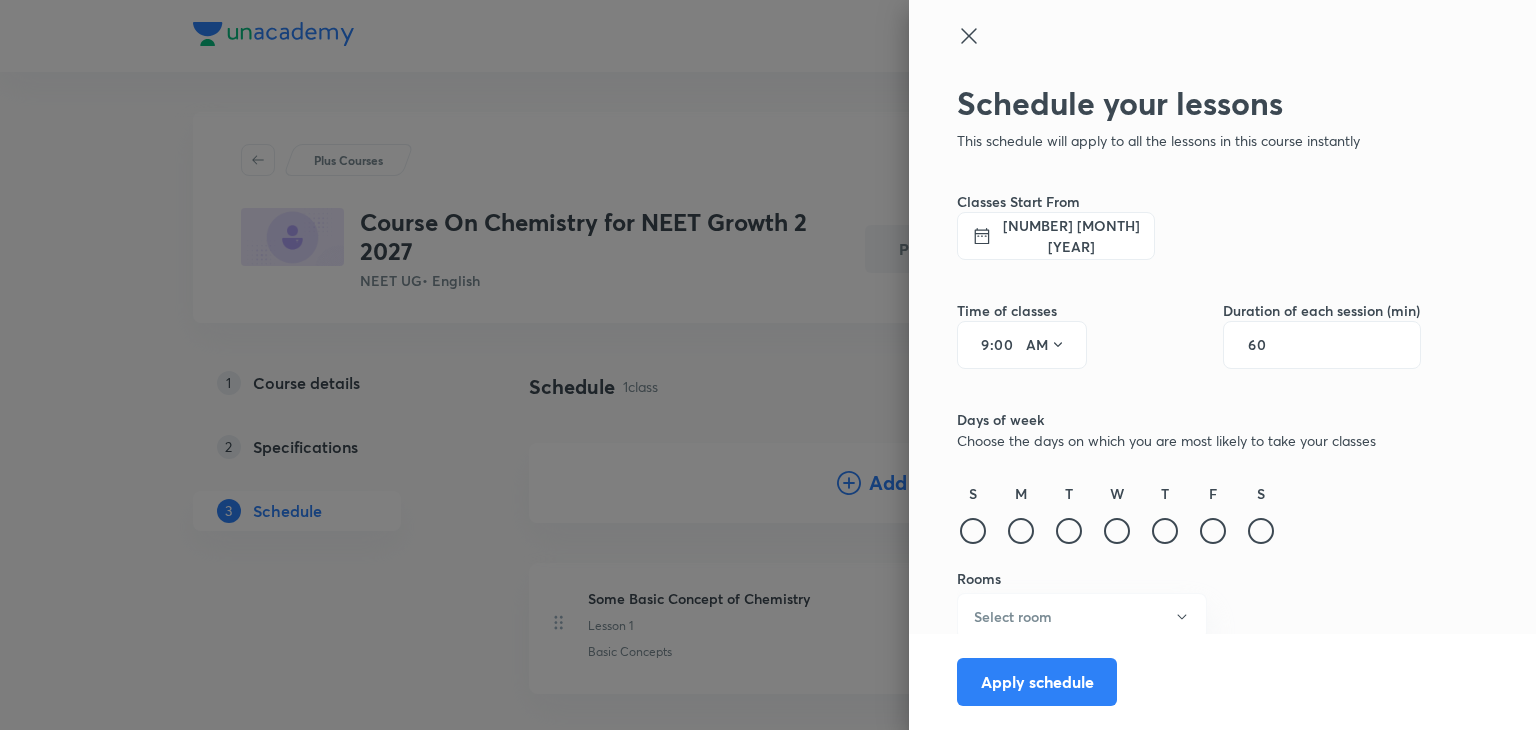 click on "9   : 00 AM" at bounding box center (1022, 345) 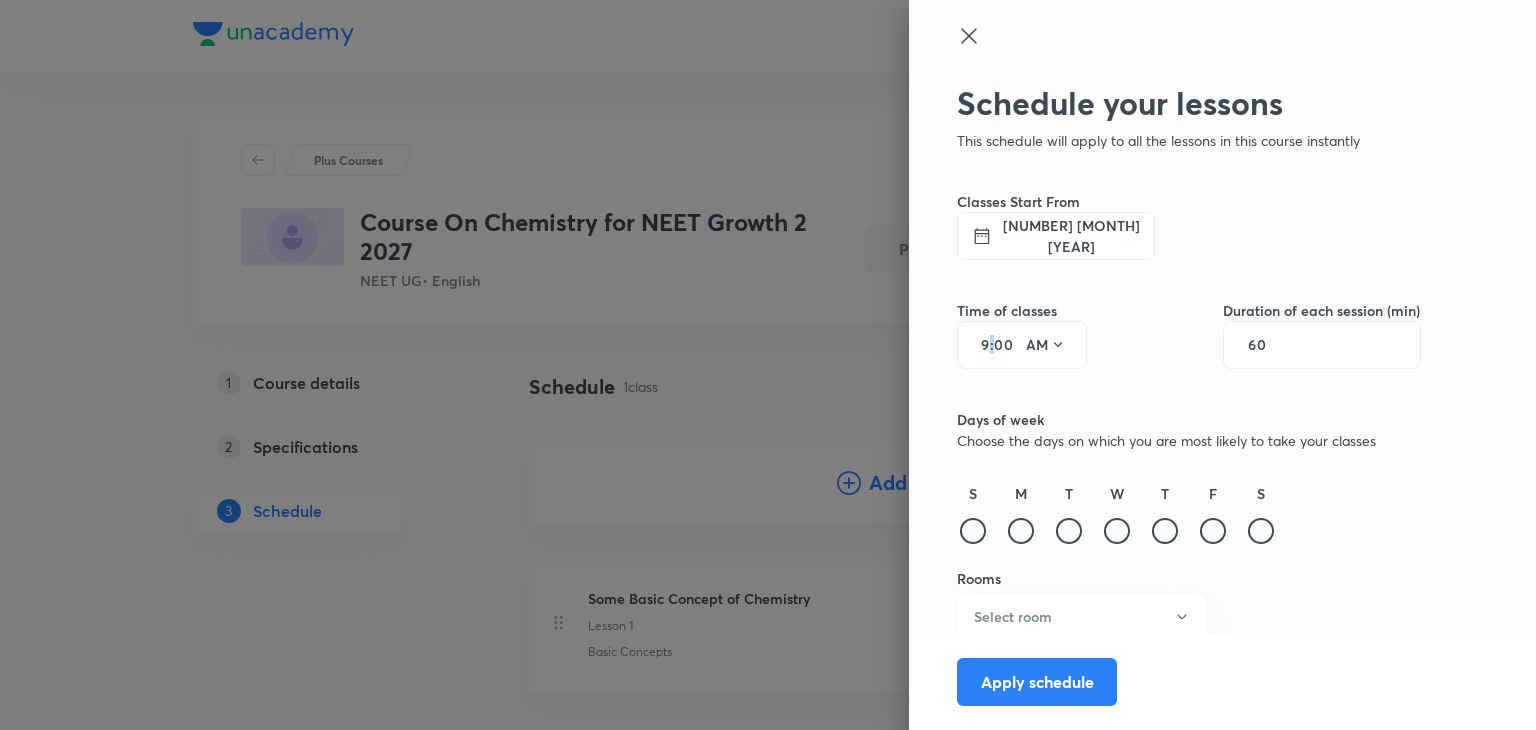 click on "9   : 00 AM" at bounding box center (1022, 345) 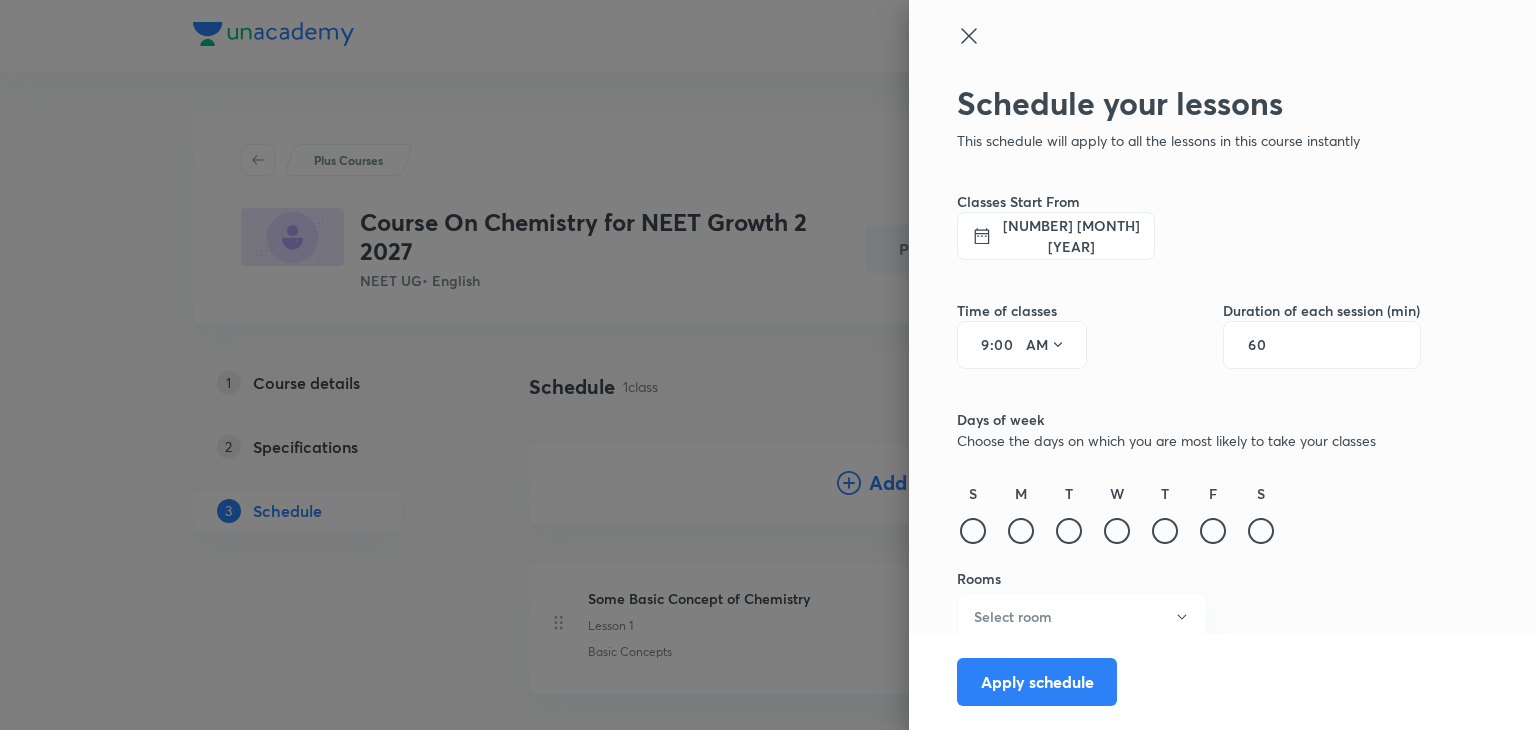 click on "9   : 00 AM" at bounding box center [1022, 345] 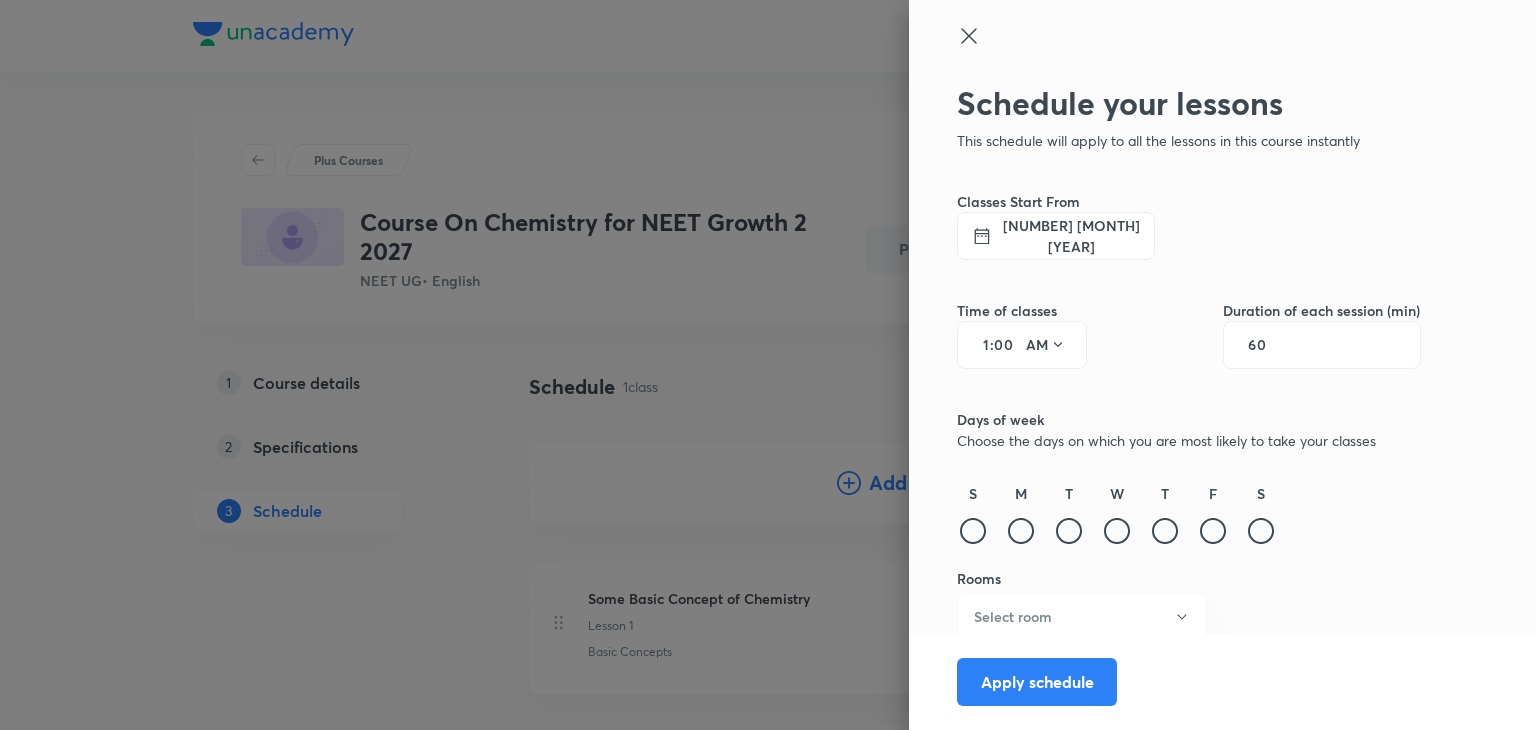 type on "10" 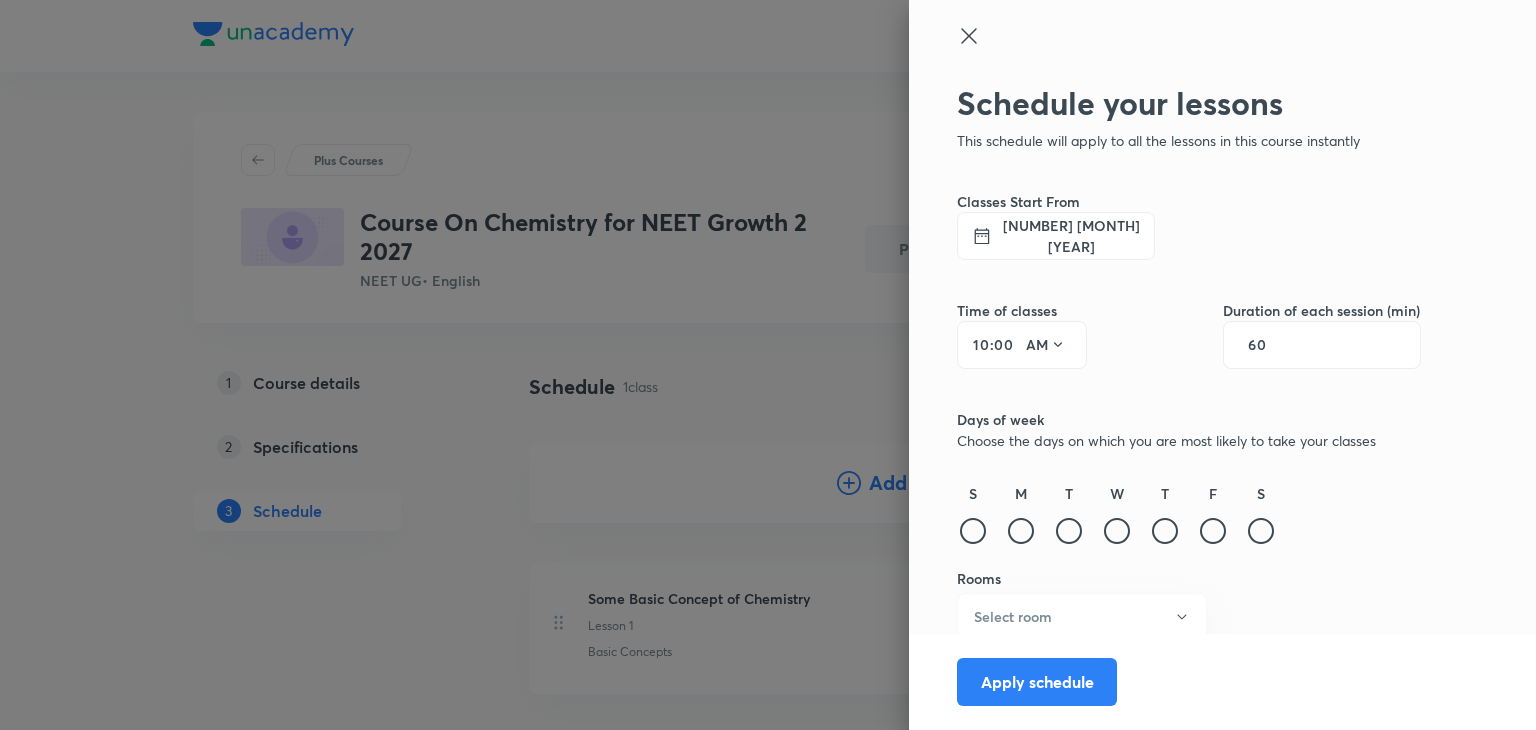 click on "00" at bounding box center [1006, 345] 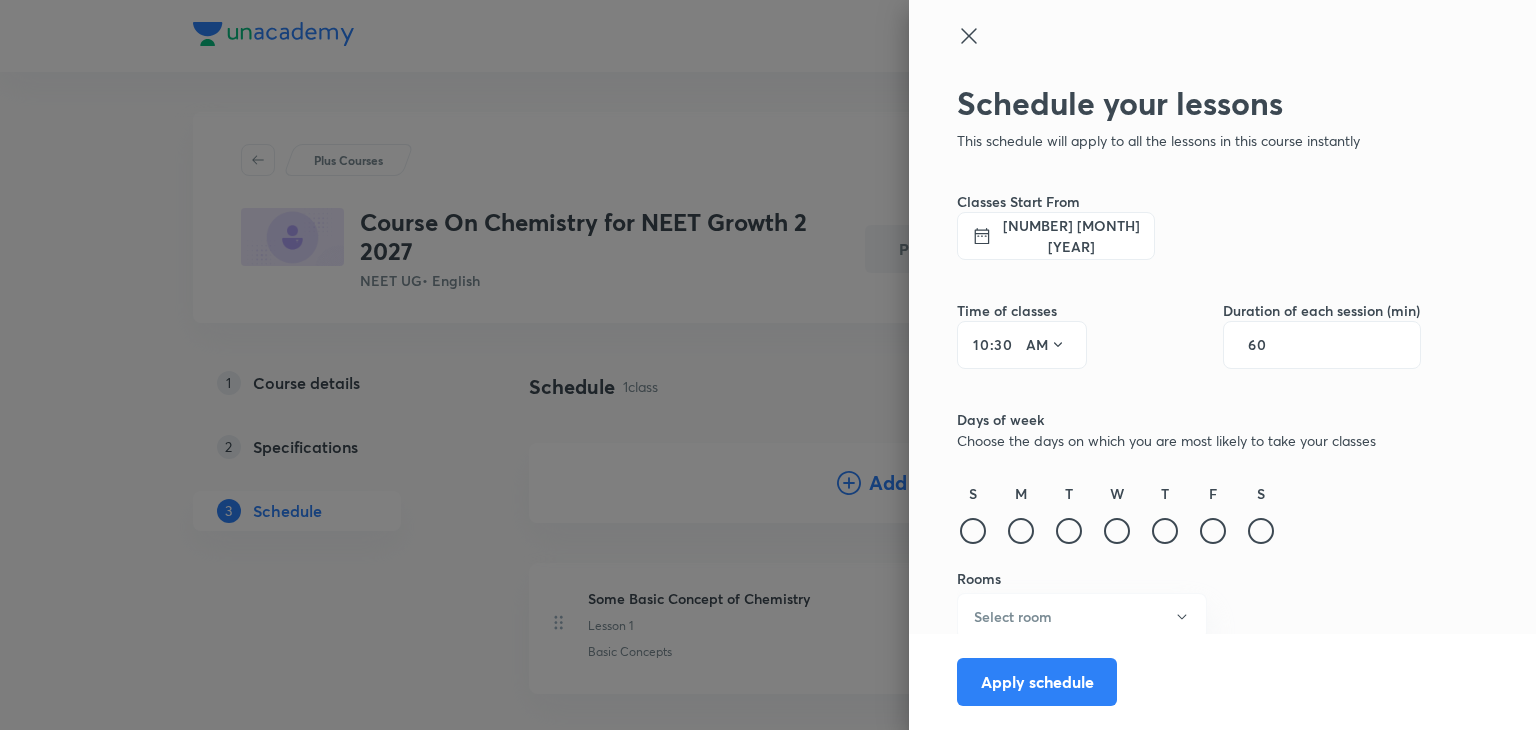 click on "30" at bounding box center [1006, 345] 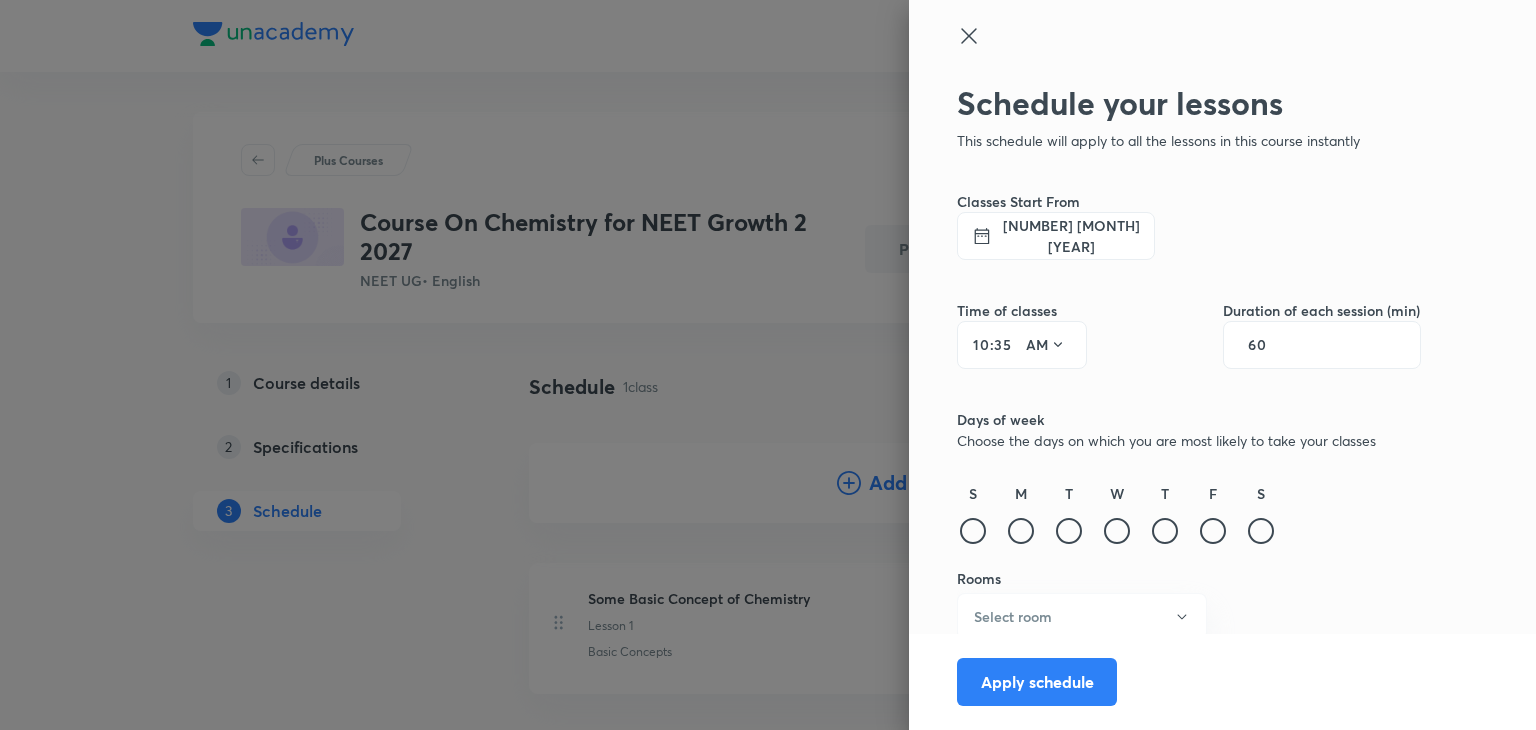 type on "35" 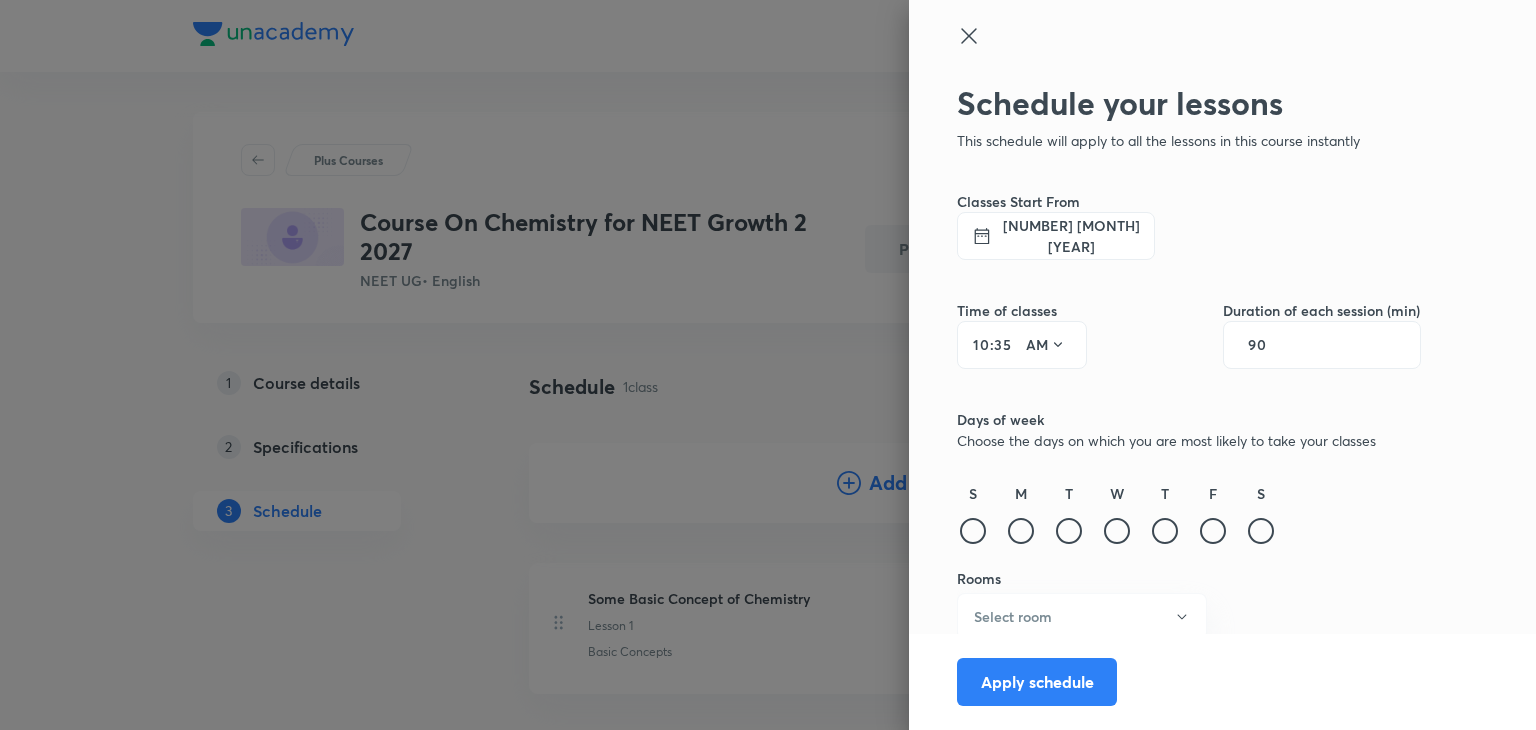 type on "9" 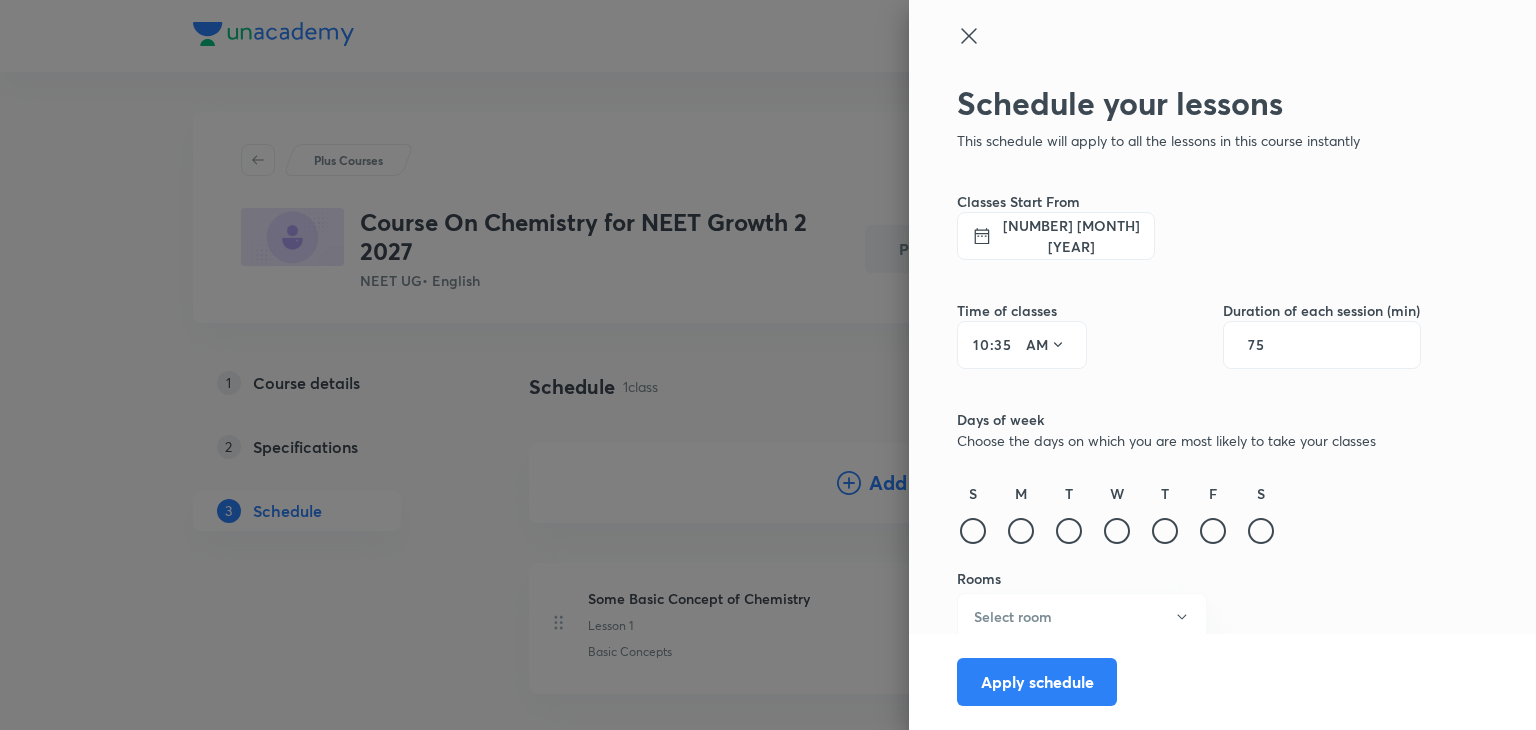 type on "7" 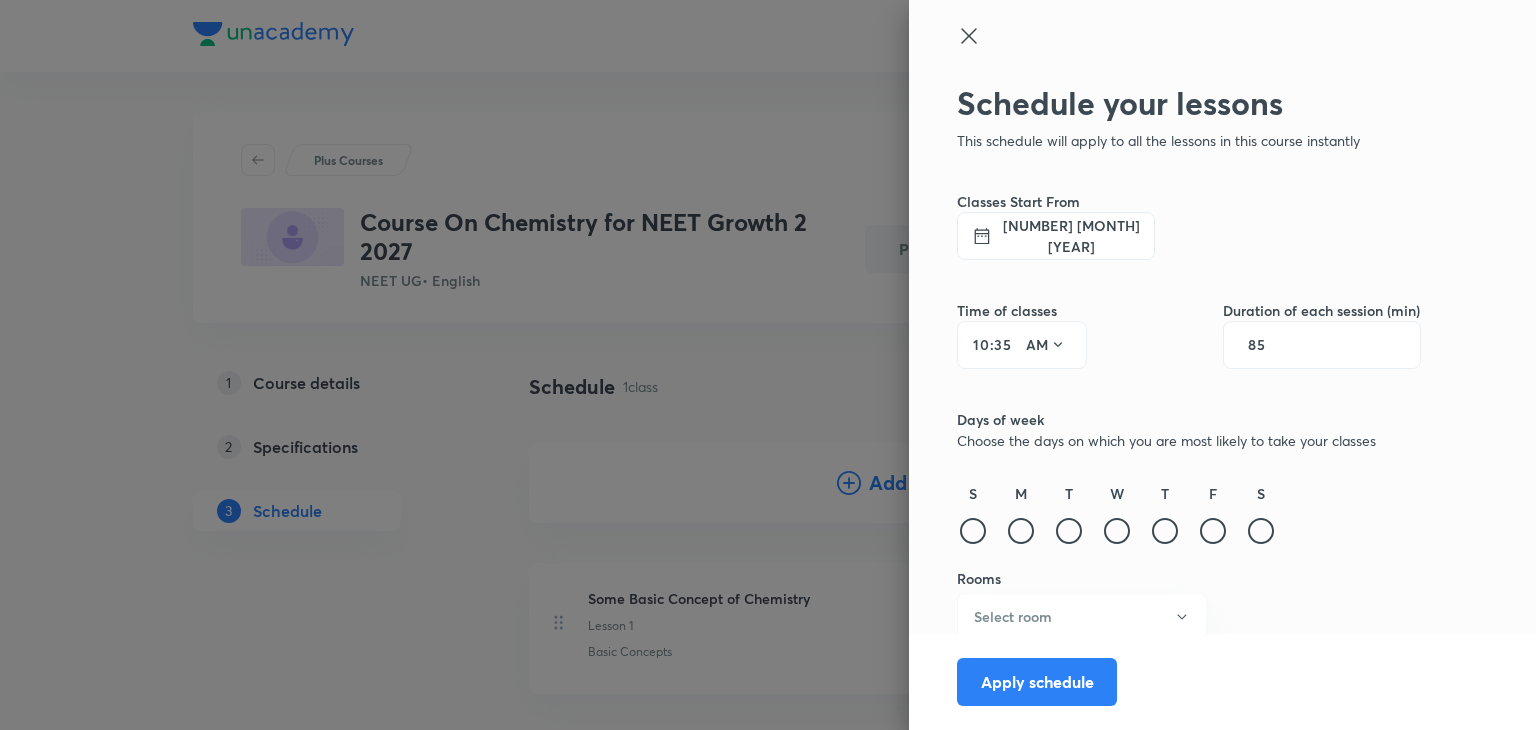 type on "8" 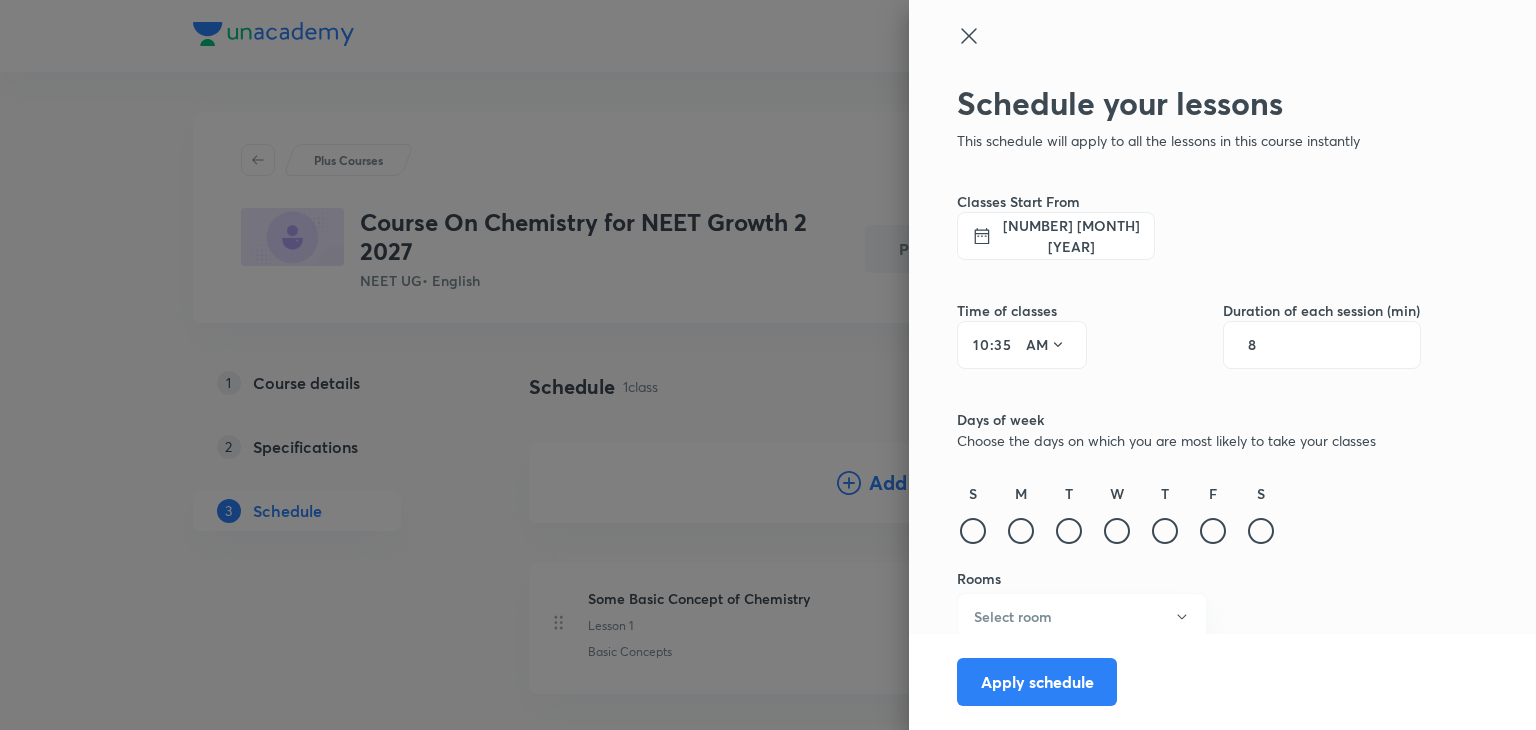 type on "85" 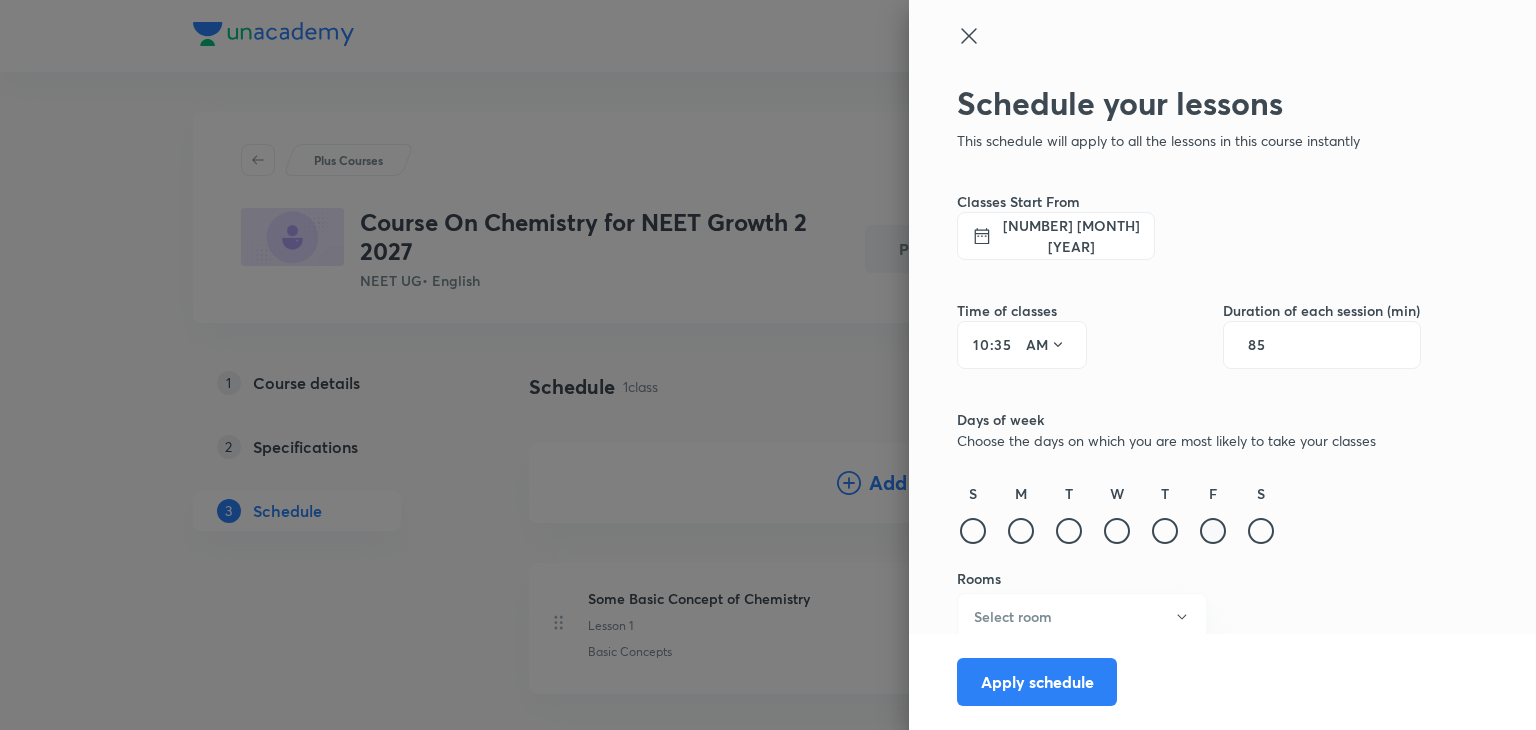 click at bounding box center [1213, 531] 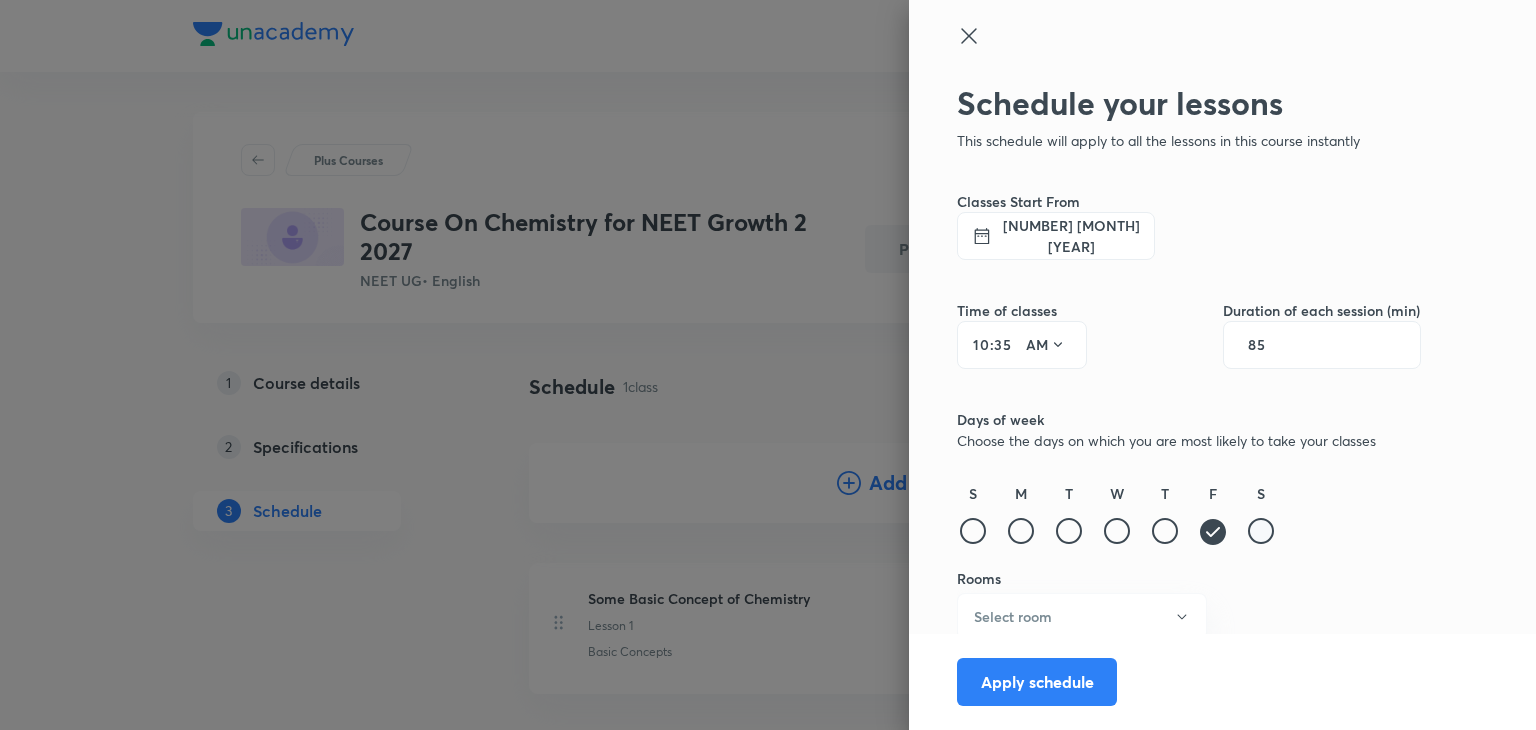 click at bounding box center [1261, 531] 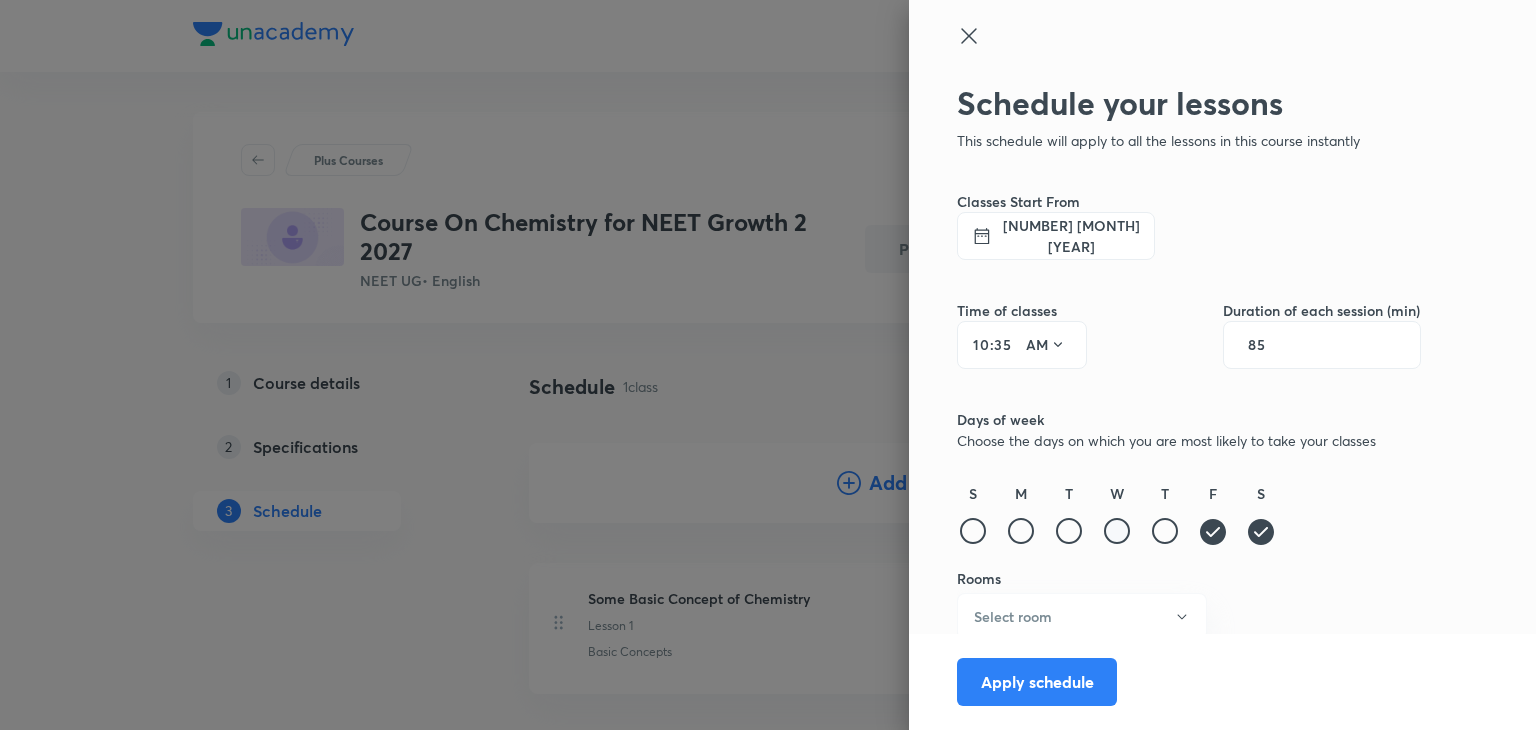 click at bounding box center (1117, 531) 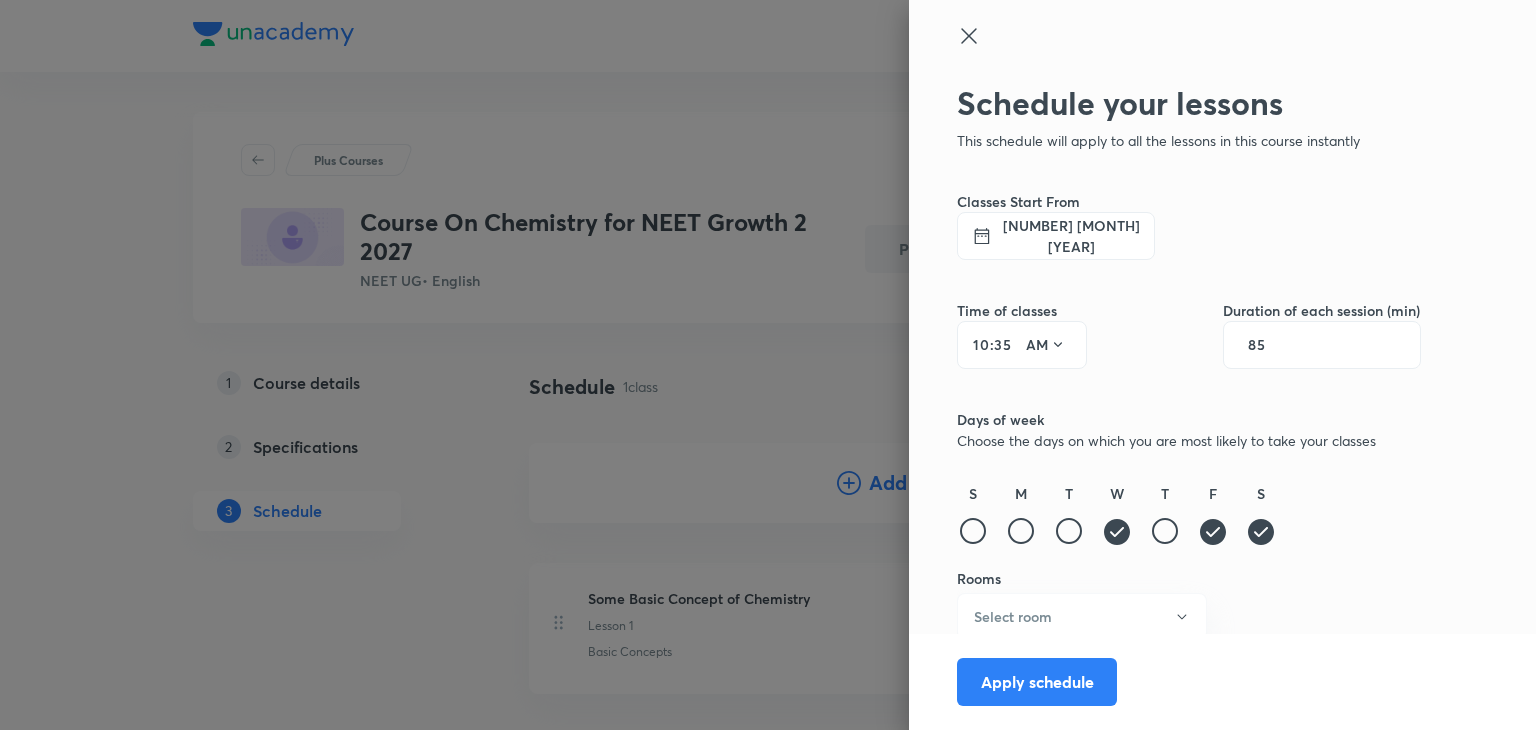 scroll, scrollTop: 10, scrollLeft: 0, axis: vertical 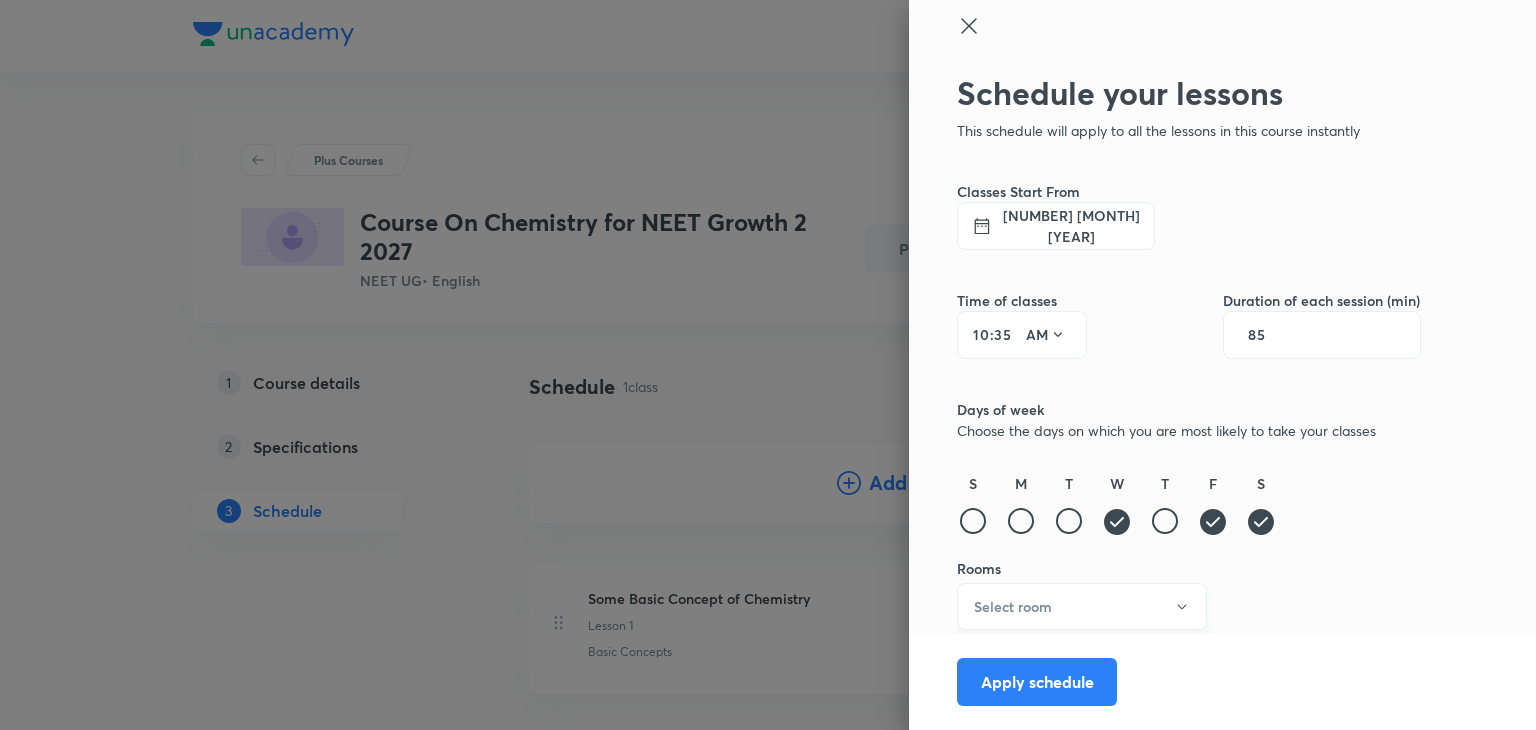 click on "Select room" at bounding box center (1013, 606) 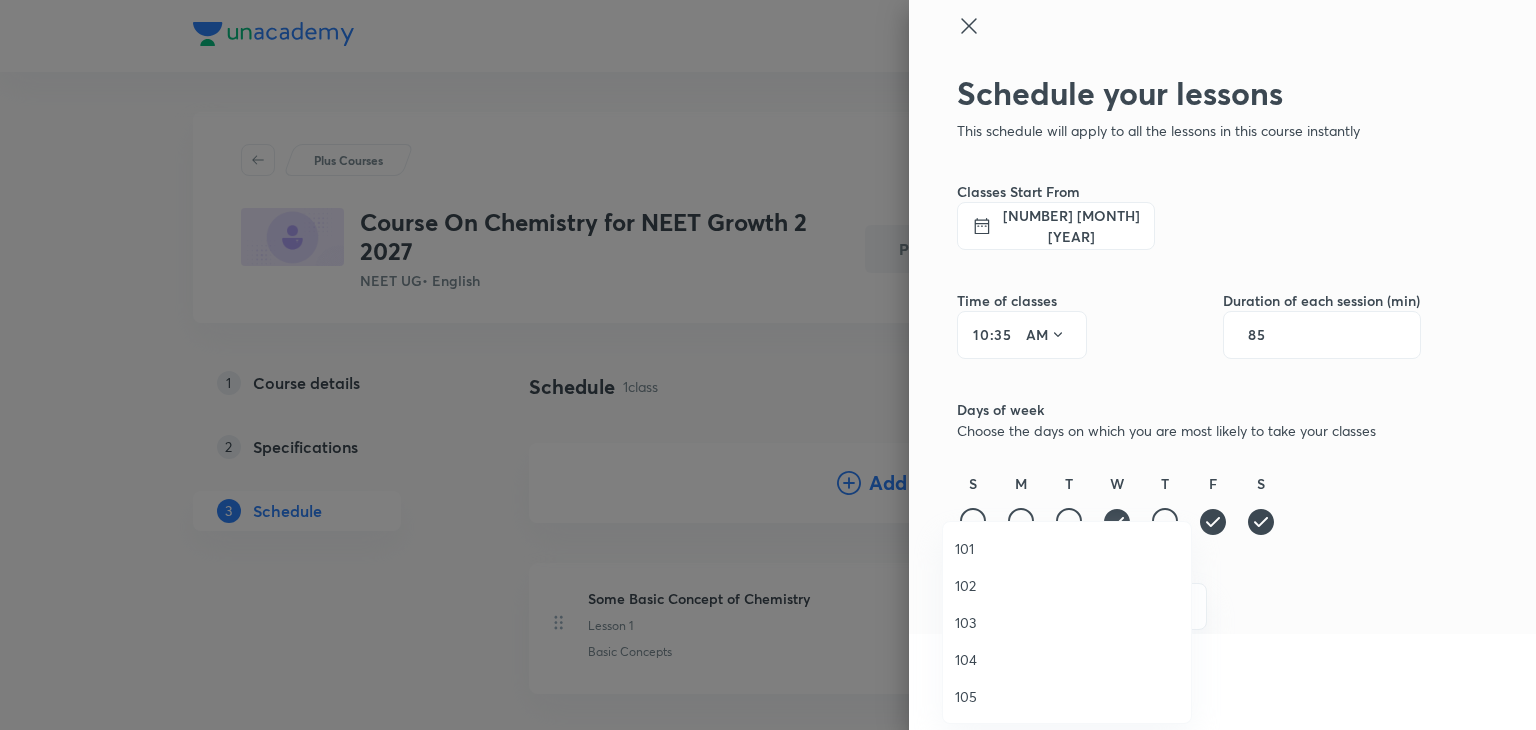 click on "103" at bounding box center [1067, 622] 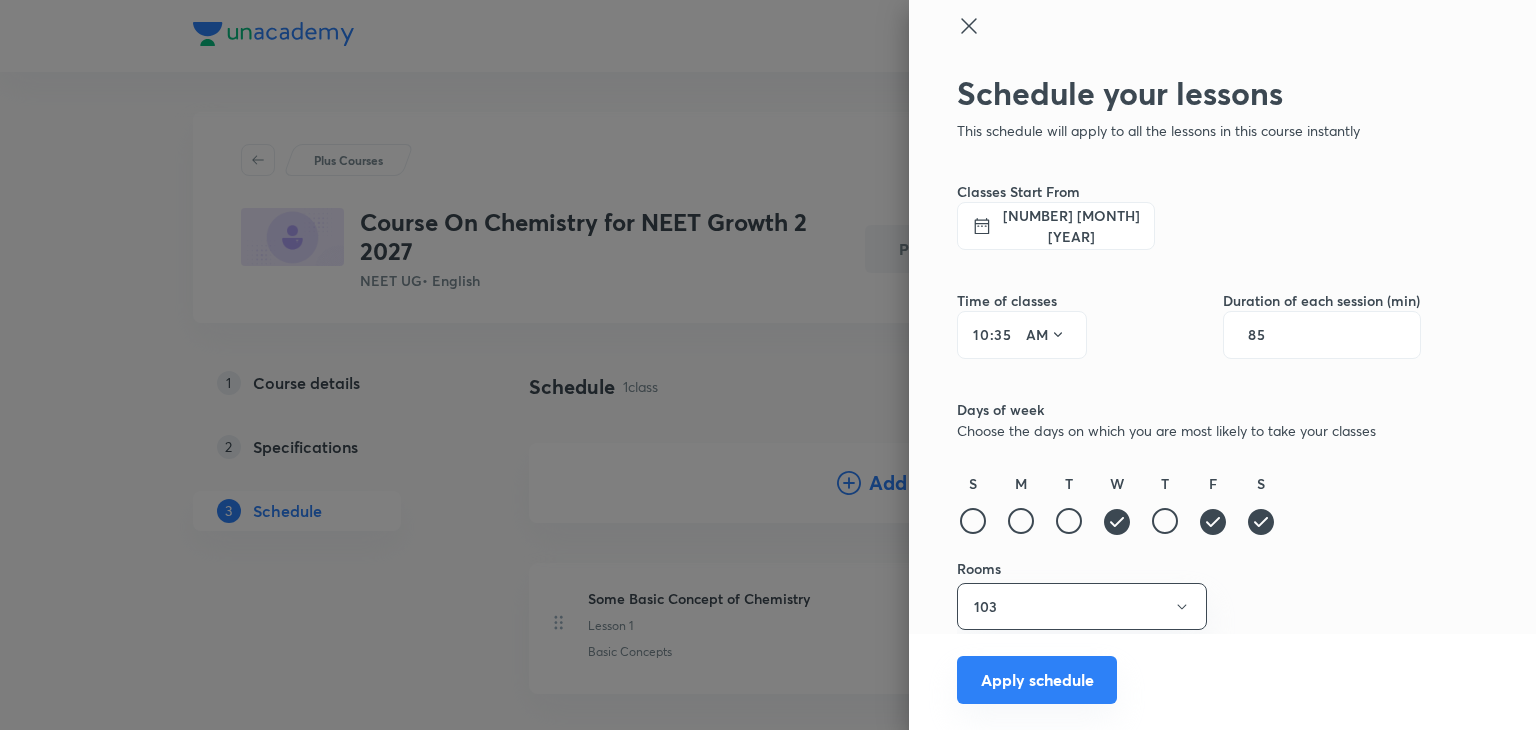 click on "Apply schedule" at bounding box center [1037, 680] 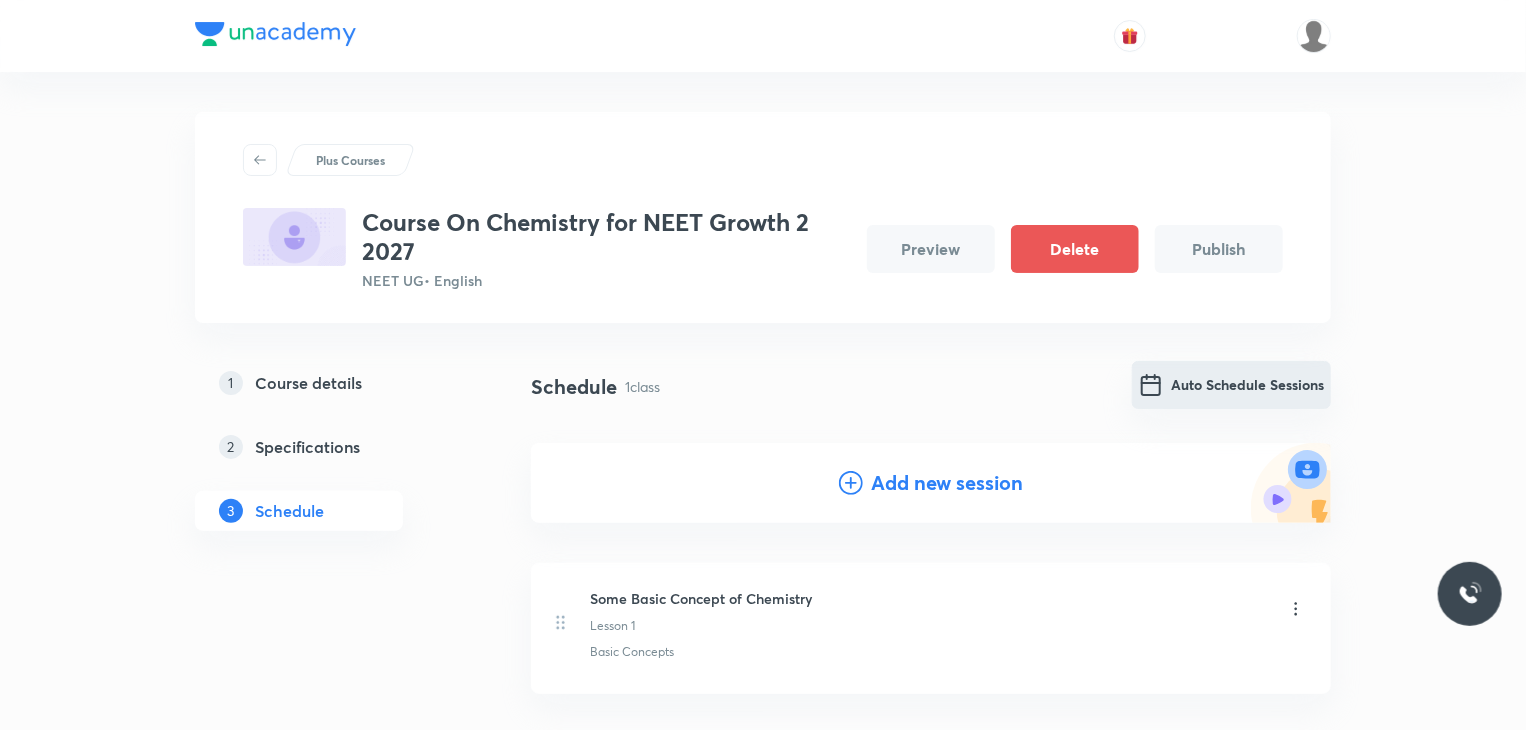 click on "Auto Schedule Sessions" at bounding box center [1231, 385] 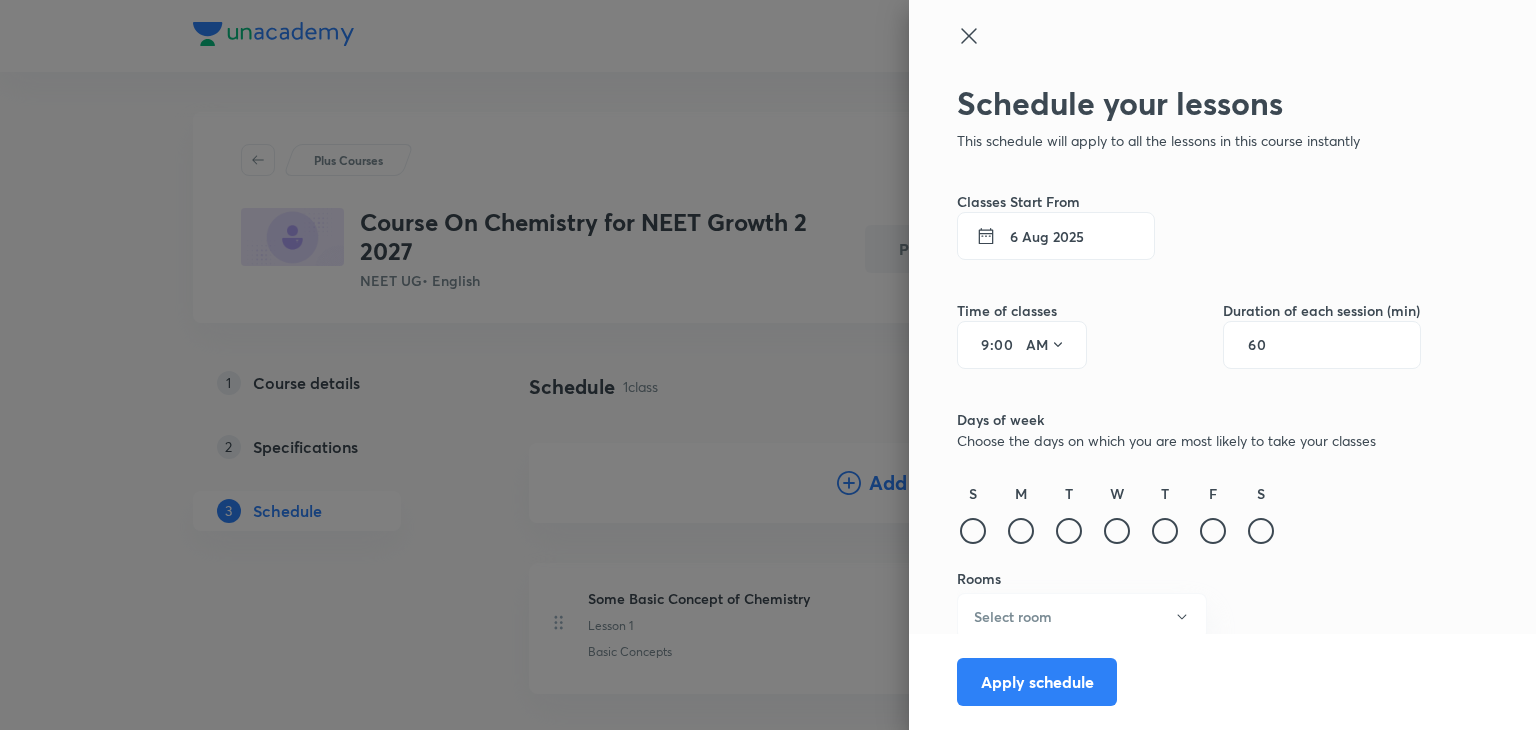 click on "6 Aug 2025" at bounding box center (1056, 236) 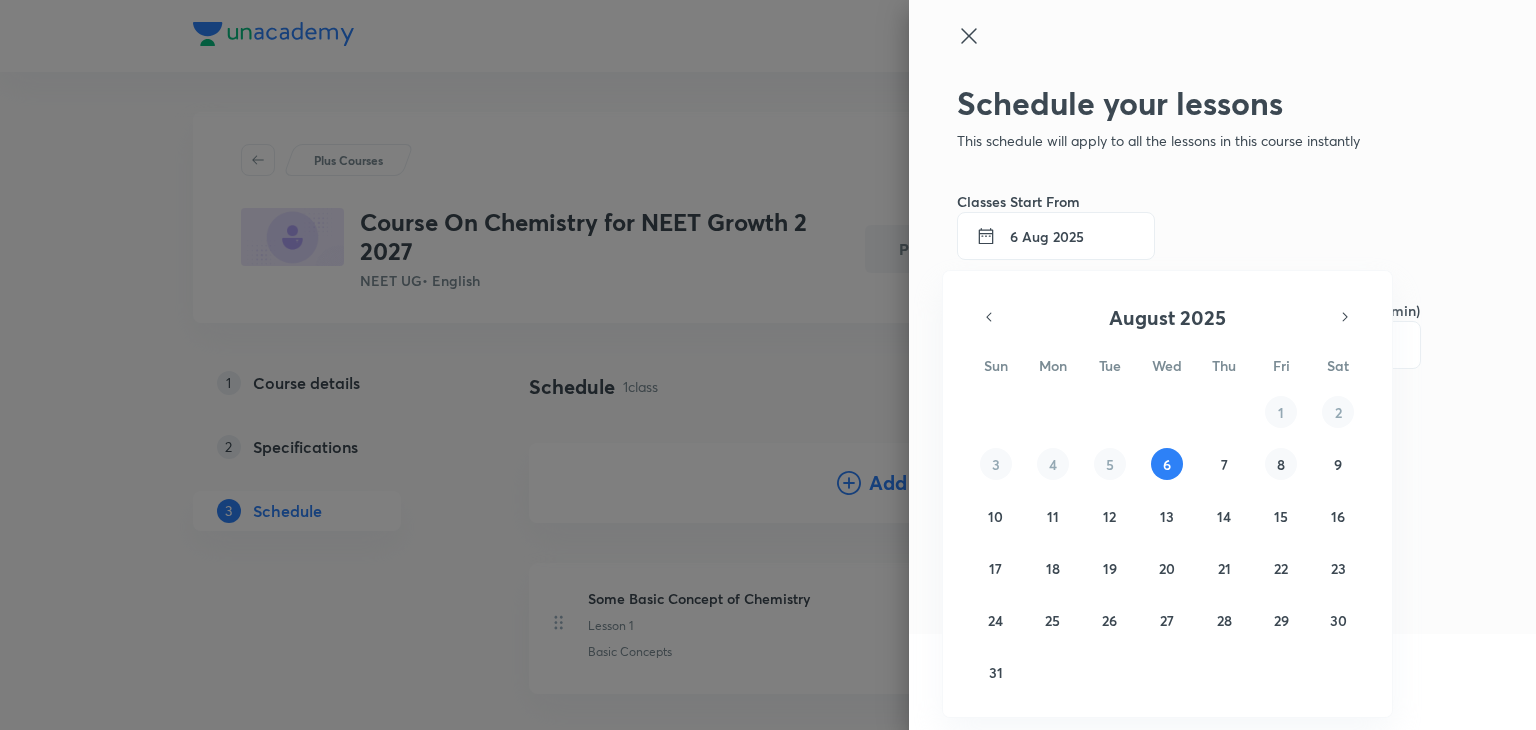 click on "8" at bounding box center (1281, 464) 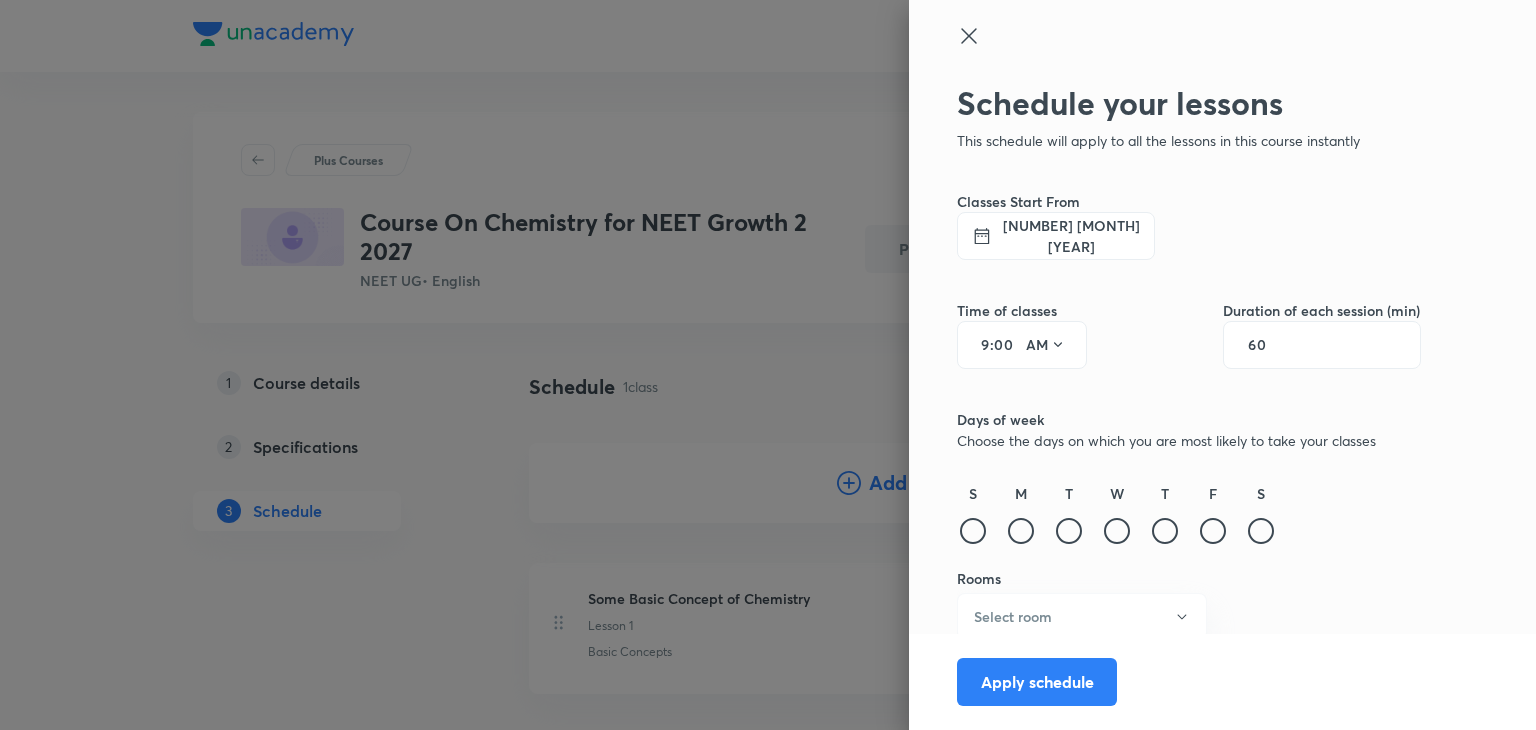 click on "9   : 00 AM" at bounding box center [1022, 345] 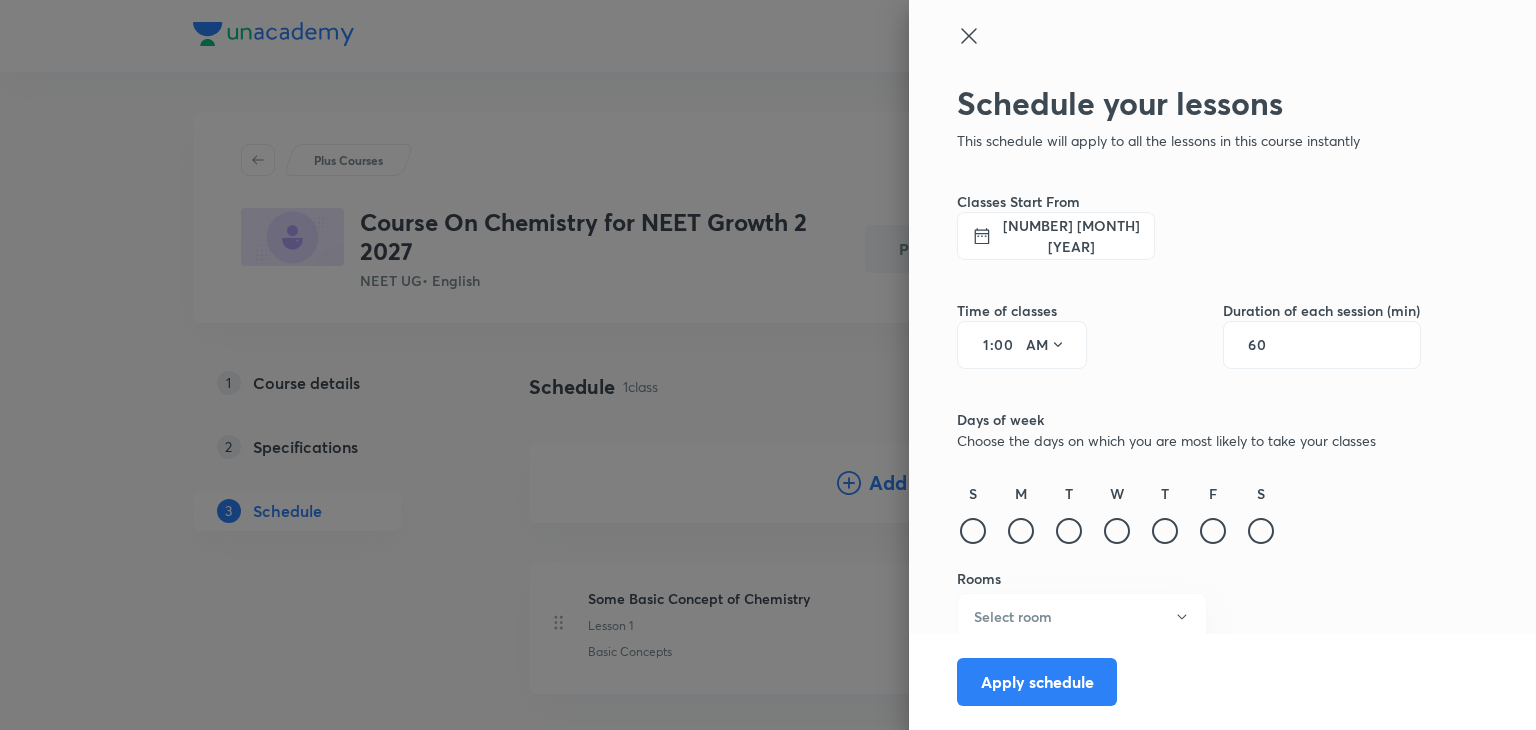 type on "10" 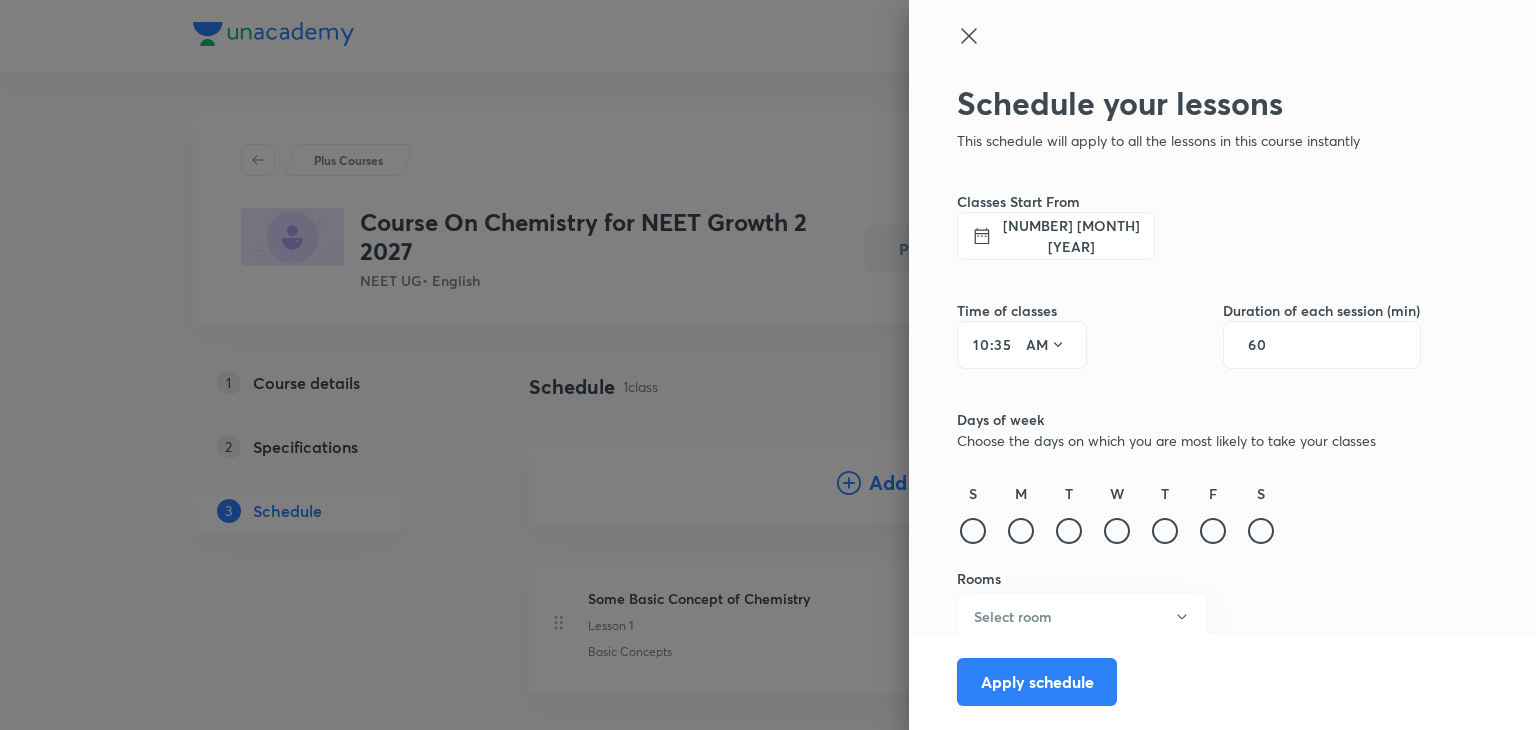type on "35" 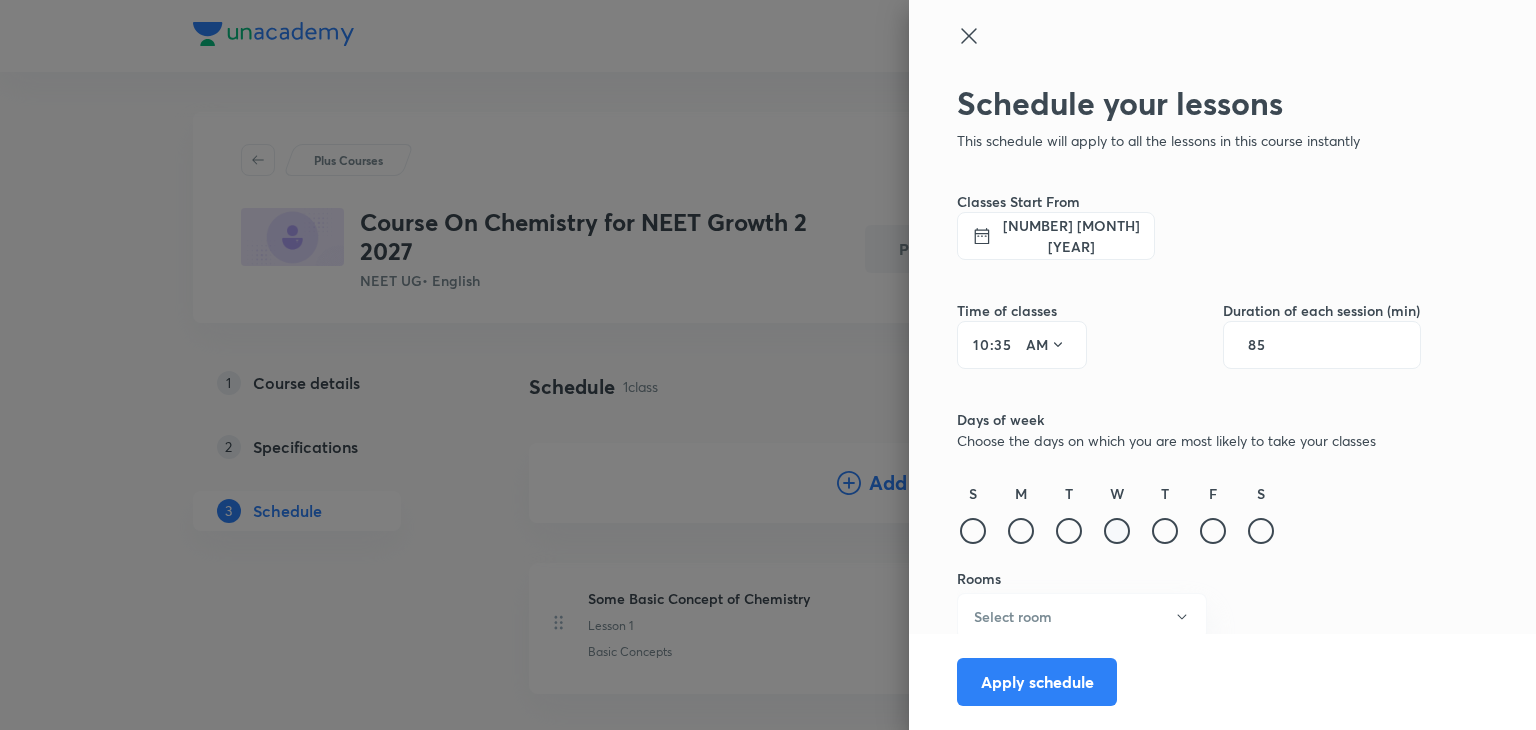 type on "85" 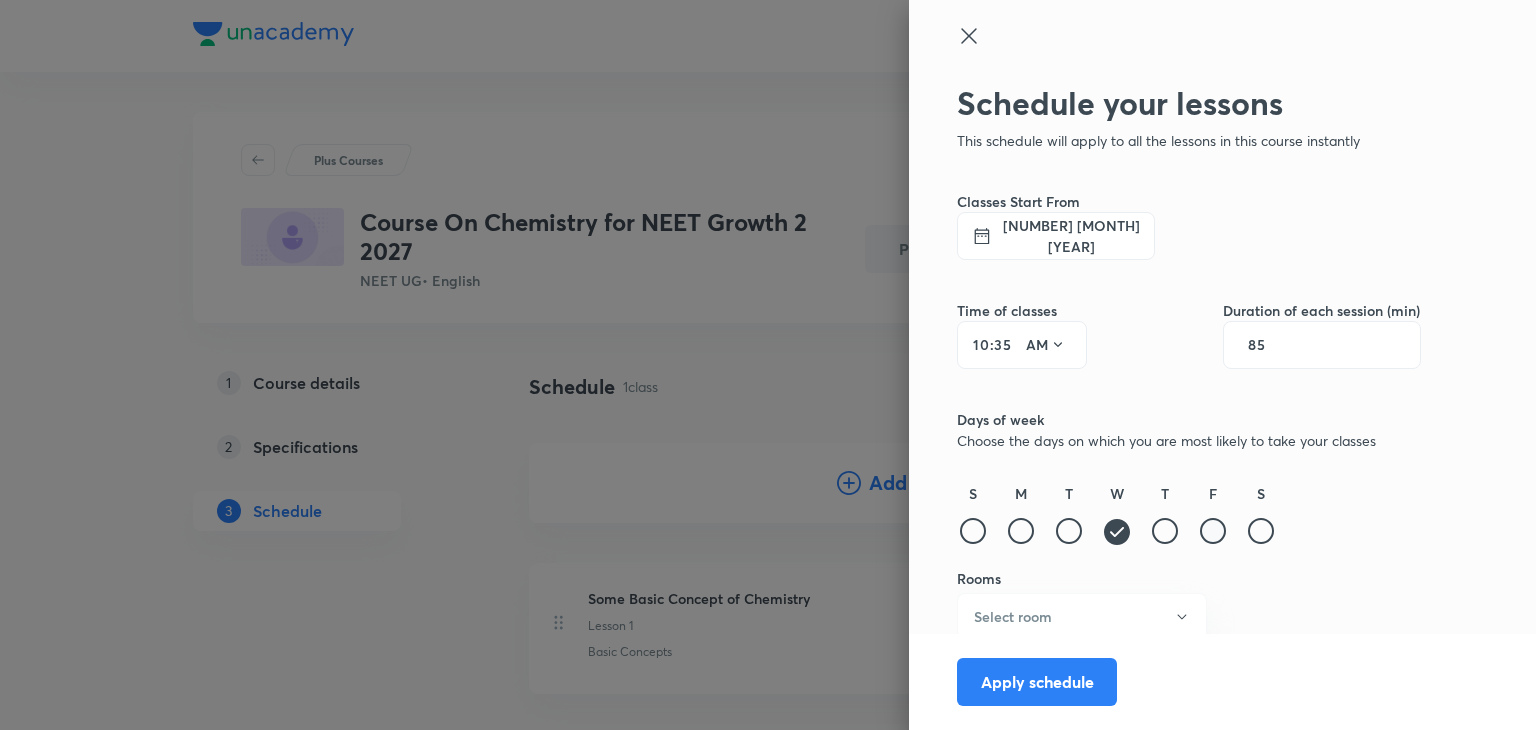 click at bounding box center (1213, 531) 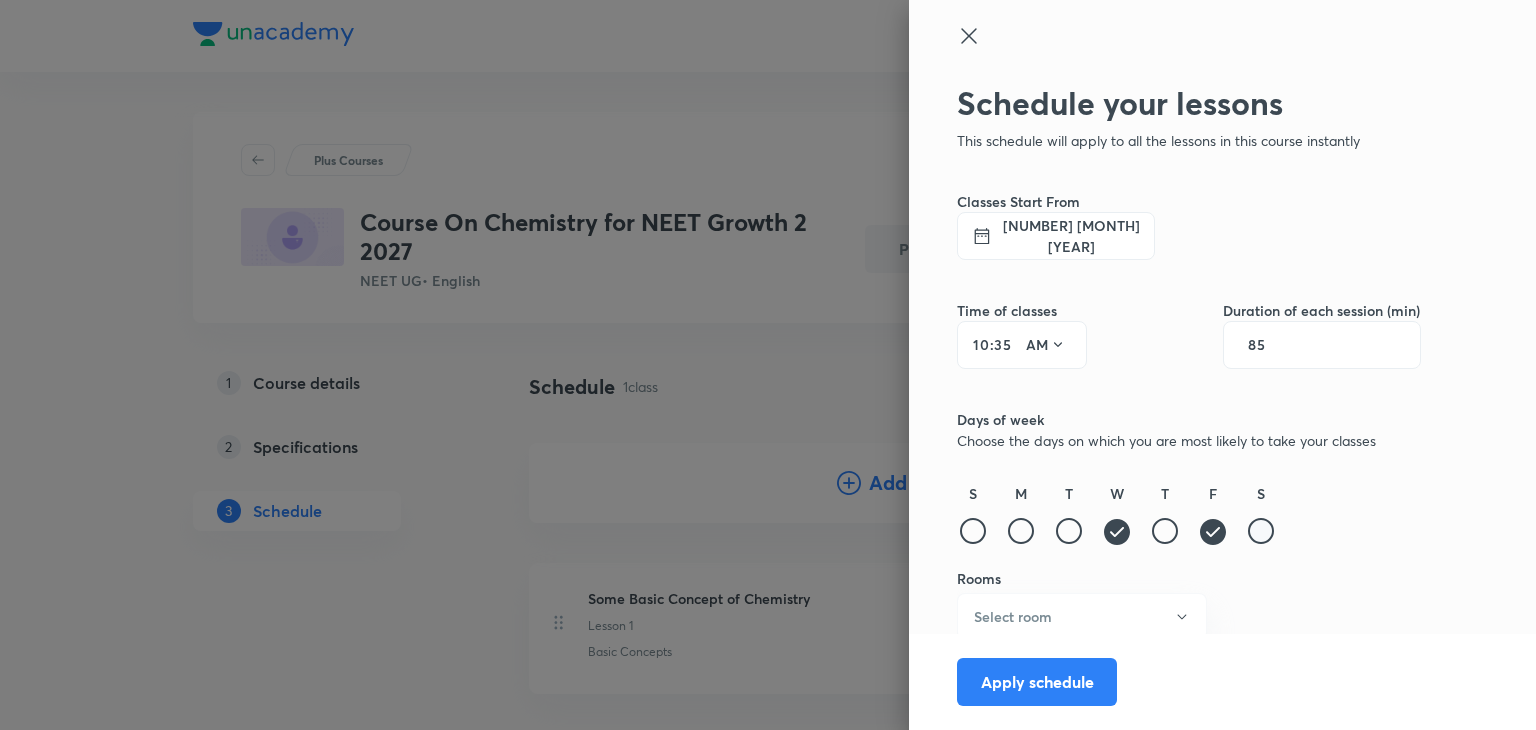 click at bounding box center [1261, 531] 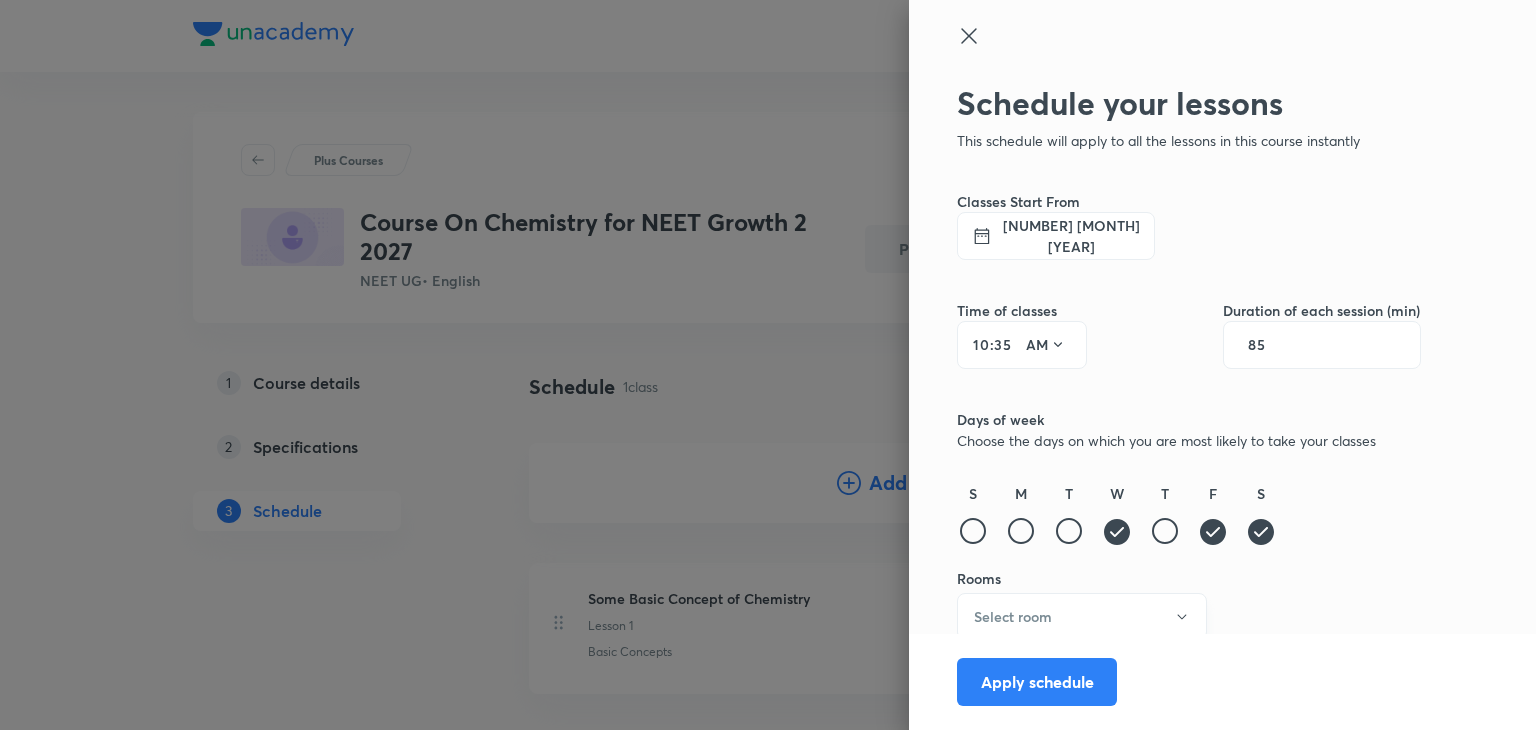 click on "Select room" at bounding box center [1082, 616] 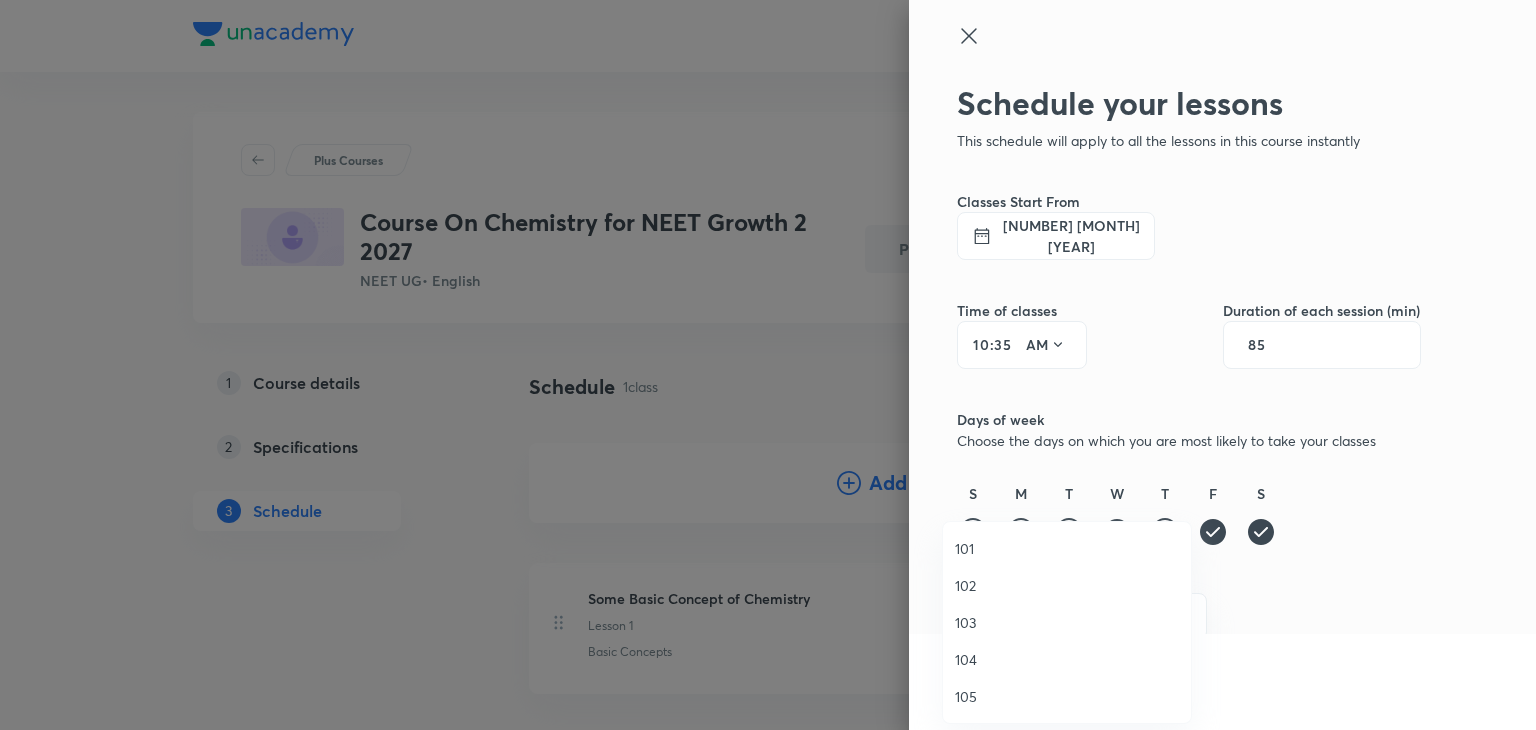 click on "103" at bounding box center (1067, 622) 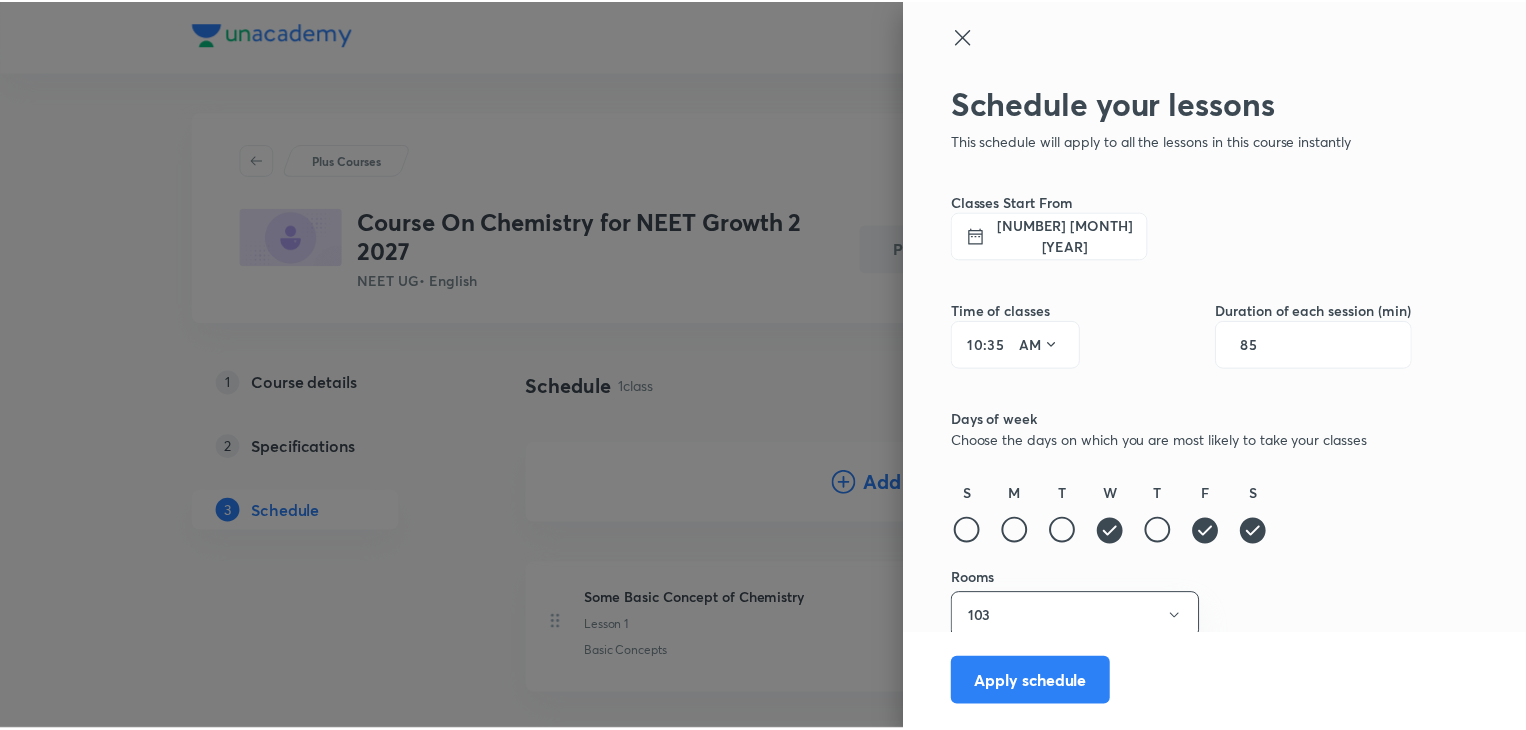 scroll, scrollTop: 10, scrollLeft: 0, axis: vertical 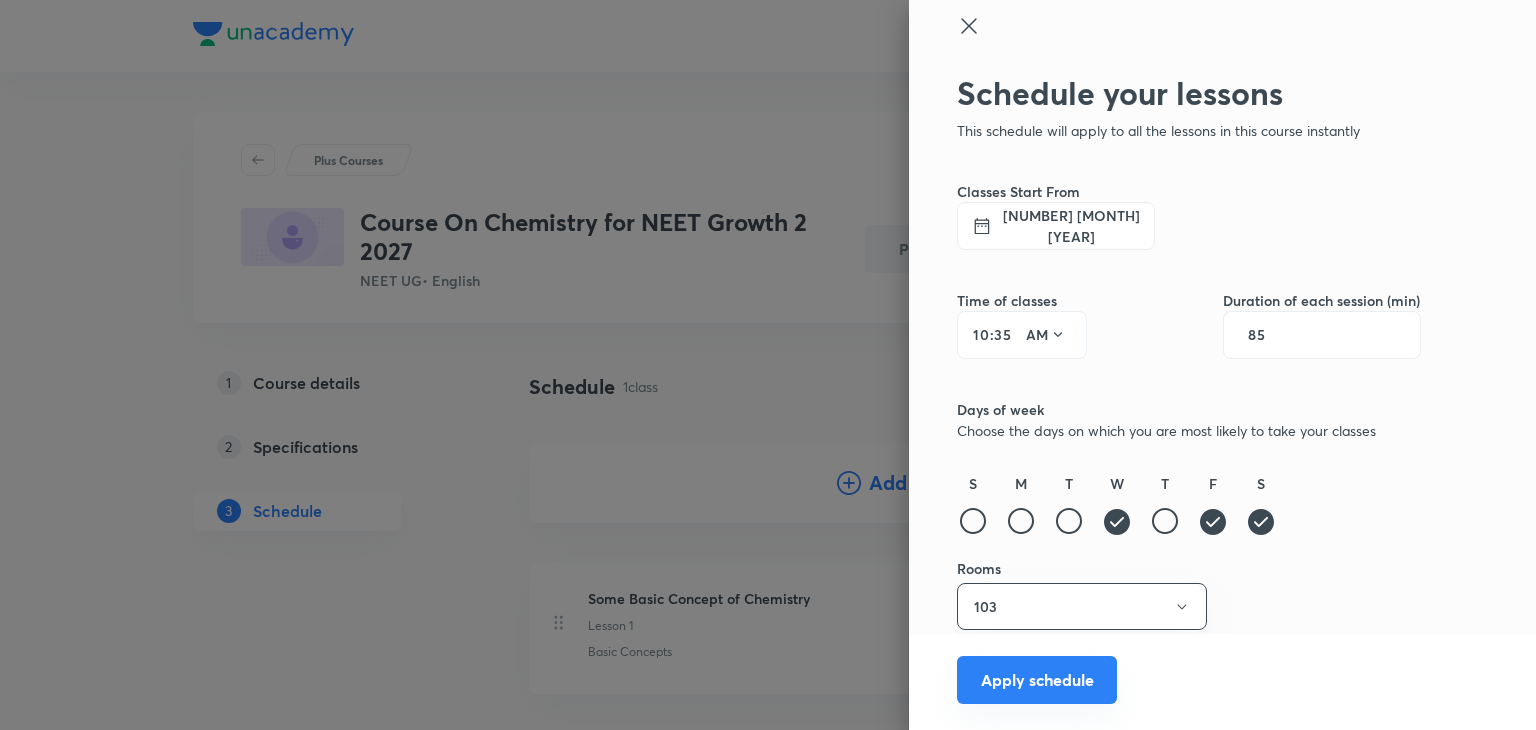 click on "Apply schedule" at bounding box center (1037, 680) 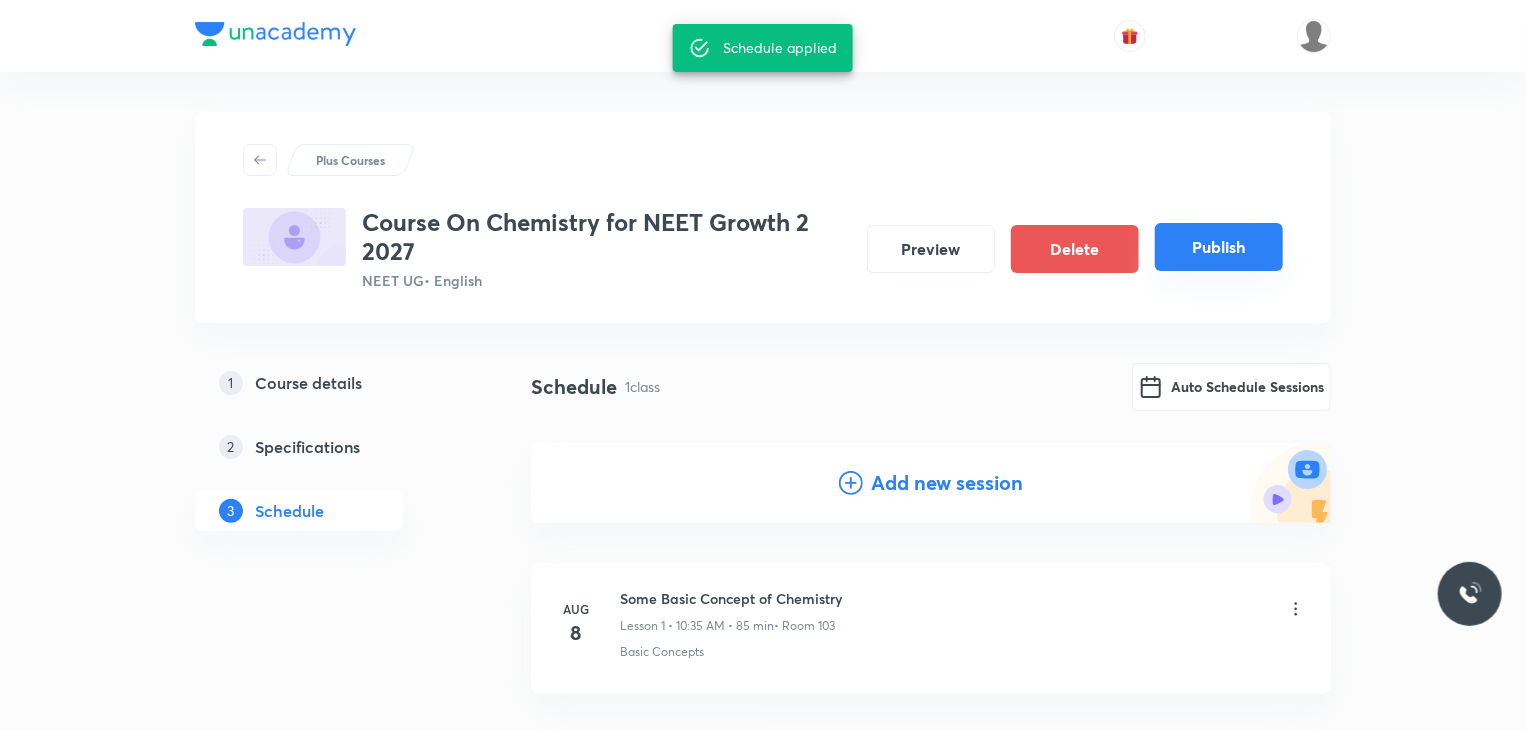 click on "Publish" at bounding box center (1219, 247) 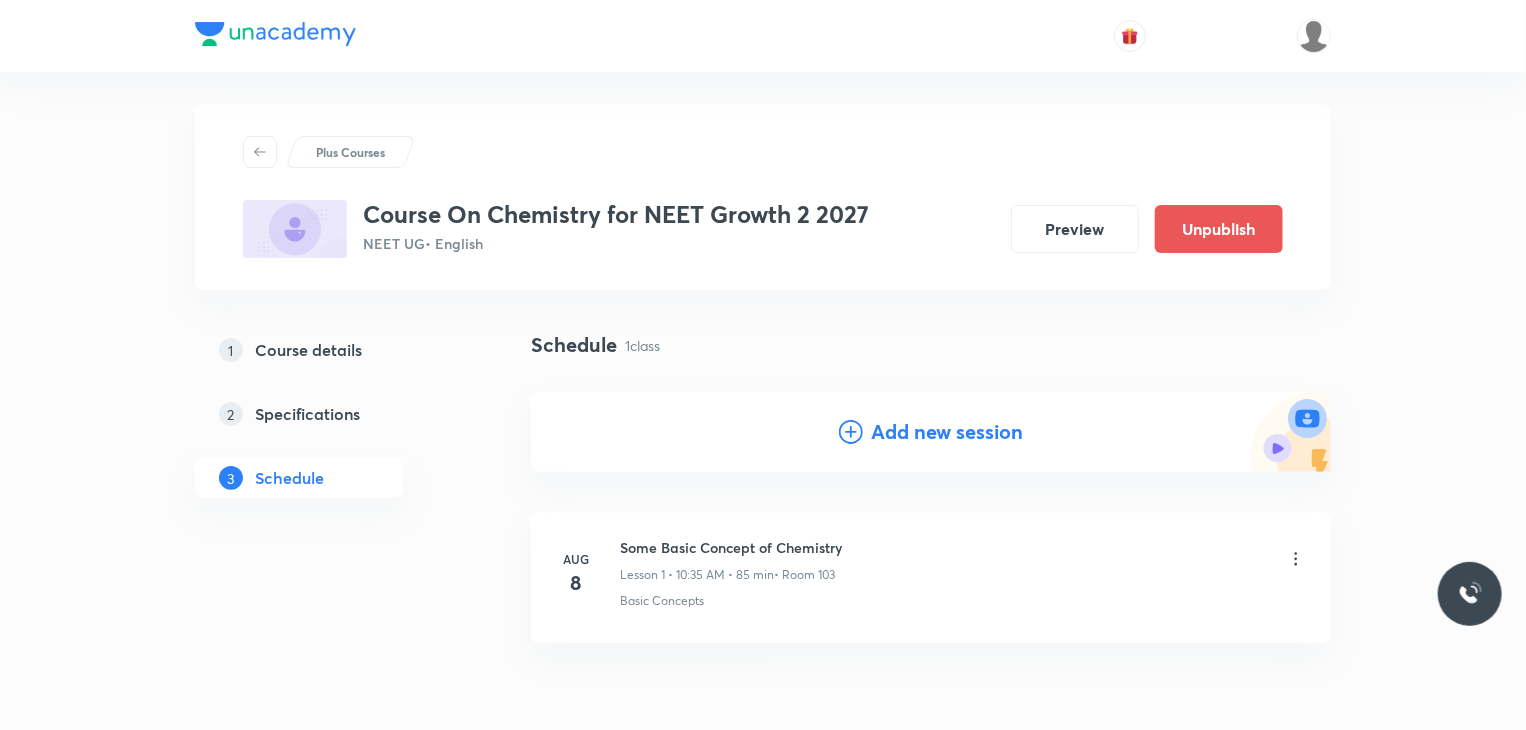 scroll, scrollTop: 0, scrollLeft: 0, axis: both 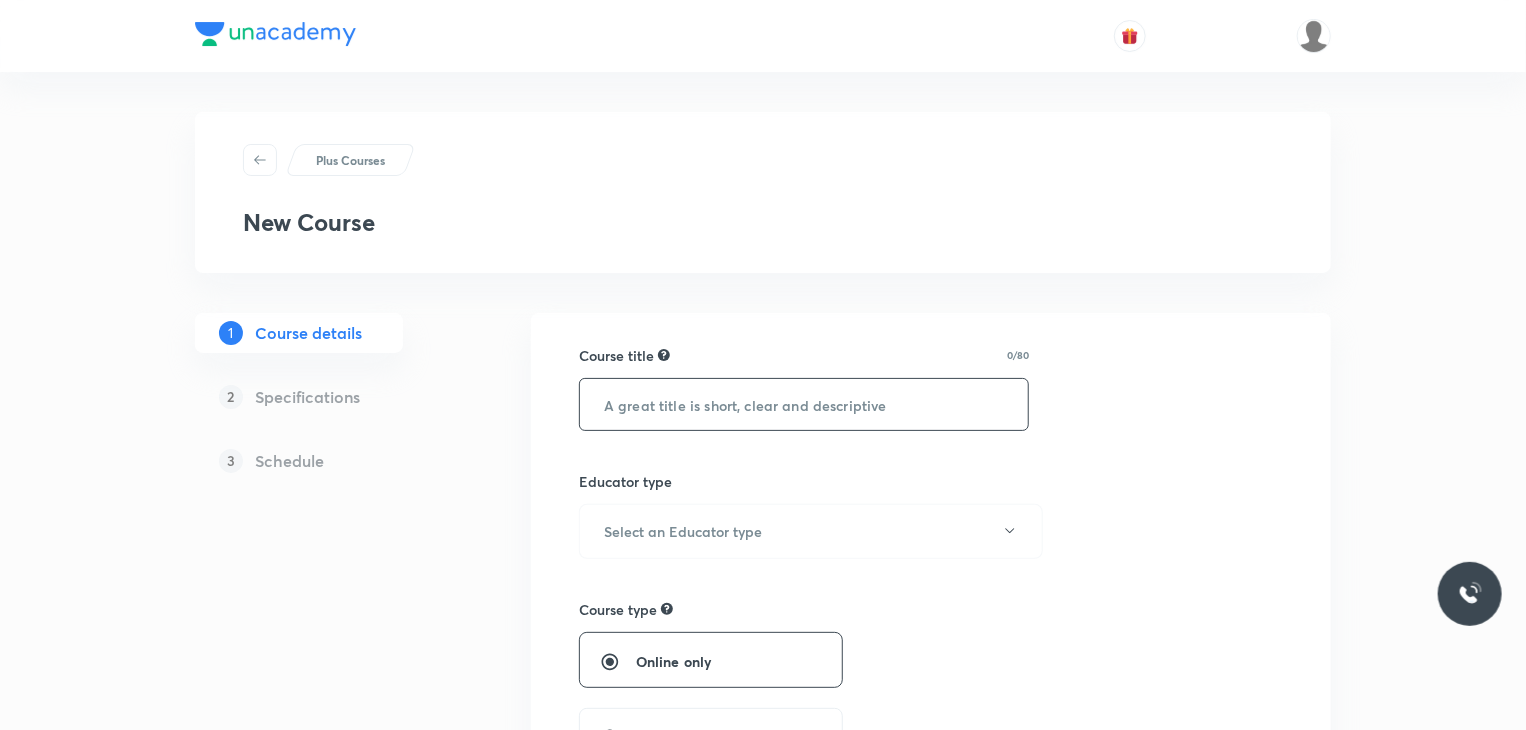 paste on "Course On Physics for NEET Growth 2 2027" 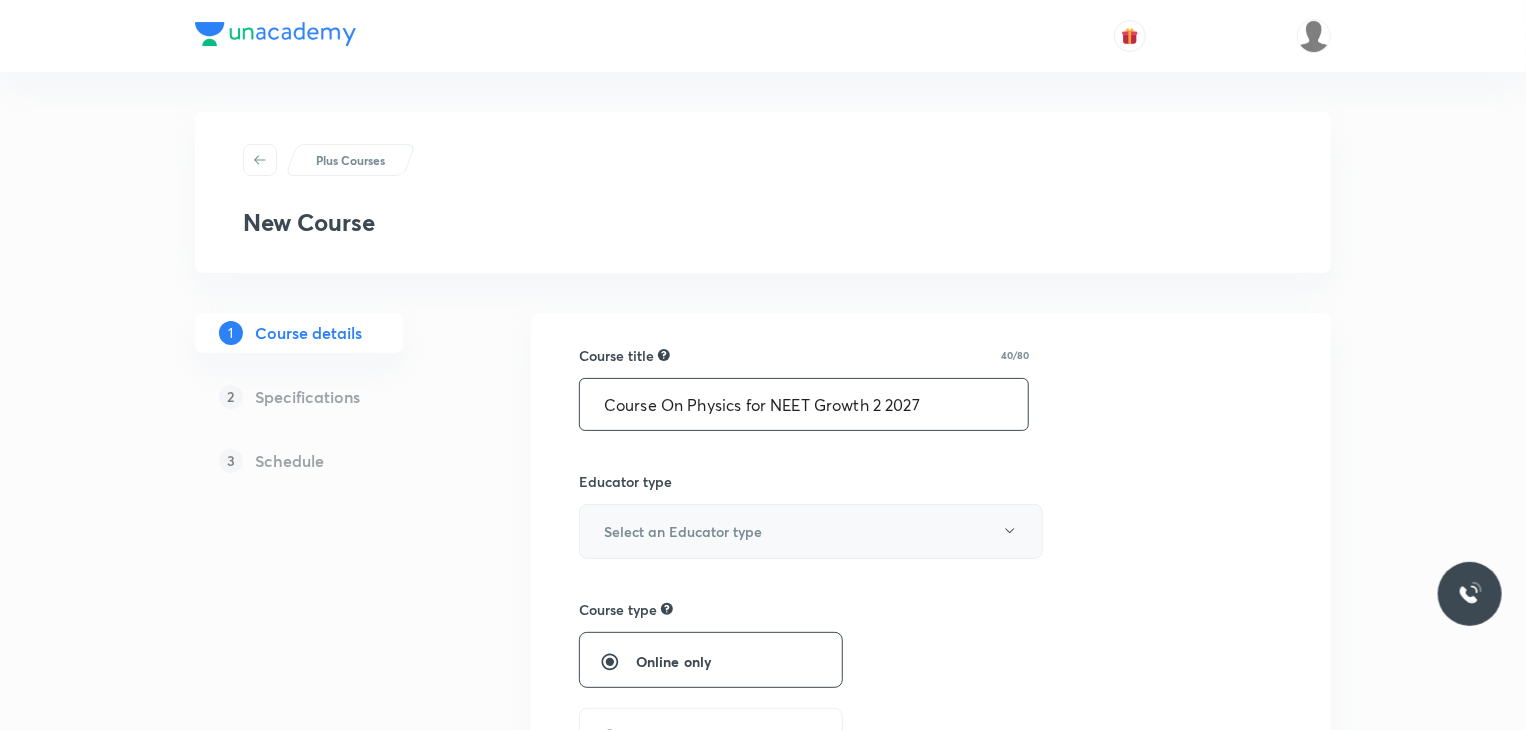 type on "Course On Physics for NEET Growth 2 2027" 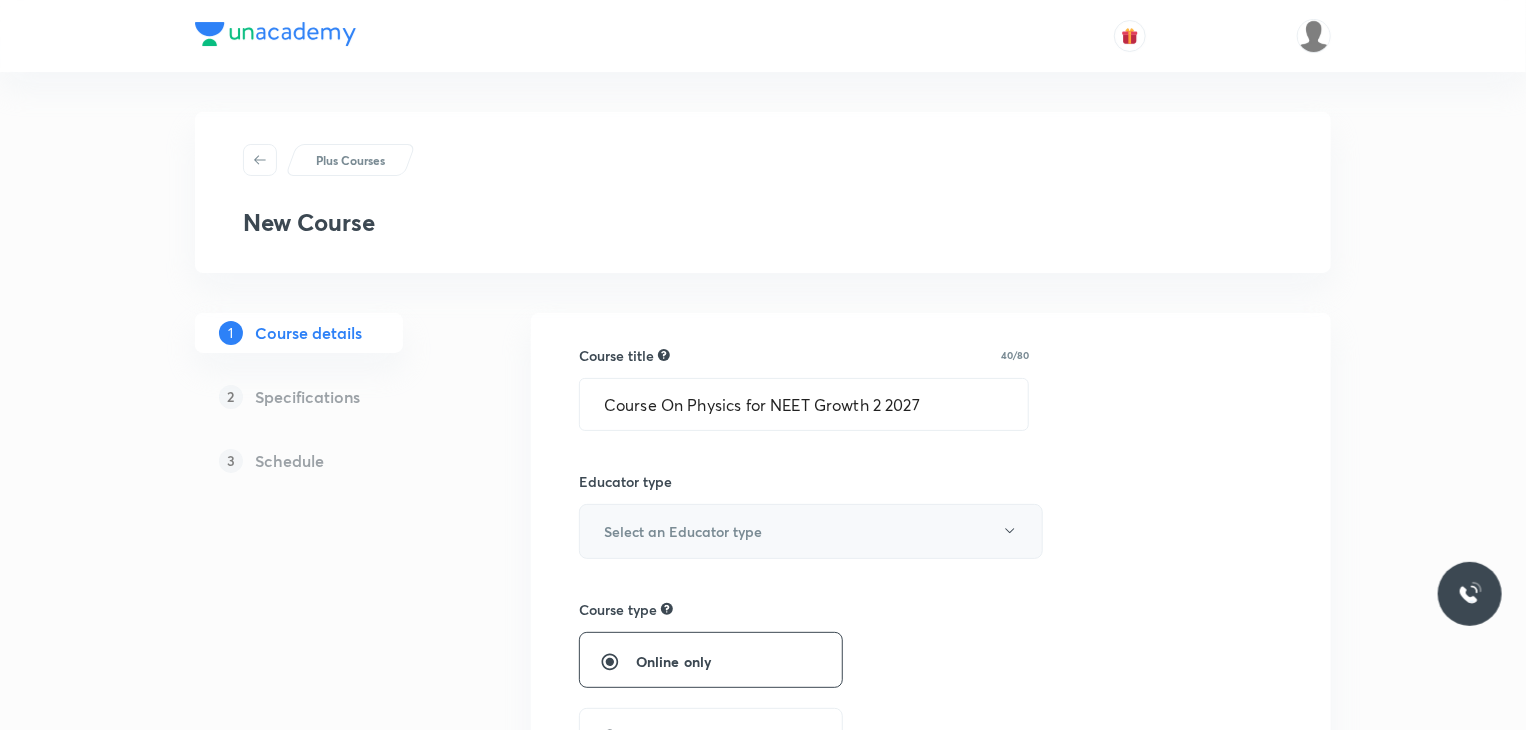click on "Select an Educator type" at bounding box center [683, 531] 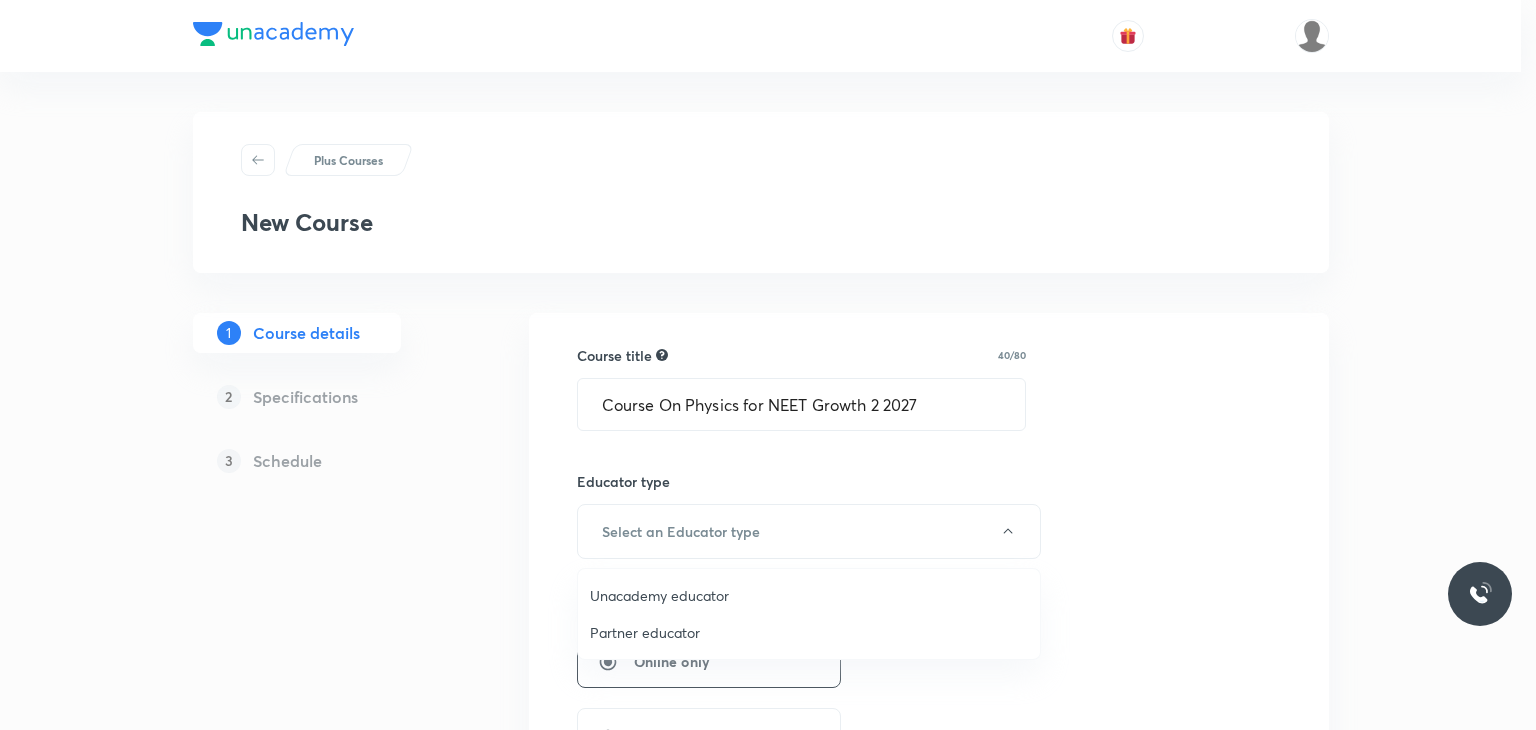 click on "Unacademy educator" at bounding box center [809, 595] 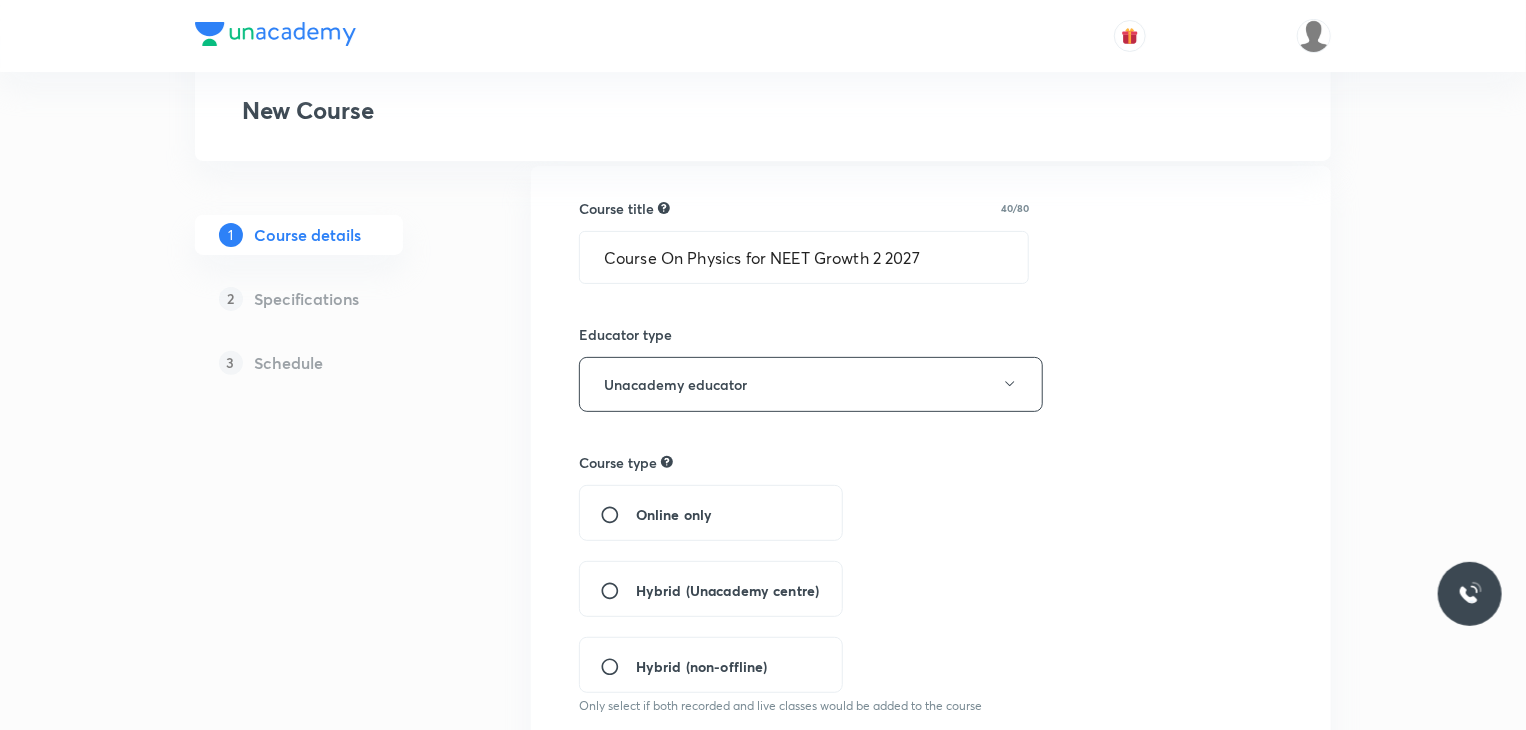 scroll, scrollTop: 148, scrollLeft: 0, axis: vertical 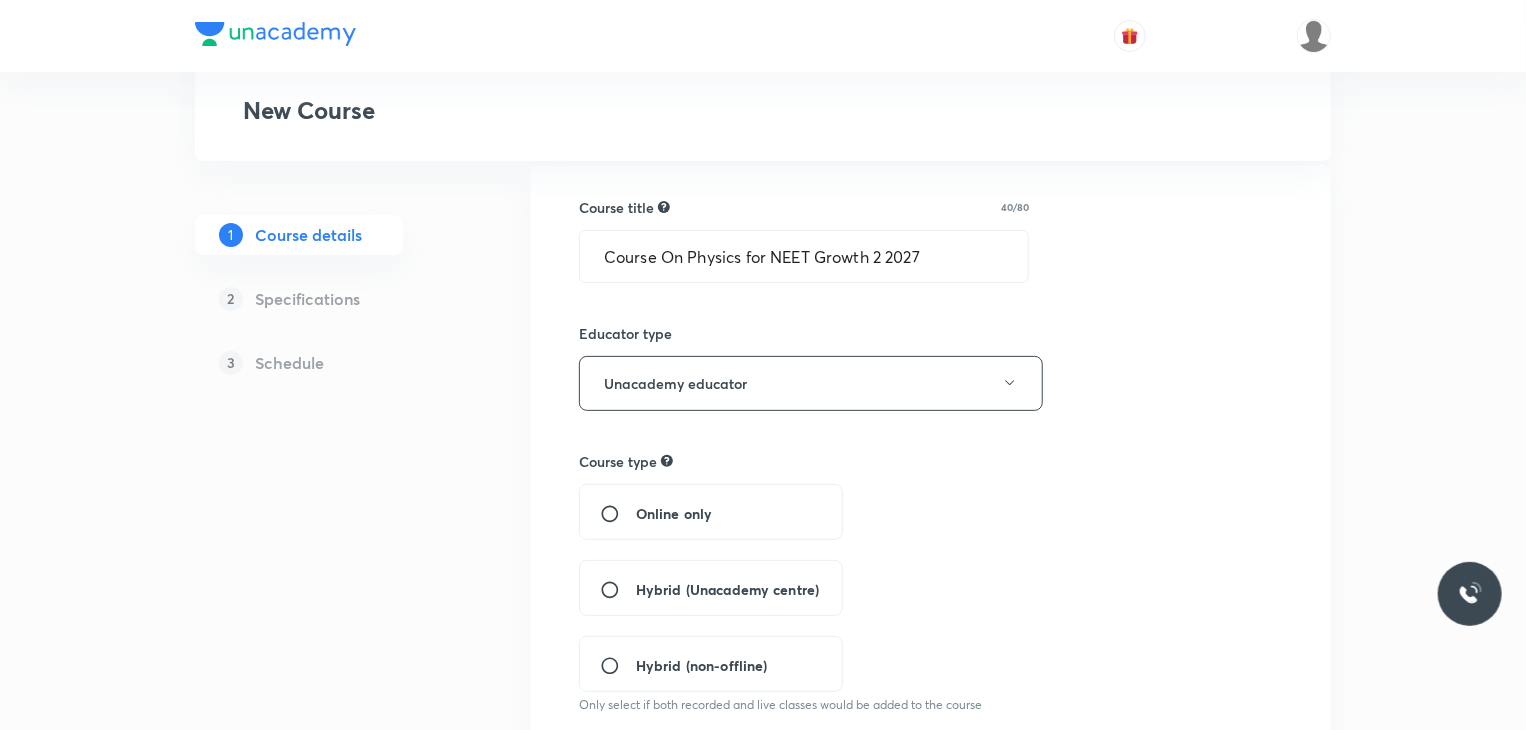 click on "Hybrid (Unacademy centre)" at bounding box center (618, 590) 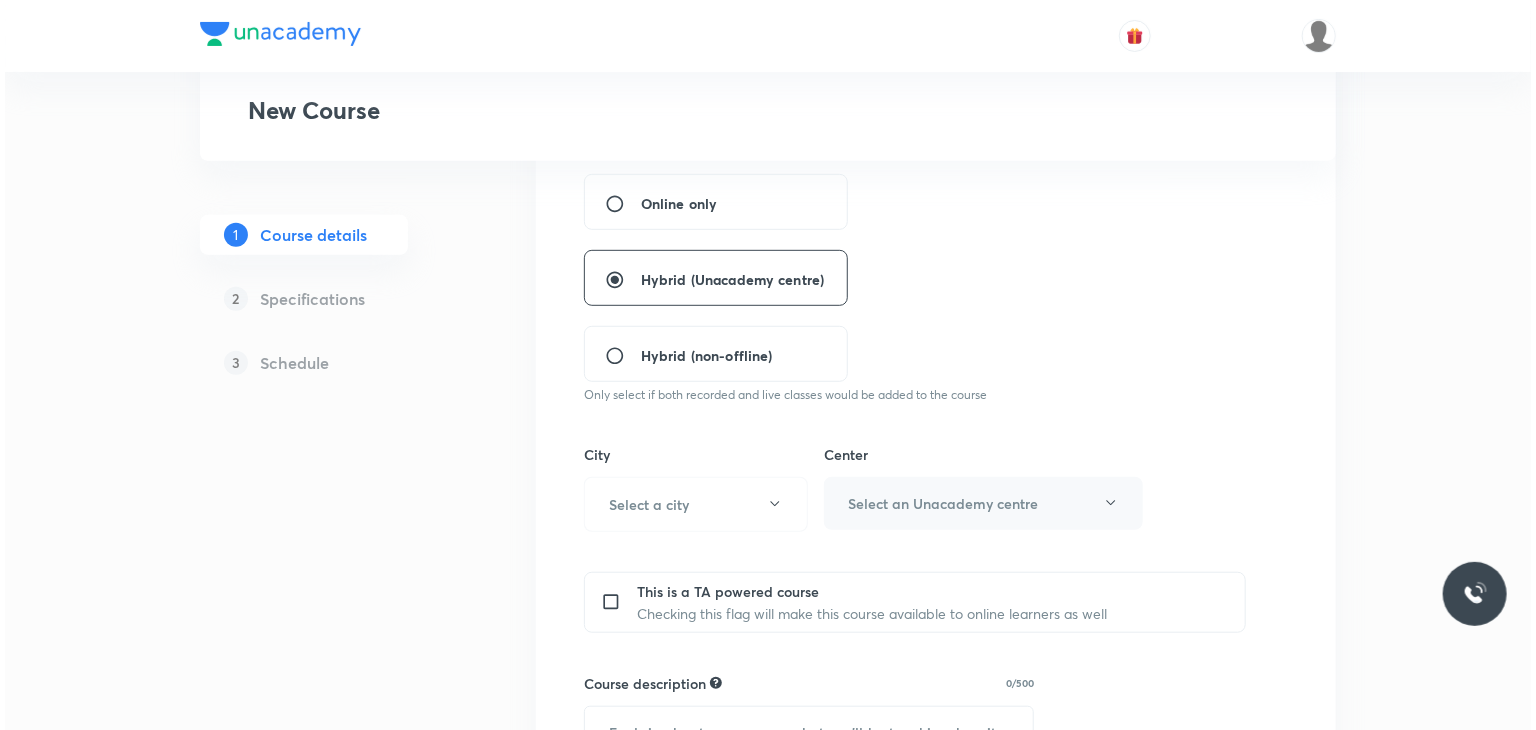 scroll, scrollTop: 464, scrollLeft: 0, axis: vertical 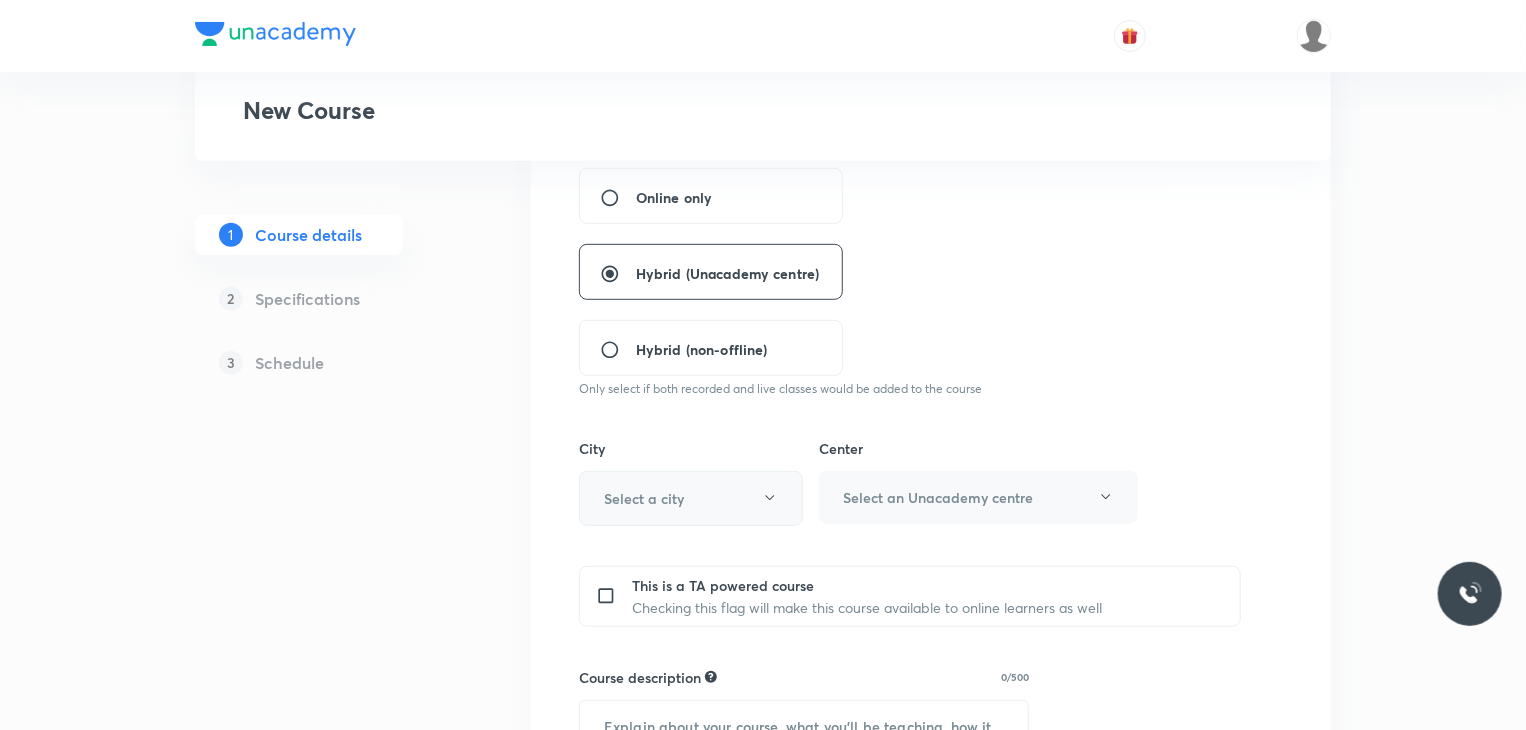 click on "Select a city" at bounding box center (644, 498) 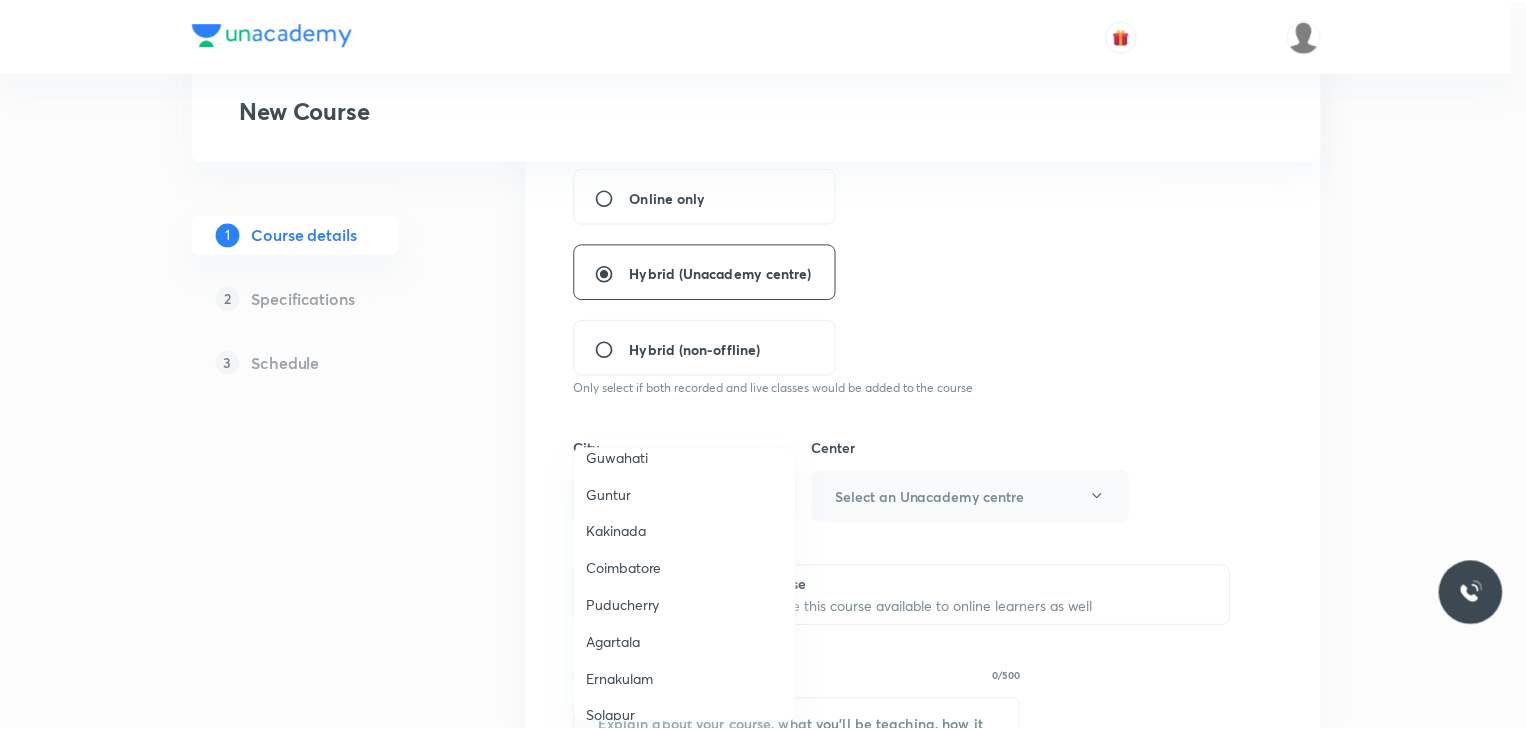 scroll, scrollTop: 756, scrollLeft: 0, axis: vertical 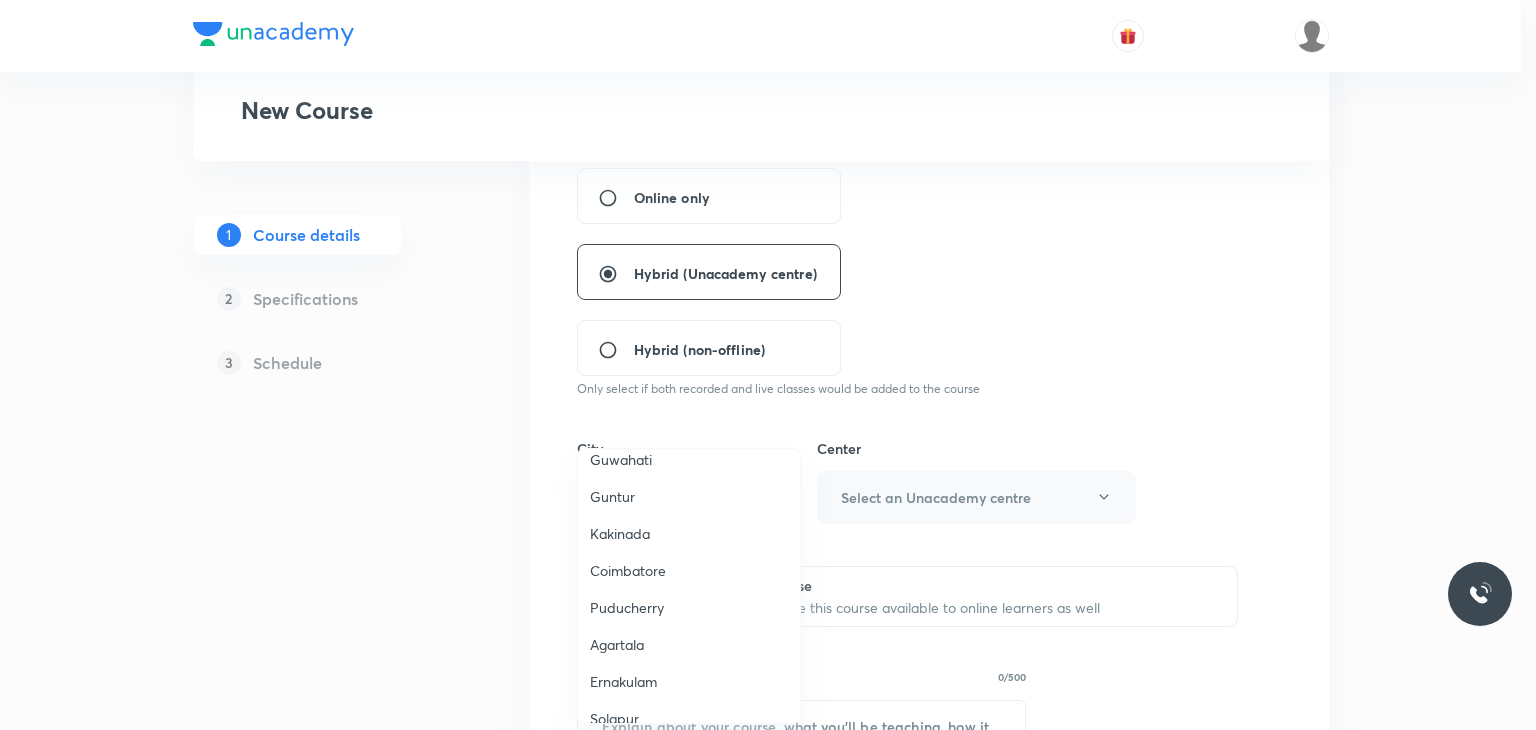 click on "Ernakulam" at bounding box center (689, 681) 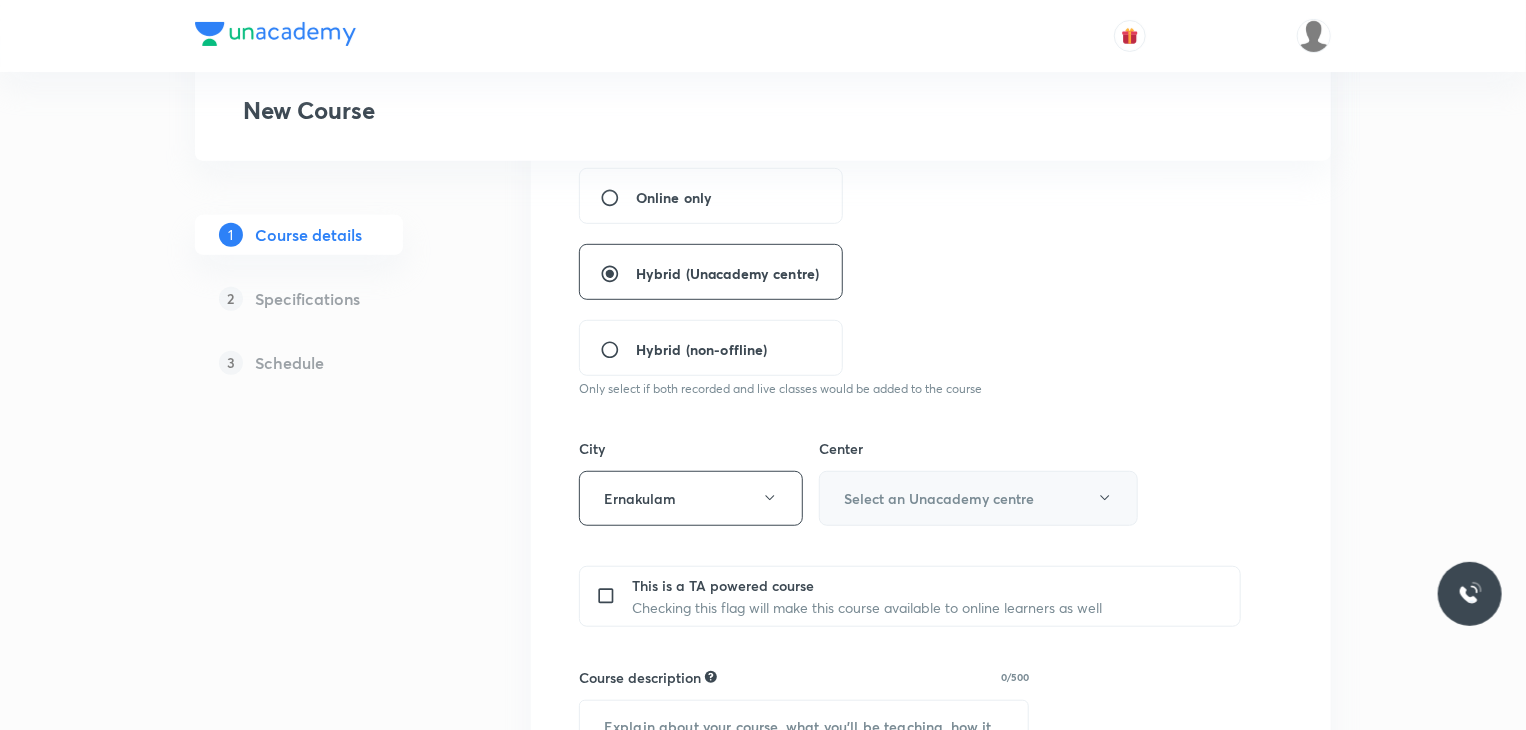 click on "Select an Unacademy centre" at bounding box center (939, 498) 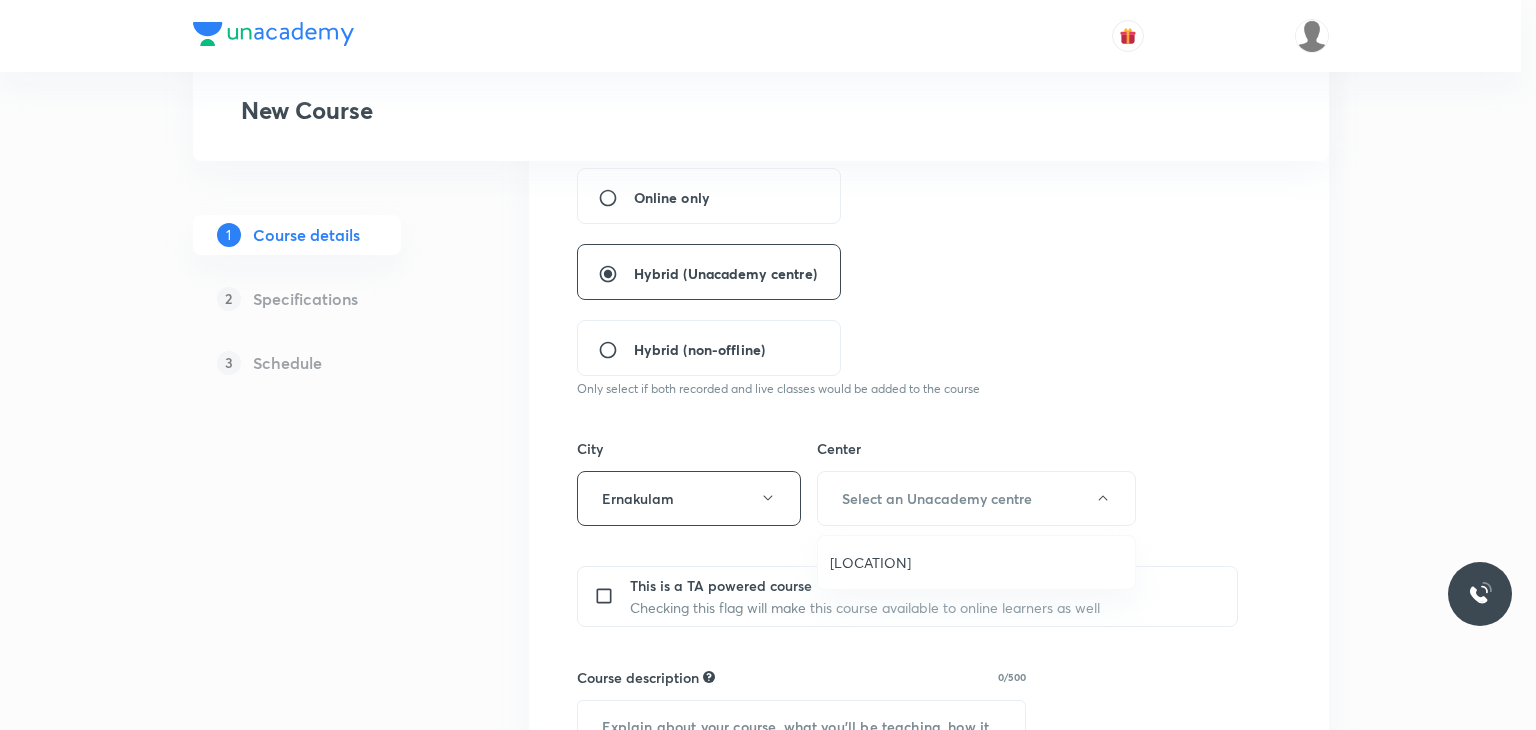 click on "Kathrikadavu Junction" at bounding box center [976, 562] 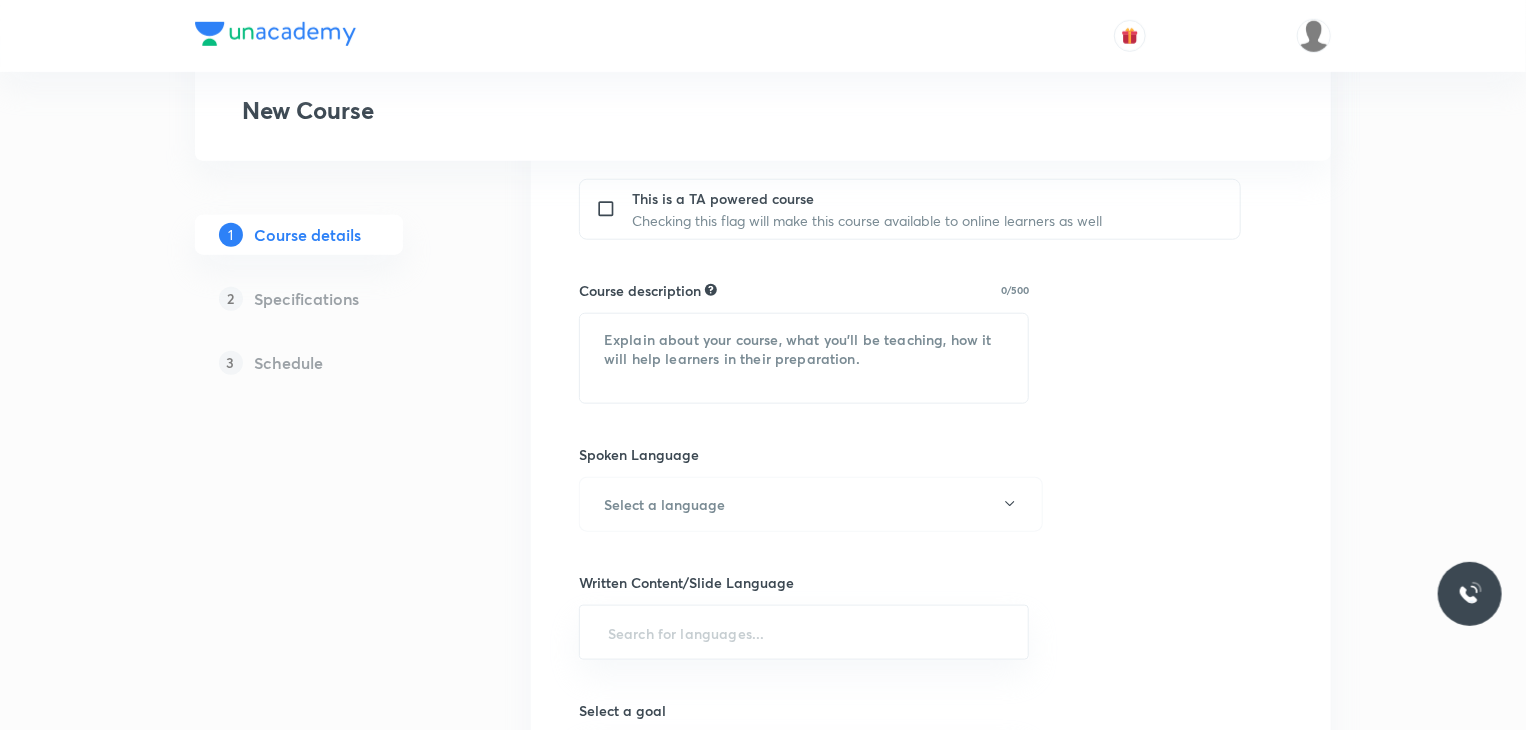 scroll, scrollTop: 852, scrollLeft: 0, axis: vertical 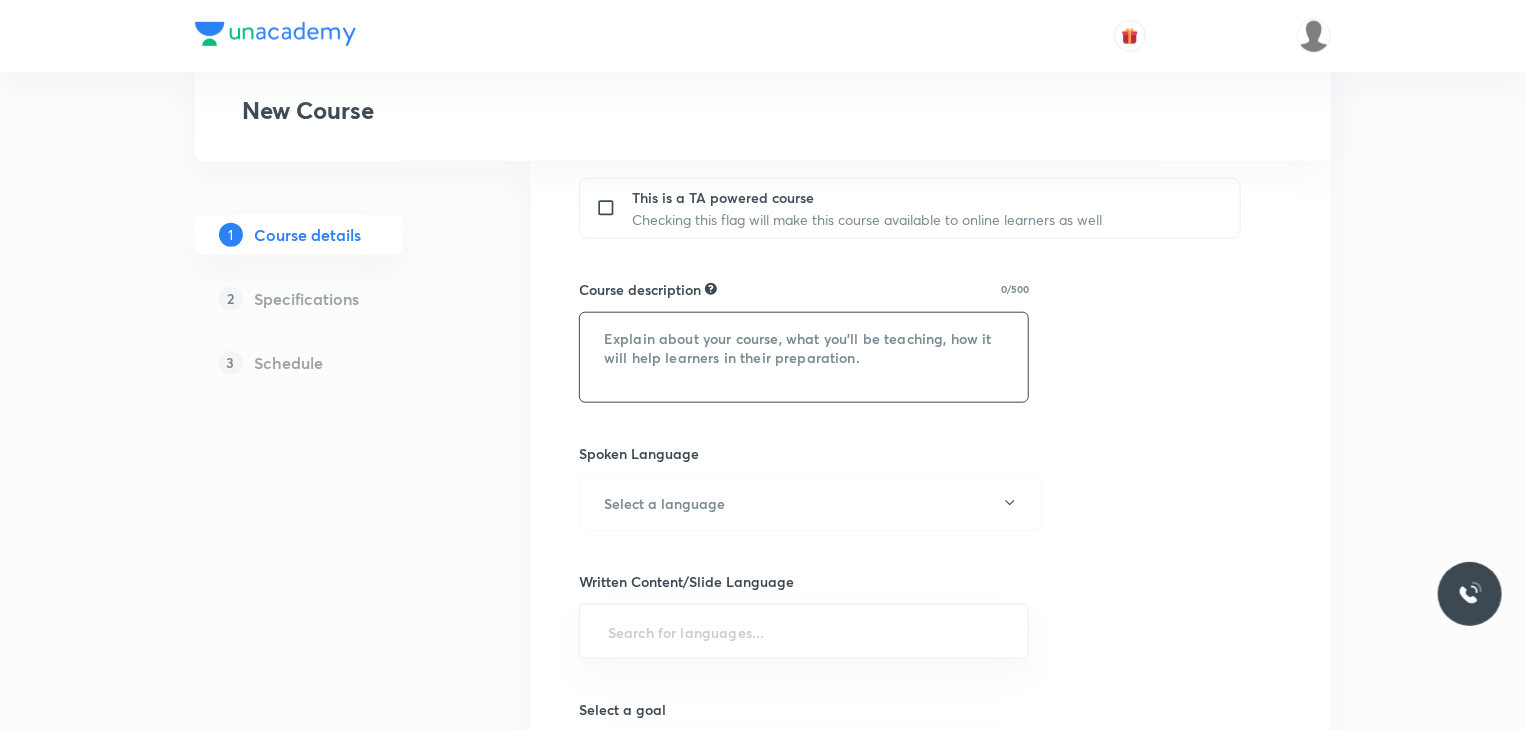 click at bounding box center (804, 357) 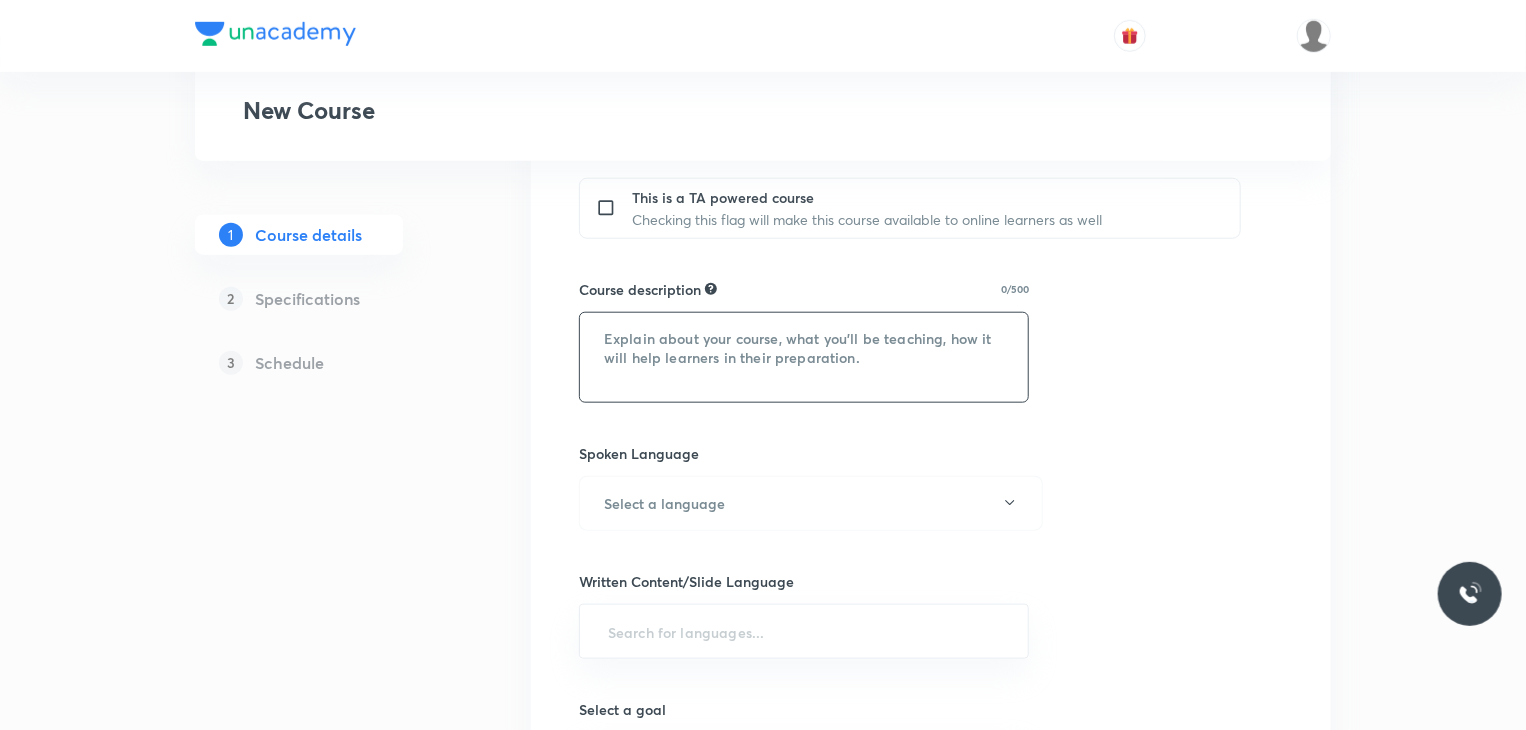 paste on ""In this course, Sruthi Venugopal will provide in-depth knowledge of Physics. The course will
be helpful for aspirants preparing for NEET UG. All doubts related to the topic will be
clarified during the doubt-clearing sessions in the course. The course will be covered in English and the notes will be provided in English"" 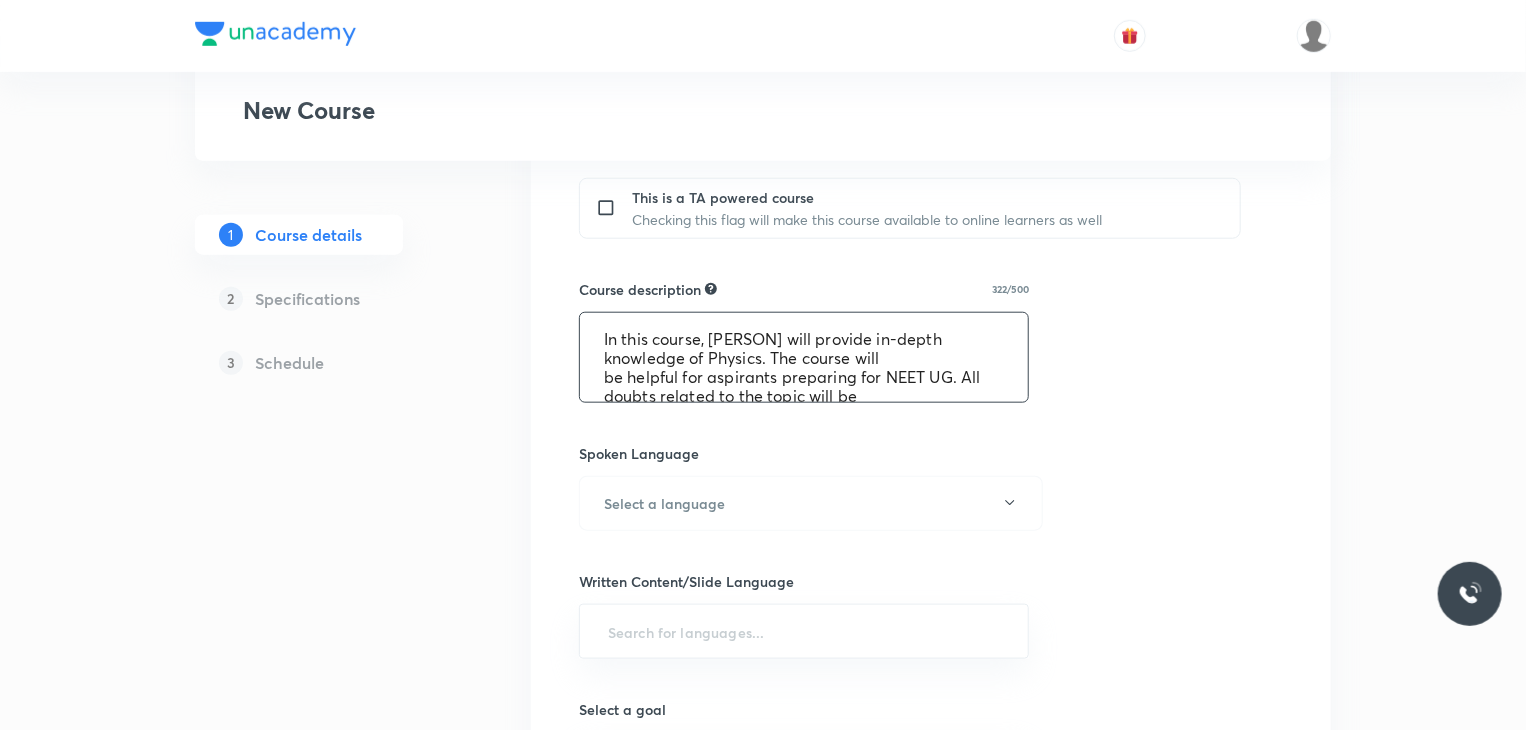 scroll, scrollTop: 61, scrollLeft: 0, axis: vertical 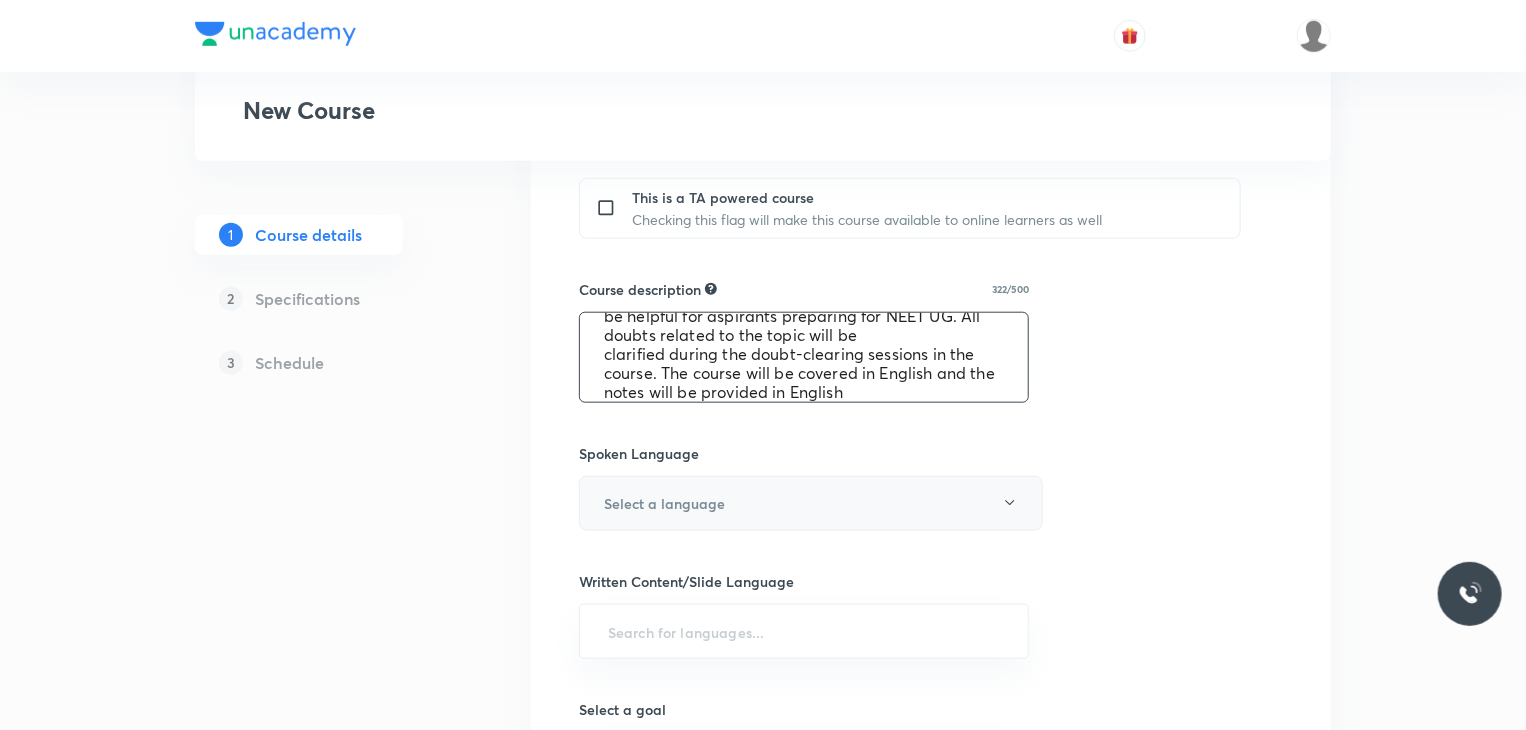 type on ""In this course, Sruthi Venugopal will provide in-depth knowledge of Physics. The course will
be helpful for aspirants preparing for NEET UG. All doubts related to the topic will be
clarified during the doubt-clearing sessions in the course. The course will be covered in English and the notes will be provided in English"" 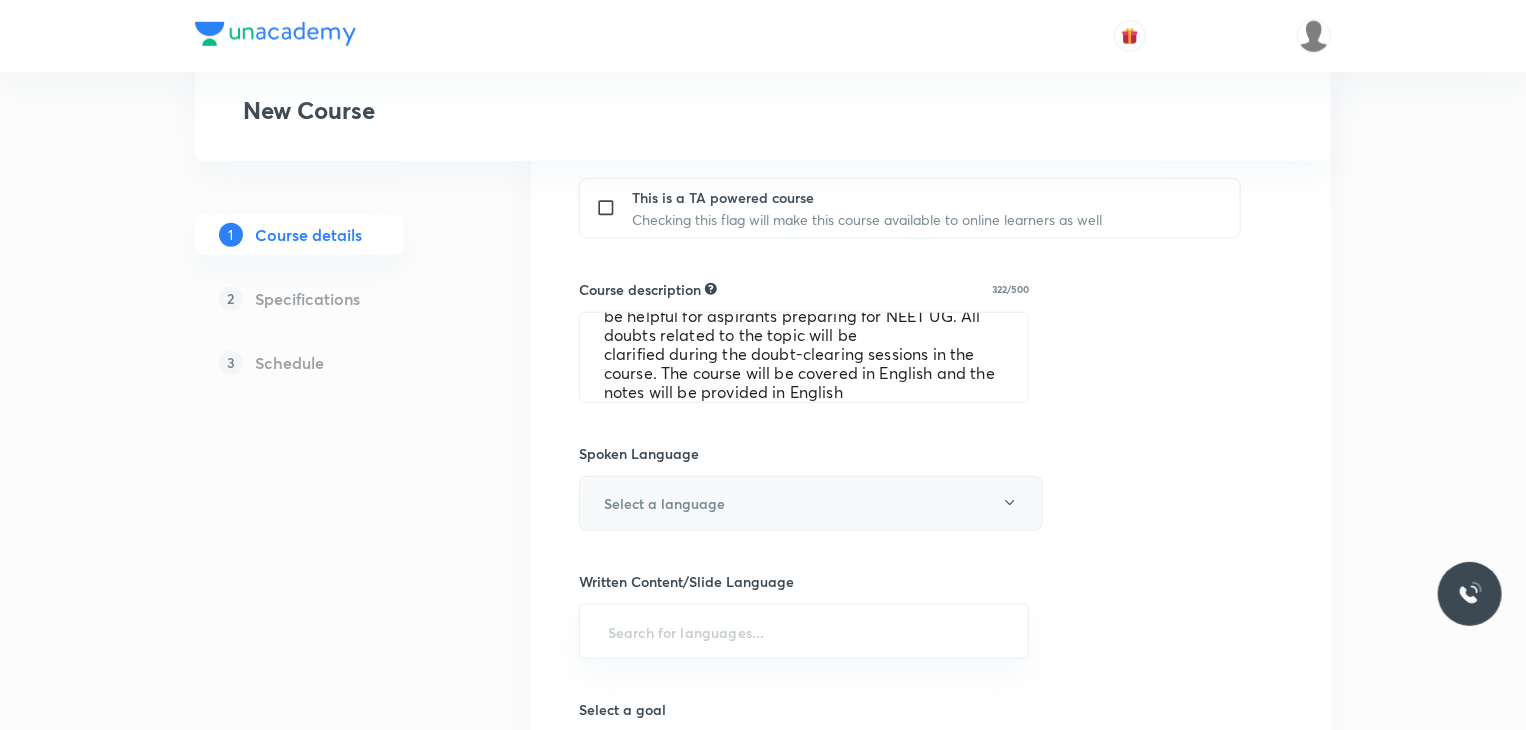 click on "Select a language" at bounding box center [664, 503] 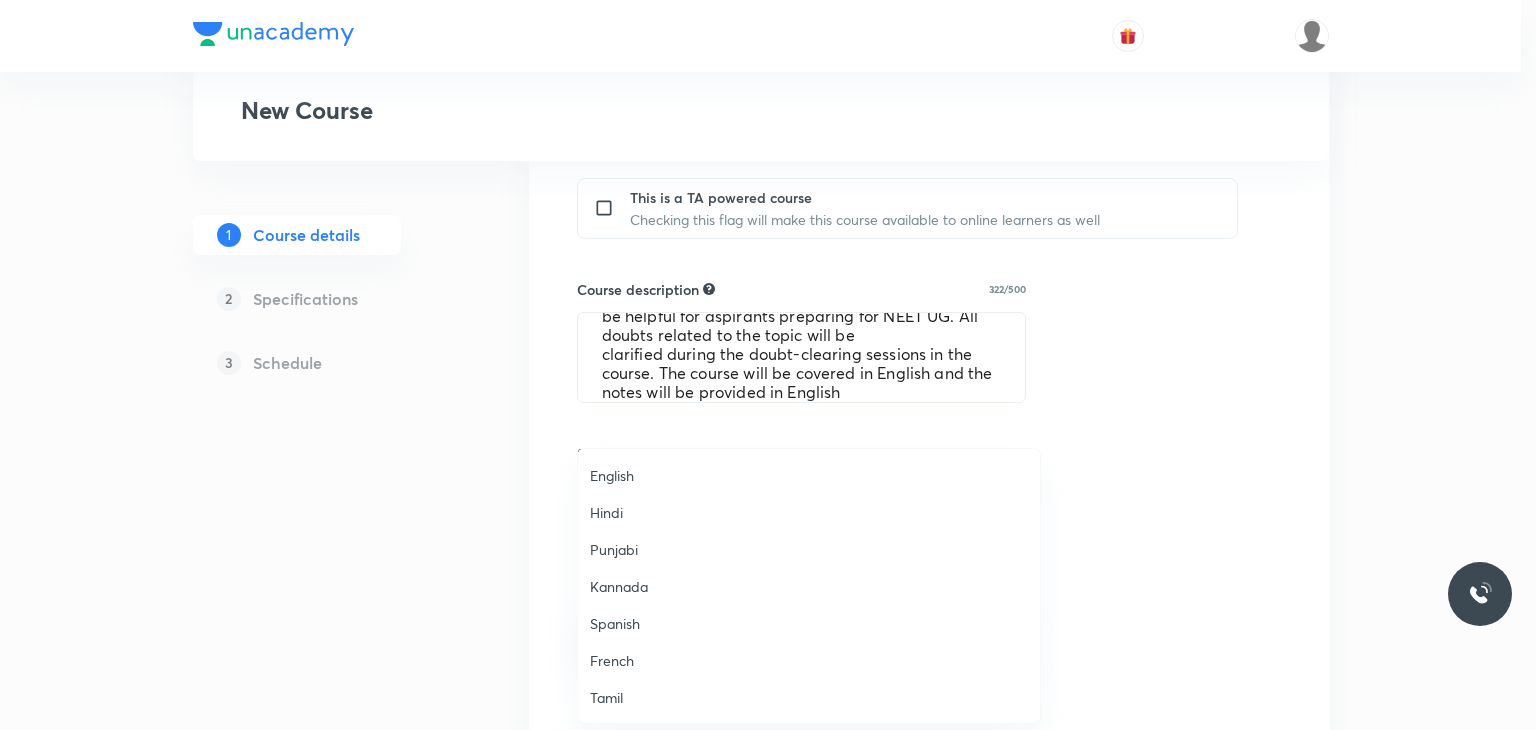 click on "English" at bounding box center (809, 475) 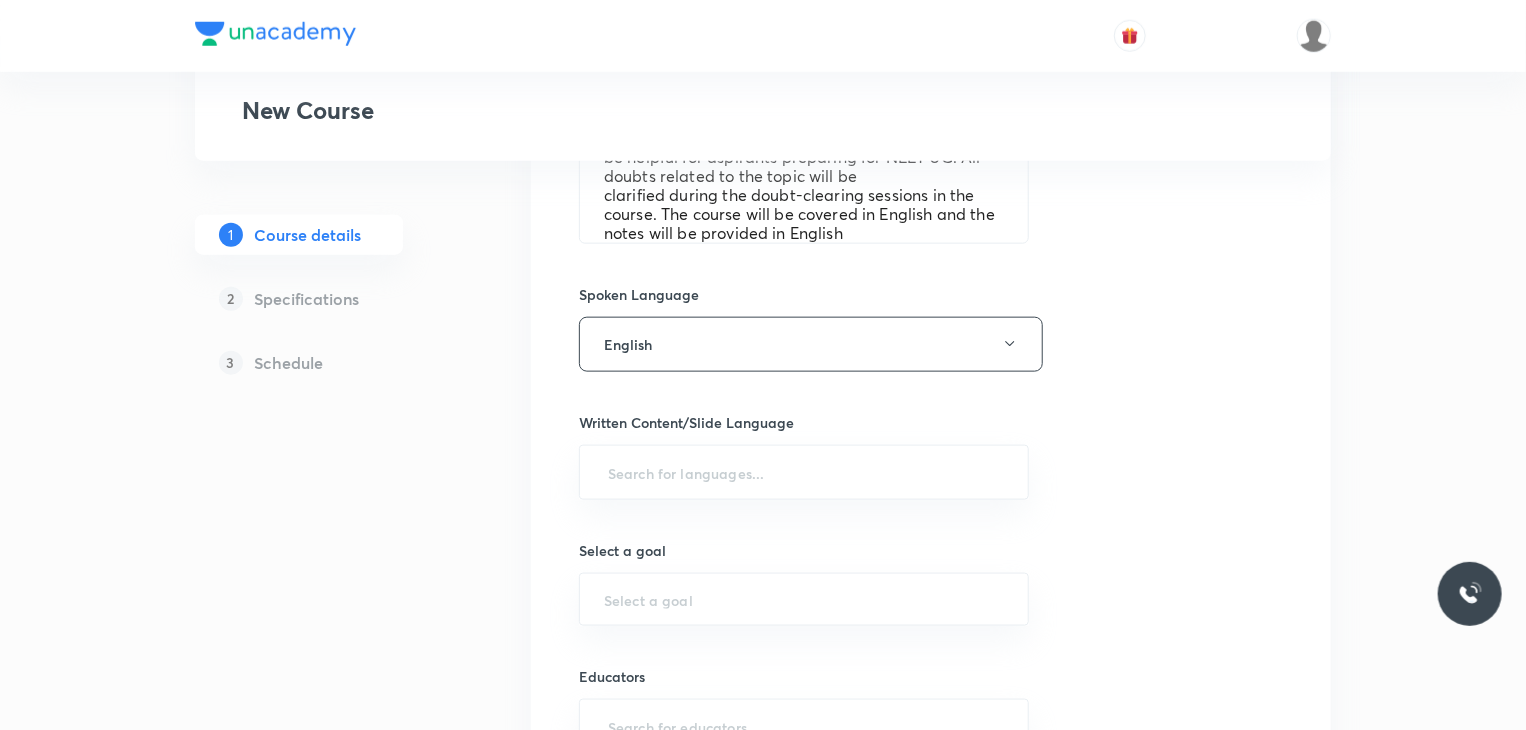 scroll, scrollTop: 1024, scrollLeft: 0, axis: vertical 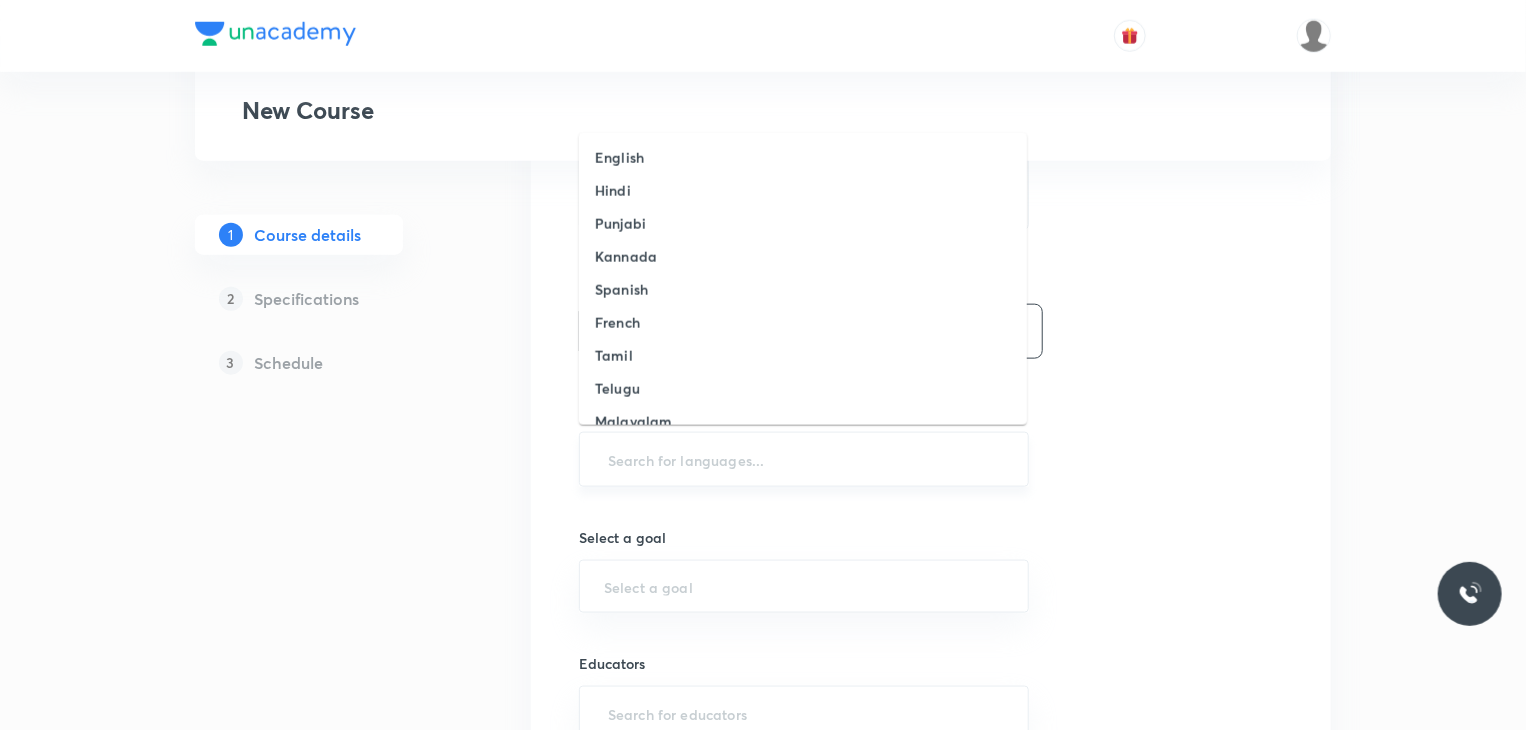 click at bounding box center [804, 459] 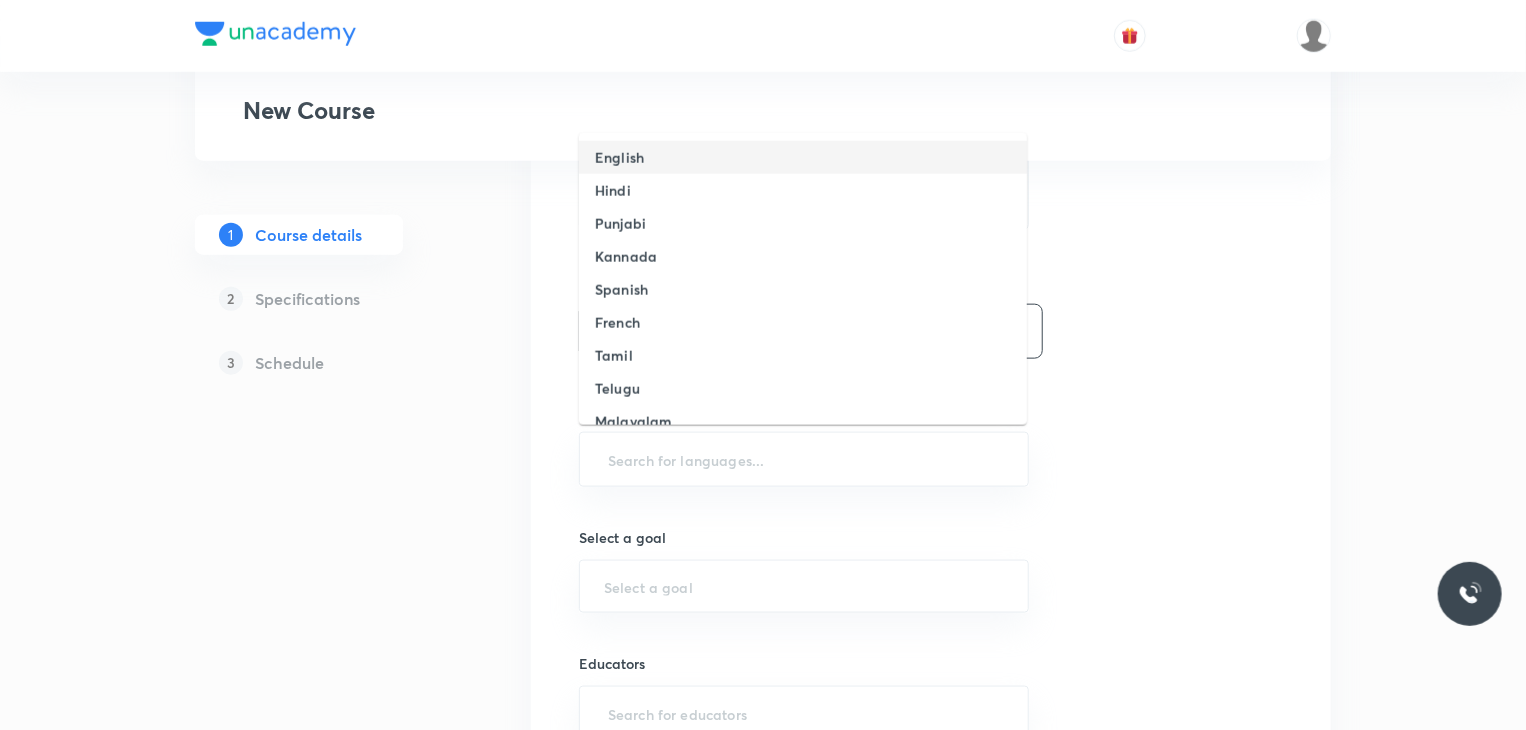 click on "English" at bounding box center (619, 157) 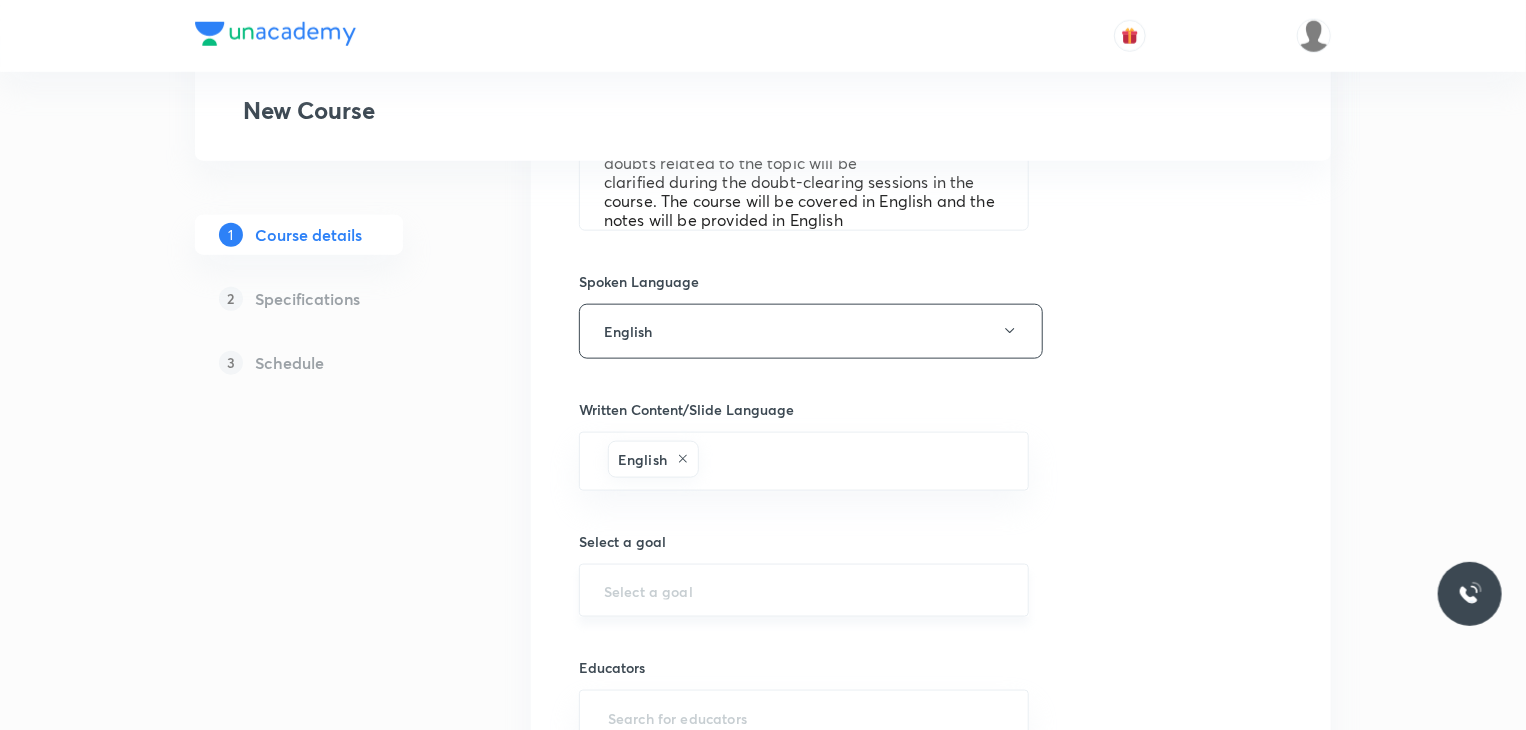 click on "​" at bounding box center (804, 590) 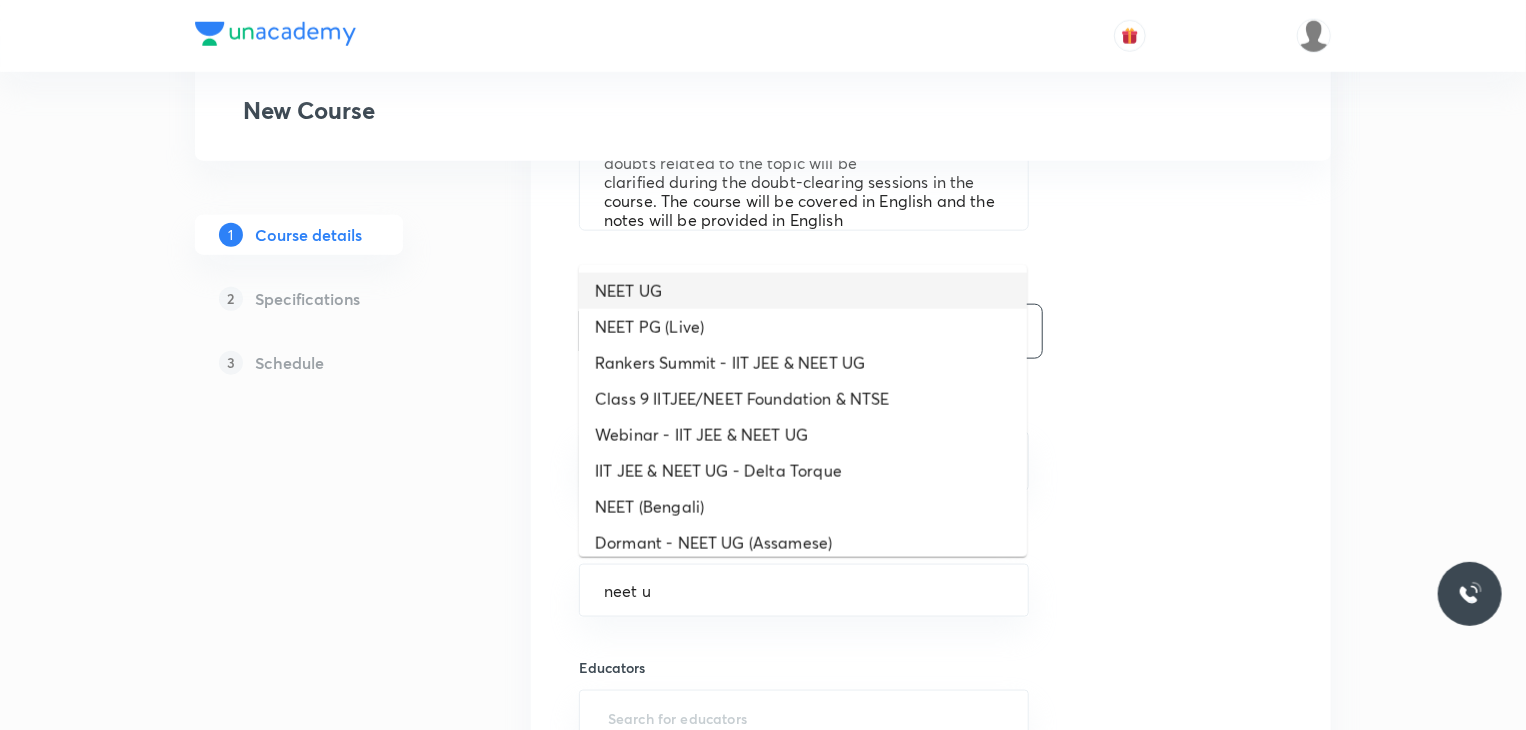 click on "NEET UG" at bounding box center [803, 291] 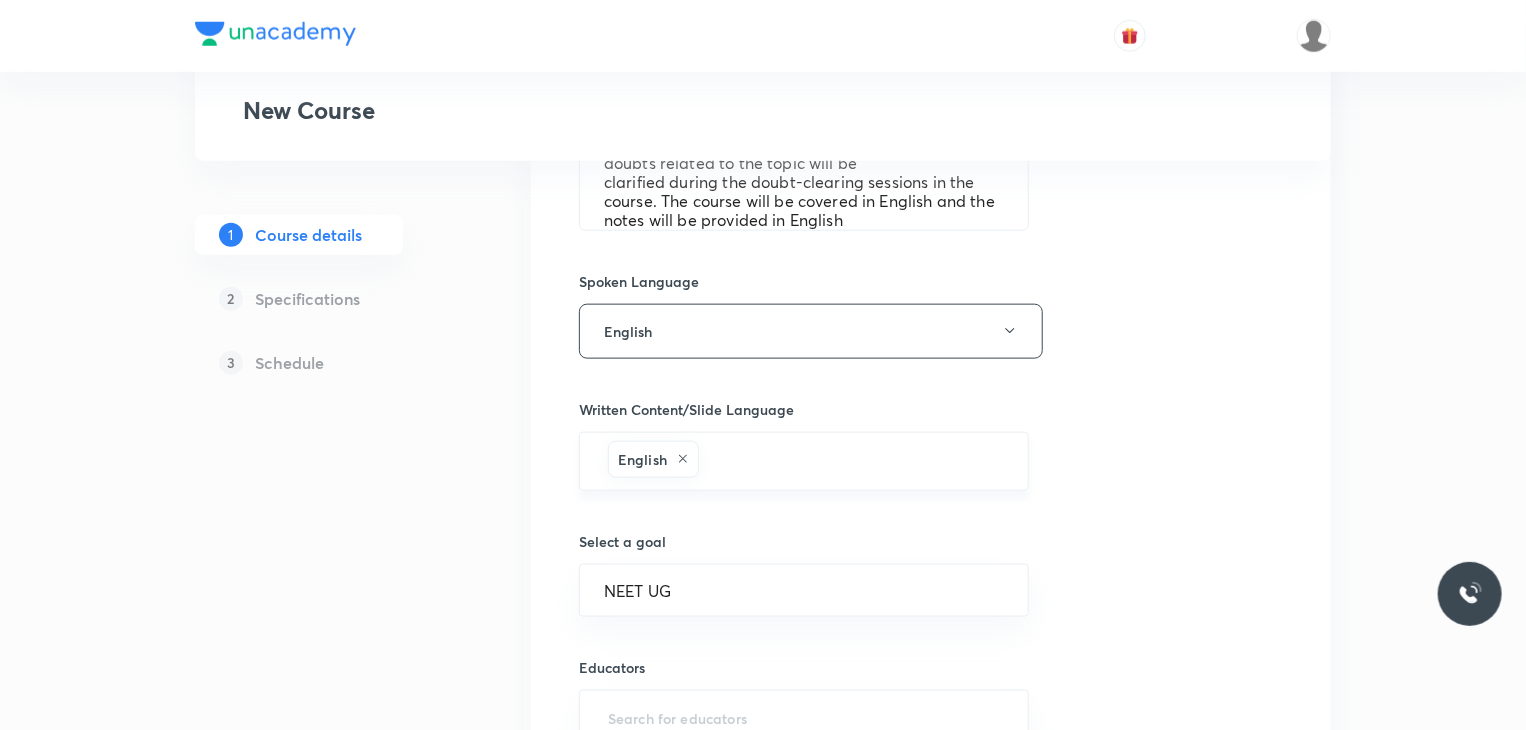 scroll, scrollTop: 1219, scrollLeft: 0, axis: vertical 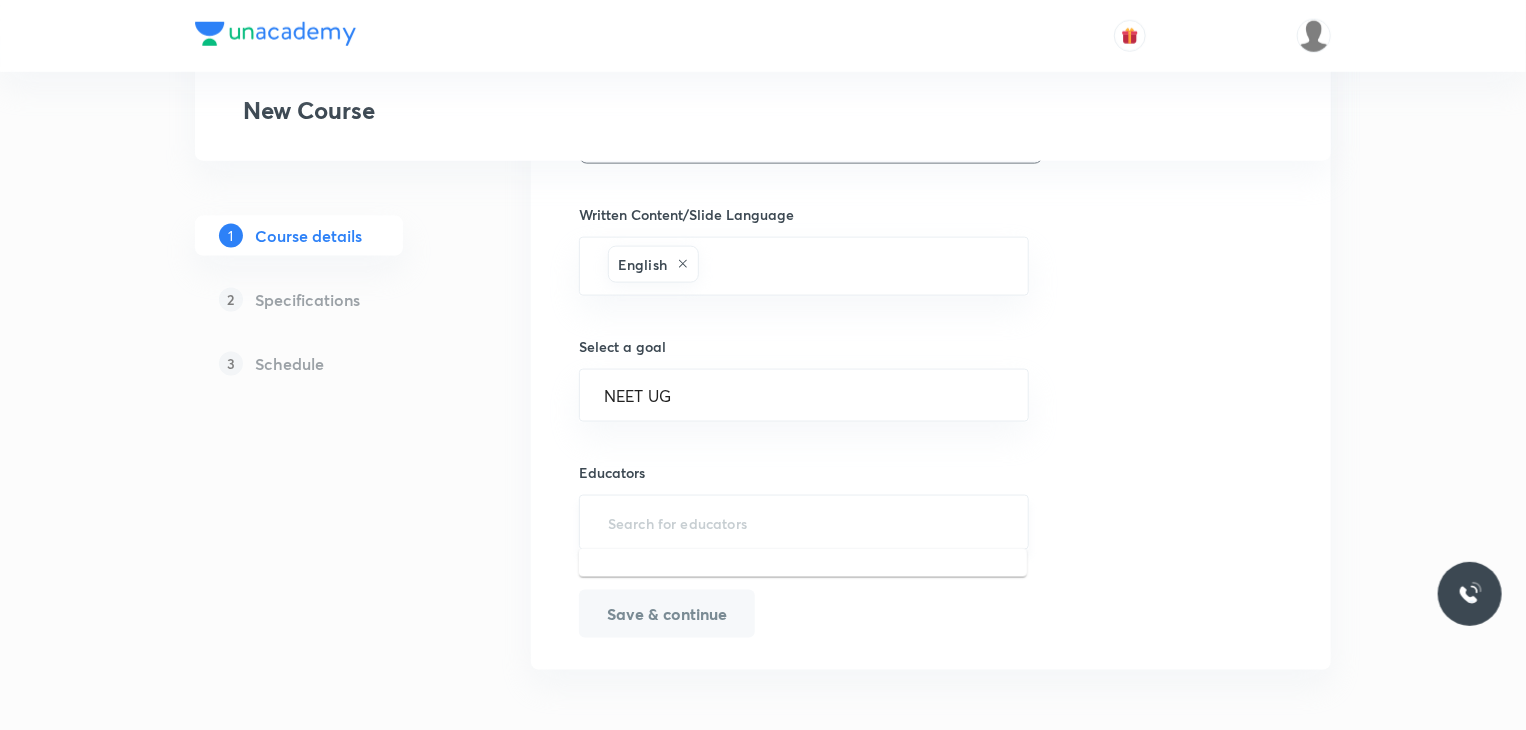 click at bounding box center [804, 522] 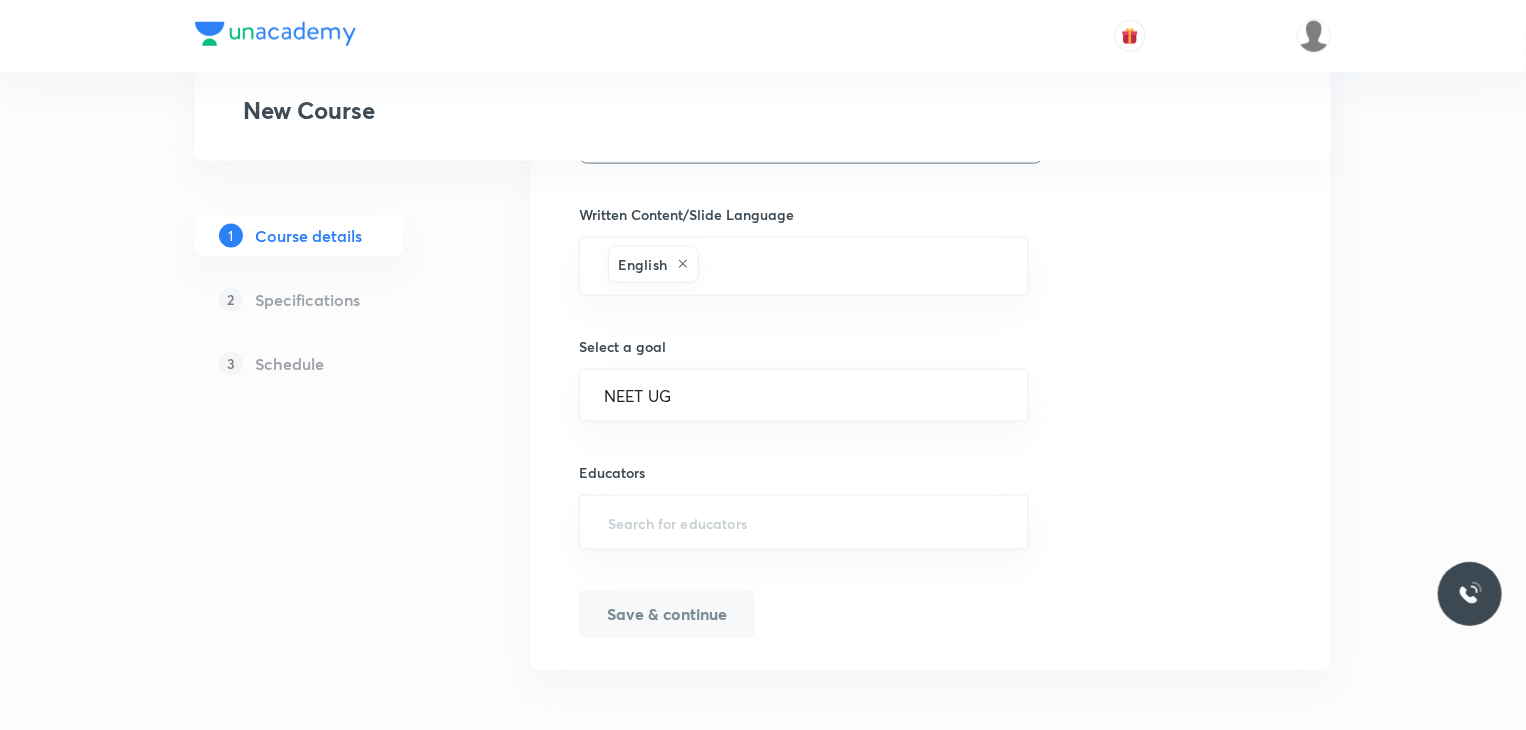 paste on "SruthiVenugopalNair-1764" 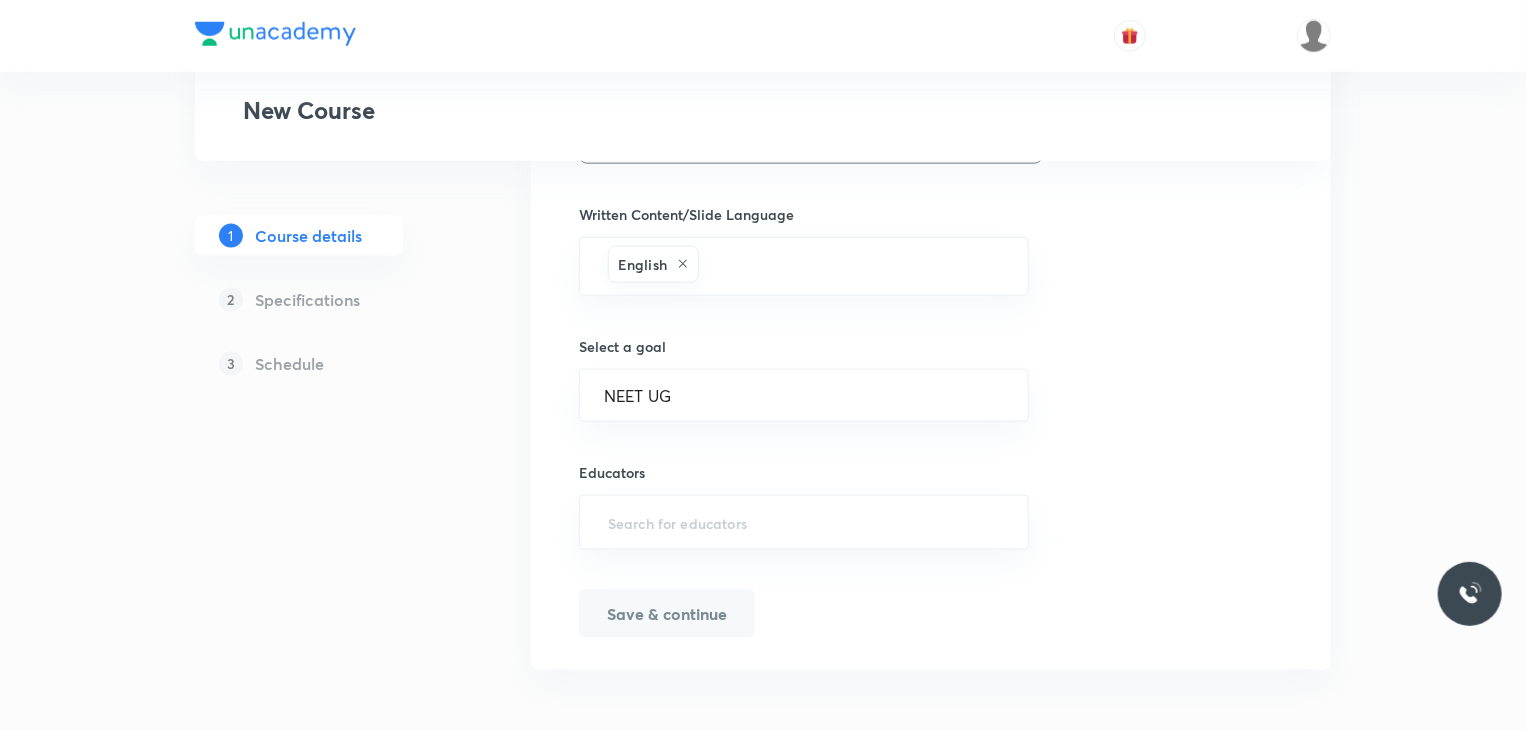 type on "SruthiVenugopalNair-1764" 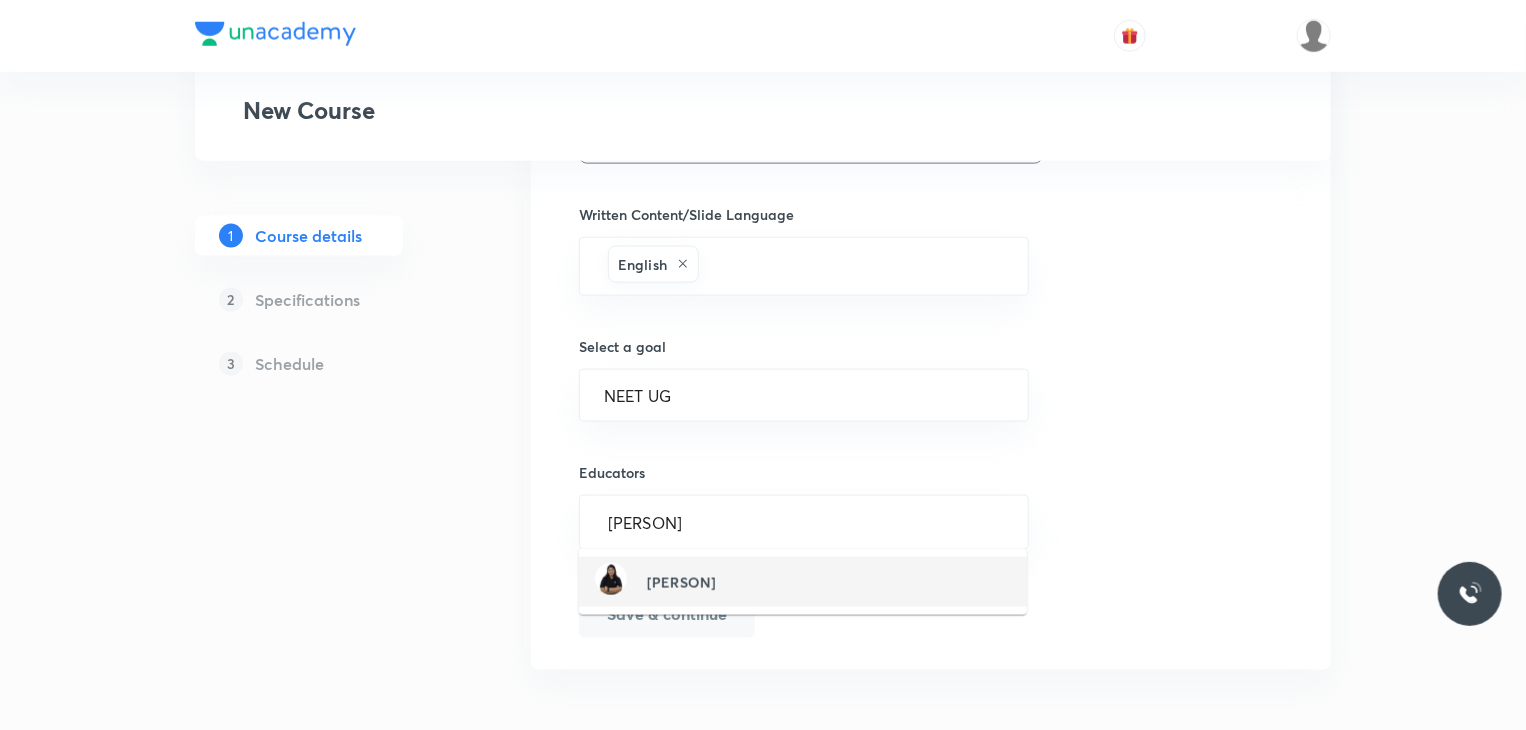 click on "Sruthi Nair(SruthiVenugopalNair-1764)" at bounding box center (681, 582) 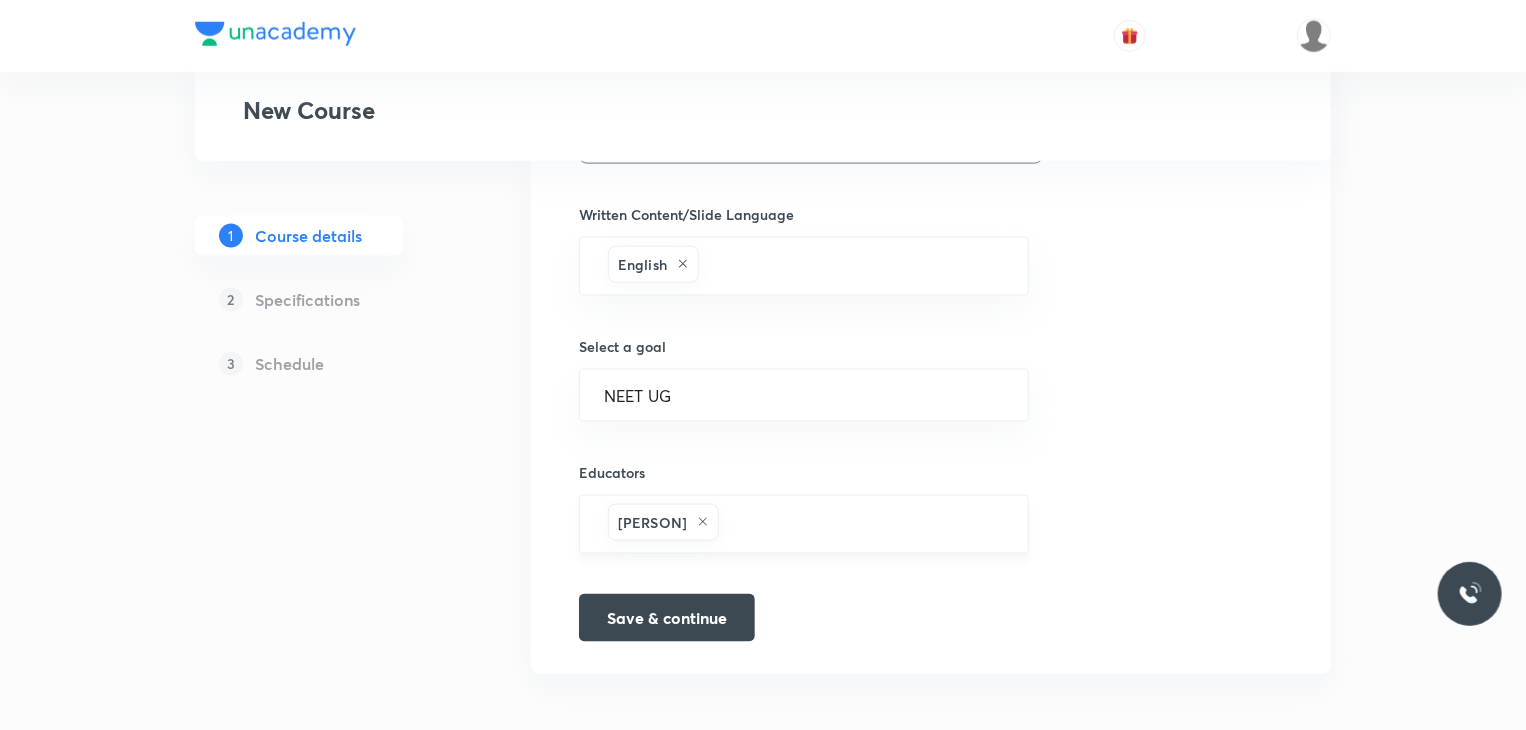 scroll, scrollTop: 1223, scrollLeft: 0, axis: vertical 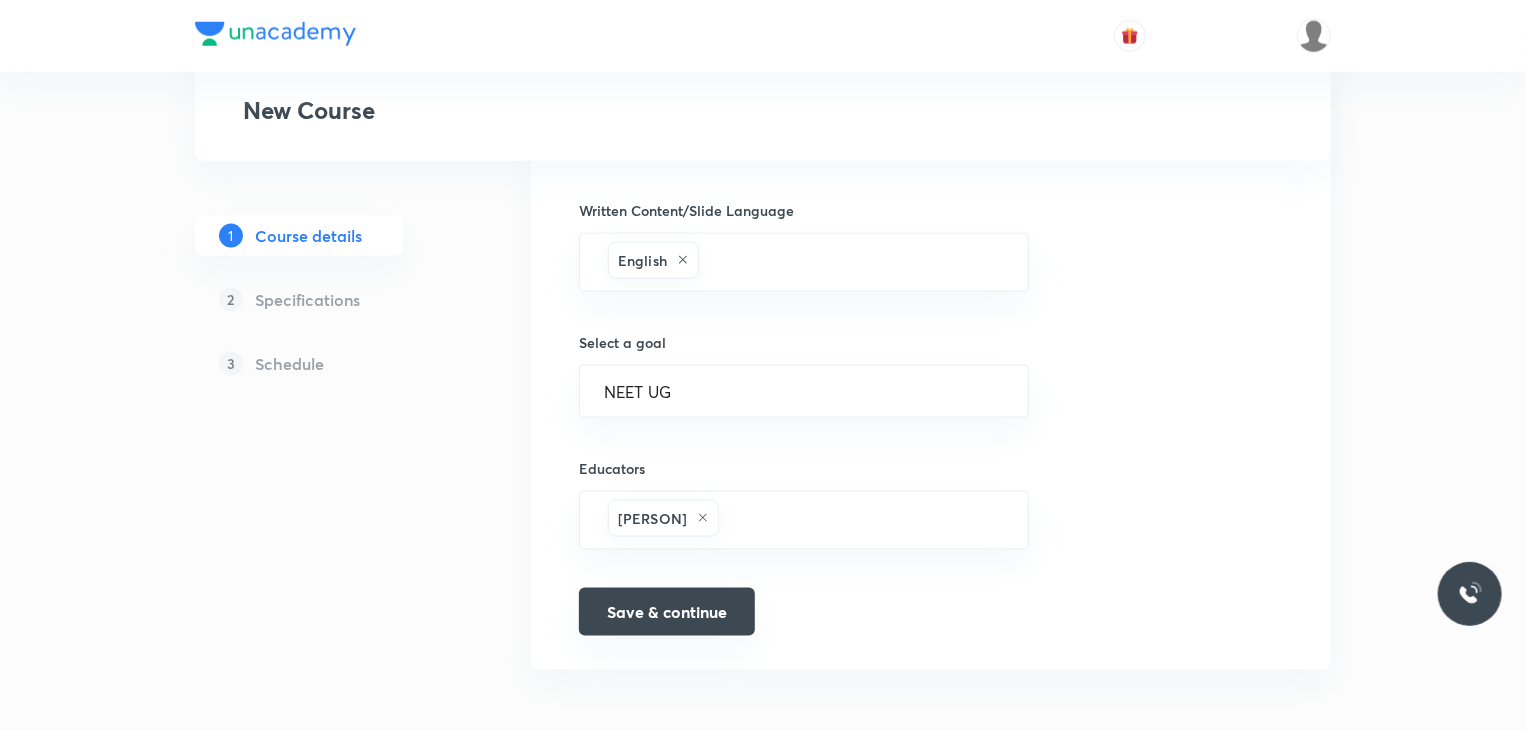 click on "Save & continue" at bounding box center (667, 612) 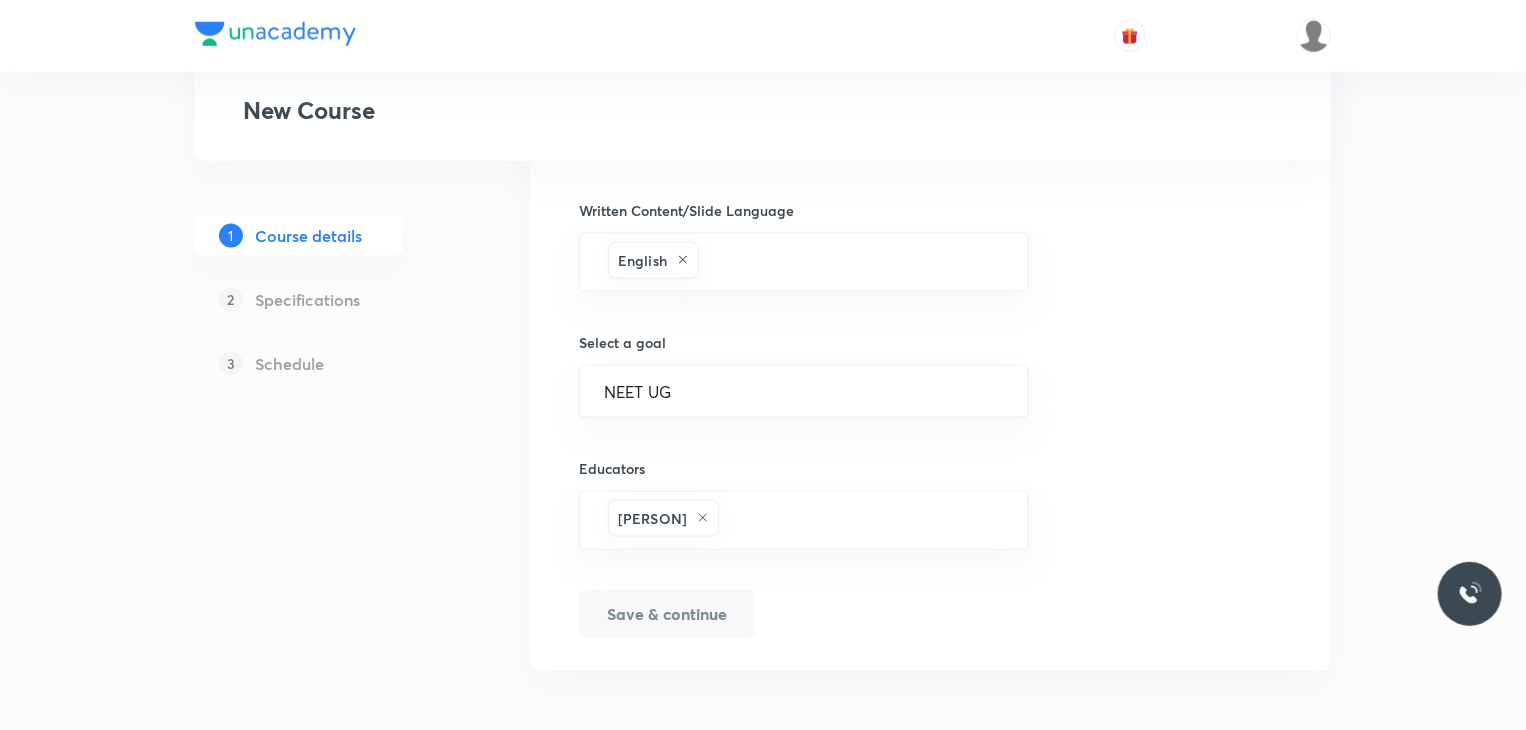 scroll, scrollTop: 1246, scrollLeft: 0, axis: vertical 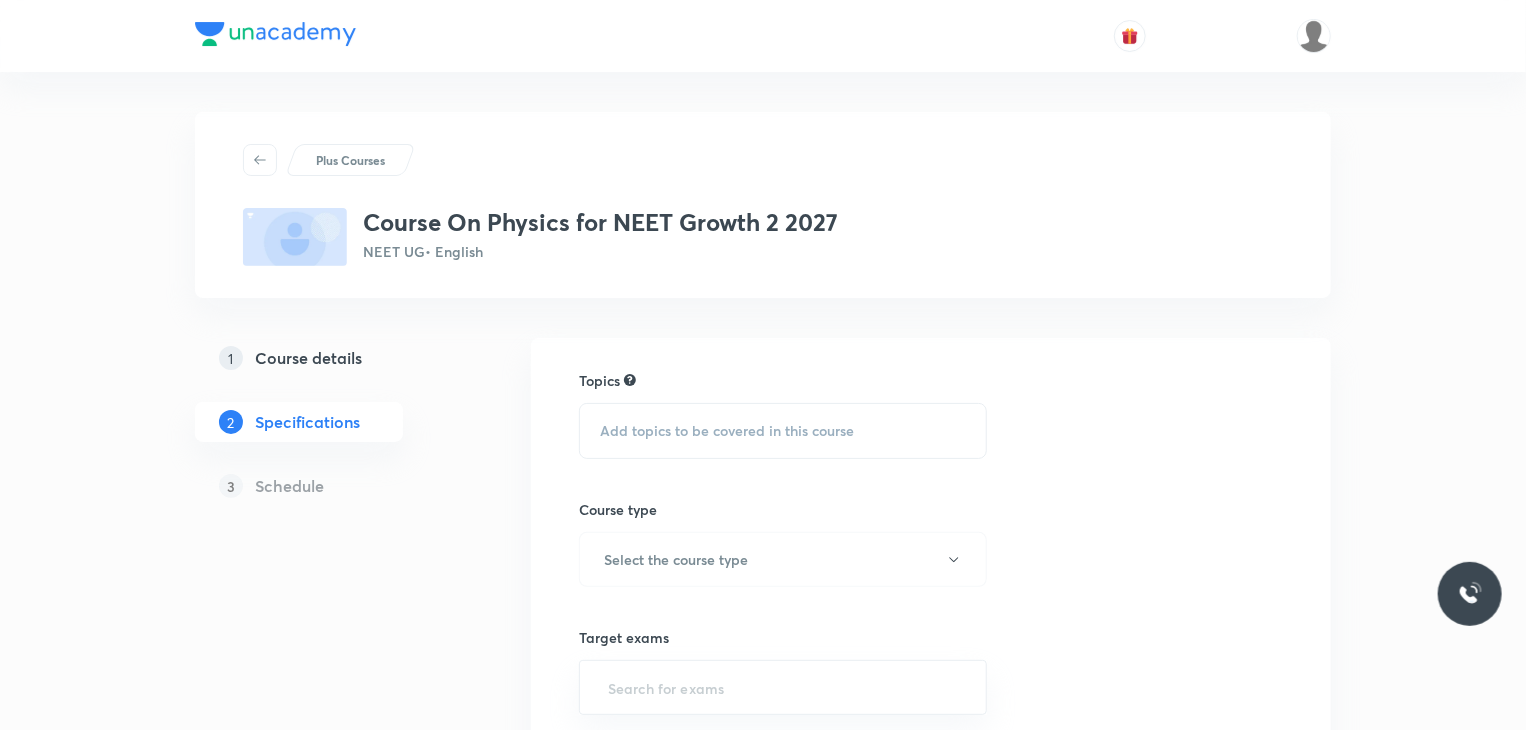 click on "Add topics to be covered in this course" at bounding box center [727, 431] 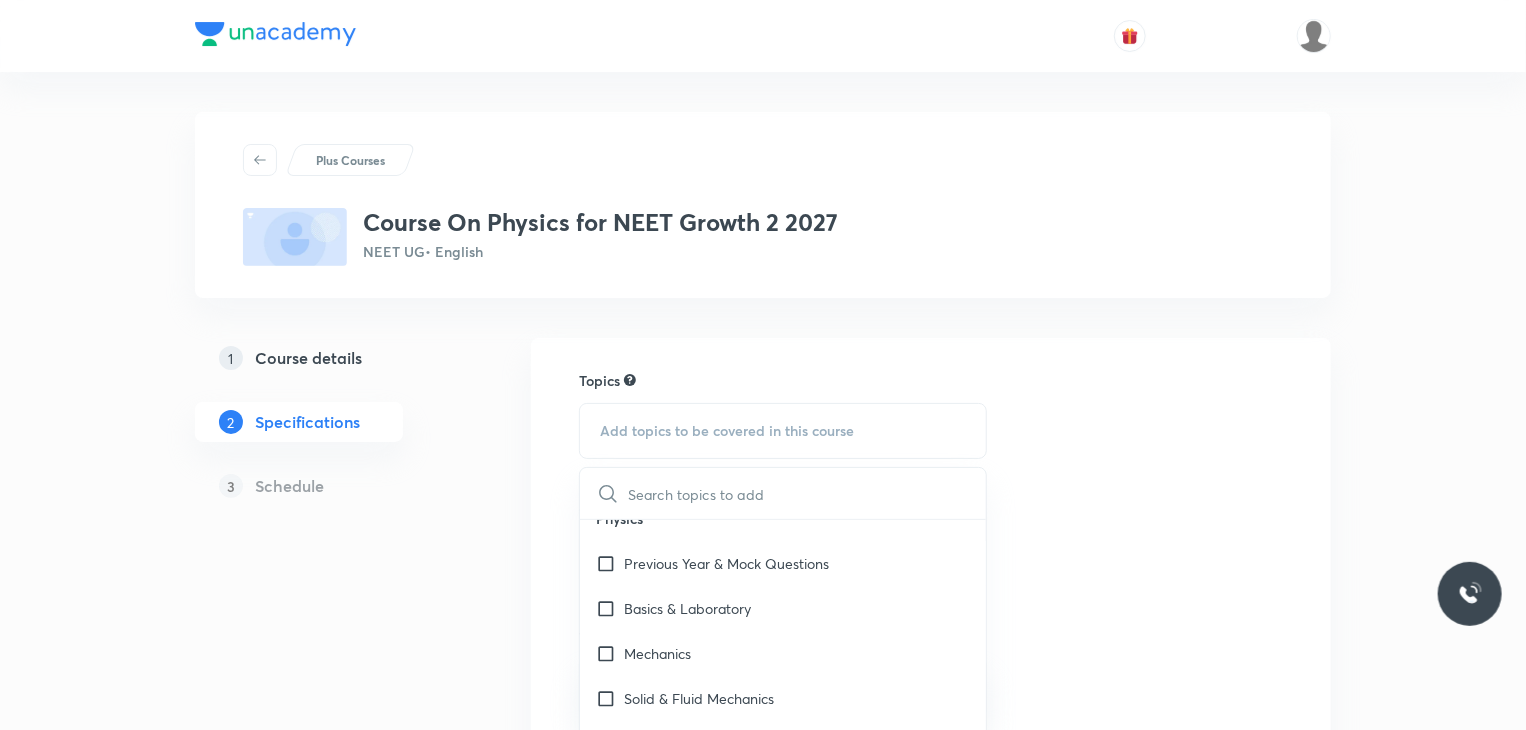 scroll, scrollTop: 3212, scrollLeft: 0, axis: vertical 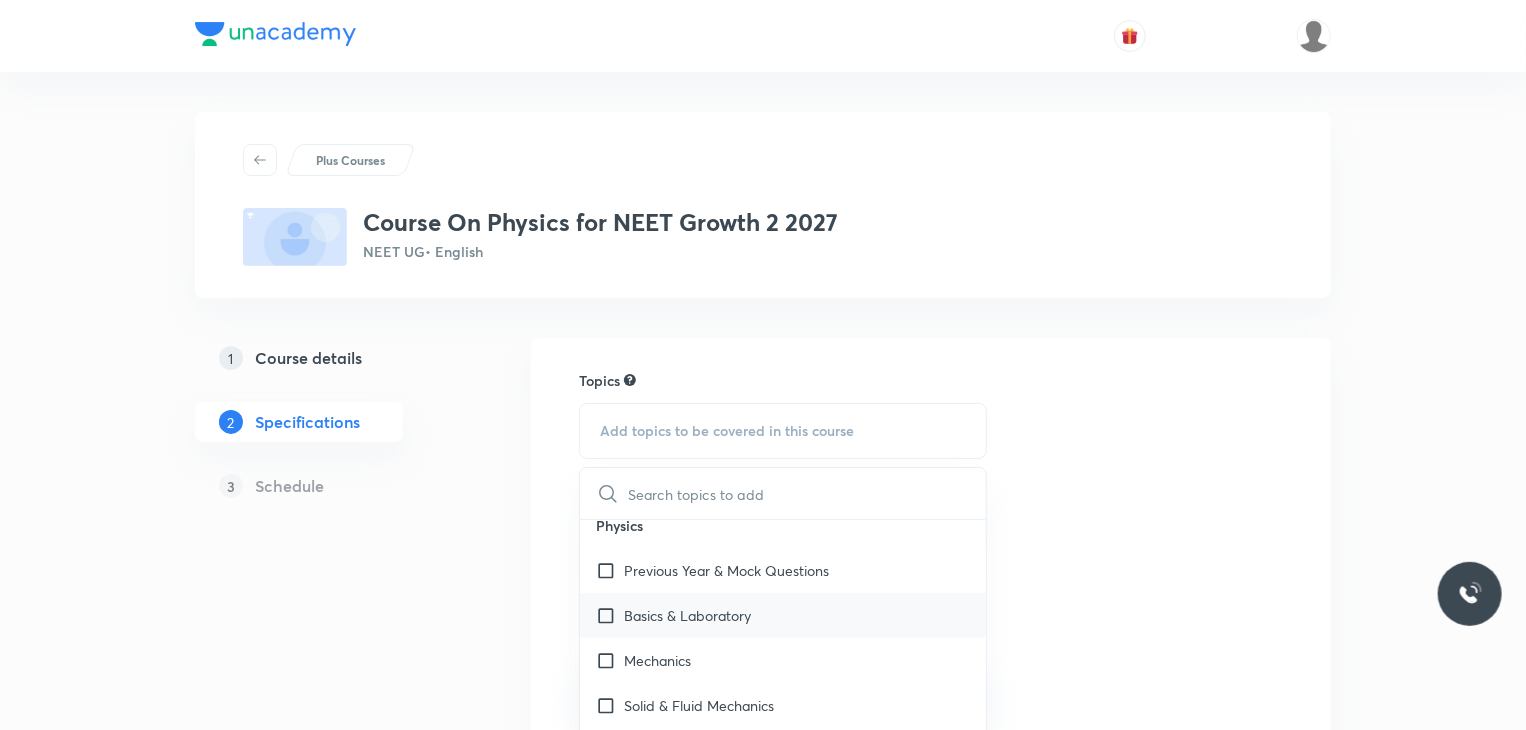 click on "Basics & Laboratory" at bounding box center (687, 615) 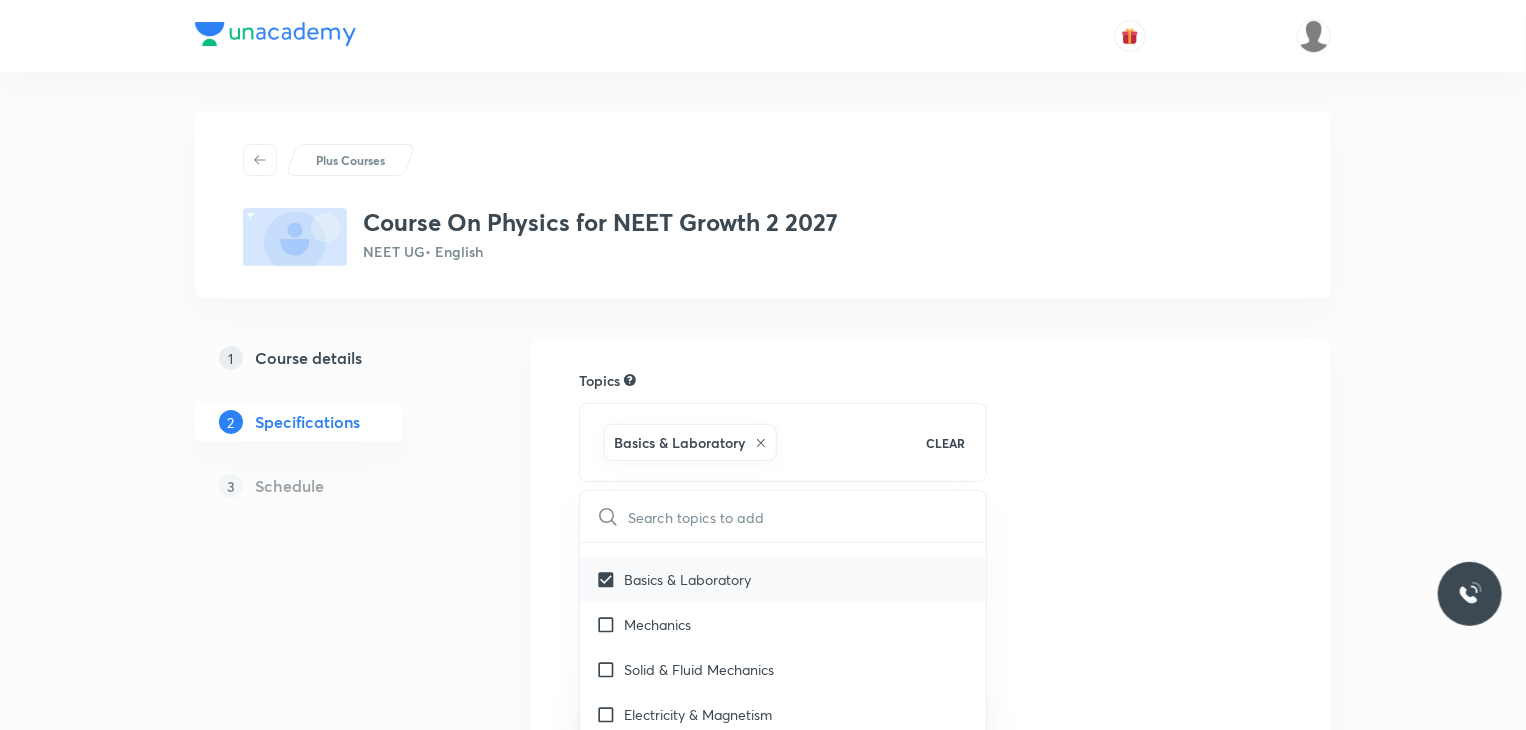 click on "Mechanics" at bounding box center [657, 624] 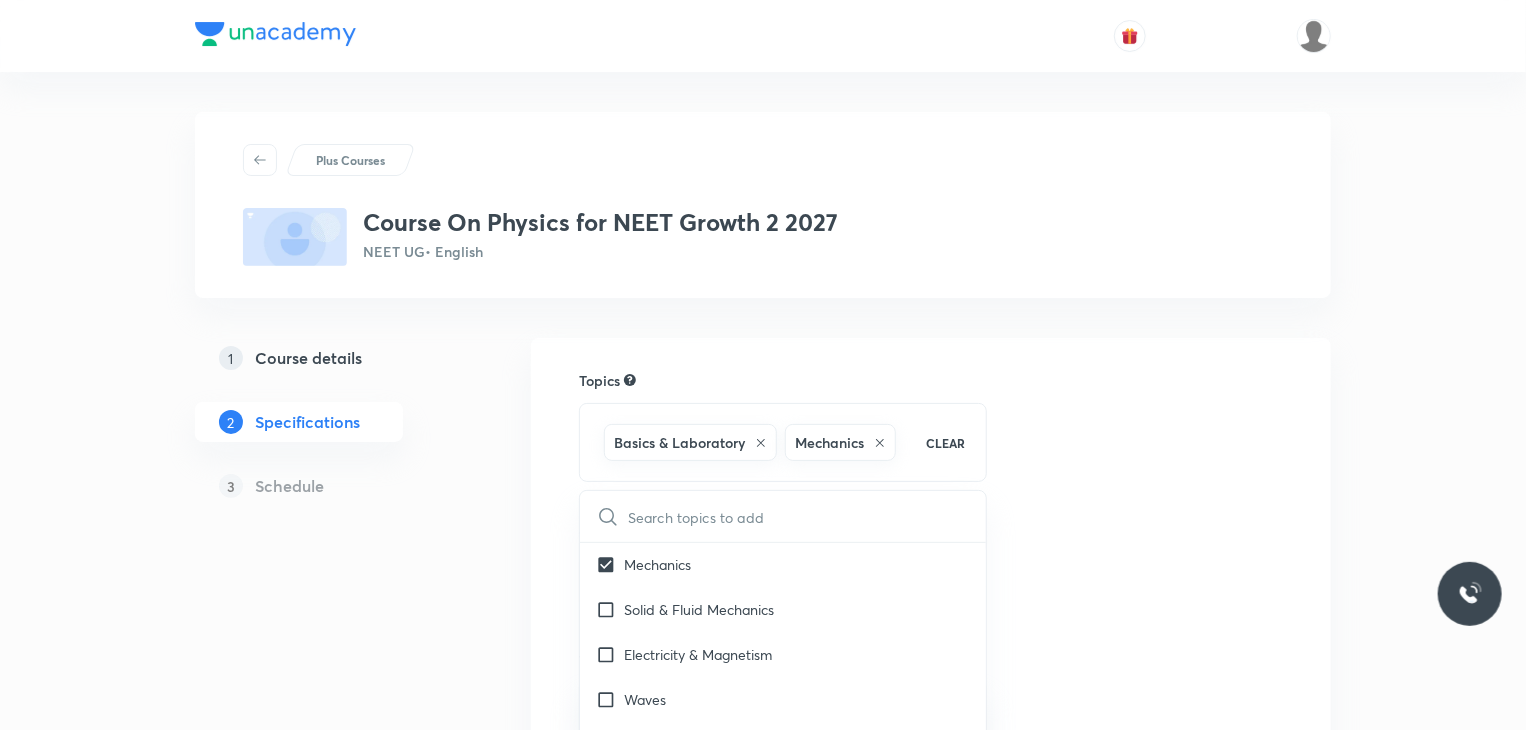 click on "Solid & Fluid Mechanics" at bounding box center [783, 609] 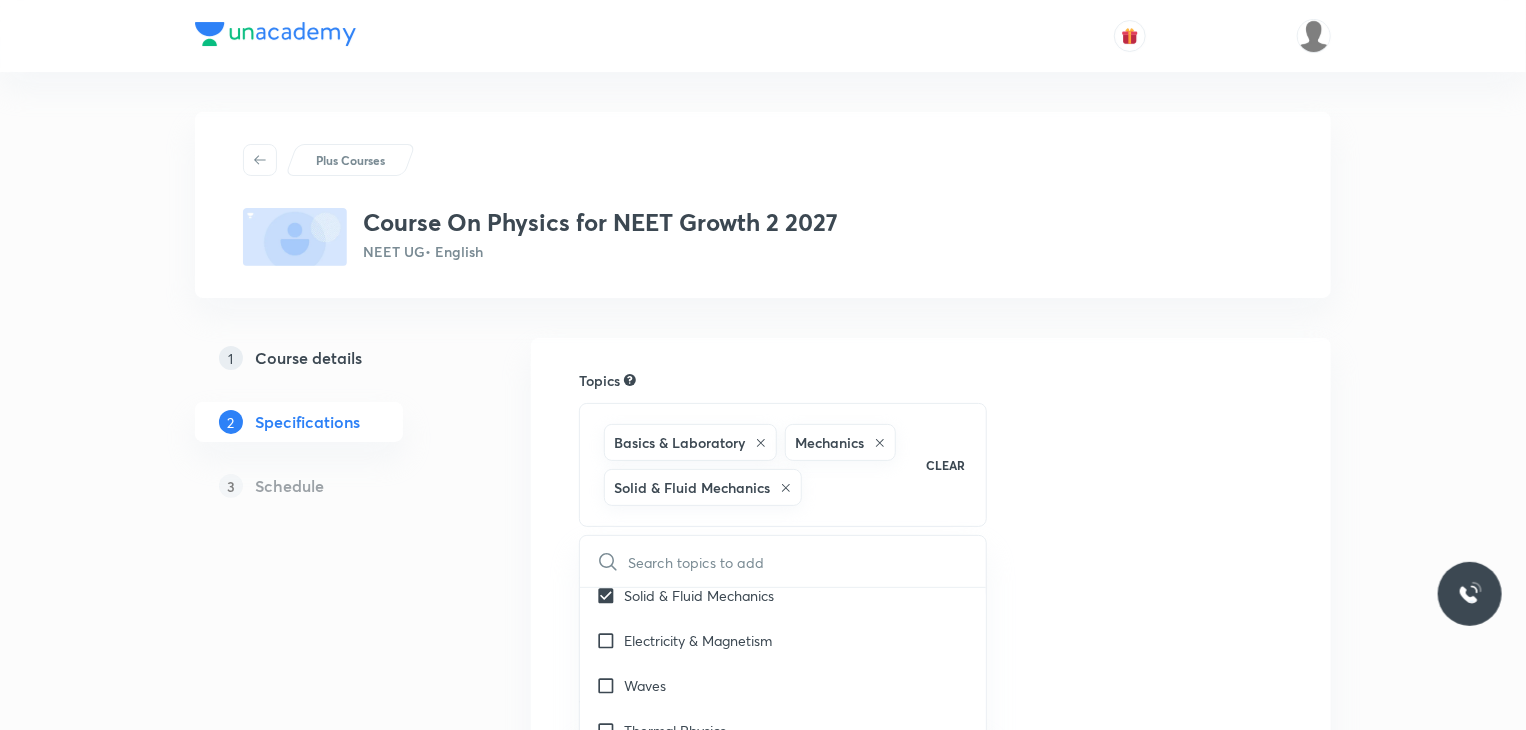 scroll, scrollTop: 3392, scrollLeft: 0, axis: vertical 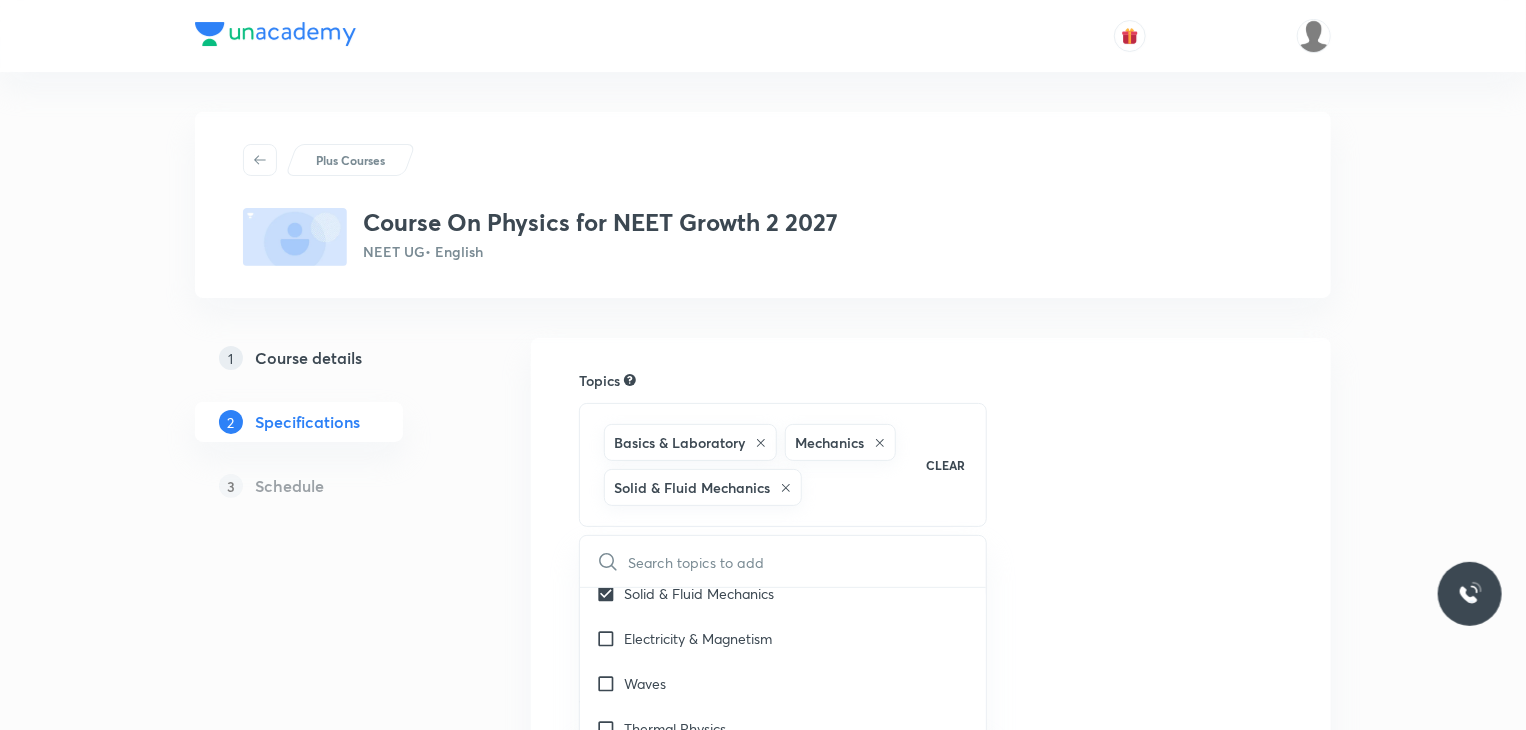 click on "Electricity & Magnetism" at bounding box center [783, 638] 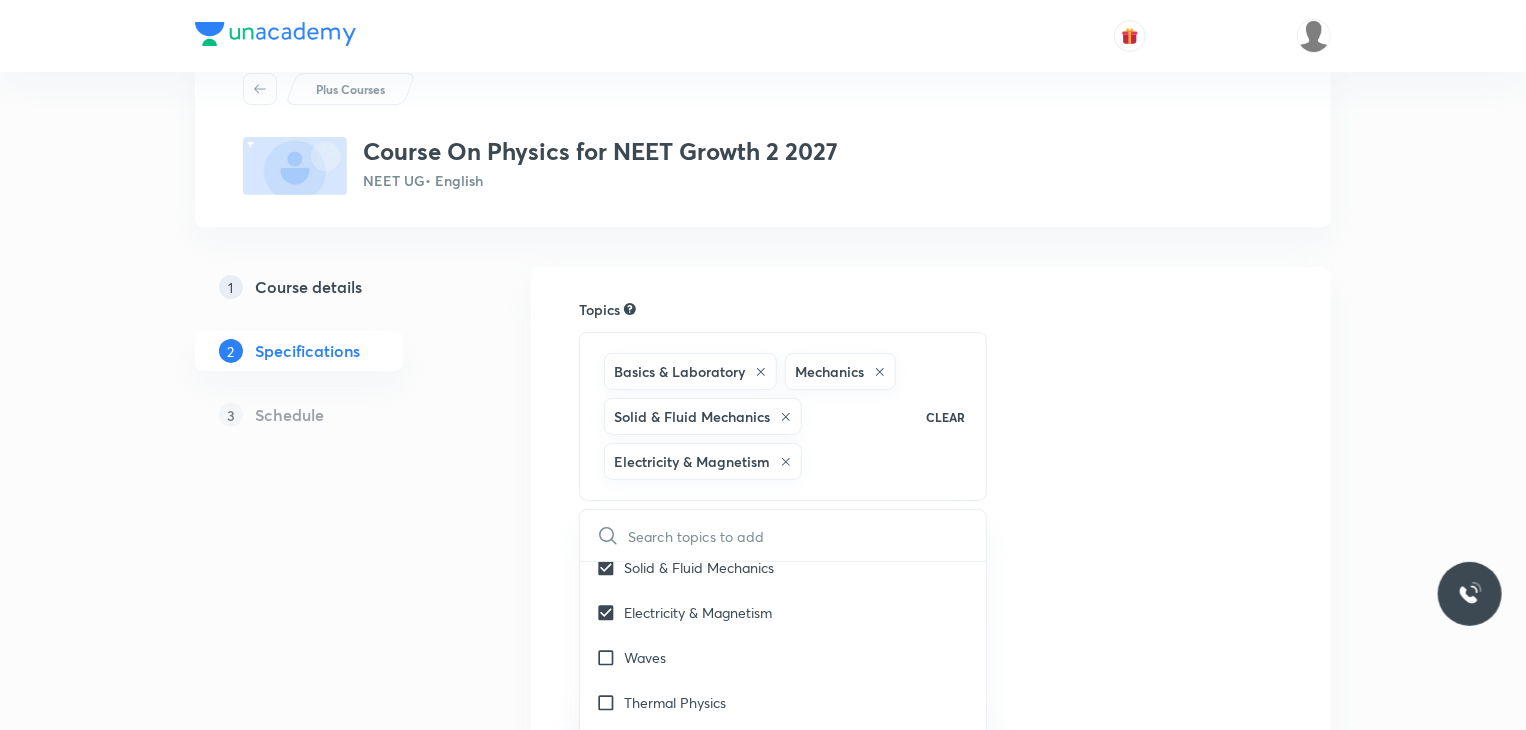 scroll, scrollTop: 72, scrollLeft: 0, axis: vertical 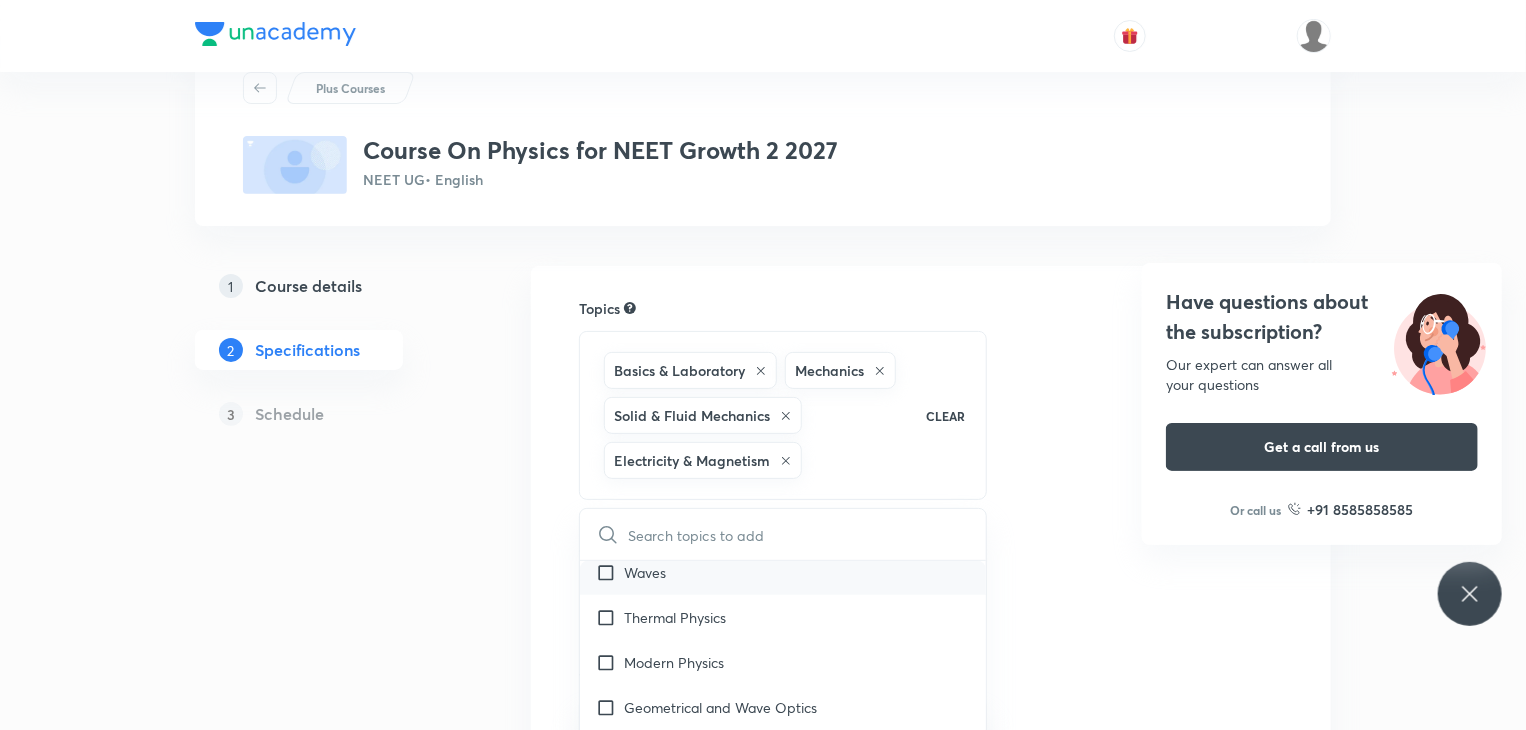 click on "Waves" at bounding box center [783, 572] 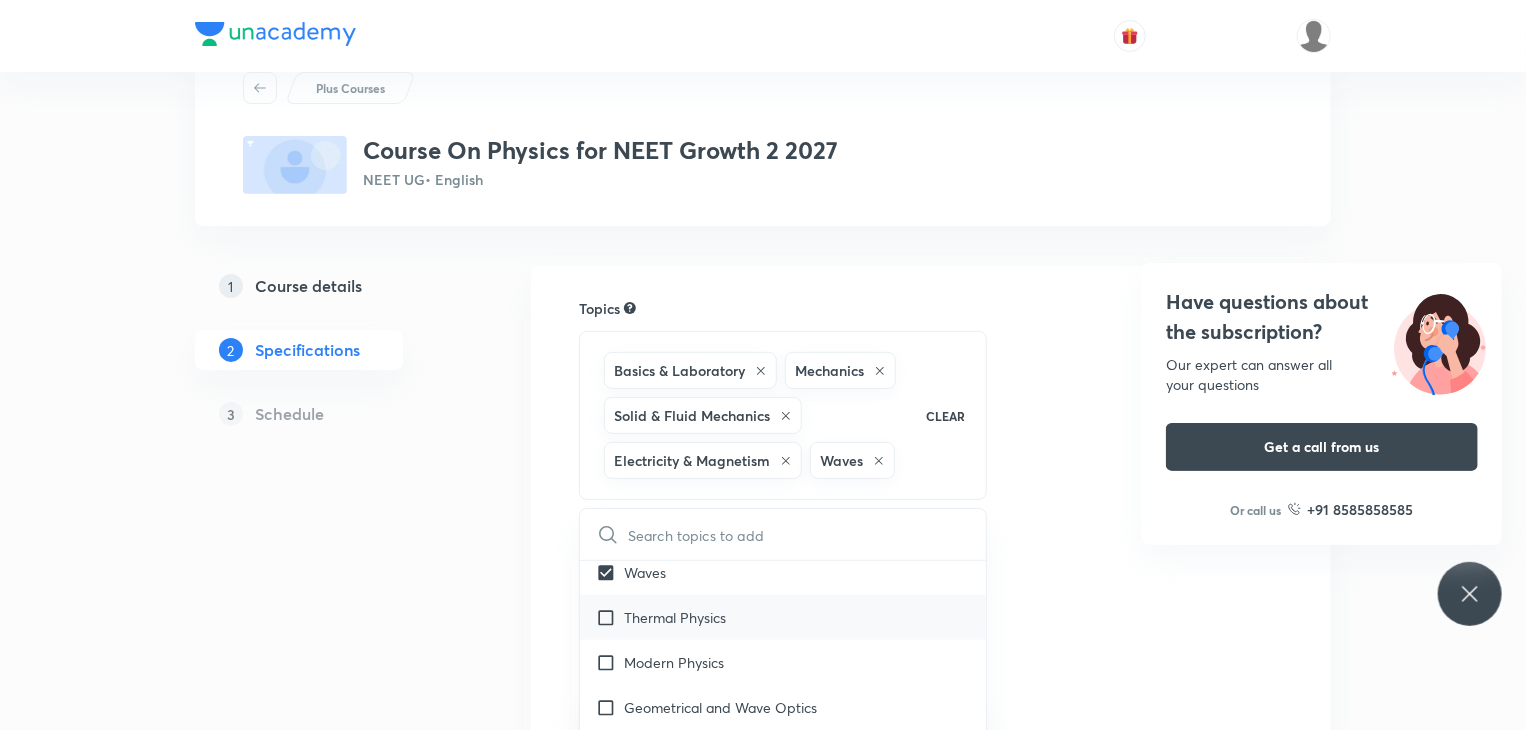 click on "Thermal Physics" at bounding box center (675, 617) 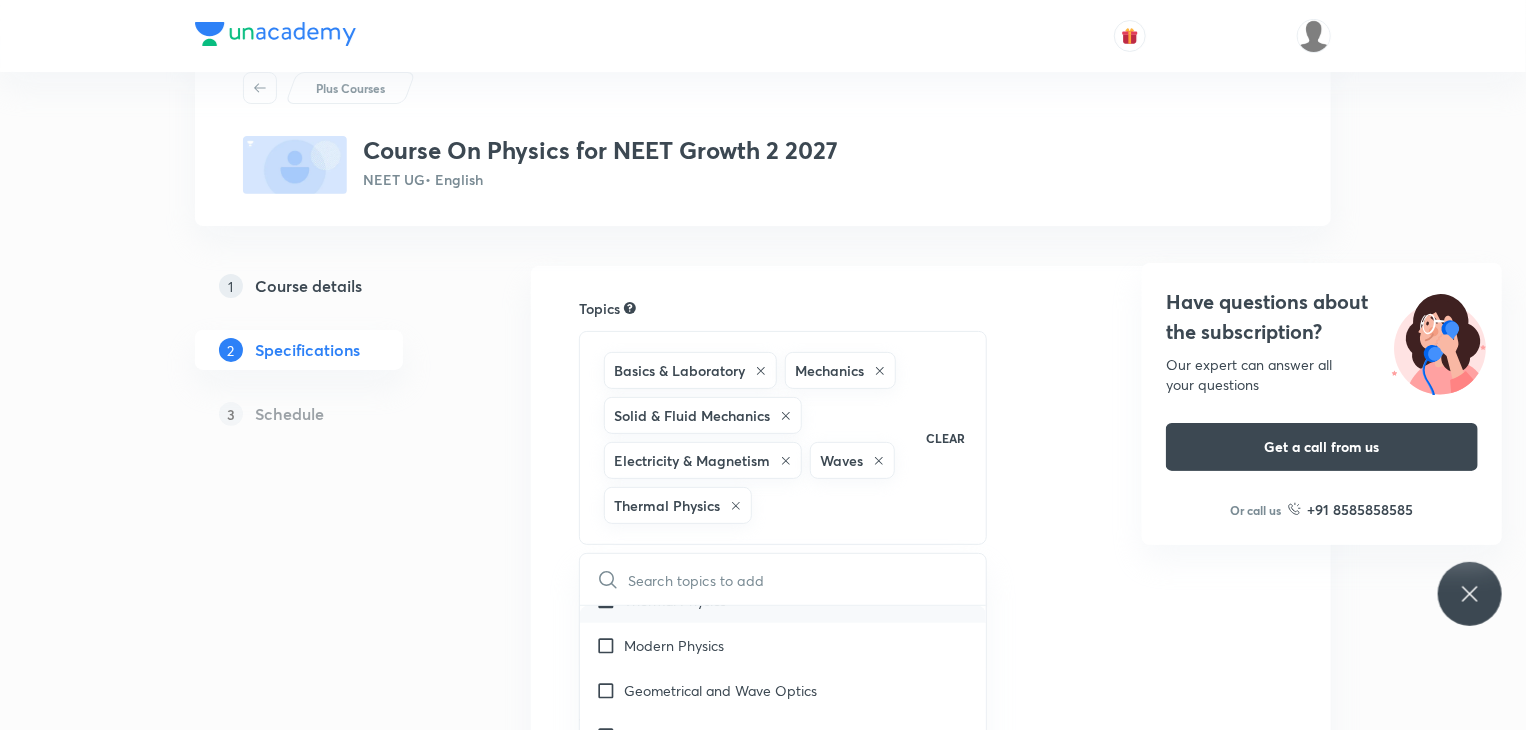 scroll, scrollTop: 3540, scrollLeft: 0, axis: vertical 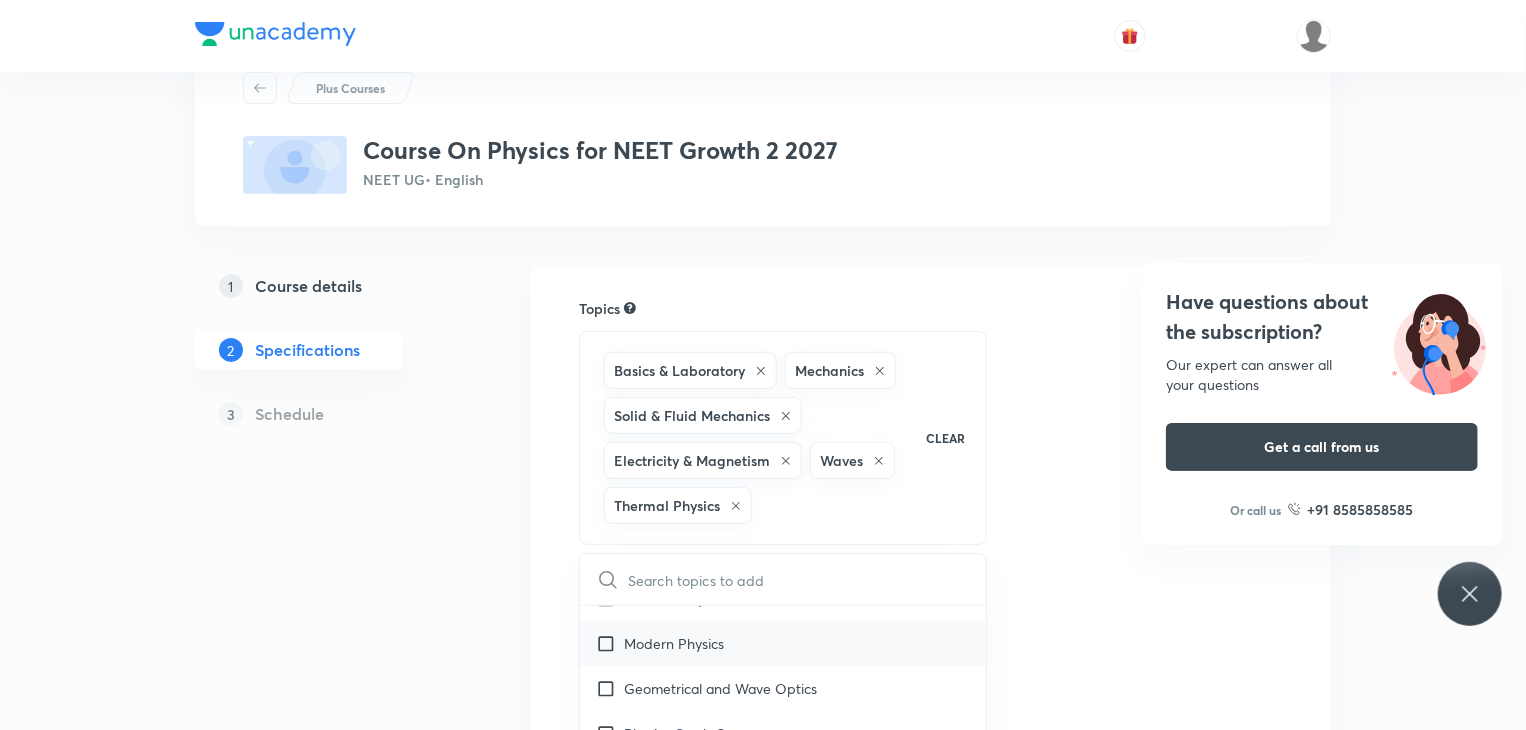 click on "Modern Physics" at bounding box center (674, 643) 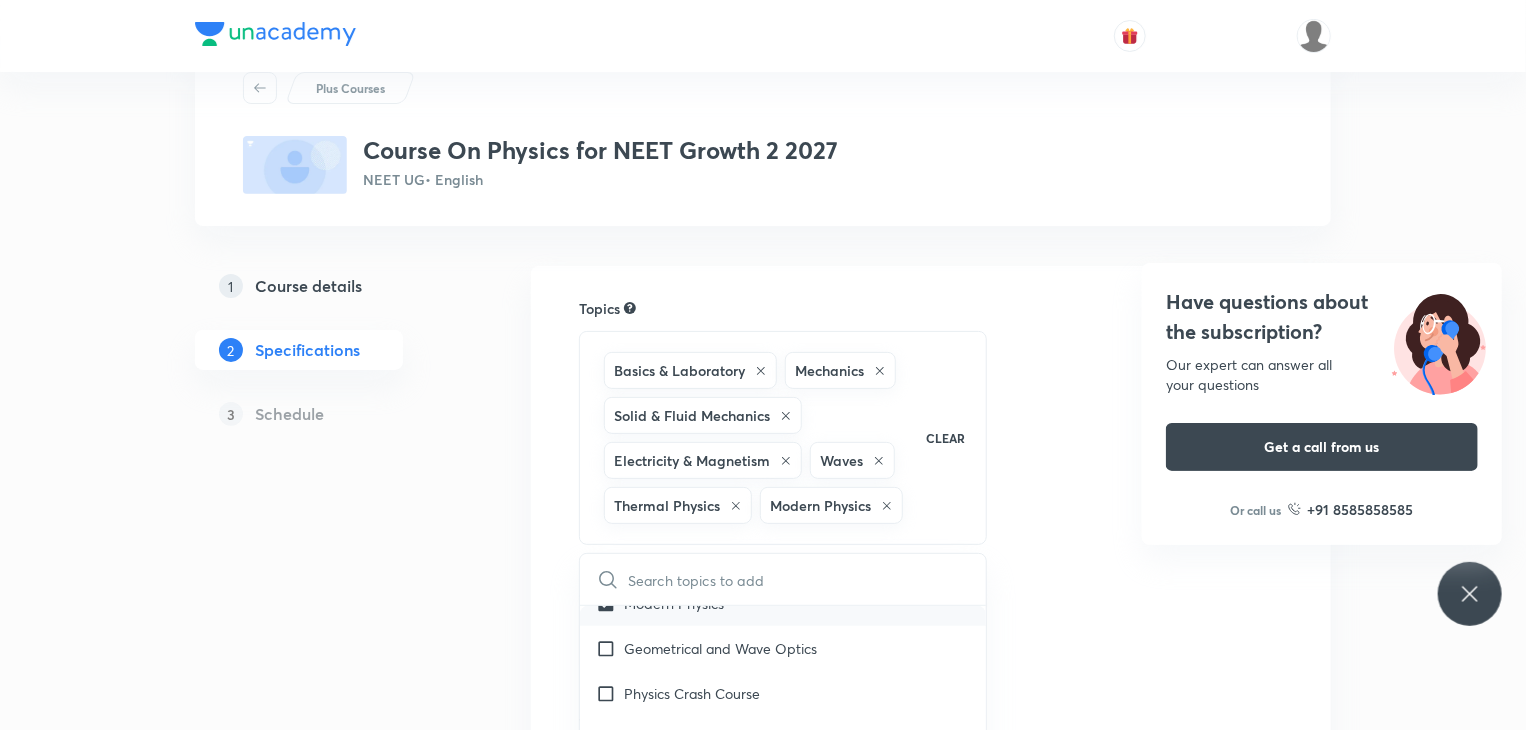 scroll, scrollTop: 3582, scrollLeft: 0, axis: vertical 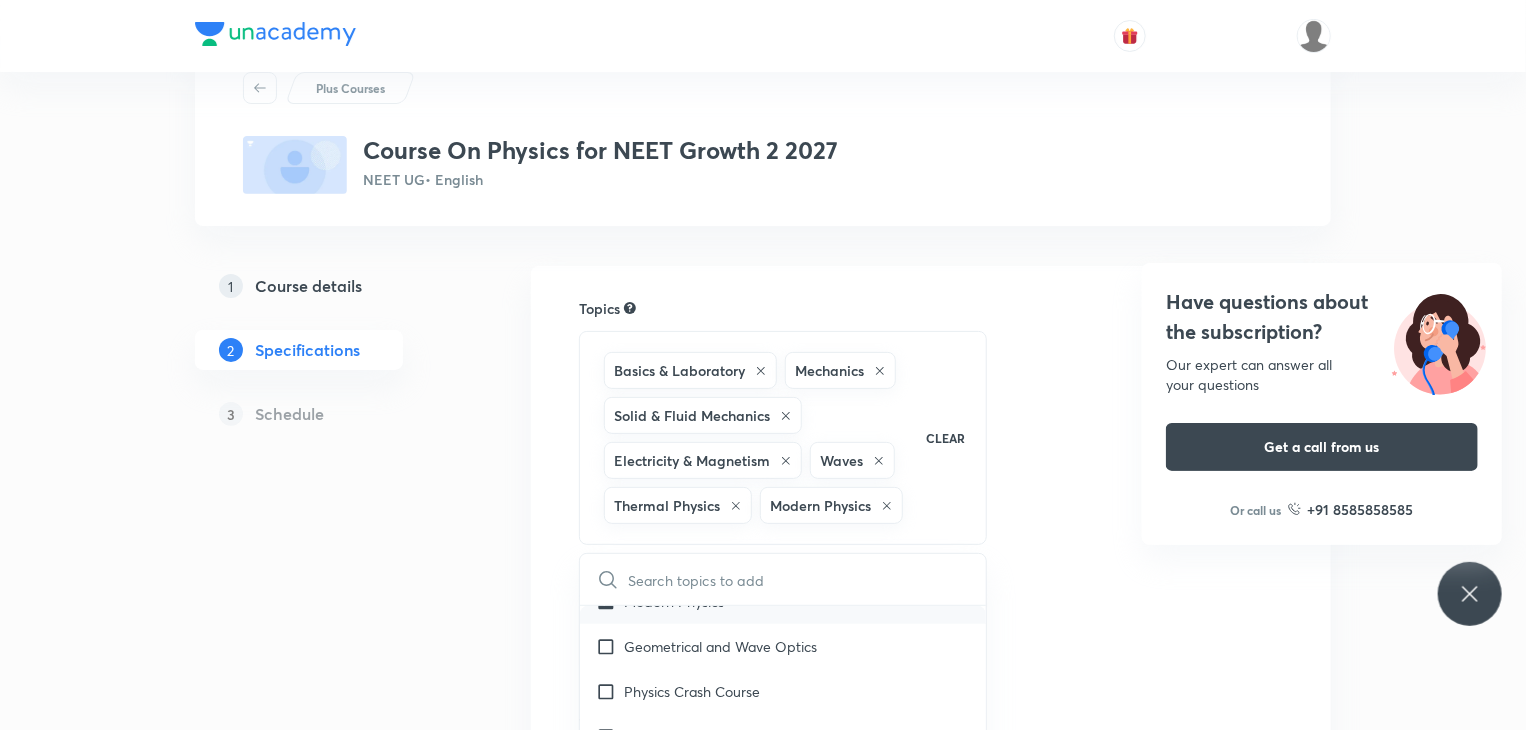 click on "Geometrical and Wave Optics" at bounding box center (720, 646) 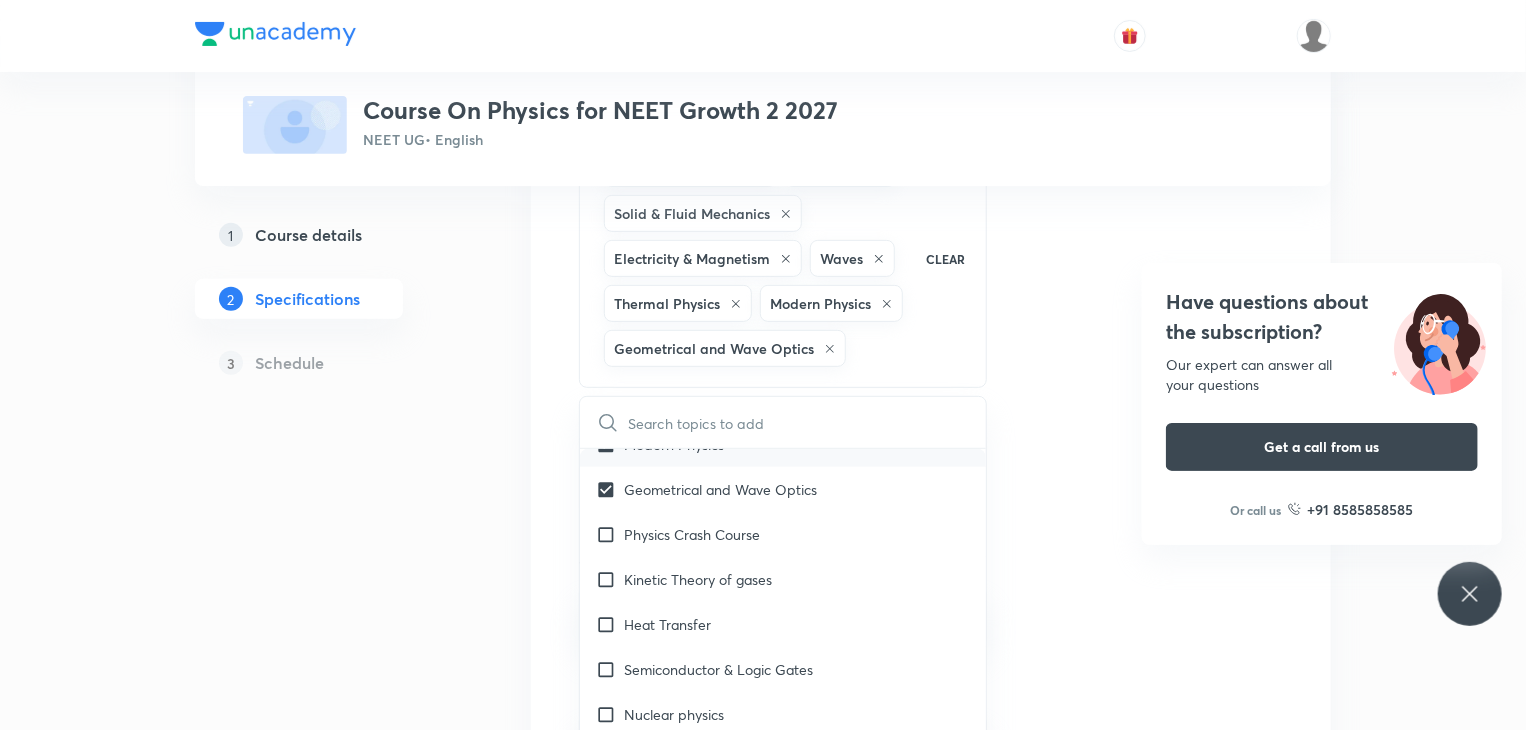 scroll, scrollTop: 276, scrollLeft: 0, axis: vertical 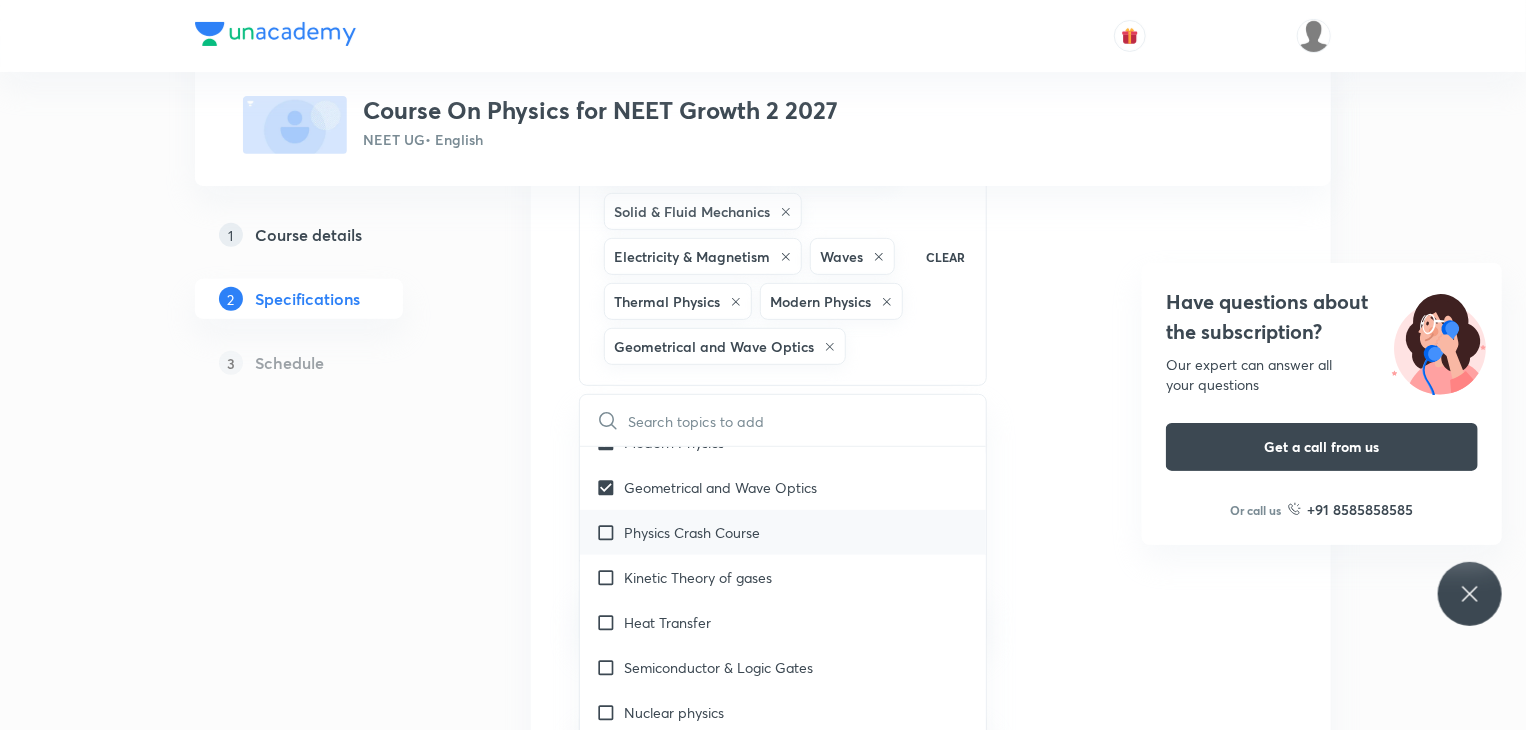 click on "Physics Crash Course" at bounding box center (692, 532) 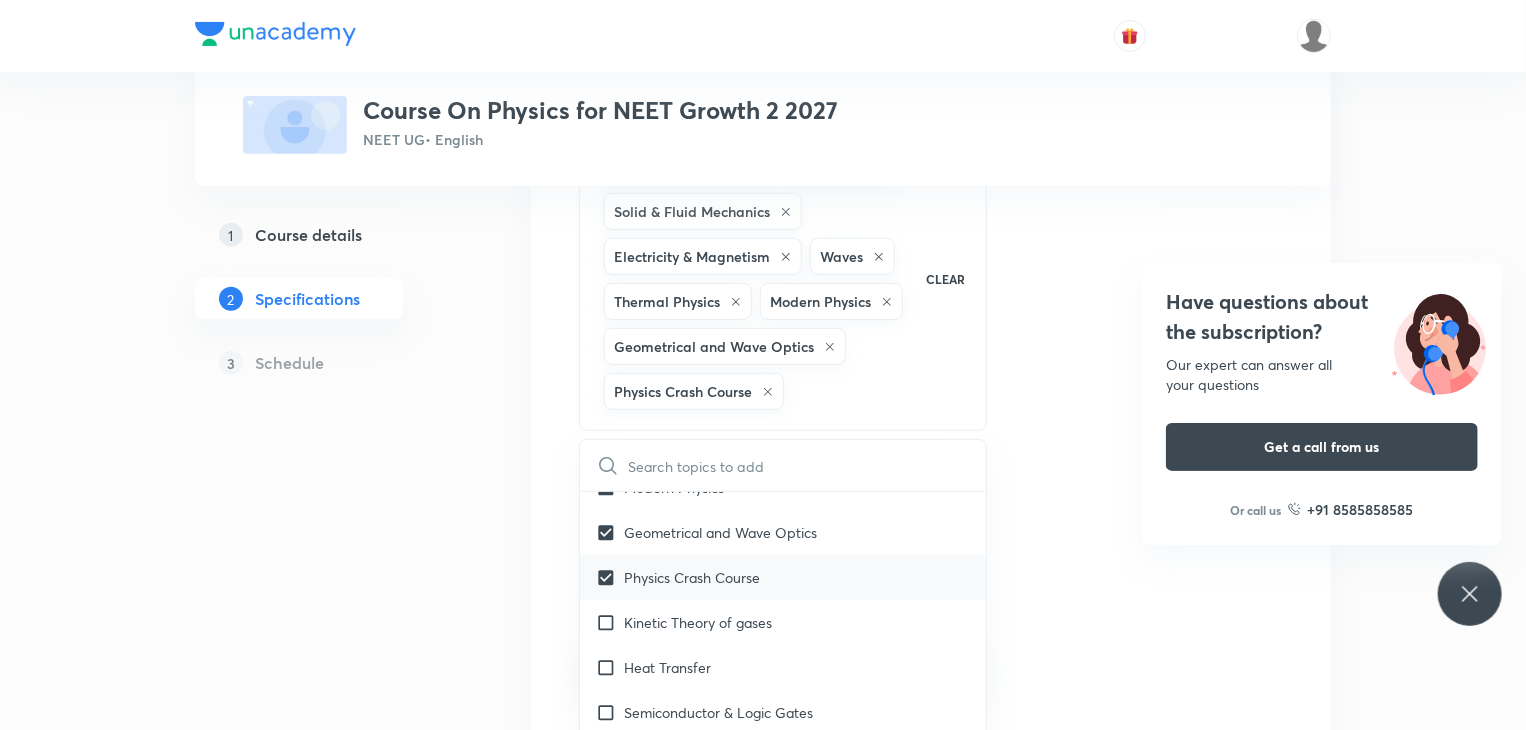 click on "Physics Crash Course" at bounding box center (783, 577) 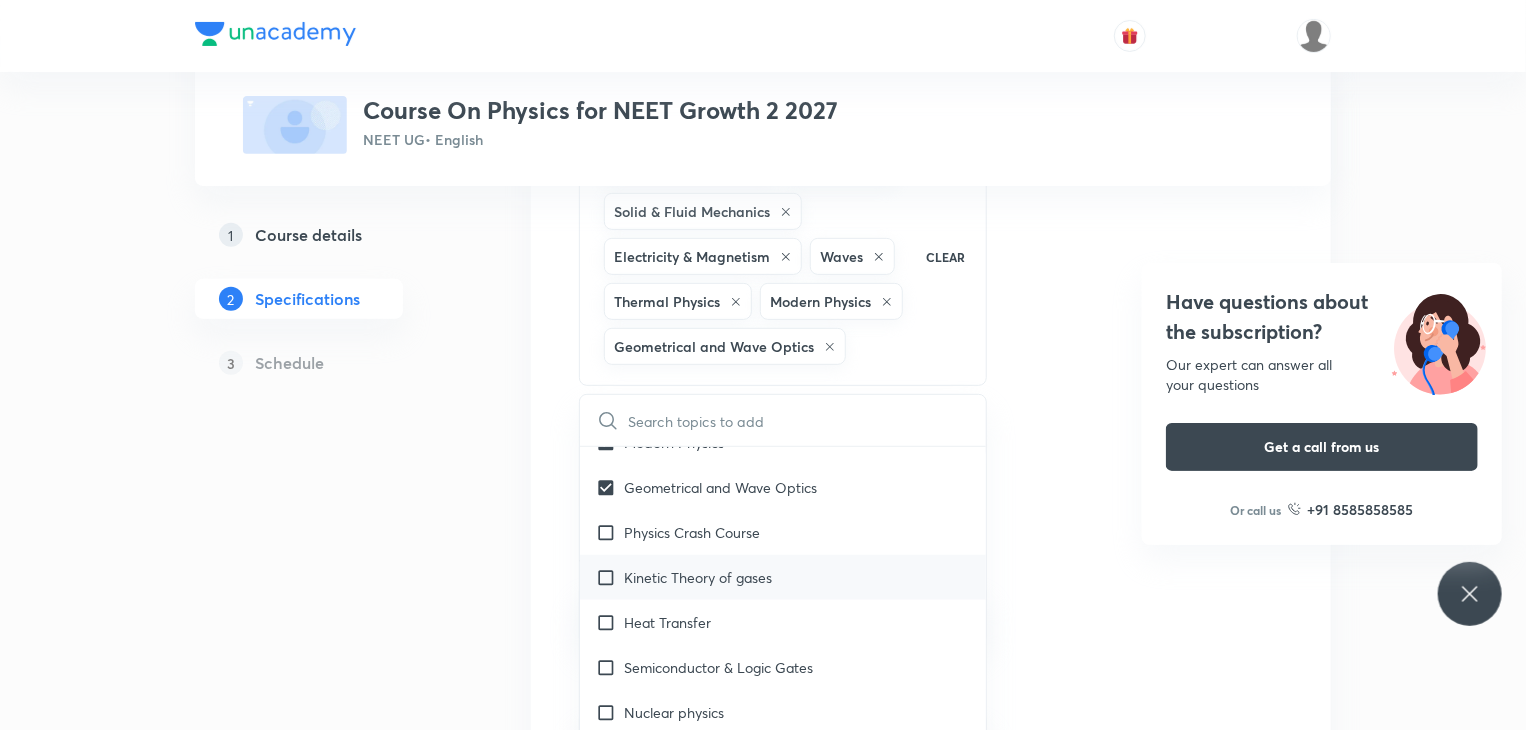 click on "Kinetic Theory of gases" at bounding box center (698, 577) 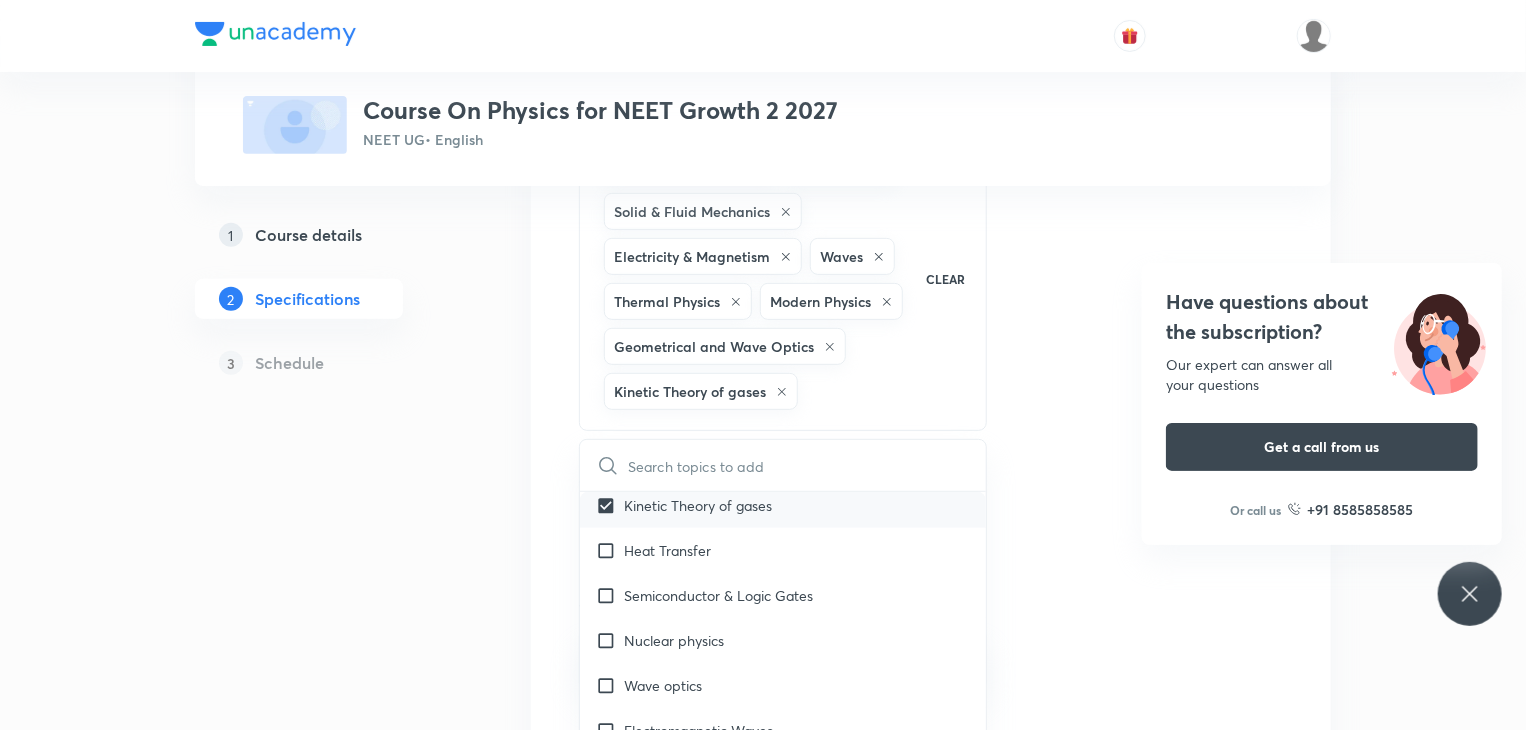 scroll, scrollTop: 3698, scrollLeft: 0, axis: vertical 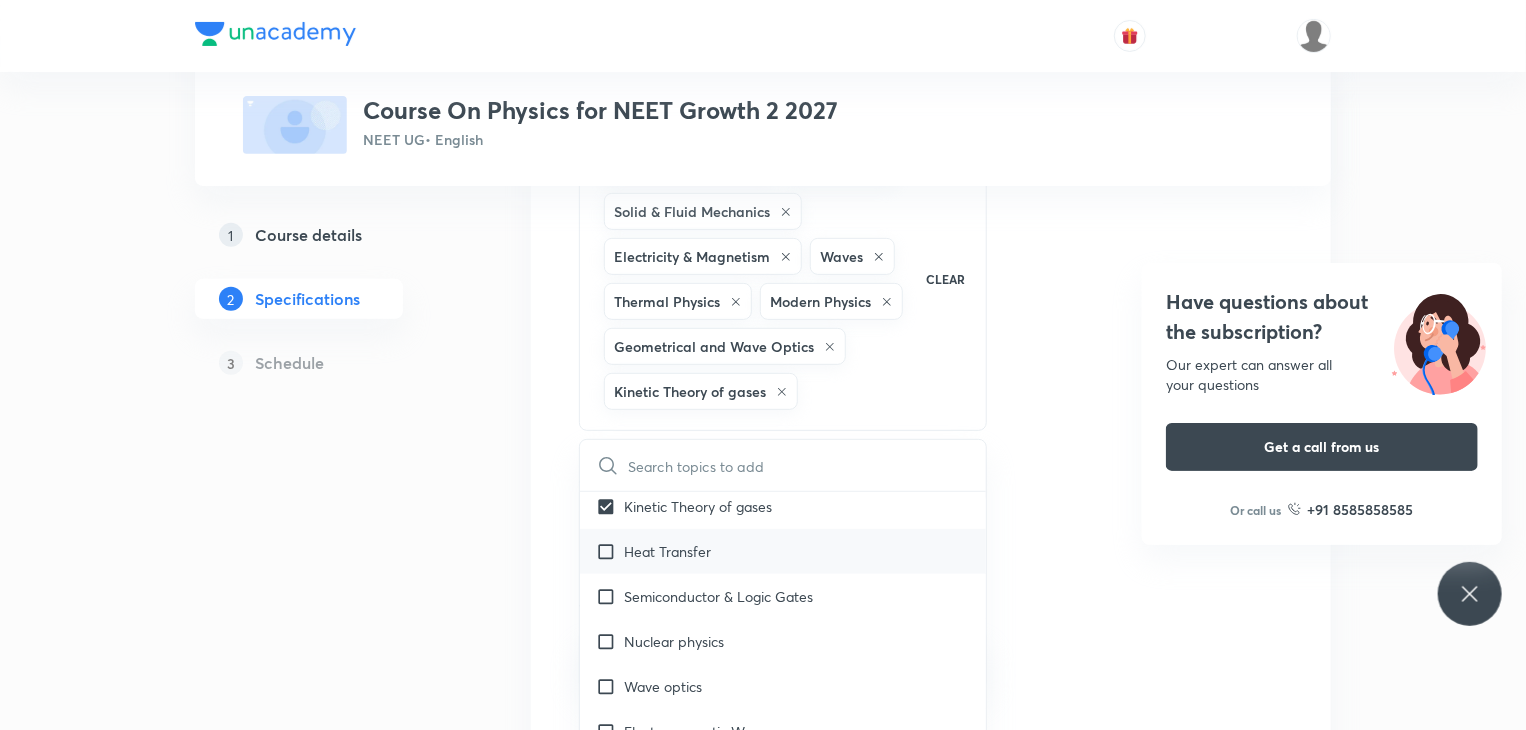 click on "Heat Transfer" at bounding box center [667, 551] 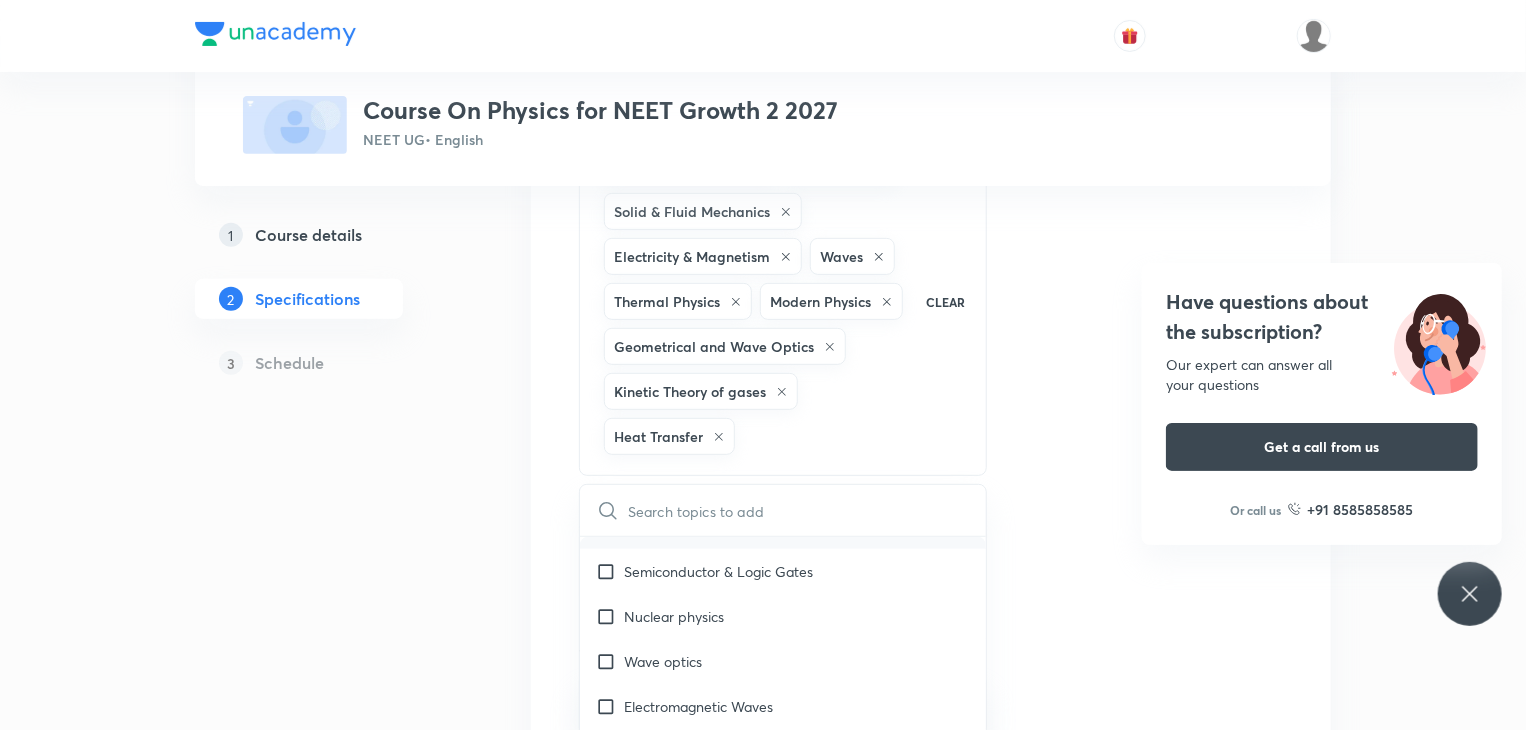 scroll, scrollTop: 3774, scrollLeft: 0, axis: vertical 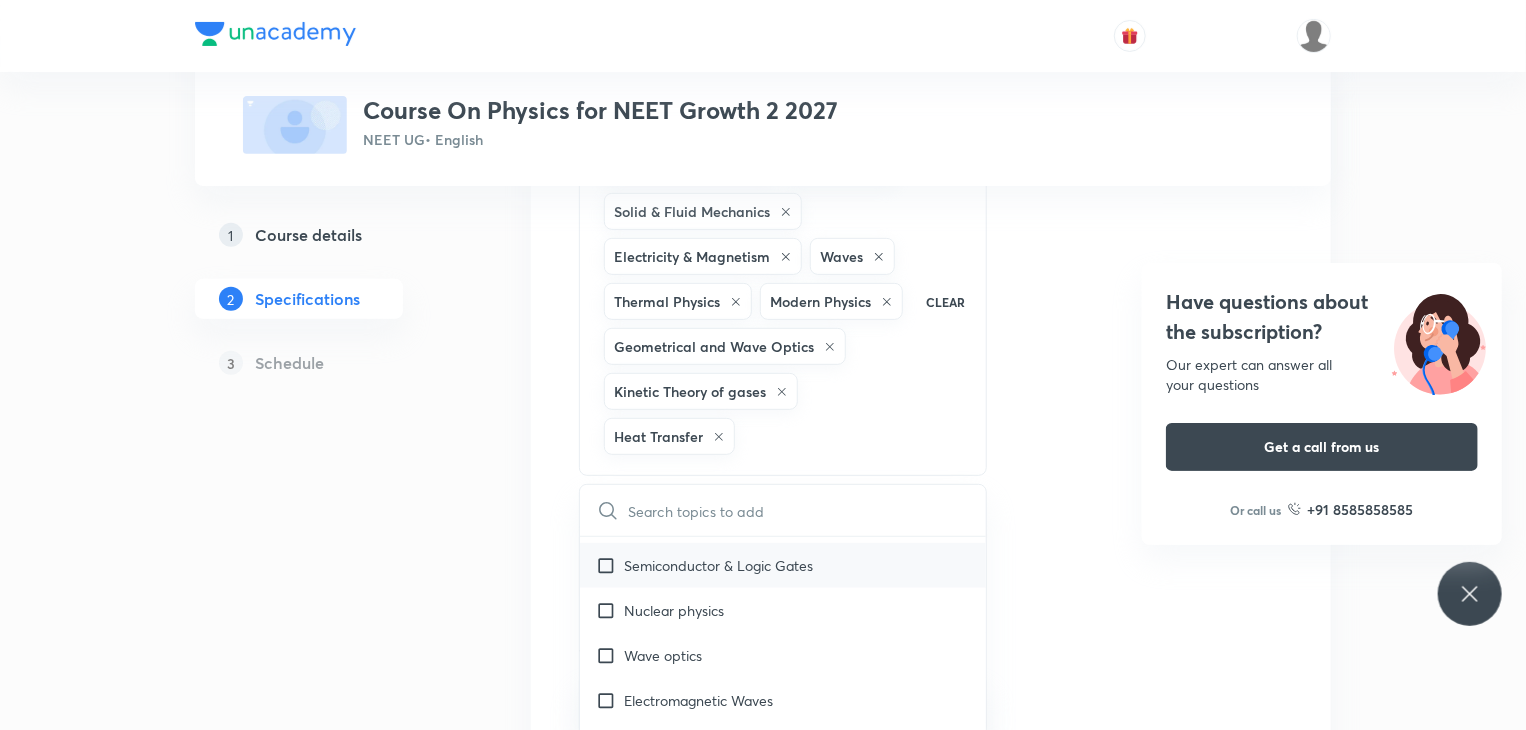click on "Semiconductor & Logic Gates" at bounding box center (718, 565) 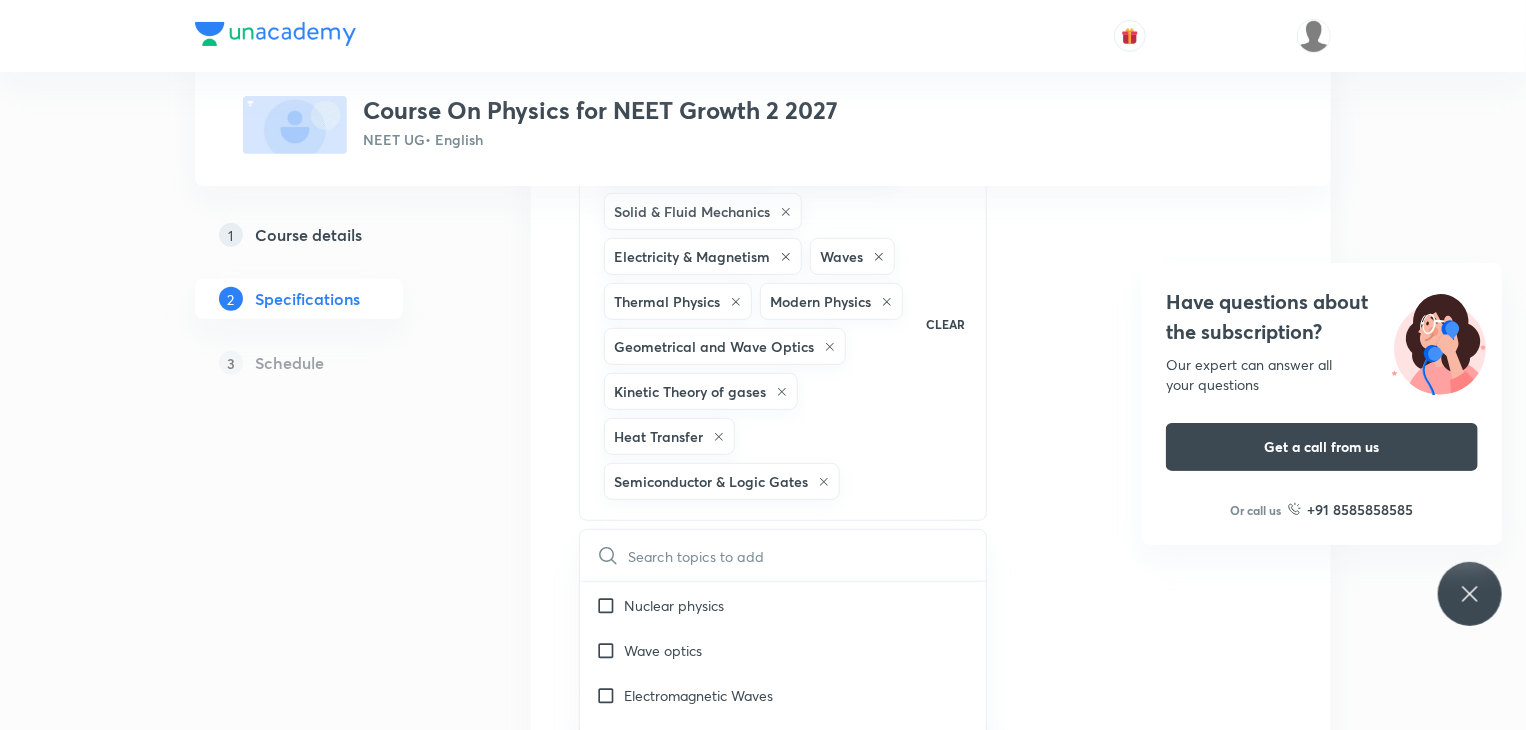 scroll, scrollTop: 3824, scrollLeft: 0, axis: vertical 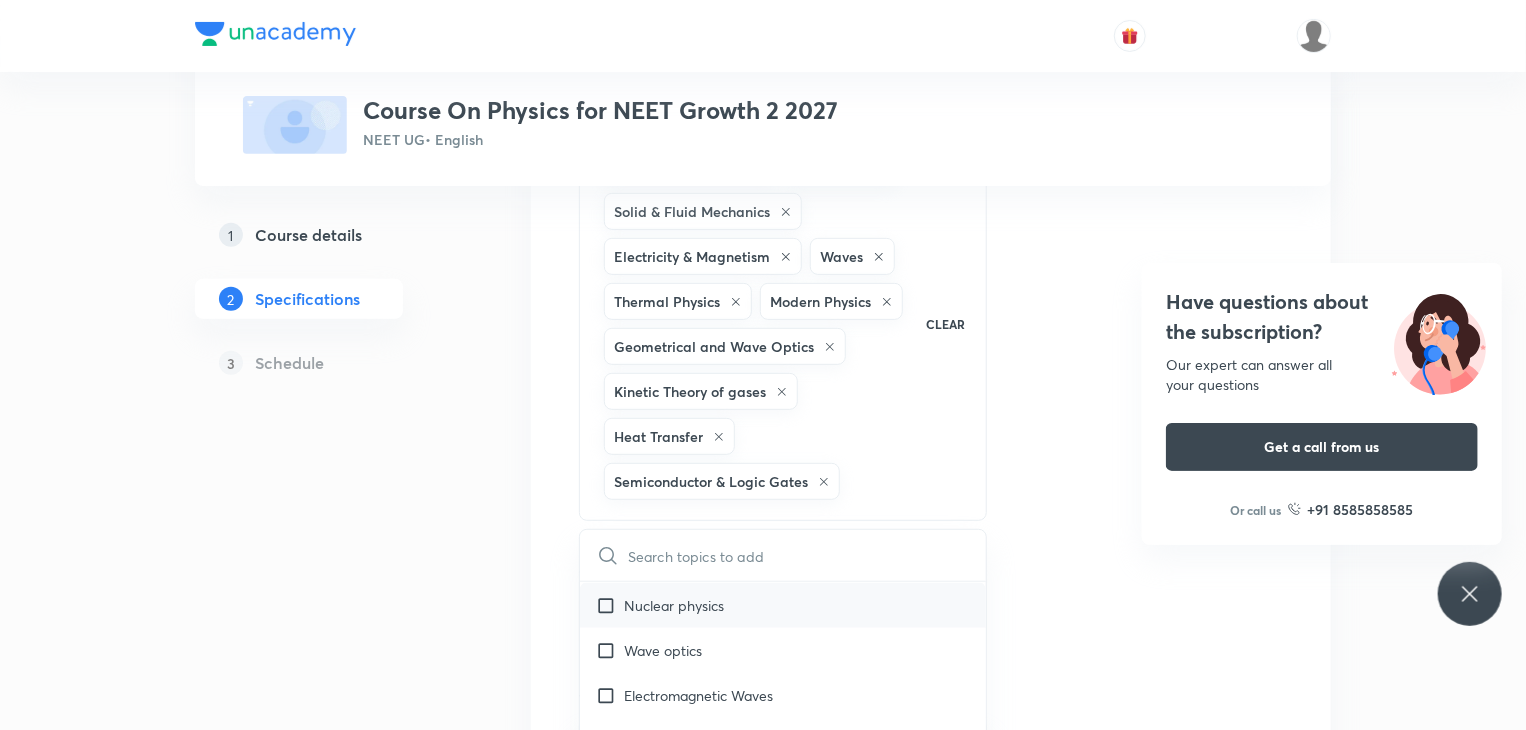 click on "Nuclear physics" at bounding box center (674, 605) 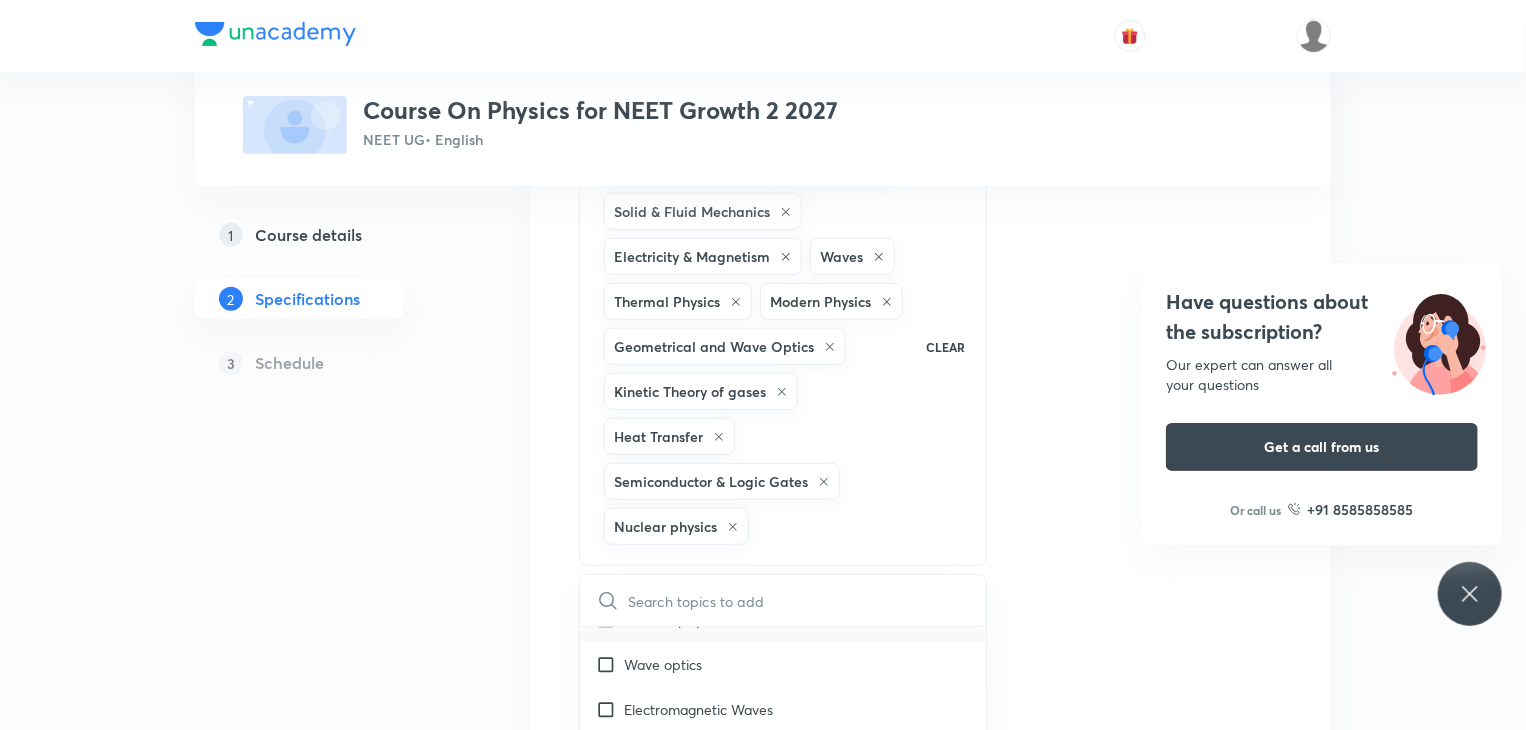 click on "Wave optics" at bounding box center [663, 664] 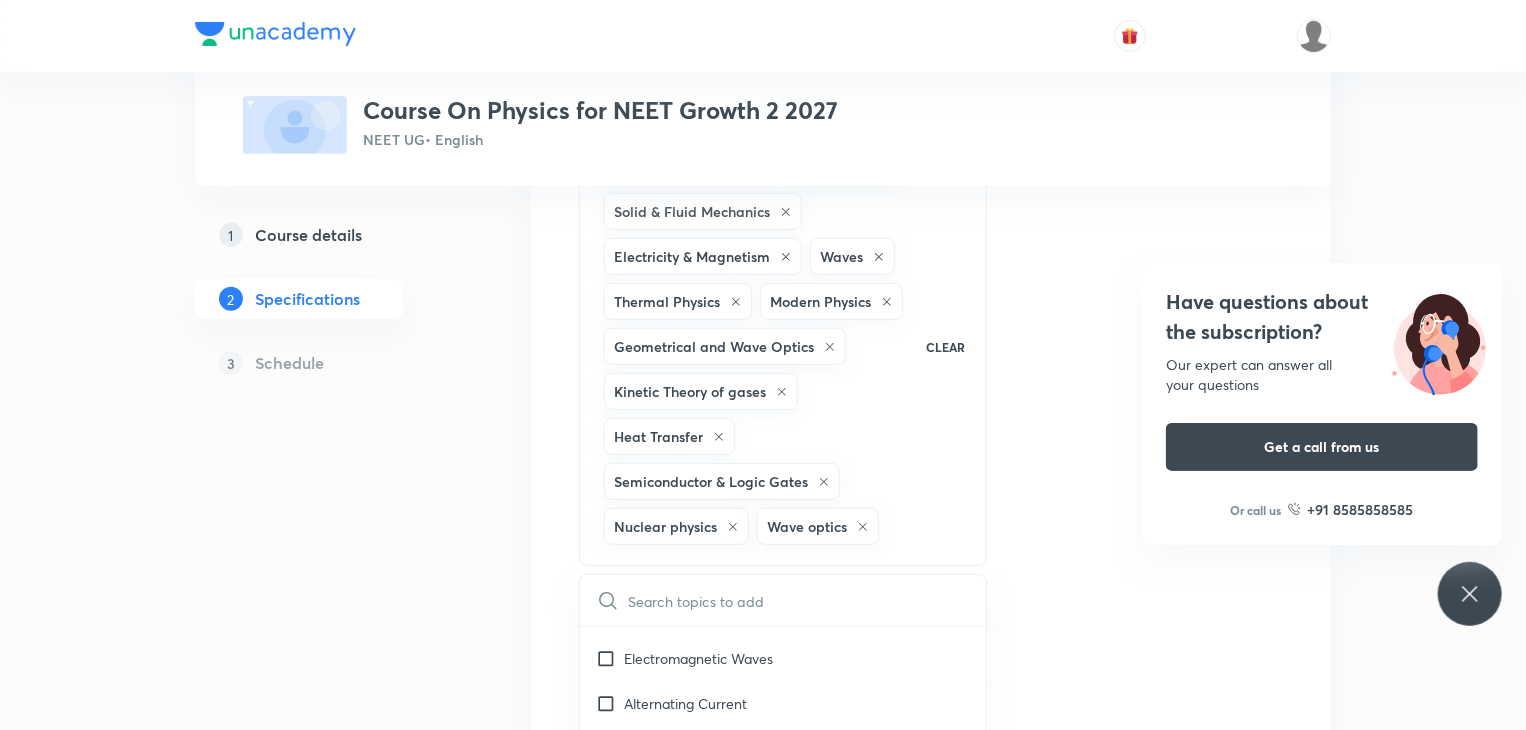 scroll, scrollTop: 3907, scrollLeft: 0, axis: vertical 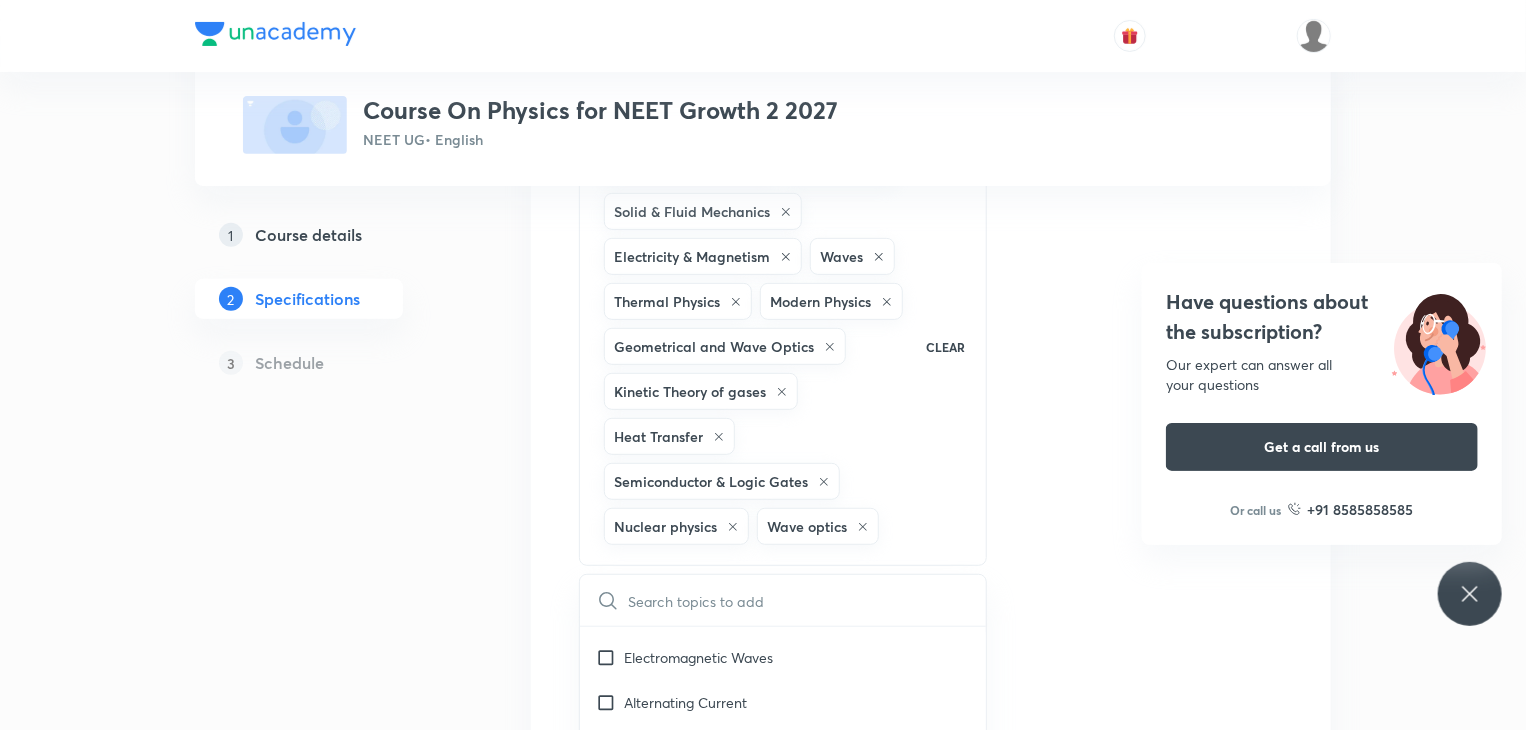 click on "Electromagnetic Waves" at bounding box center (698, 657) 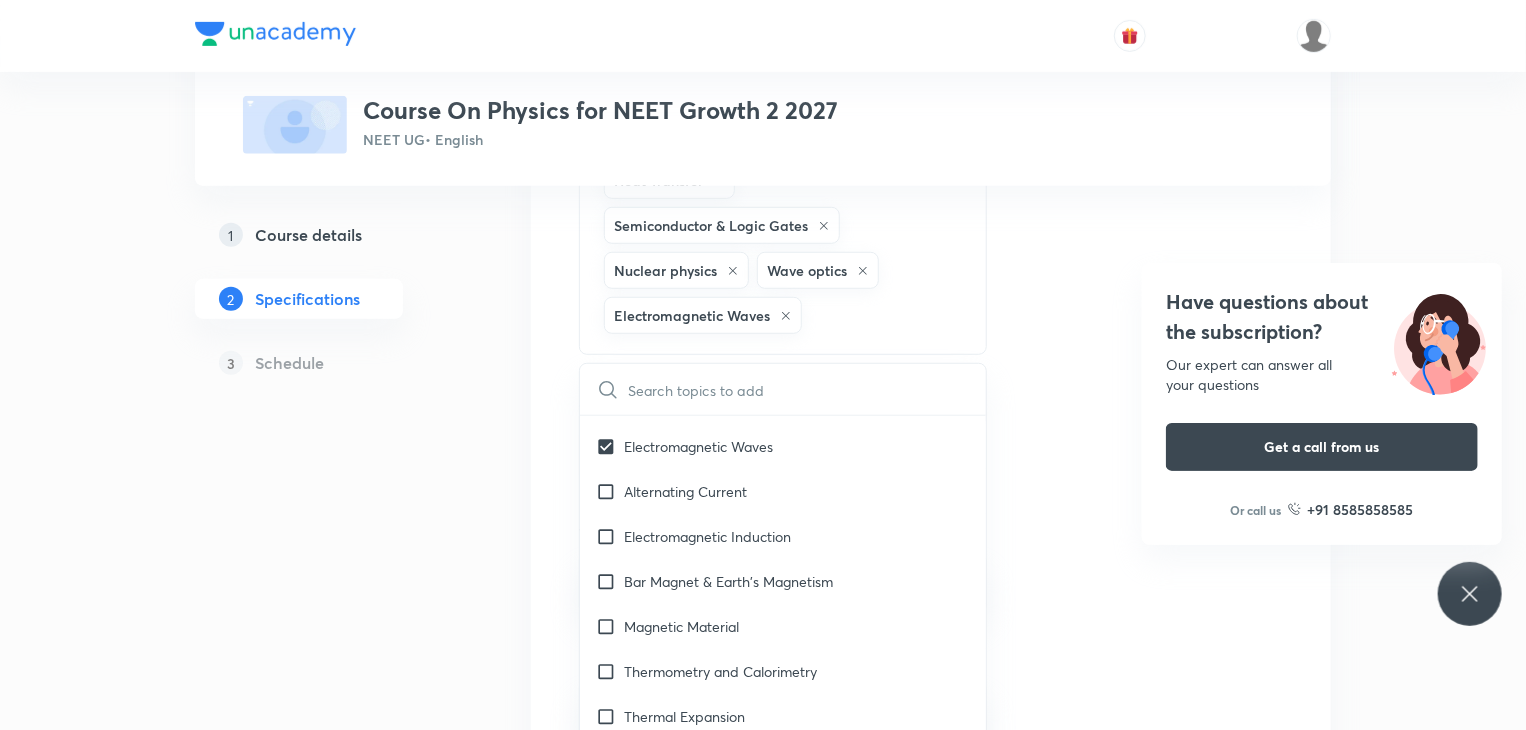 scroll, scrollTop: 535, scrollLeft: 0, axis: vertical 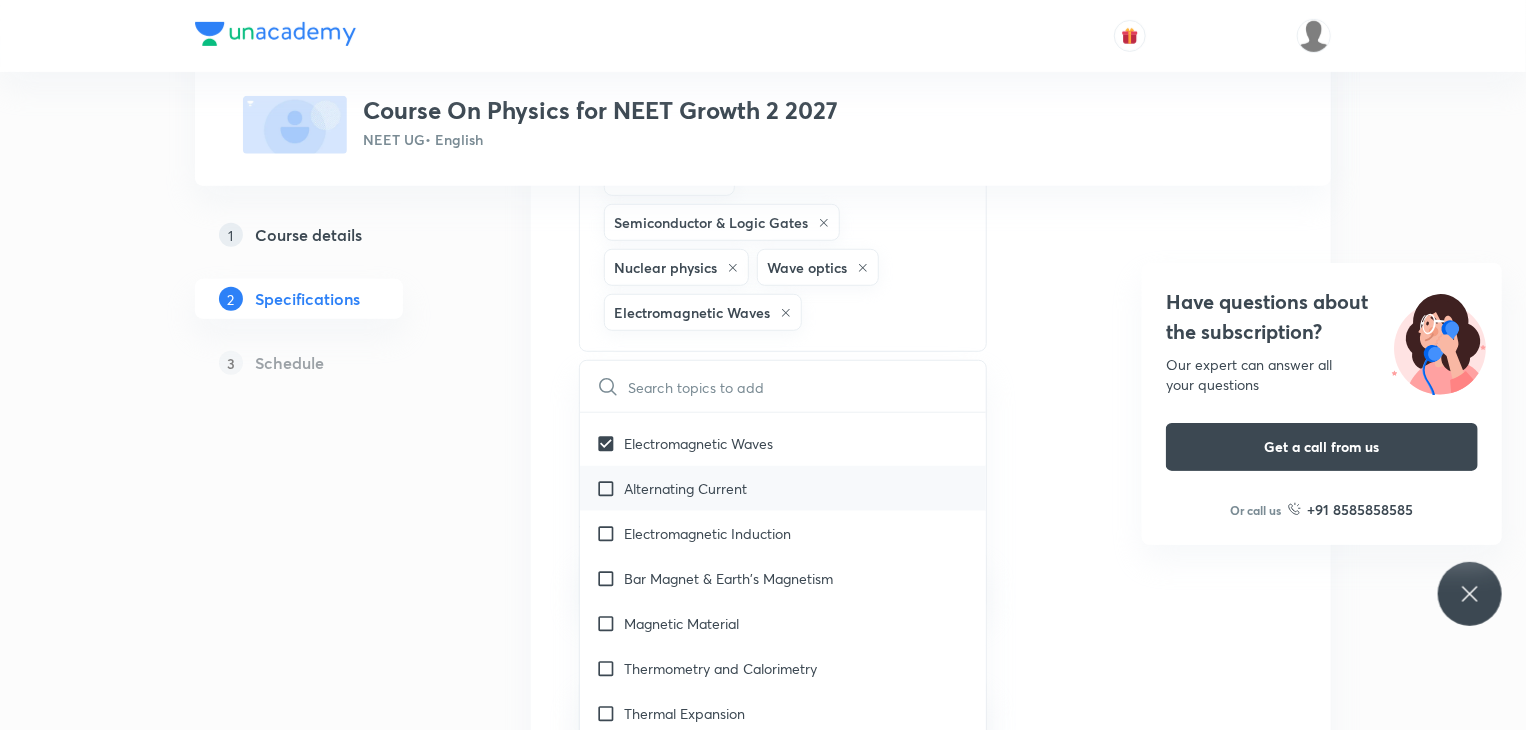 click on "Alternating Current" at bounding box center (685, 488) 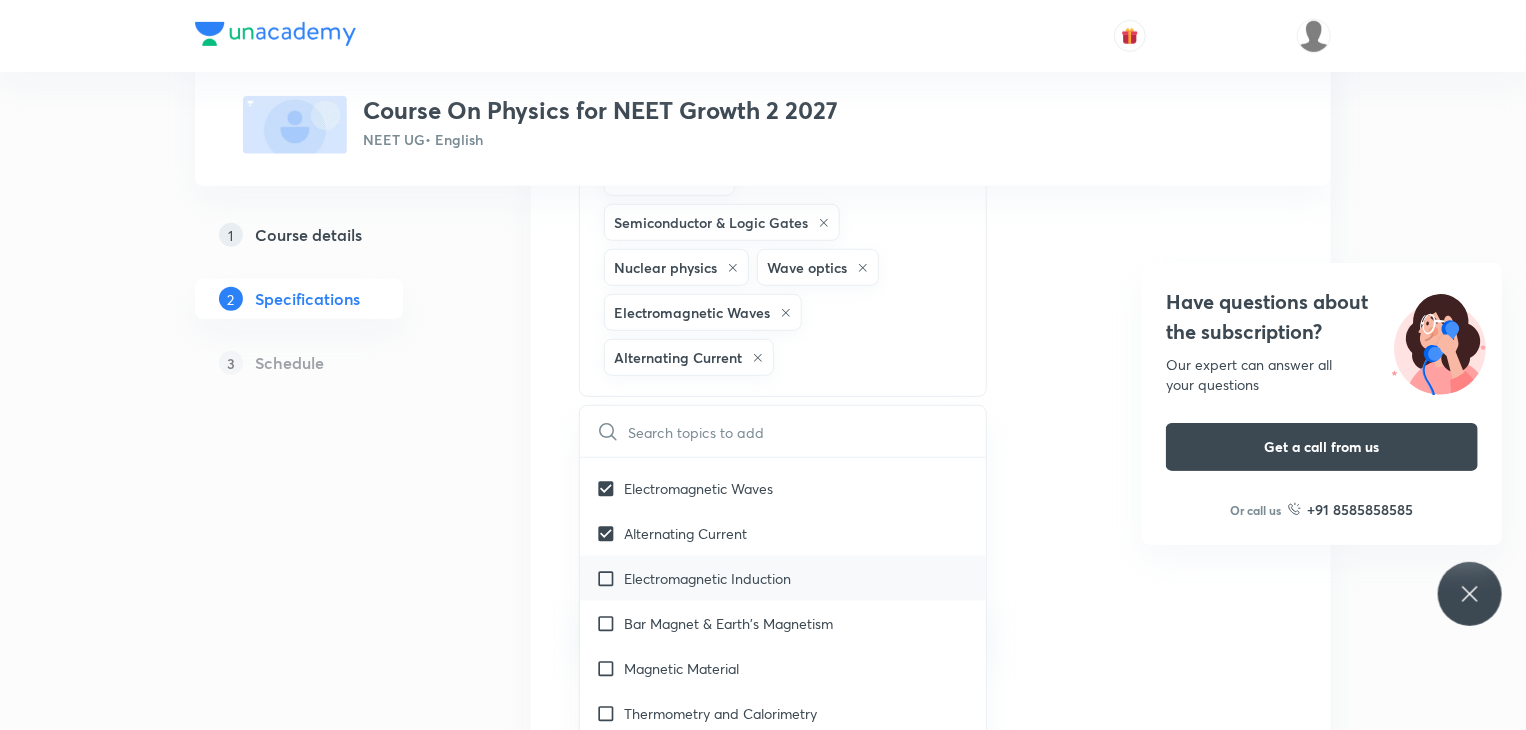 click on "Electromagnetic Induction" at bounding box center (707, 578) 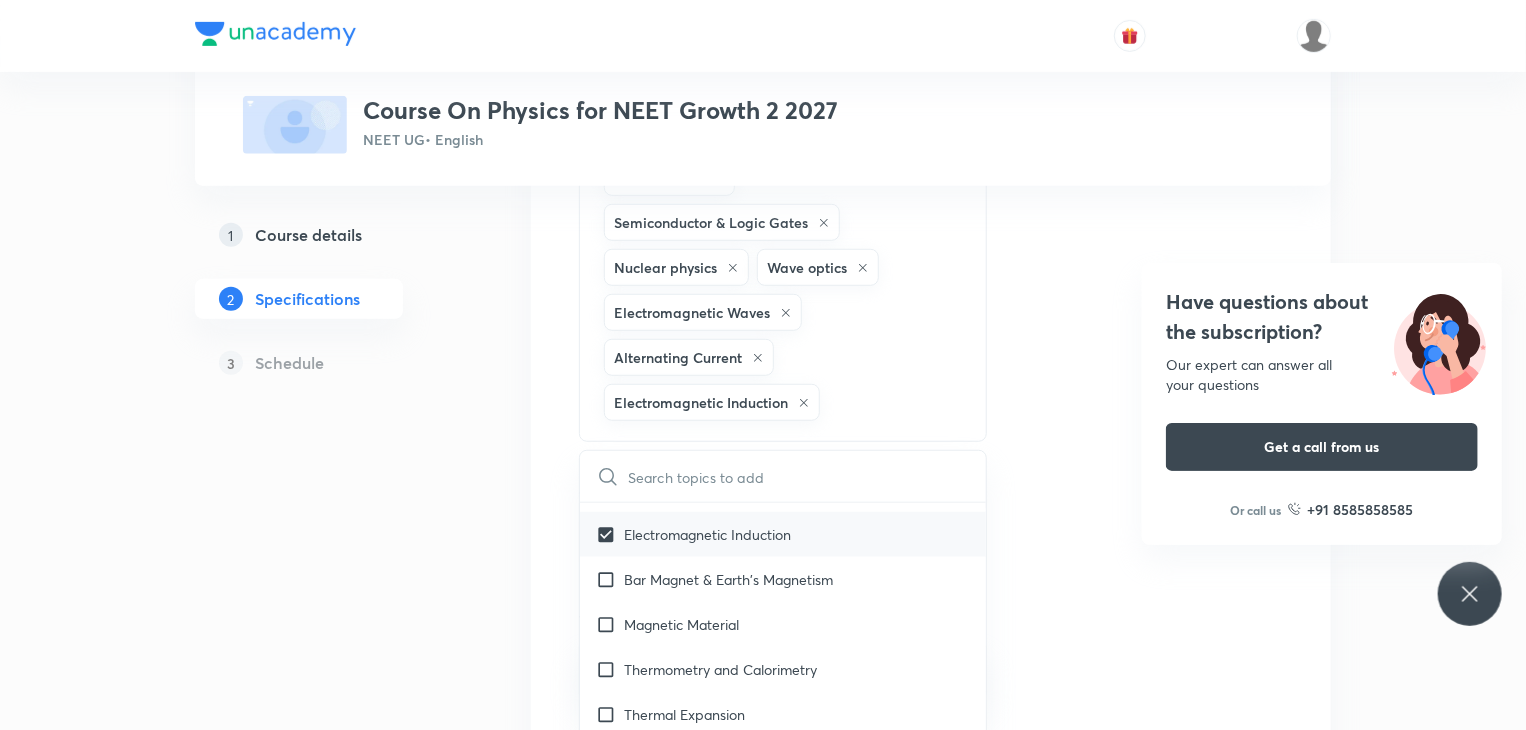 scroll, scrollTop: 4011, scrollLeft: 0, axis: vertical 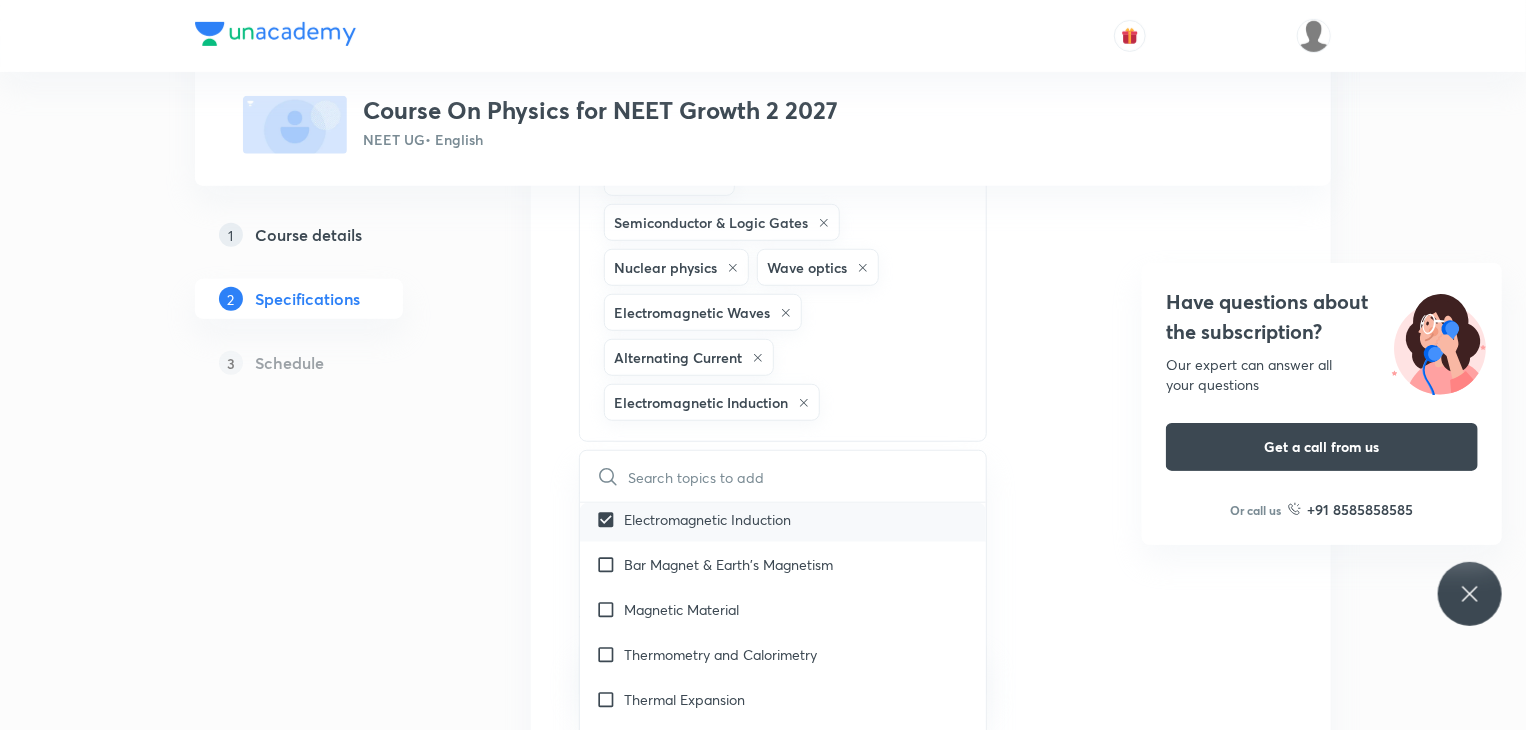 click on "Bar Magnet & Earth's Magnetism" at bounding box center (783, 564) 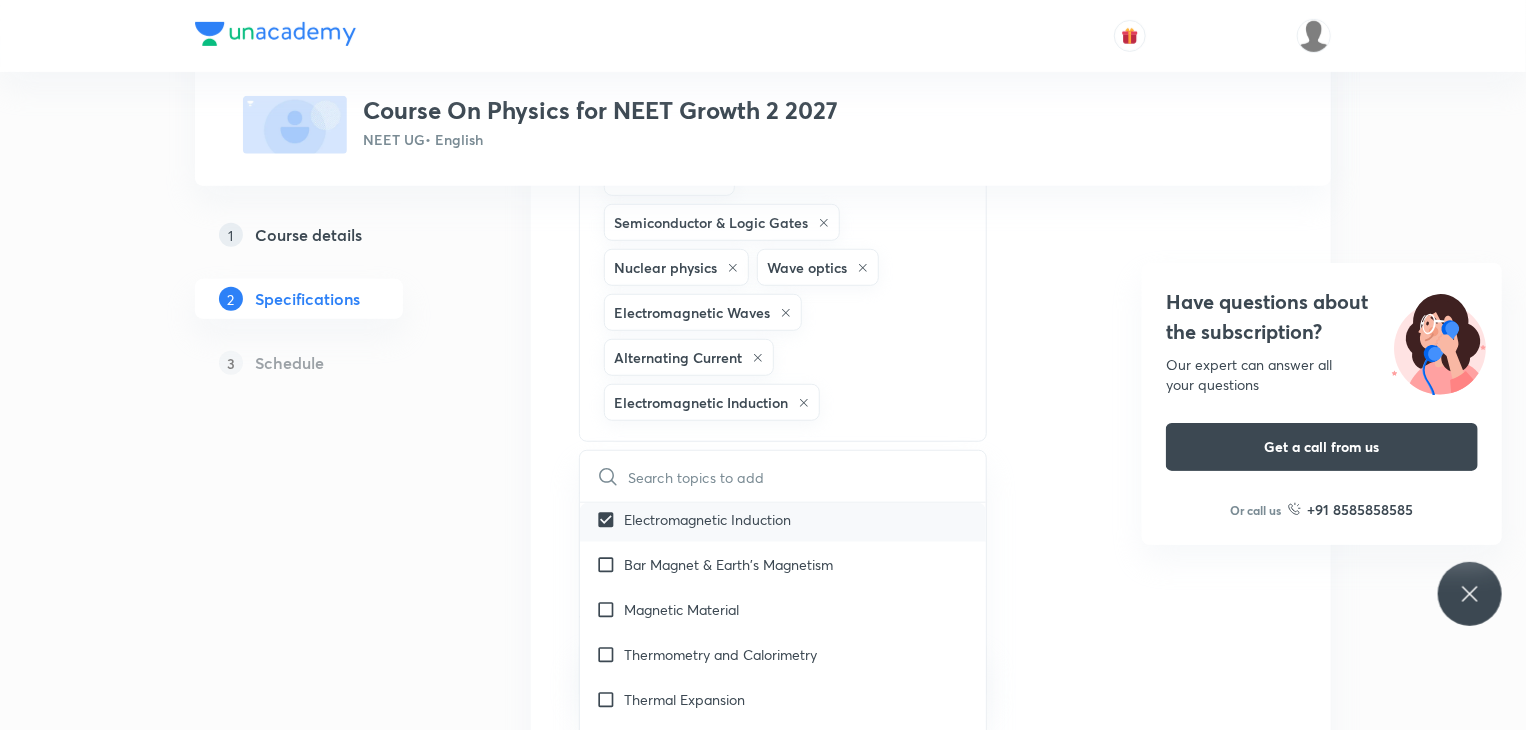 checkbox on "true" 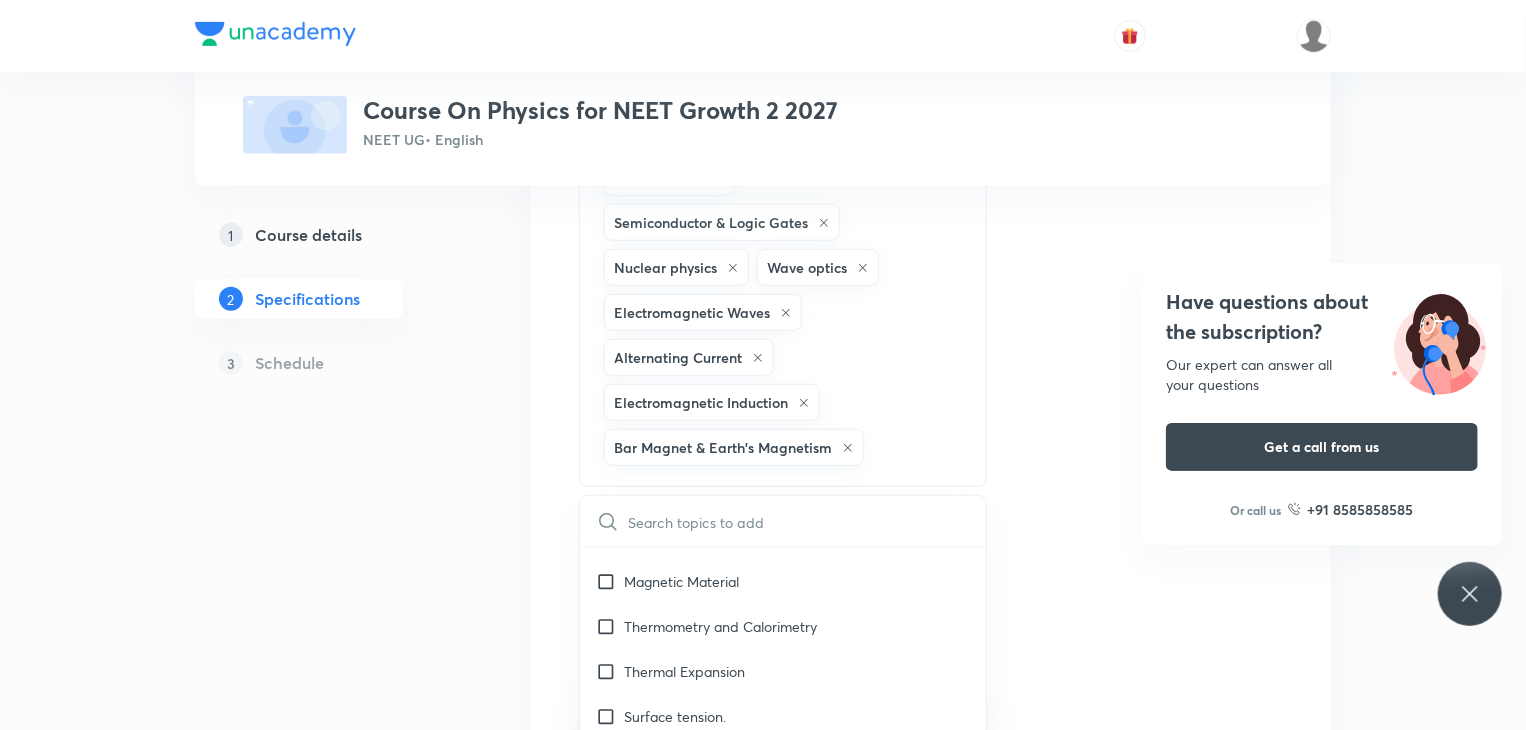 scroll, scrollTop: 4090, scrollLeft: 0, axis: vertical 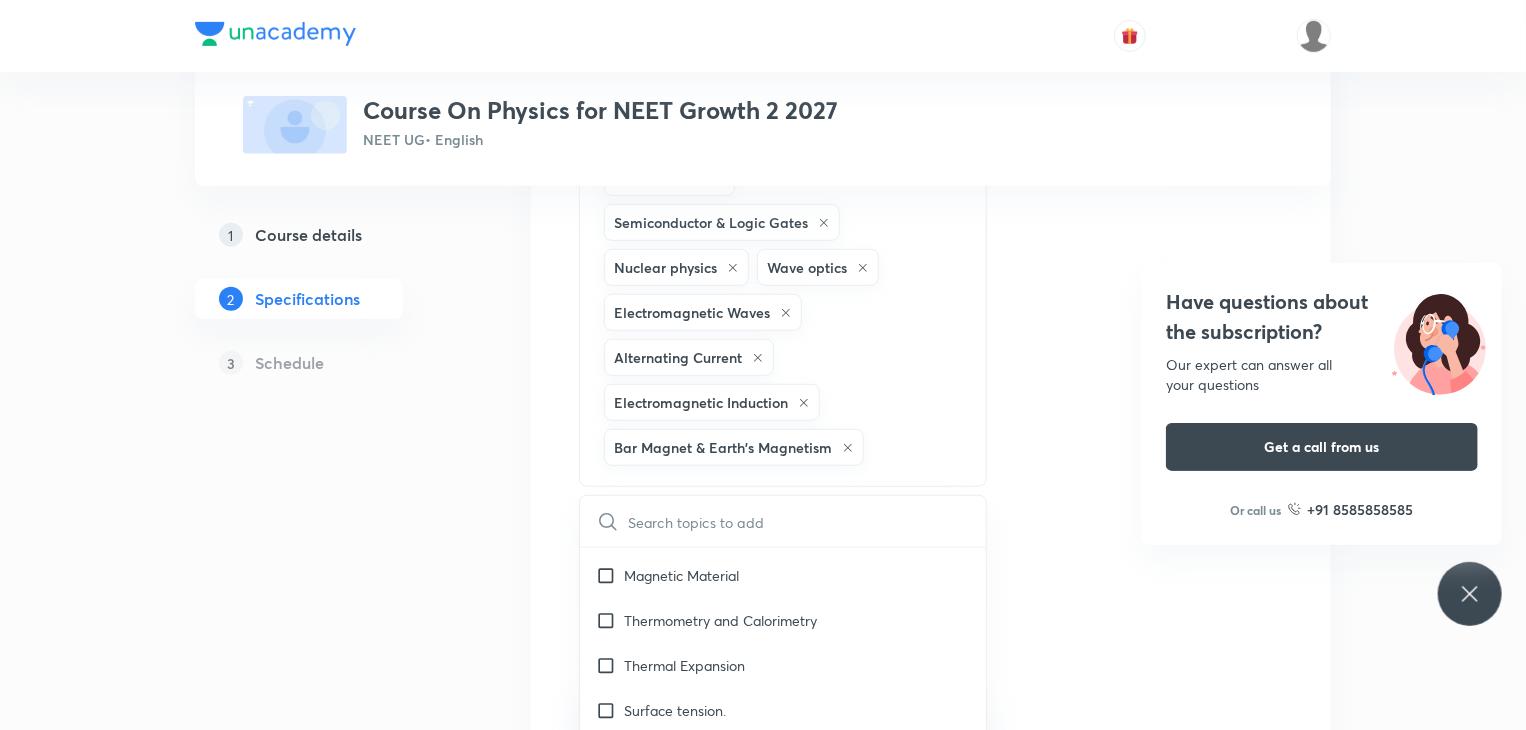 click on "Magnetic Material" at bounding box center [681, 575] 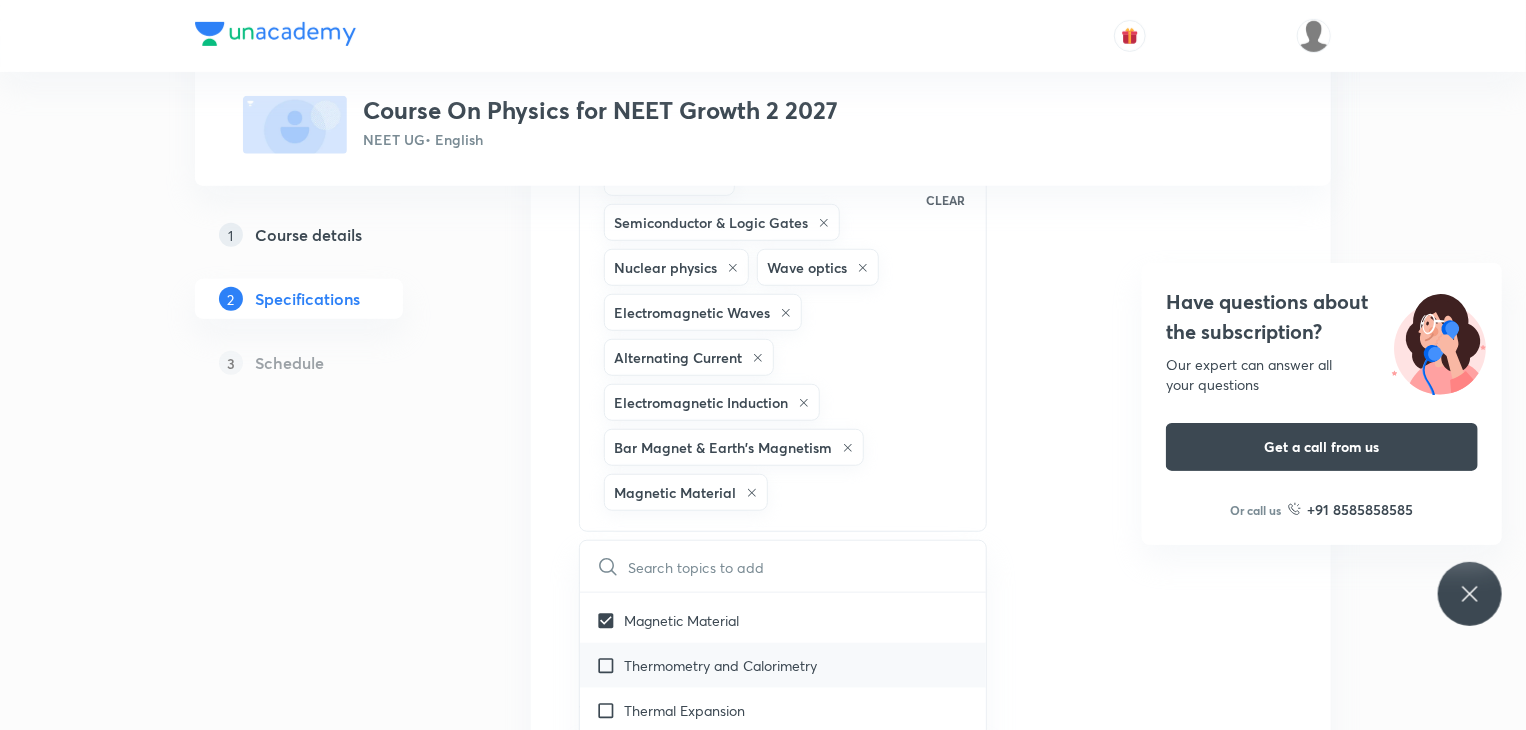 click on "Thermometry and Calorimetry" at bounding box center (720, 665) 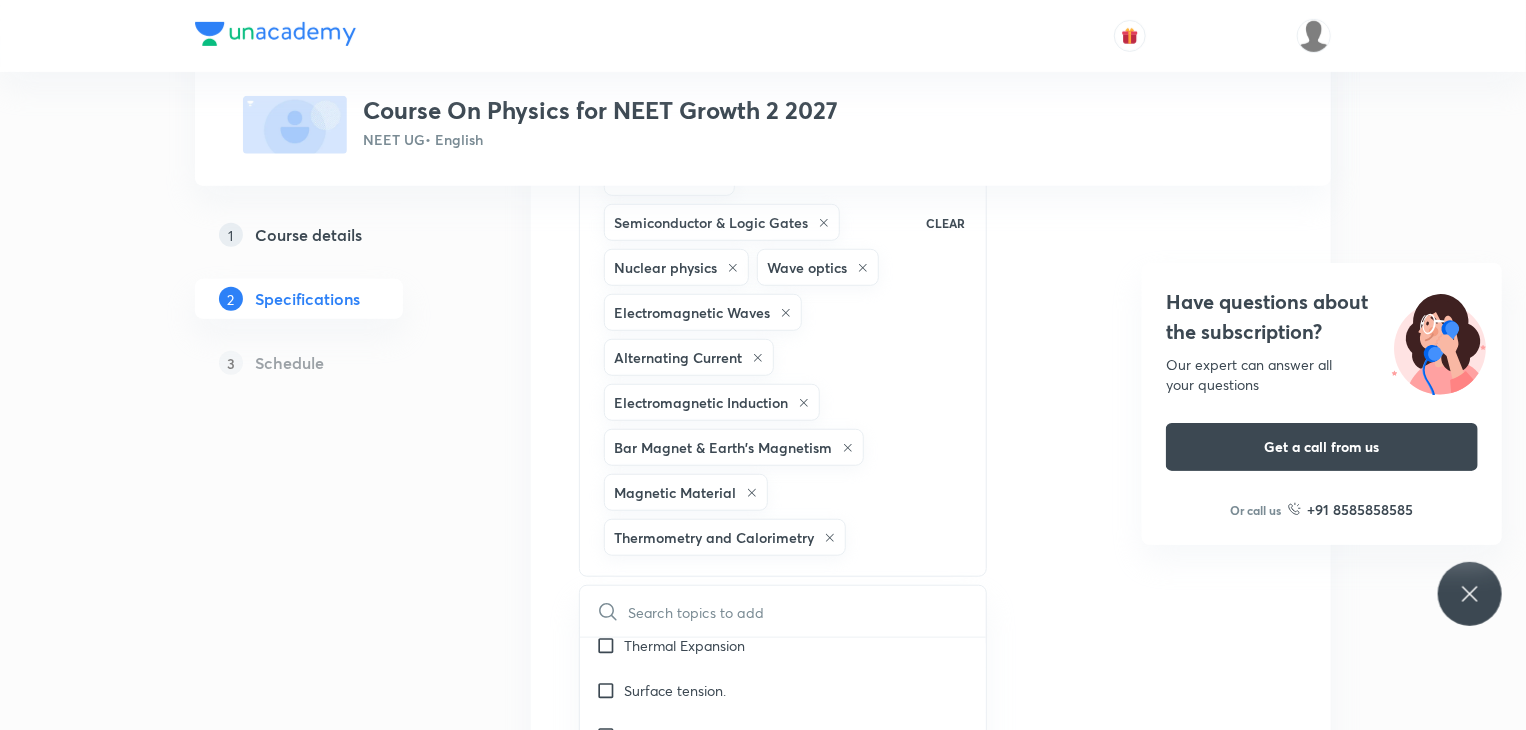 scroll, scrollTop: 4200, scrollLeft: 0, axis: vertical 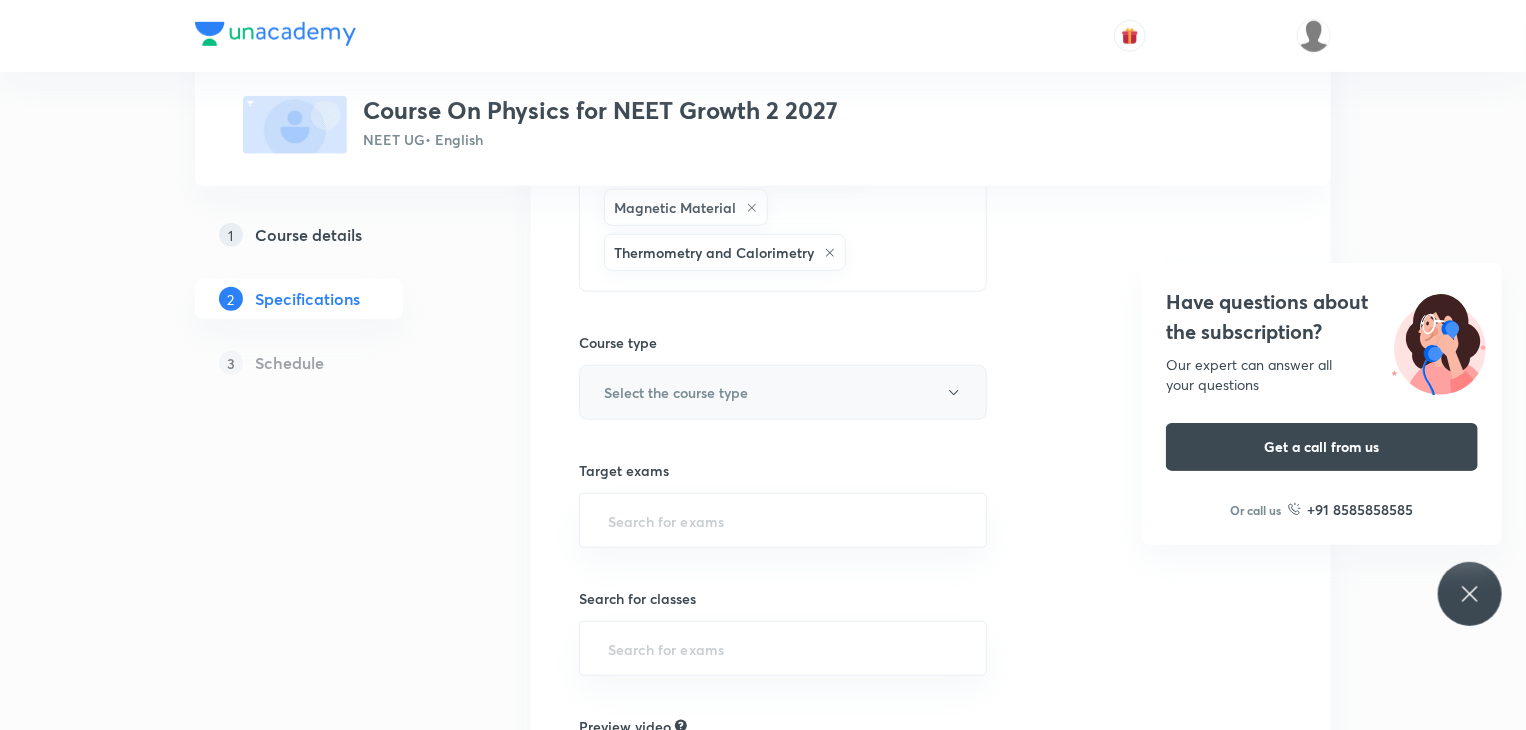 click on "Select the course type" at bounding box center (676, 392) 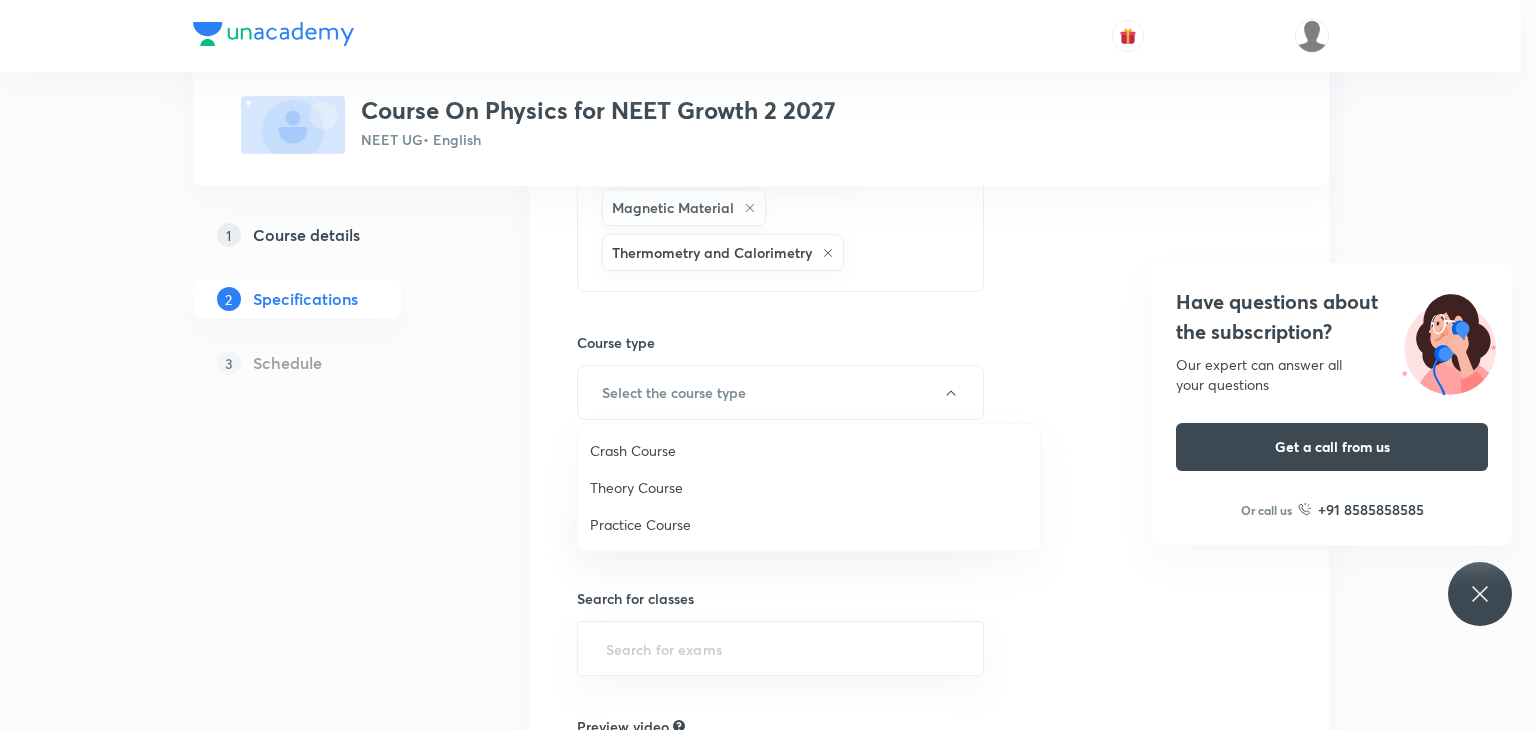 click on "Theory Course" at bounding box center (809, 487) 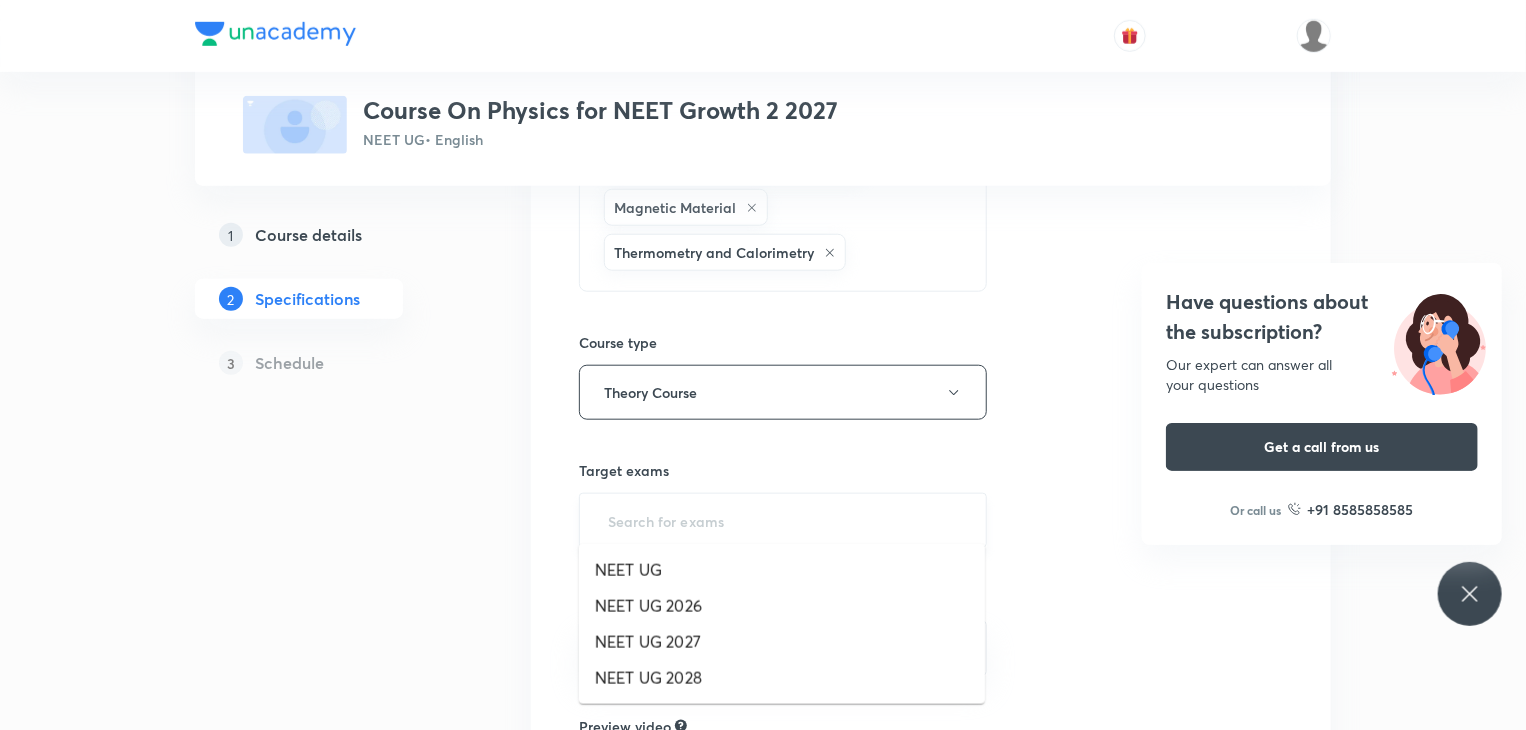 click at bounding box center [783, 520] 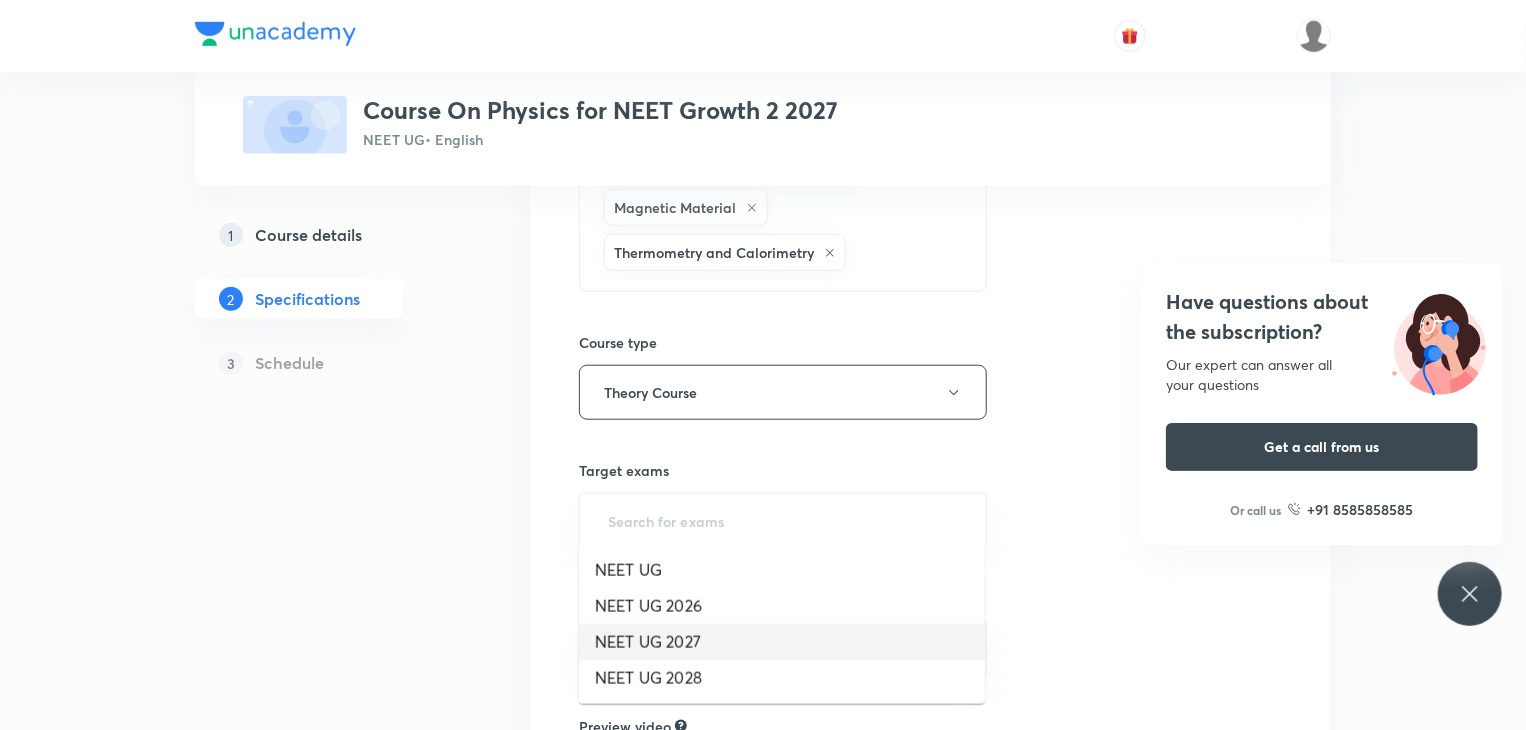 click on "NEET UG 2027" at bounding box center (782, 642) 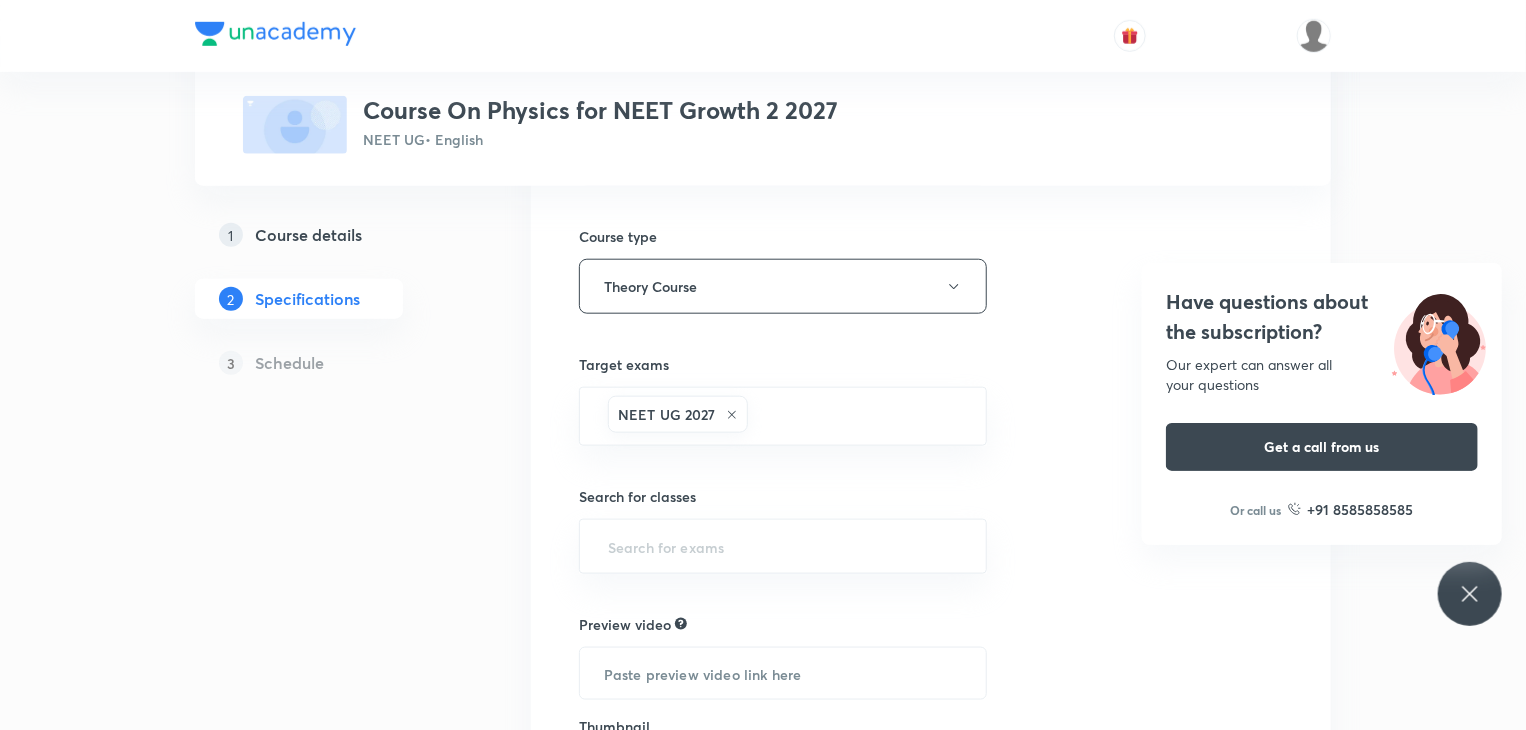 scroll, scrollTop: 939, scrollLeft: 0, axis: vertical 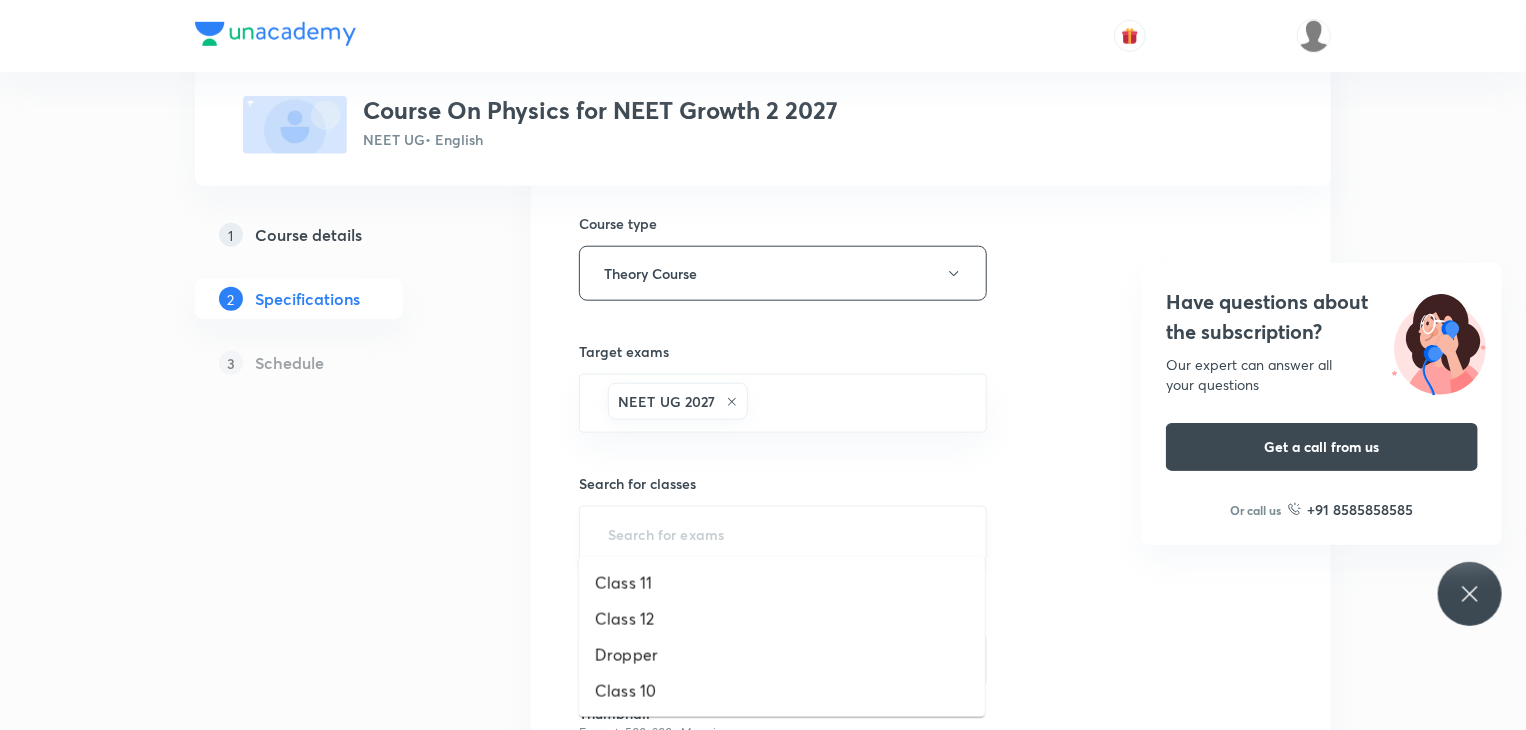 click at bounding box center (783, 533) 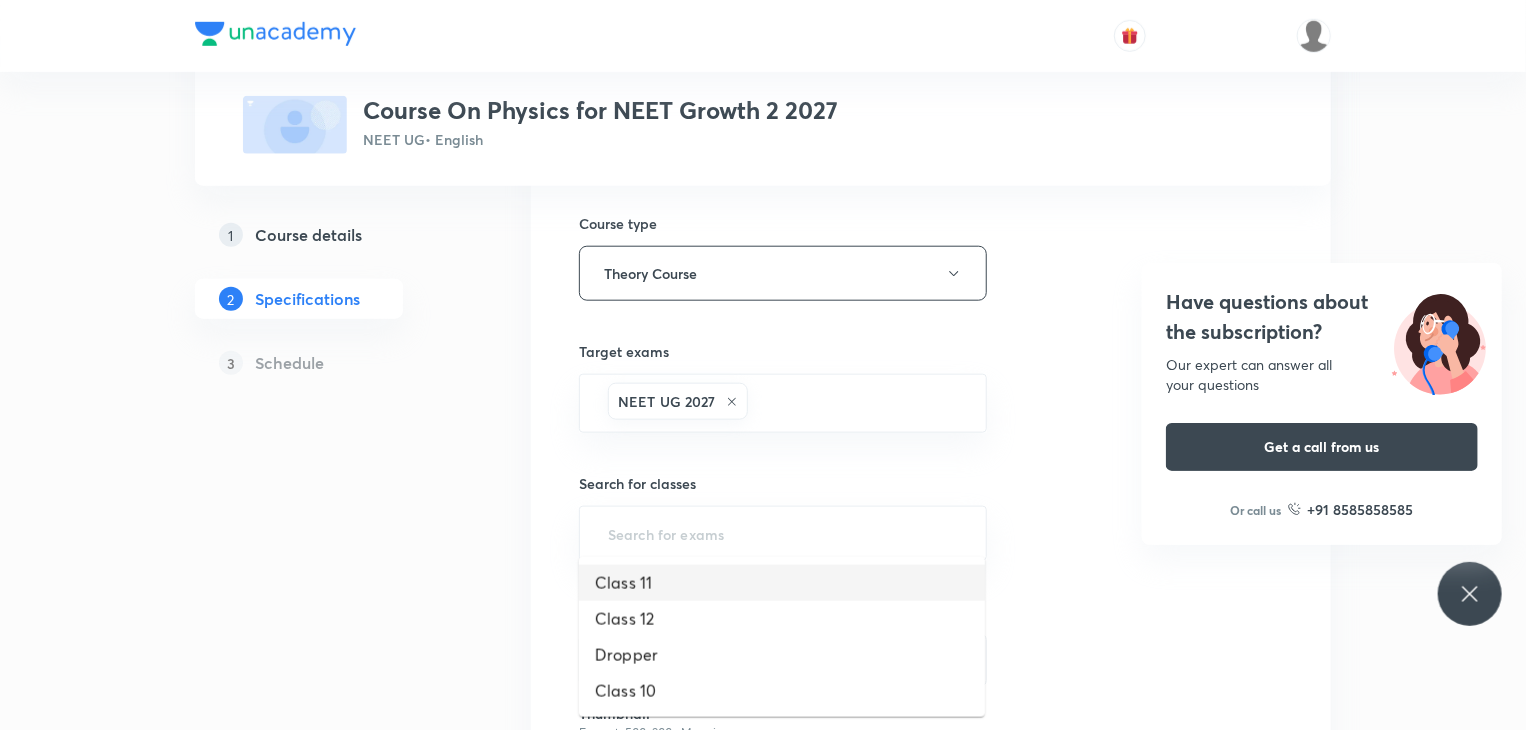 click on "Class 11" at bounding box center (782, 583) 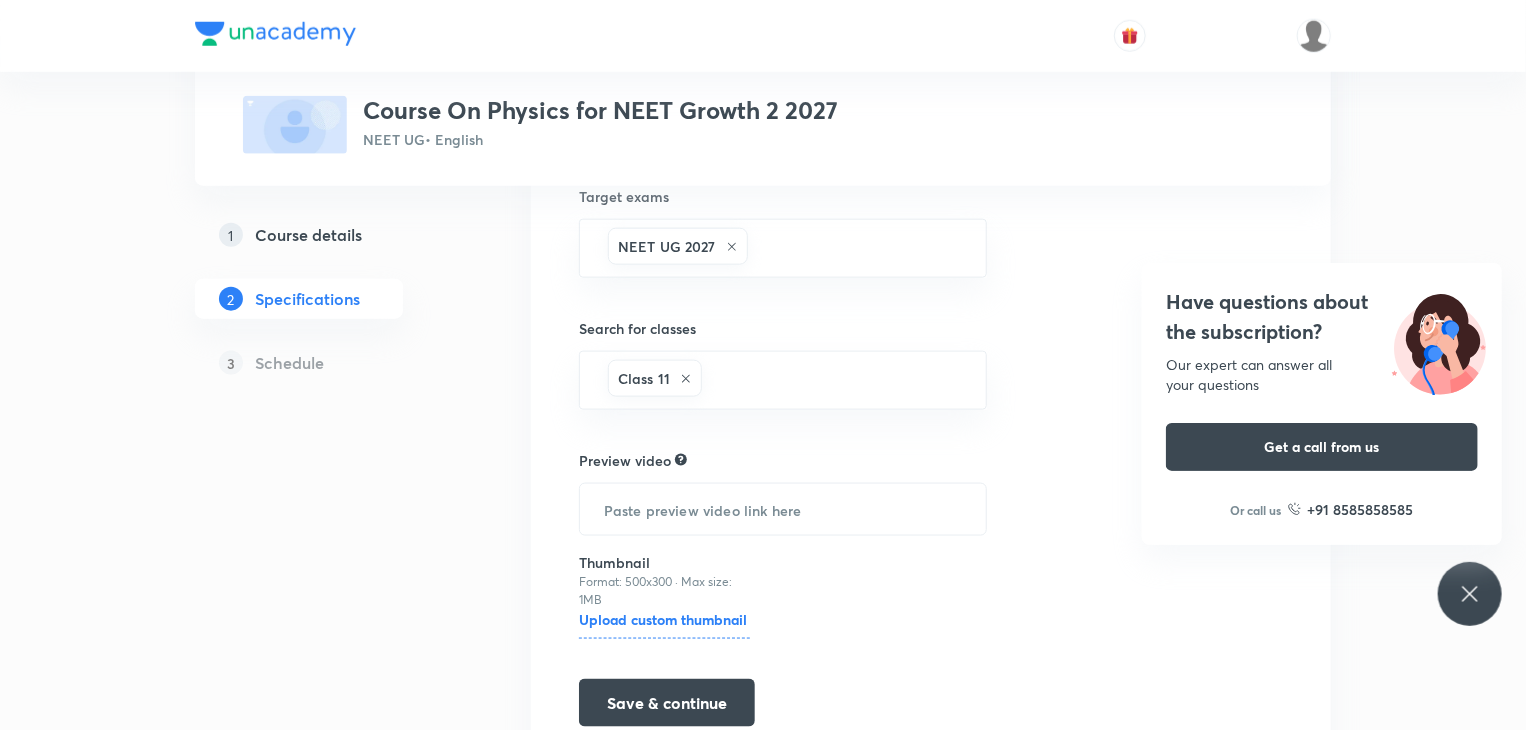 scroll, scrollTop: 1178, scrollLeft: 0, axis: vertical 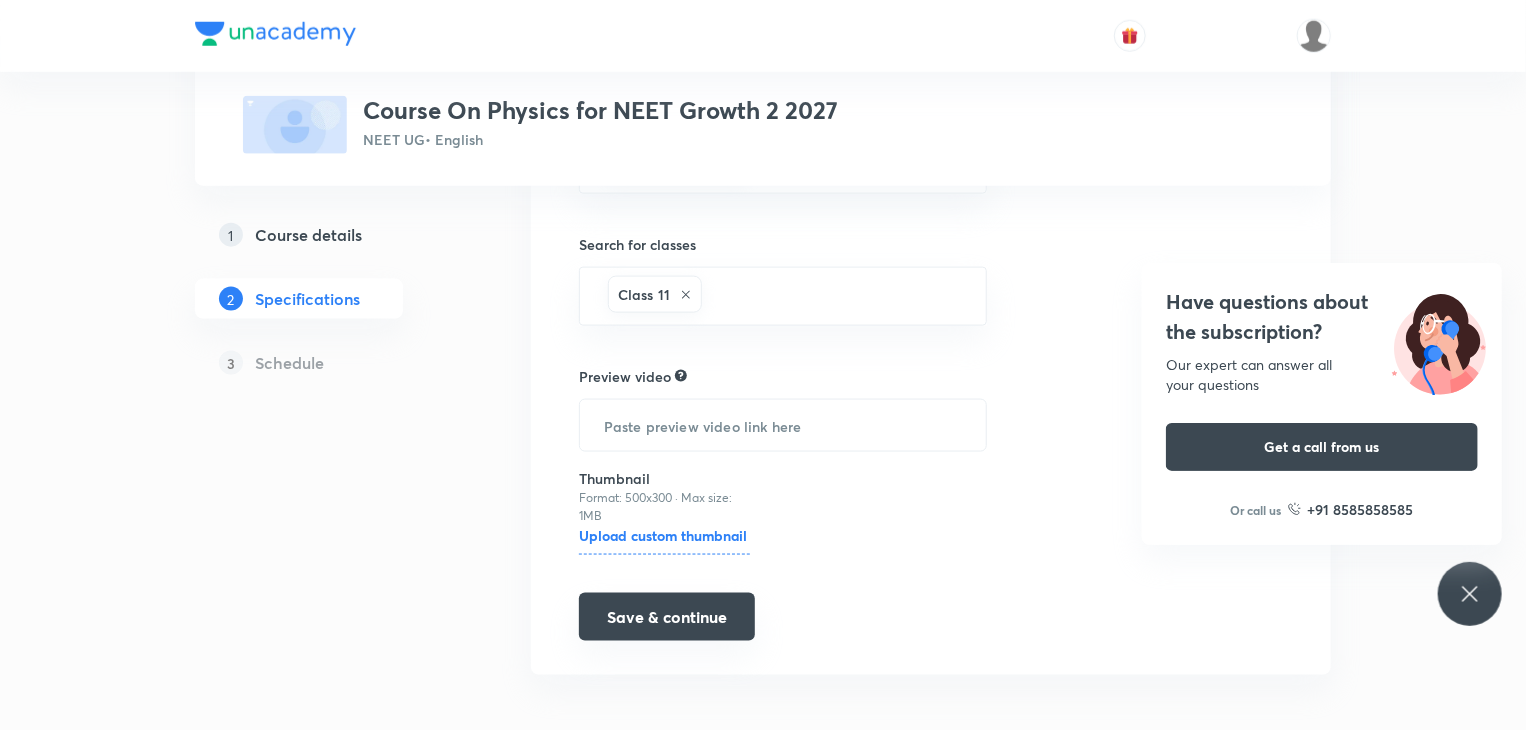 click on "Save & continue" at bounding box center [667, 617] 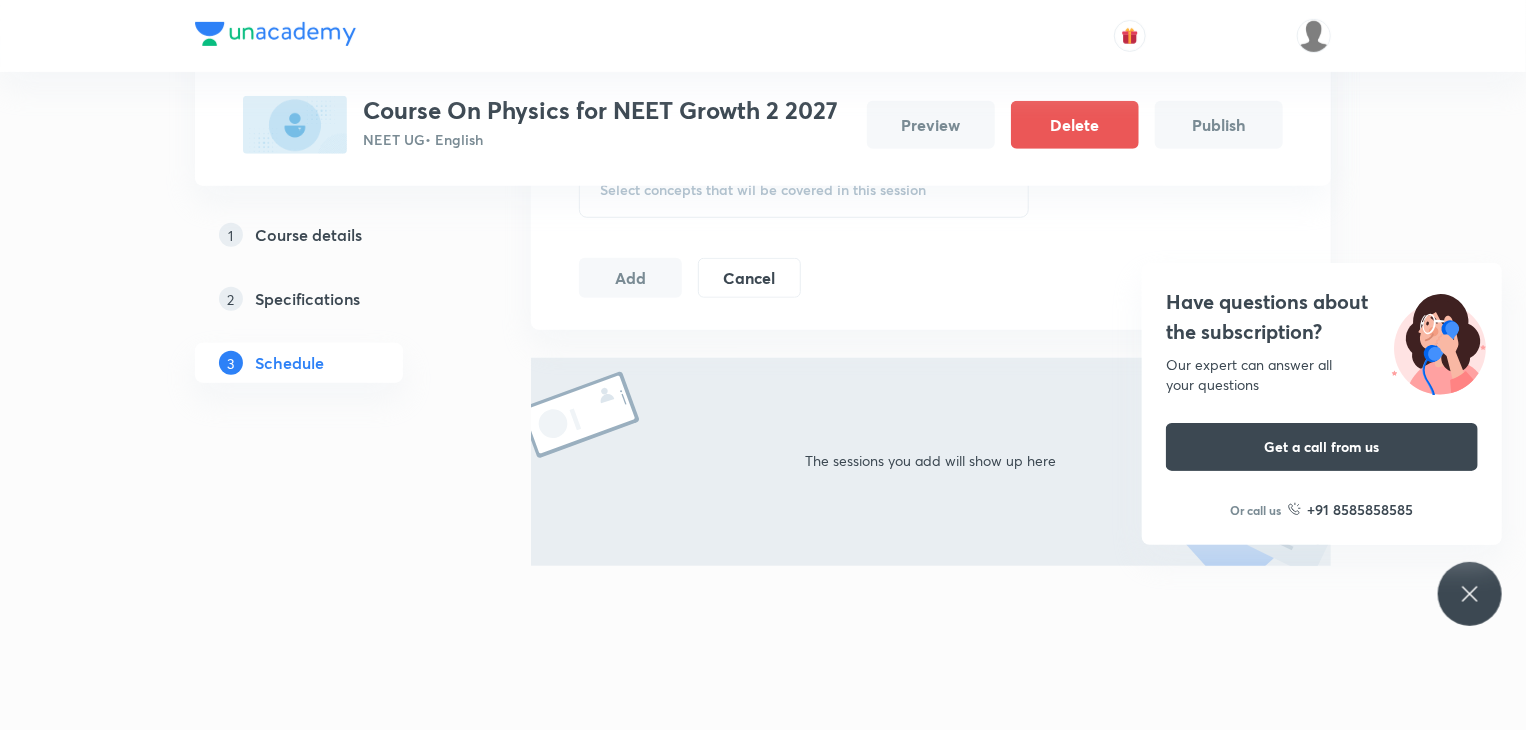 scroll, scrollTop: 0, scrollLeft: 0, axis: both 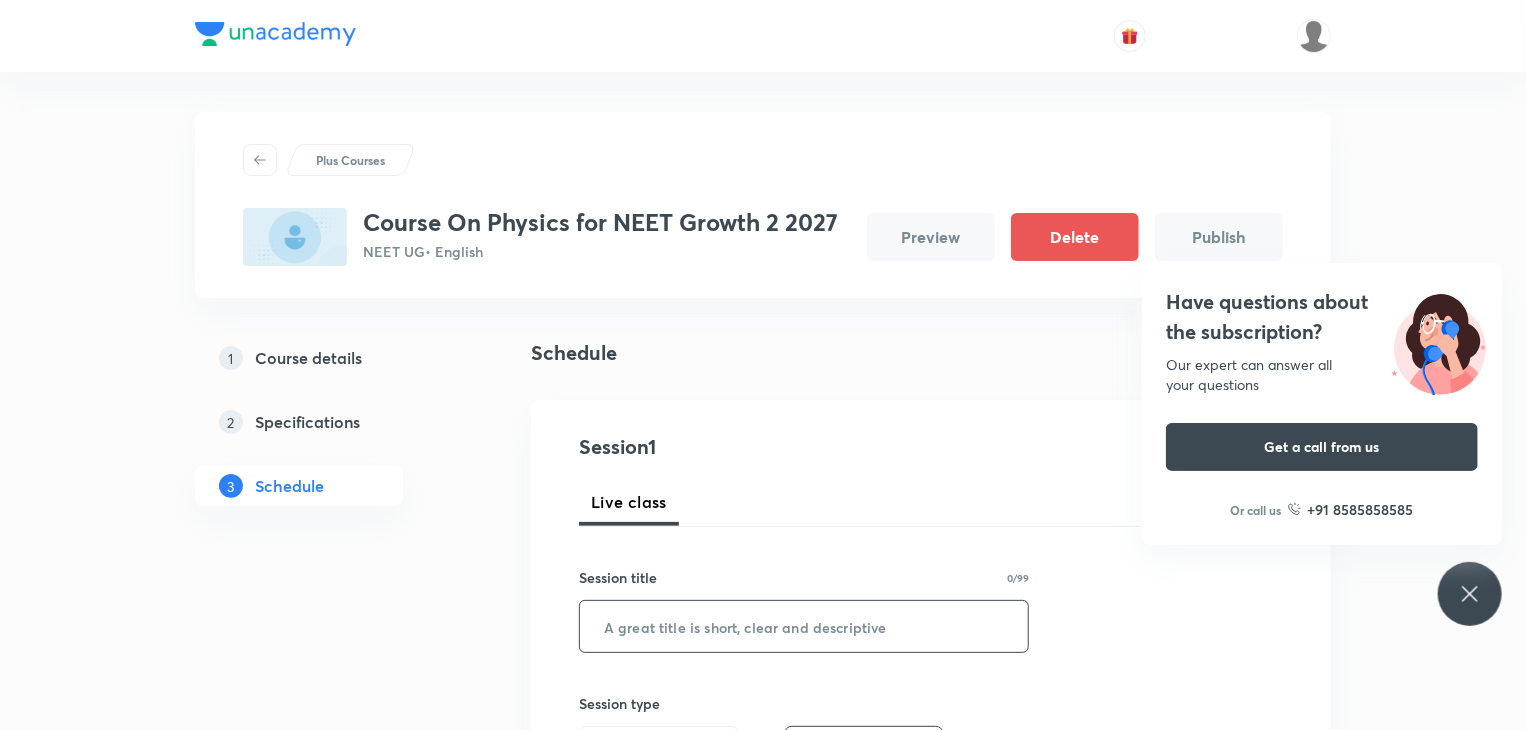 click at bounding box center (804, 626) 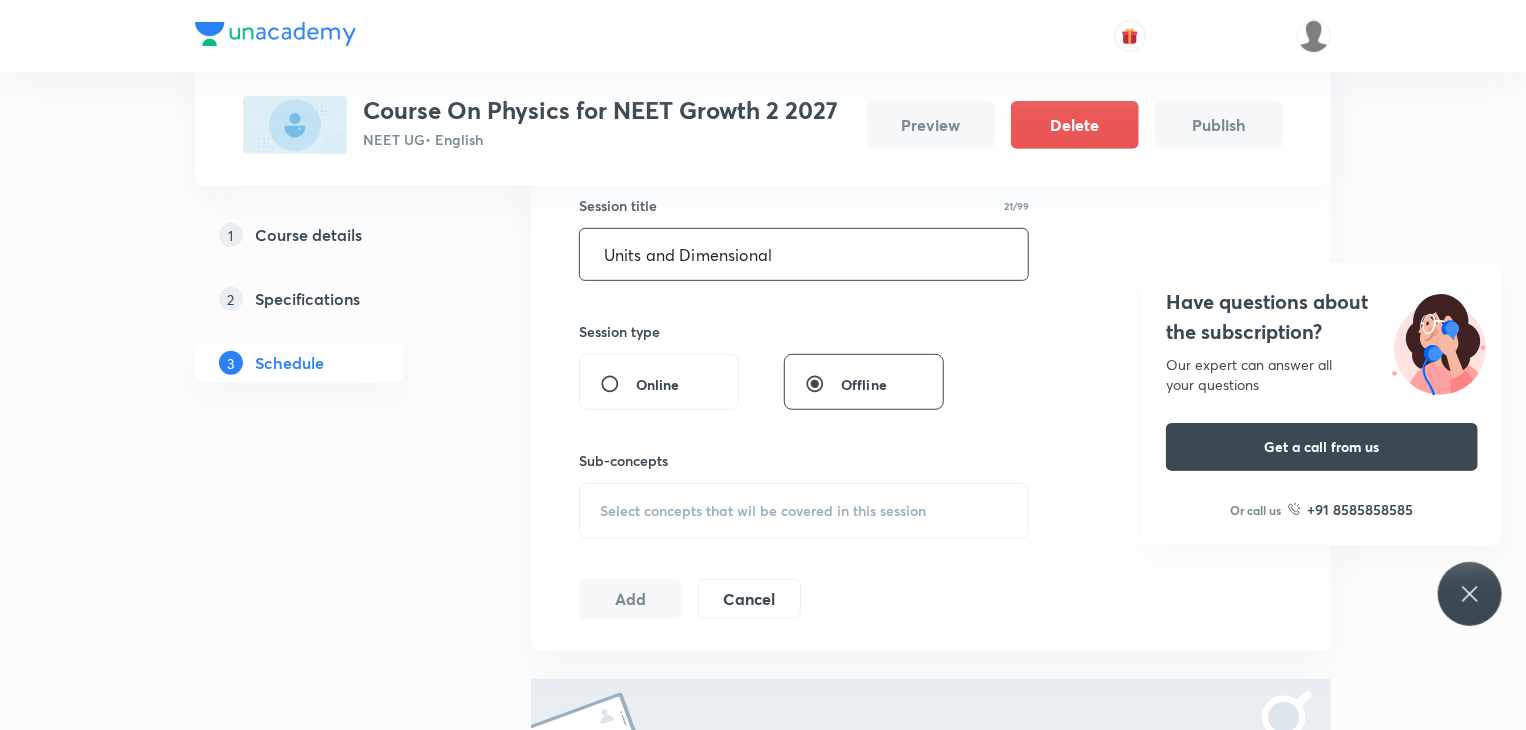 scroll, scrollTop: 516, scrollLeft: 0, axis: vertical 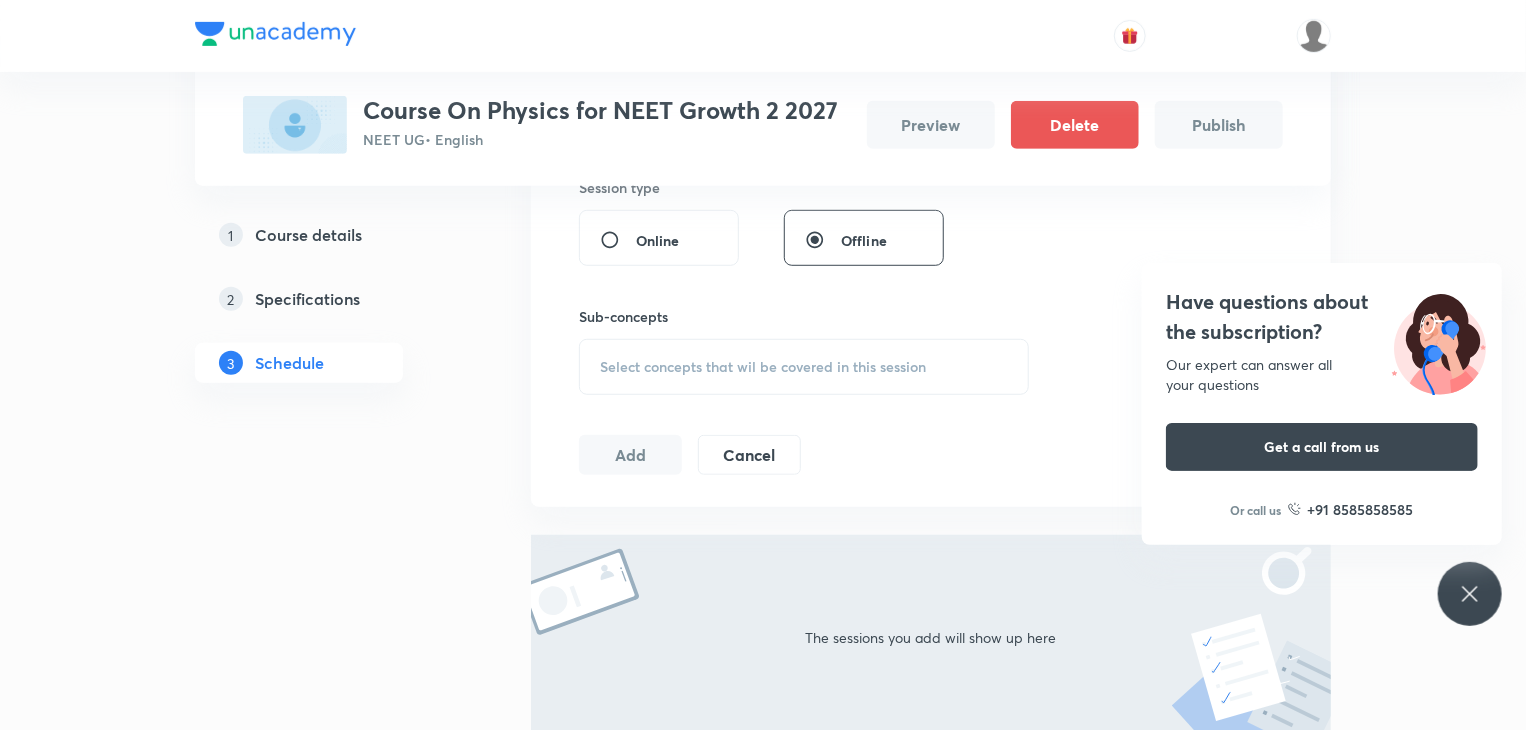 click on "Select concepts that wil be covered in this session" at bounding box center (804, 367) 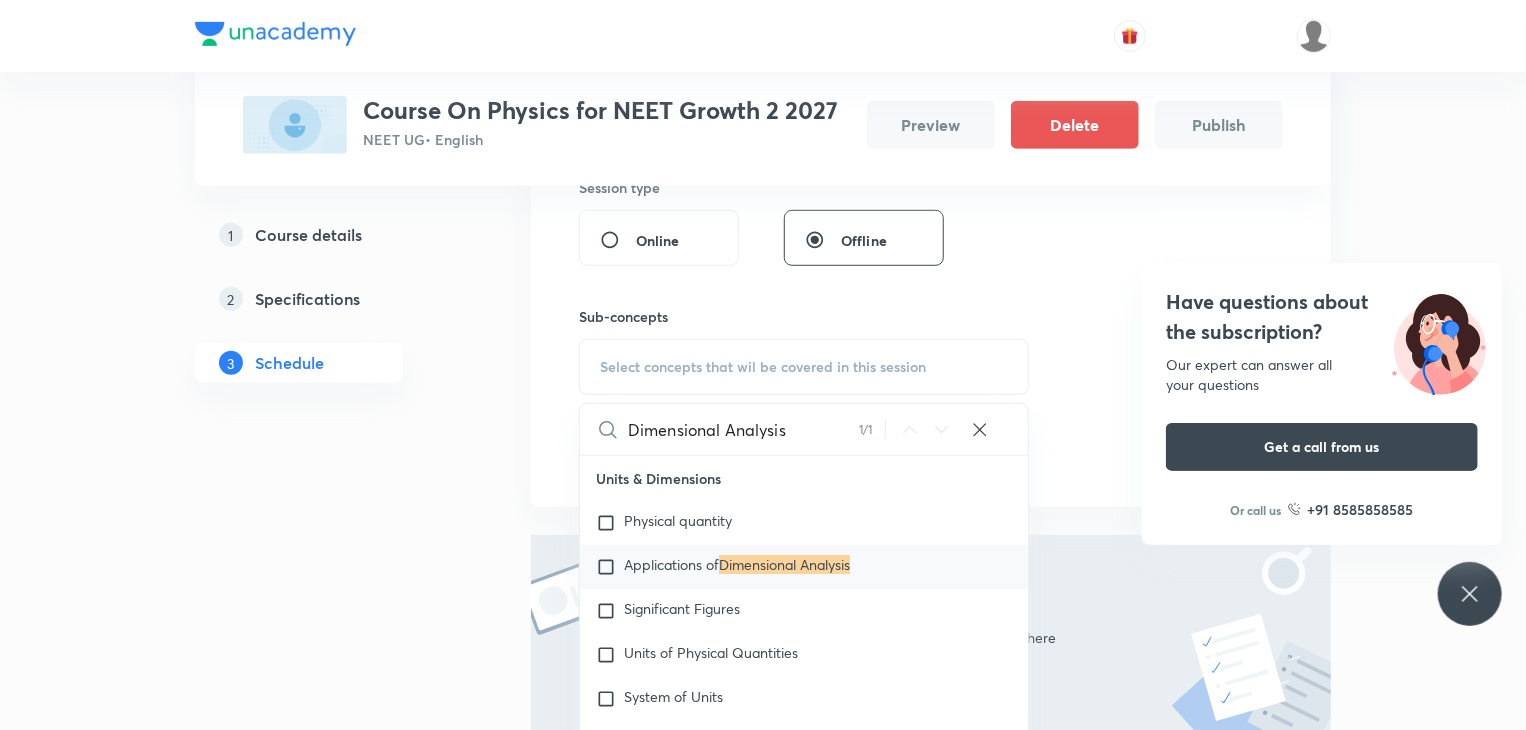 click on "1 Course details 2 Specifications 3 Schedule" at bounding box center [331, 346] 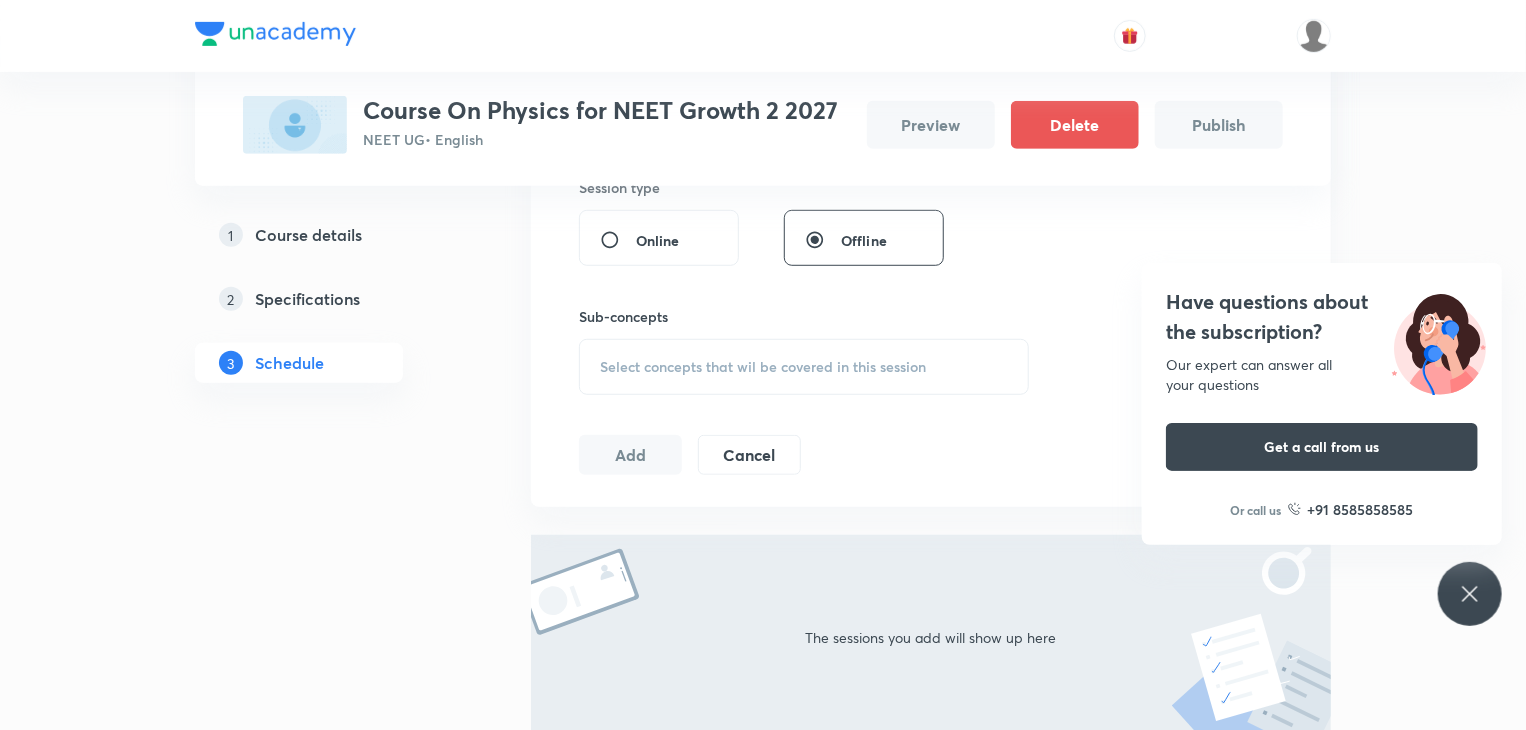 click on "Select concepts that wil be covered in this session" at bounding box center [763, 367] 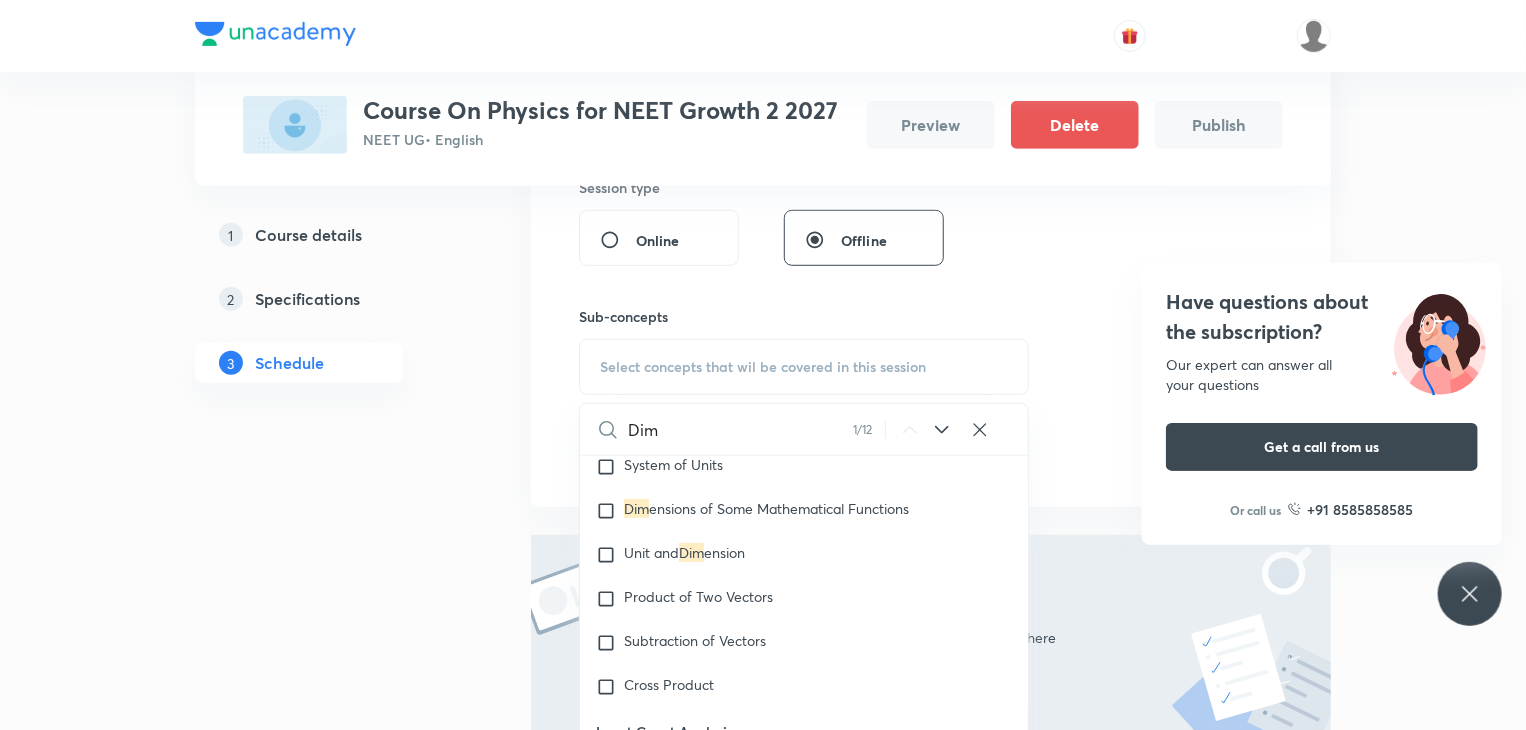 scroll, scrollTop: 232, scrollLeft: 0, axis: vertical 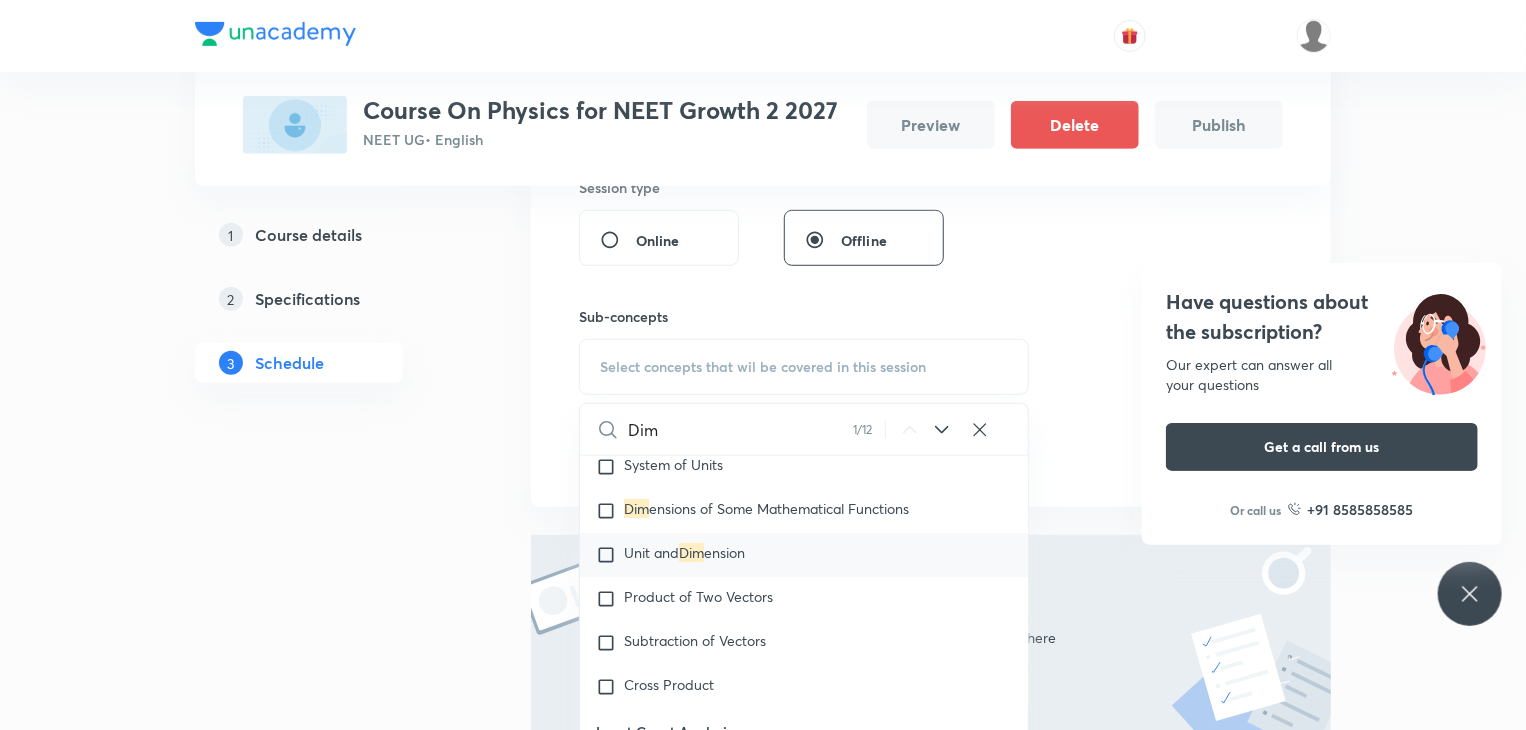 click at bounding box center [610, 555] 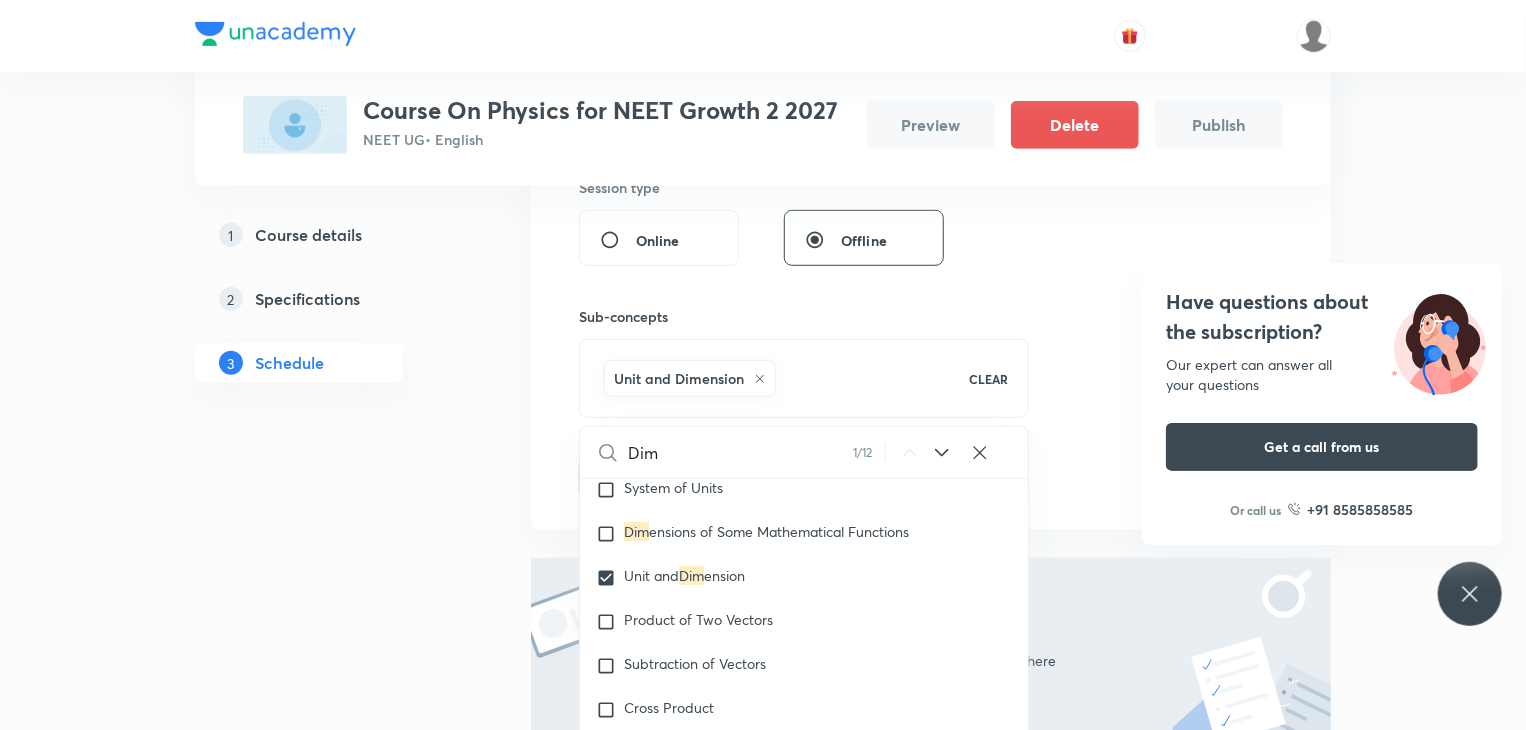 click on "Plus Courses Course On Physics for NEET Growth 2 2027 NEET UG  • English Preview Delete Publish 1 Course details 2 Specifications 3 Schedule Schedule Session  1 Live class Session title 21/99 Units and Dimensional ​   Session type Online Offline Sub-concepts Unit and Dimension CLEAR Dim 1 / 12 ​ Units & Dimensions Physical quantity Applications of  Dim ensional Analysis Significant Figures Units of Physical Quantities System of Units Dim ensions of Some Mathematical Functions Unit and  Dim ension Product of Two Vectors Subtraction of Vectors Cross Product Least Count Analysis Errors of Measurement Vernier Callipers Screw Gauge Zero Error Basic Mathematics Elementary Algebra Elementary Trigonometry Basic Coordinate Geometry Functions Differentiation Integral of a Function Use of Differentiation & Integration in One  Dim ensional Motion Derivatives of Equations of Motion by Calculus Basic Mathematics Laboratory Experiments Laboratory Experiments Basics & Laboratory Representation of Vector Unit Vectors" at bounding box center [763, 245] 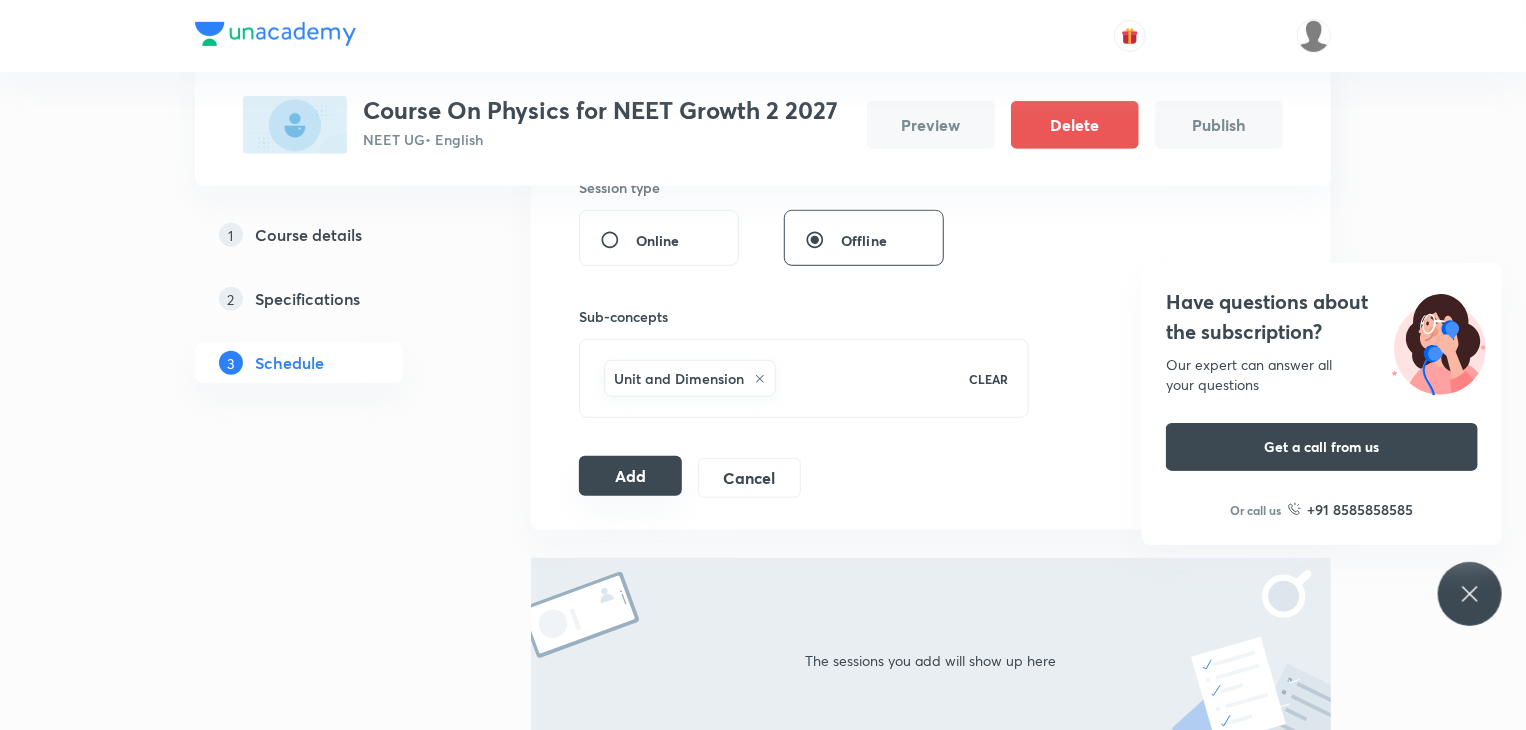 click on "Add" at bounding box center [630, 476] 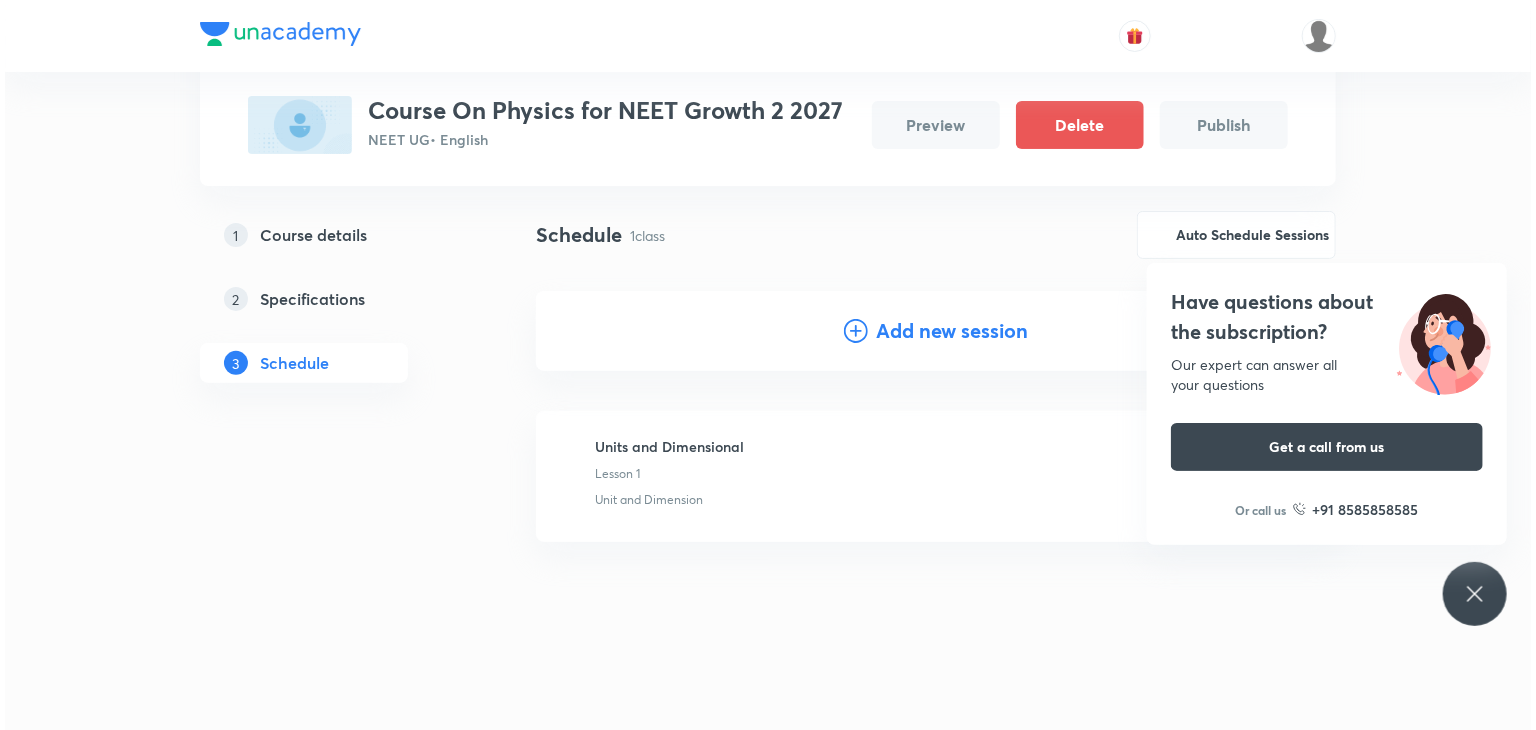 scroll, scrollTop: 127, scrollLeft: 0, axis: vertical 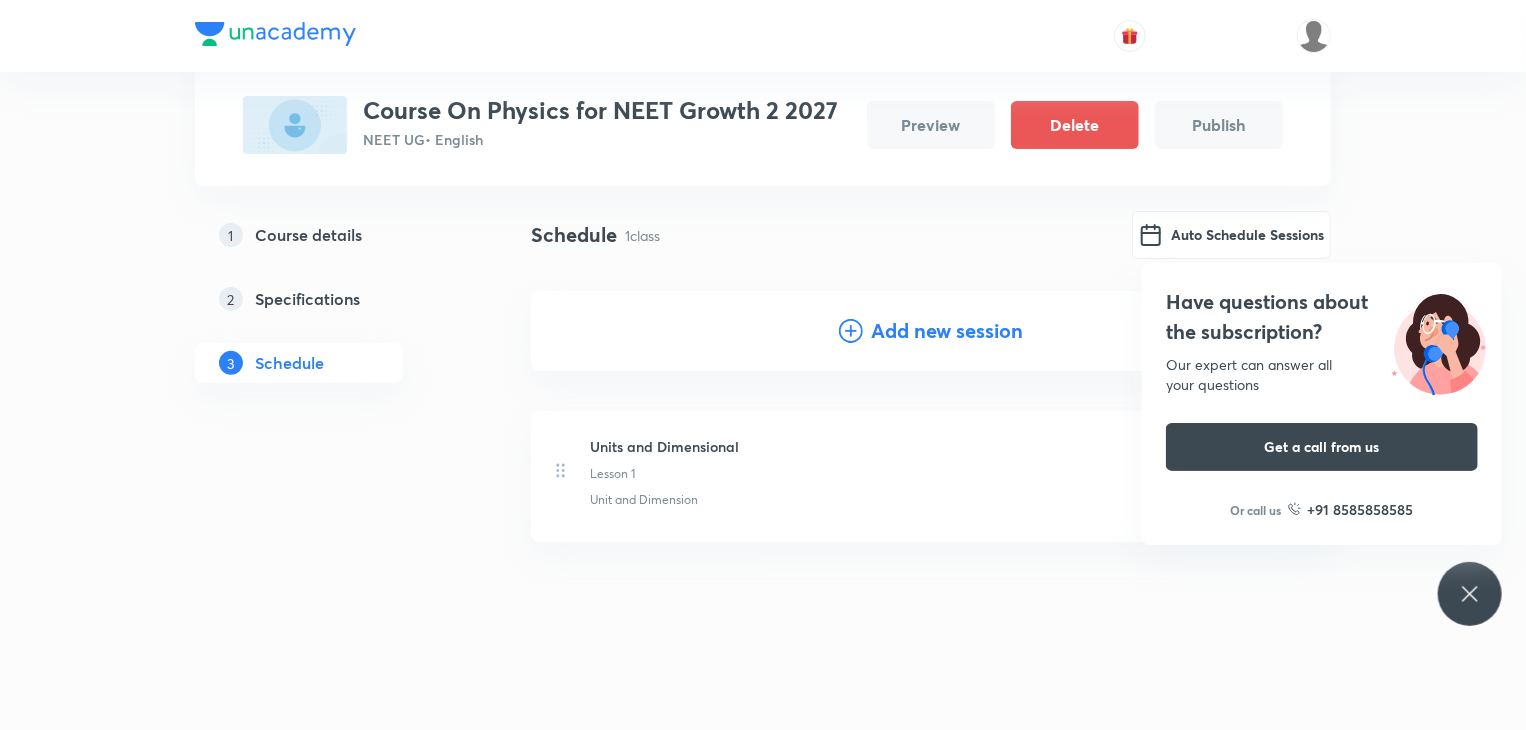 click 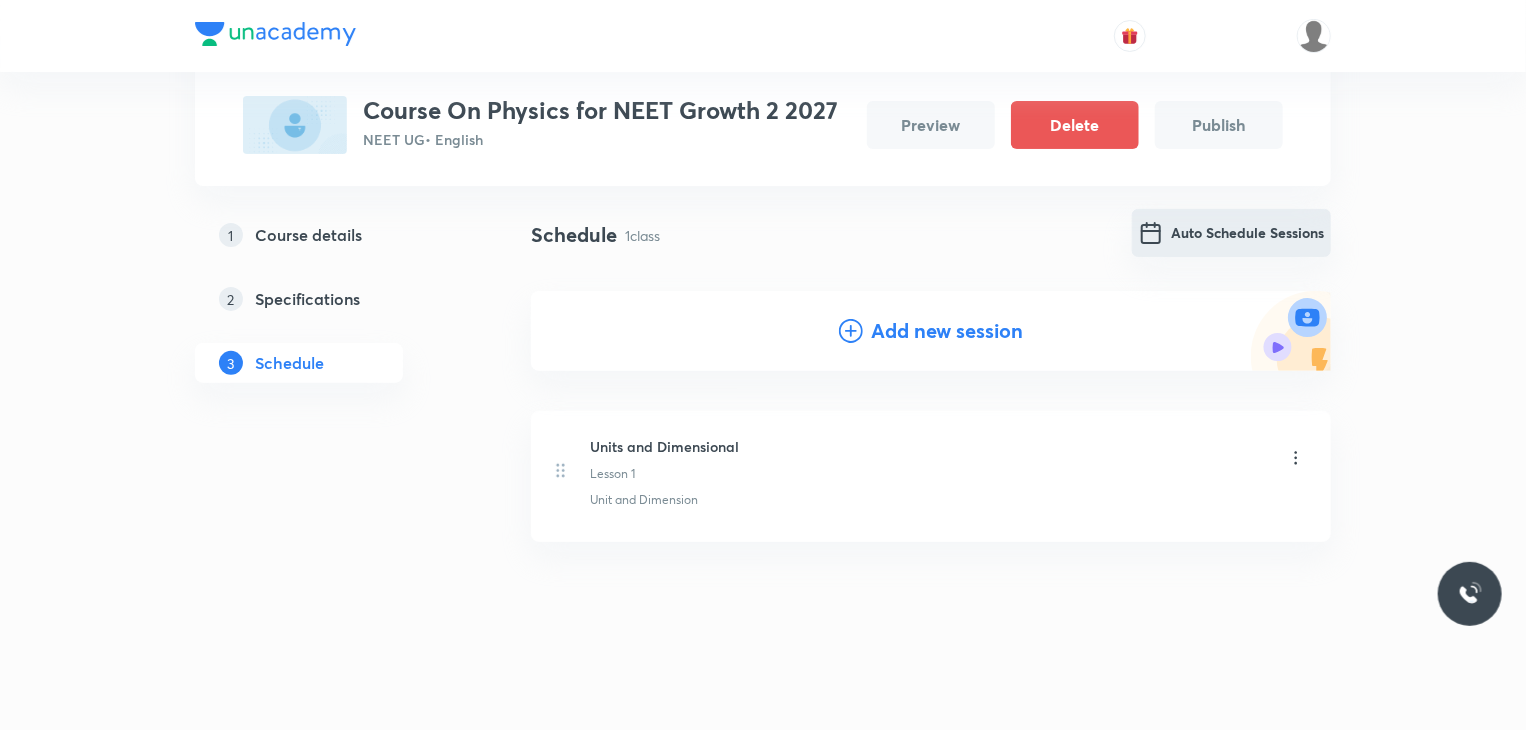 click on "Auto Schedule Sessions" at bounding box center (1231, 233) 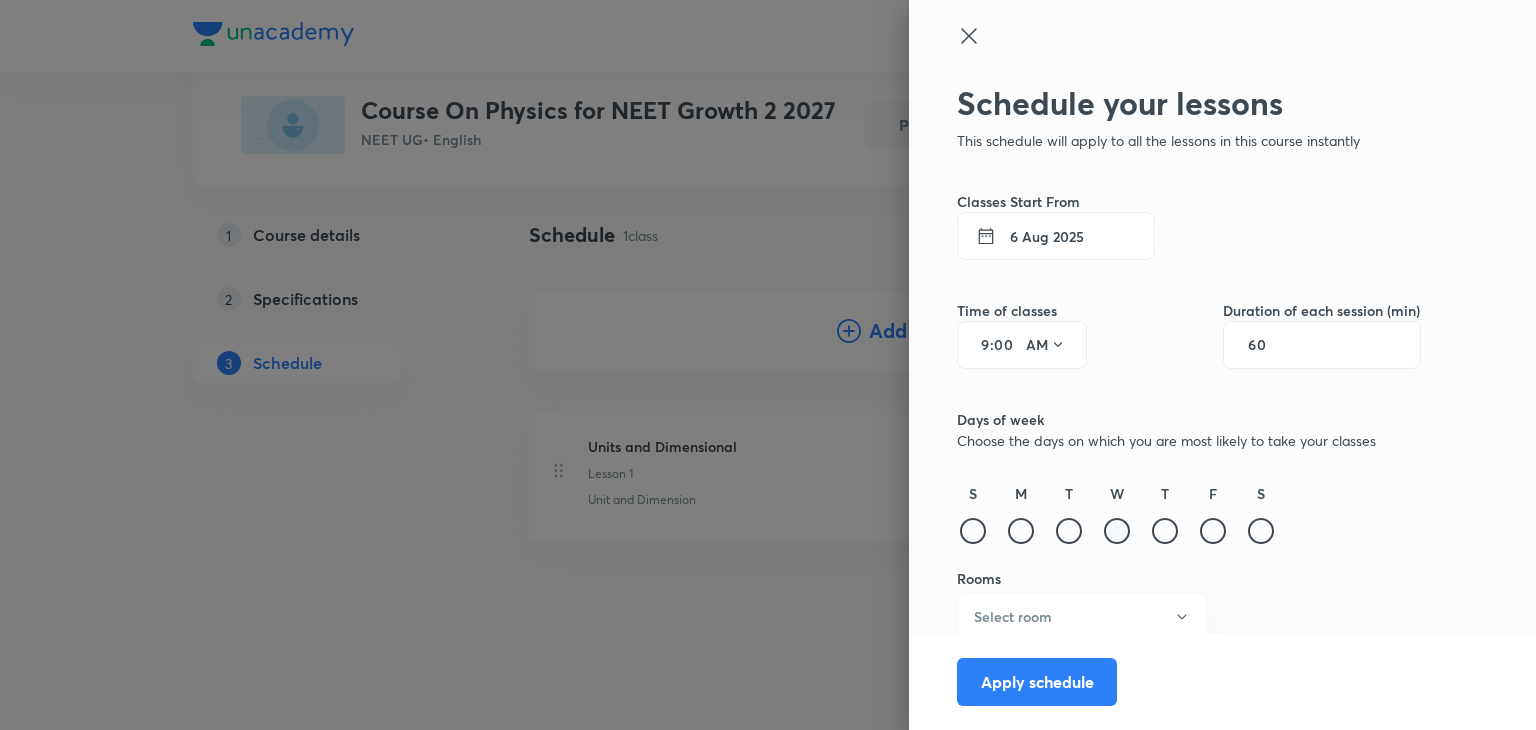 click at bounding box center (1117, 531) 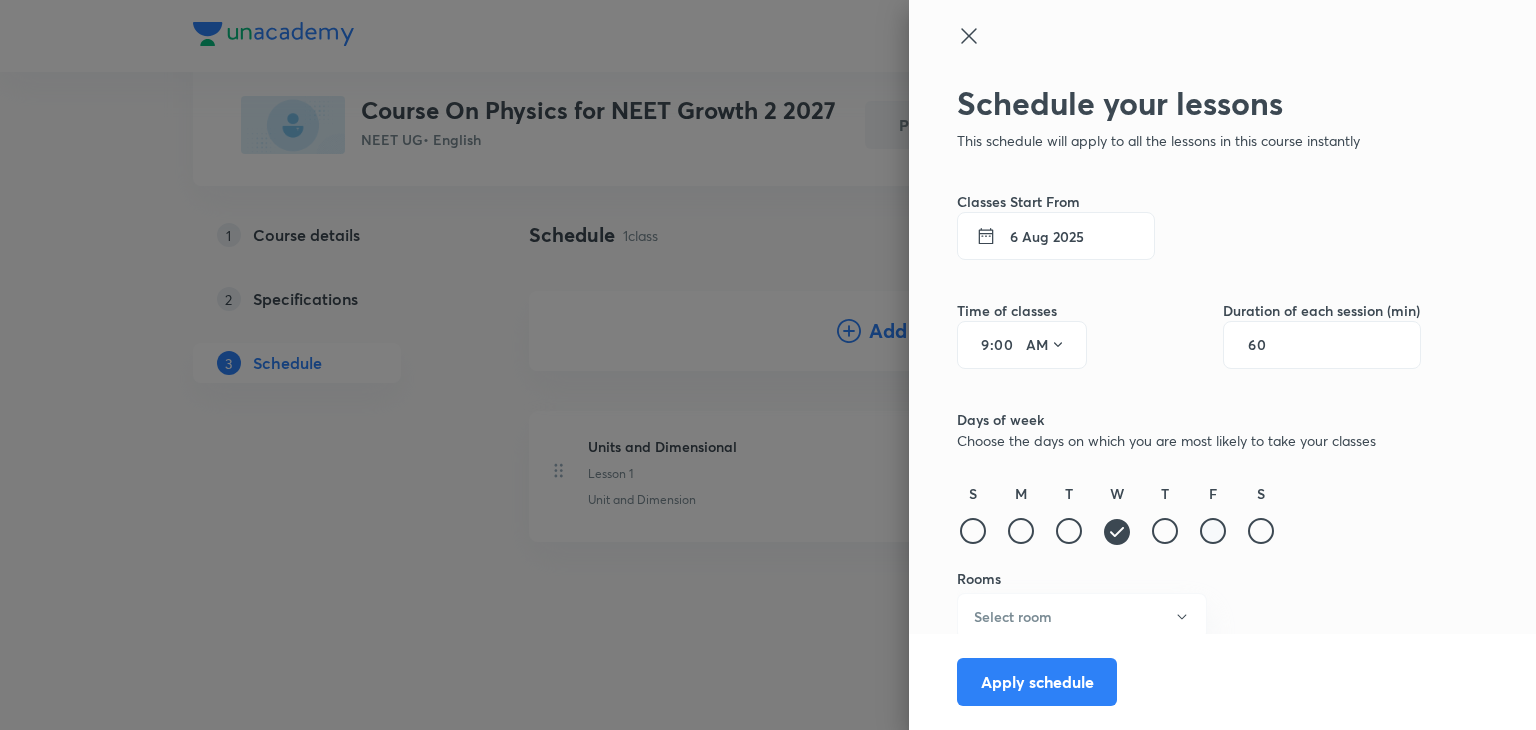 click at bounding box center (1213, 531) 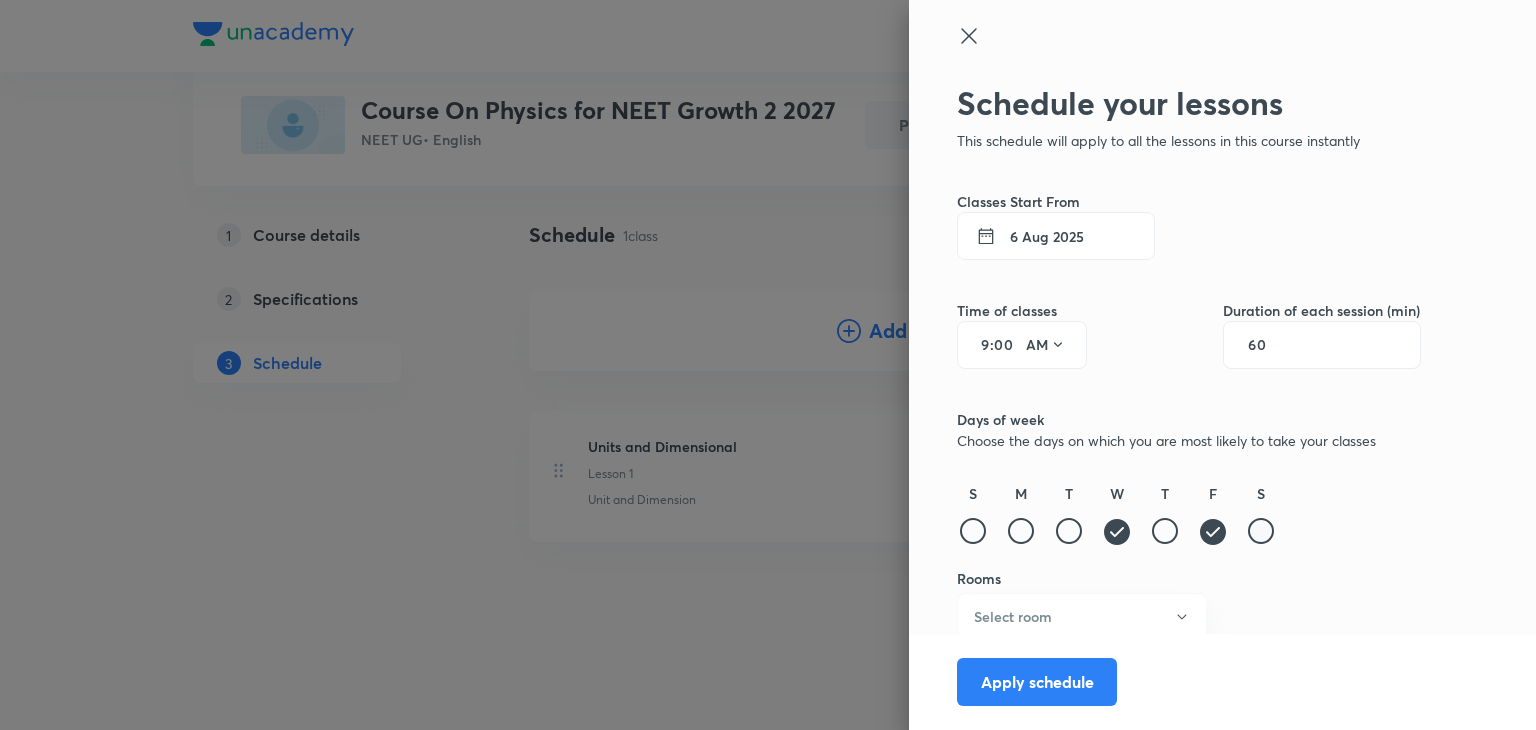 click at bounding box center (1261, 531) 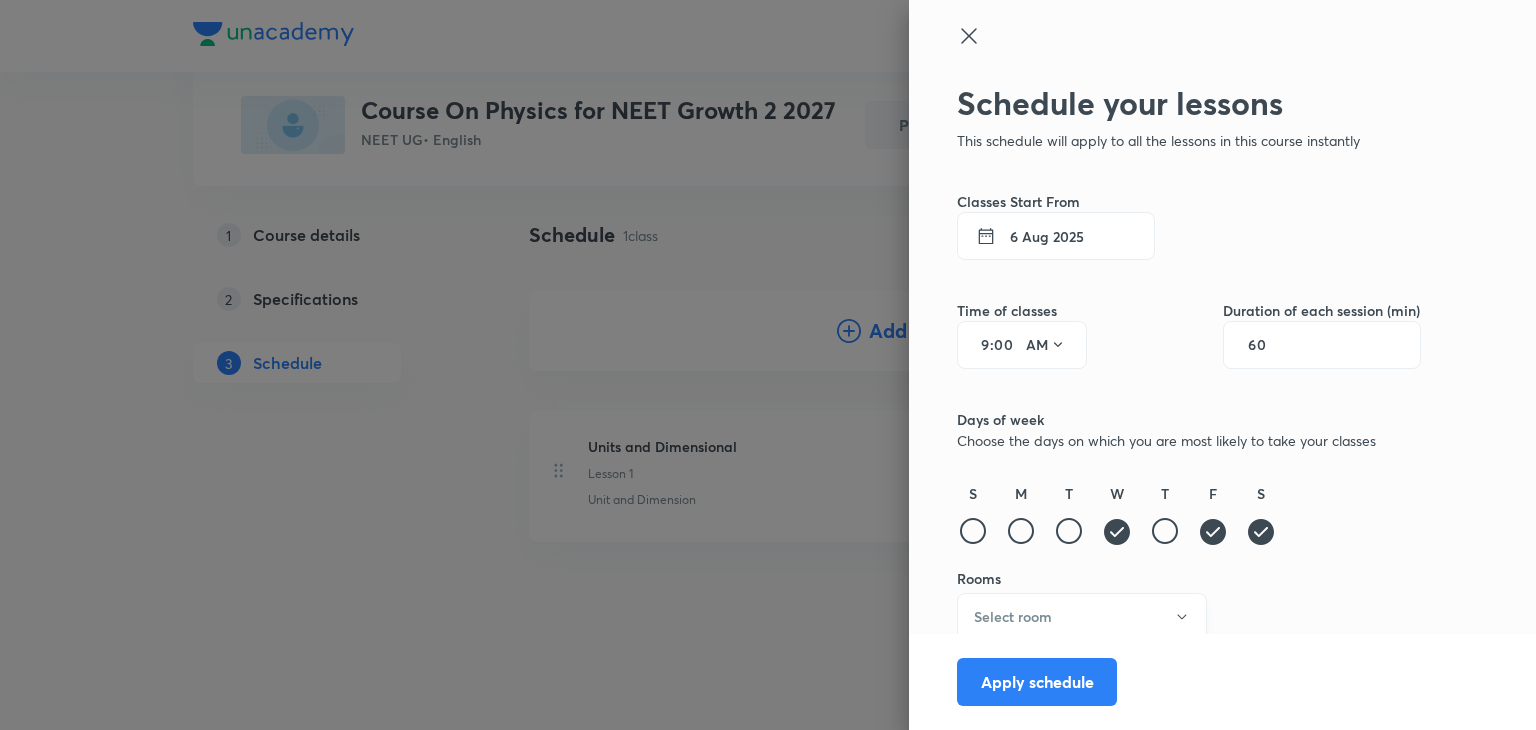click on "Select room" at bounding box center (1082, 616) 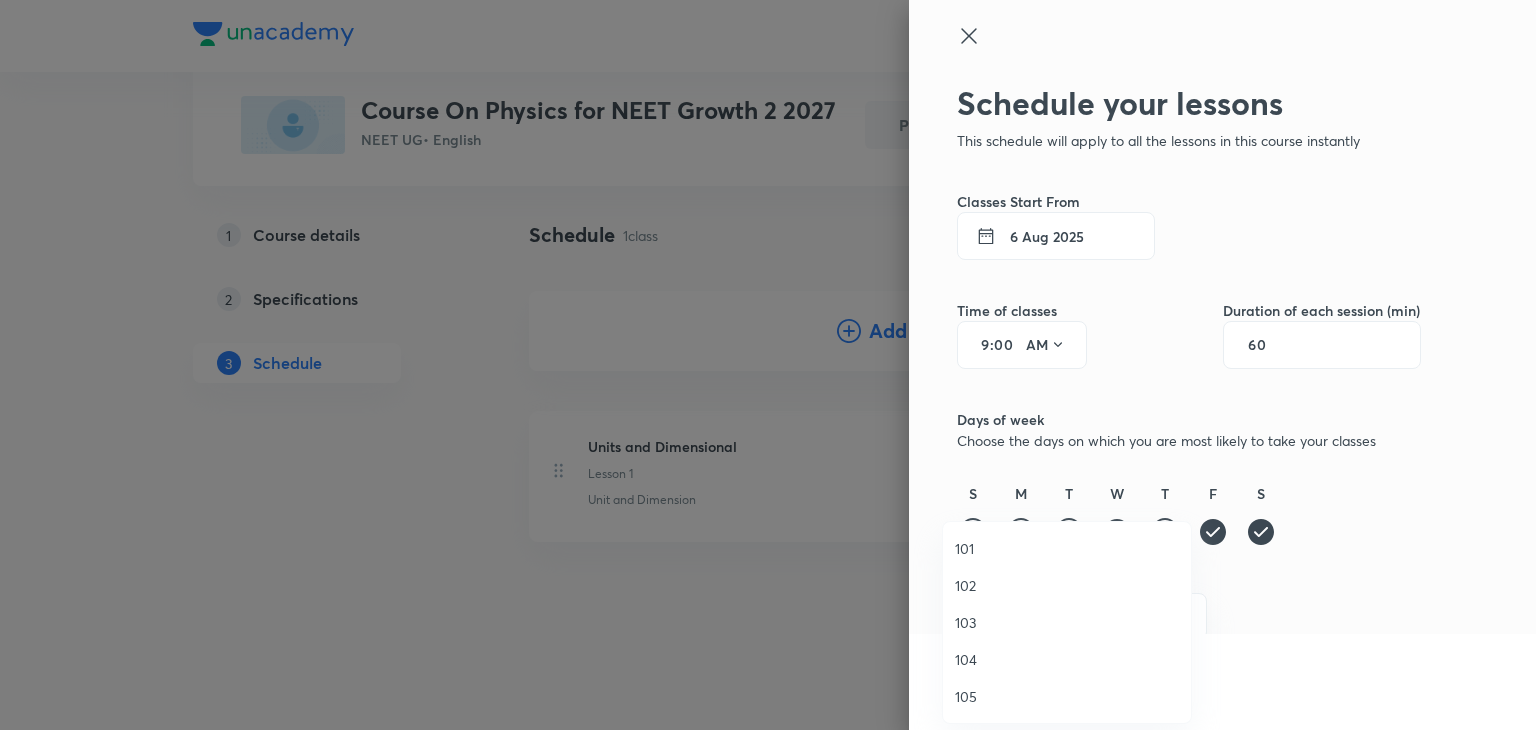 click on "103" at bounding box center (1067, 622) 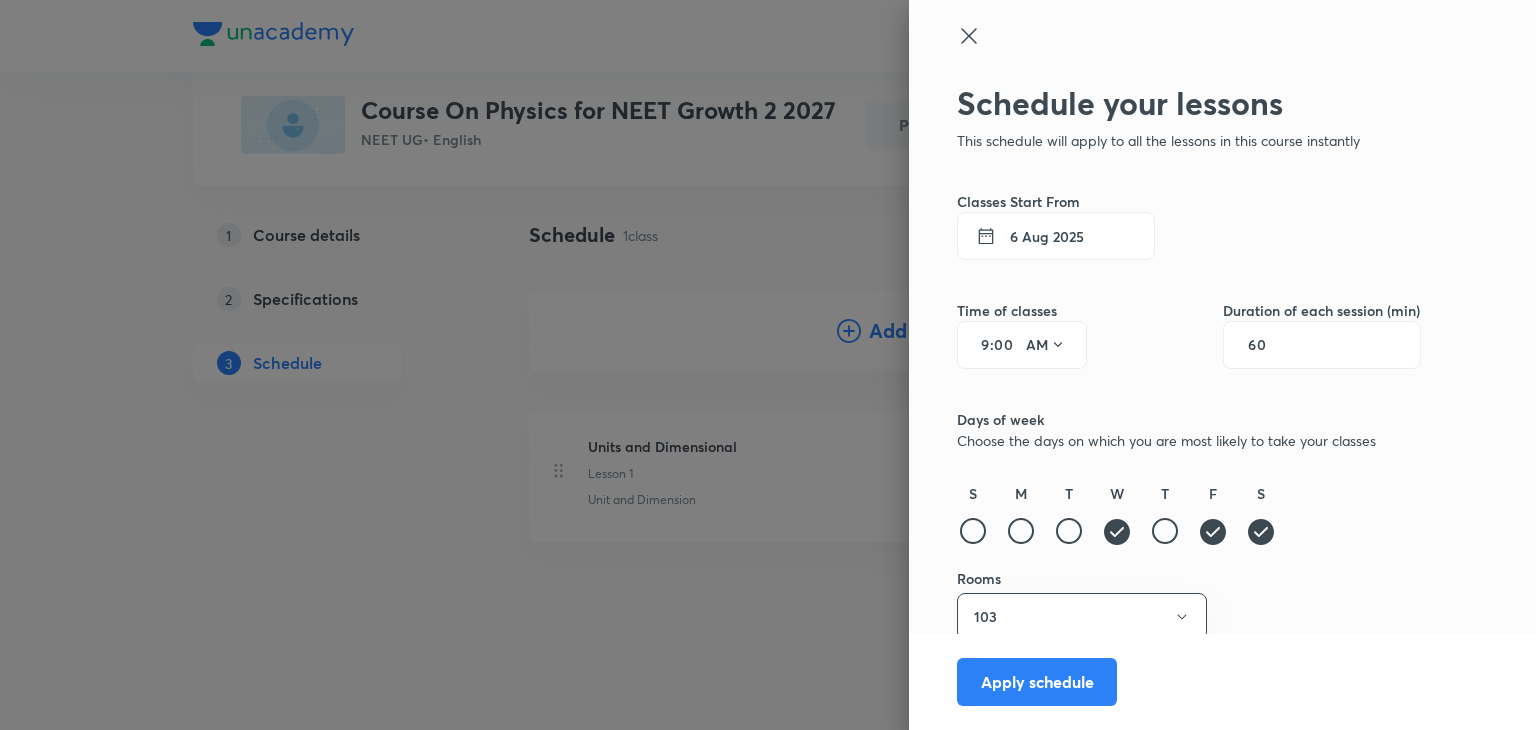 scroll, scrollTop: 10, scrollLeft: 0, axis: vertical 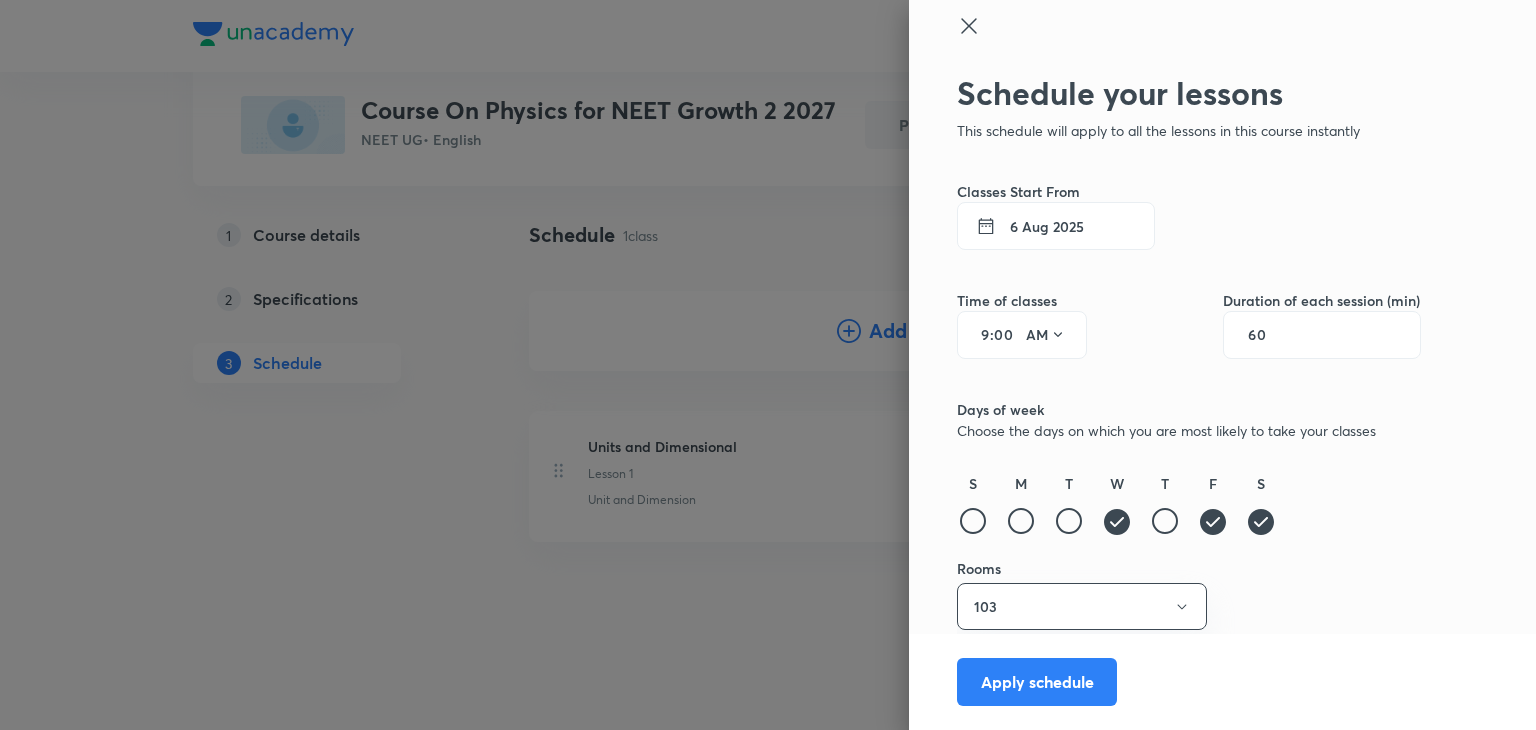 click on "00" at bounding box center [1006, 335] 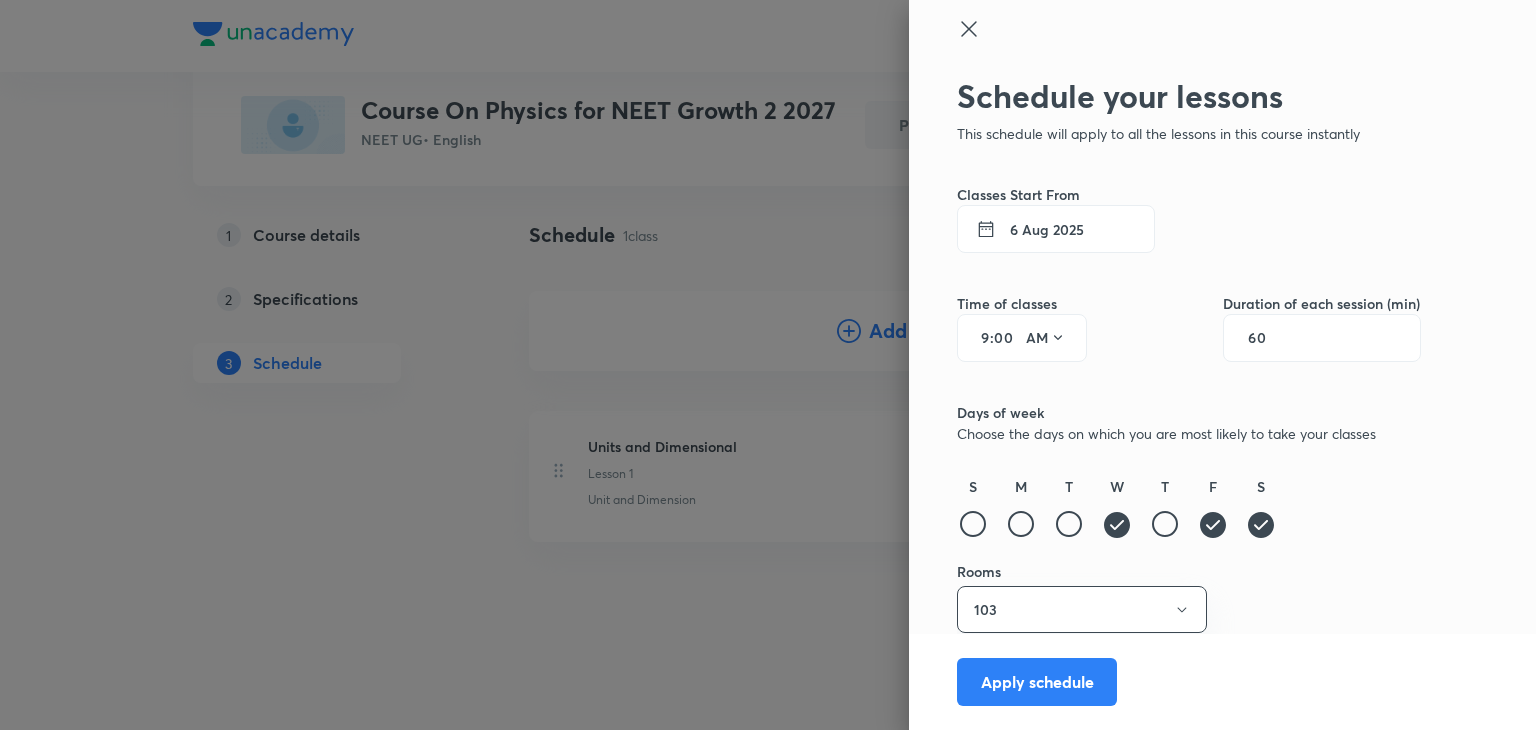 click on "60" at bounding box center (1267, 338) 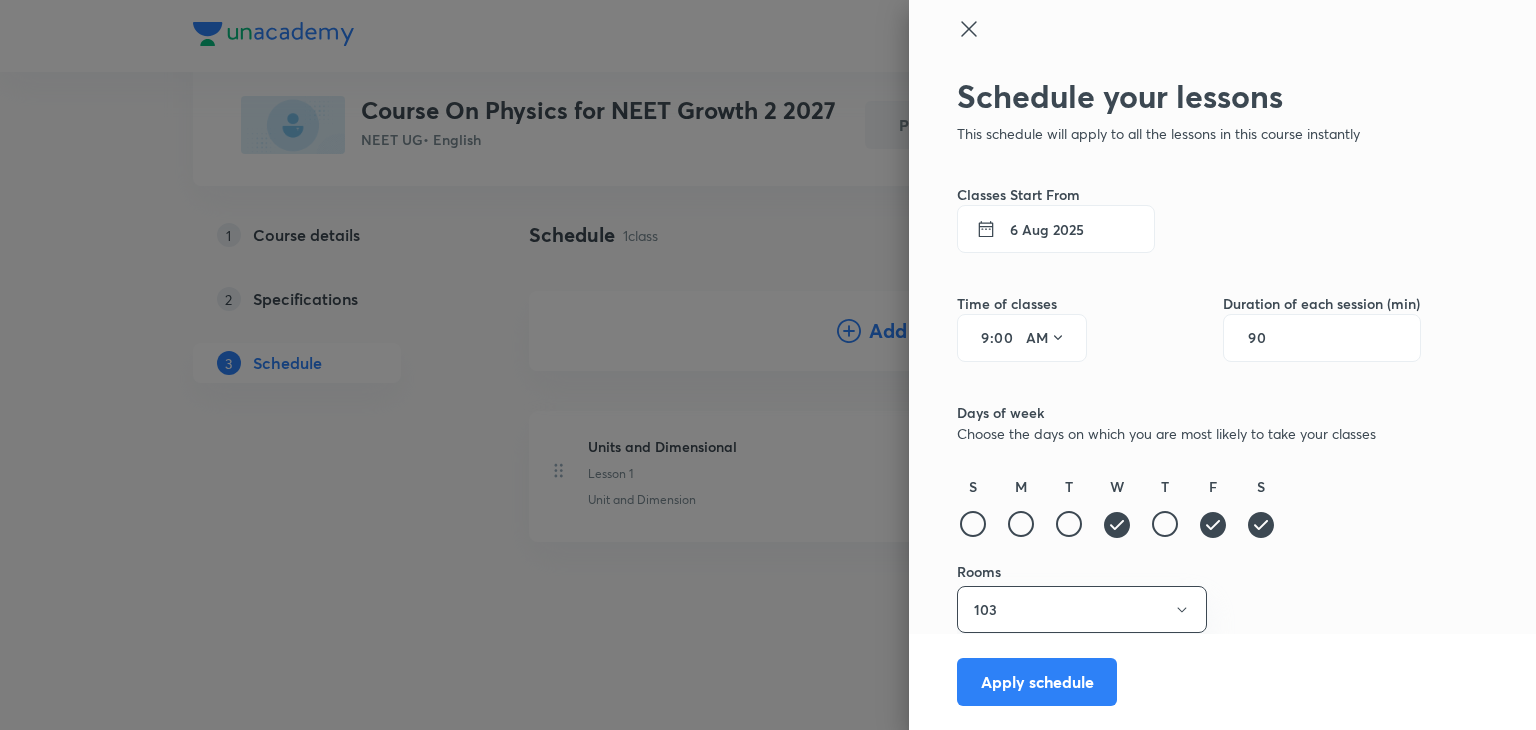 click on "S M T W T F S" at bounding box center [1189, 508] 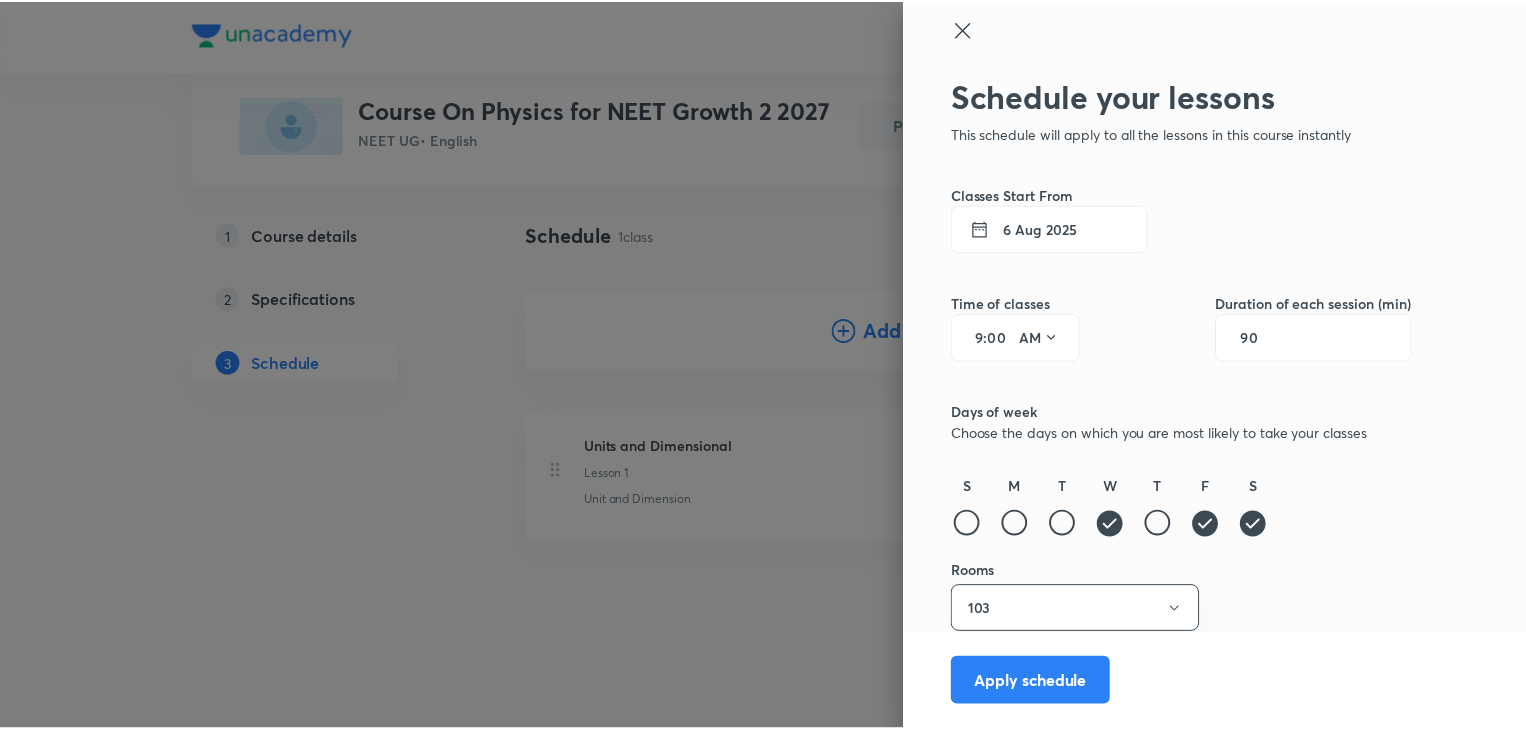 scroll, scrollTop: 10, scrollLeft: 0, axis: vertical 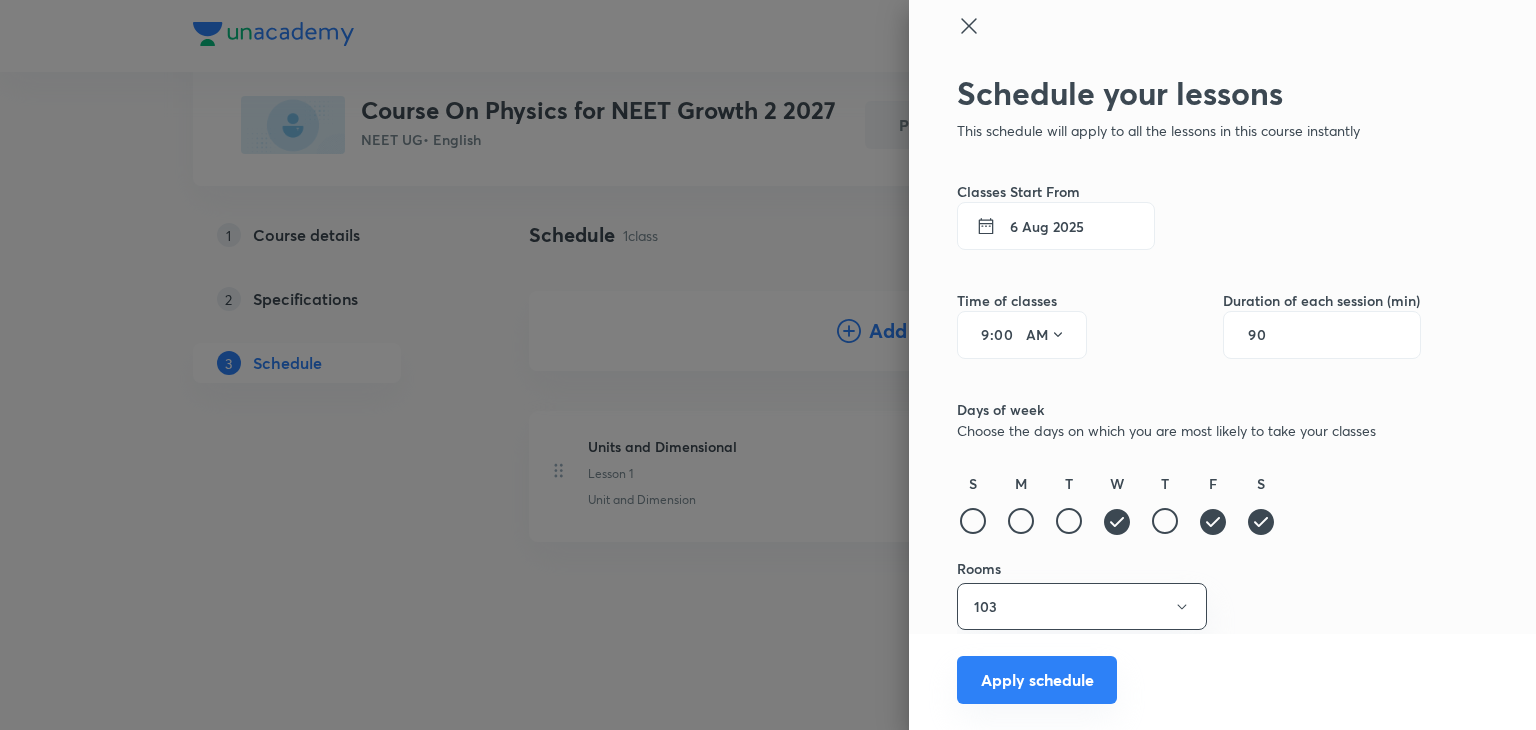 click on "Apply schedule" at bounding box center [1037, 680] 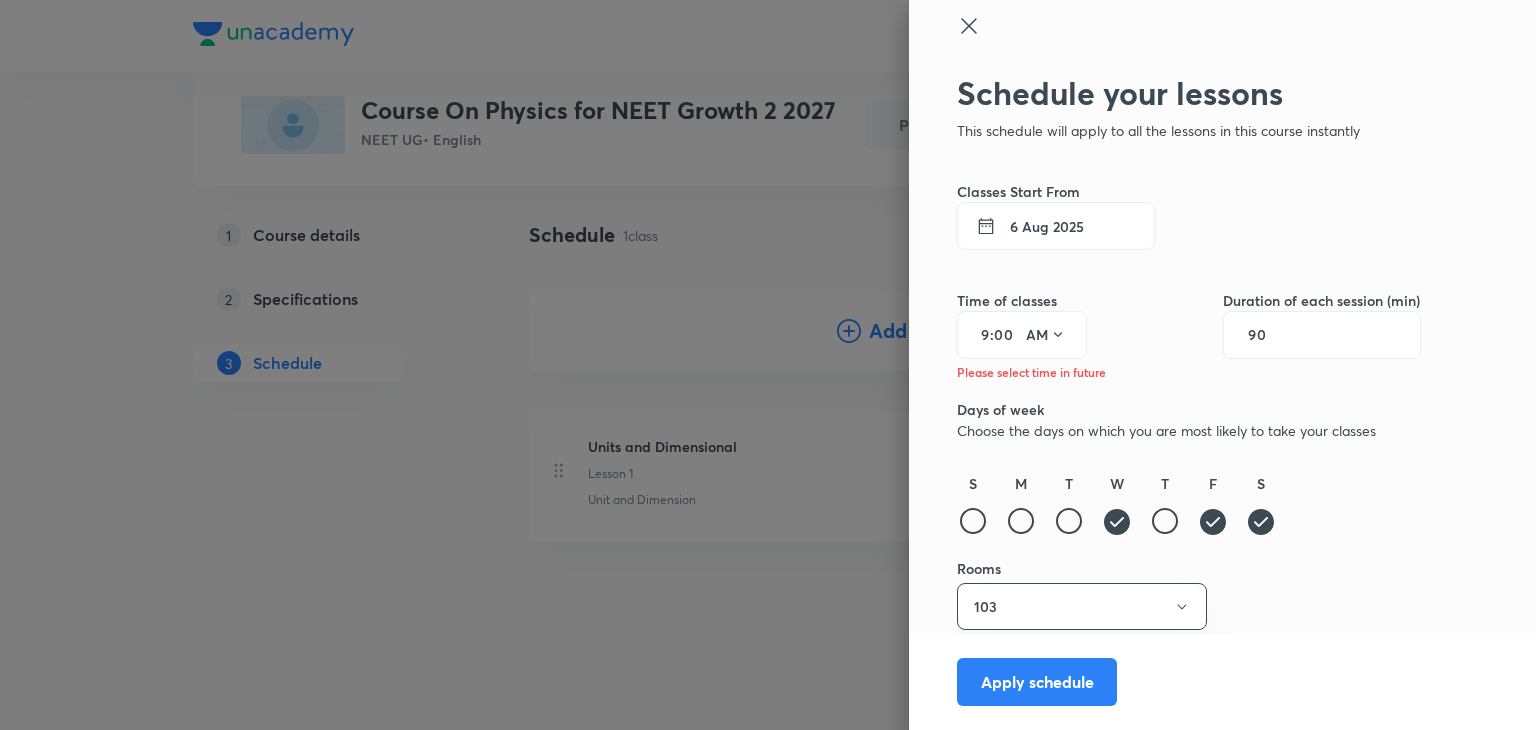 click 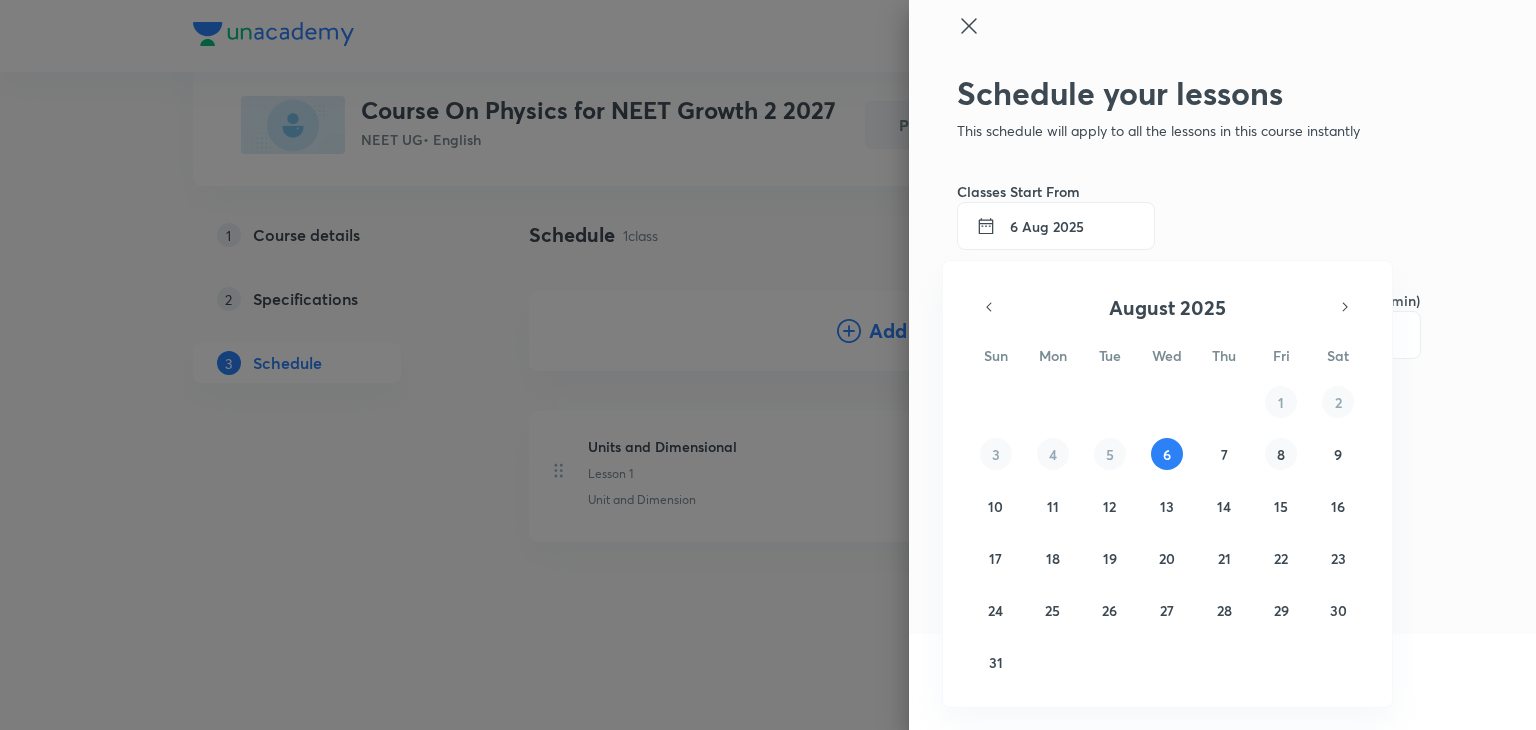 click on "8" at bounding box center [1281, 454] 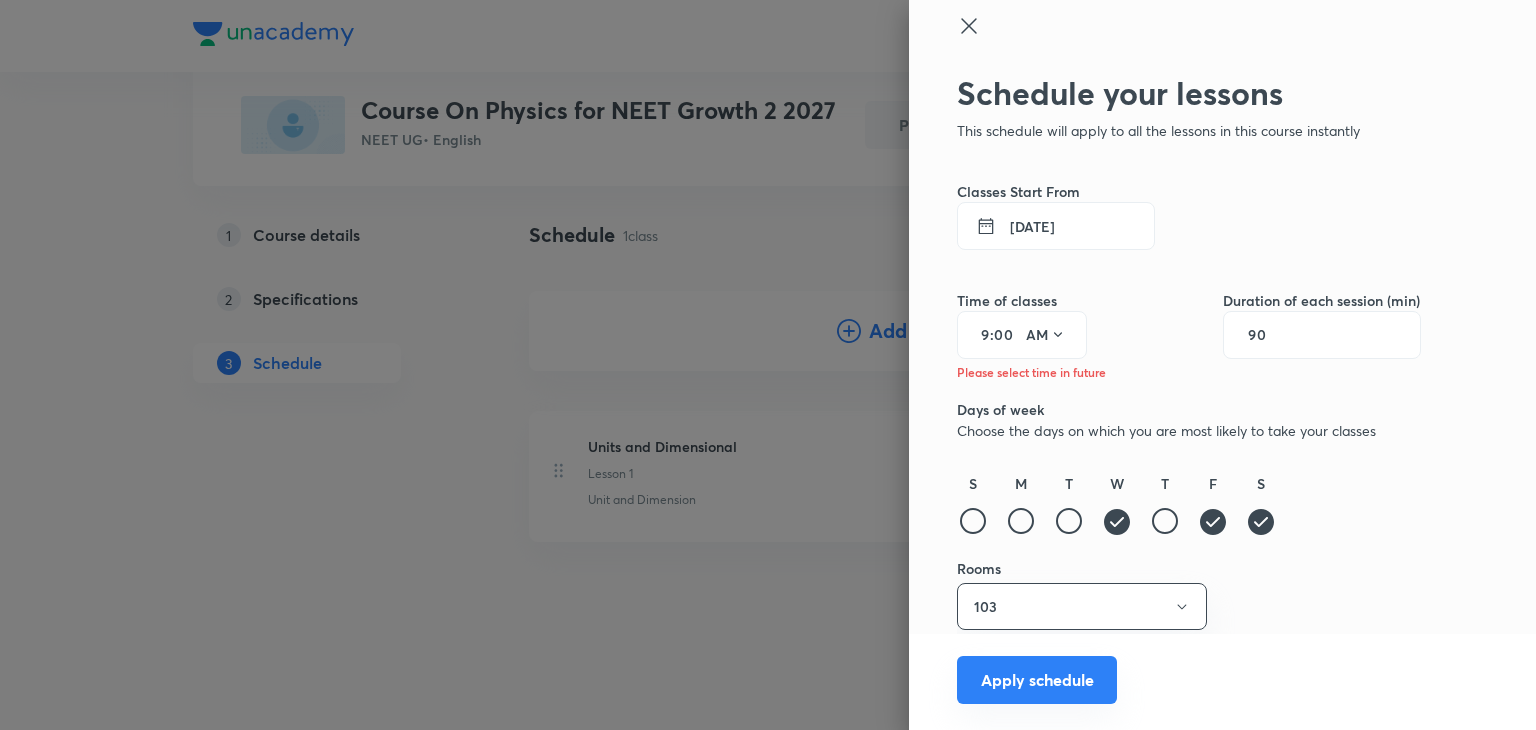 click on "Apply schedule" at bounding box center (1037, 680) 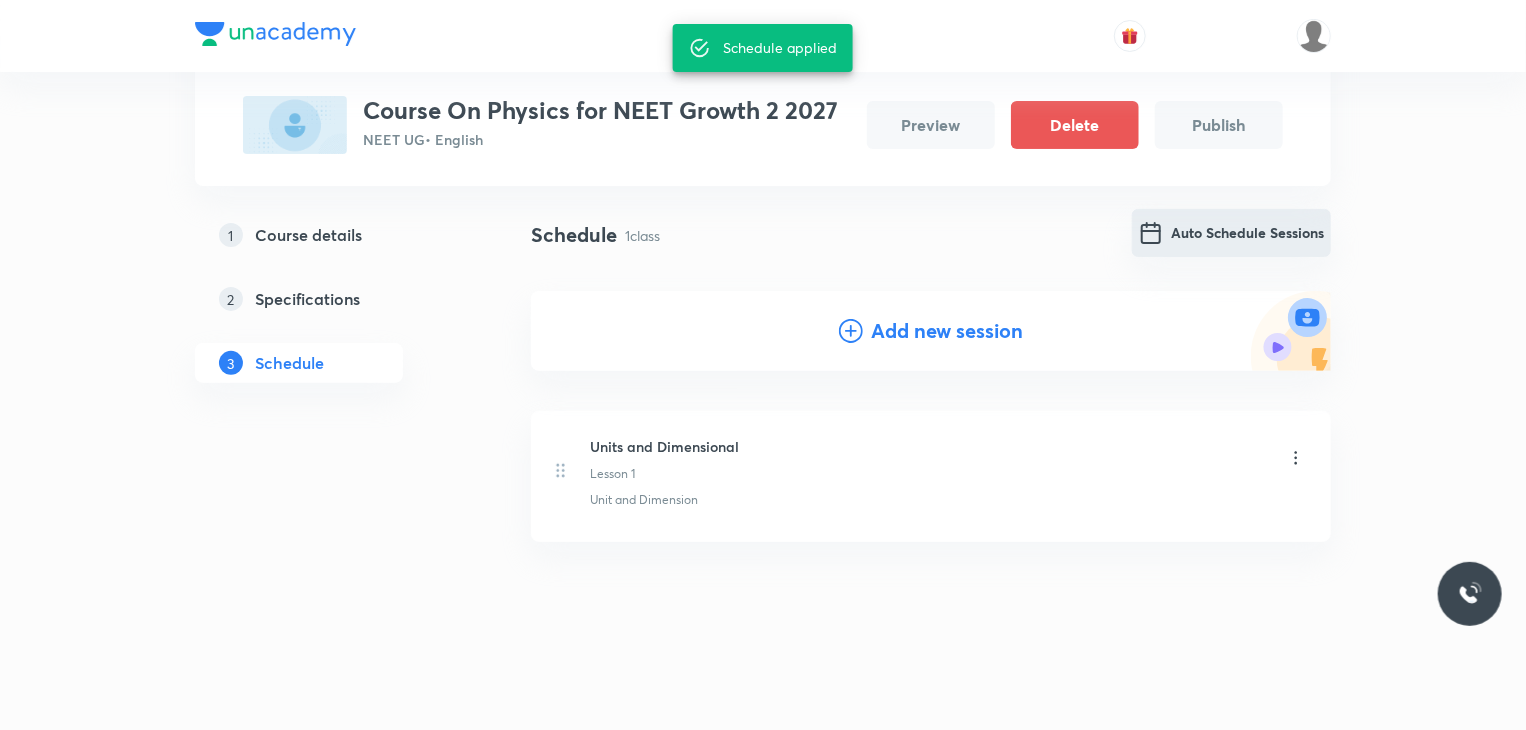 click on "Auto Schedule Sessions" at bounding box center [1231, 233] 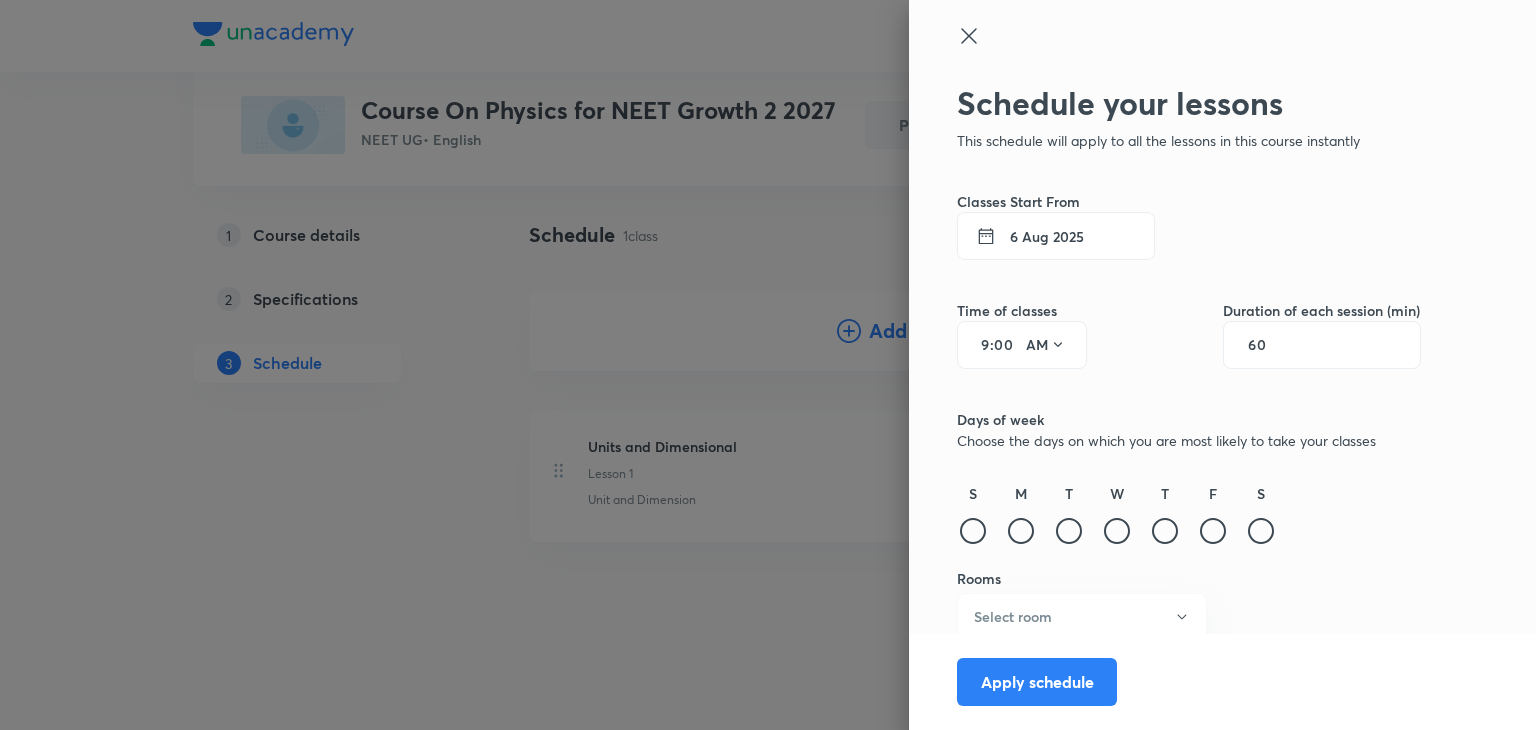 click on "6 Aug 2025" at bounding box center [1056, 236] 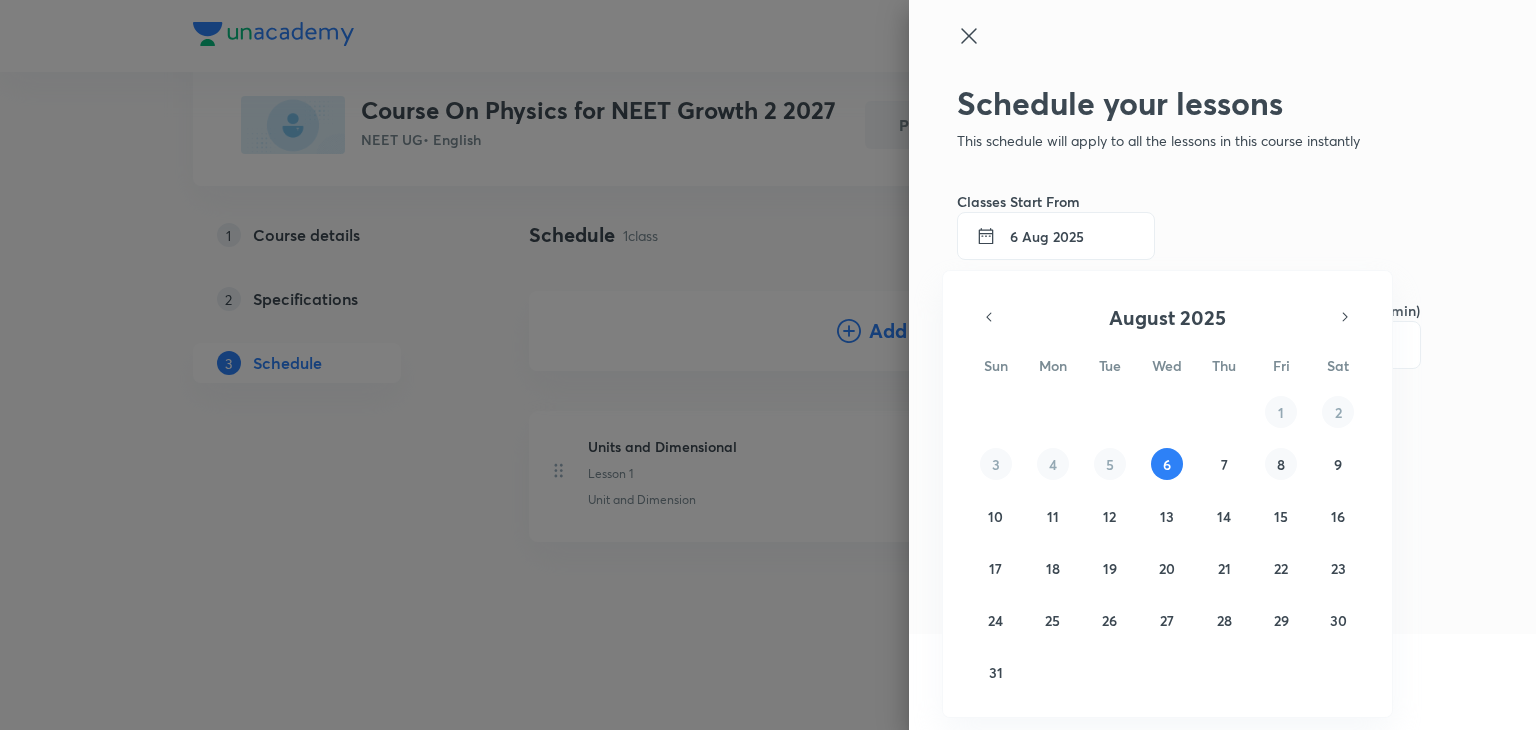 click on "8" at bounding box center (1281, 464) 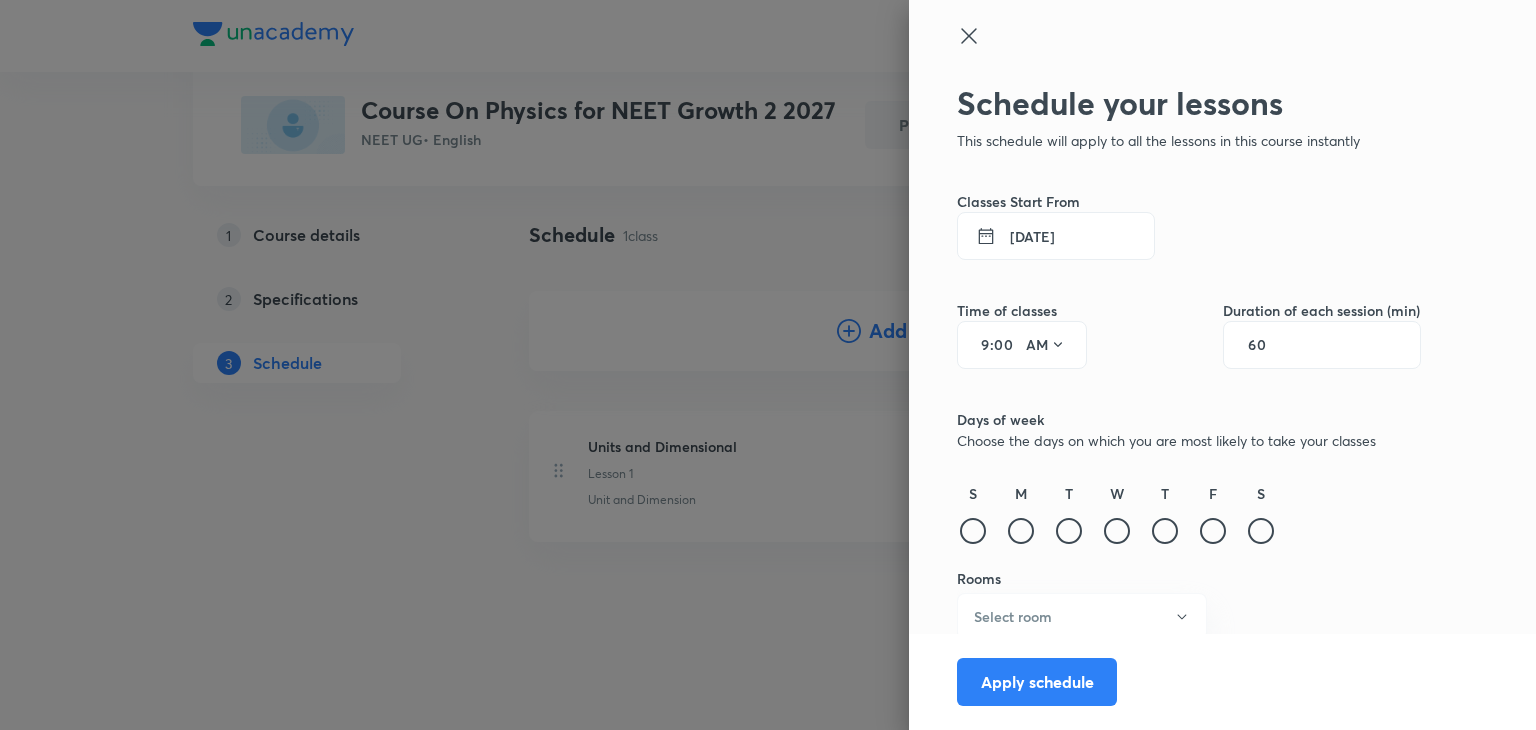 click on "60" at bounding box center (1267, 345) 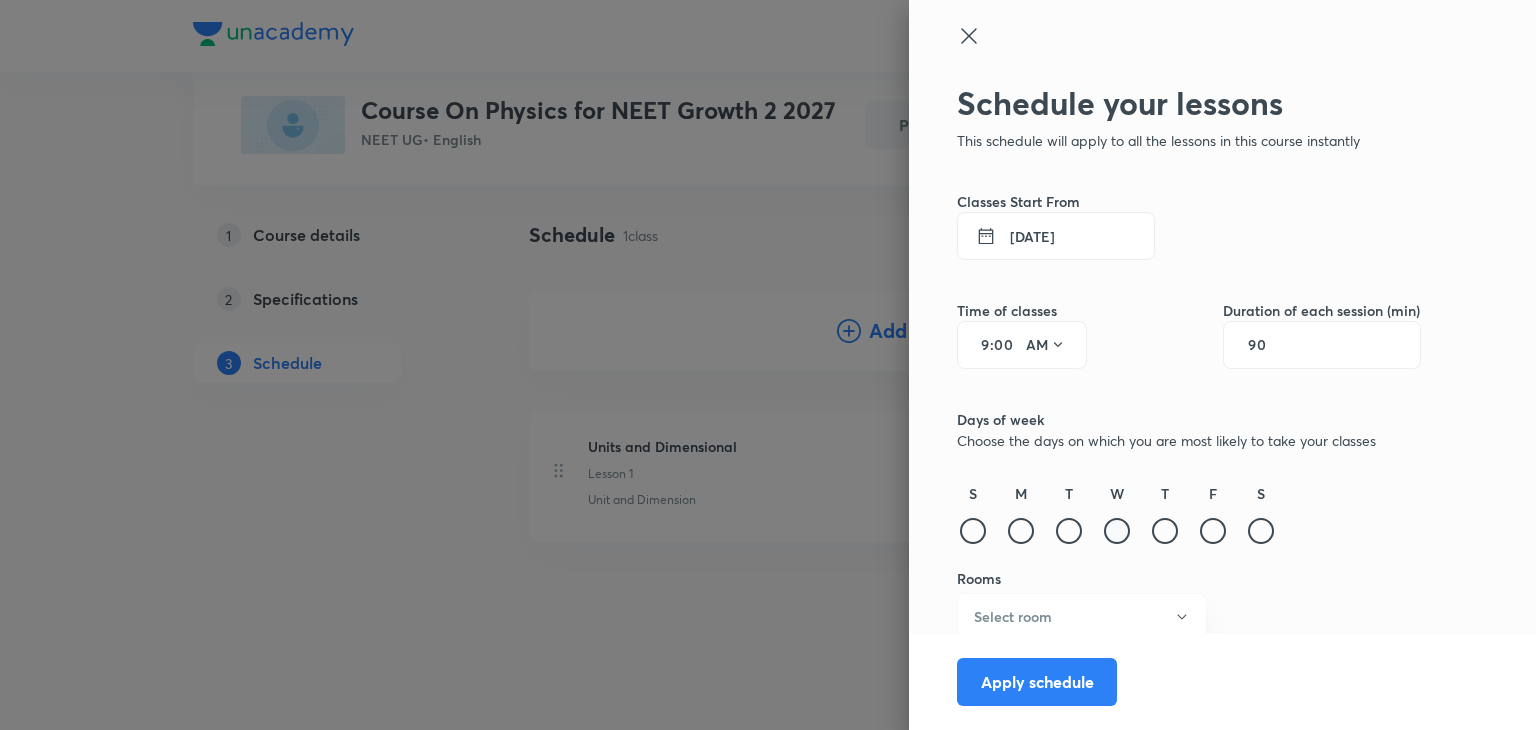 click at bounding box center [1117, 531] 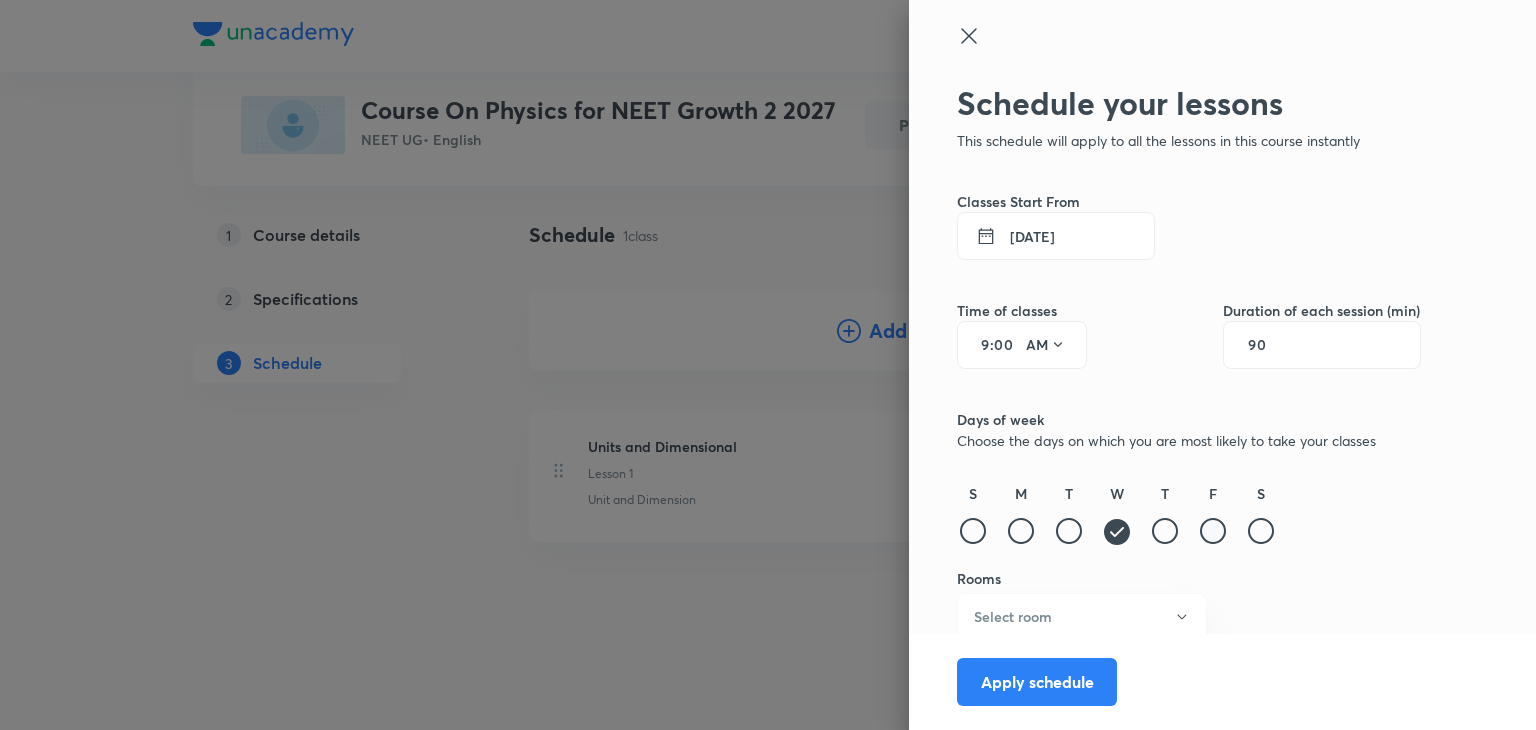 click at bounding box center [1213, 531] 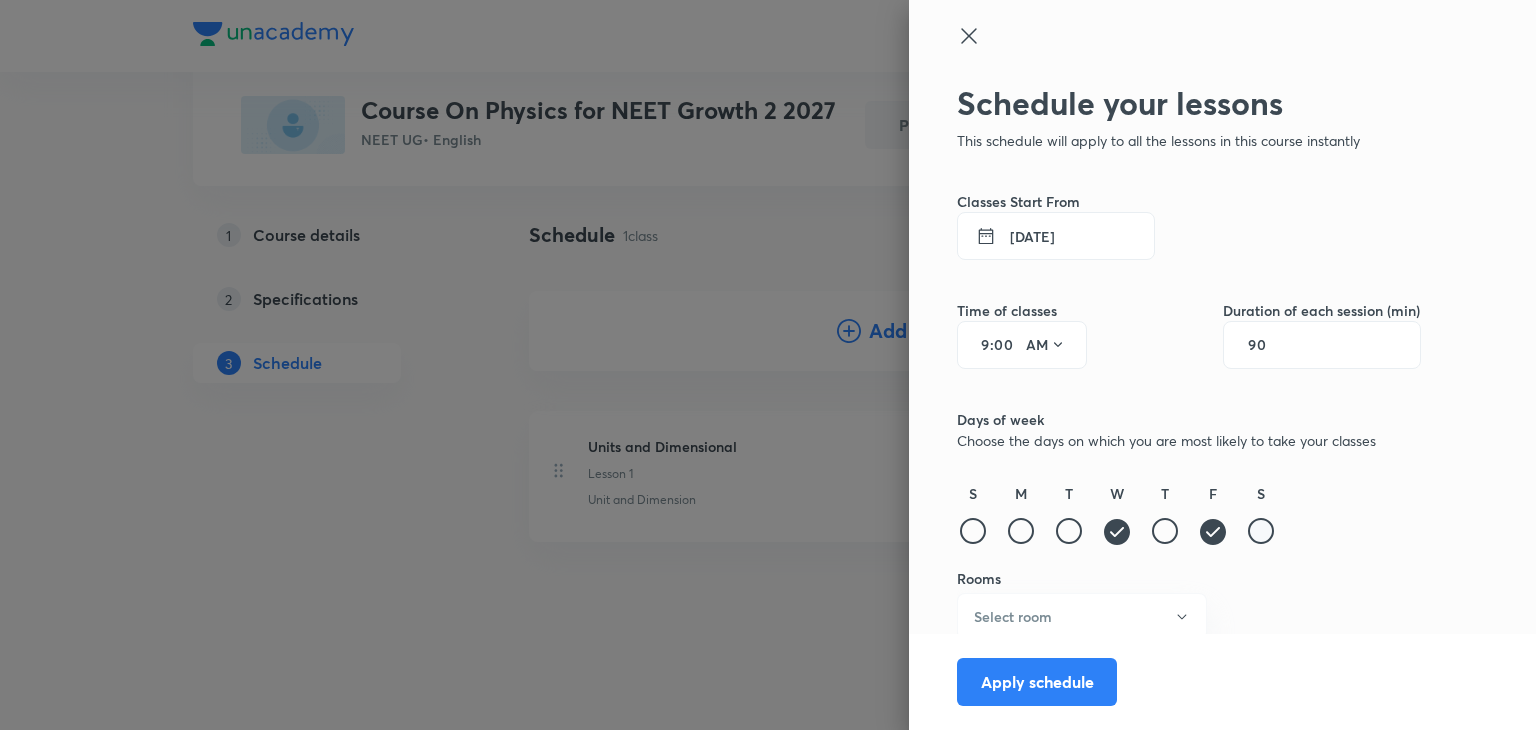 click at bounding box center (1261, 531) 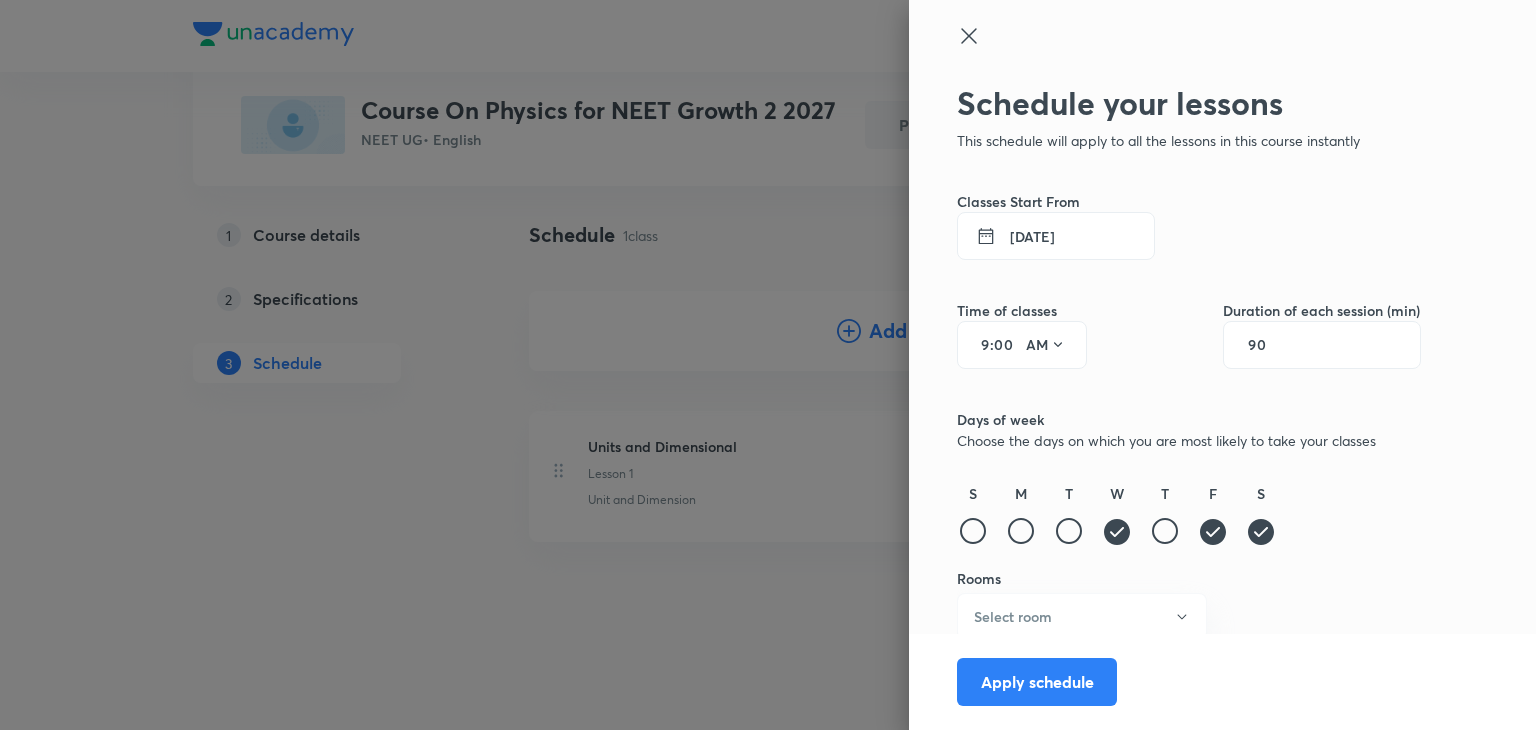 click on "Apply schedule" at bounding box center [1677, 682] 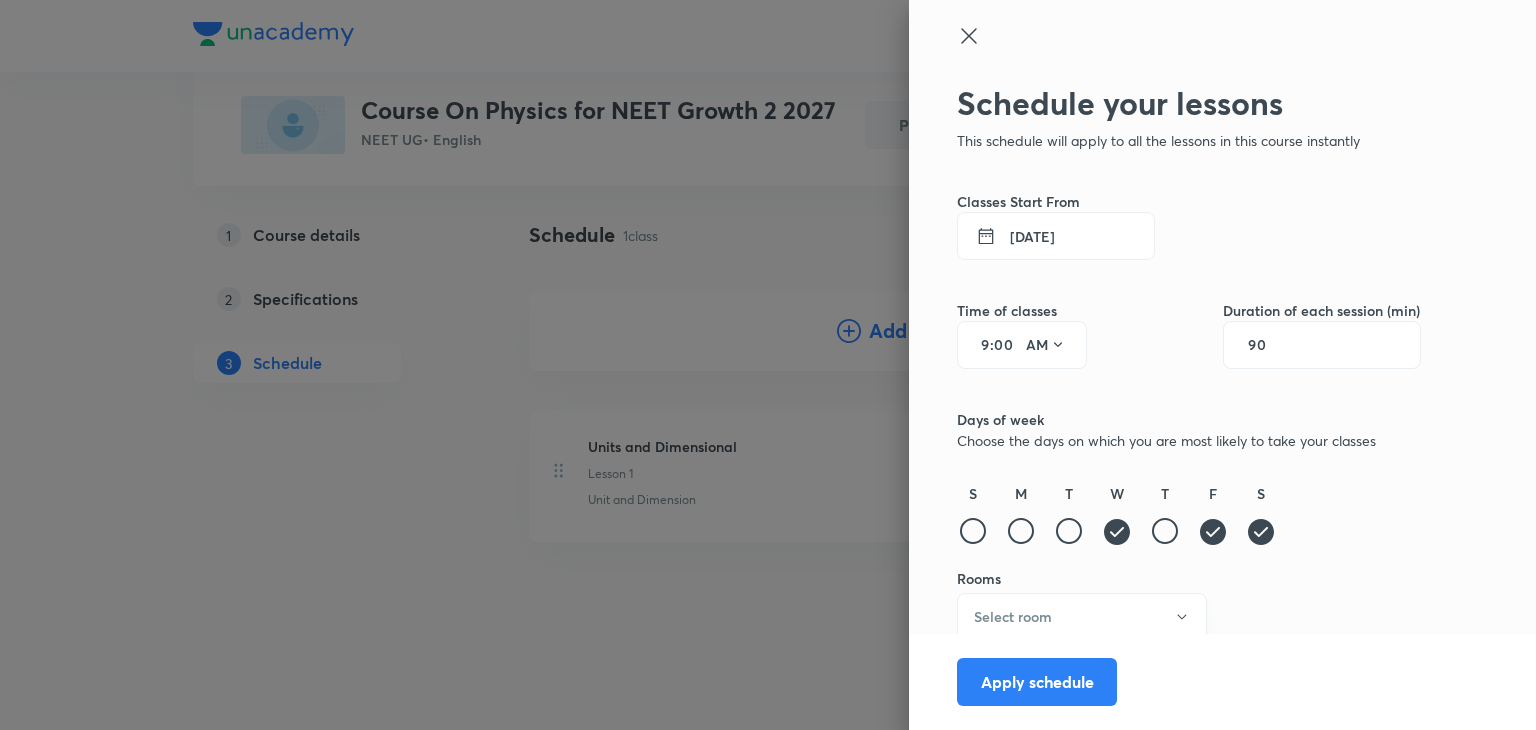 click on "Select room" at bounding box center [1013, 616] 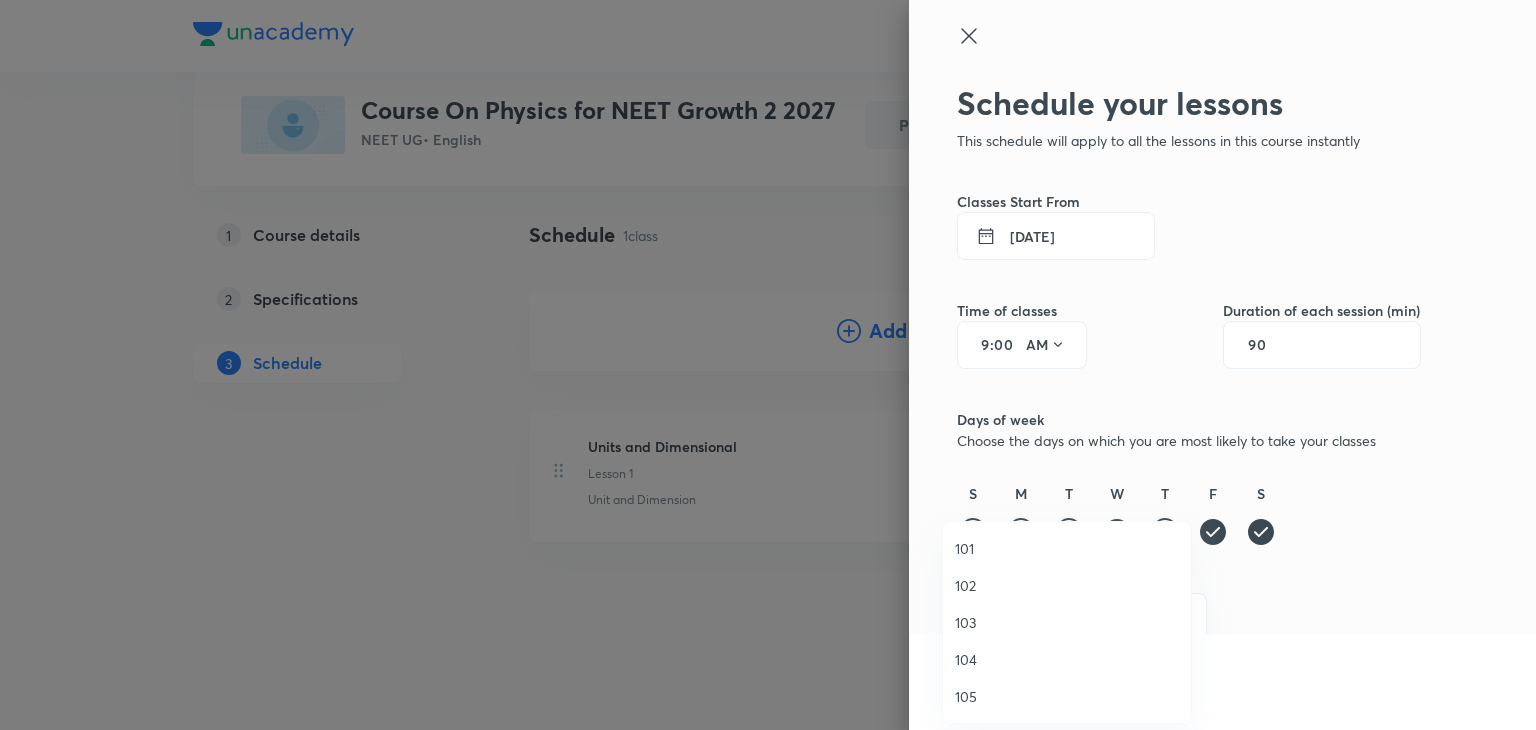 click on "103" at bounding box center [1067, 622] 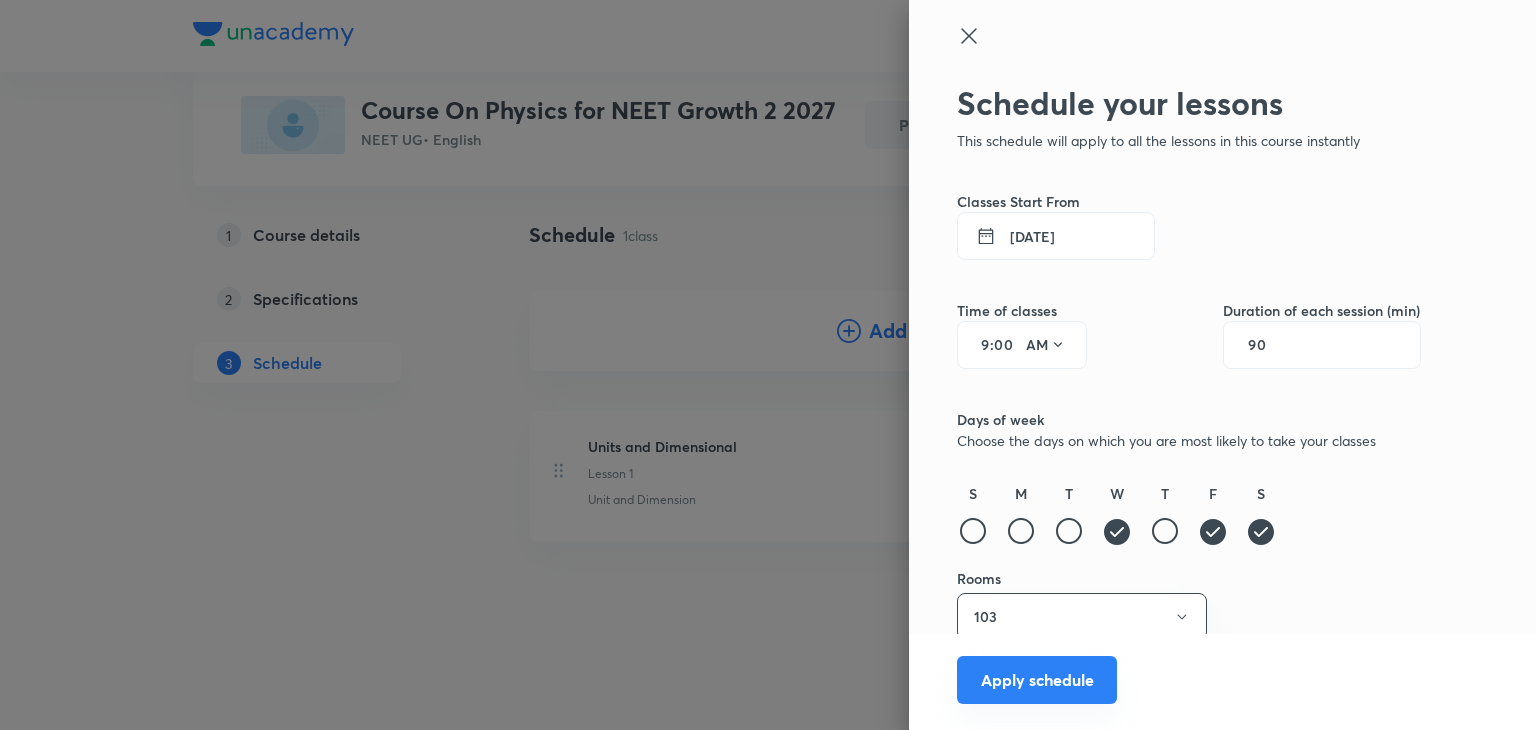 click on "Apply schedule" at bounding box center [1037, 680] 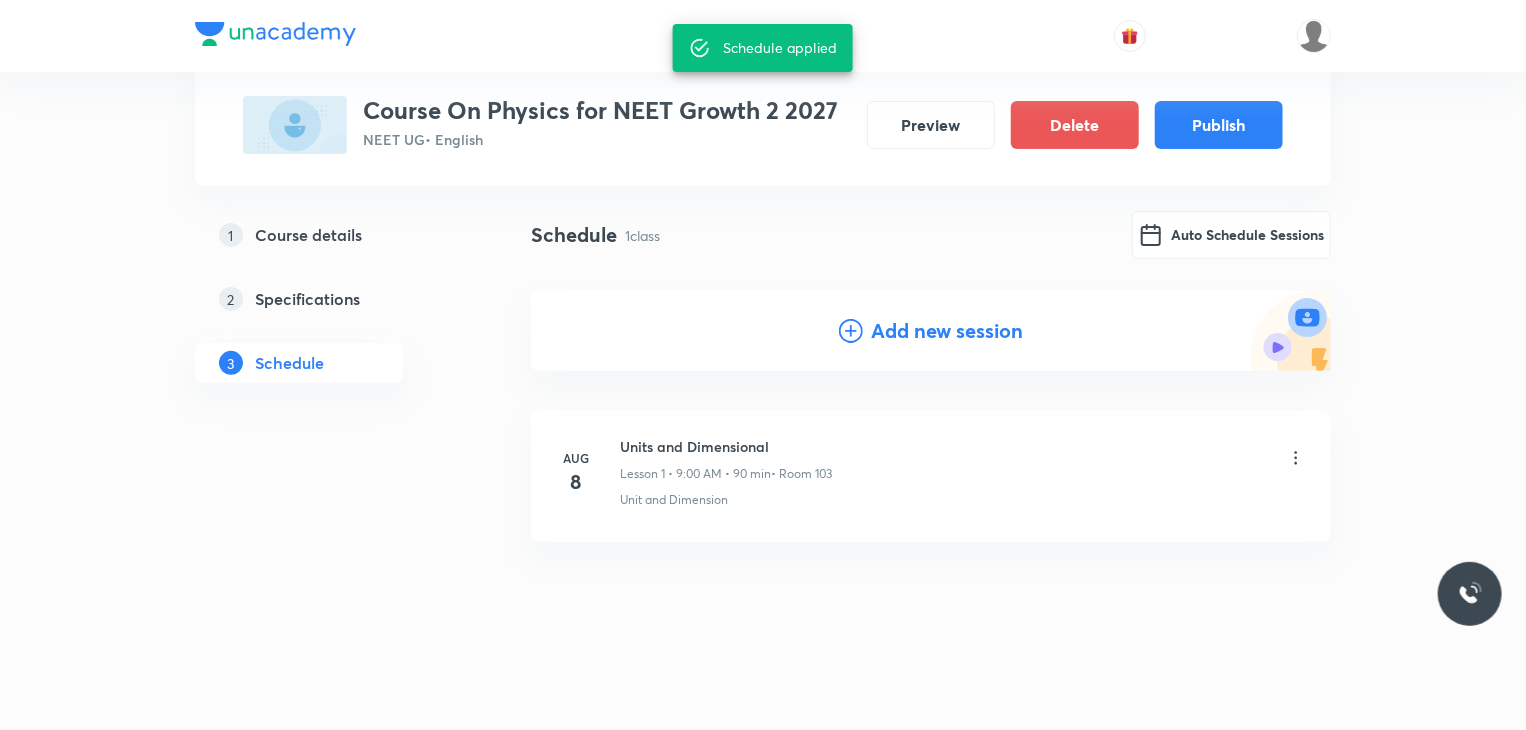 scroll, scrollTop: 0, scrollLeft: 0, axis: both 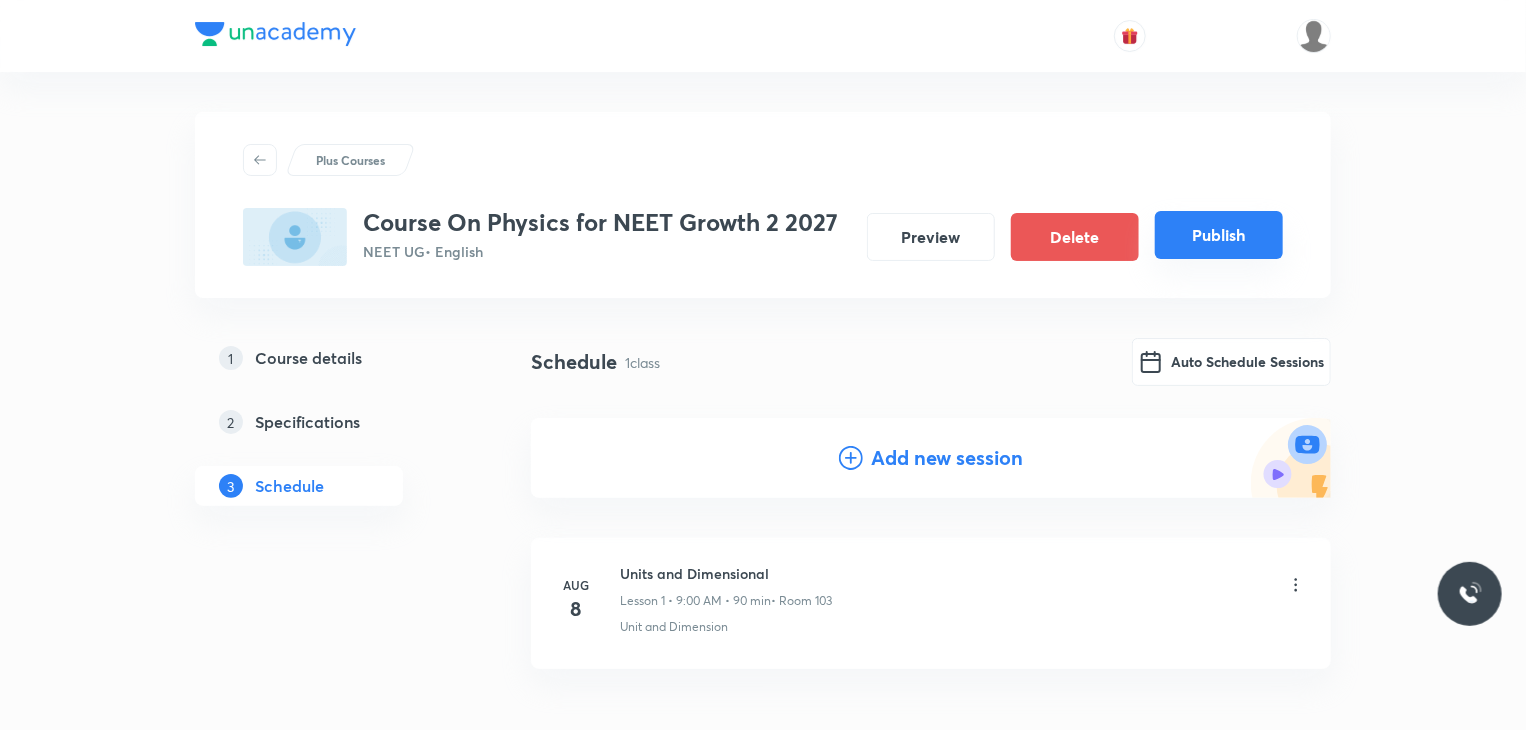 click on "Publish" at bounding box center (1219, 235) 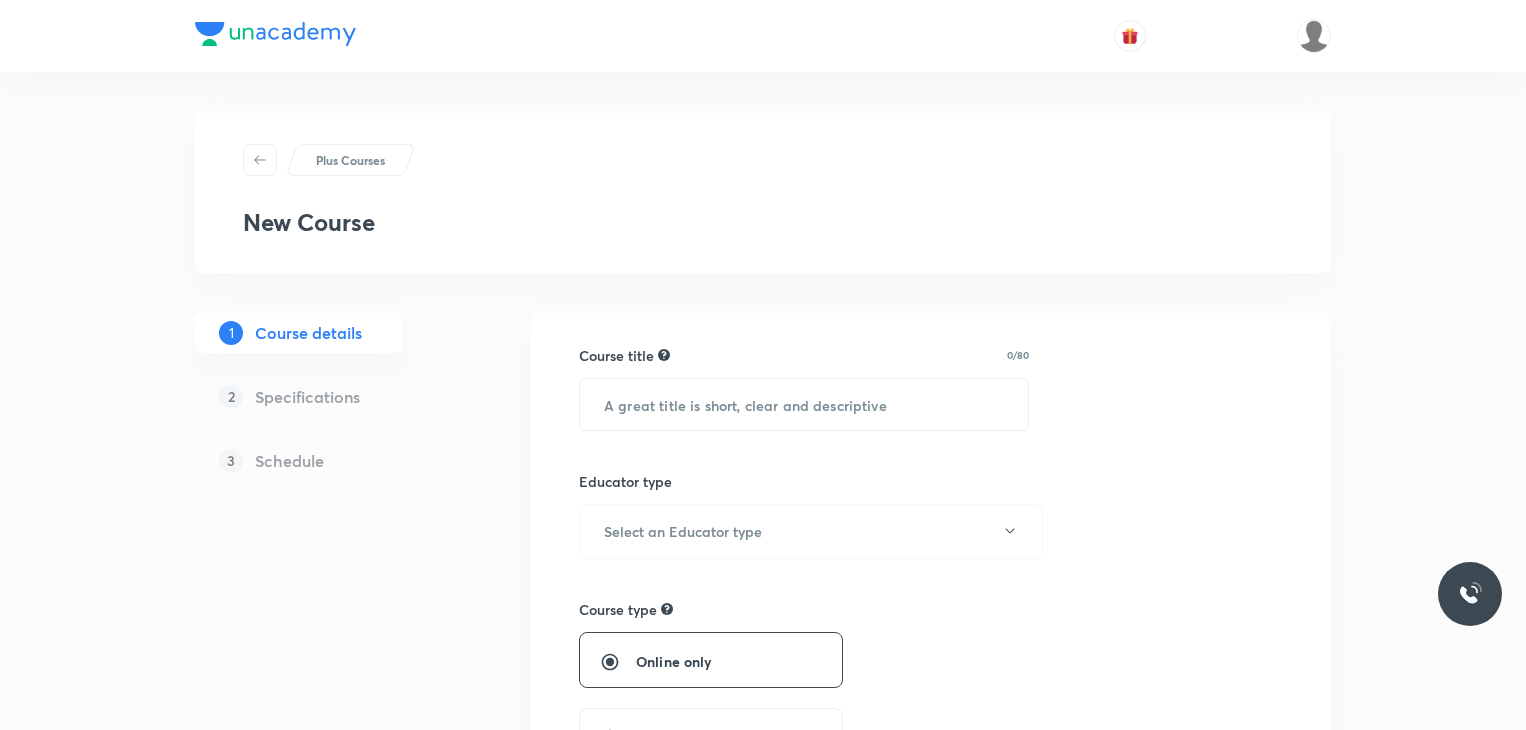 scroll, scrollTop: 0, scrollLeft: 0, axis: both 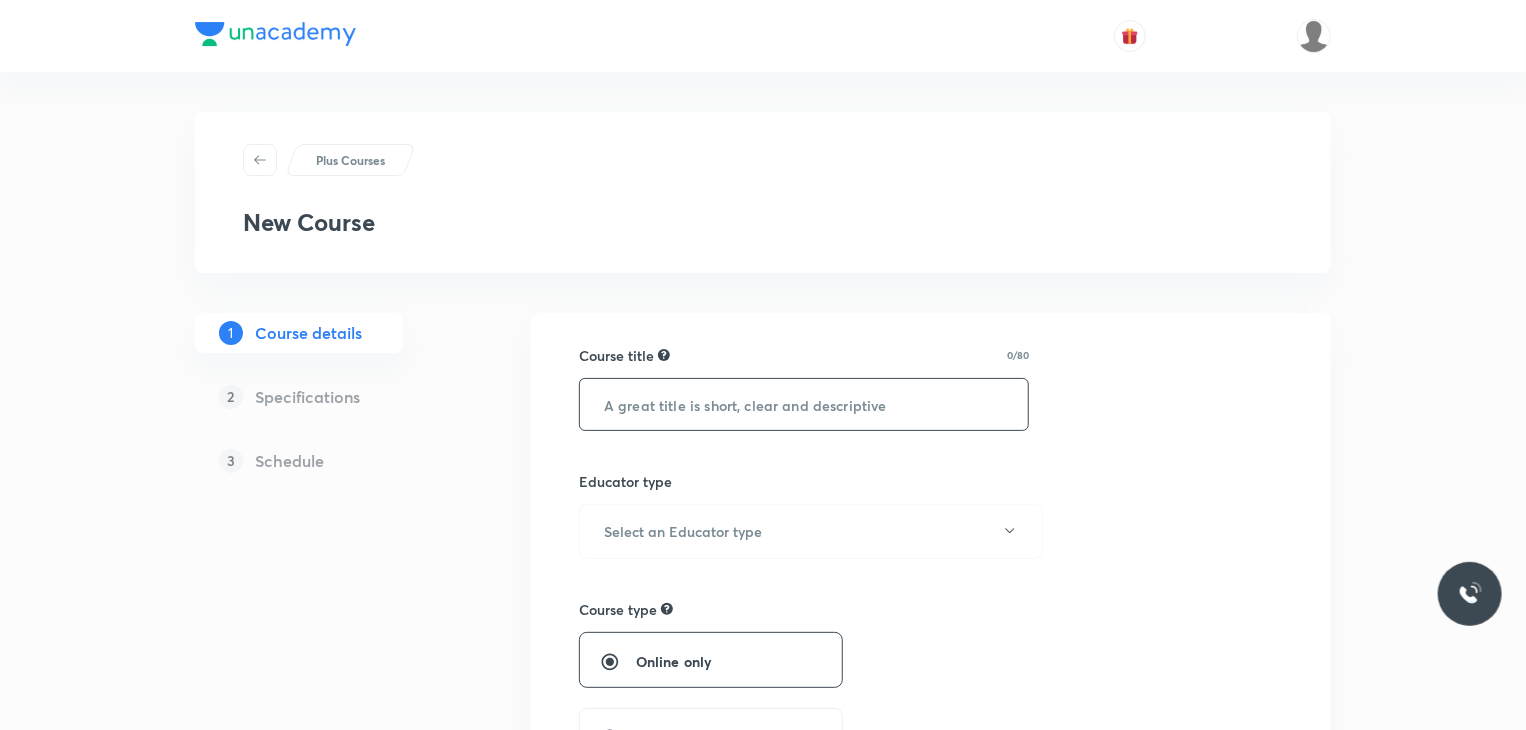 click at bounding box center (804, 404) 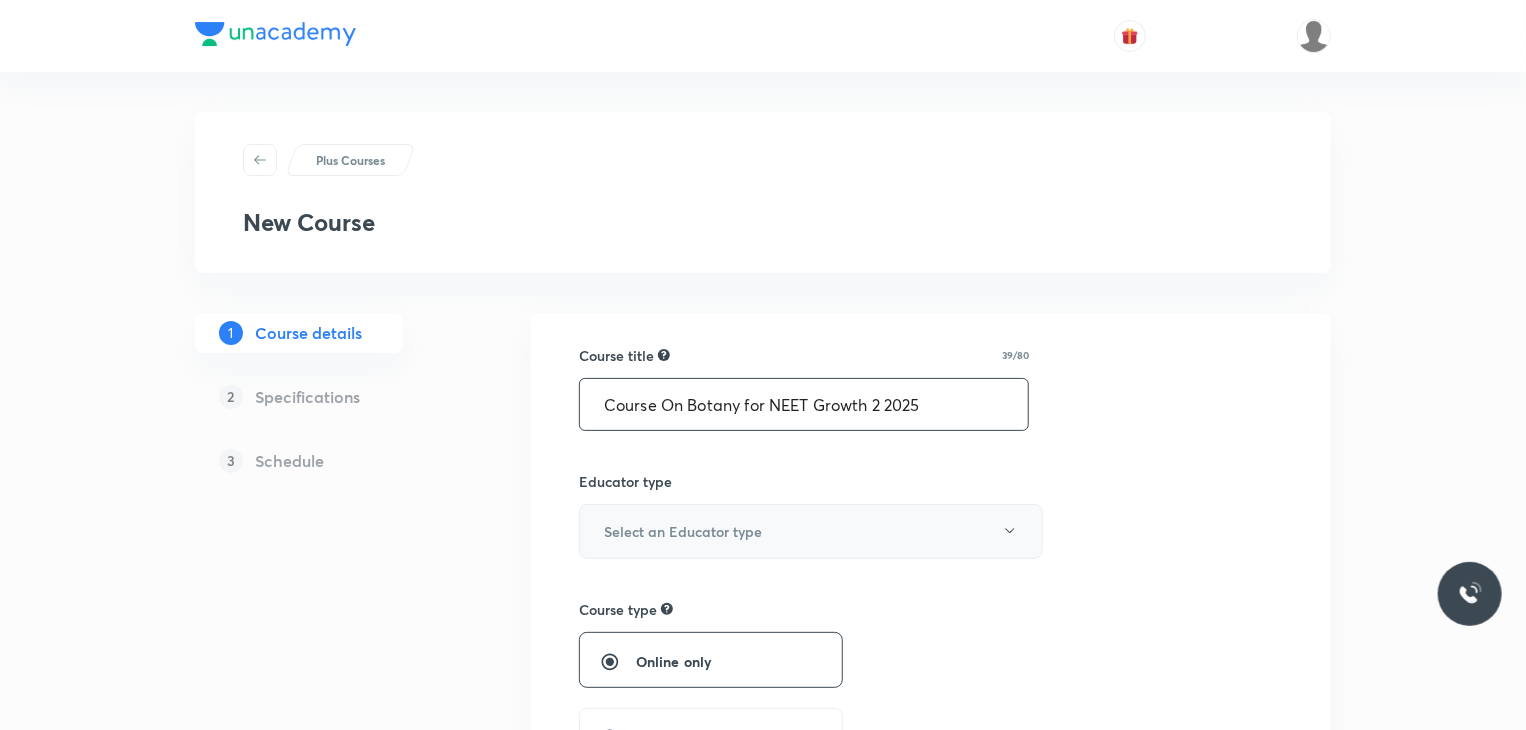 type on "Course On Botany for NEET Growth 2 2025" 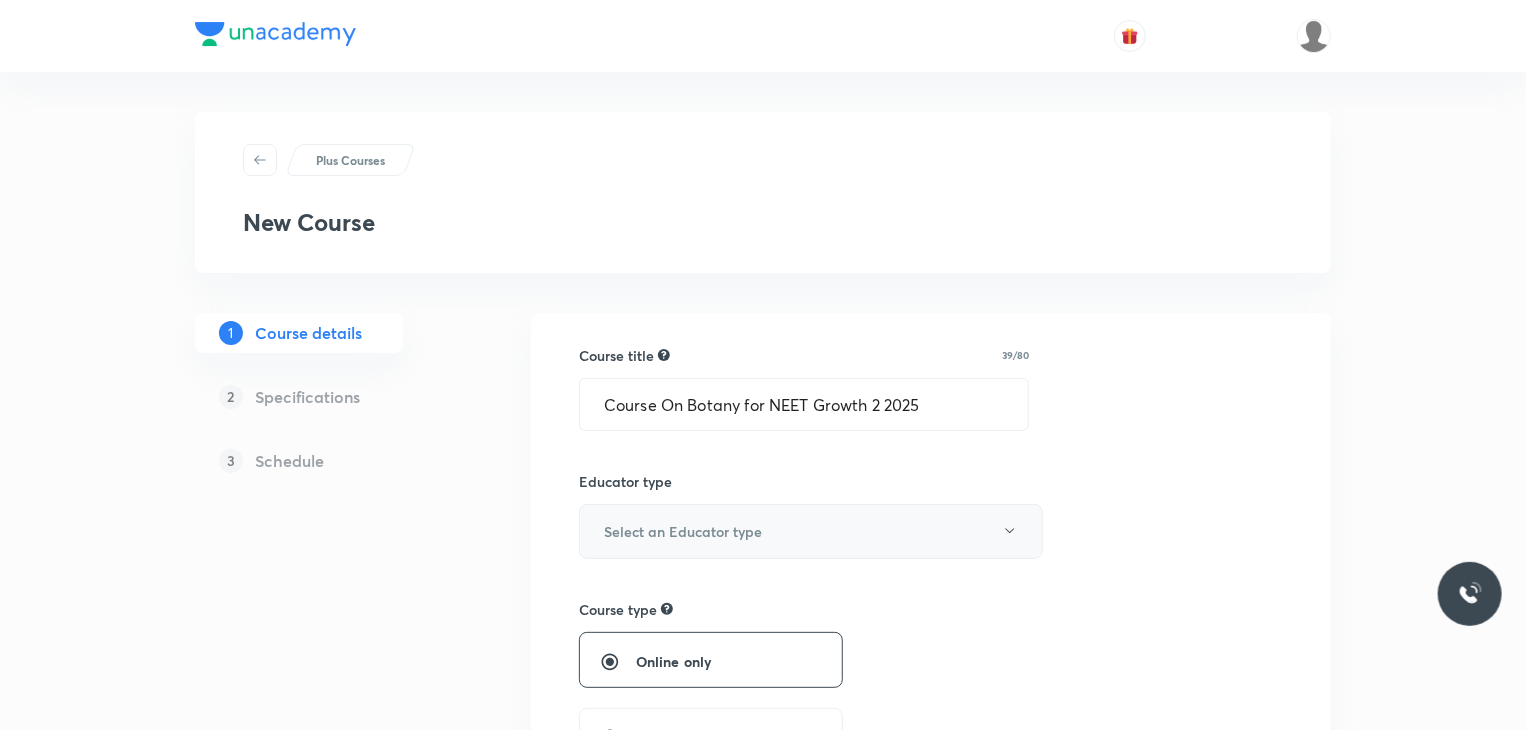 click on "Select an Educator type" at bounding box center (683, 531) 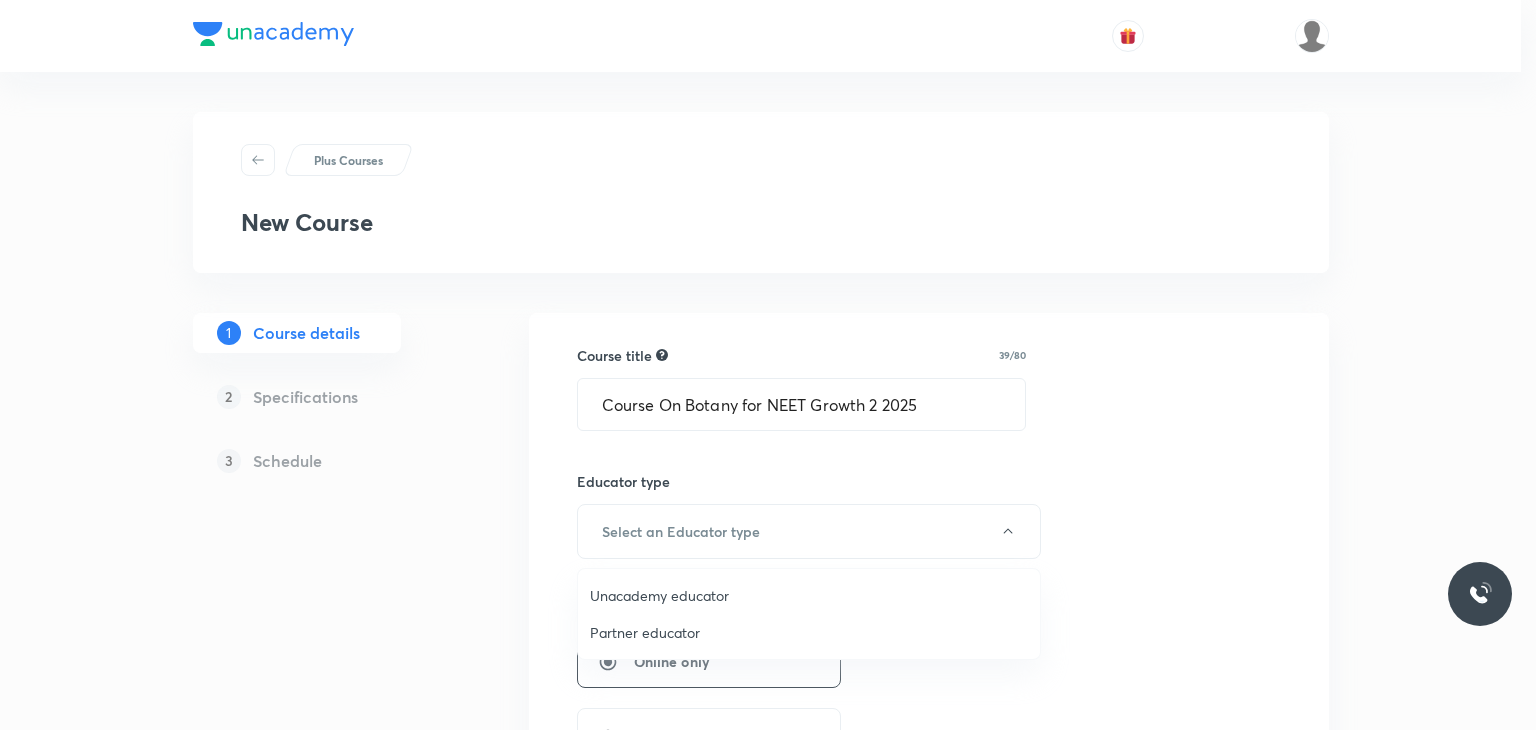 click on "Unacademy educator" at bounding box center (809, 595) 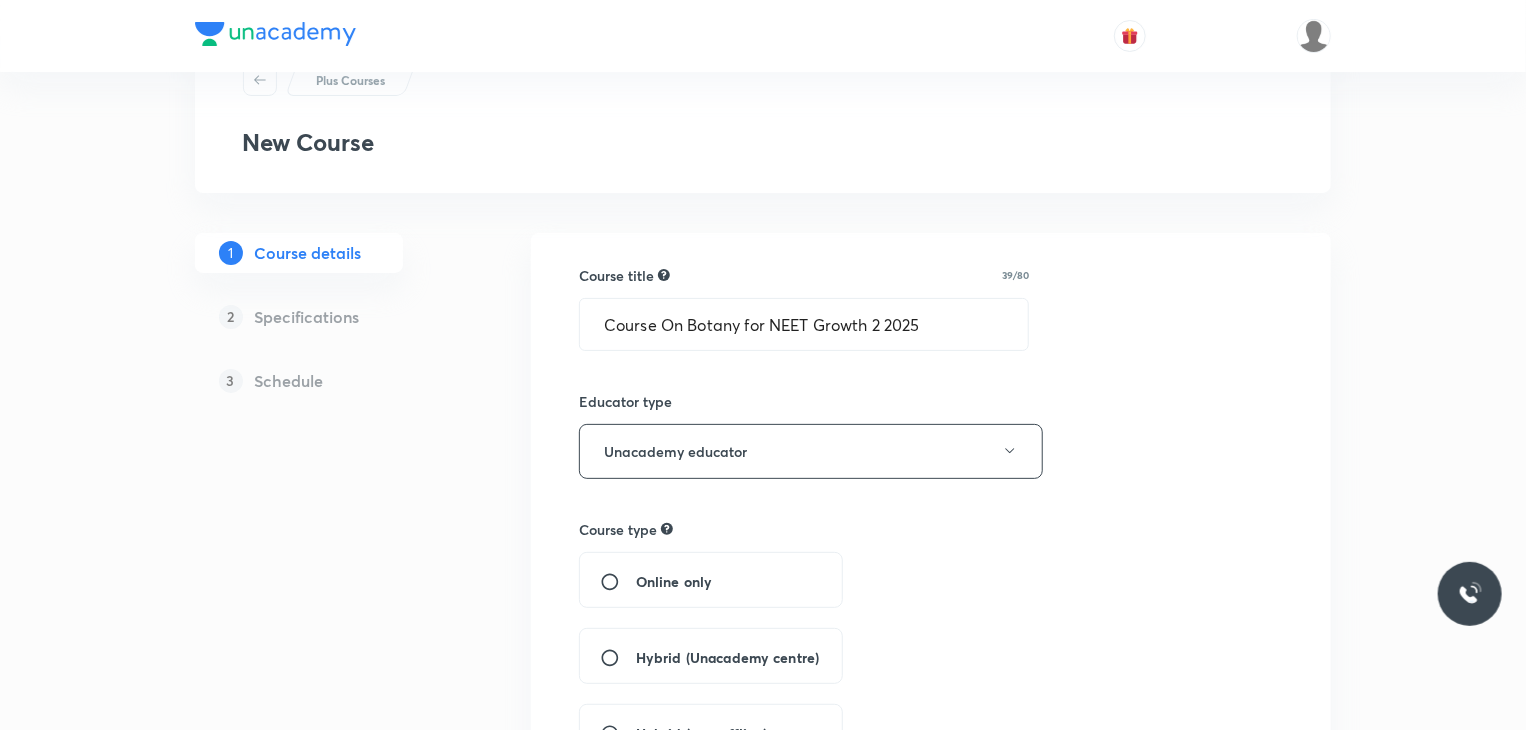scroll, scrollTop: 84, scrollLeft: 0, axis: vertical 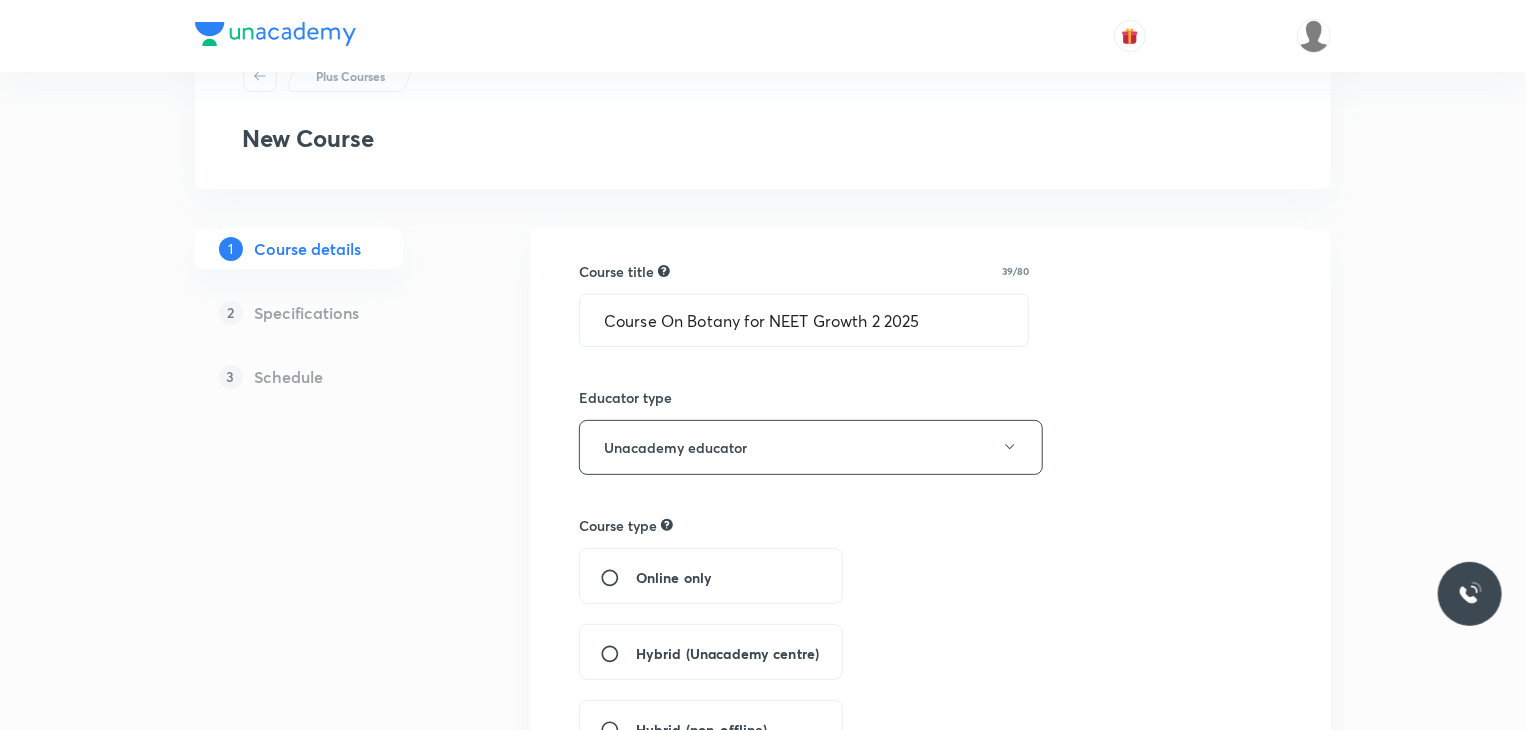 click on "Hybrid (Unacademy centre)" at bounding box center [711, 652] 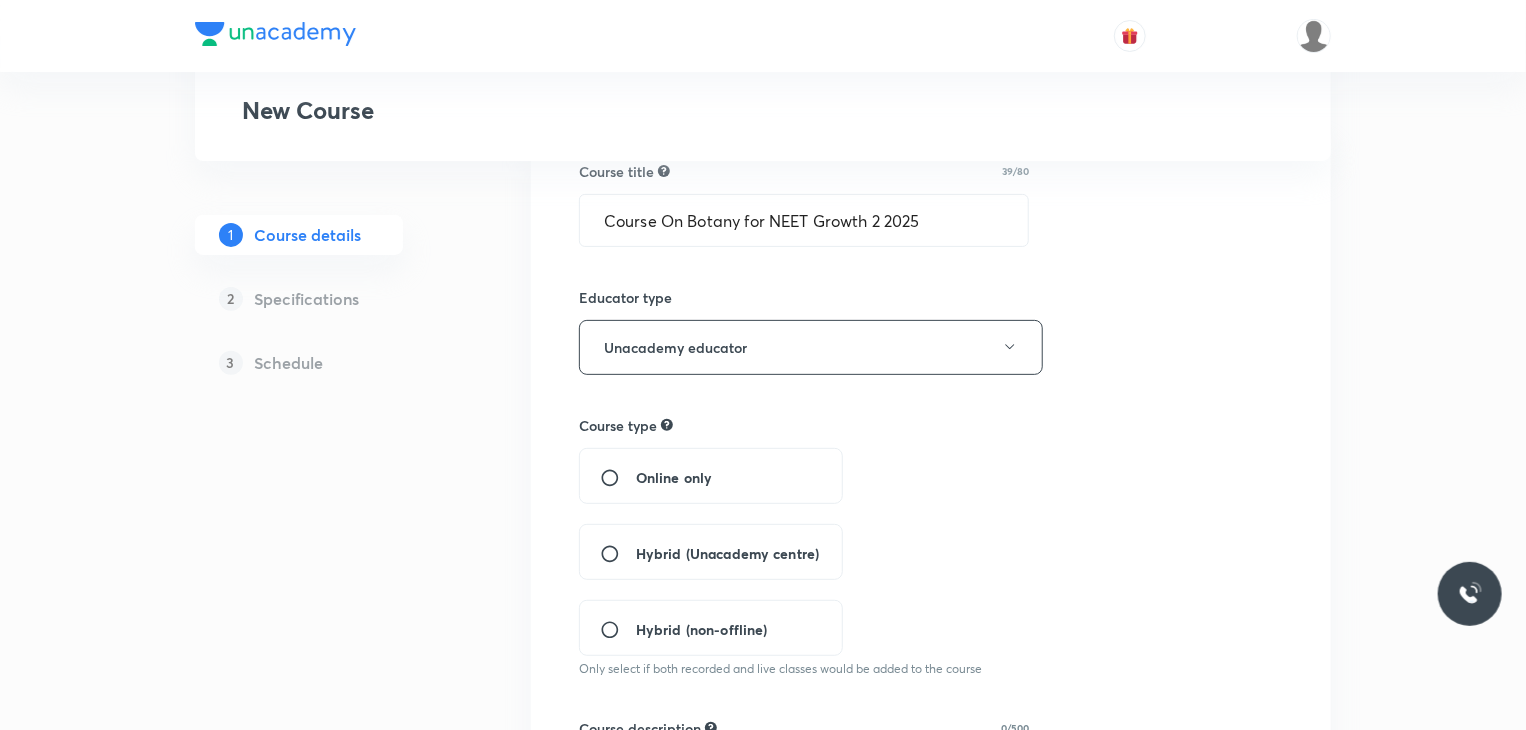 scroll, scrollTop: 187, scrollLeft: 0, axis: vertical 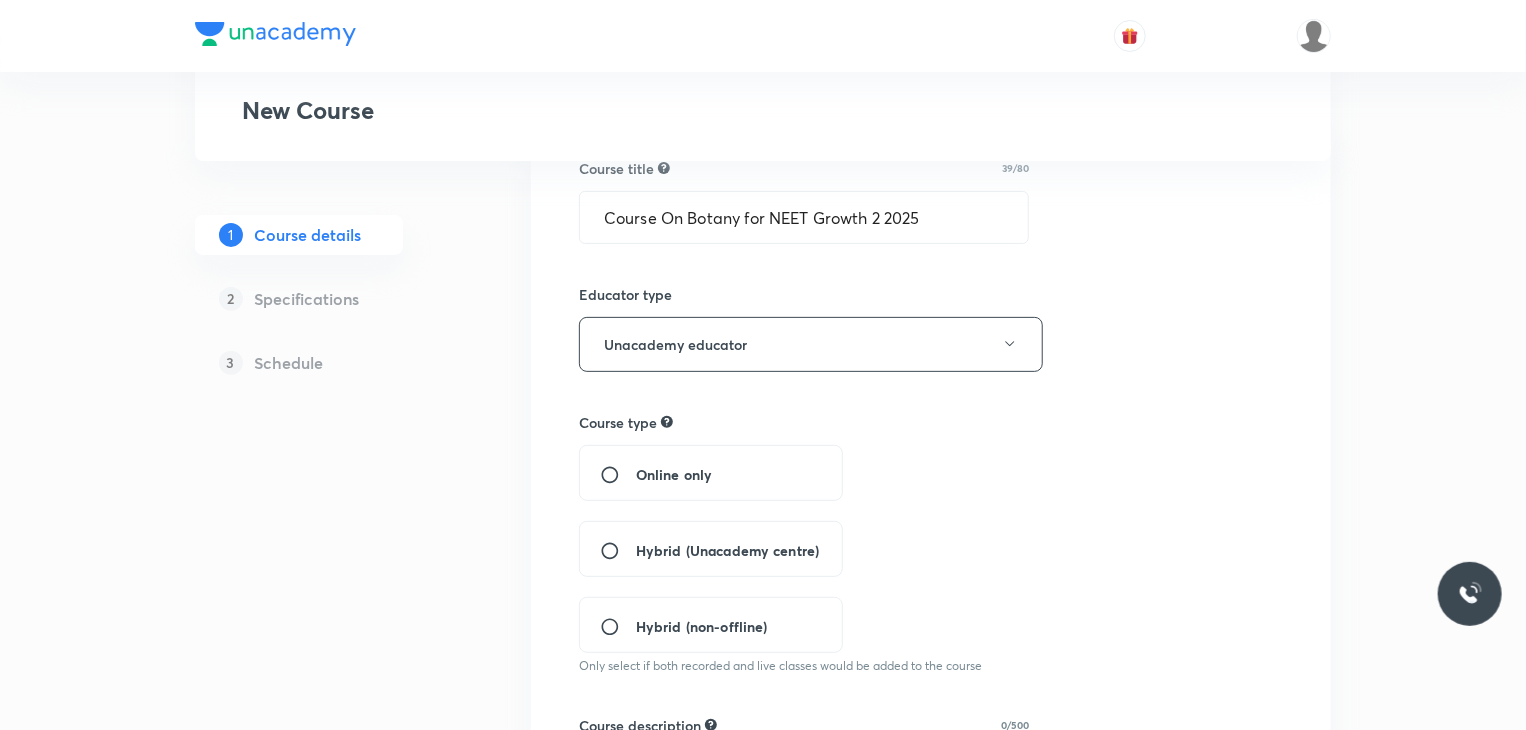 click on "Hybrid (Unacademy centre)" at bounding box center [618, 551] 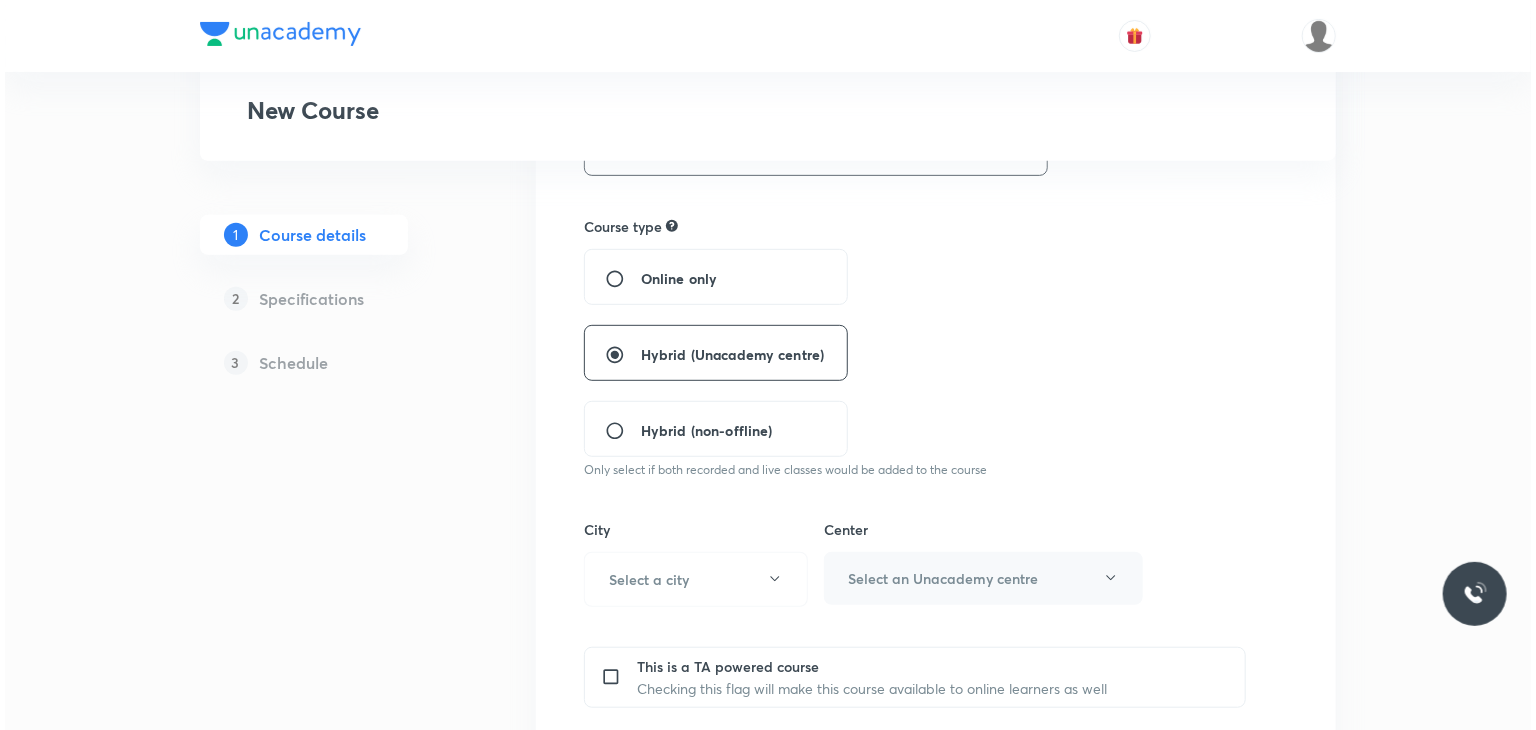 scroll, scrollTop: 390, scrollLeft: 0, axis: vertical 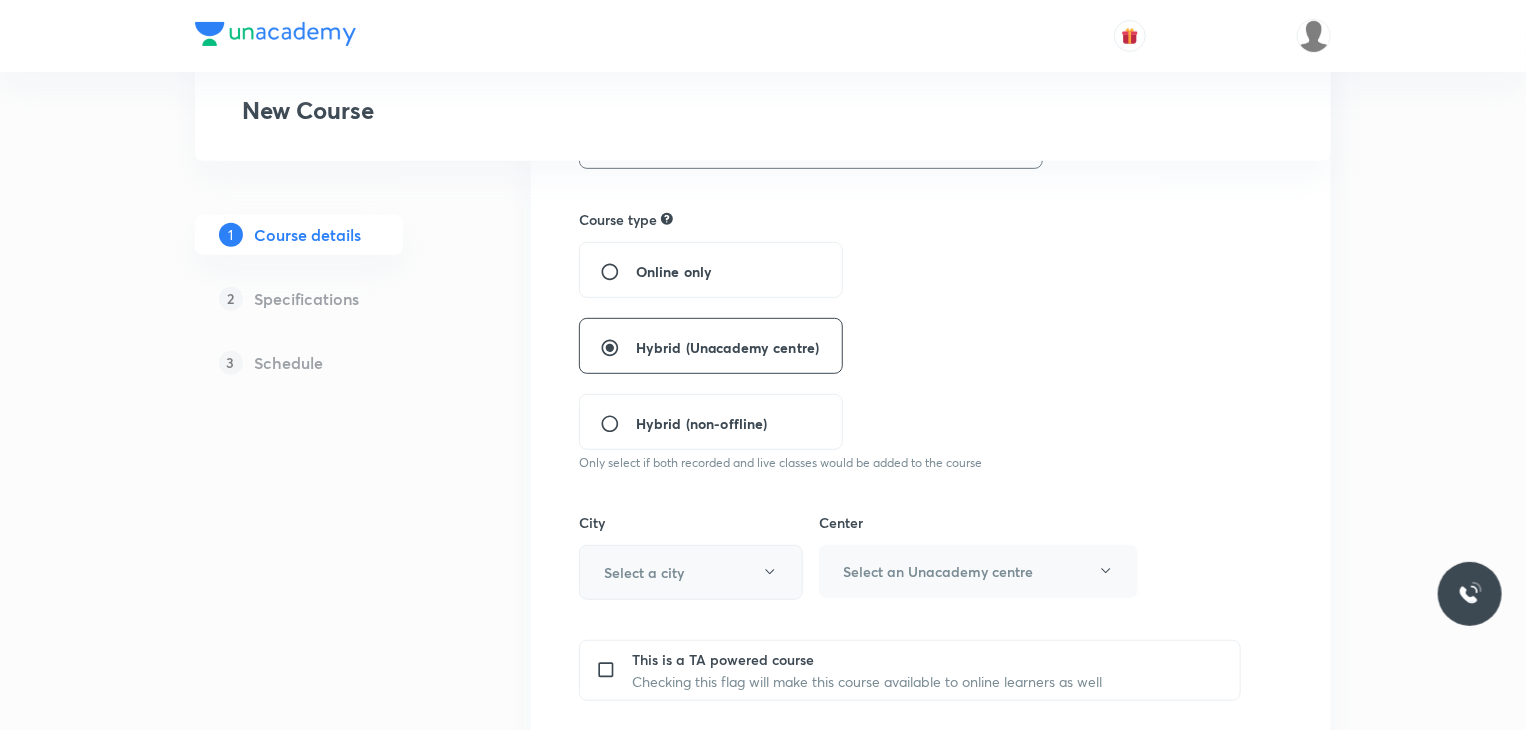 click on "Select a city" at bounding box center [691, 572] 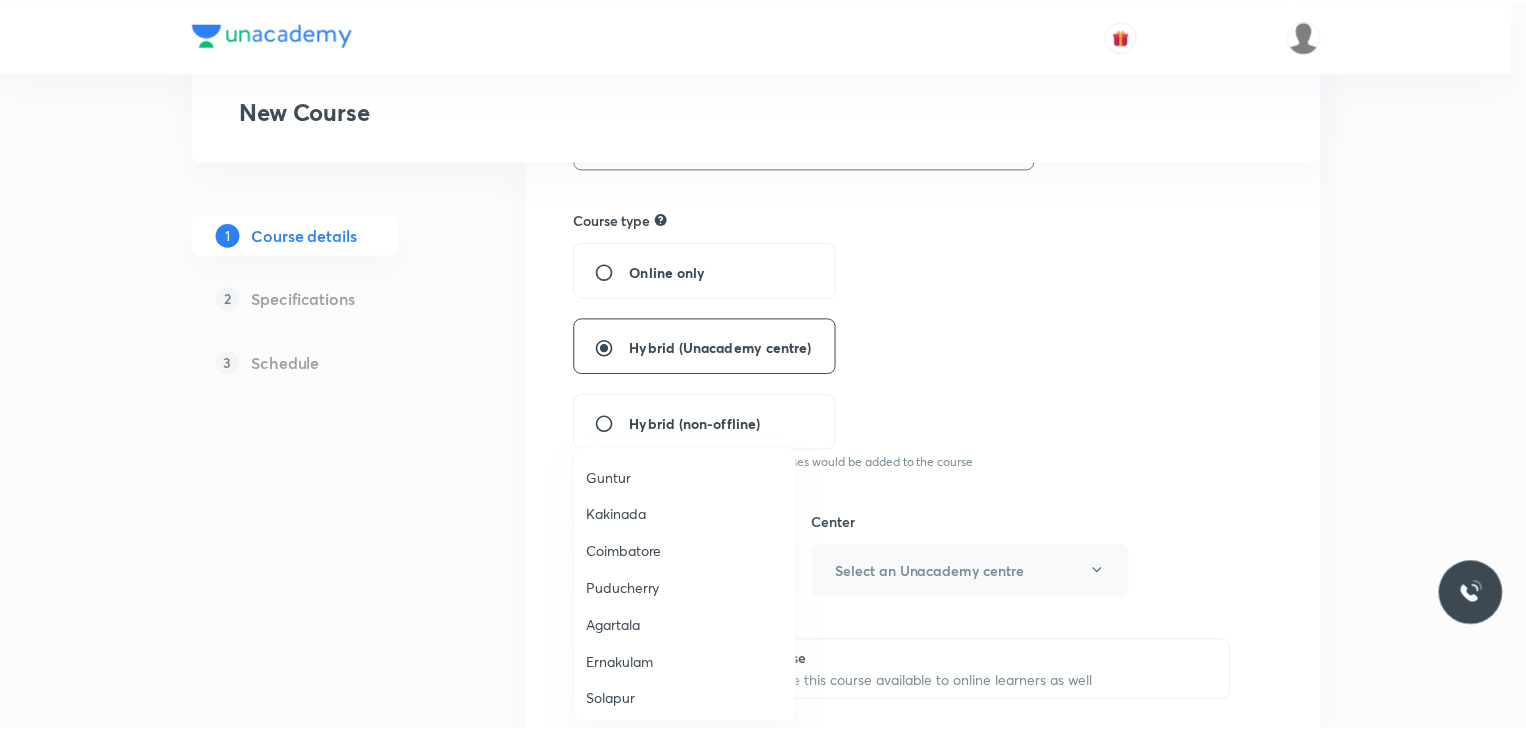 scroll, scrollTop: 778, scrollLeft: 0, axis: vertical 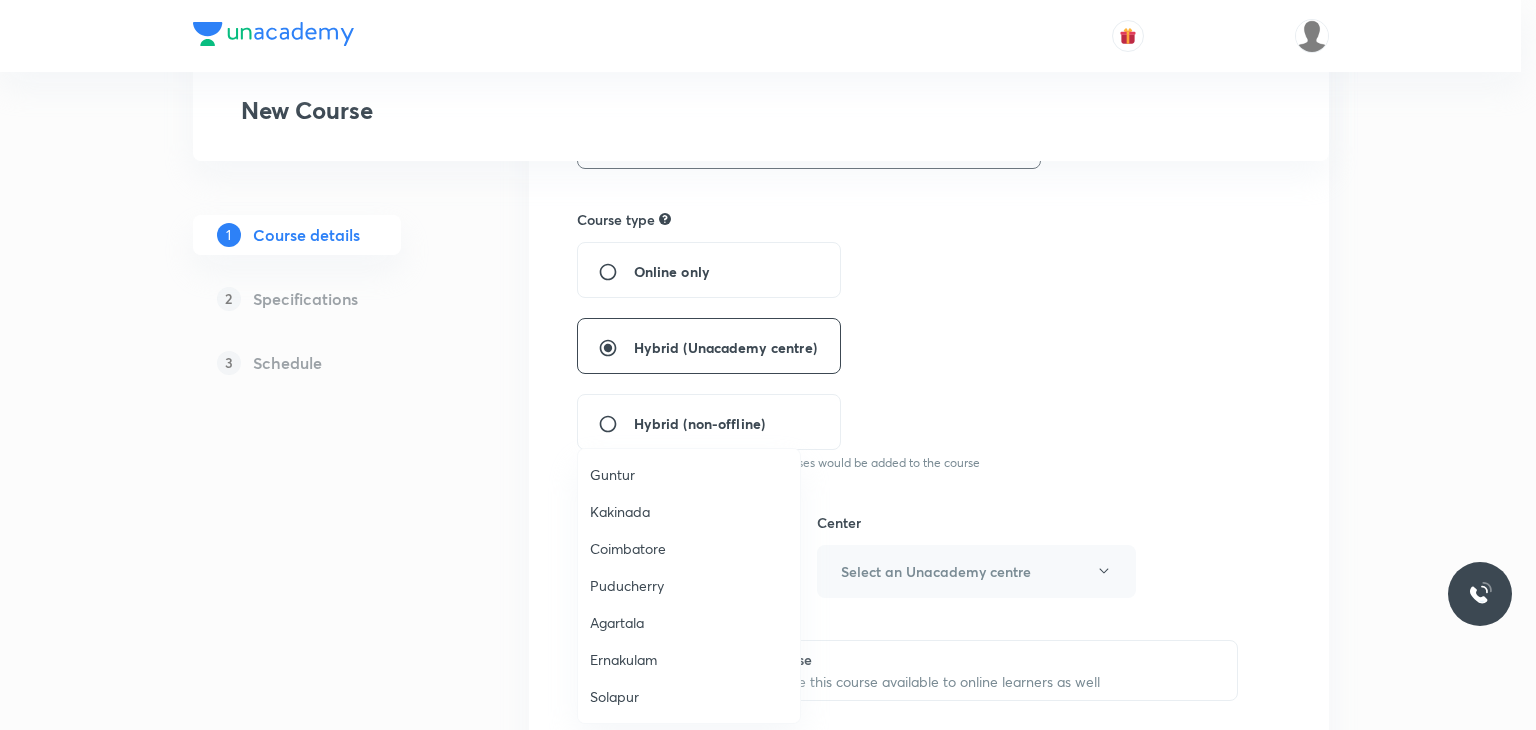 click on "Ernakulam" at bounding box center (689, 659) 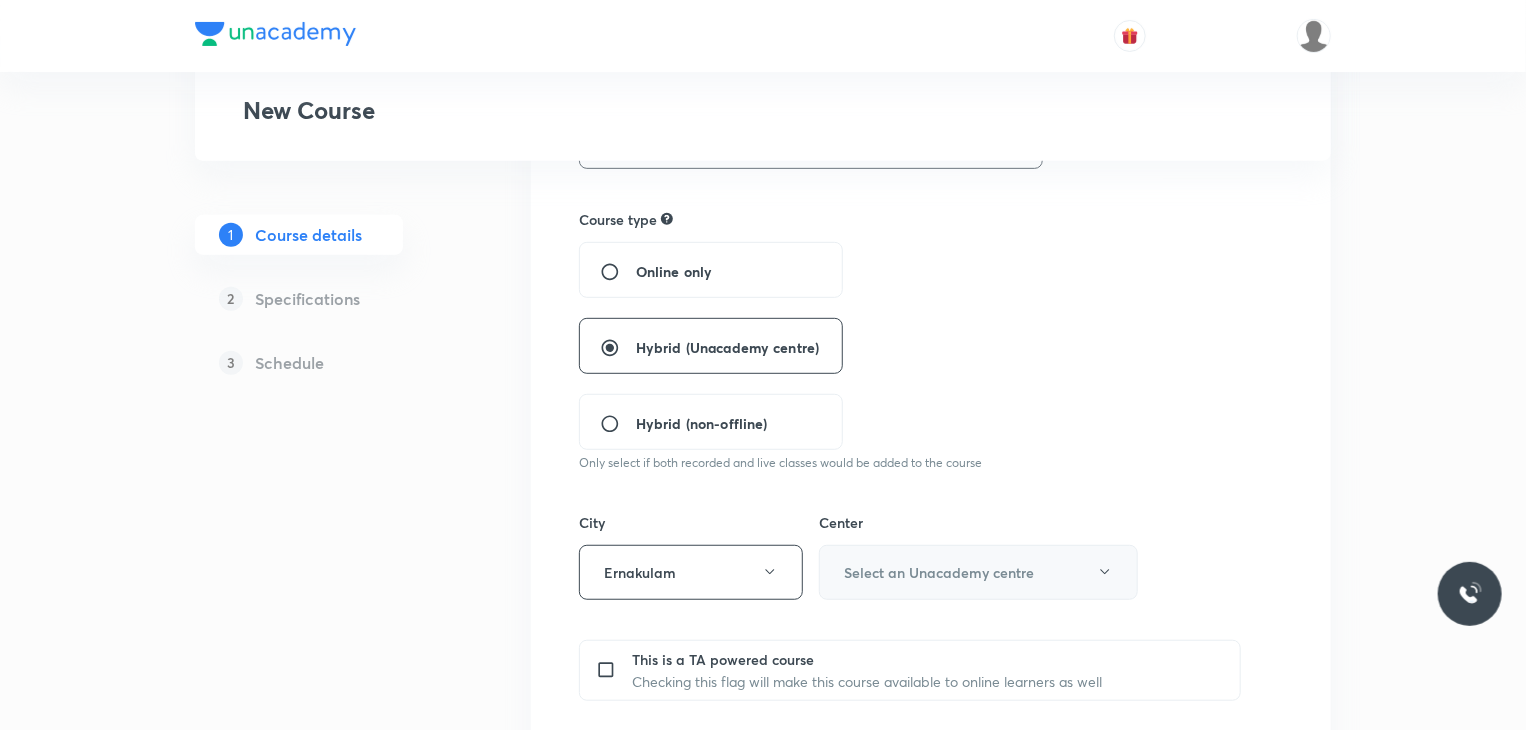 click on "Select an Unacademy centre" at bounding box center [939, 572] 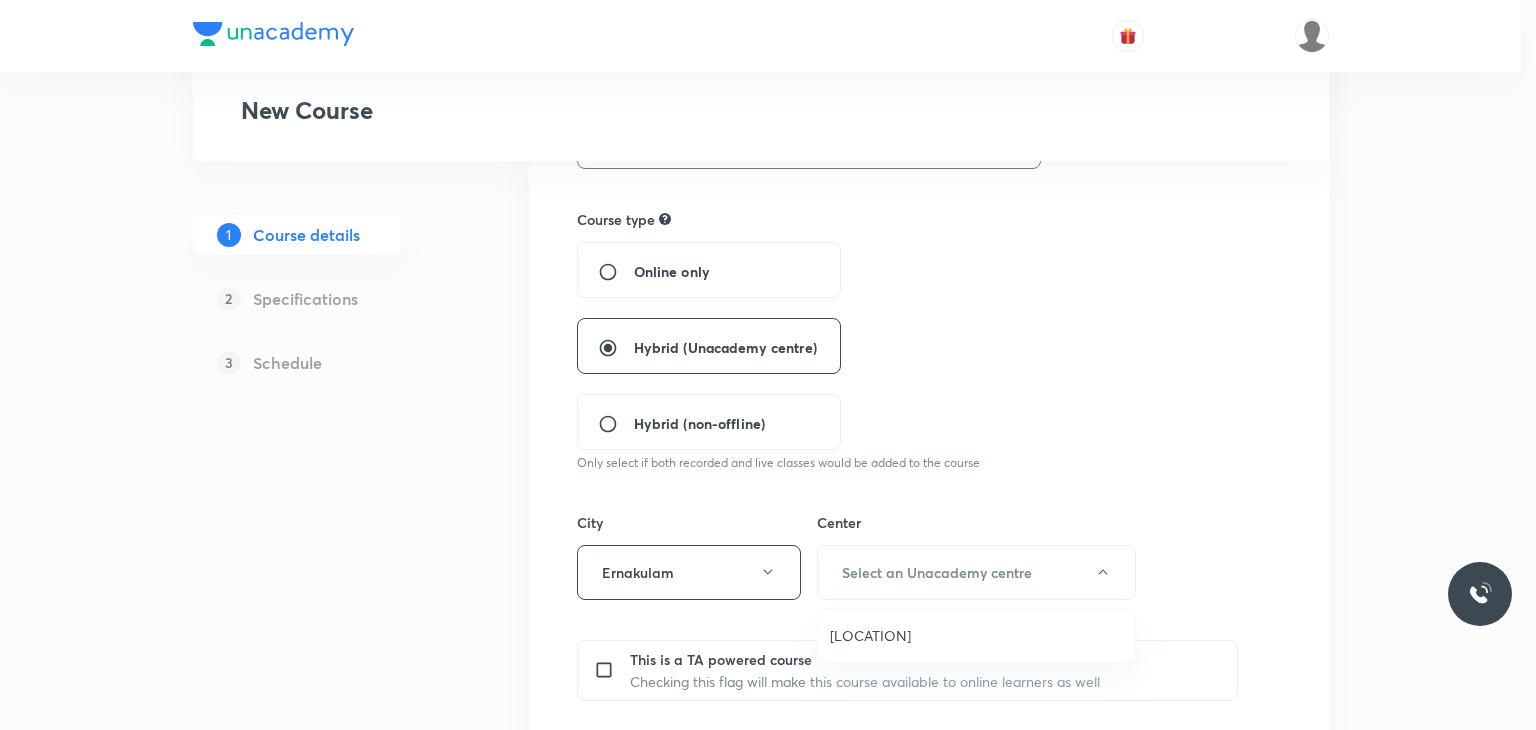 click on "Kathrikadavu Junction" at bounding box center (976, 635) 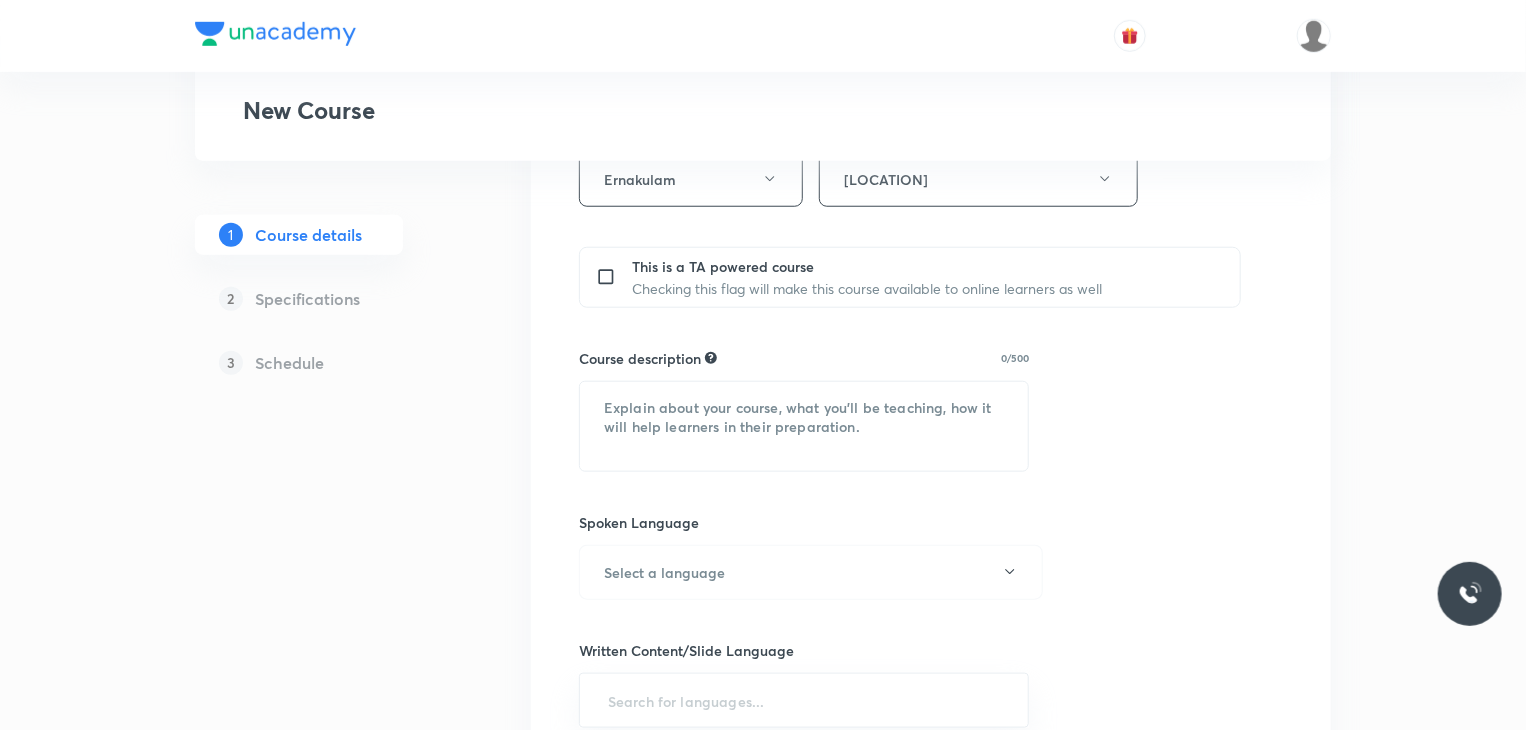 scroll, scrollTop: 784, scrollLeft: 0, axis: vertical 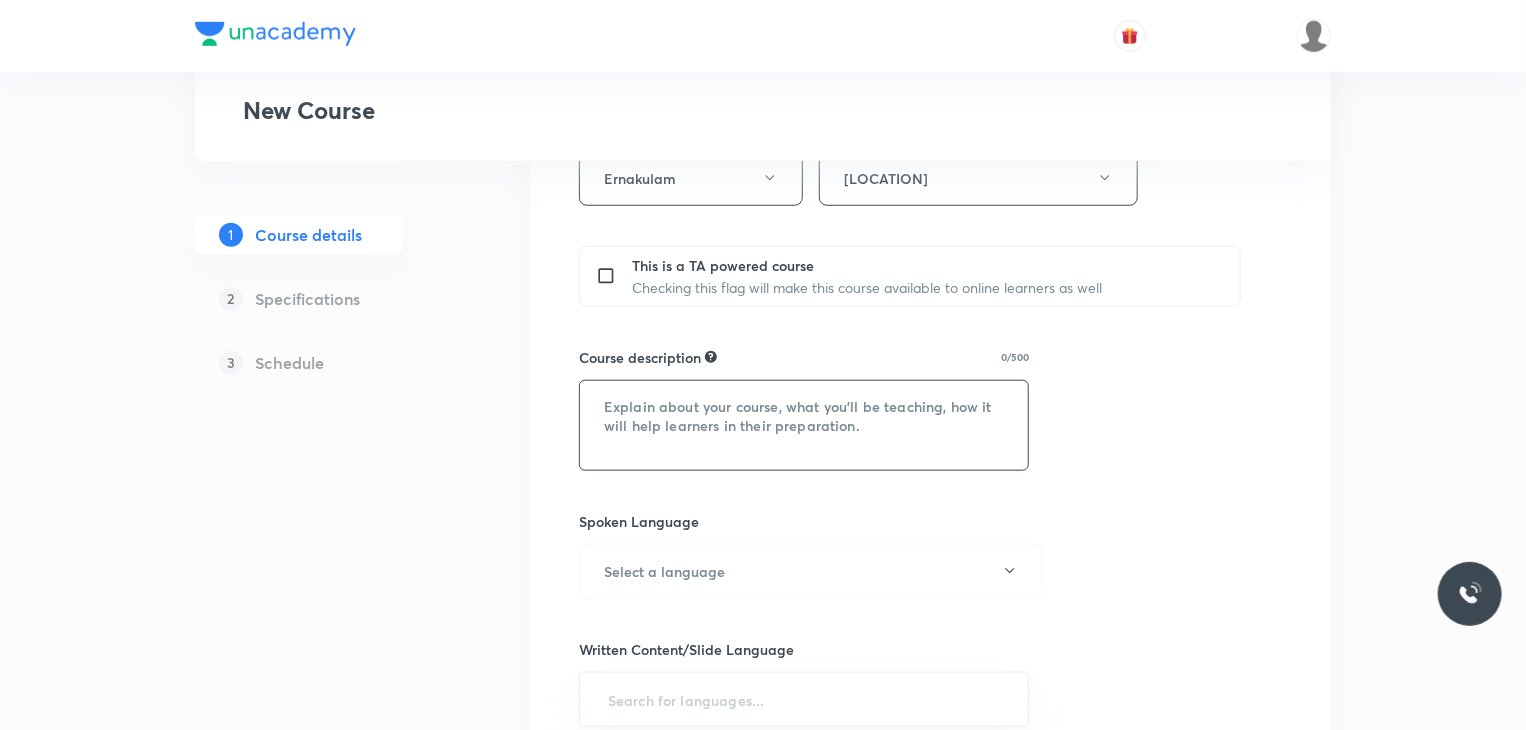 click at bounding box center (804, 425) 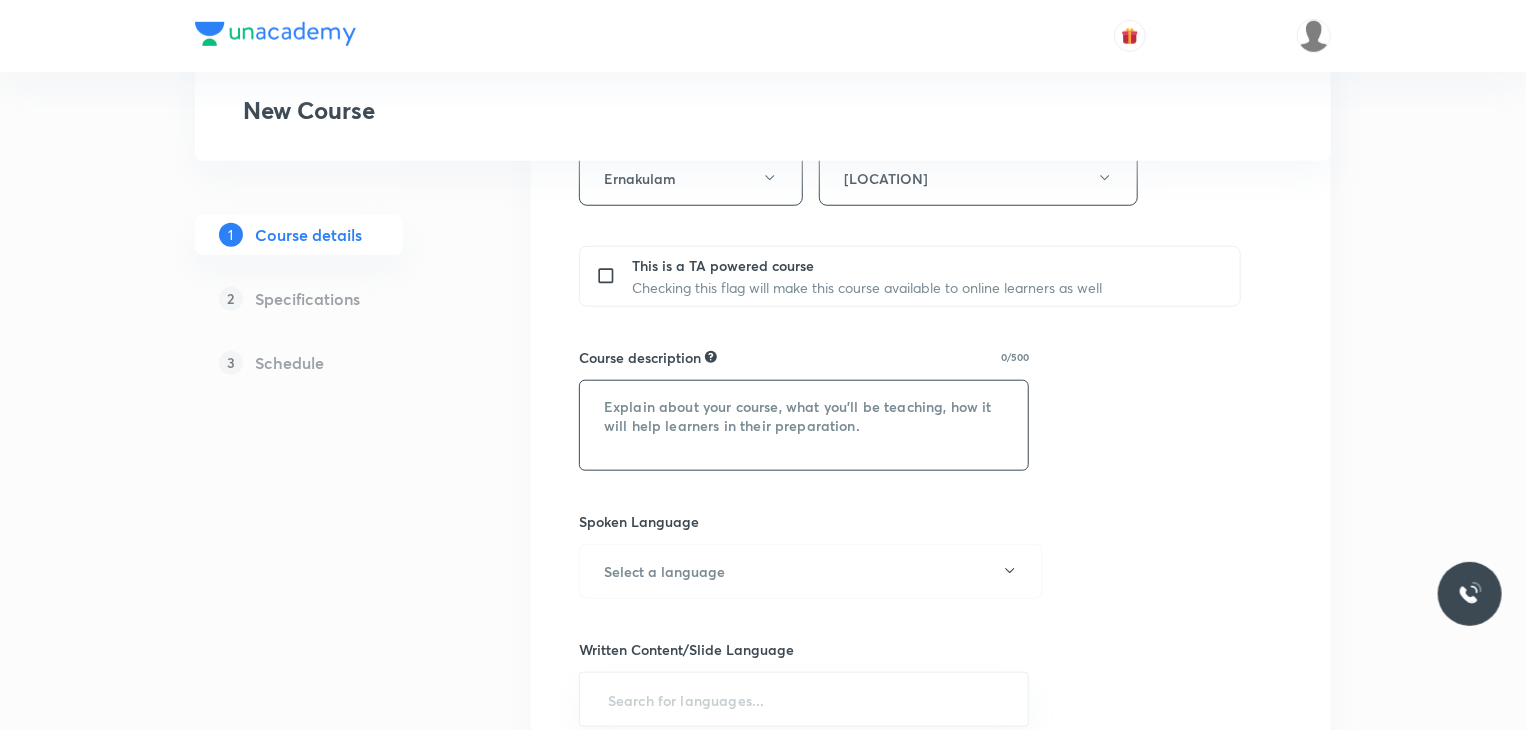 paste on ""In this course, Arun R Nair will provide in-depth knowledge of Botany. The course will
be helpful for aspirants preparing for NEET UG. All doubts related to the topic will be
clarified during the doubt-clearing sessions in the course. The course will be covered in English and the notes will be provided in English"" 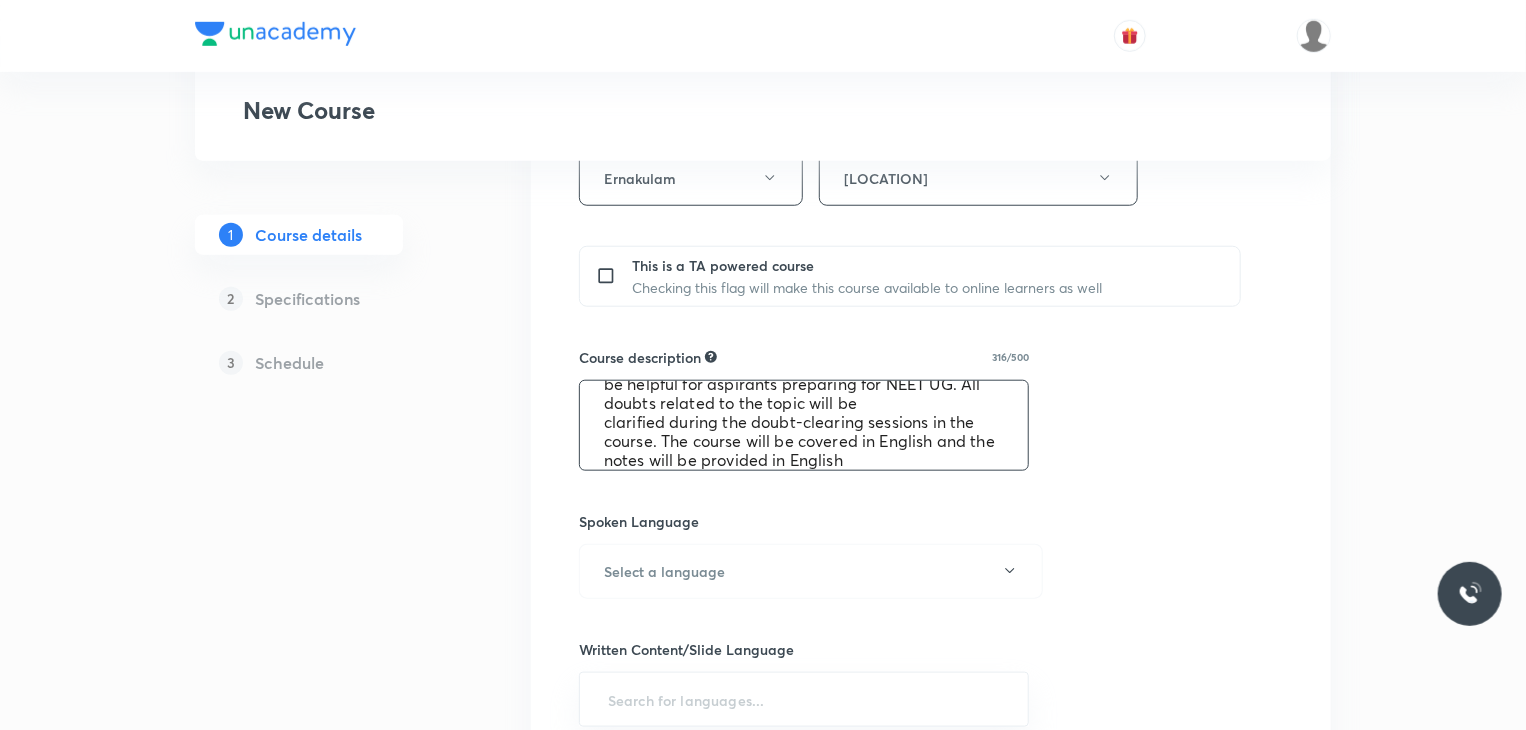scroll, scrollTop: 76, scrollLeft: 0, axis: vertical 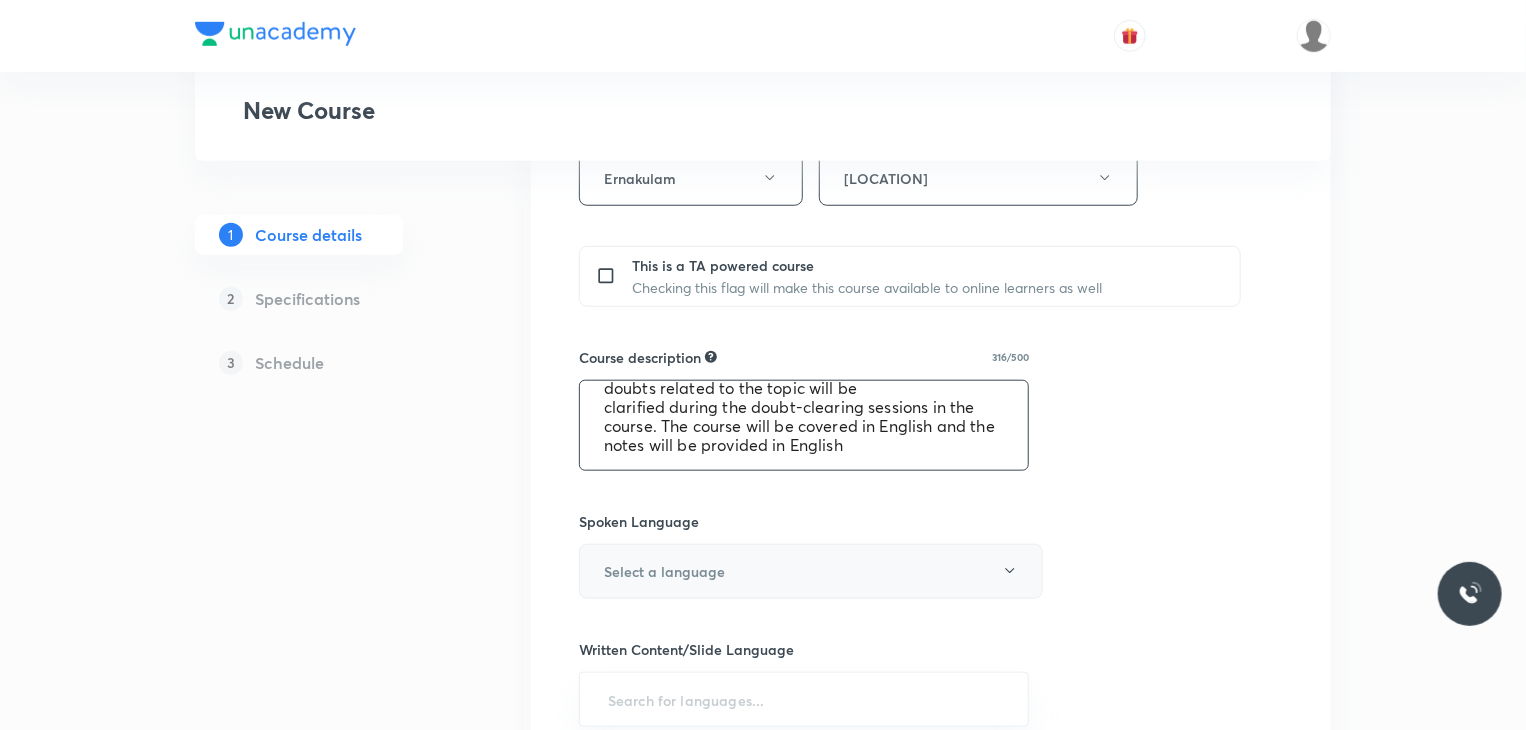 type on ""In this course, Arun R Nair will provide in-depth knowledge of Botany. The course will
be helpful for aspirants preparing for NEET UG. All doubts related to the topic will be
clarified during the doubt-clearing sessions in the course. The course will be covered in English and the notes will be provided in English"" 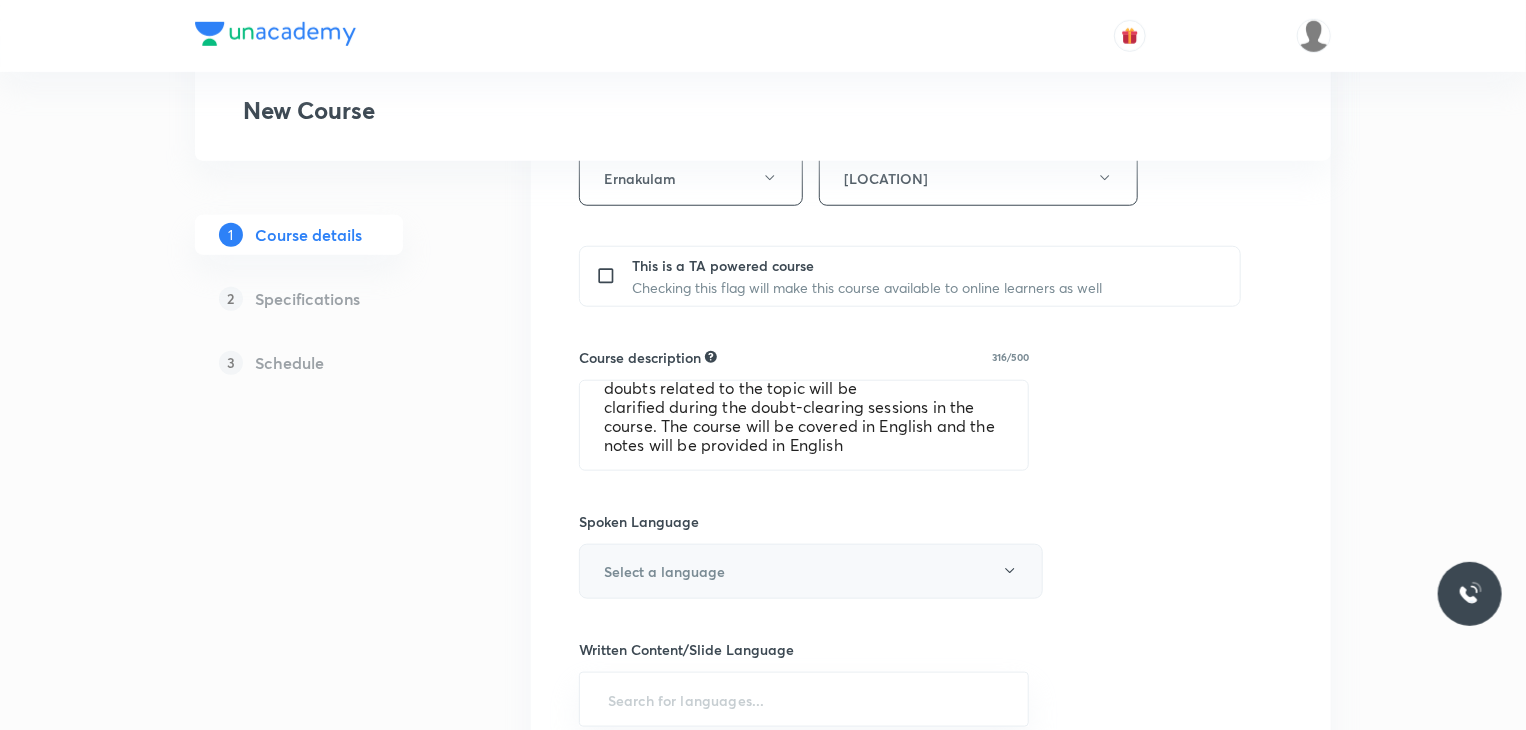 click on "Select a language" at bounding box center [664, 571] 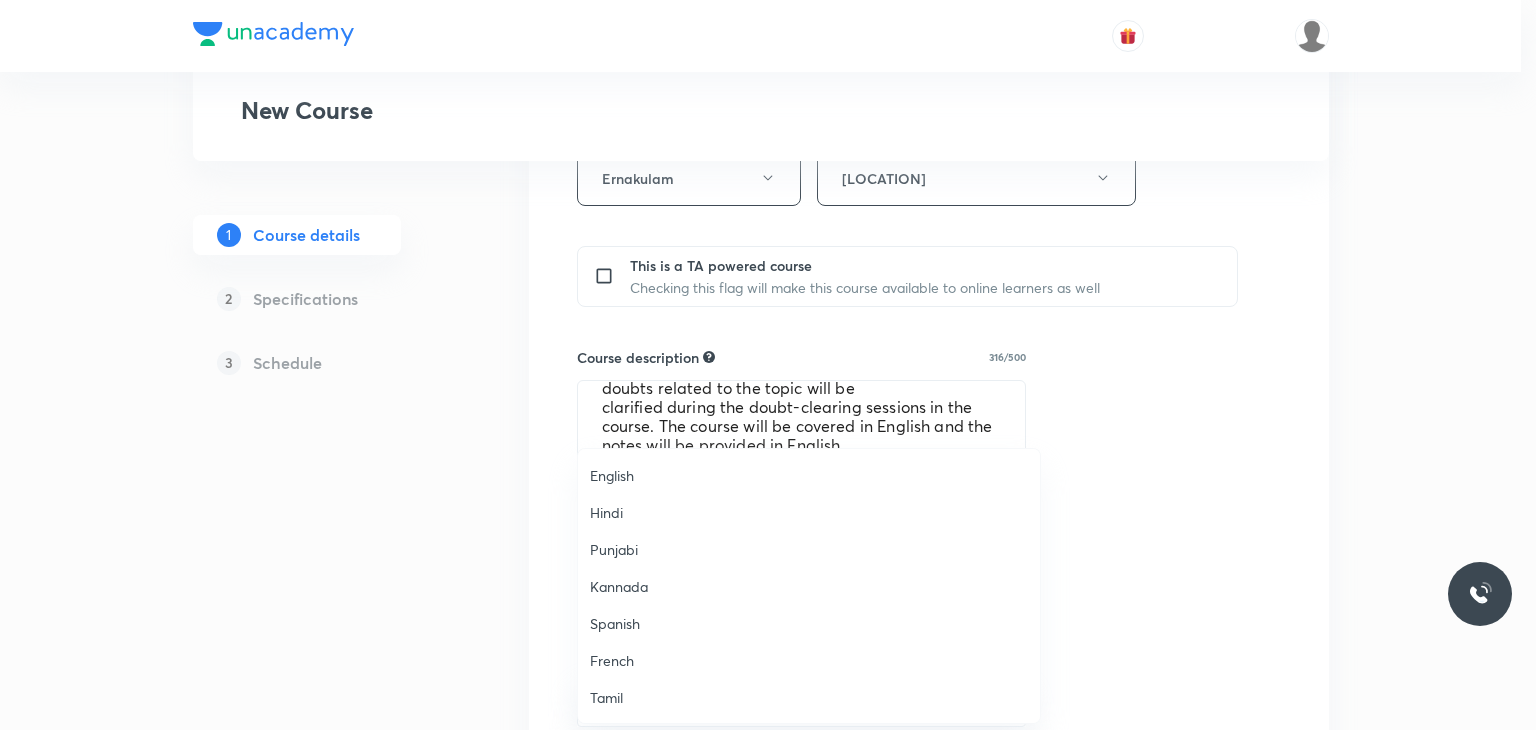 click on "English" at bounding box center [809, 475] 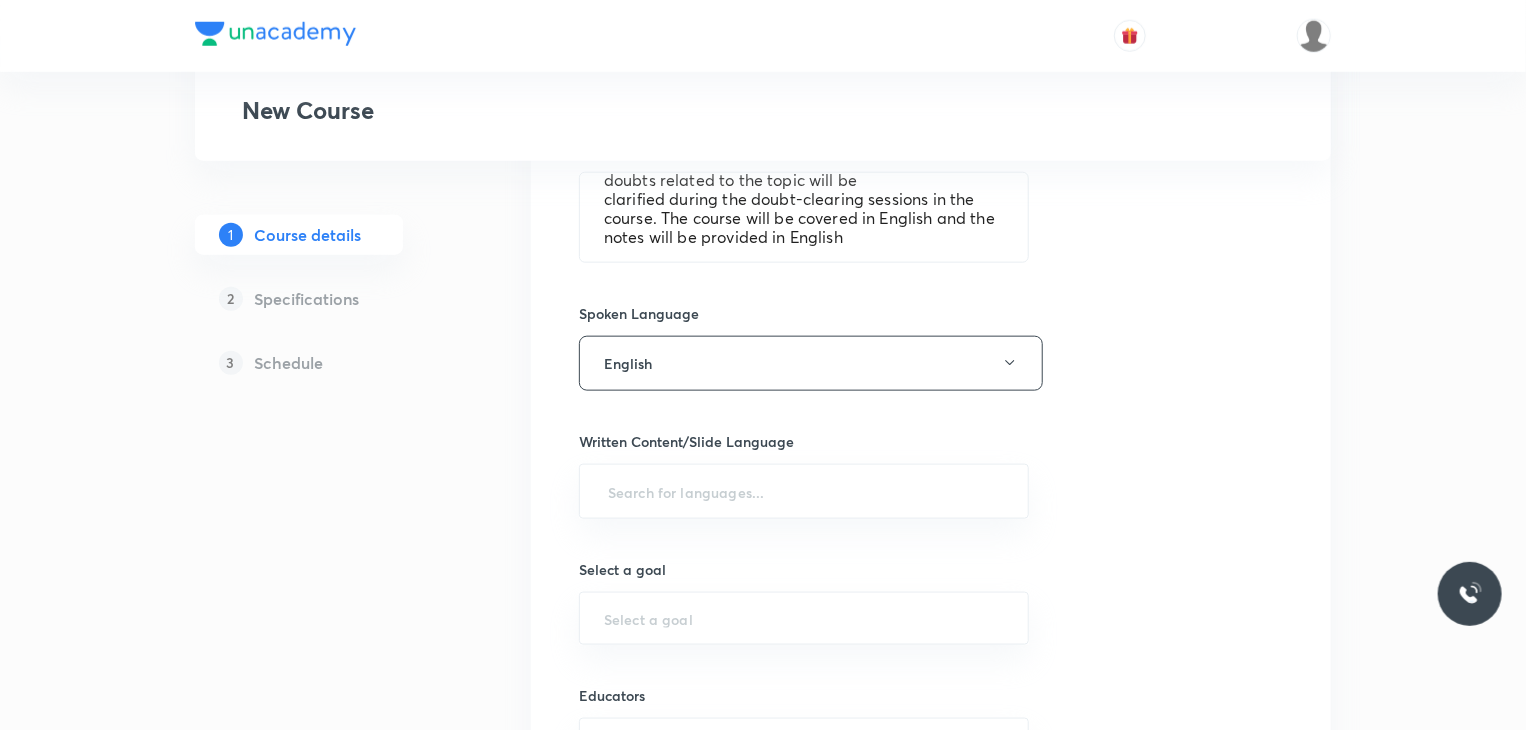 scroll, scrollTop: 1000, scrollLeft: 0, axis: vertical 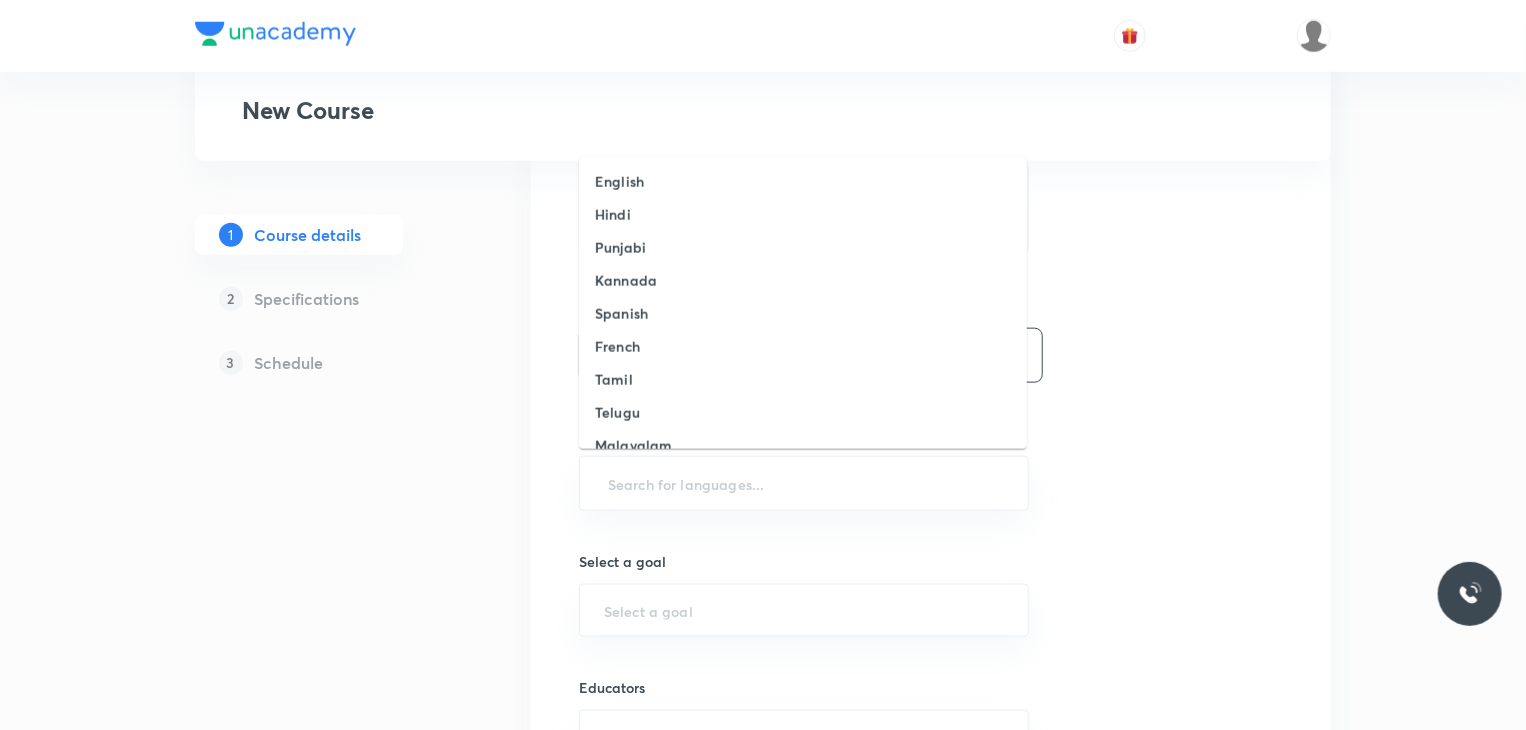 click at bounding box center (804, 483) 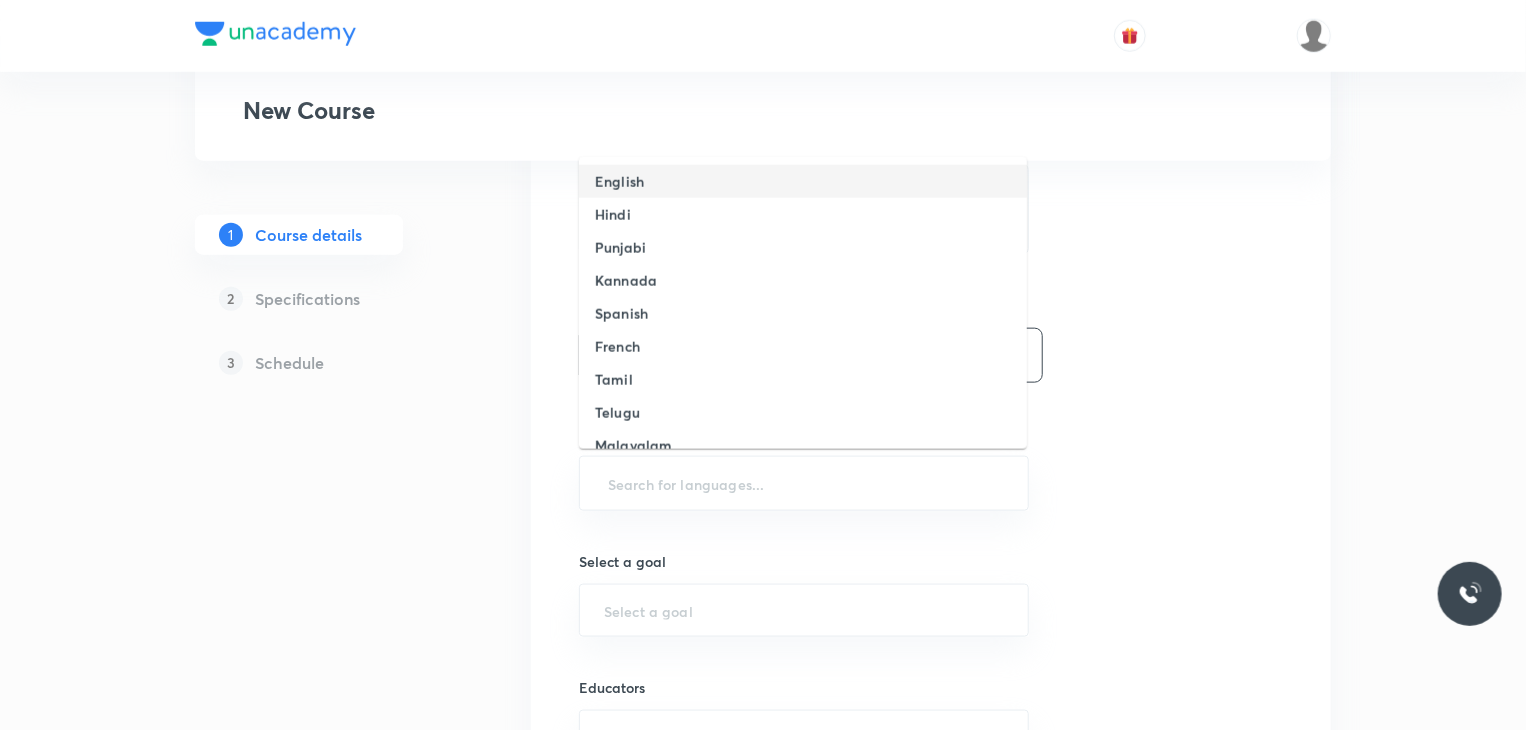 click on "English" at bounding box center [803, 181] 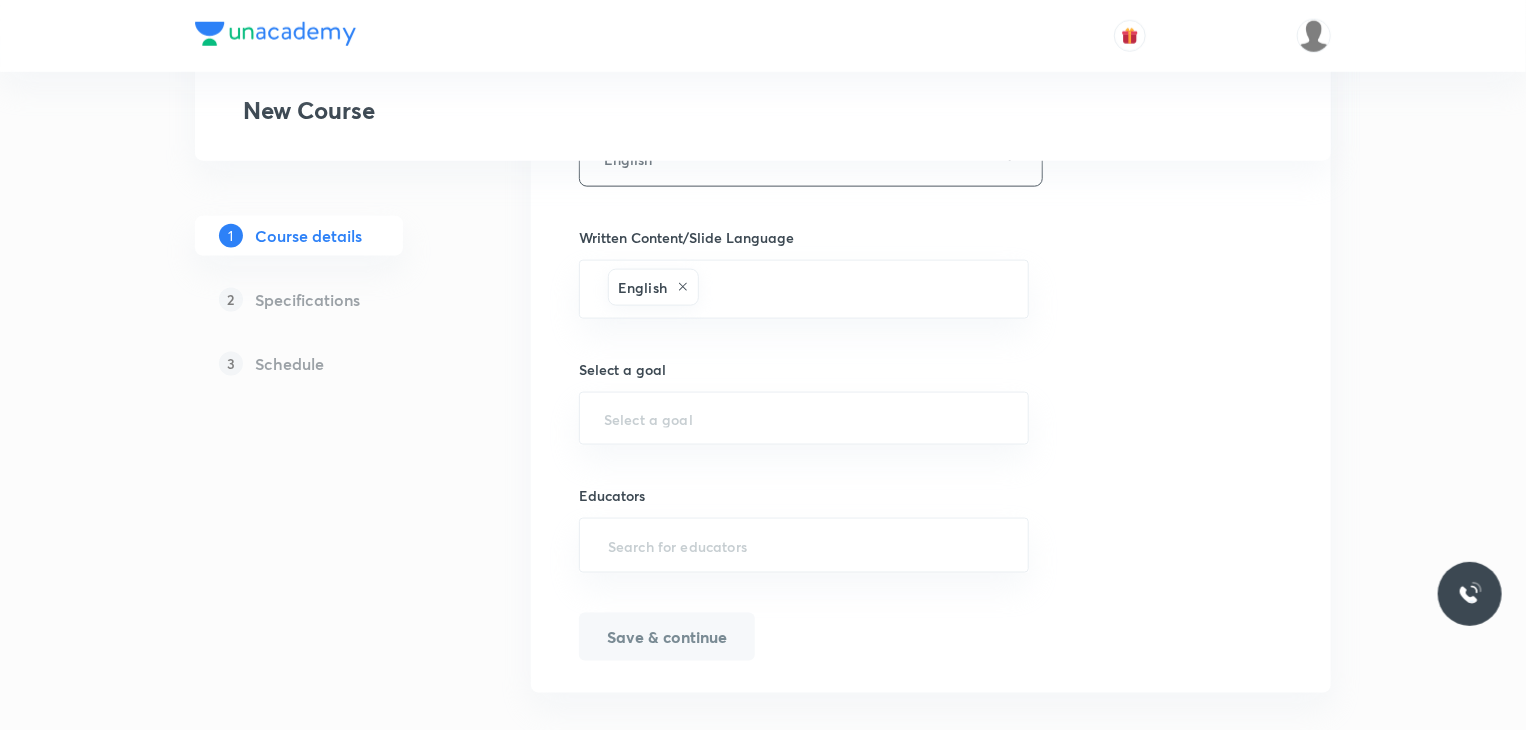 scroll, scrollTop: 1219, scrollLeft: 0, axis: vertical 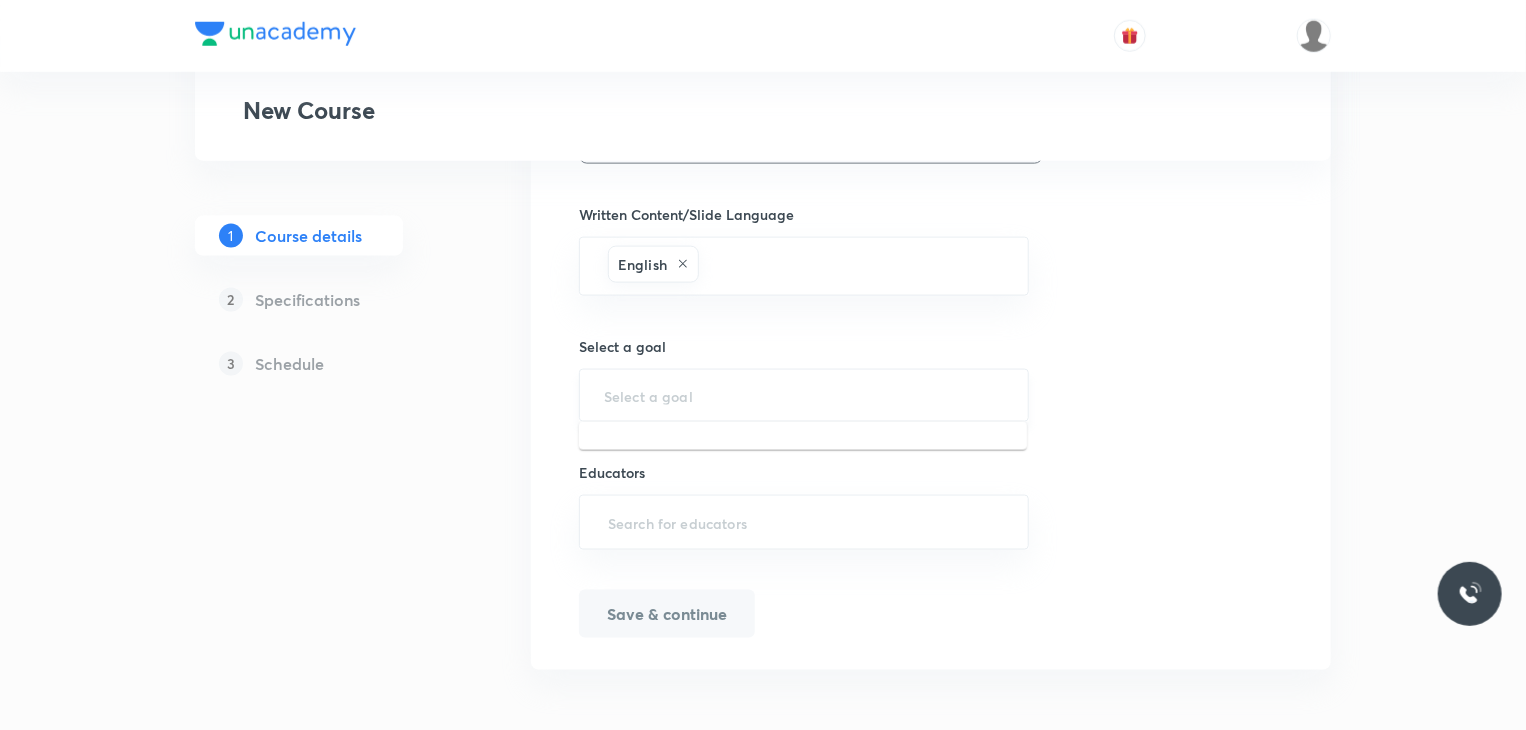 click at bounding box center [804, 395] 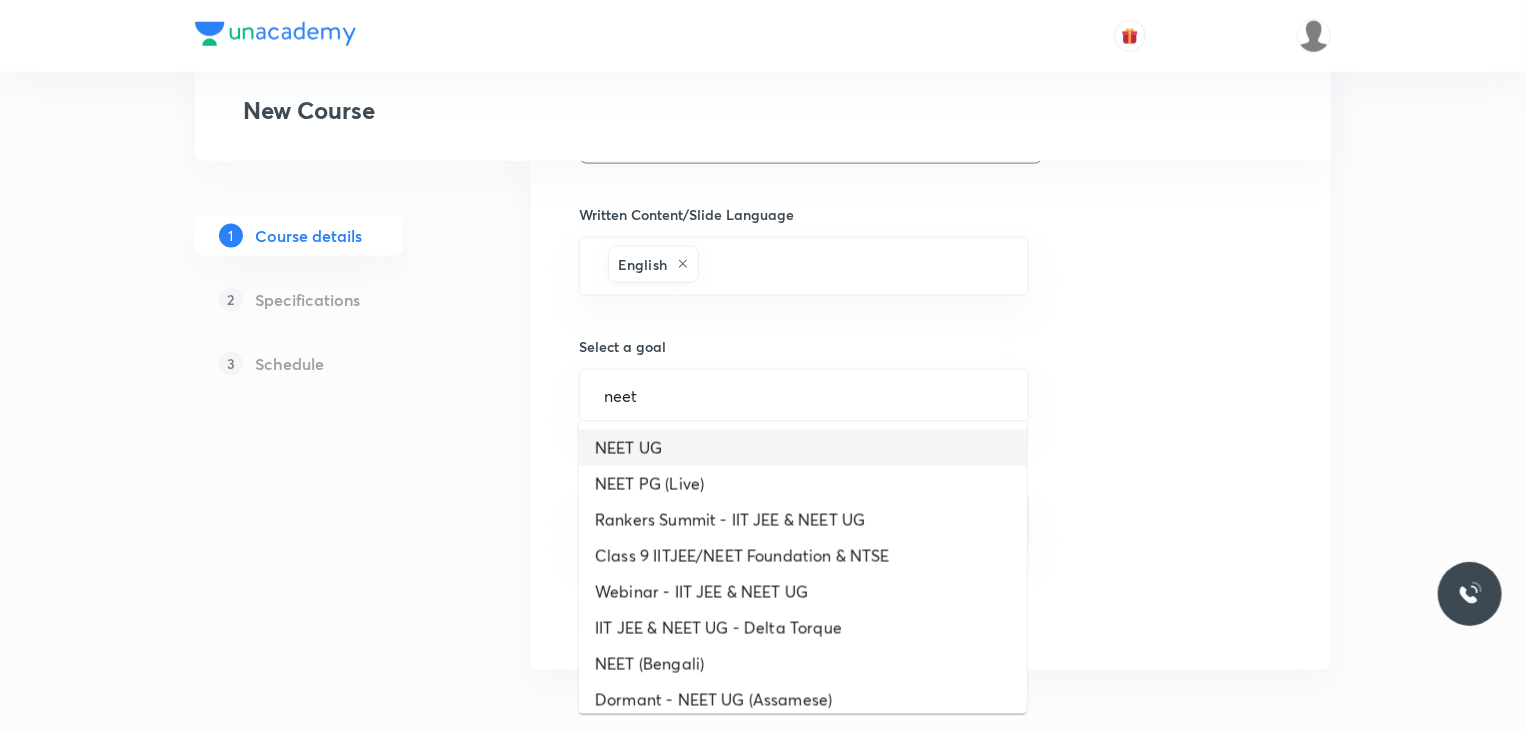 click on "NEET UG" at bounding box center (803, 448) 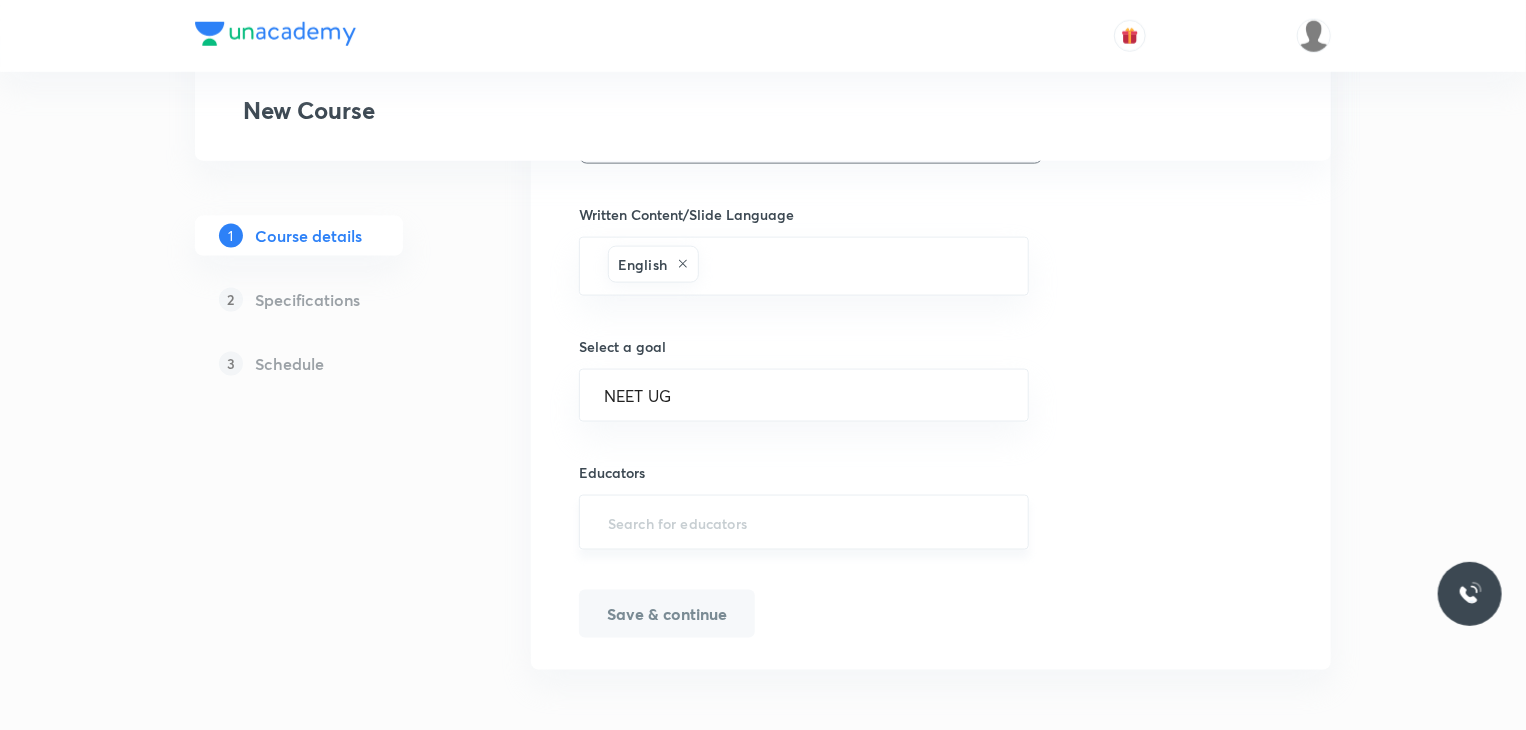 click at bounding box center [804, 522] 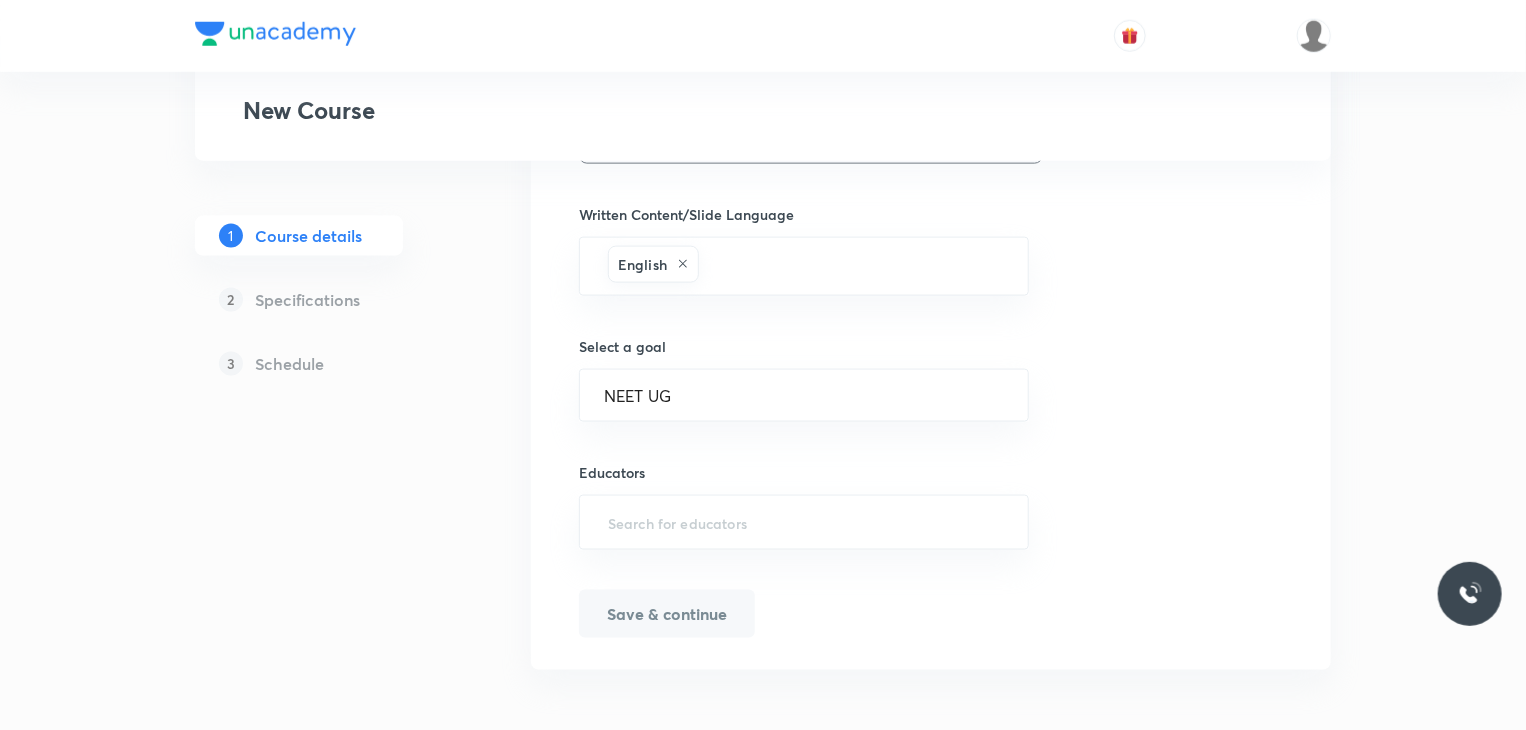 paste on "unacademy-user-GKO5XEB9OC3C" 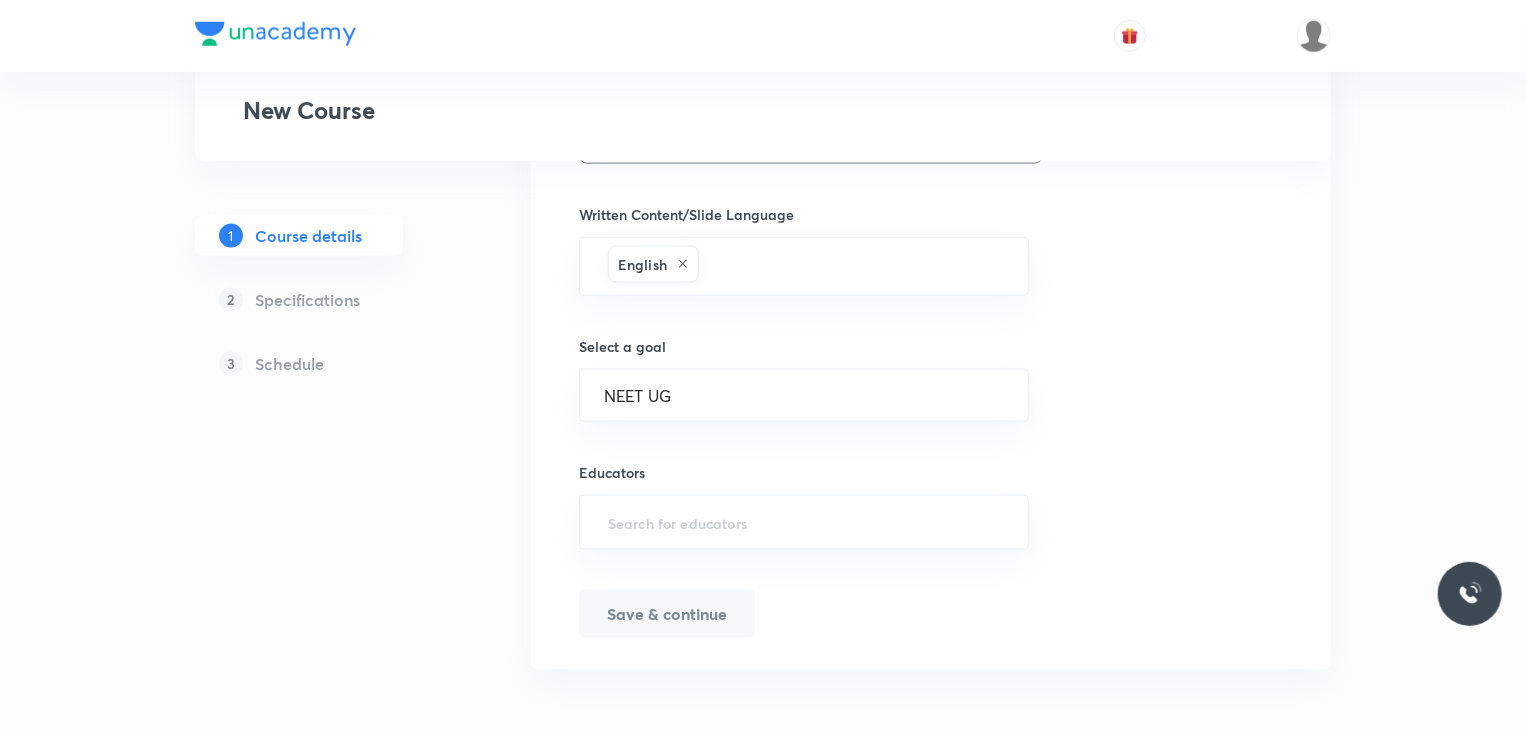 type on "unacademy-user-GKO5XEB9OC3C" 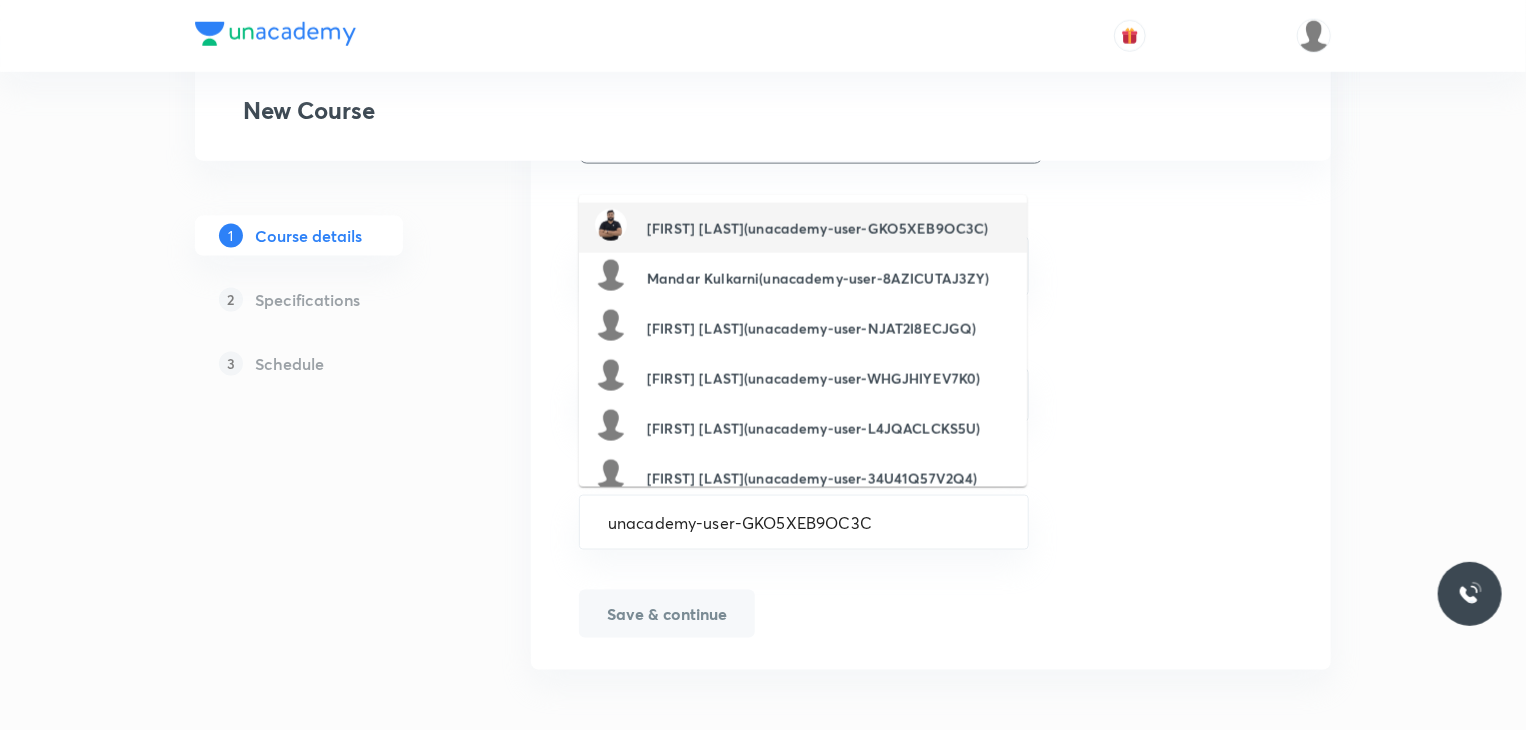 click on "Arun R Nair(unacademy-user-GKO5XEB9OC3C)" at bounding box center (817, 228) 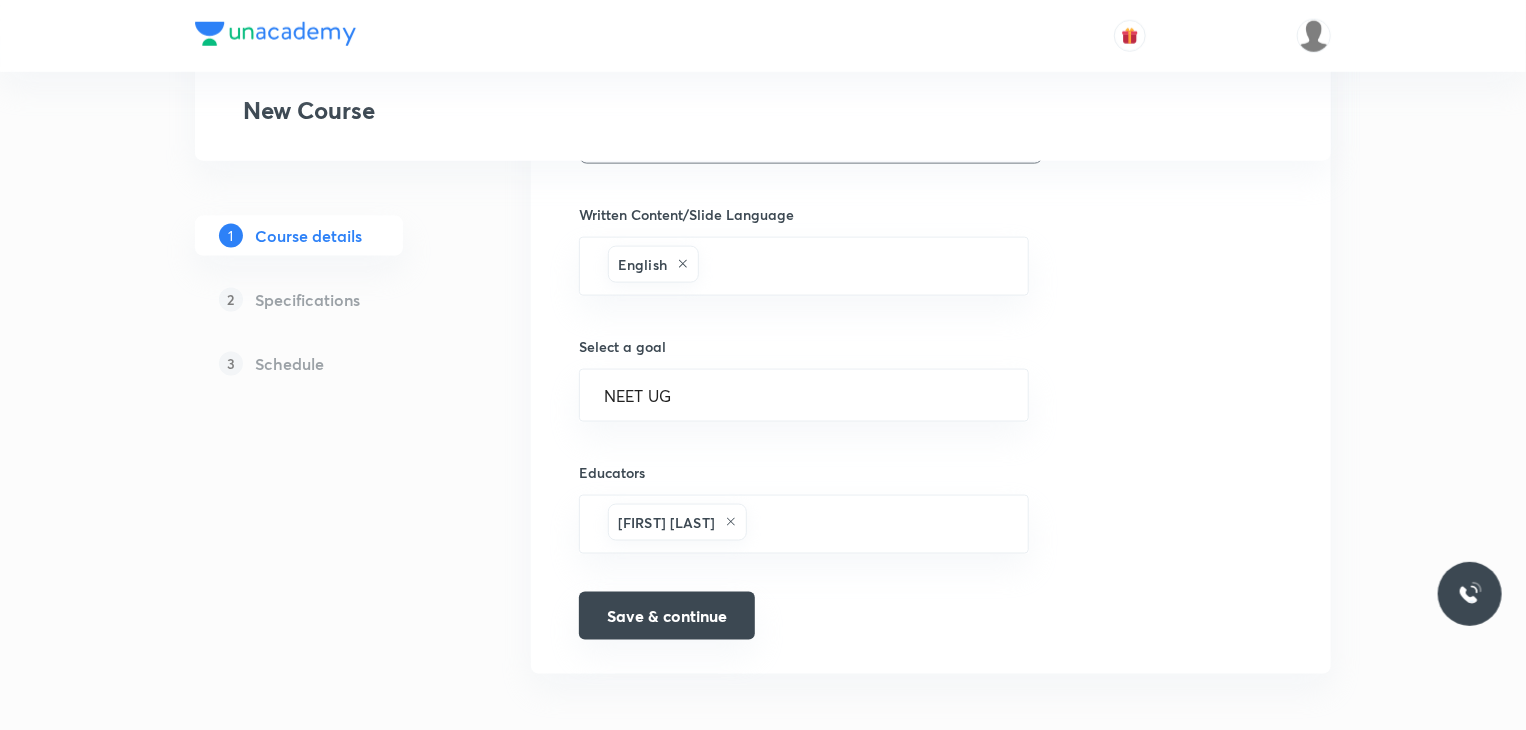 click on "Save & continue" at bounding box center (667, 616) 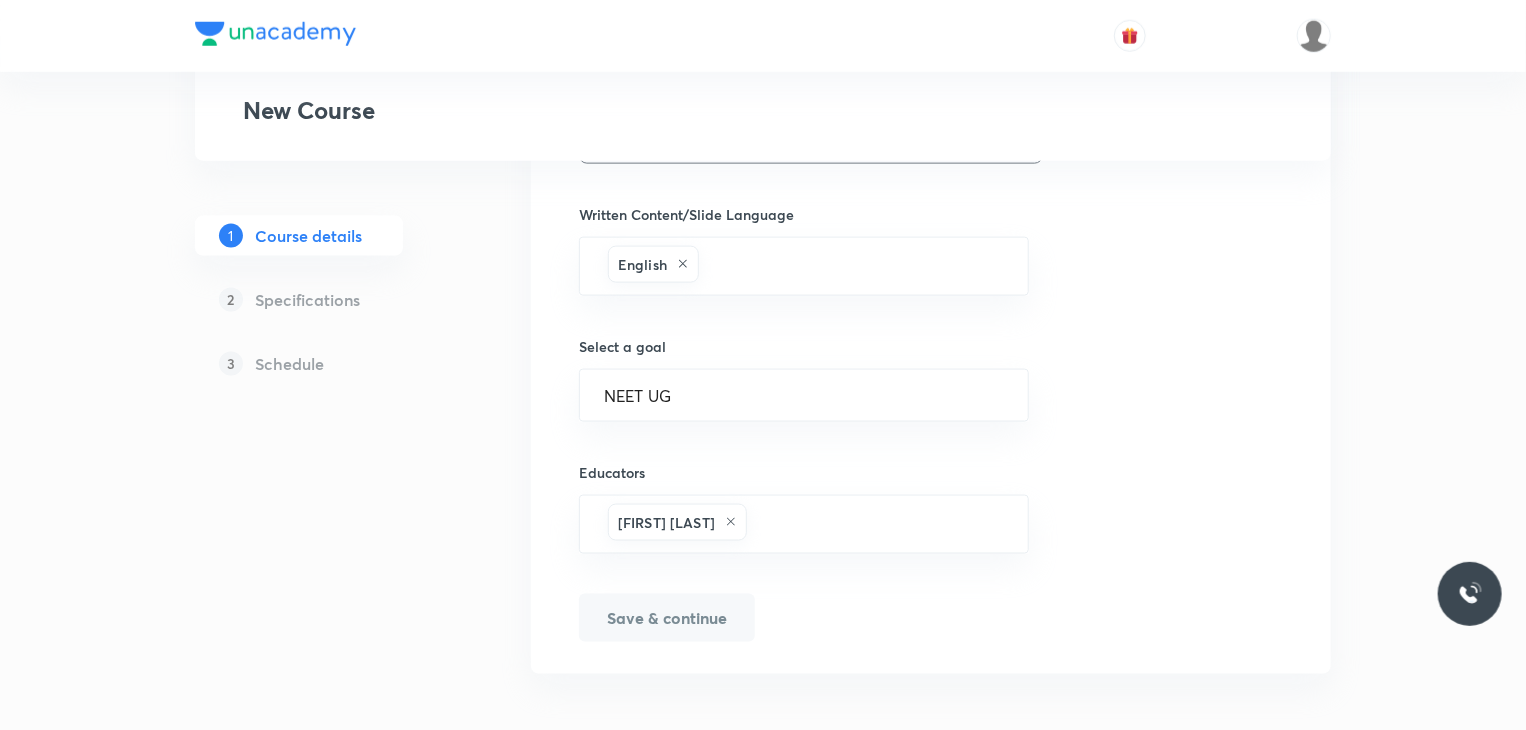 scroll, scrollTop: 1244, scrollLeft: 0, axis: vertical 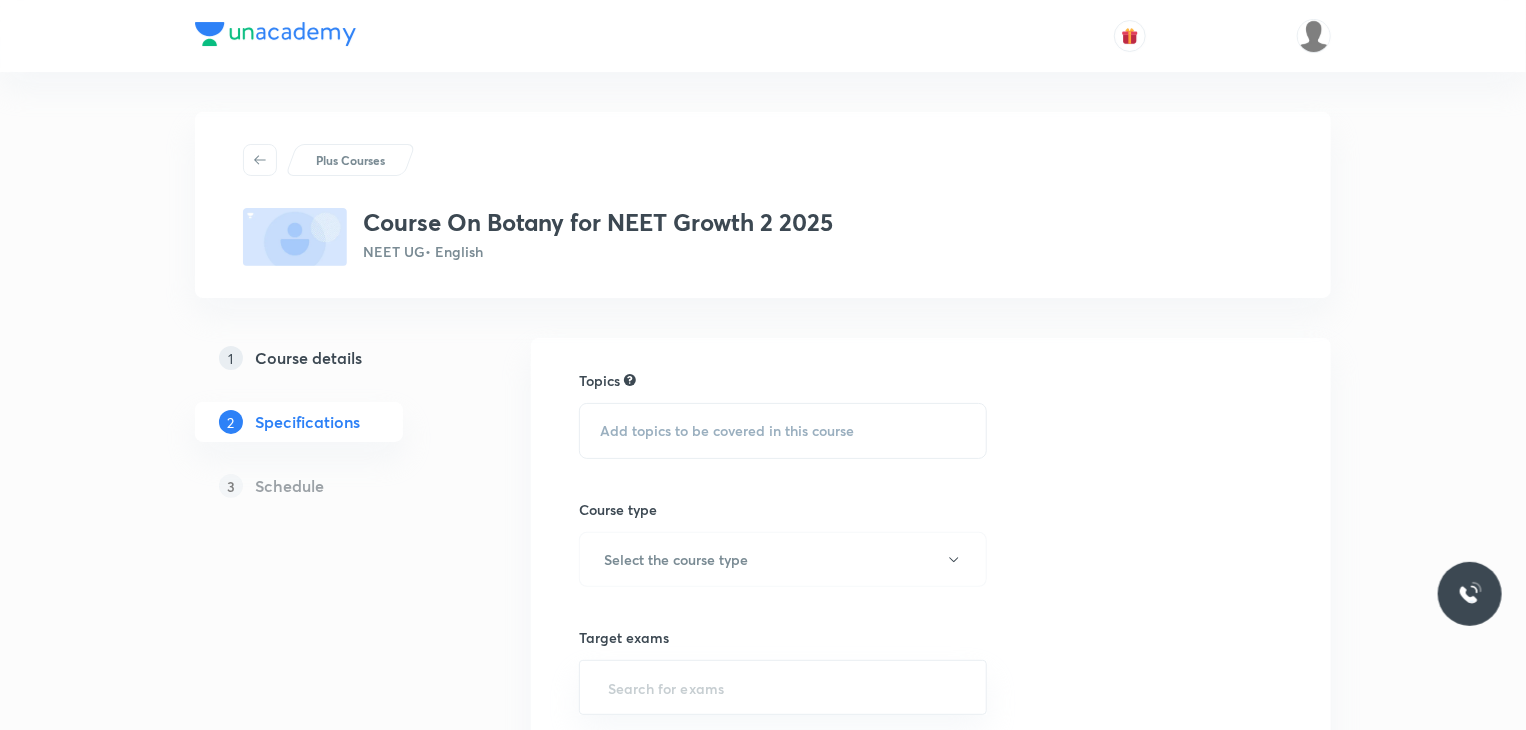 click on "Add topics to be covered in this course" at bounding box center [727, 431] 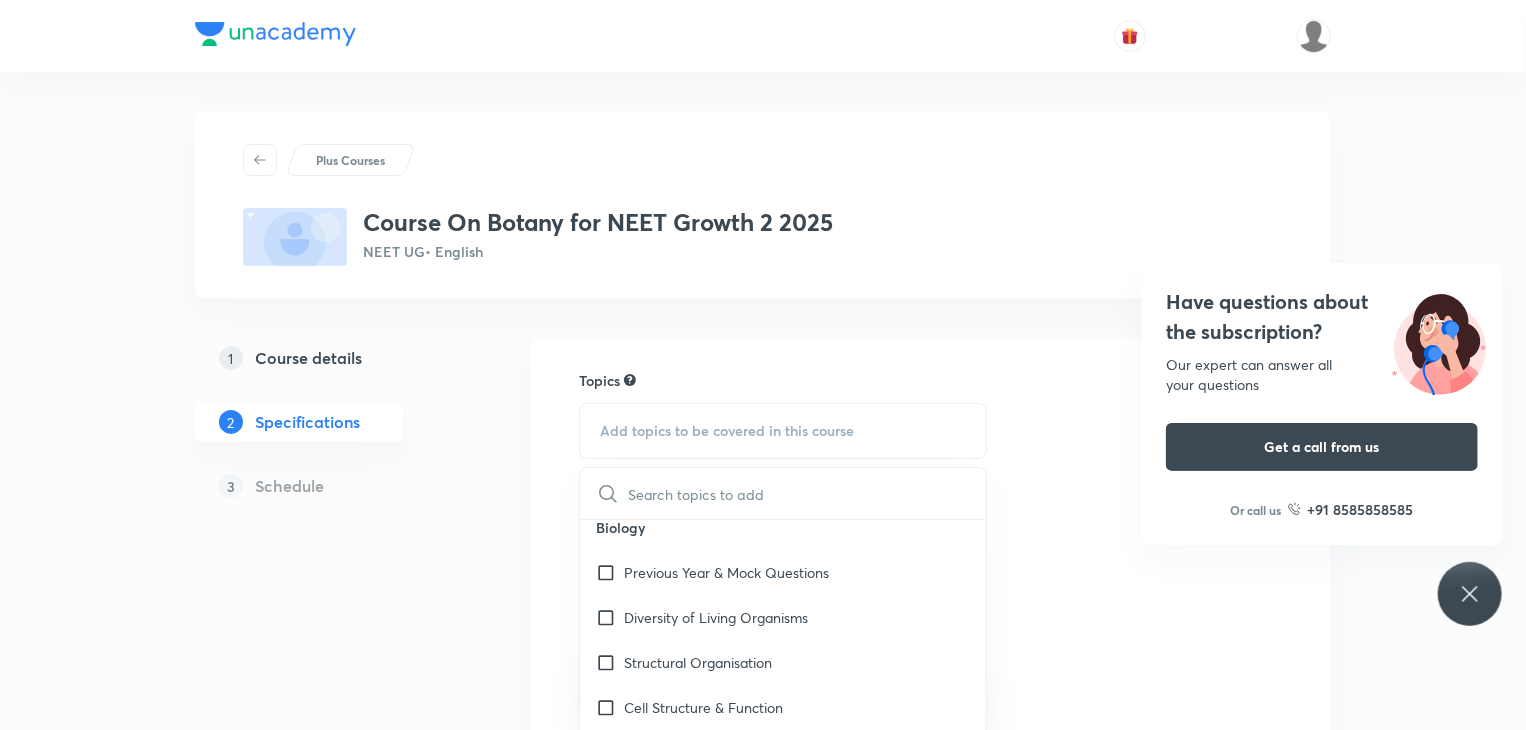 scroll, scrollTop: 0, scrollLeft: 0, axis: both 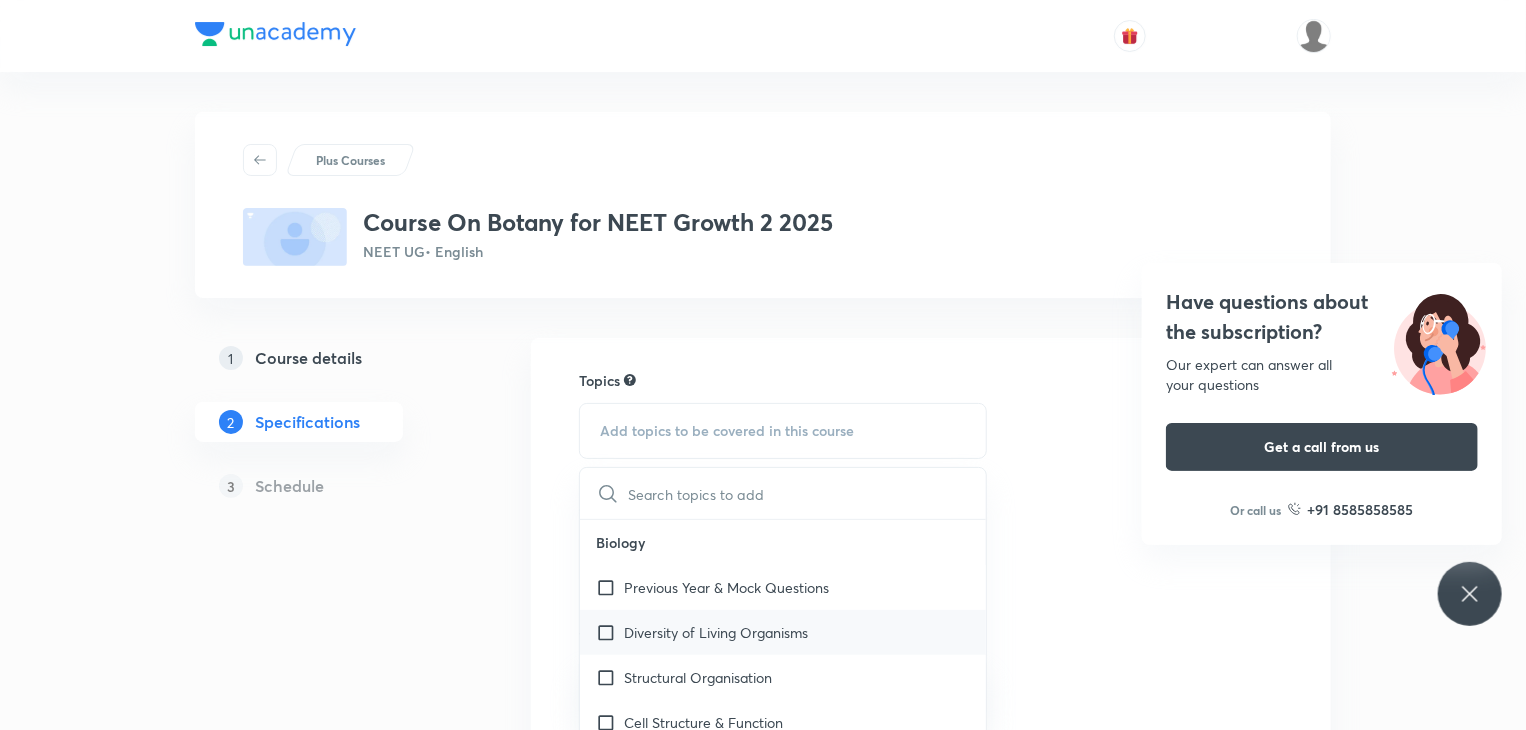 click on "Diversity of Living Organisms" at bounding box center (716, 632) 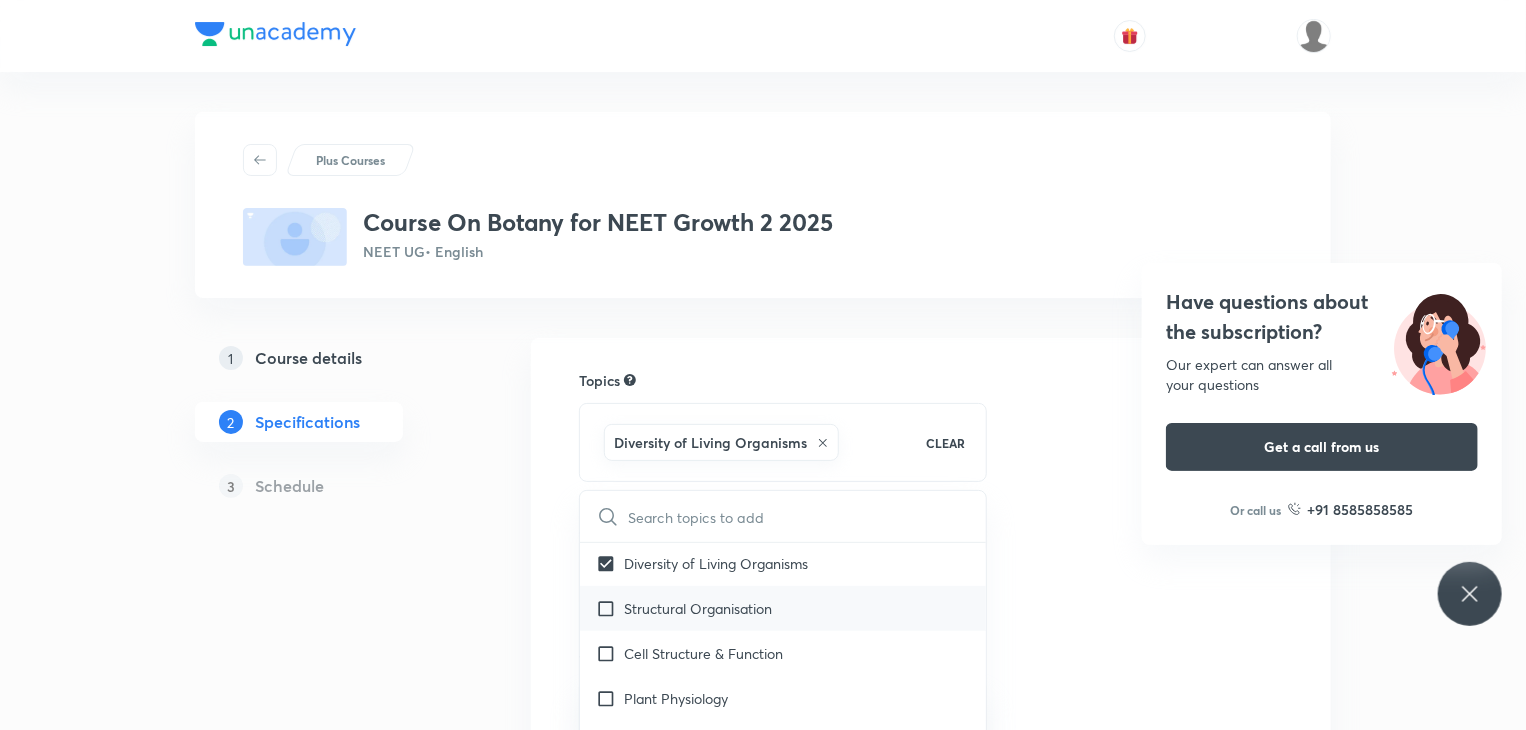 scroll, scrollTop: 94, scrollLeft: 0, axis: vertical 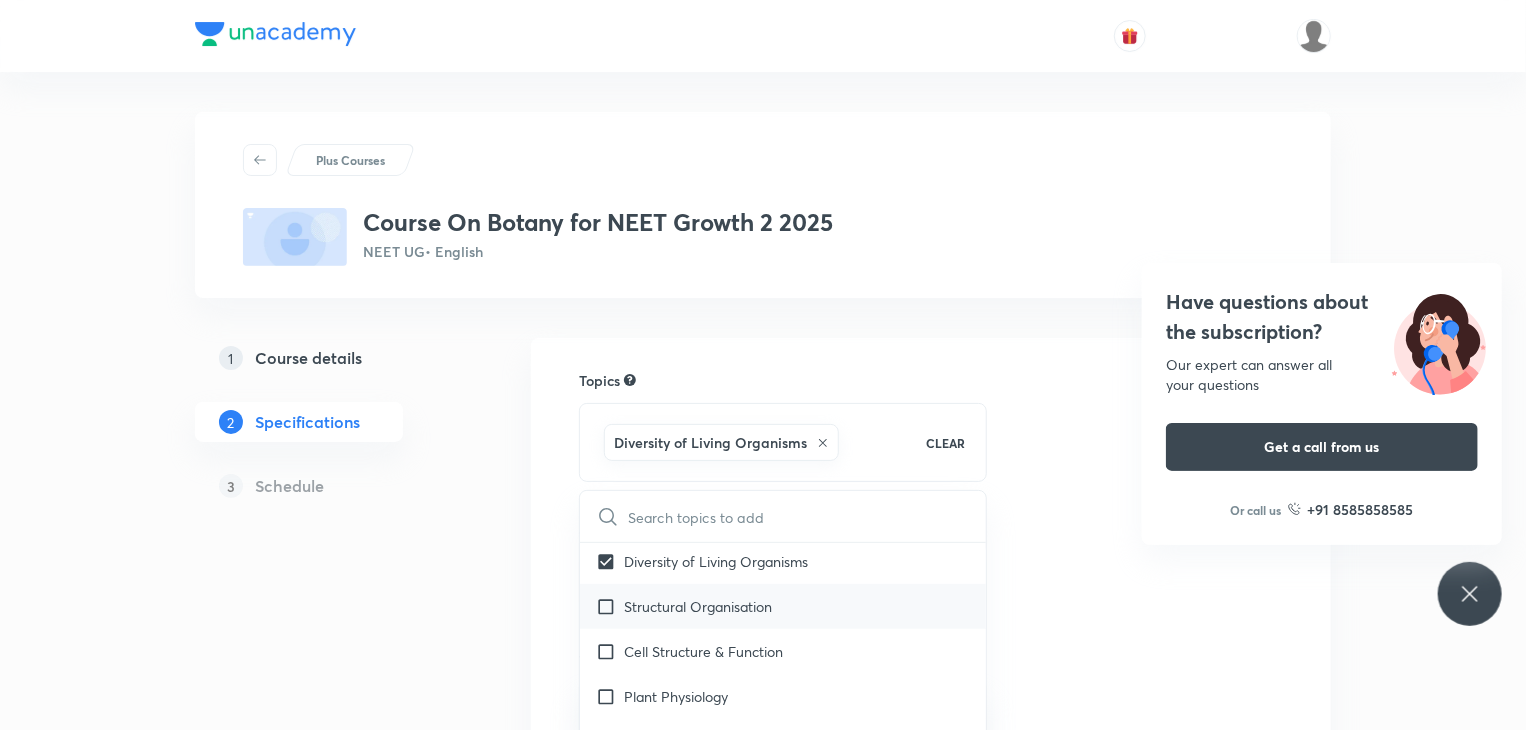 click on "Cell Structure & Function" at bounding box center (703, 651) 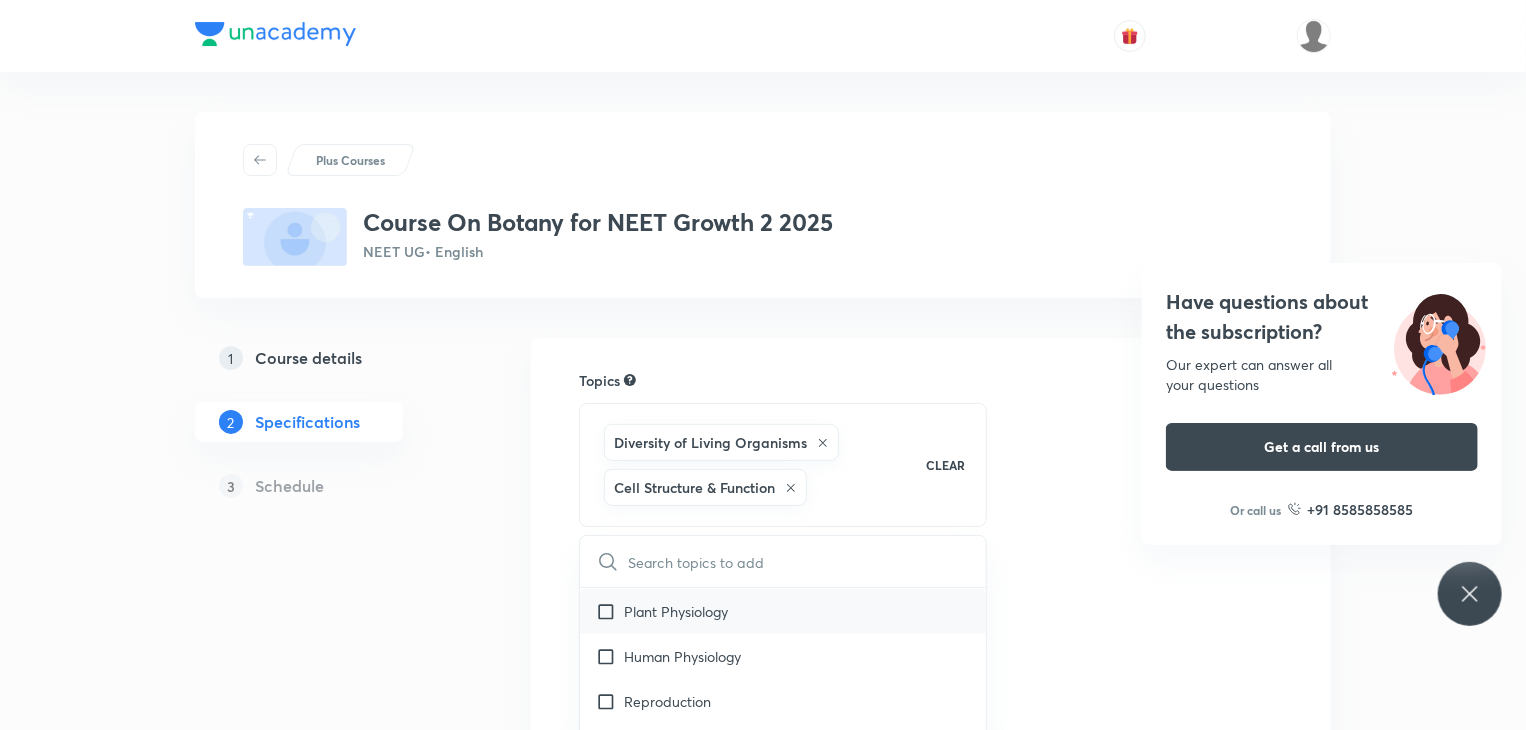 scroll, scrollTop: 220, scrollLeft: 0, axis: vertical 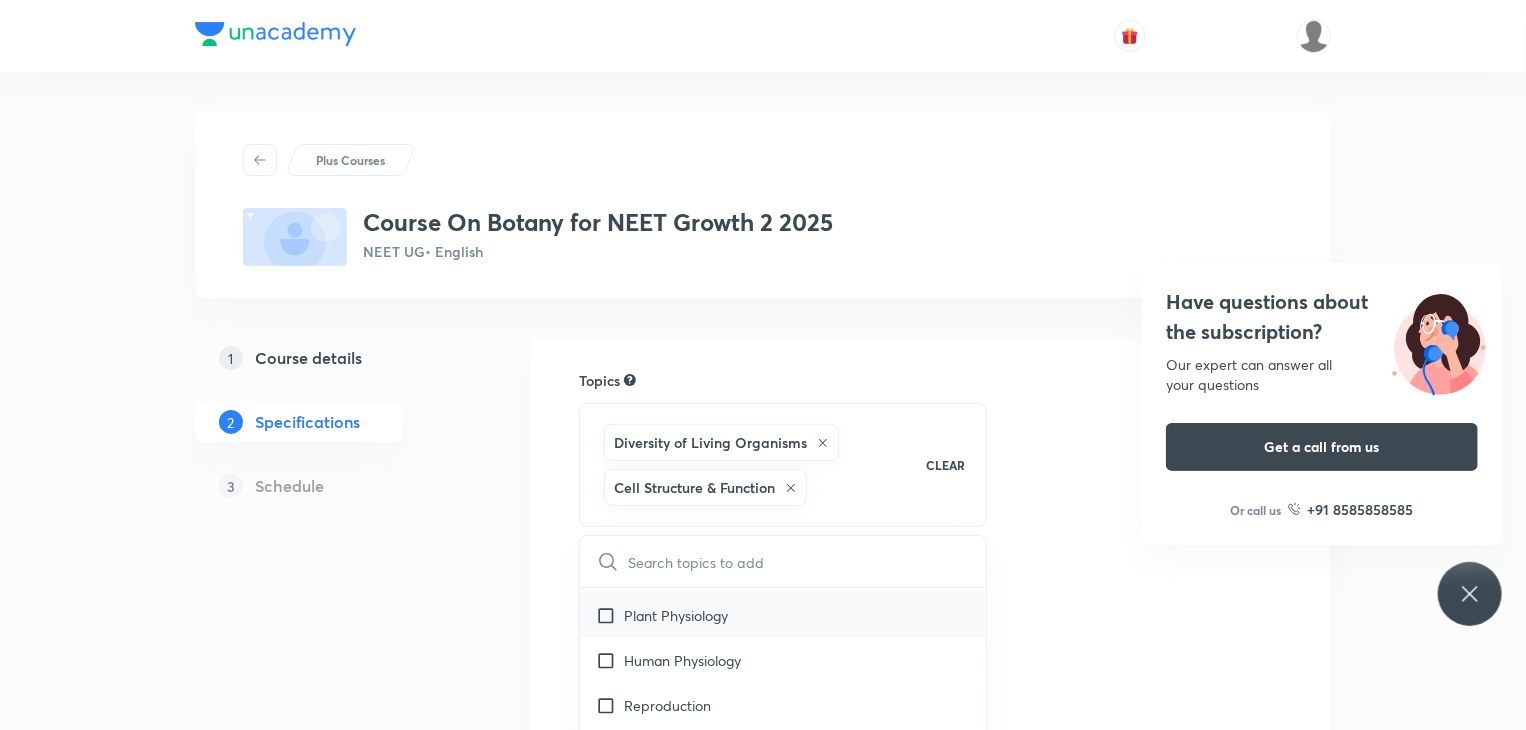 click on "Plant Physiology" at bounding box center [676, 615] 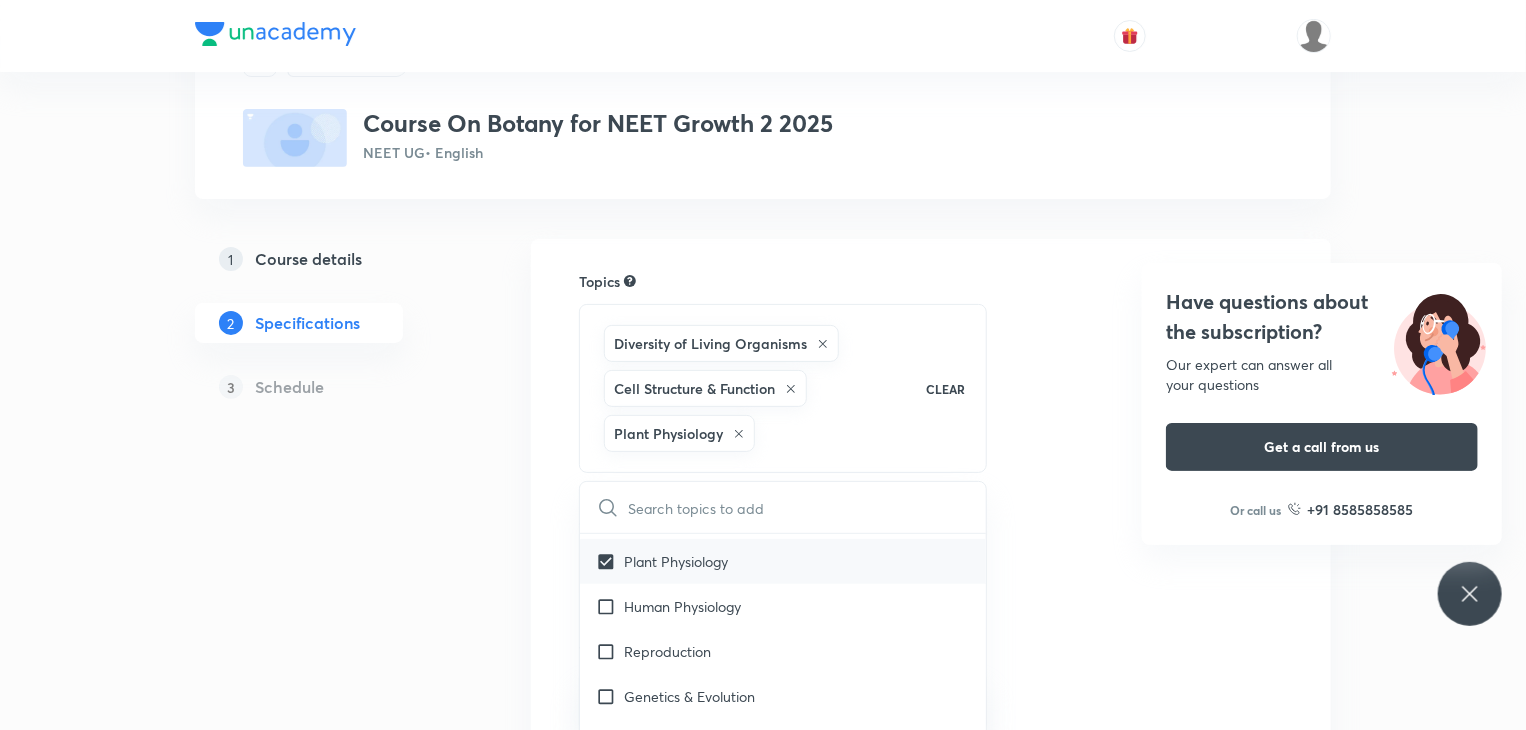 scroll, scrollTop: 106, scrollLeft: 0, axis: vertical 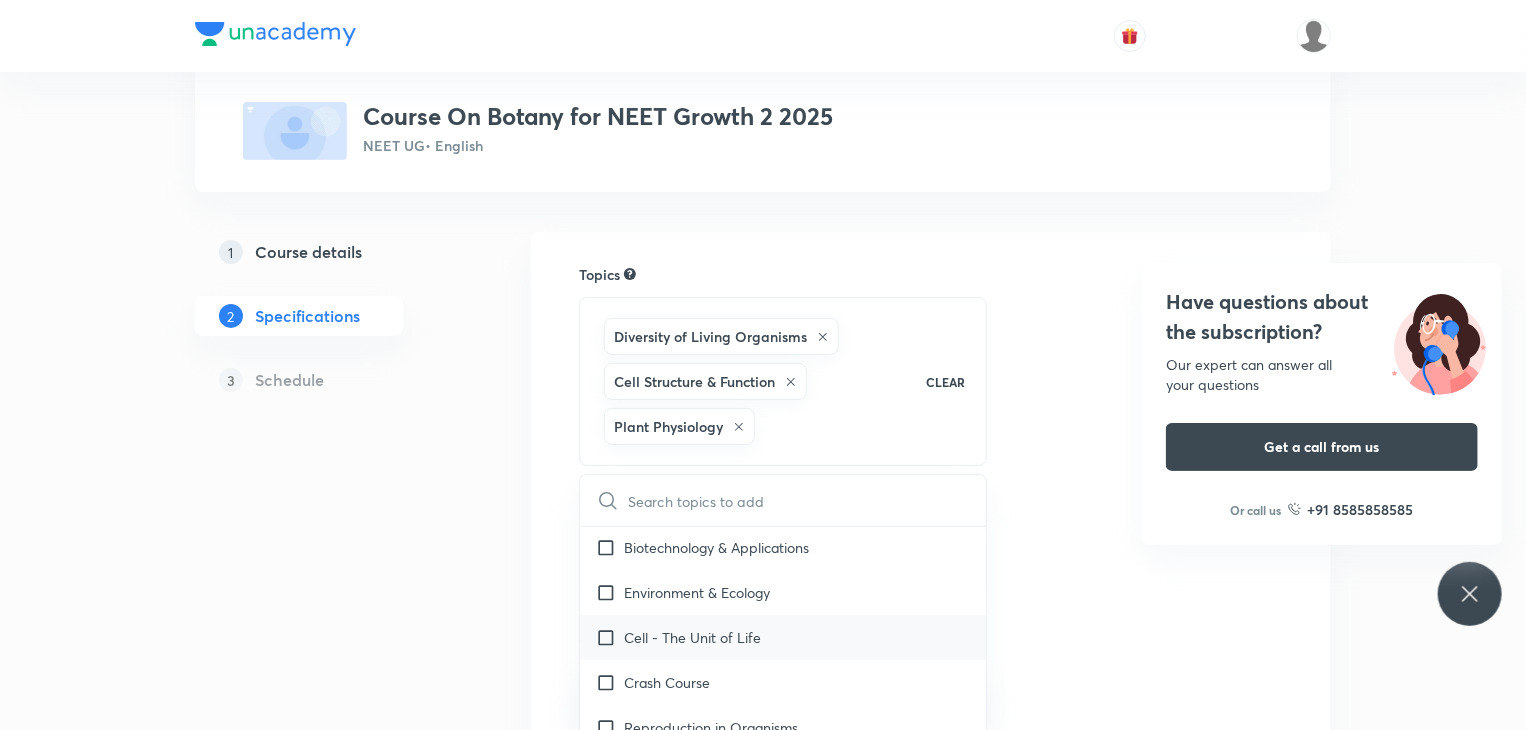 click on "Cell - The Unit of Life" at bounding box center [692, 637] 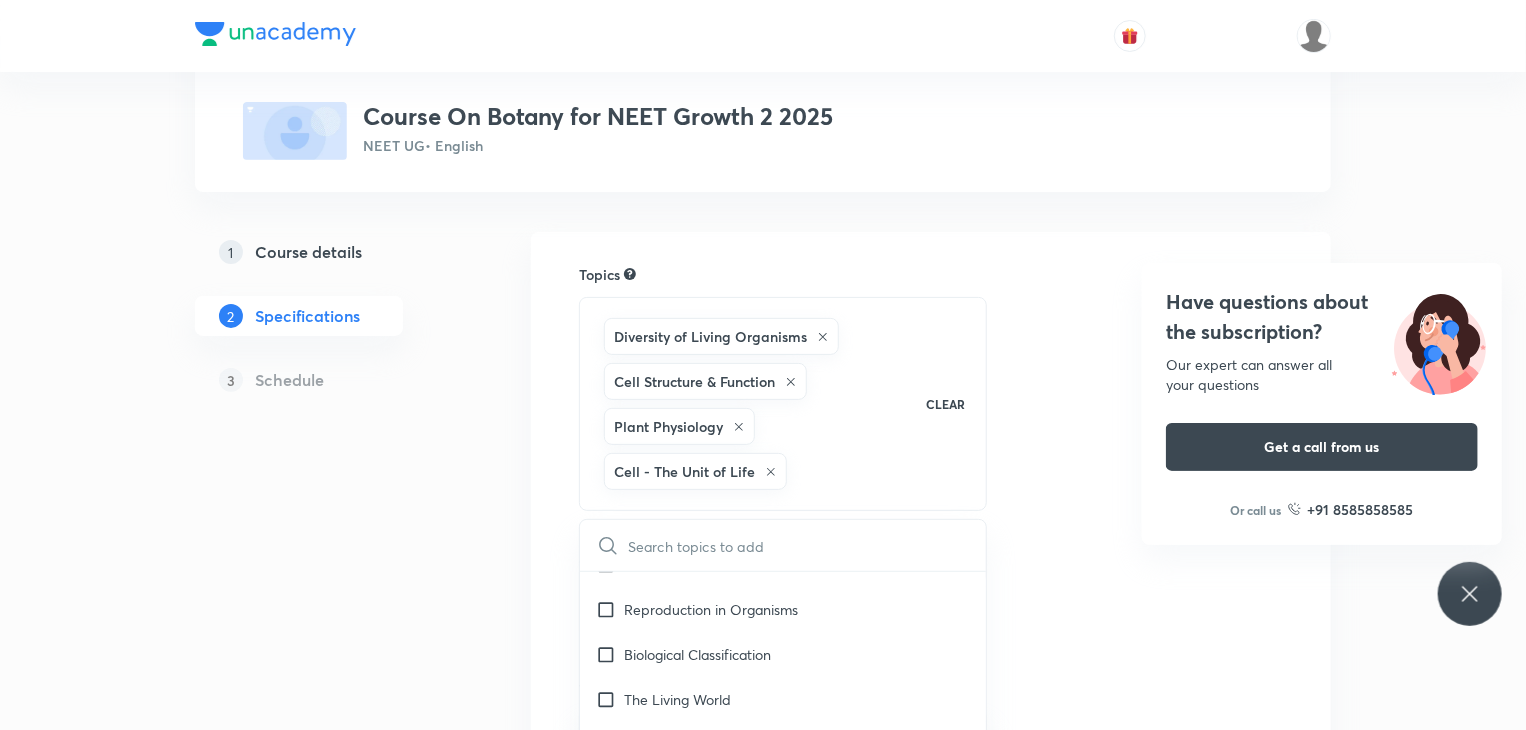 click on "Biological Classification" at bounding box center (783, 654) 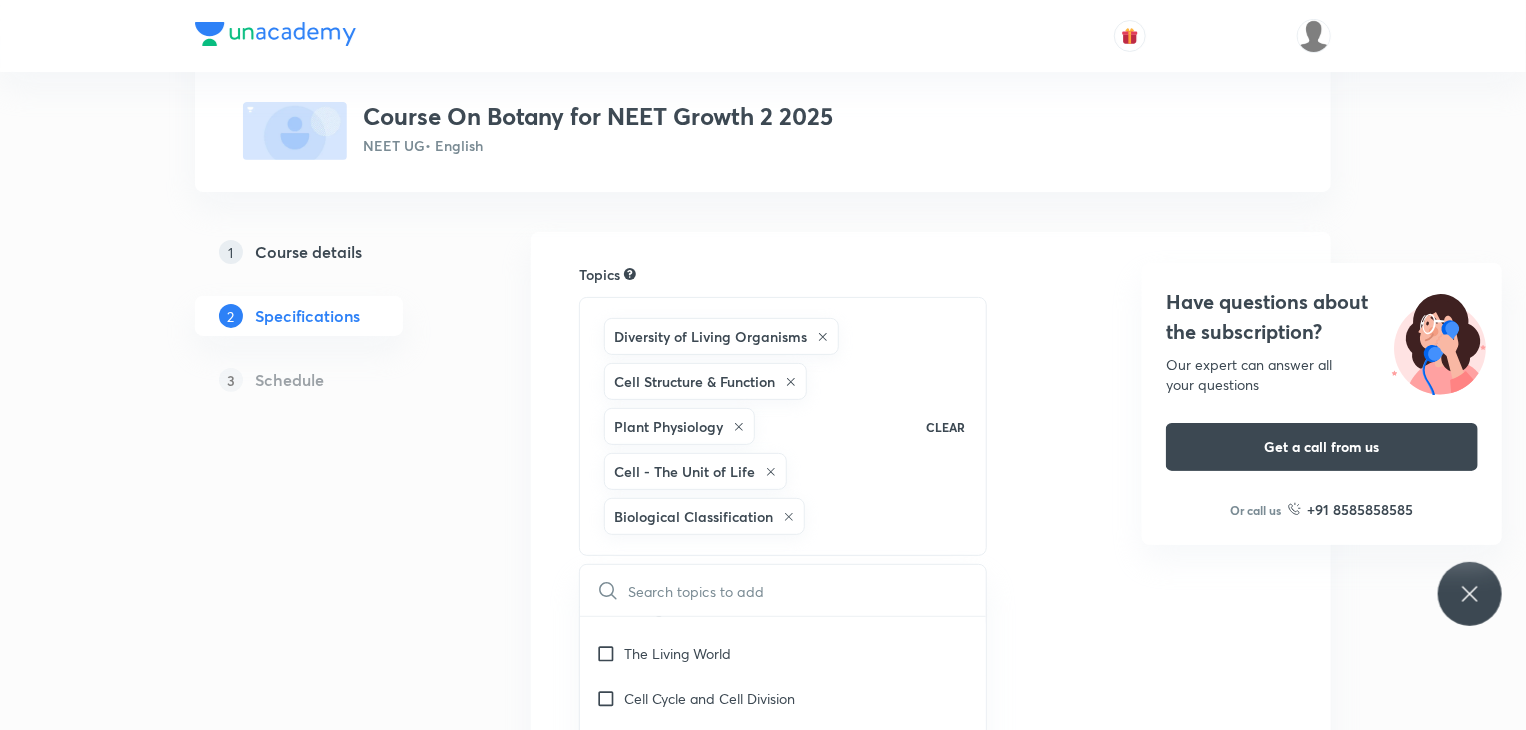 scroll, scrollTop: 707, scrollLeft: 0, axis: vertical 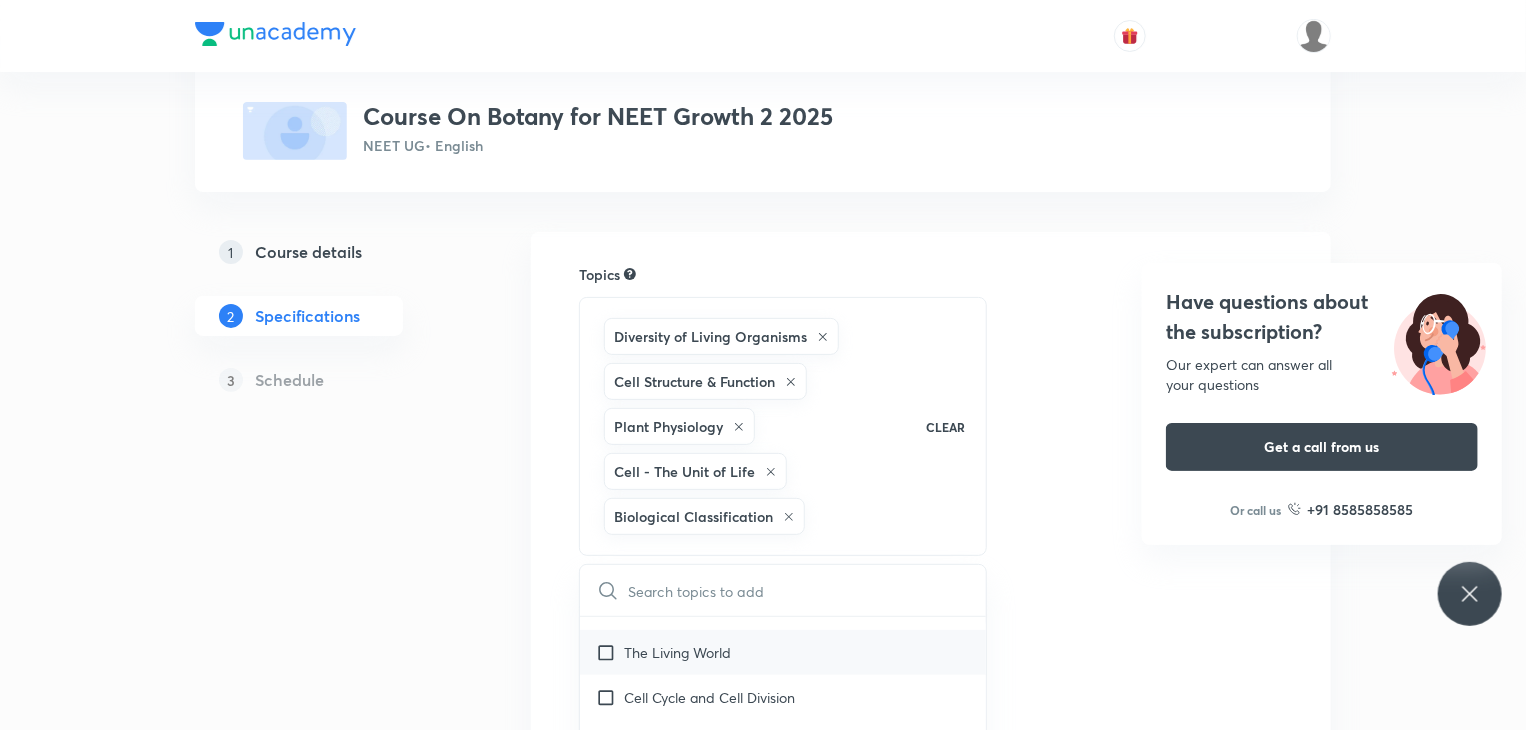 click on "The Living World" at bounding box center (677, 652) 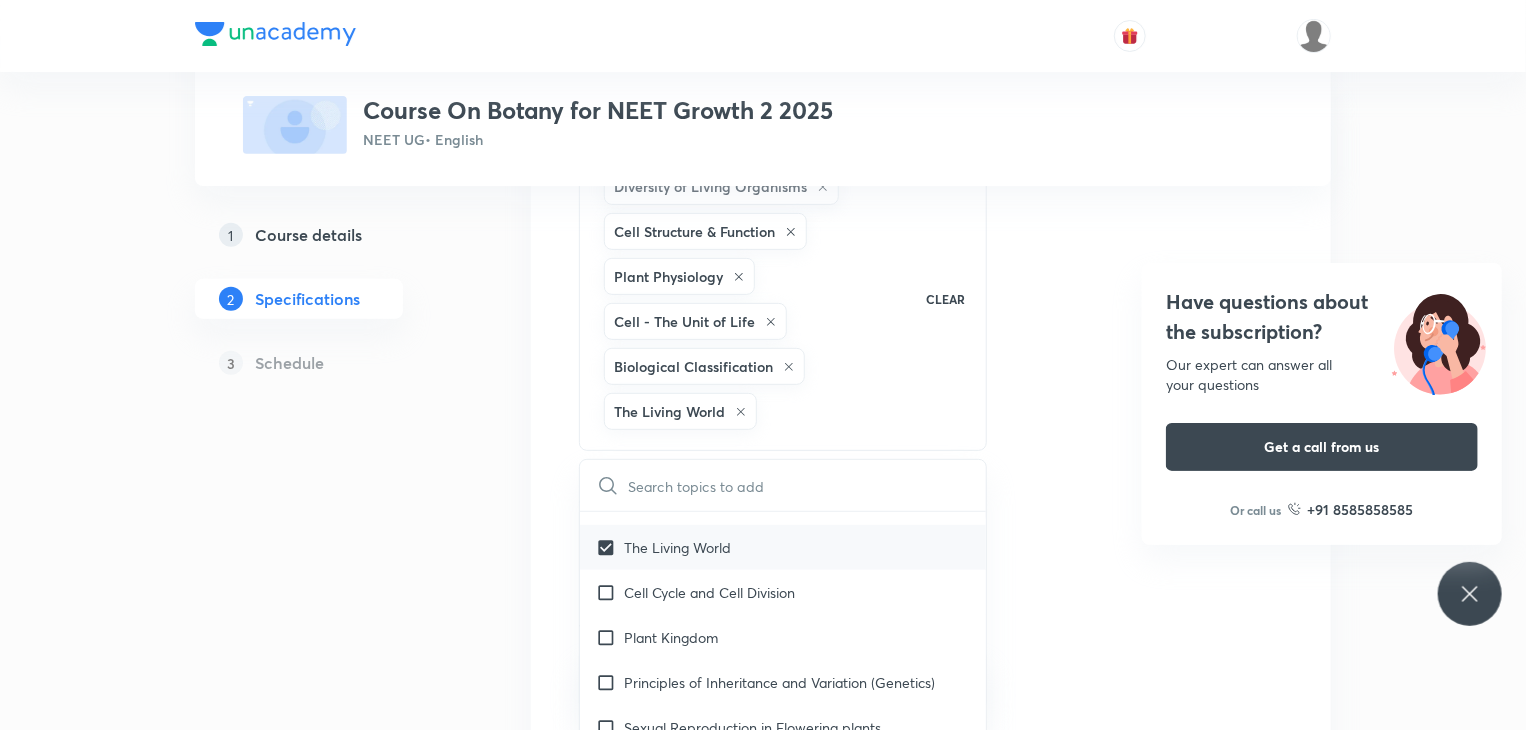 scroll, scrollTop: 260, scrollLeft: 0, axis: vertical 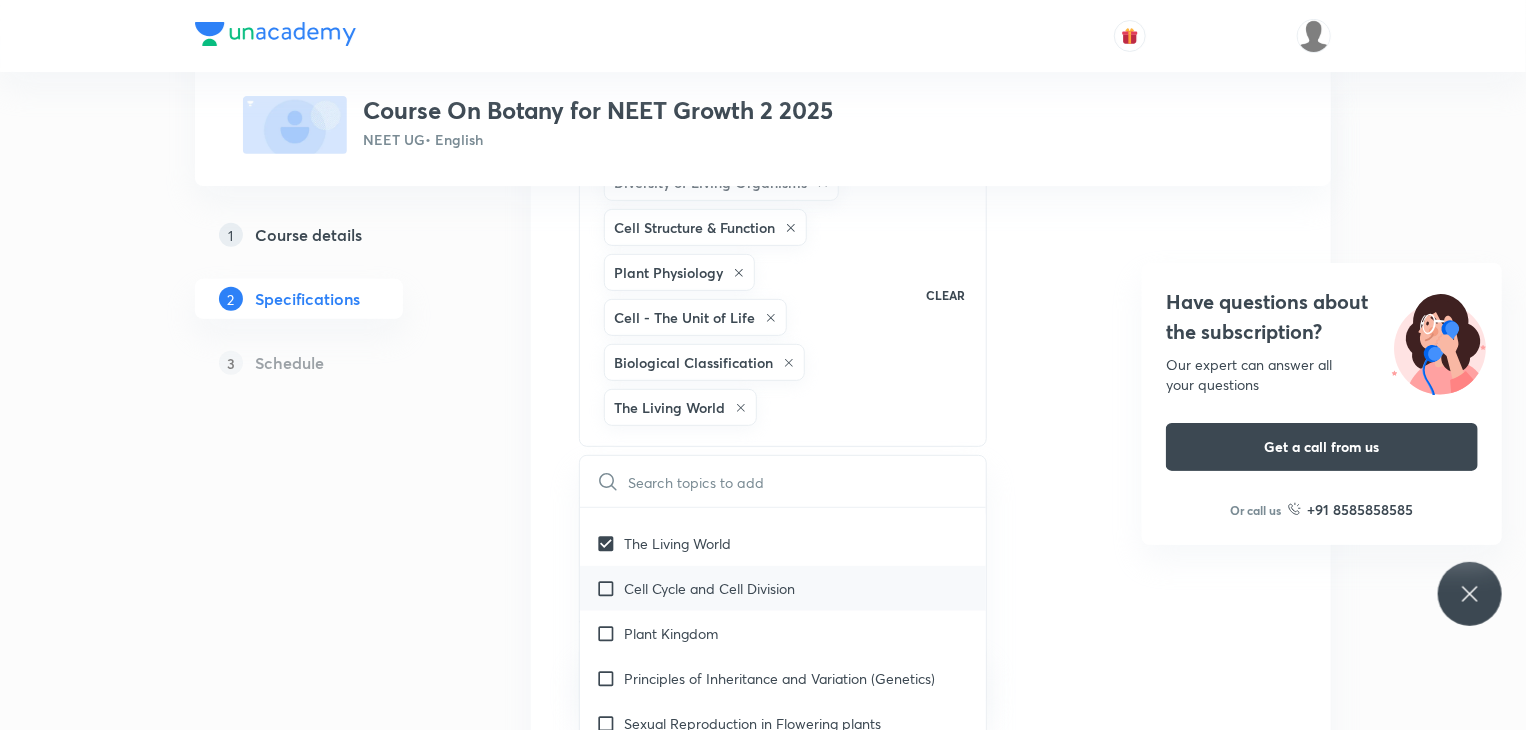 click on "Cell Cycle and Cell Division" at bounding box center [783, 588] 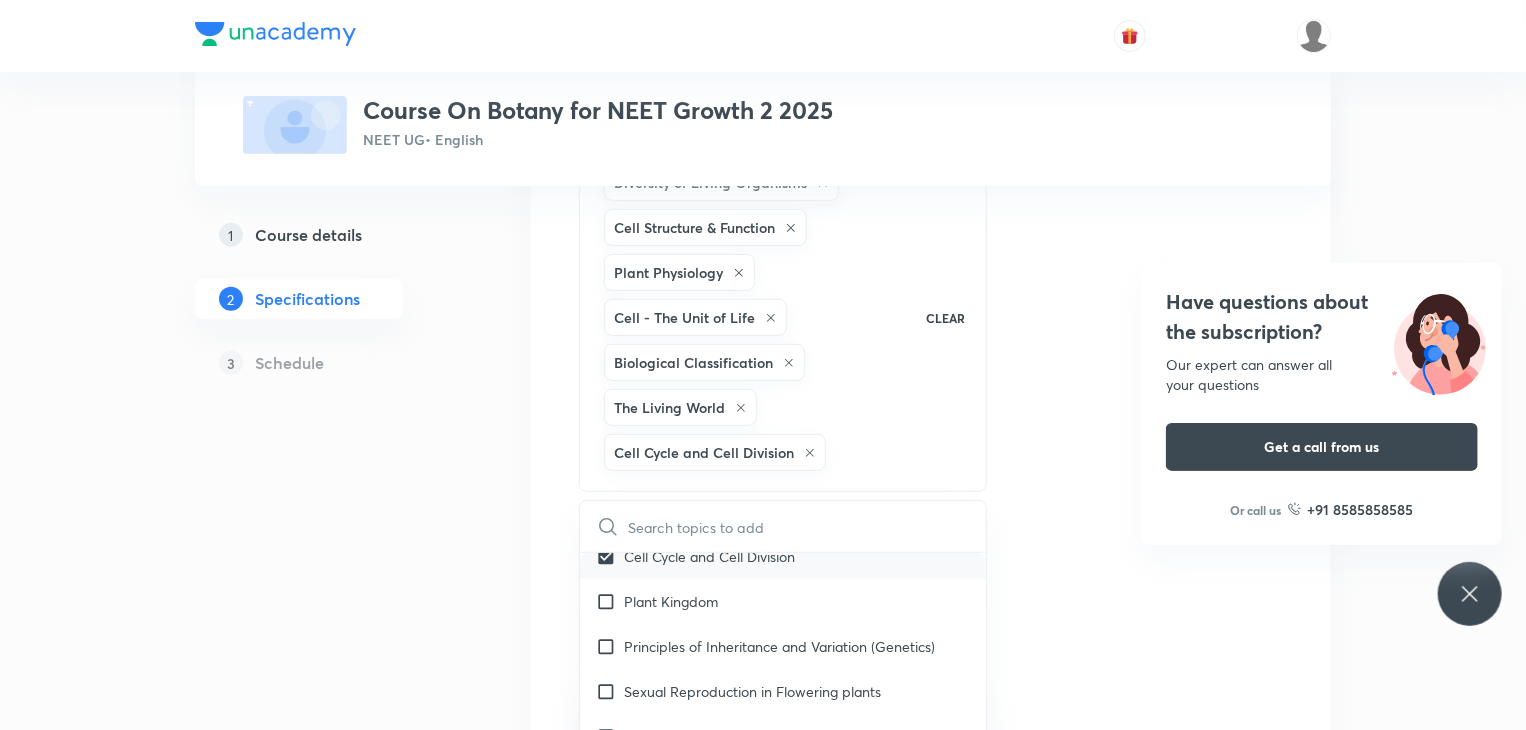 scroll, scrollTop: 786, scrollLeft: 0, axis: vertical 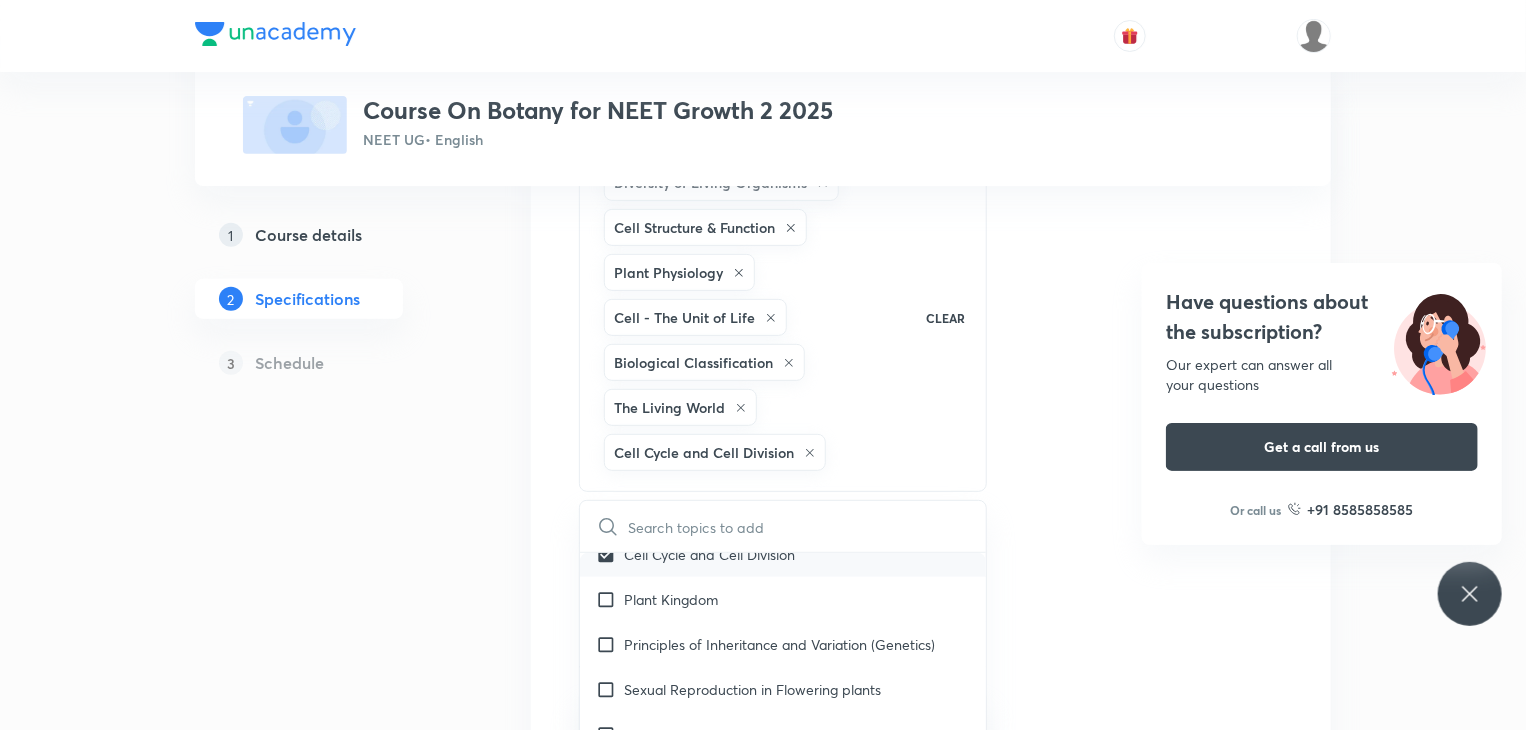click on "Plant Kingdom" at bounding box center (671, 599) 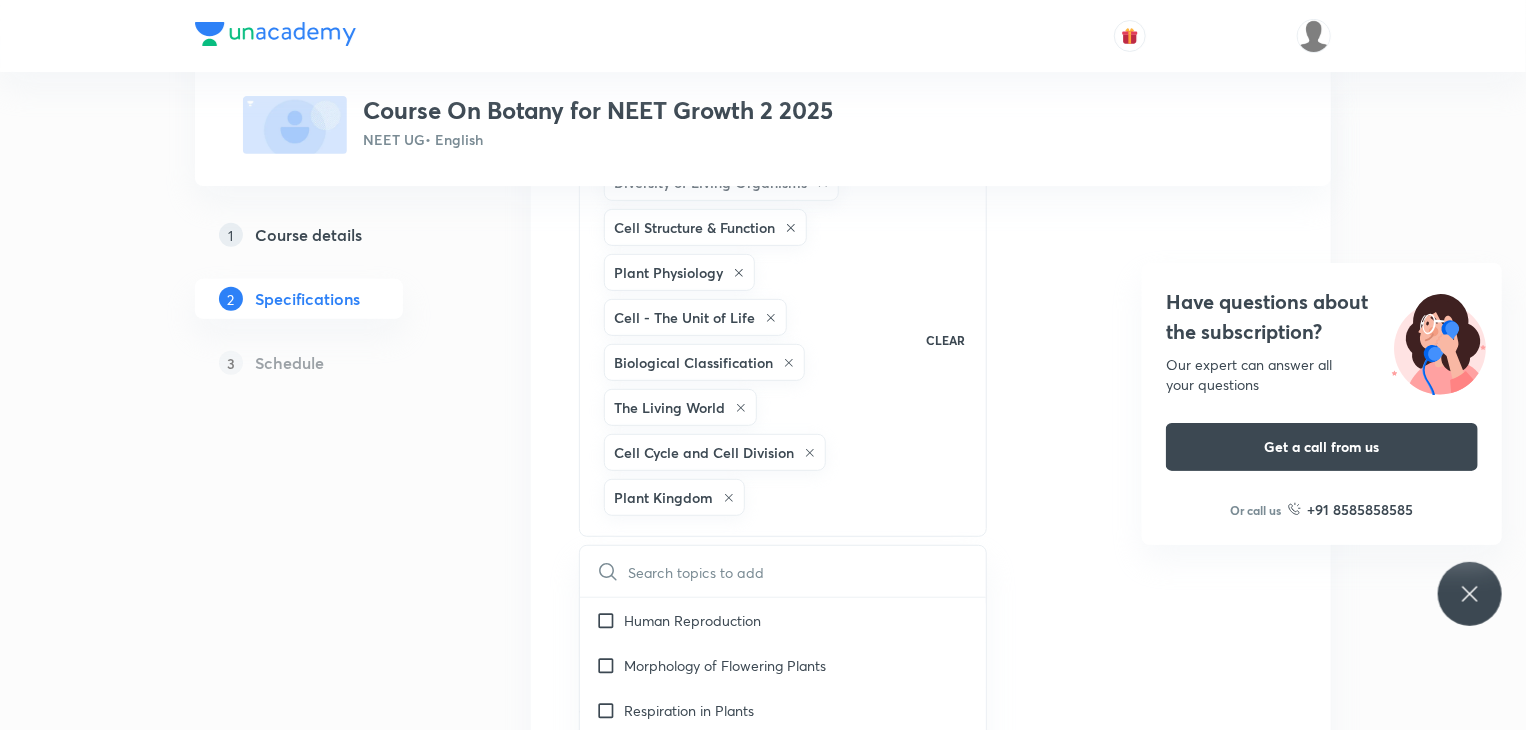 scroll, scrollTop: 992, scrollLeft: 0, axis: vertical 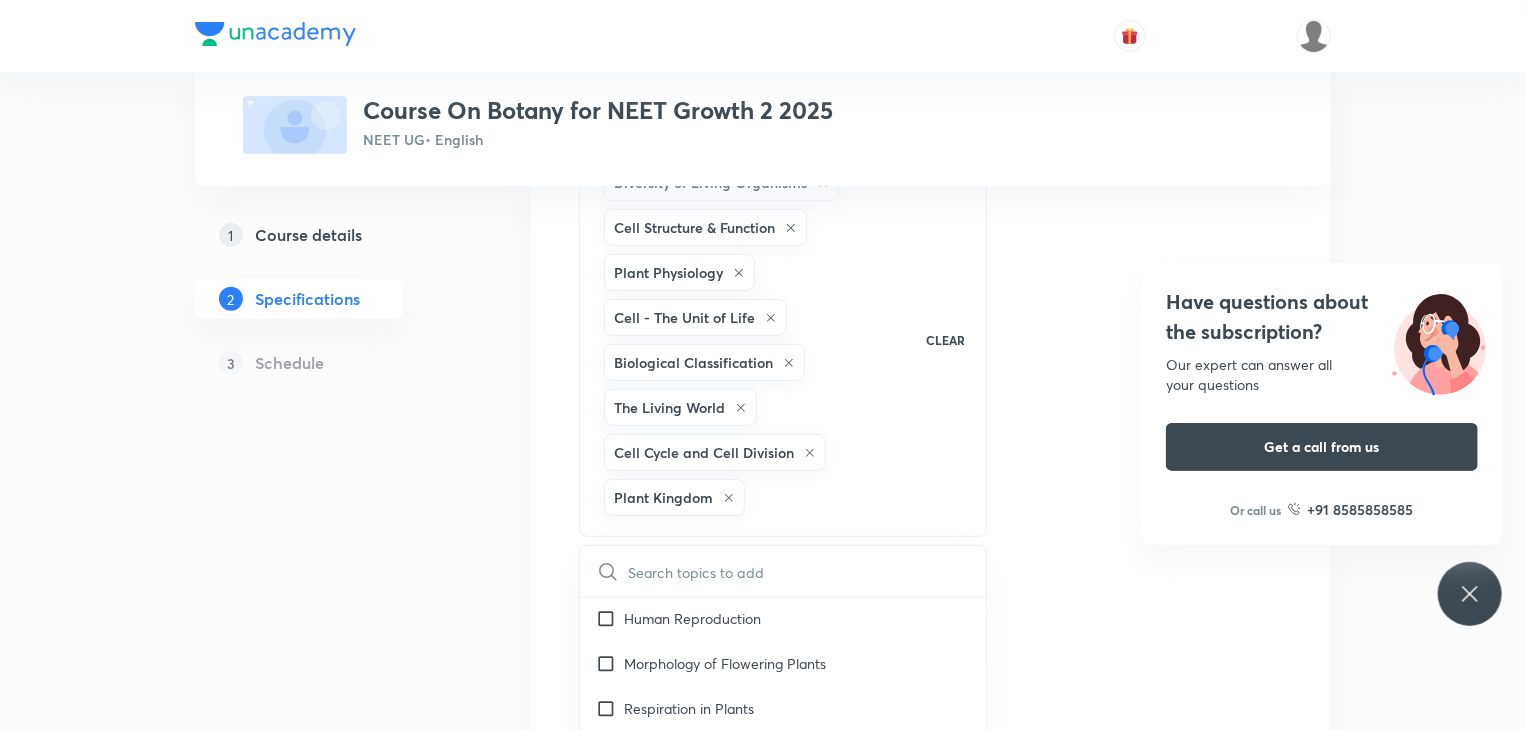 click on "Morphology of Flowering Plants" at bounding box center (725, 663) 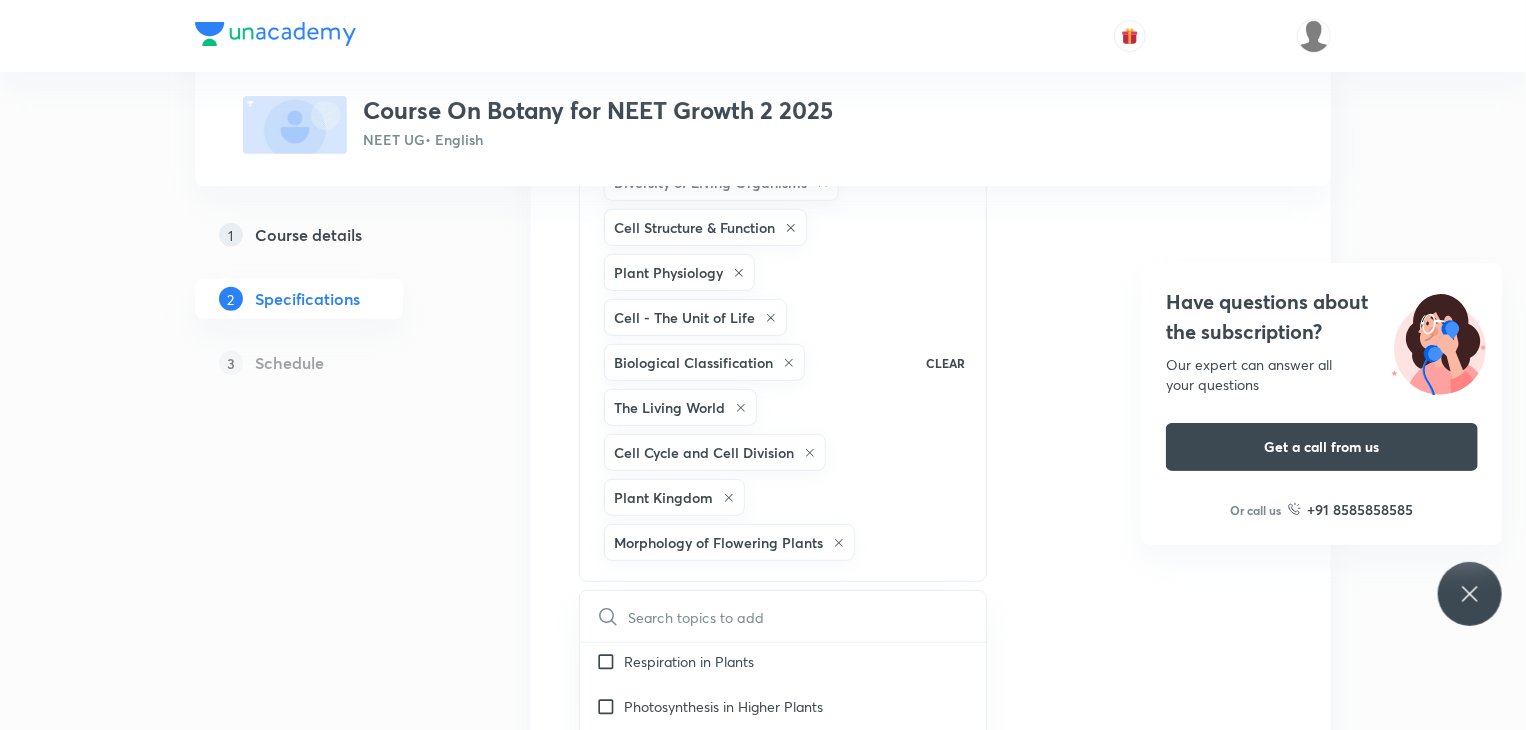 scroll, scrollTop: 1082, scrollLeft: 0, axis: vertical 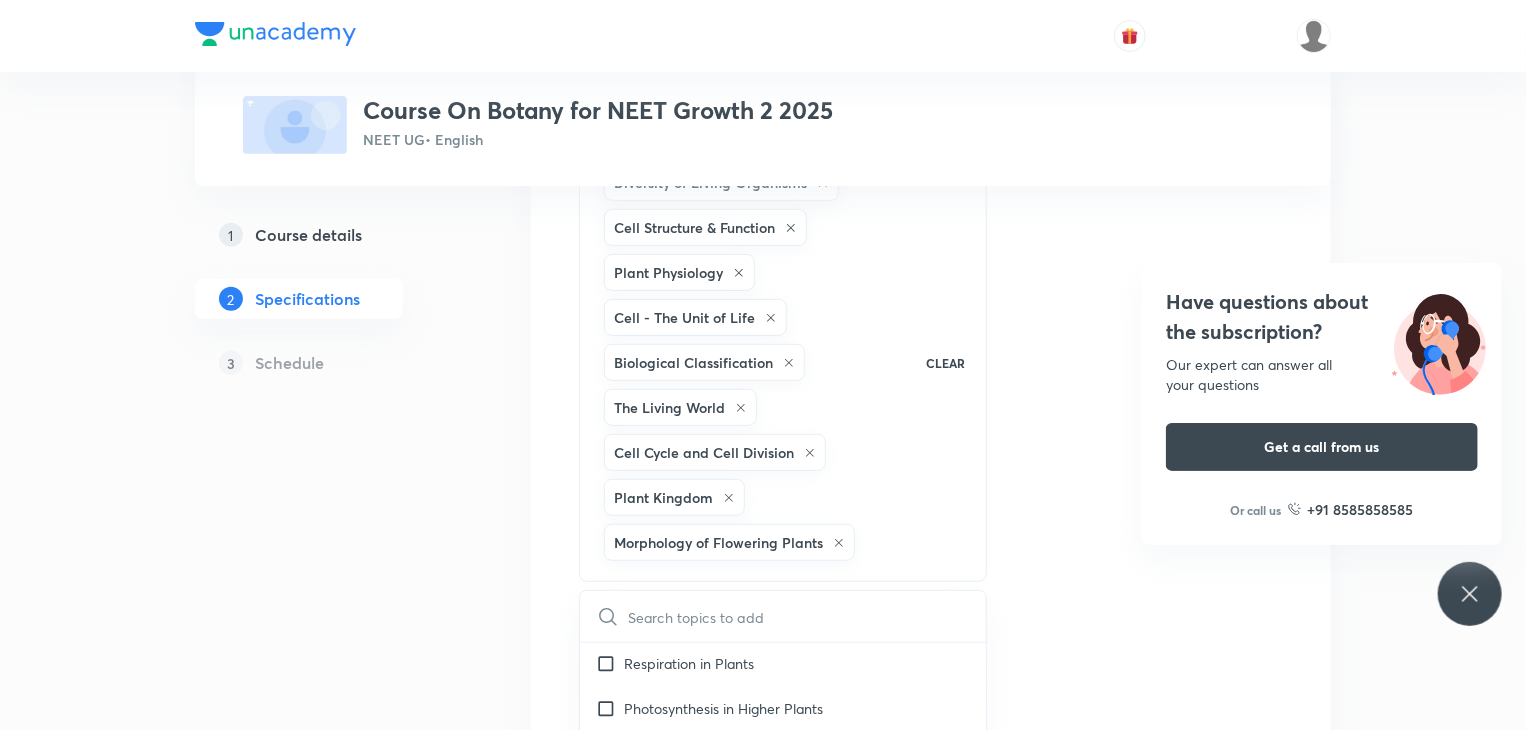click on "Respiration in Plants" at bounding box center (689, 663) 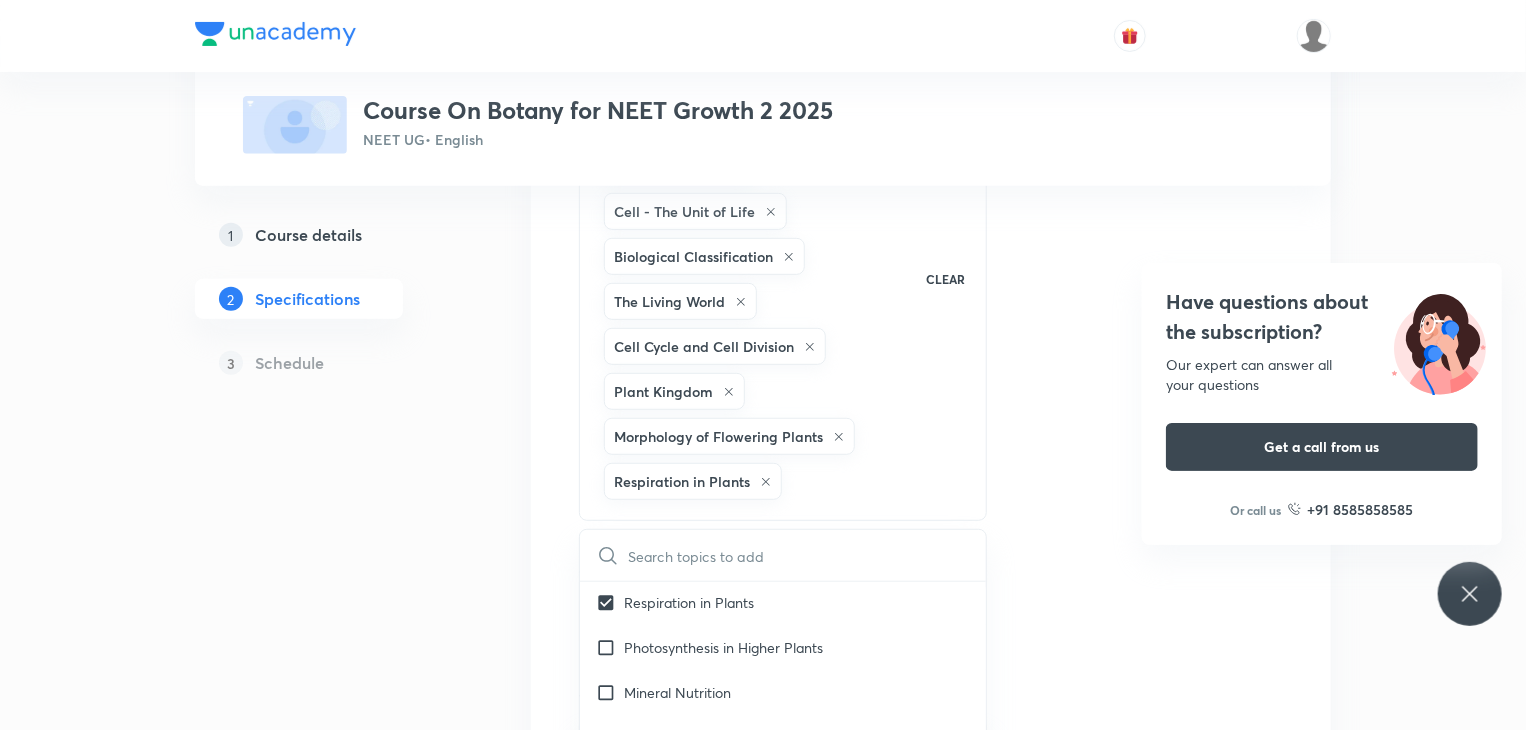 scroll, scrollTop: 364, scrollLeft: 0, axis: vertical 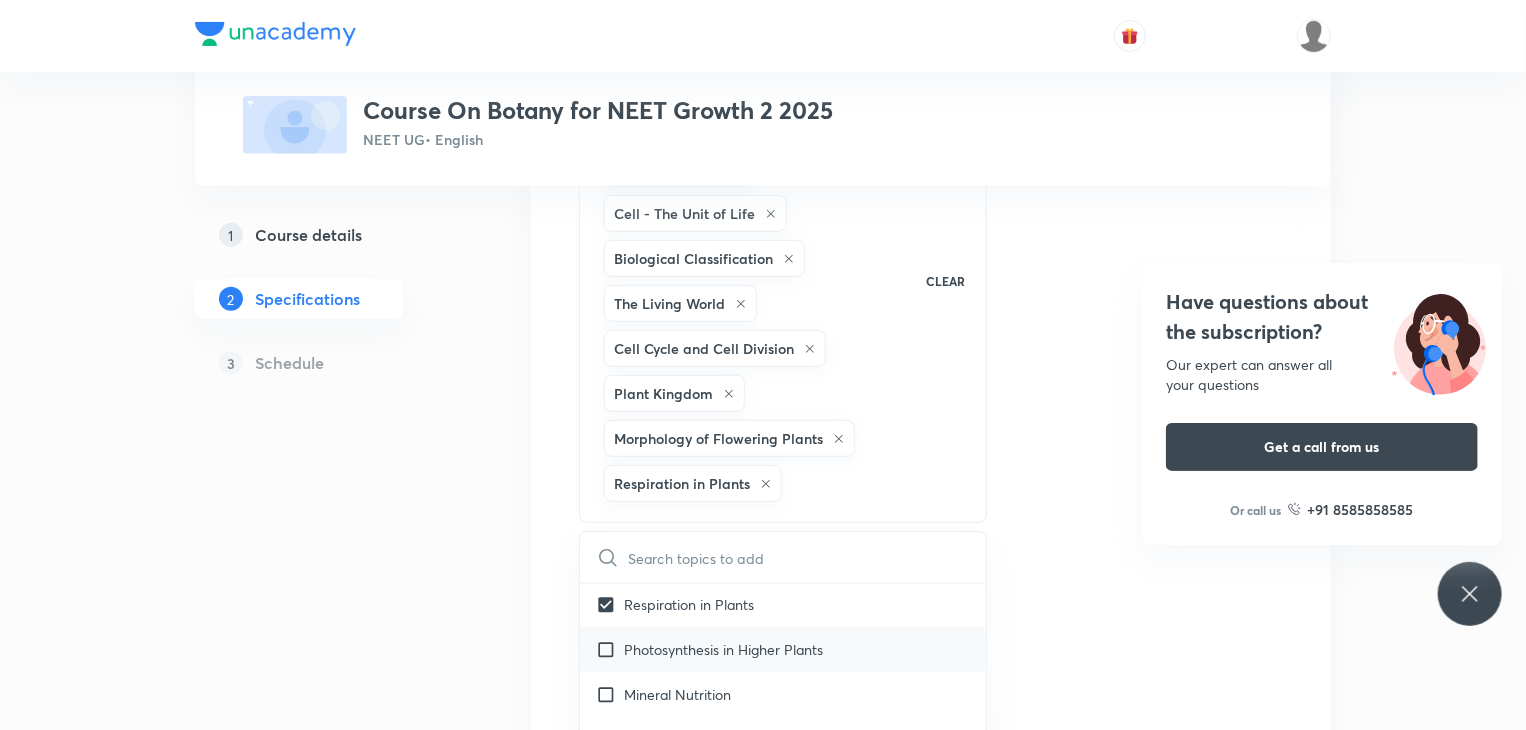 click on "Photosynthesis in Higher Plants" at bounding box center [783, 649] 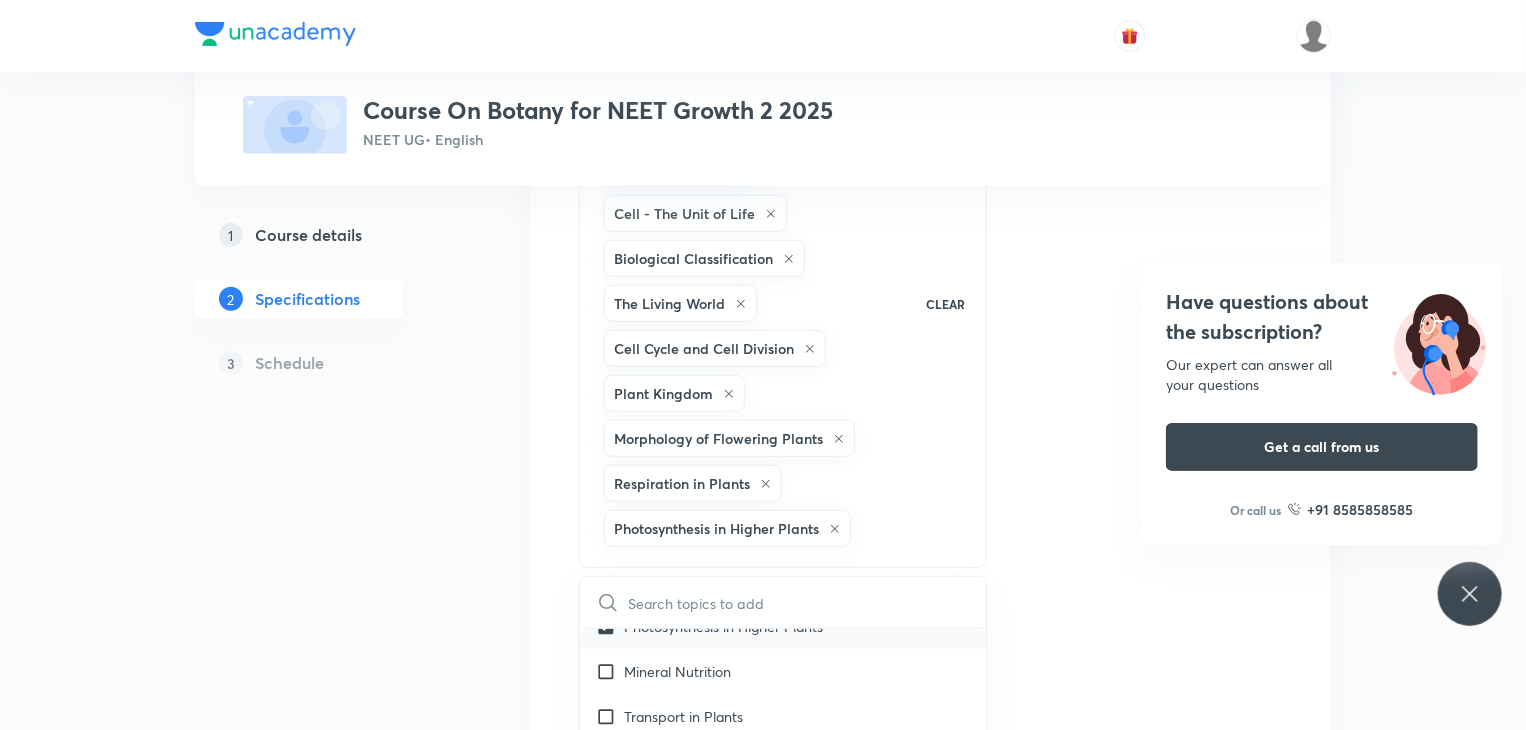 scroll, scrollTop: 1150, scrollLeft: 0, axis: vertical 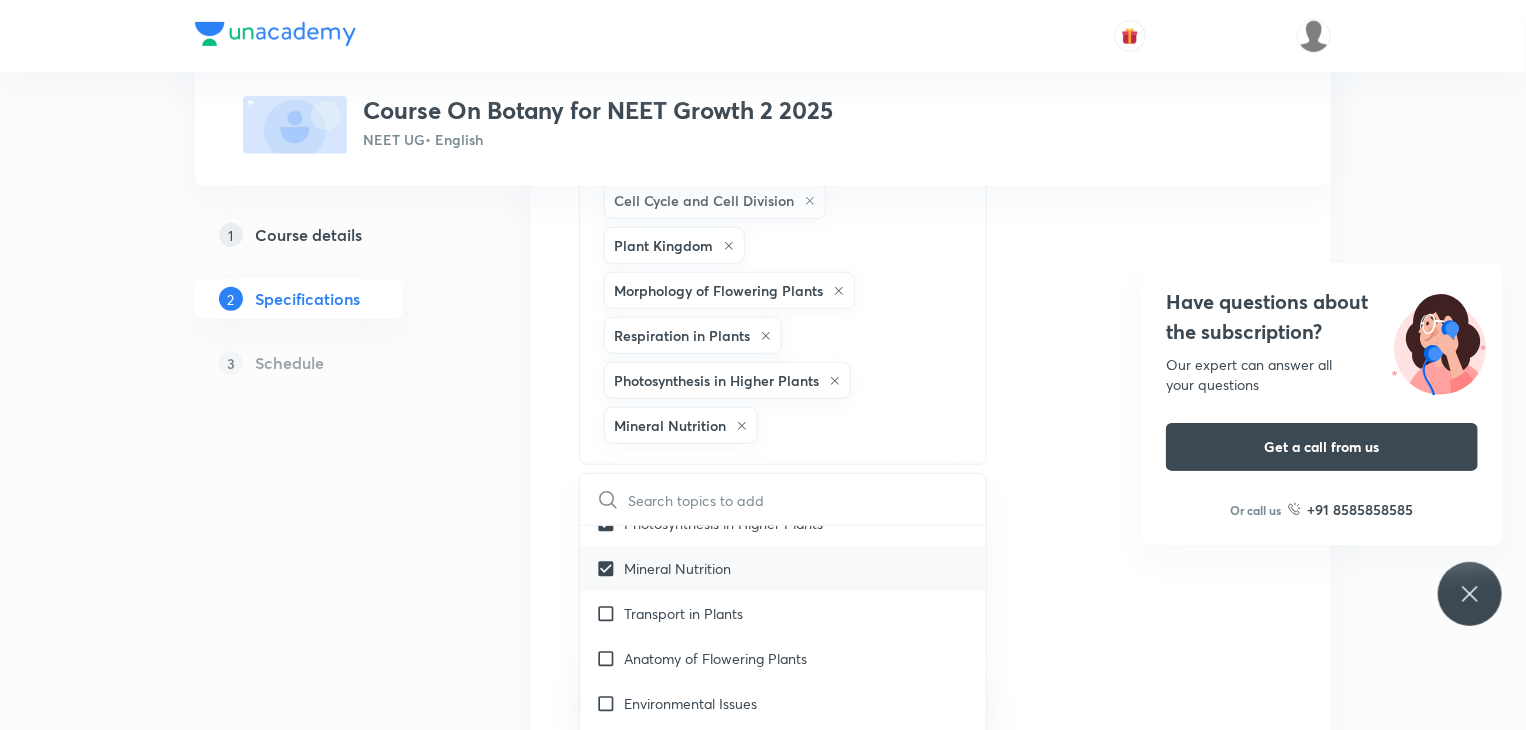 click on "Mineral Nutrition" at bounding box center (677, 568) 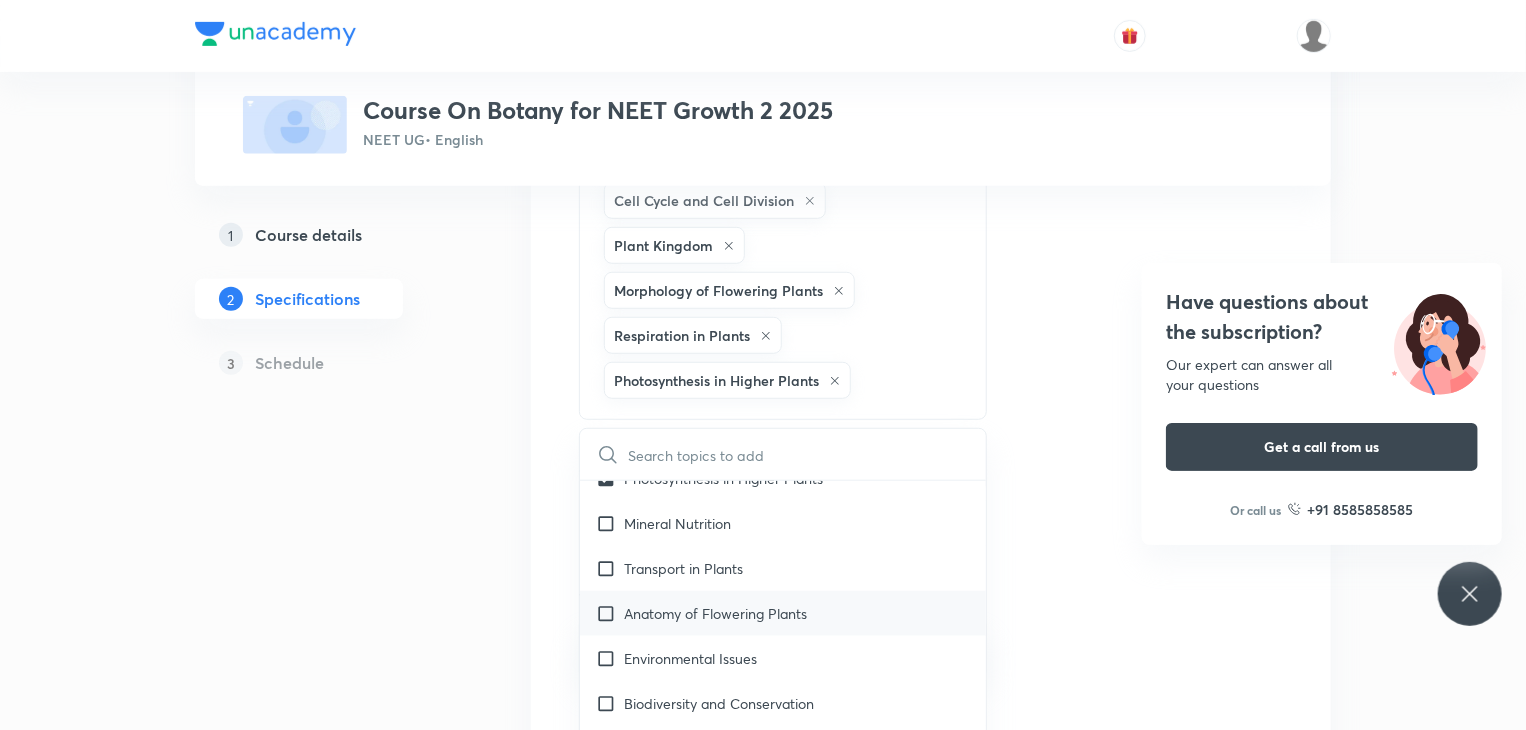 click on "Anatomy of Flowering Plants" at bounding box center (783, 613) 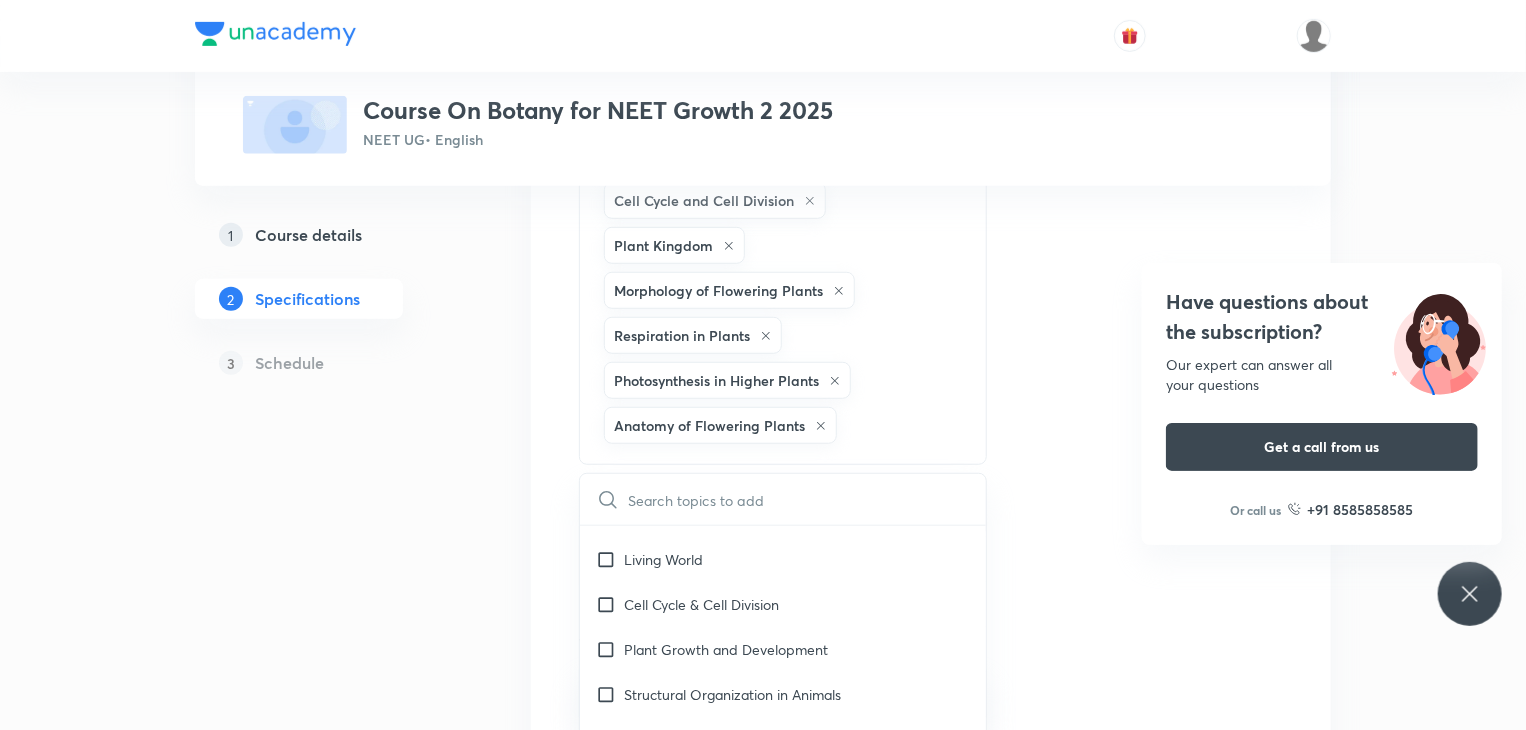scroll, scrollTop: 2555, scrollLeft: 0, axis: vertical 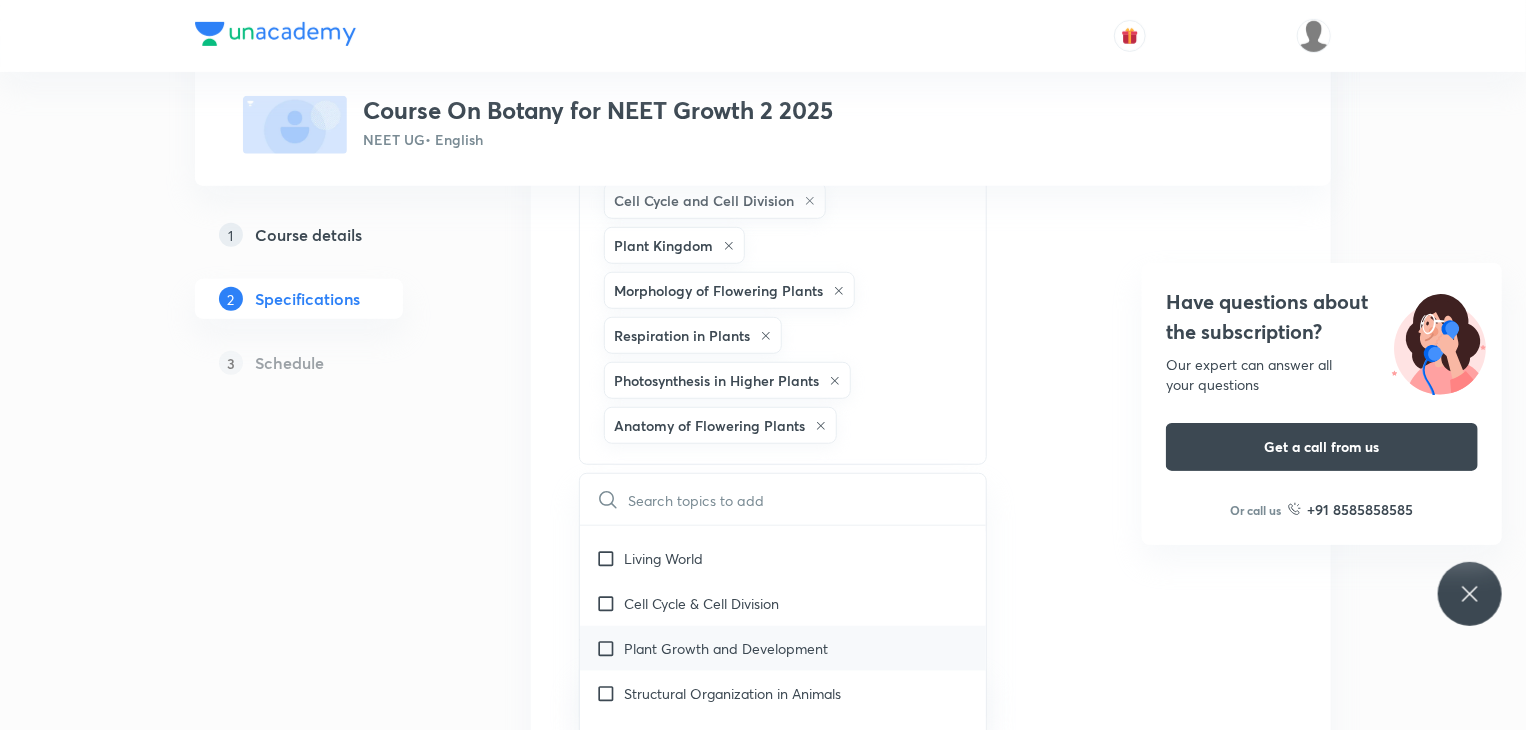 click on "Plant Growth and Development" at bounding box center (726, 648) 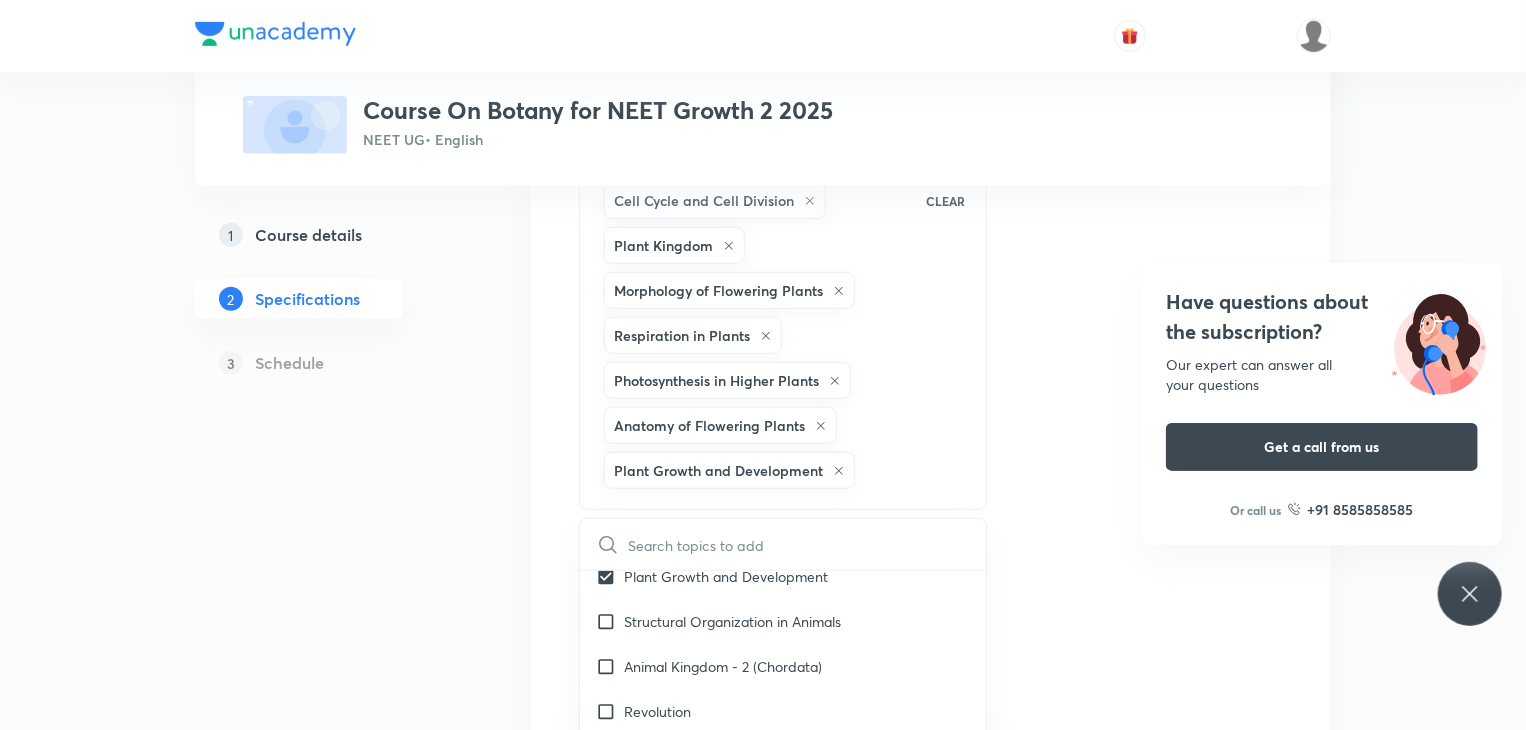 scroll, scrollTop: 2676, scrollLeft: 0, axis: vertical 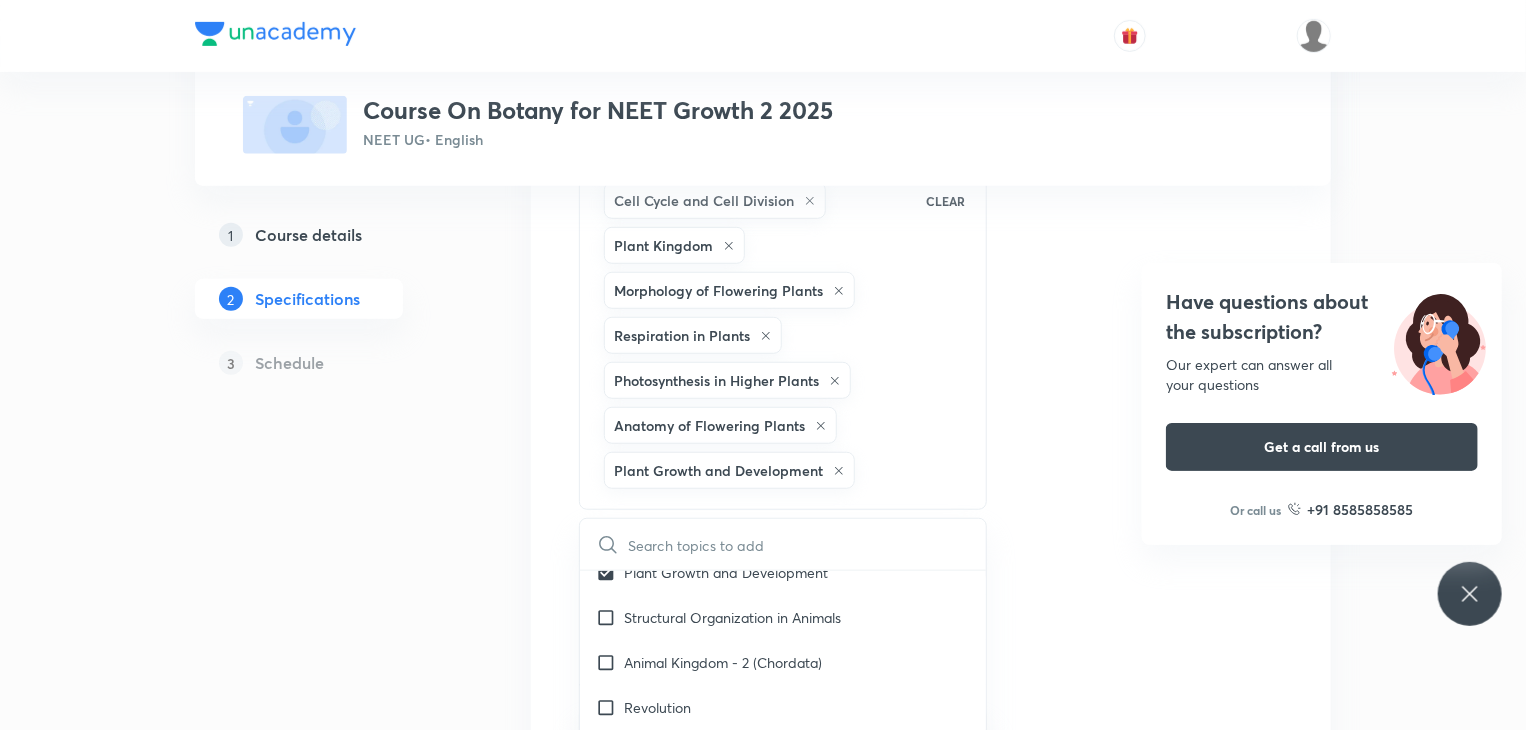 click on "Structural Organization in Animals" at bounding box center [732, 617] 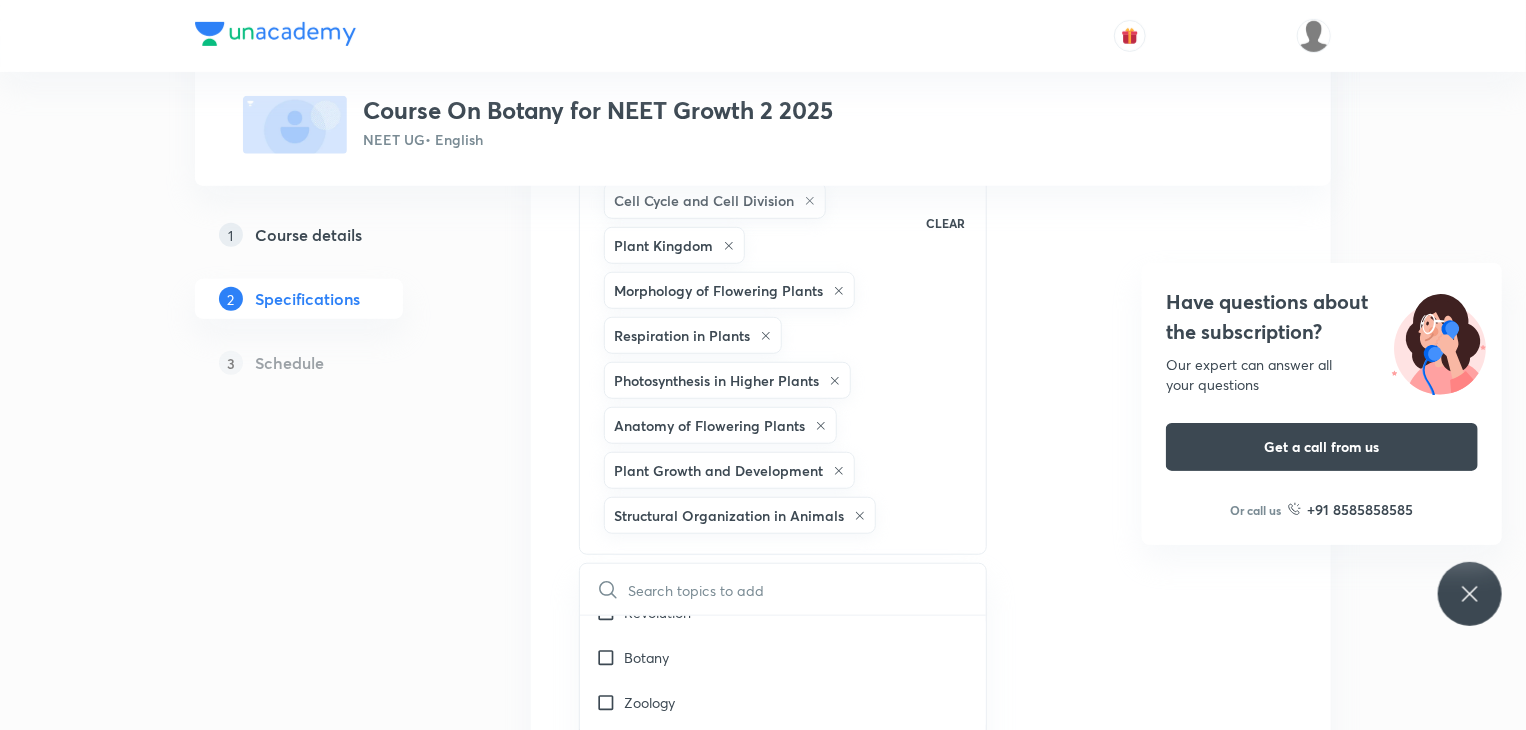 scroll, scrollTop: 2818, scrollLeft: 0, axis: vertical 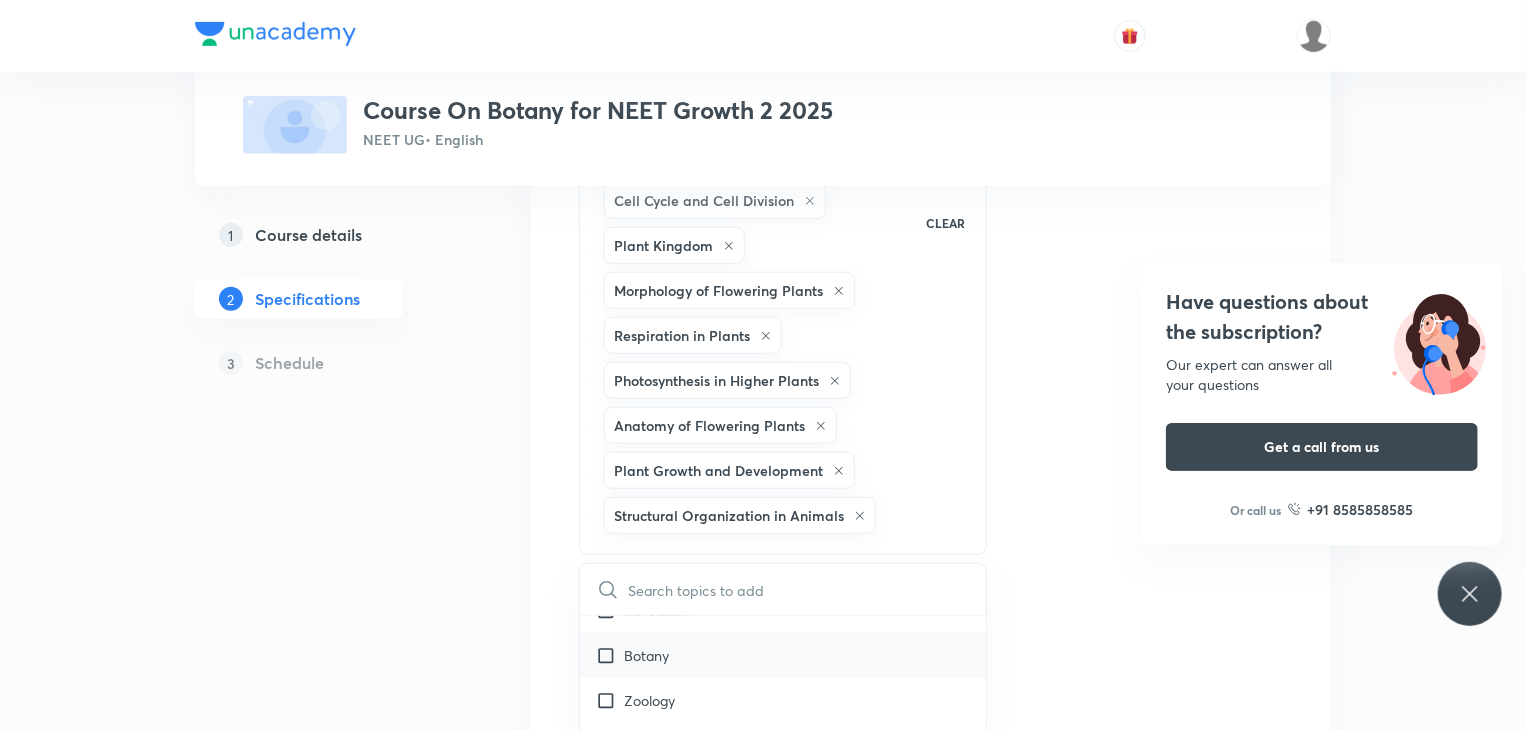 click on "Botany" at bounding box center [646, 655] 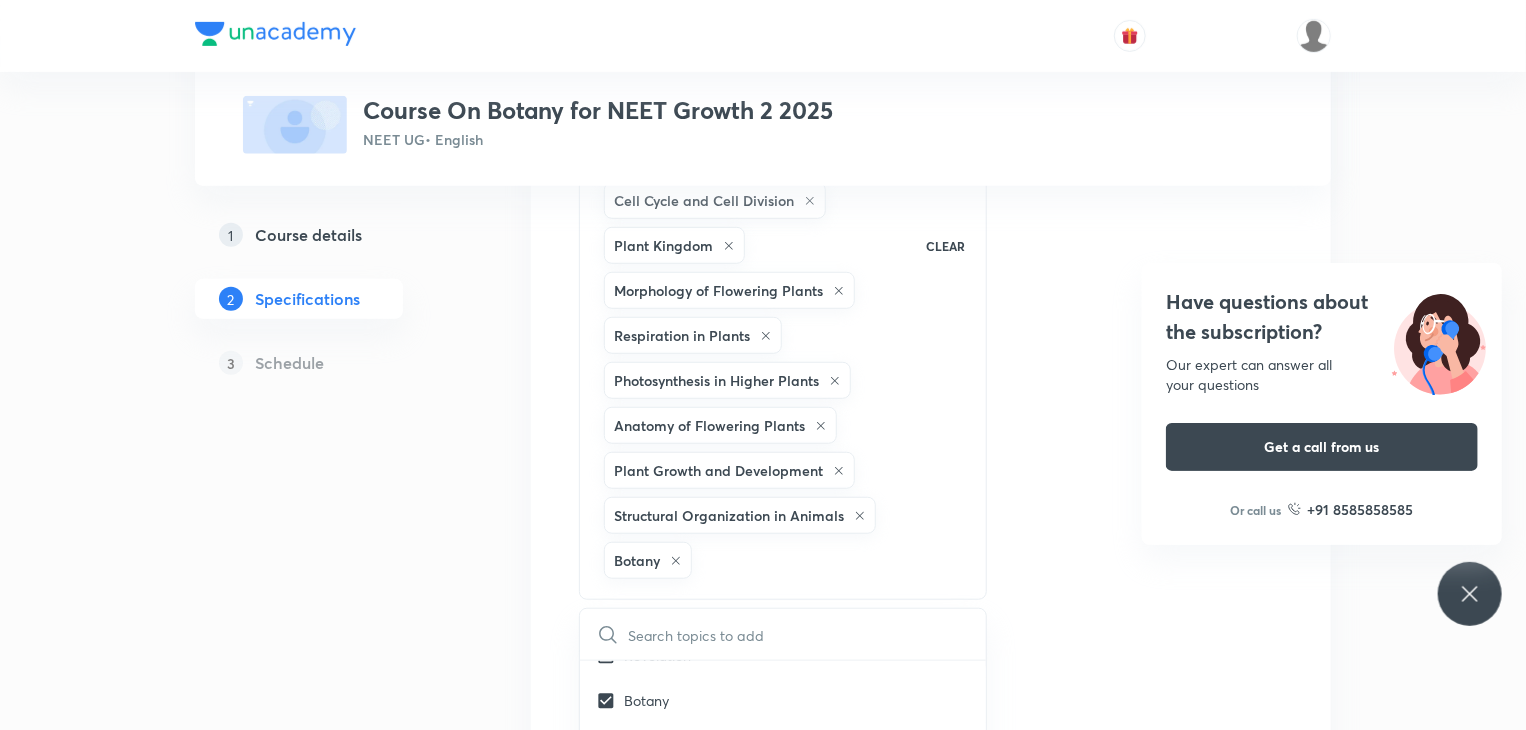 click on "1 Course details 2 Specifications 3 Schedule" at bounding box center (331, 593) 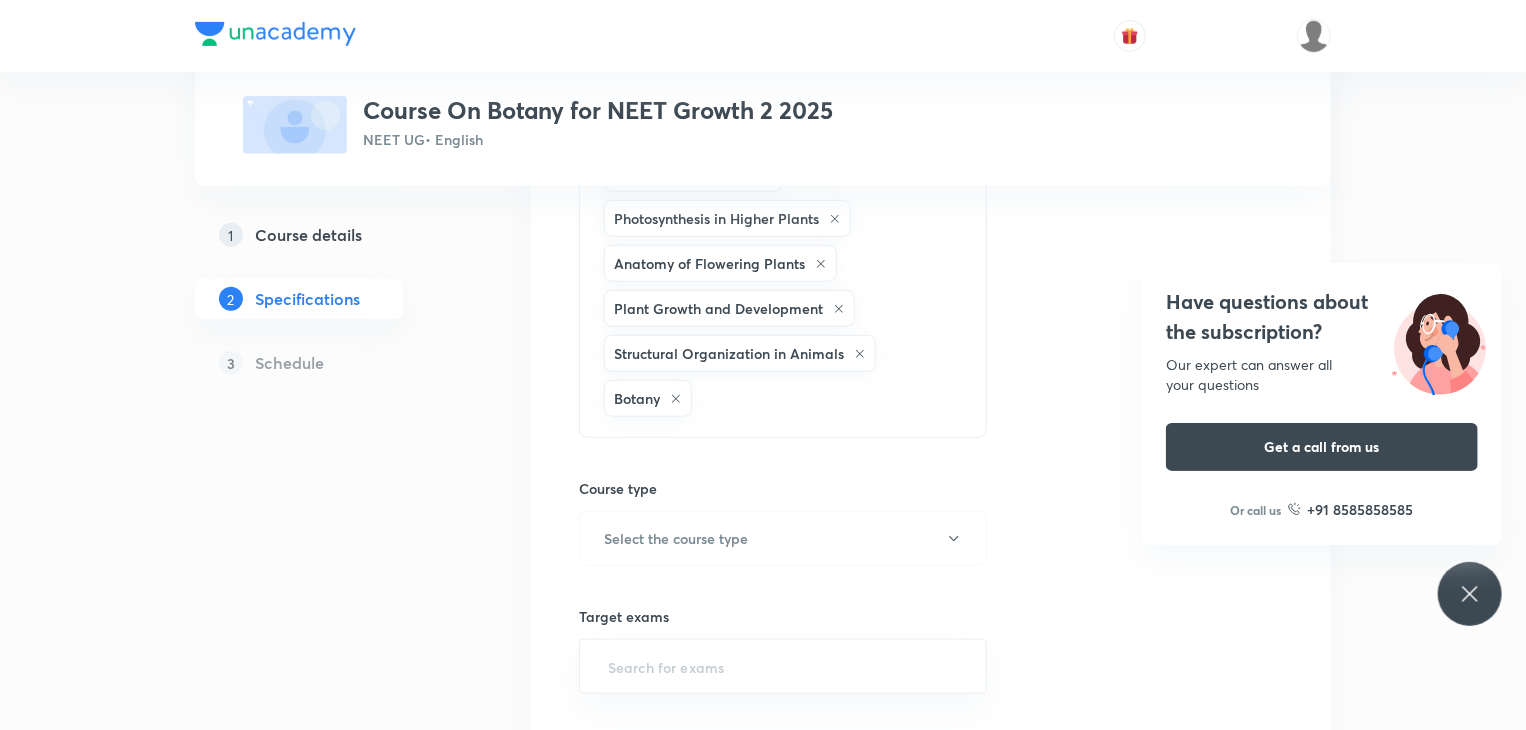 scroll, scrollTop: 676, scrollLeft: 0, axis: vertical 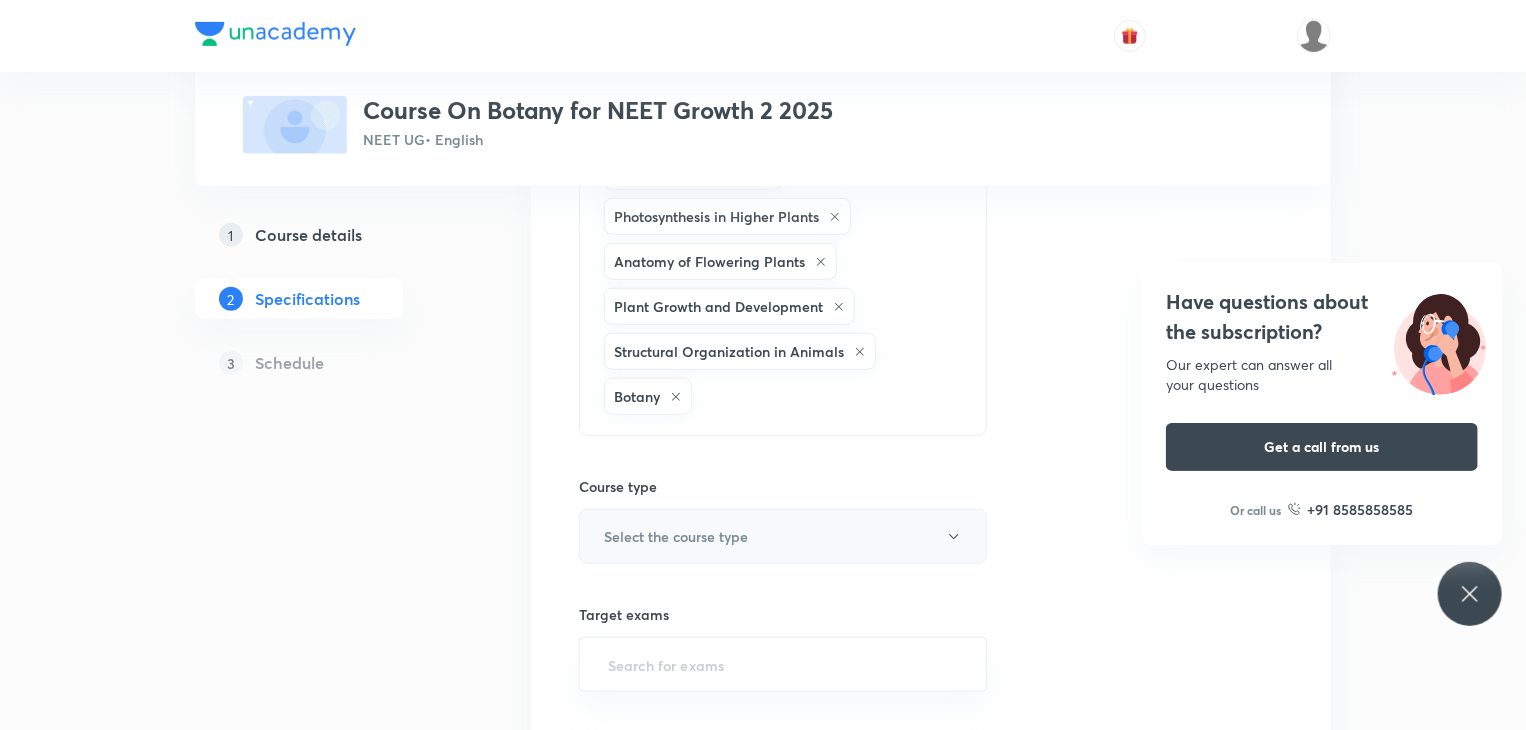 click on "Select the course type" at bounding box center [783, 536] 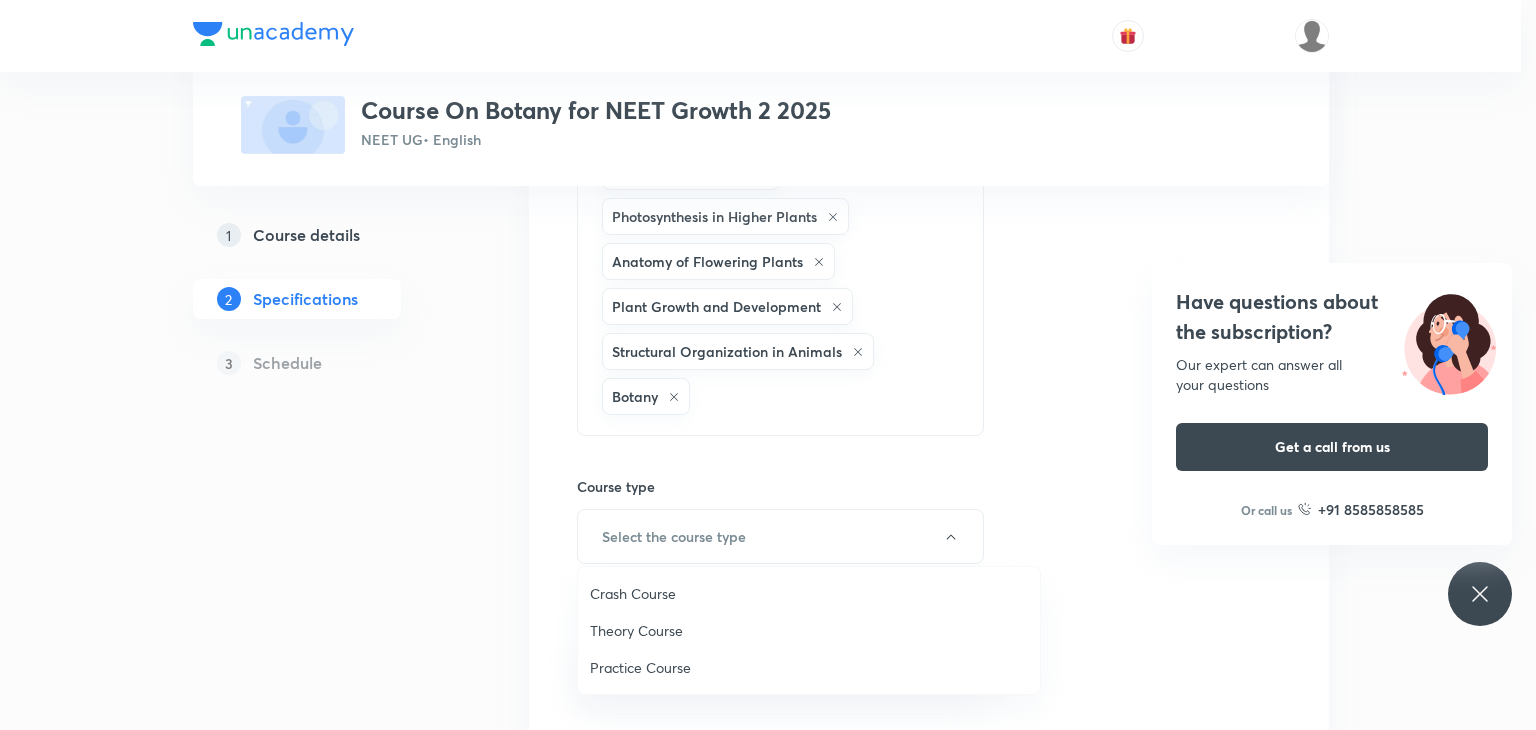 click on "Theory Course" at bounding box center [809, 630] 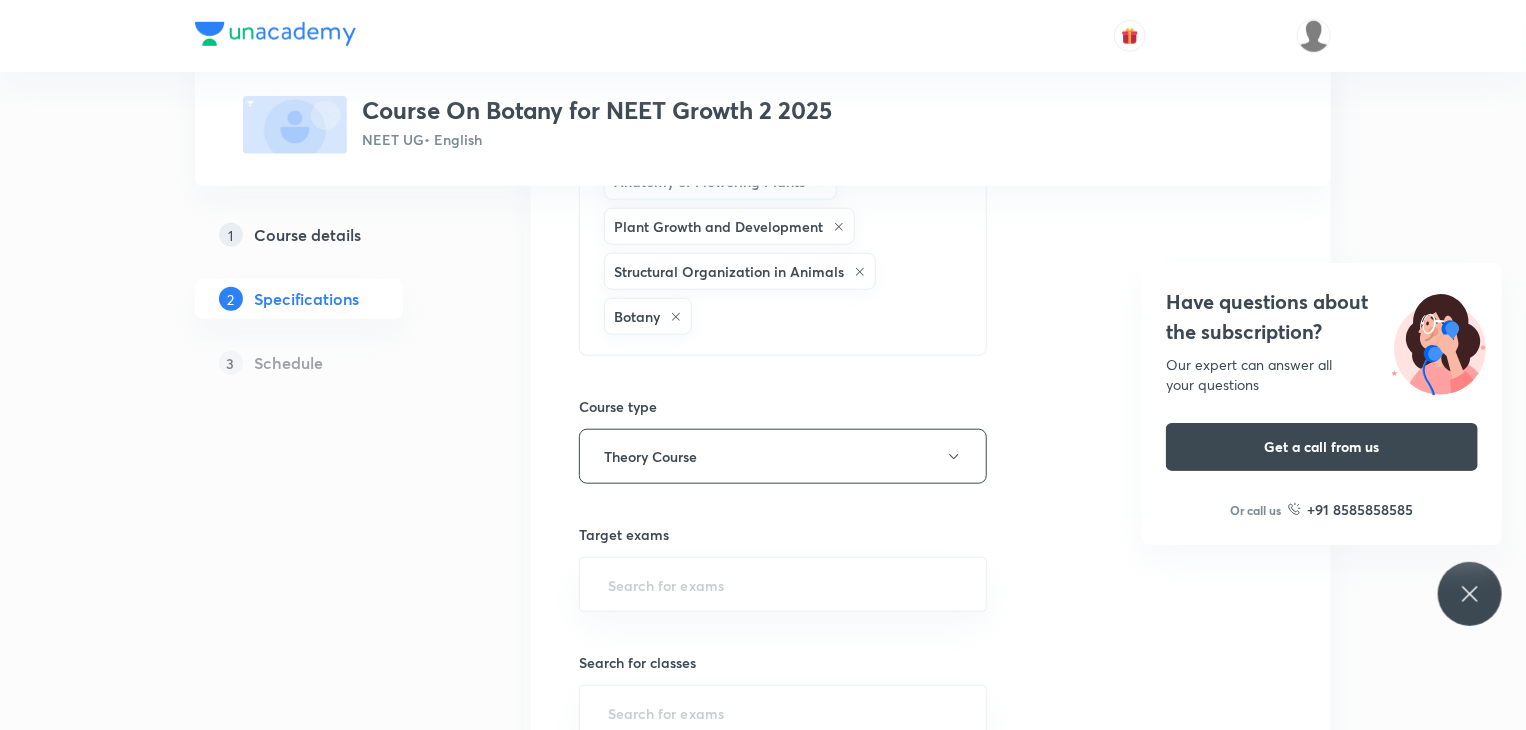 scroll, scrollTop: 756, scrollLeft: 0, axis: vertical 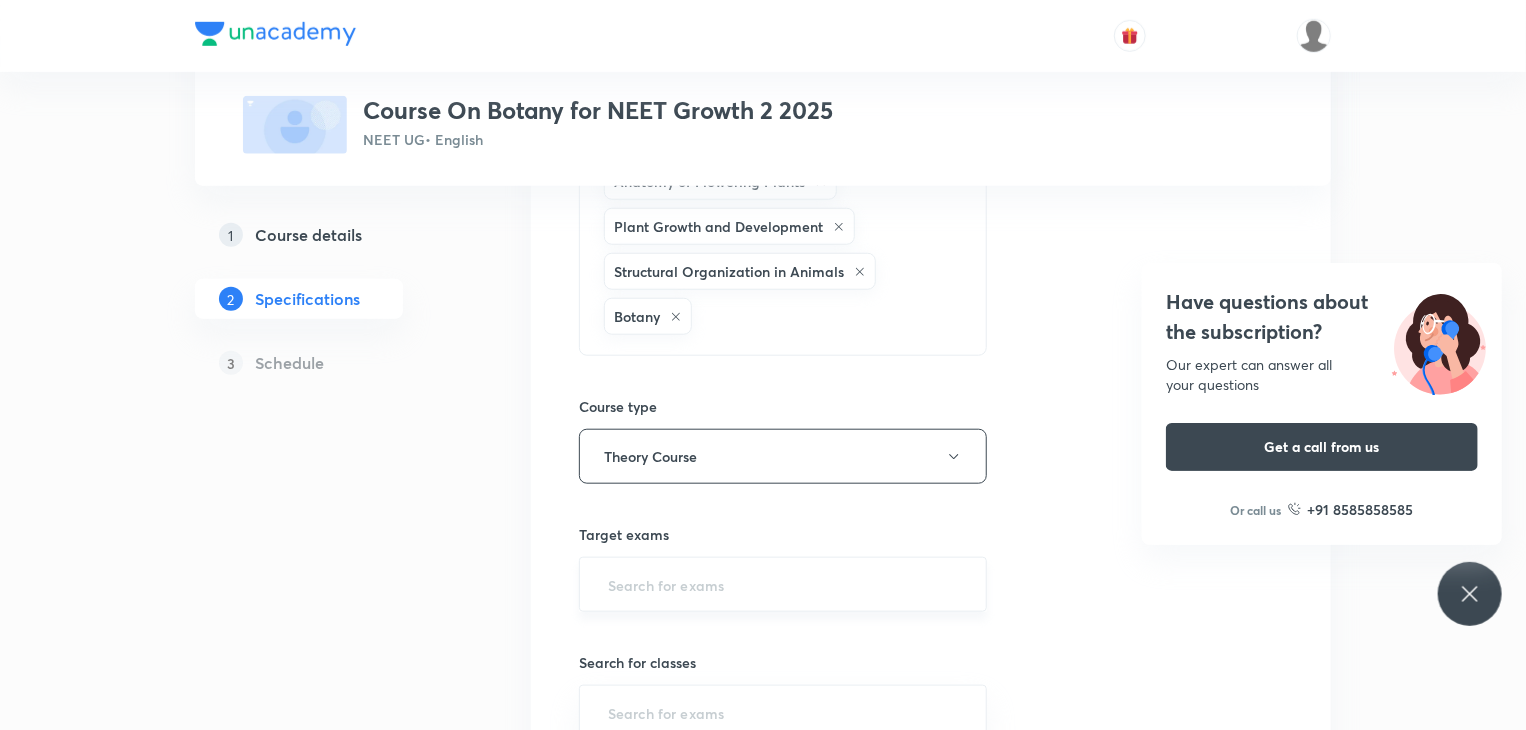 click at bounding box center (783, 584) 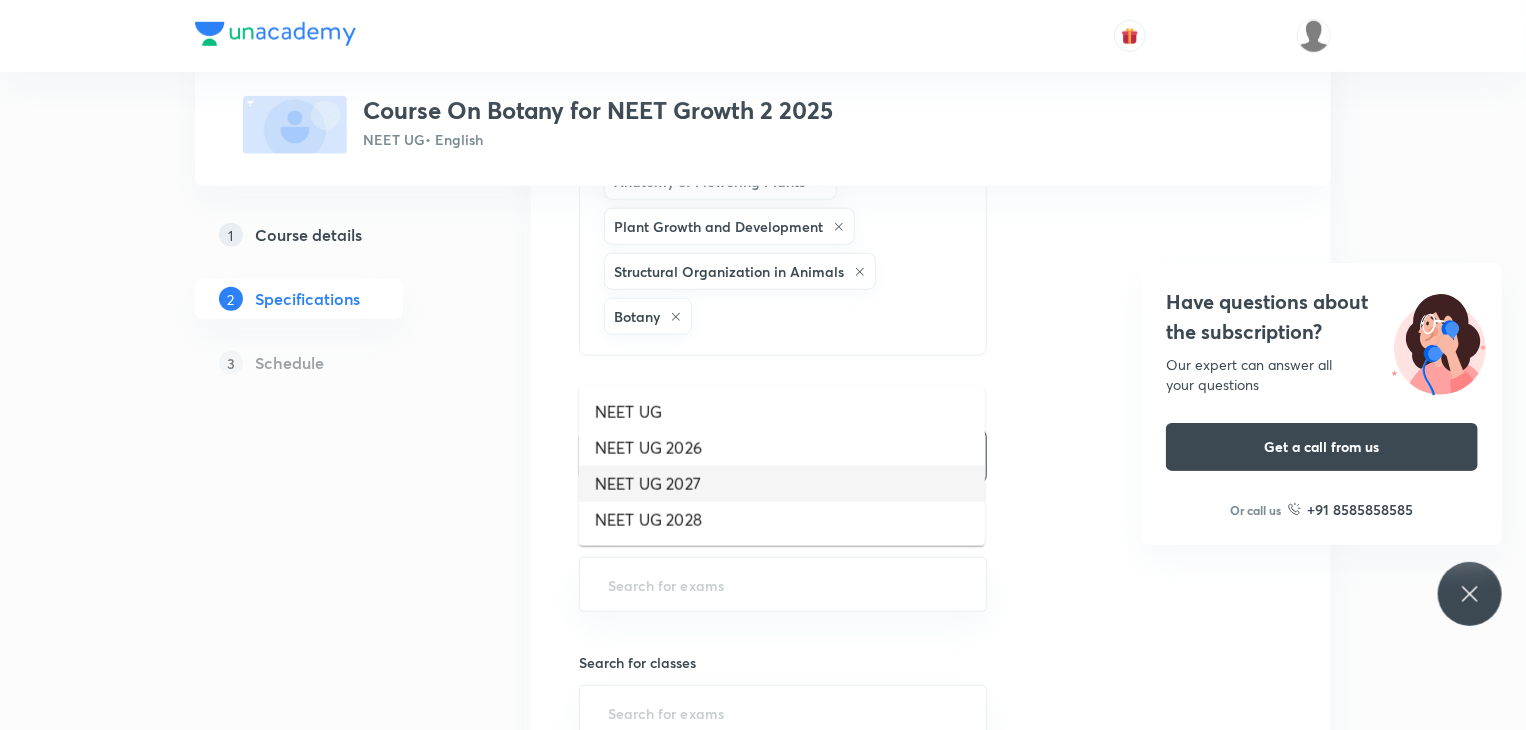 click on "NEET UG 2027" at bounding box center (782, 484) 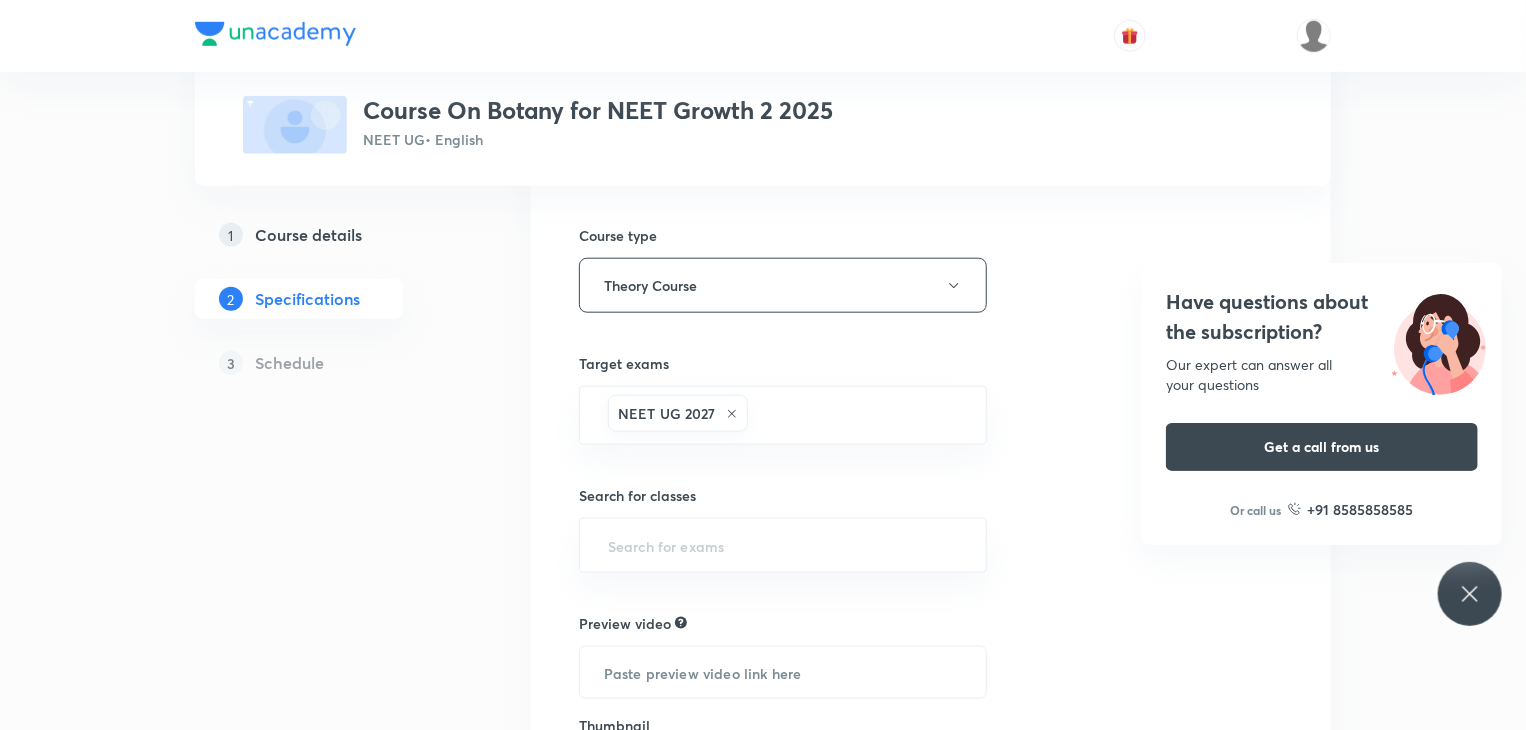scroll, scrollTop: 928, scrollLeft: 0, axis: vertical 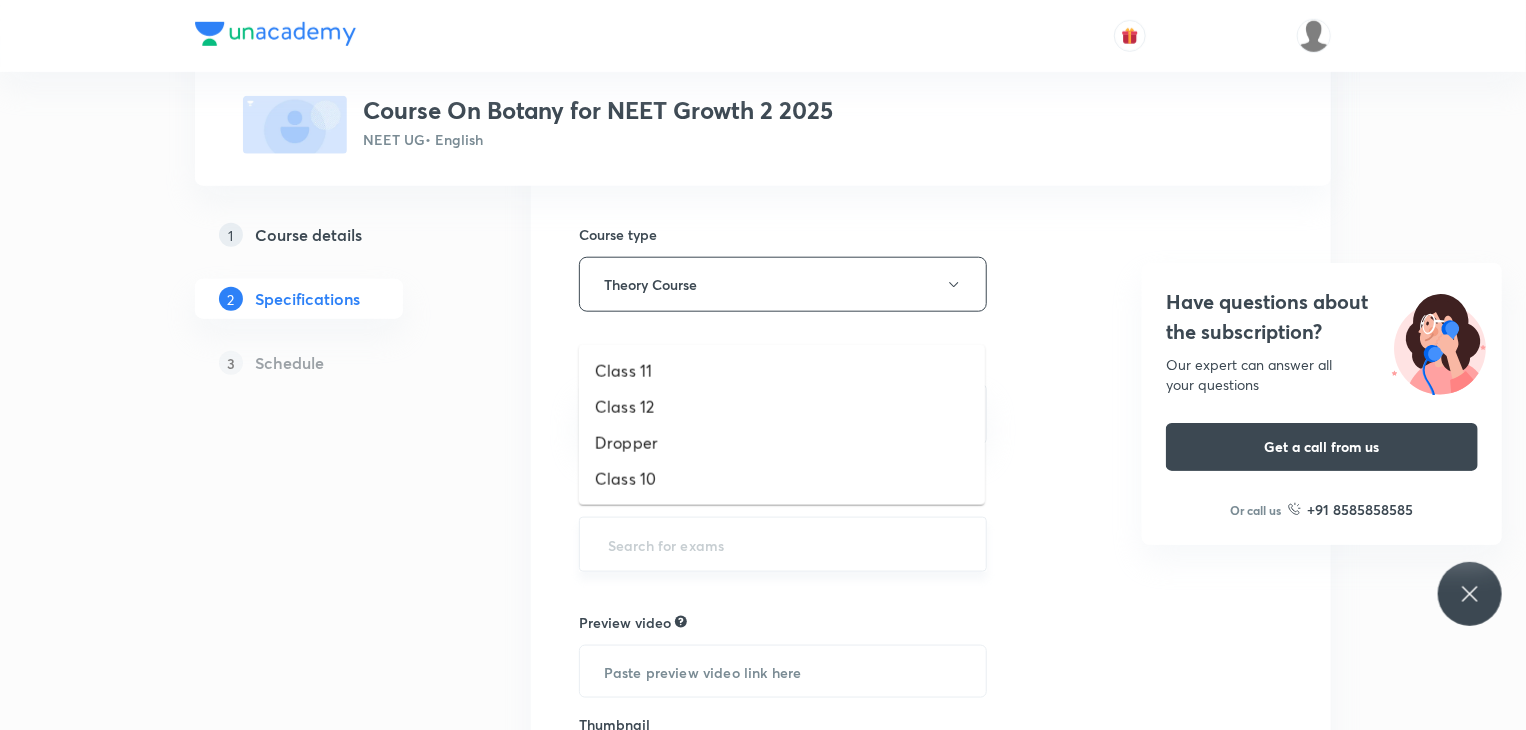 click at bounding box center [783, 544] 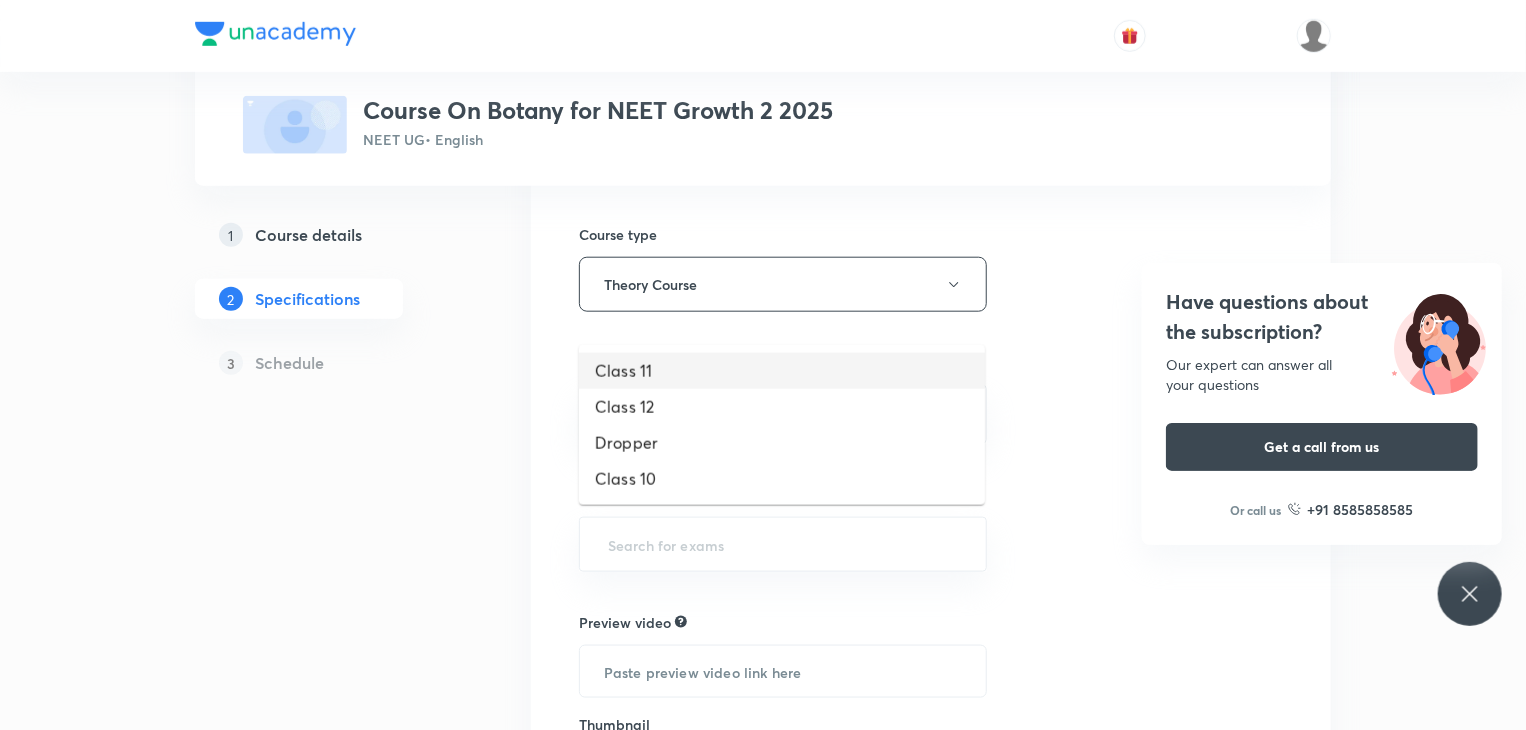 click on "Class 11" at bounding box center (782, 371) 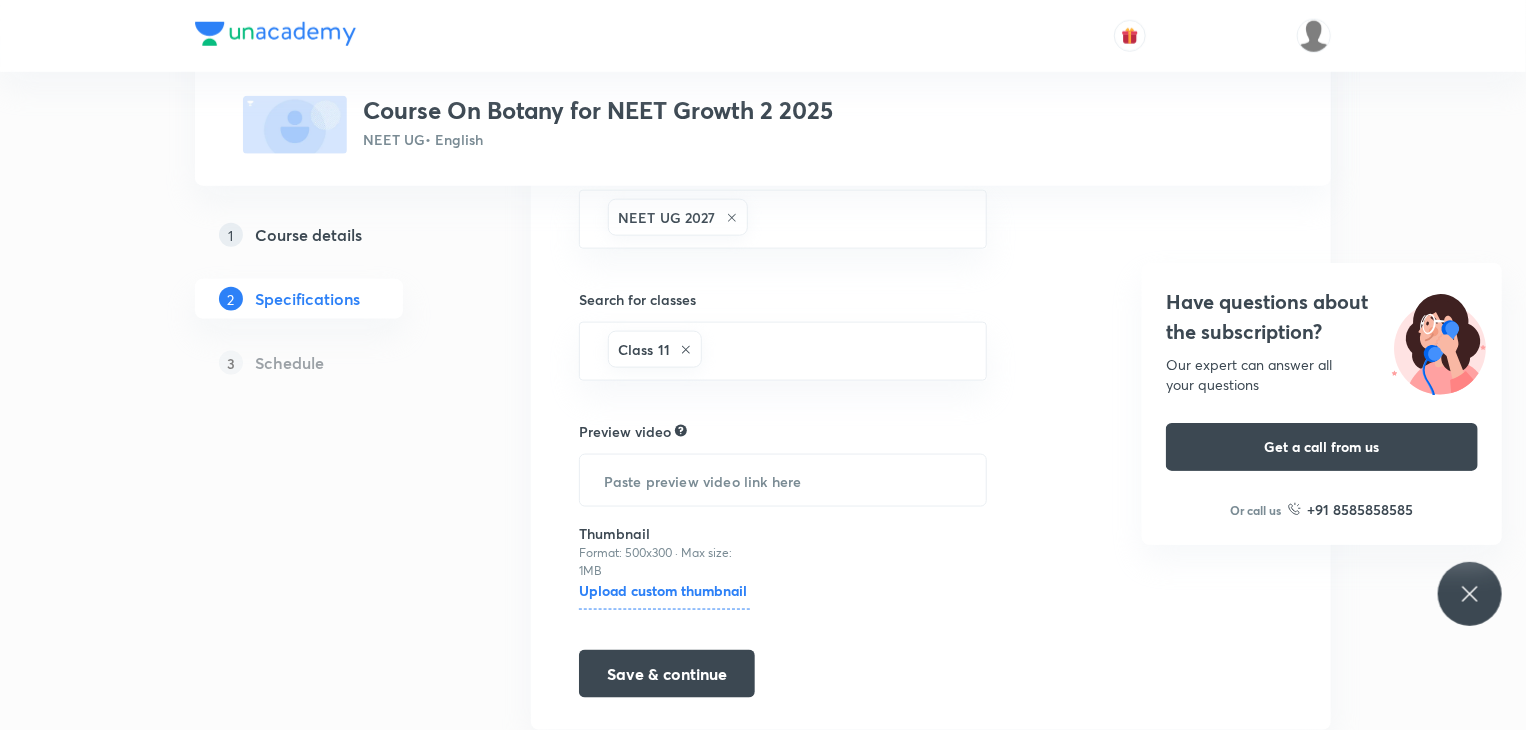 scroll, scrollTop: 1134, scrollLeft: 0, axis: vertical 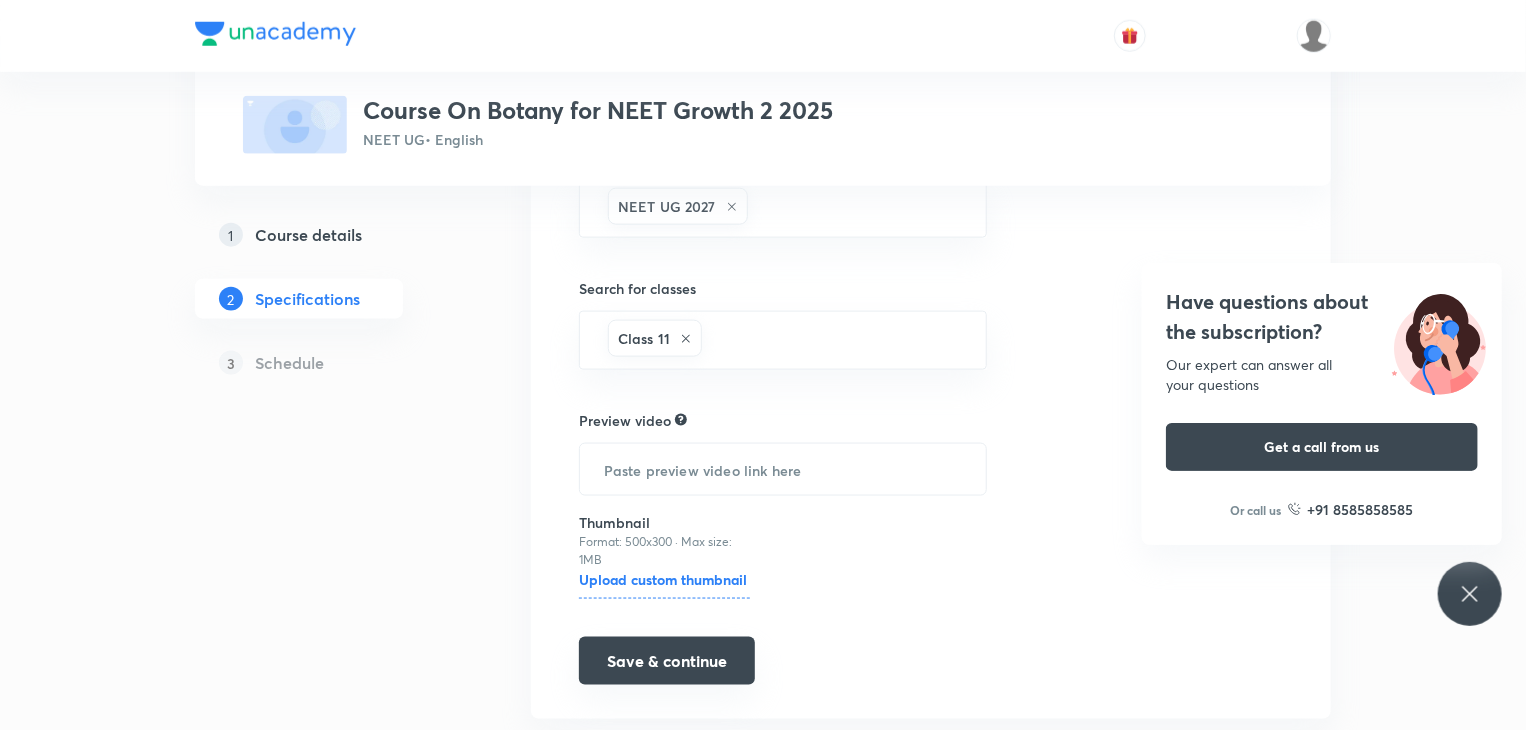 click on "Save & continue" at bounding box center [667, 661] 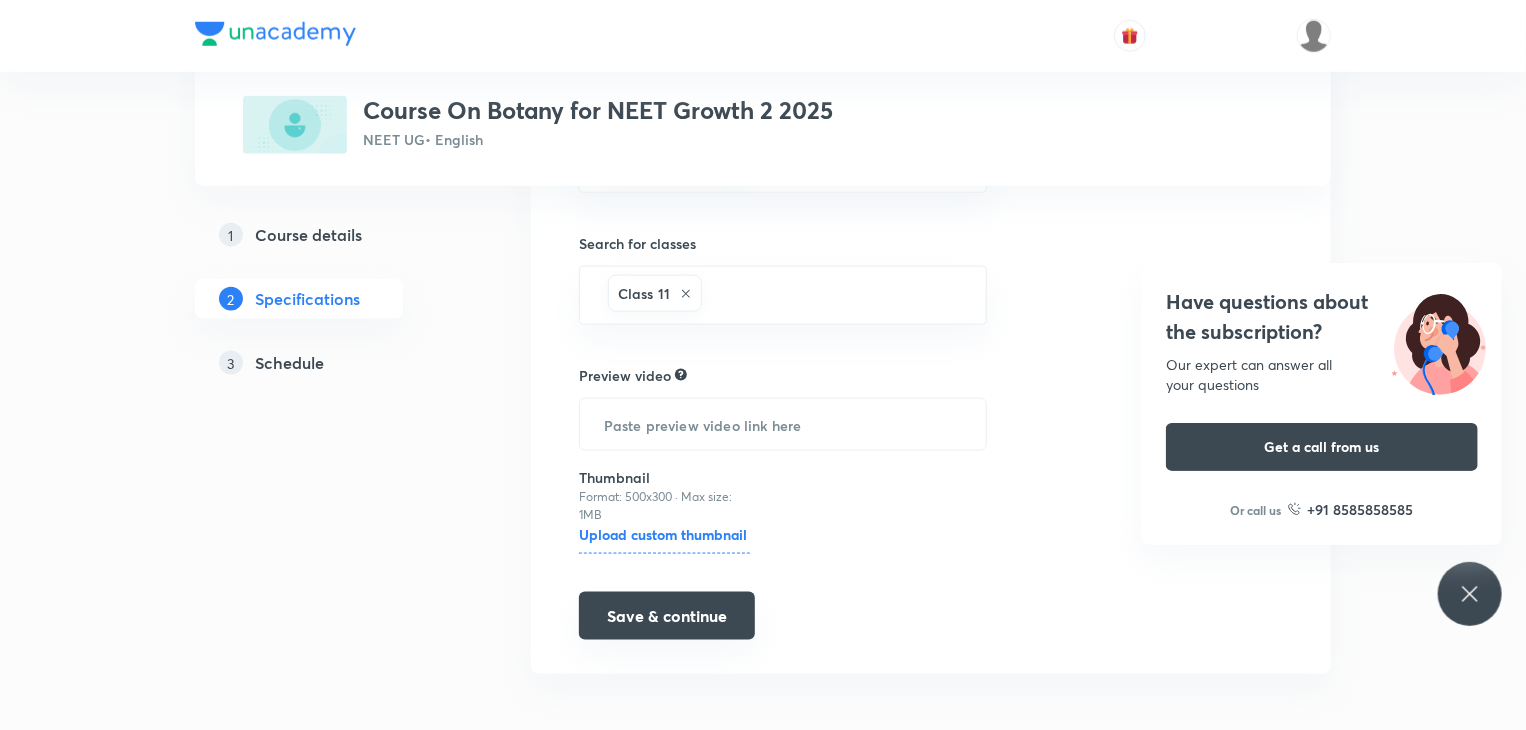 scroll, scrollTop: 1133, scrollLeft: 0, axis: vertical 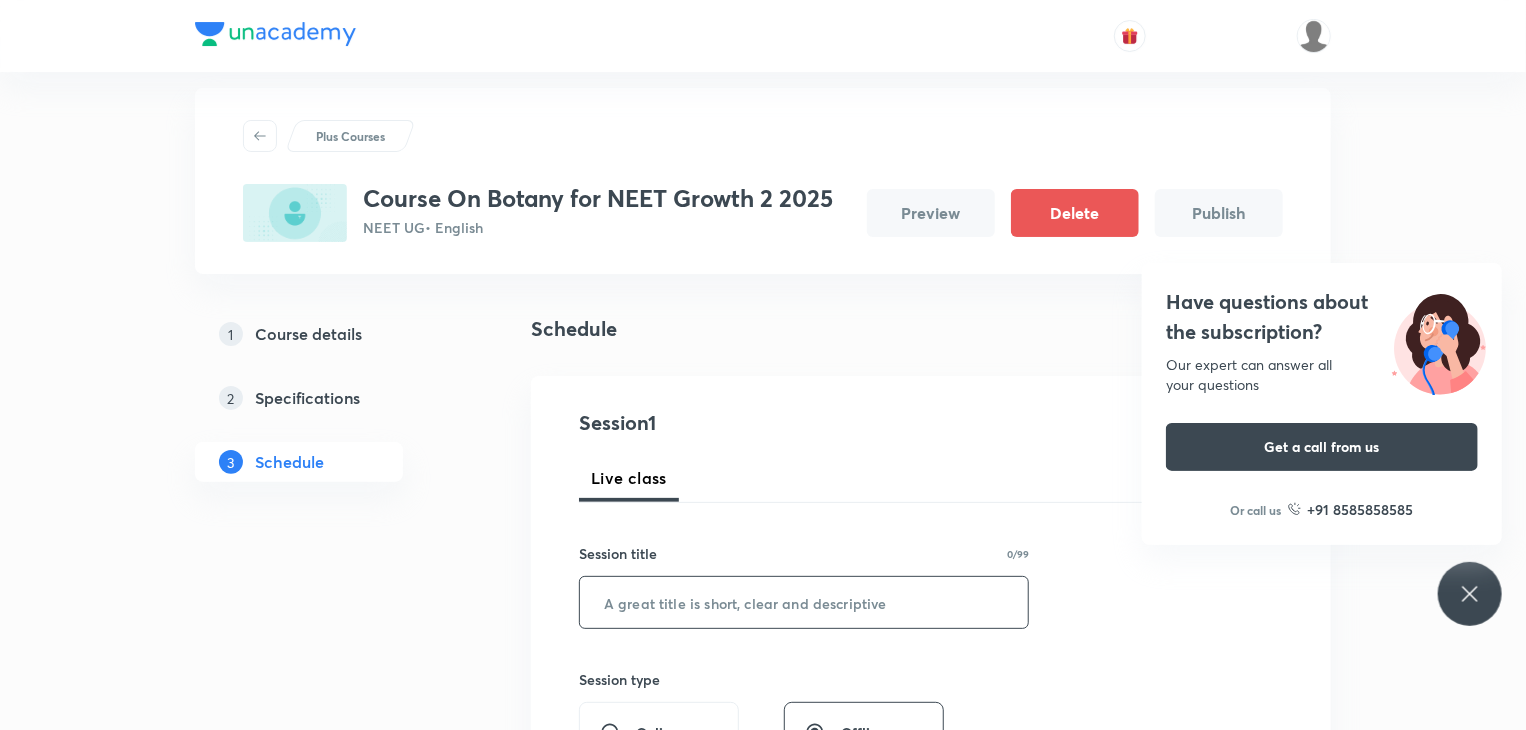 click at bounding box center [804, 602] 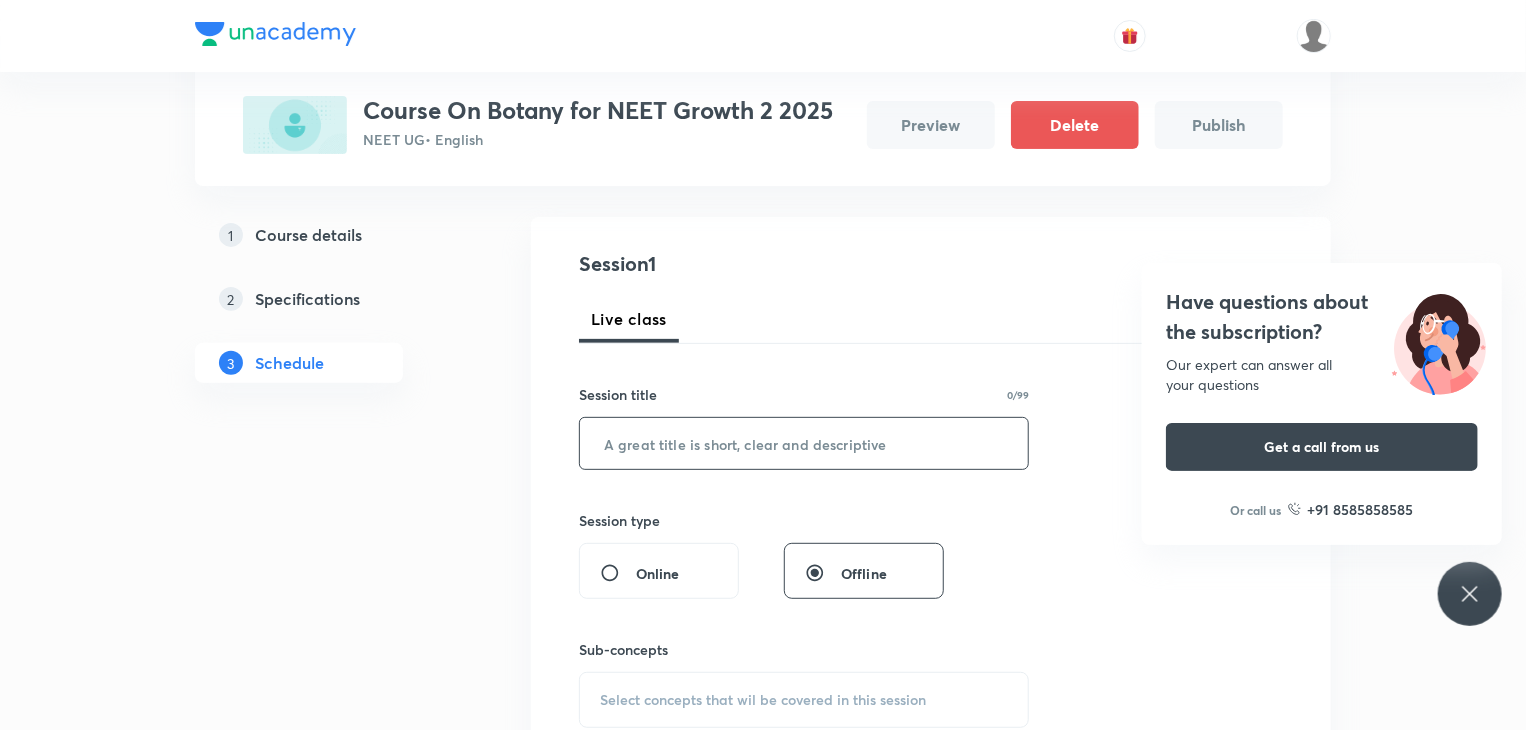 scroll, scrollTop: 259, scrollLeft: 0, axis: vertical 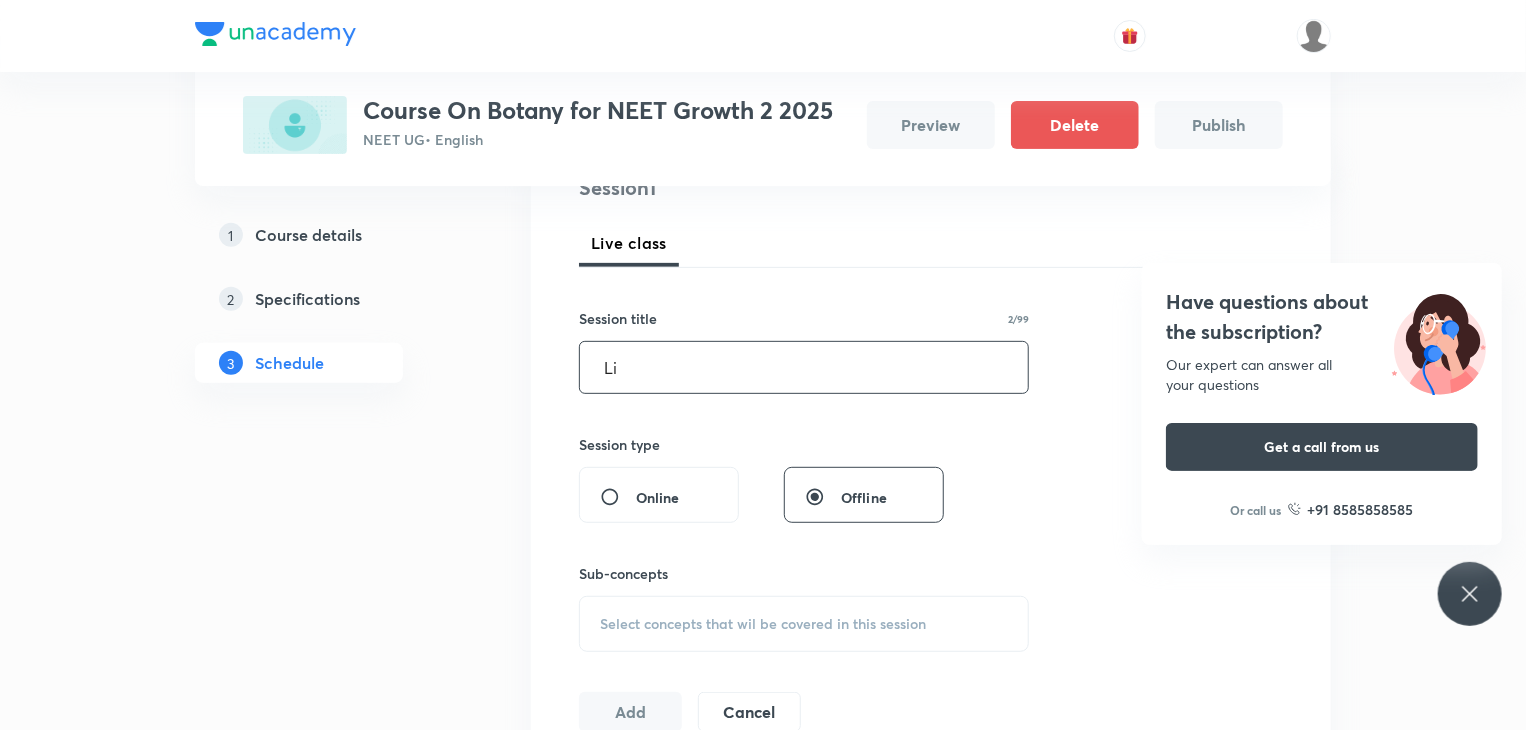 type on "L" 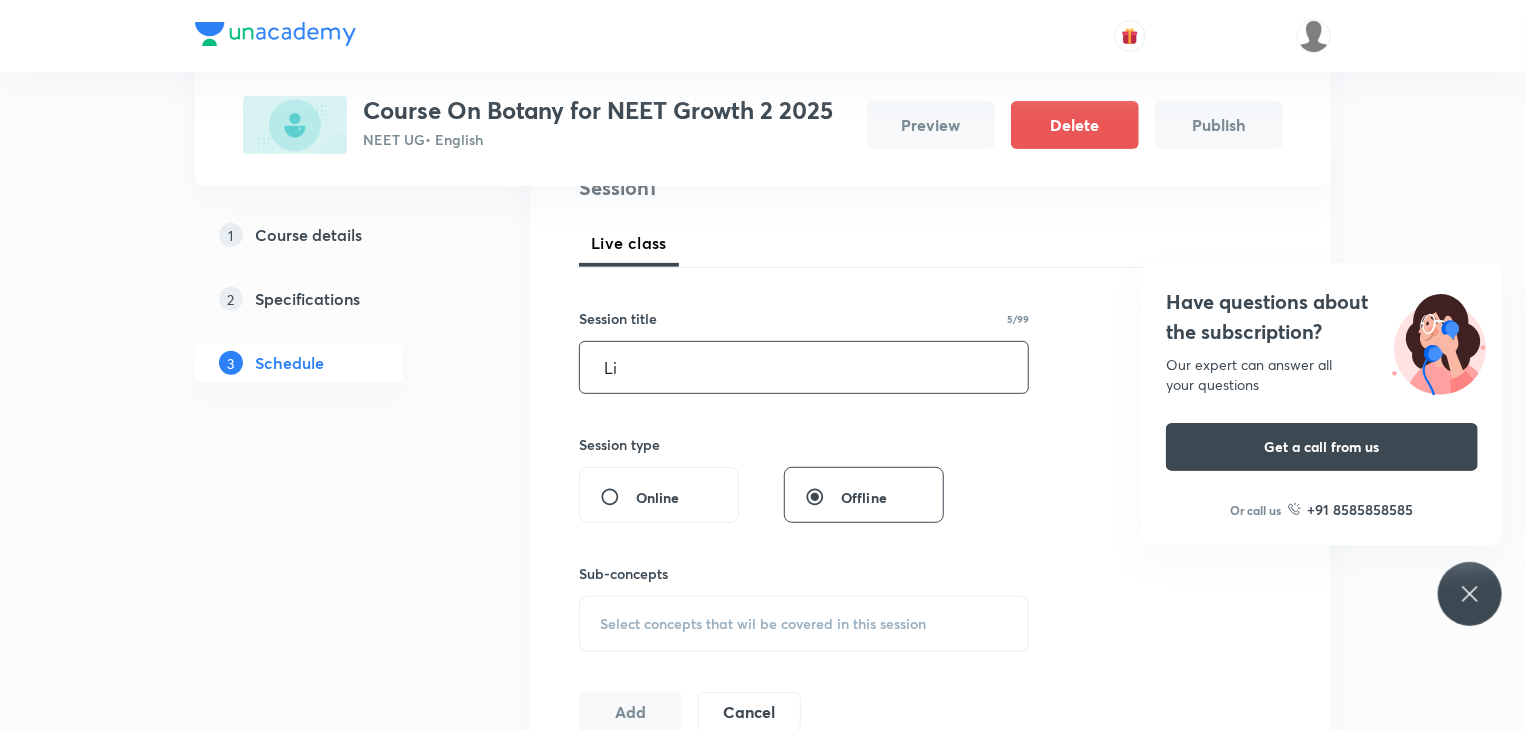type on "L" 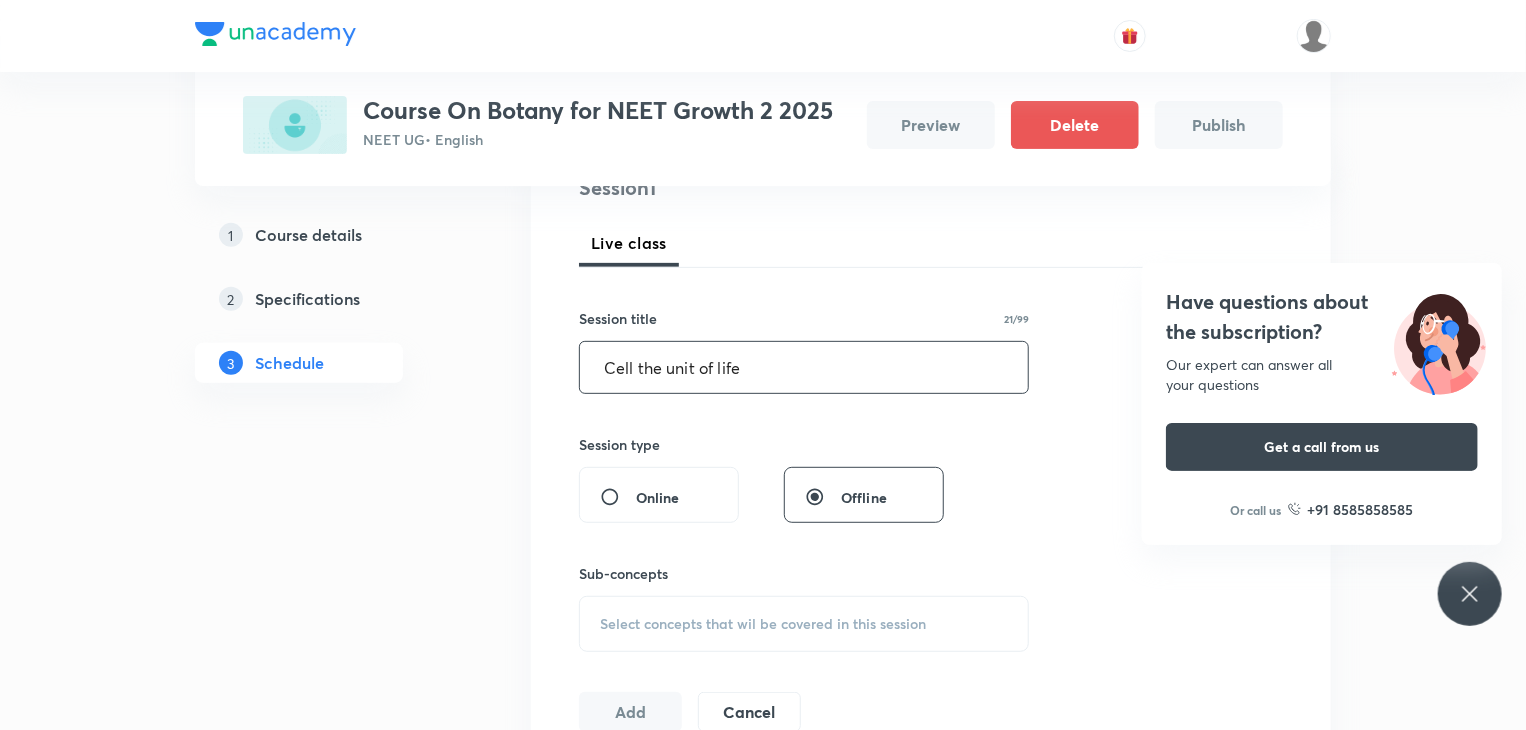 scroll, scrollTop: 436, scrollLeft: 0, axis: vertical 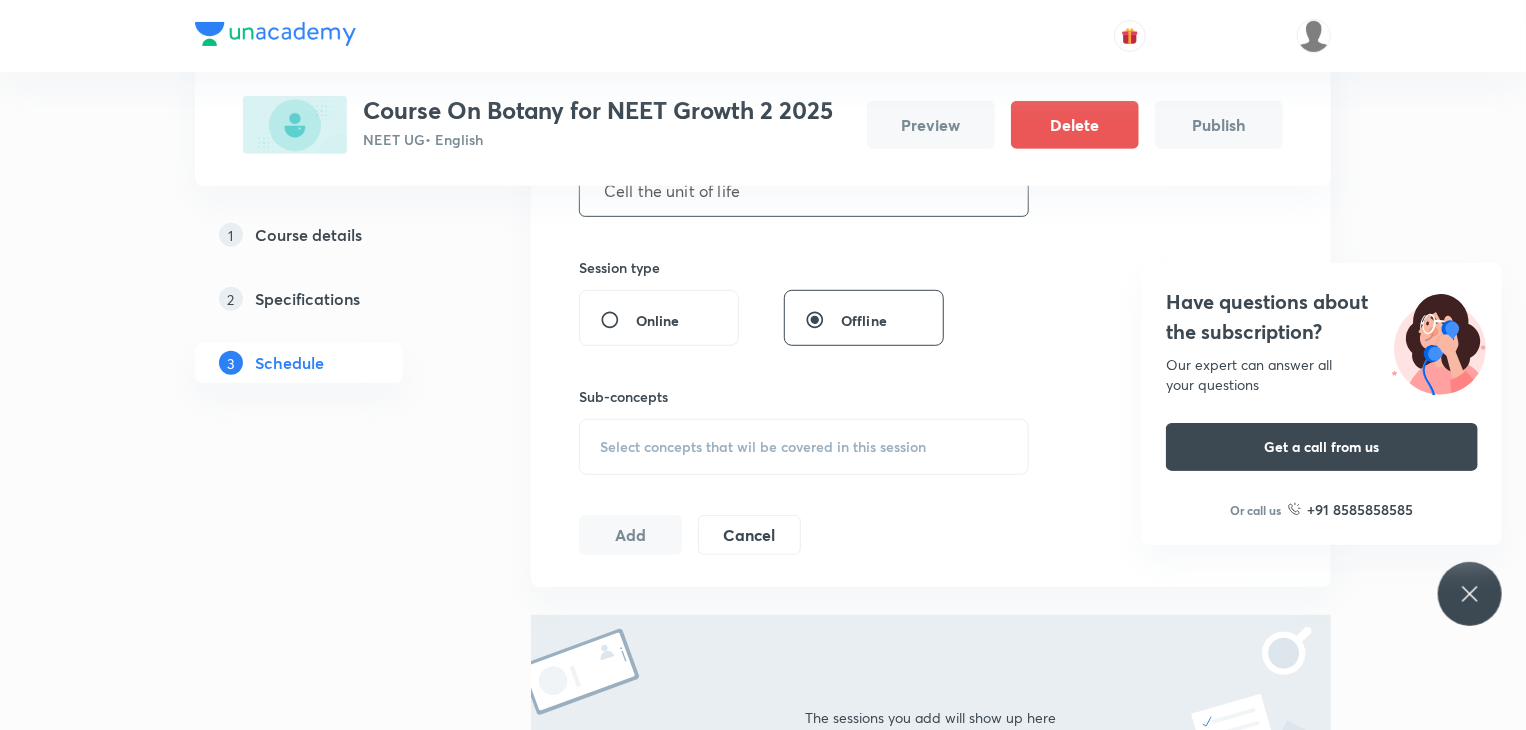 type on "Cell the unit of life" 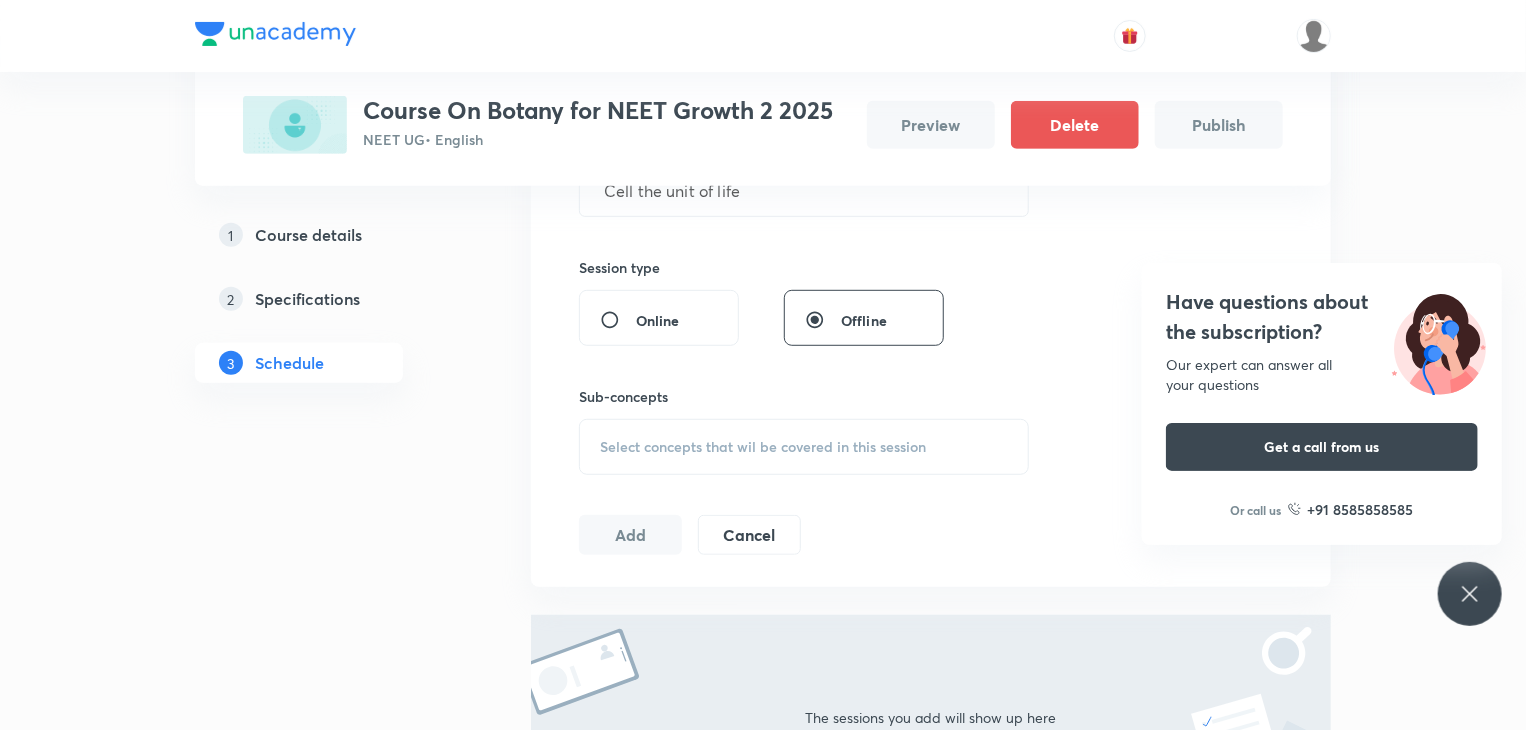 click on "Select concepts that wil be covered in this session" at bounding box center (804, 447) 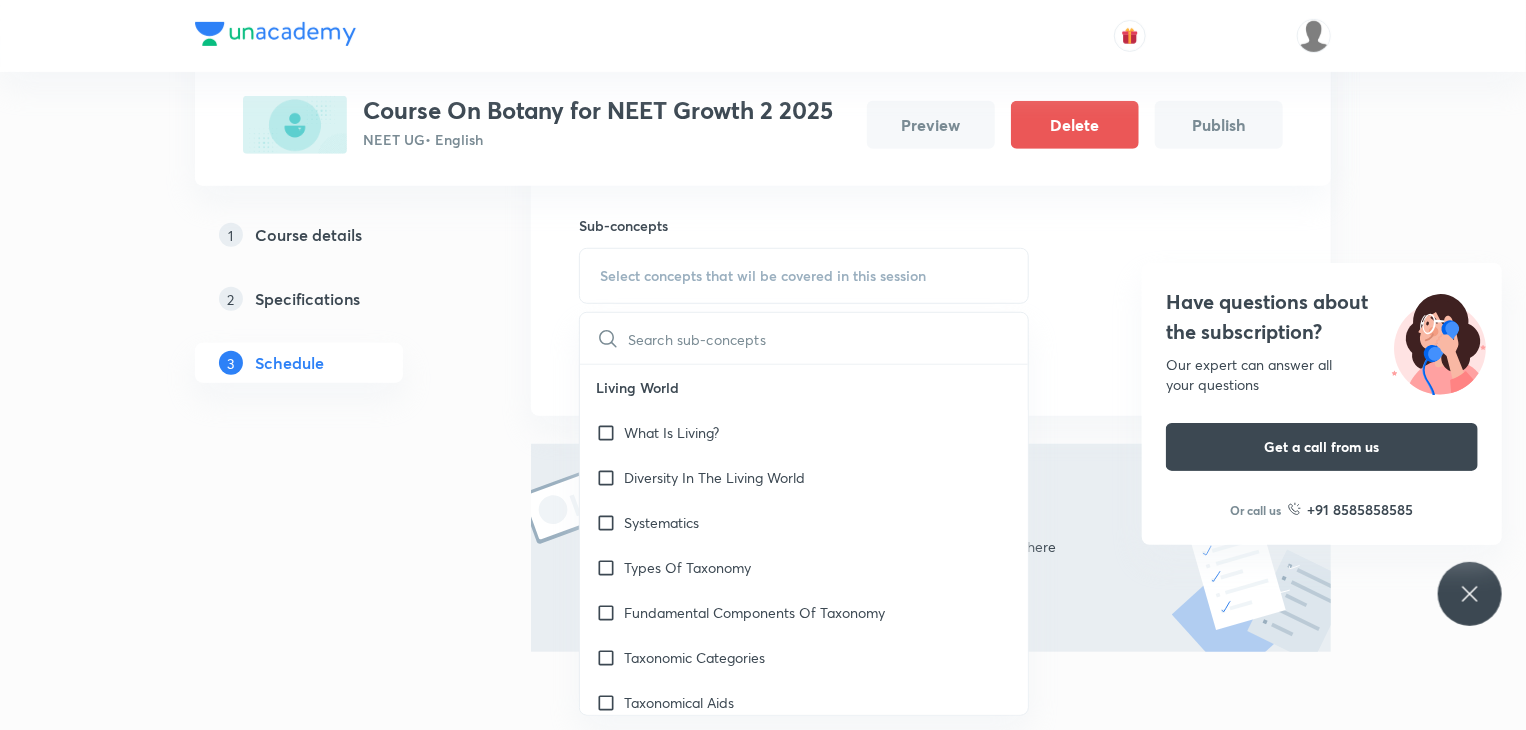 scroll, scrollTop: 692, scrollLeft: 0, axis: vertical 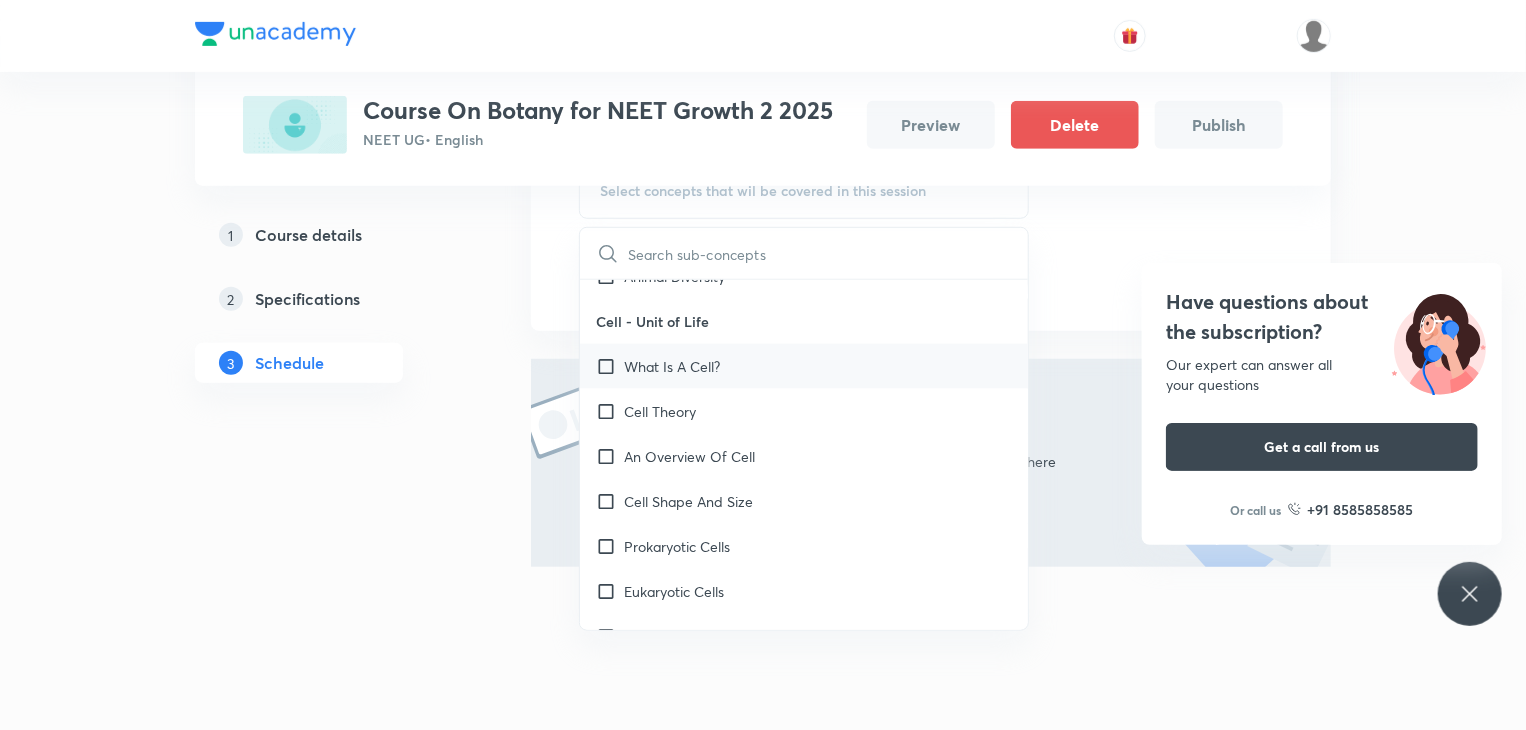 click at bounding box center [610, 366] 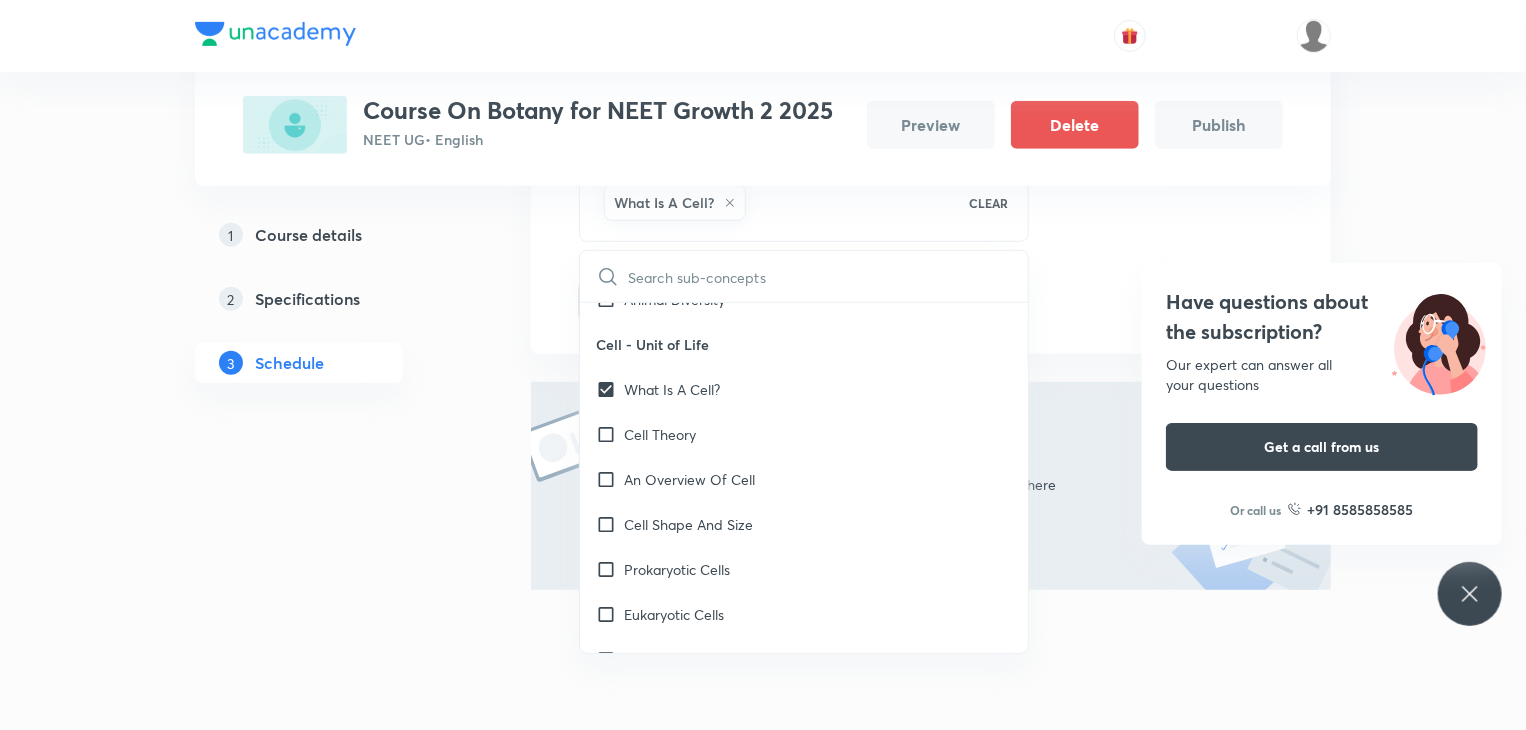 click on "1 Course details 2 Specifications 3 Schedule" at bounding box center [331, 182] 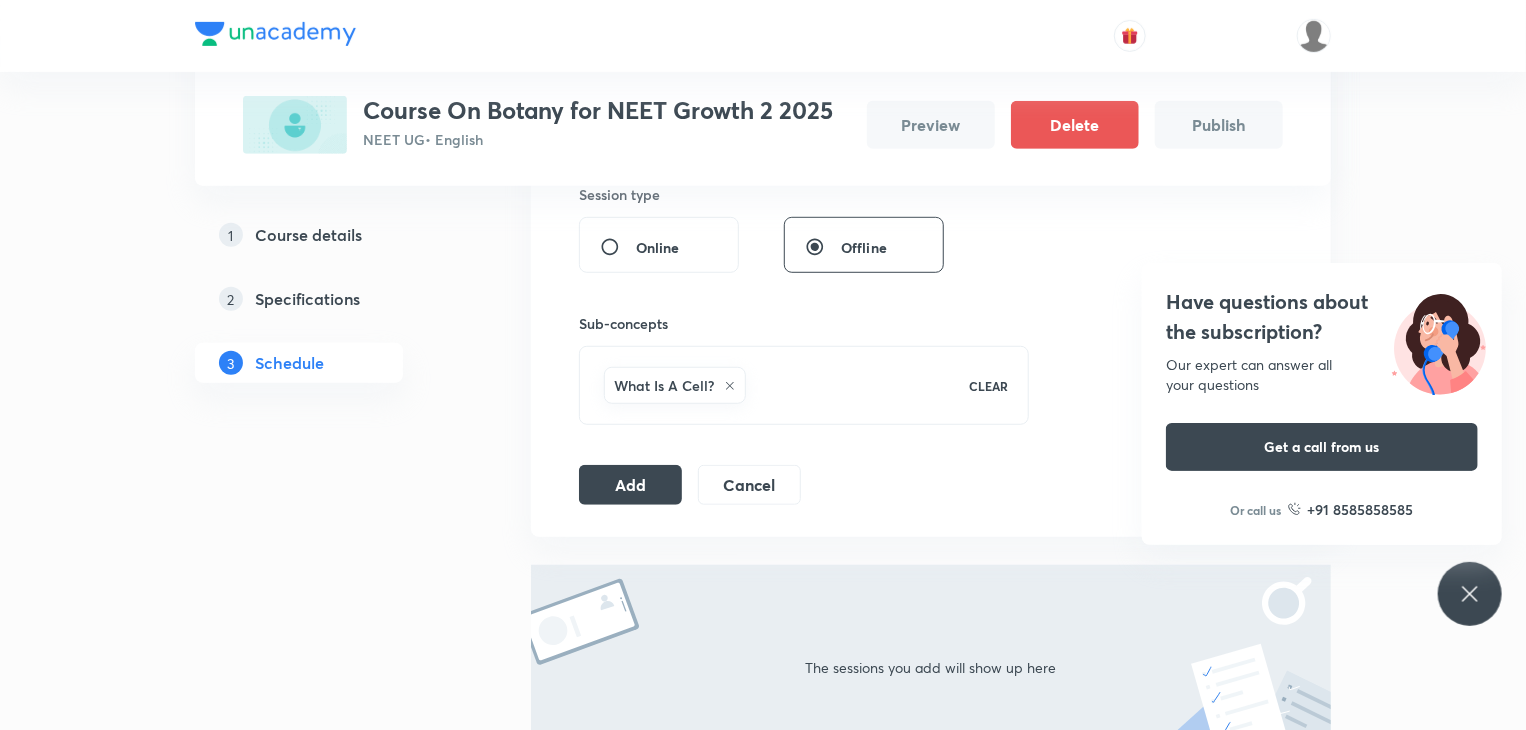 scroll, scrollTop: 508, scrollLeft: 0, axis: vertical 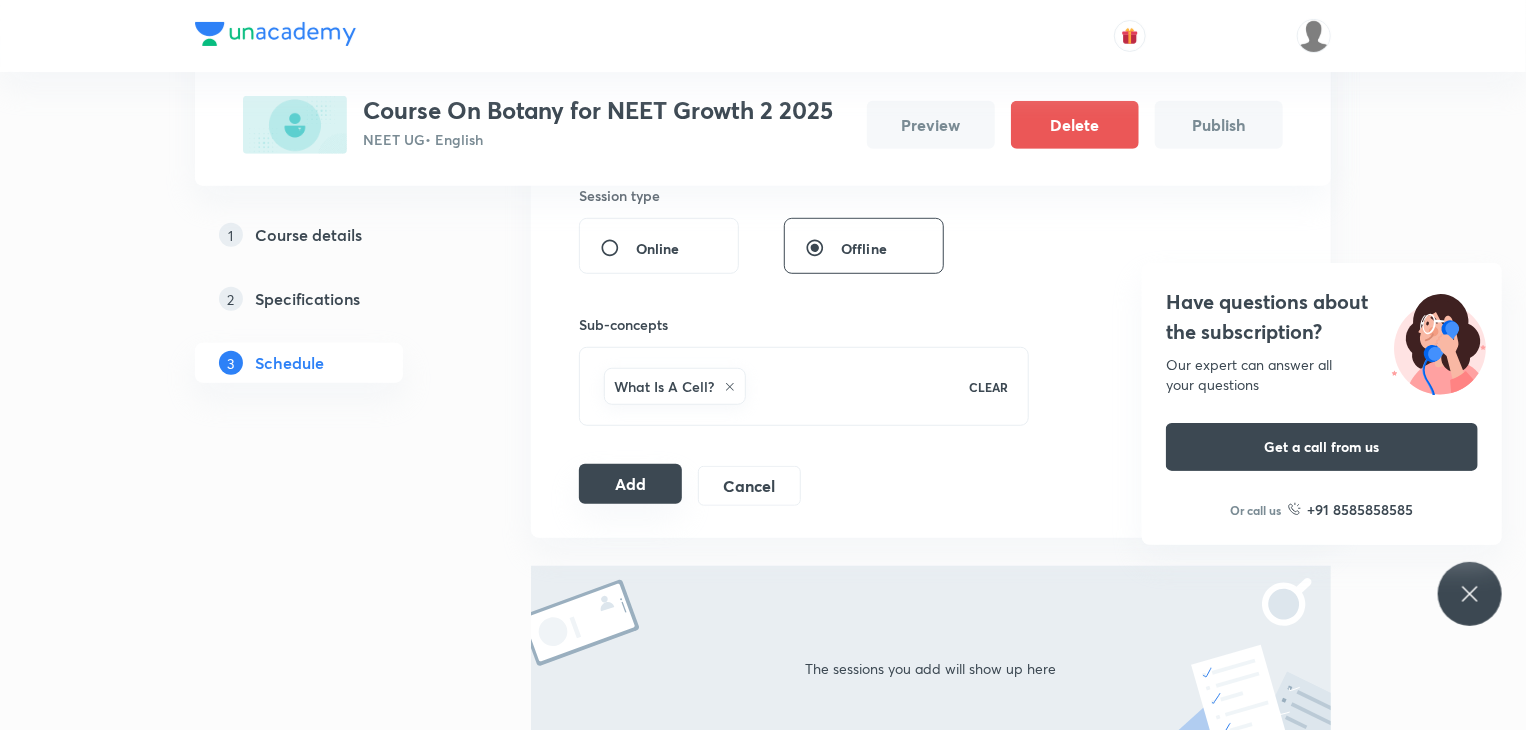 click on "Add" at bounding box center [630, 484] 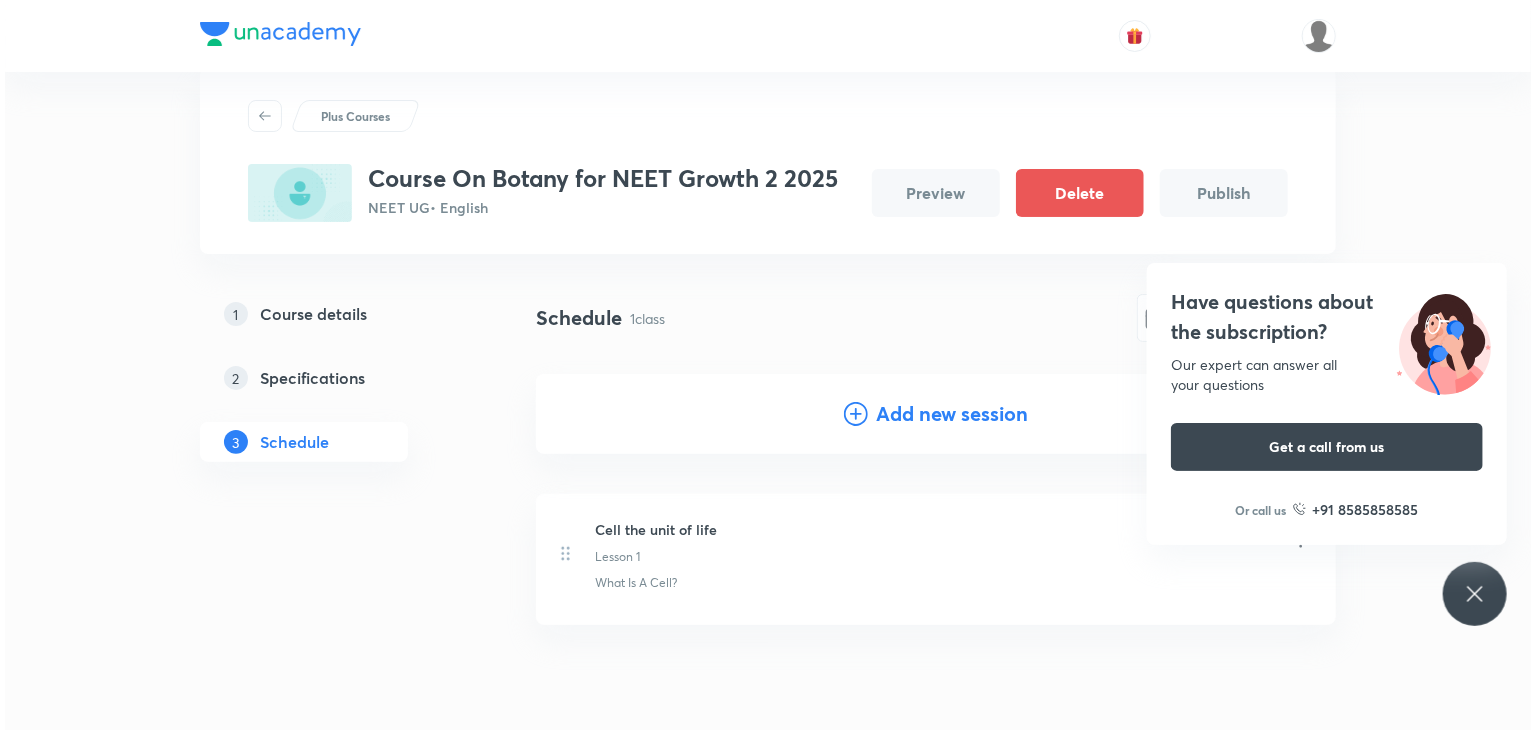 scroll, scrollTop: 36, scrollLeft: 0, axis: vertical 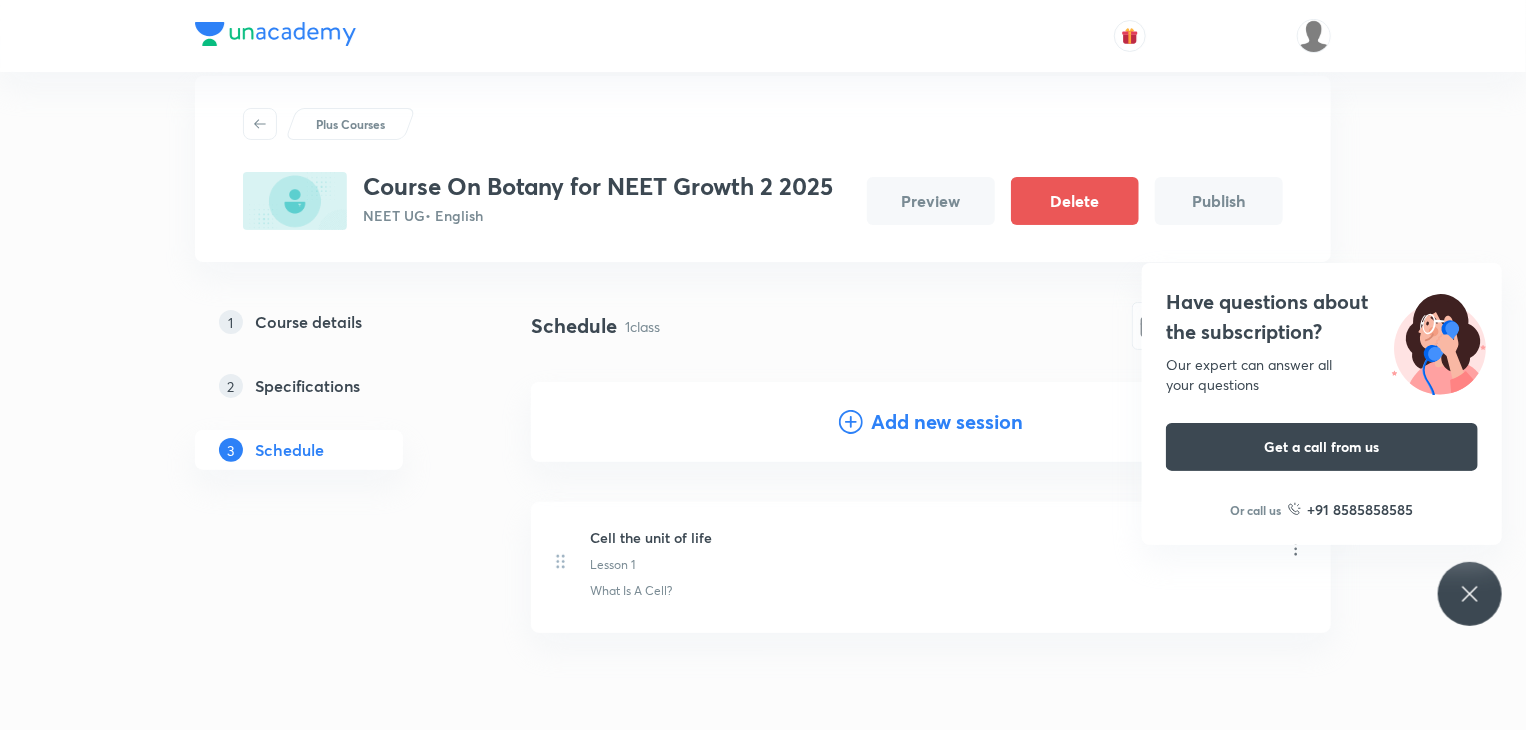 click 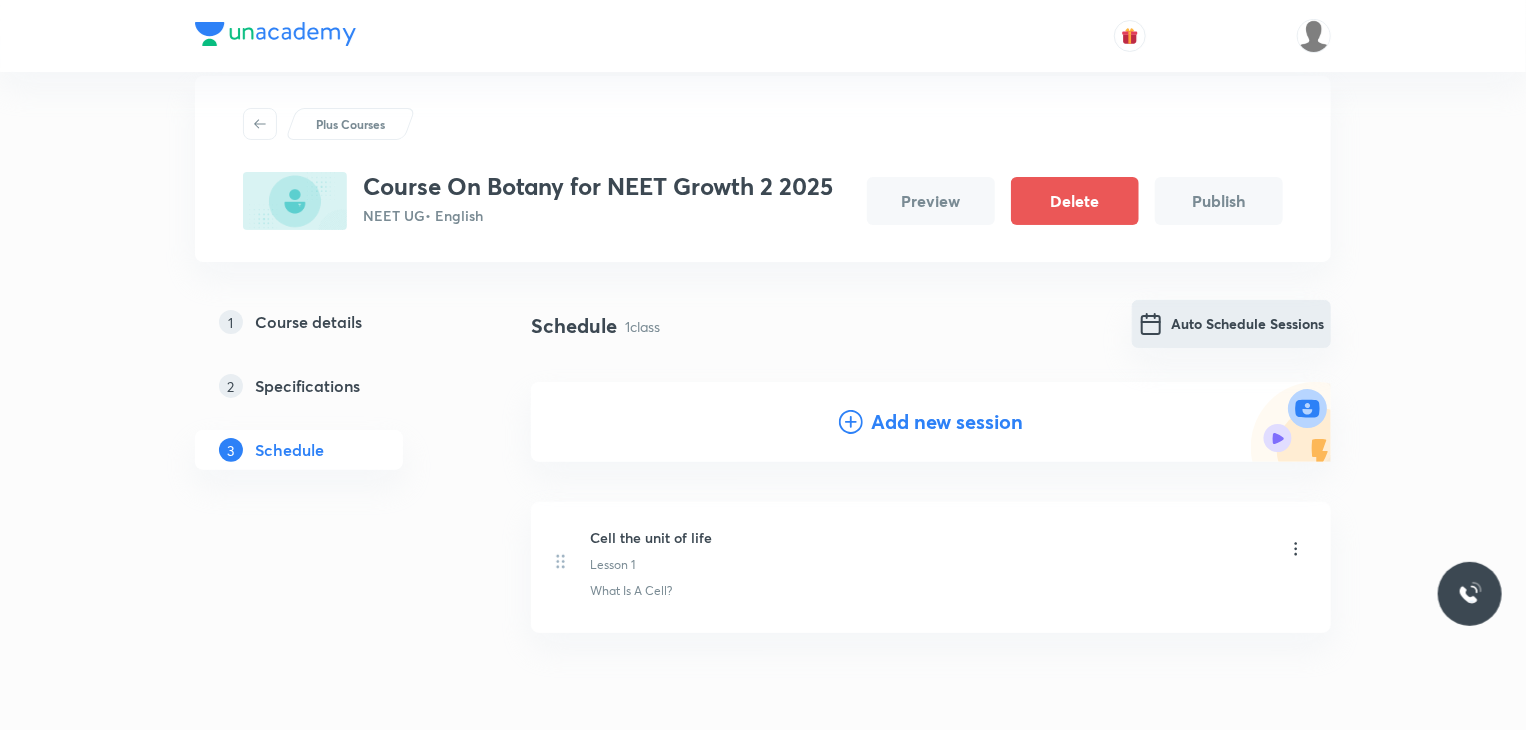 click on "Auto Schedule Sessions" at bounding box center [1231, 324] 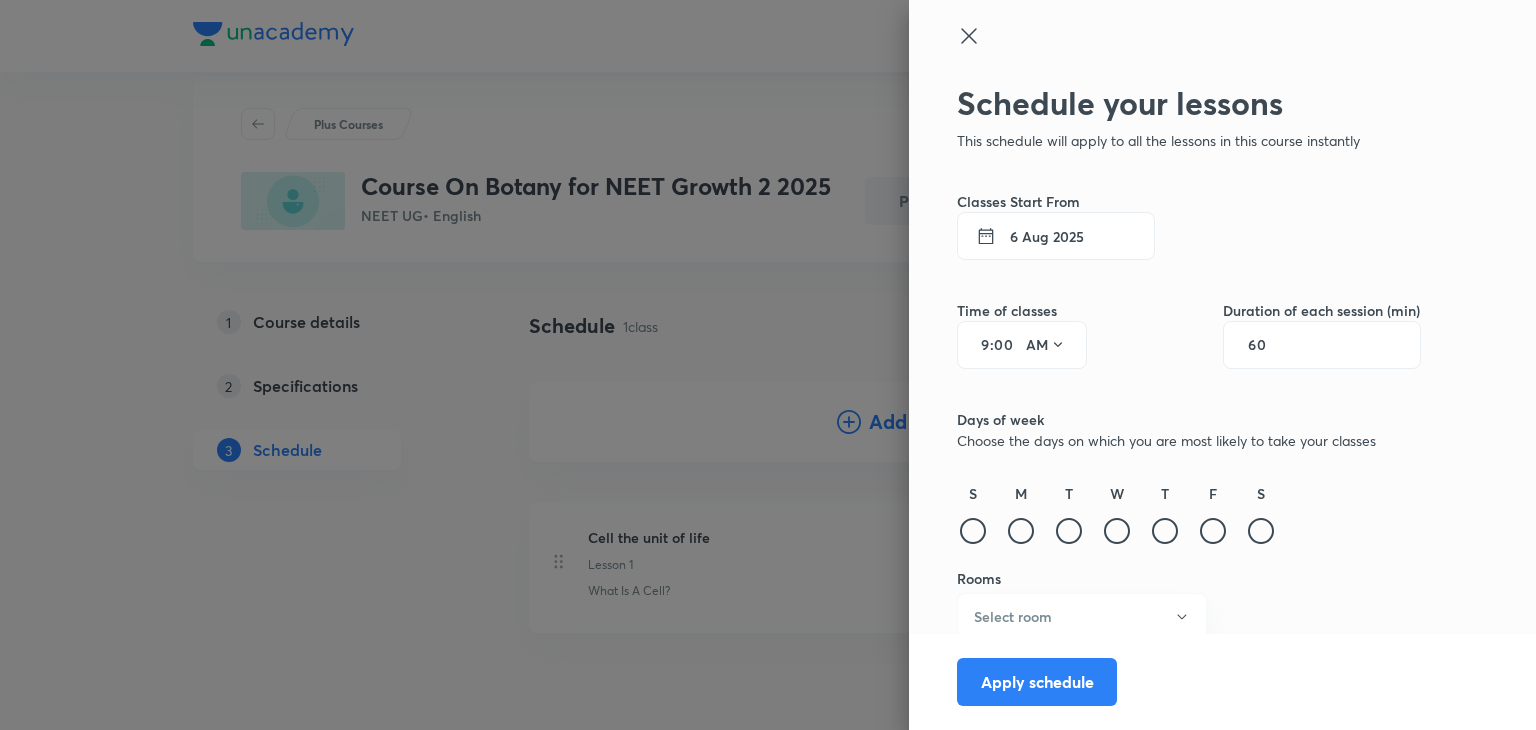 click 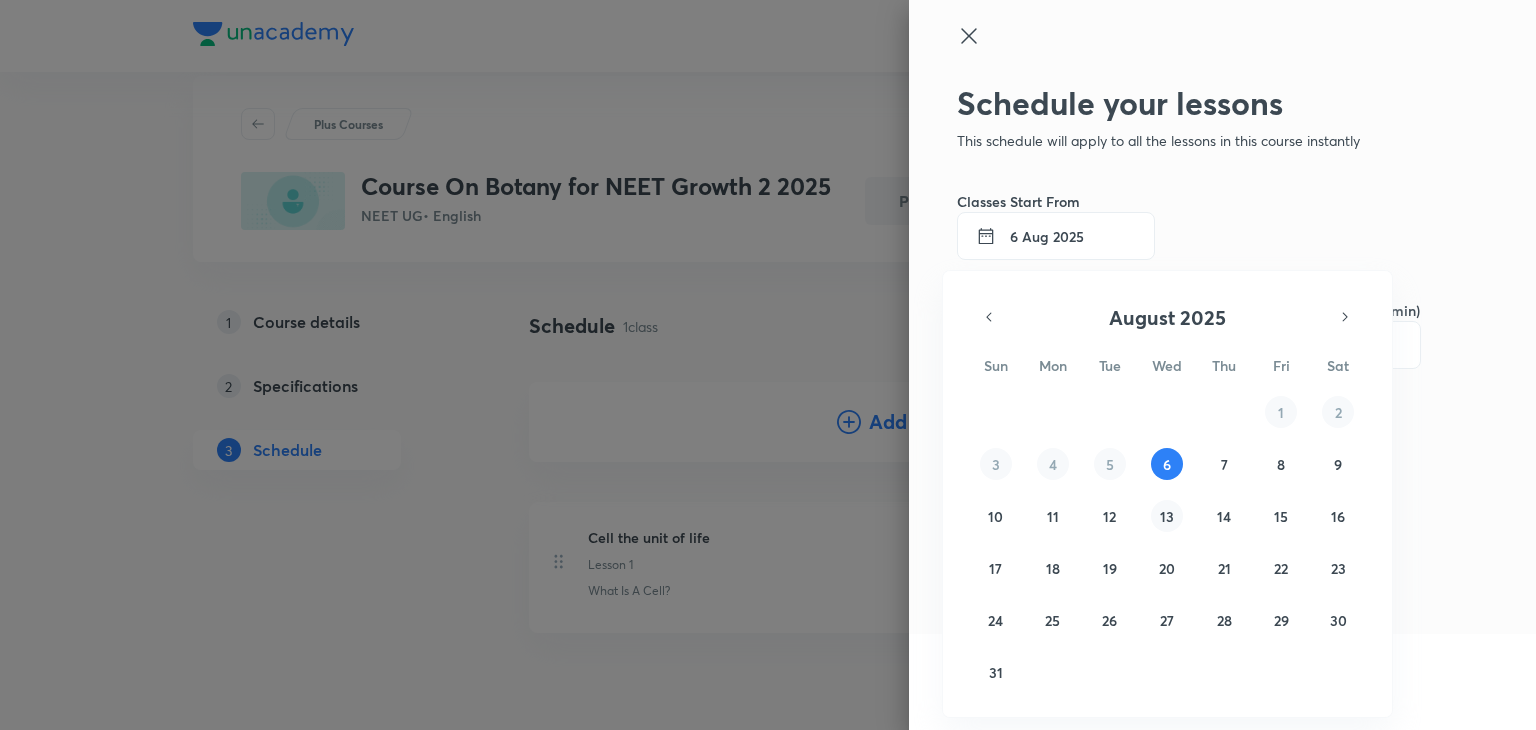 click on "13" at bounding box center (1167, 516) 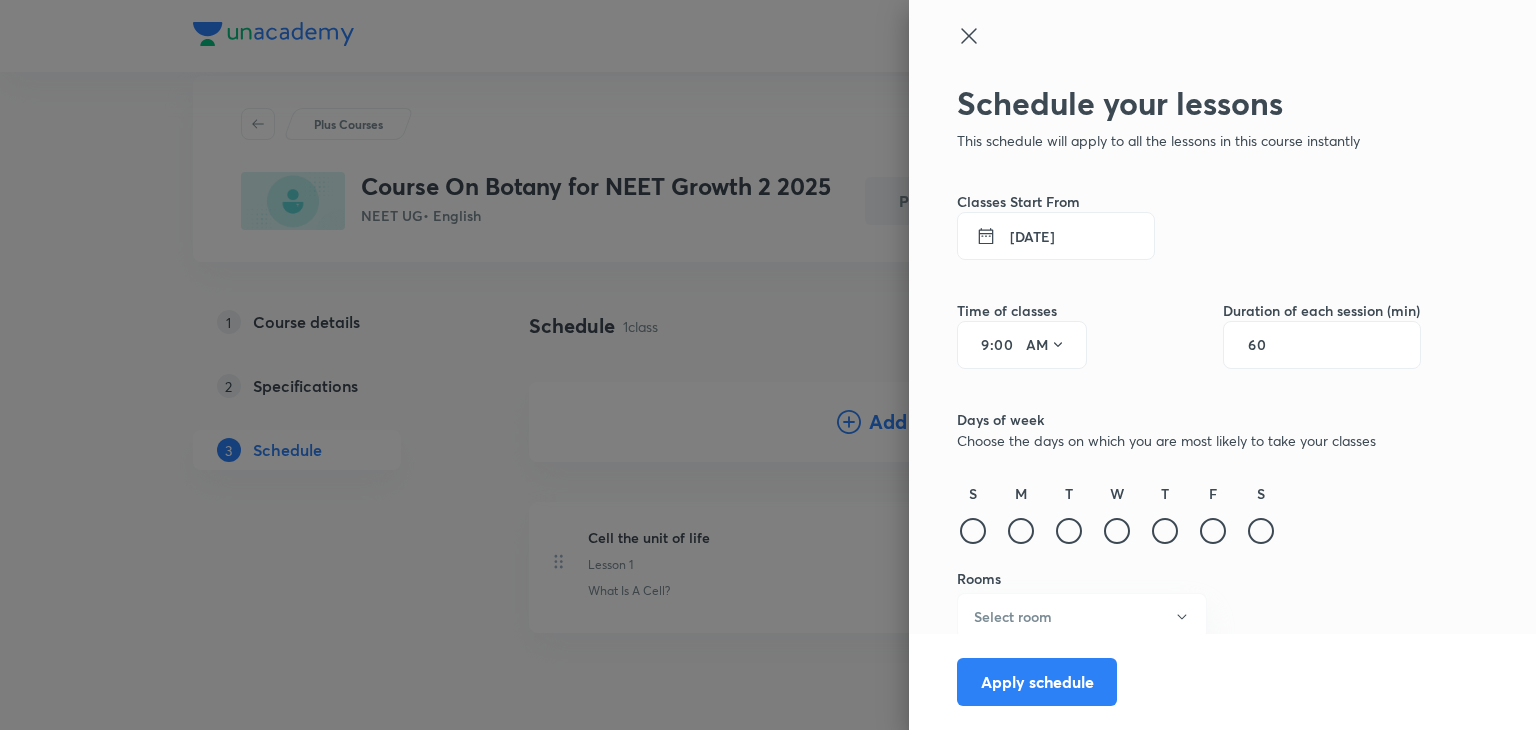 click on "00" at bounding box center [1006, 345] 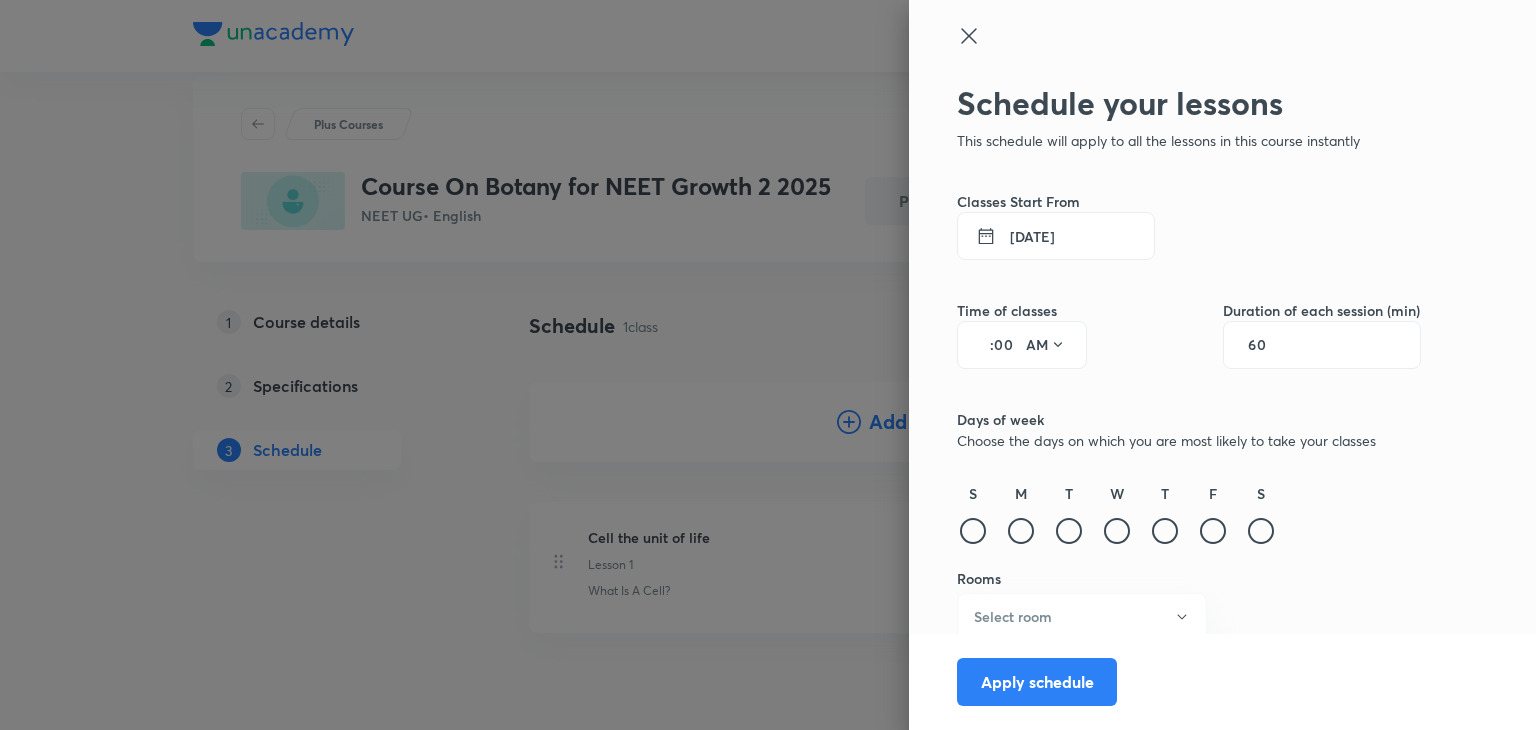type on "4" 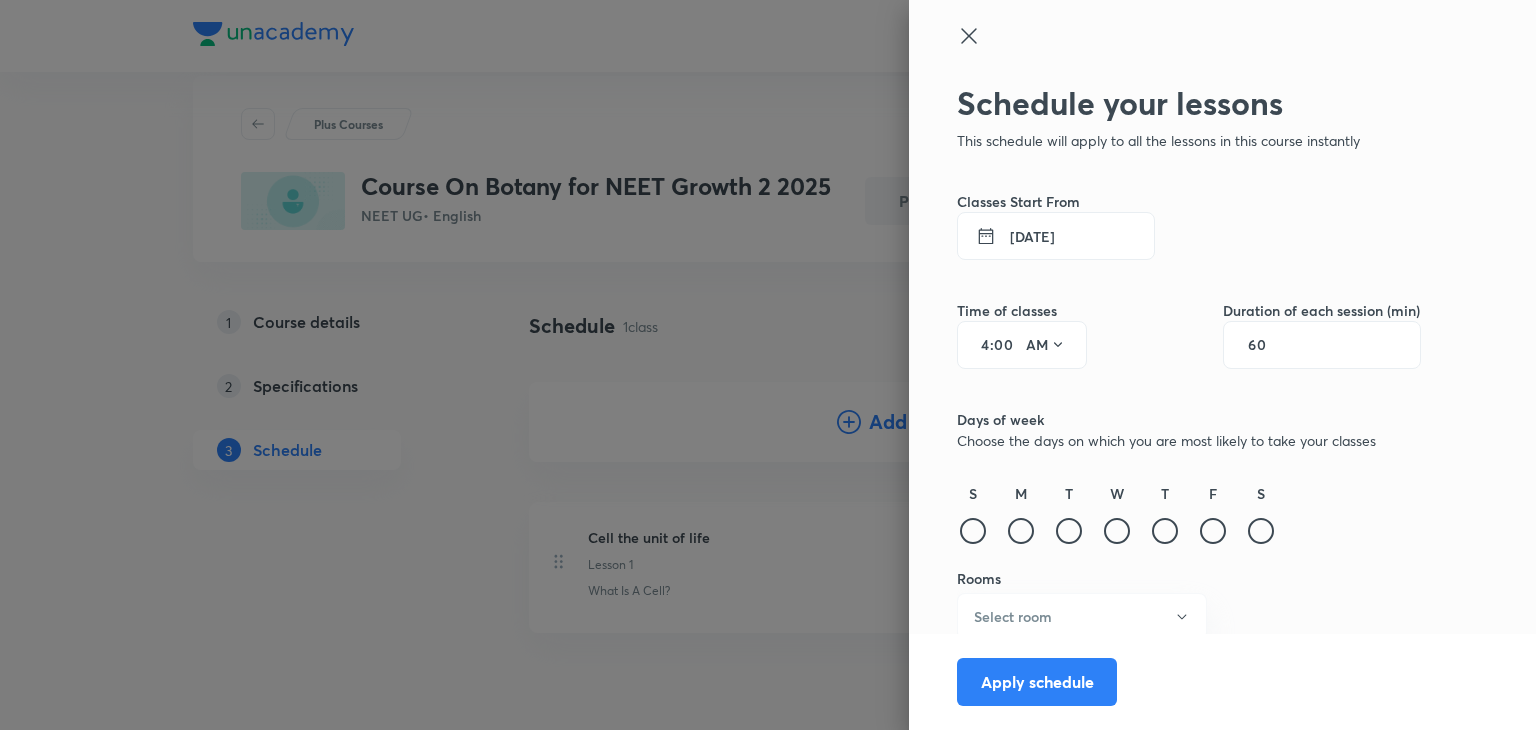 click on "00" at bounding box center (1006, 345) 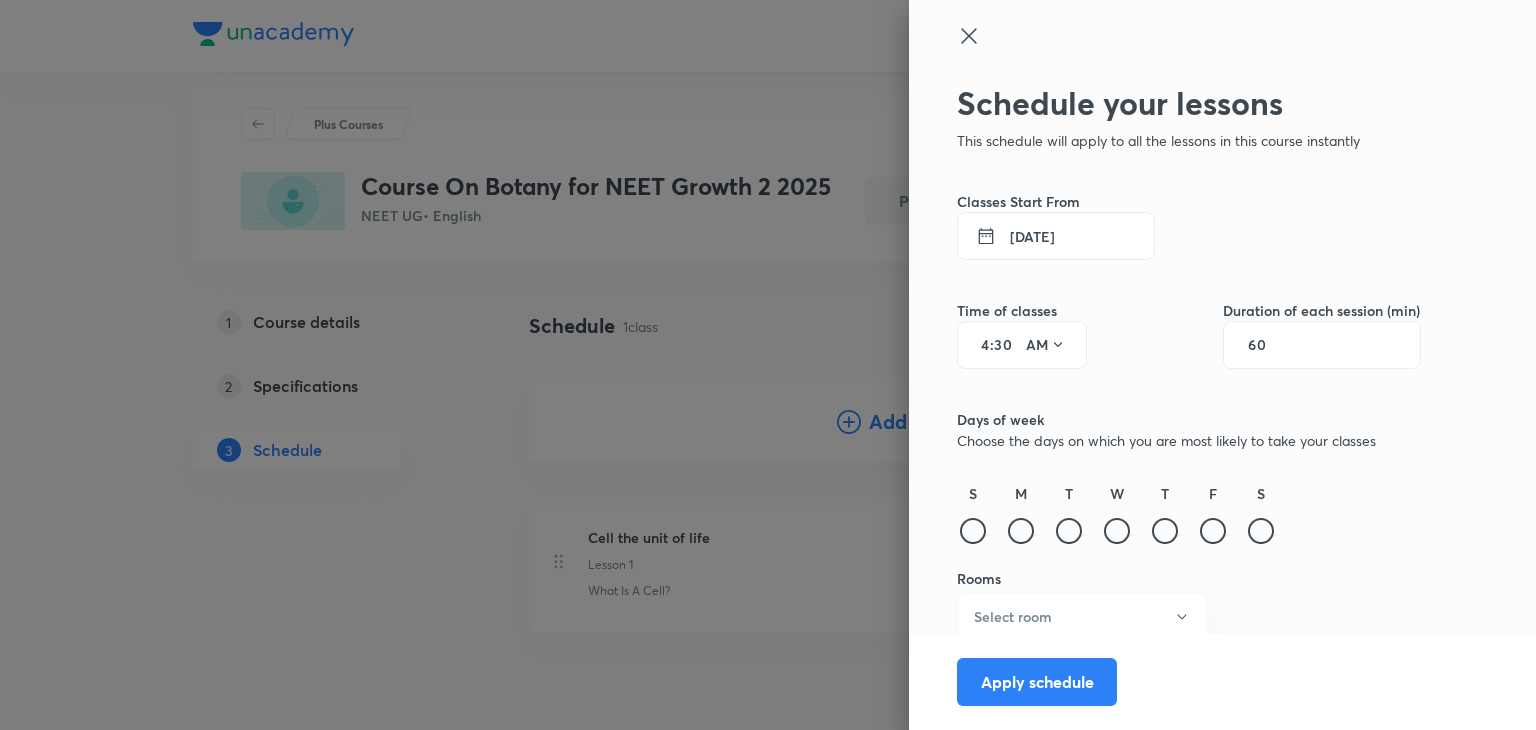 type on "30" 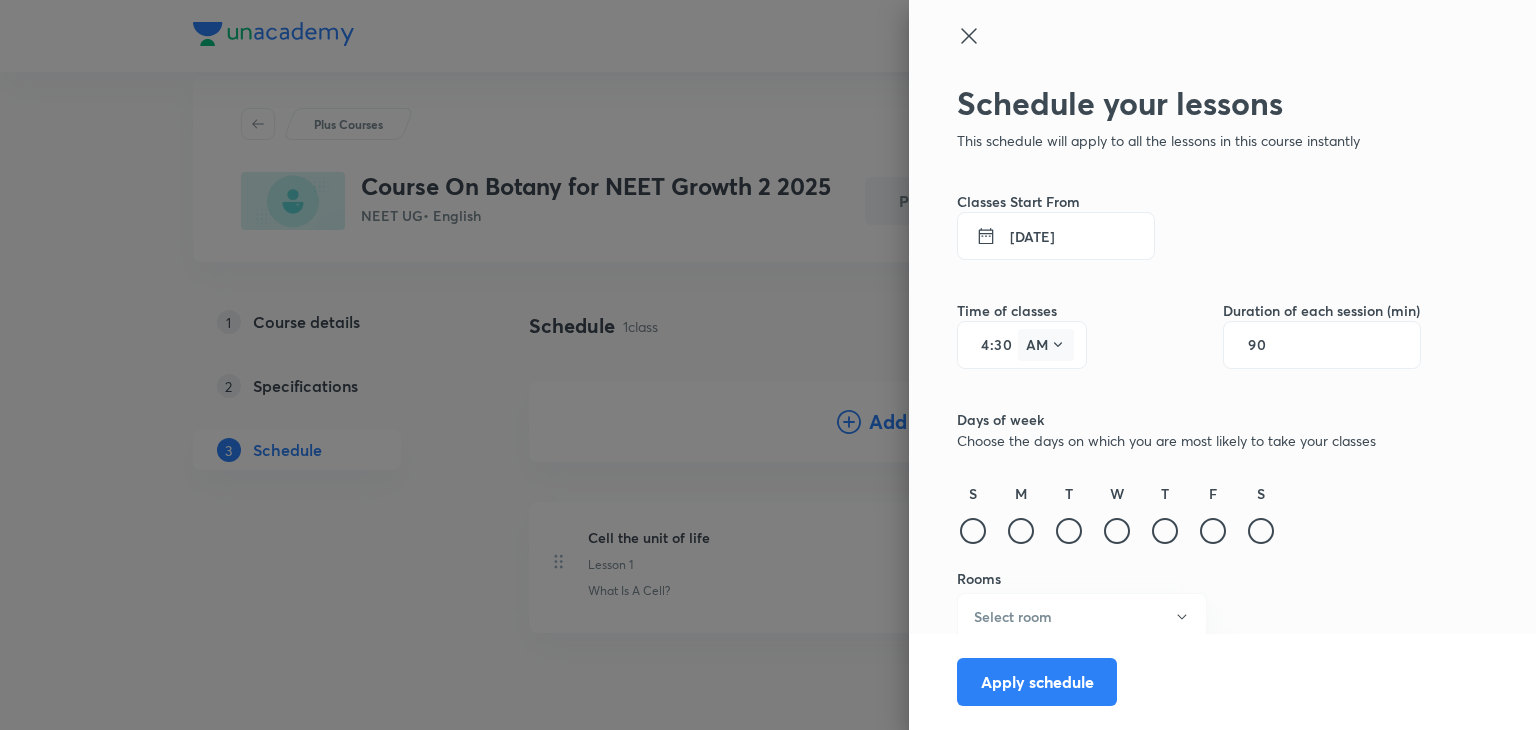 type on "90" 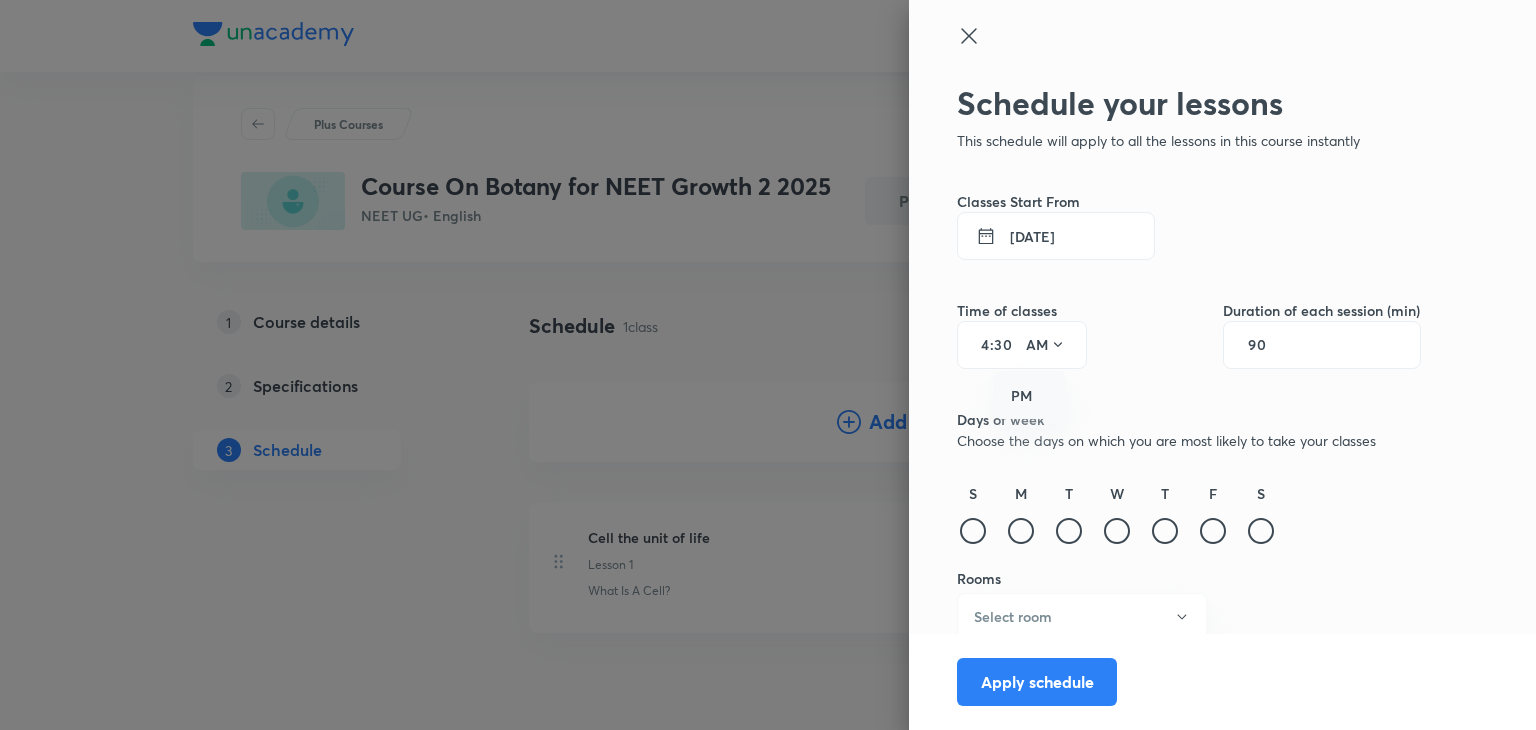 click on "PM" at bounding box center (1031, 396) 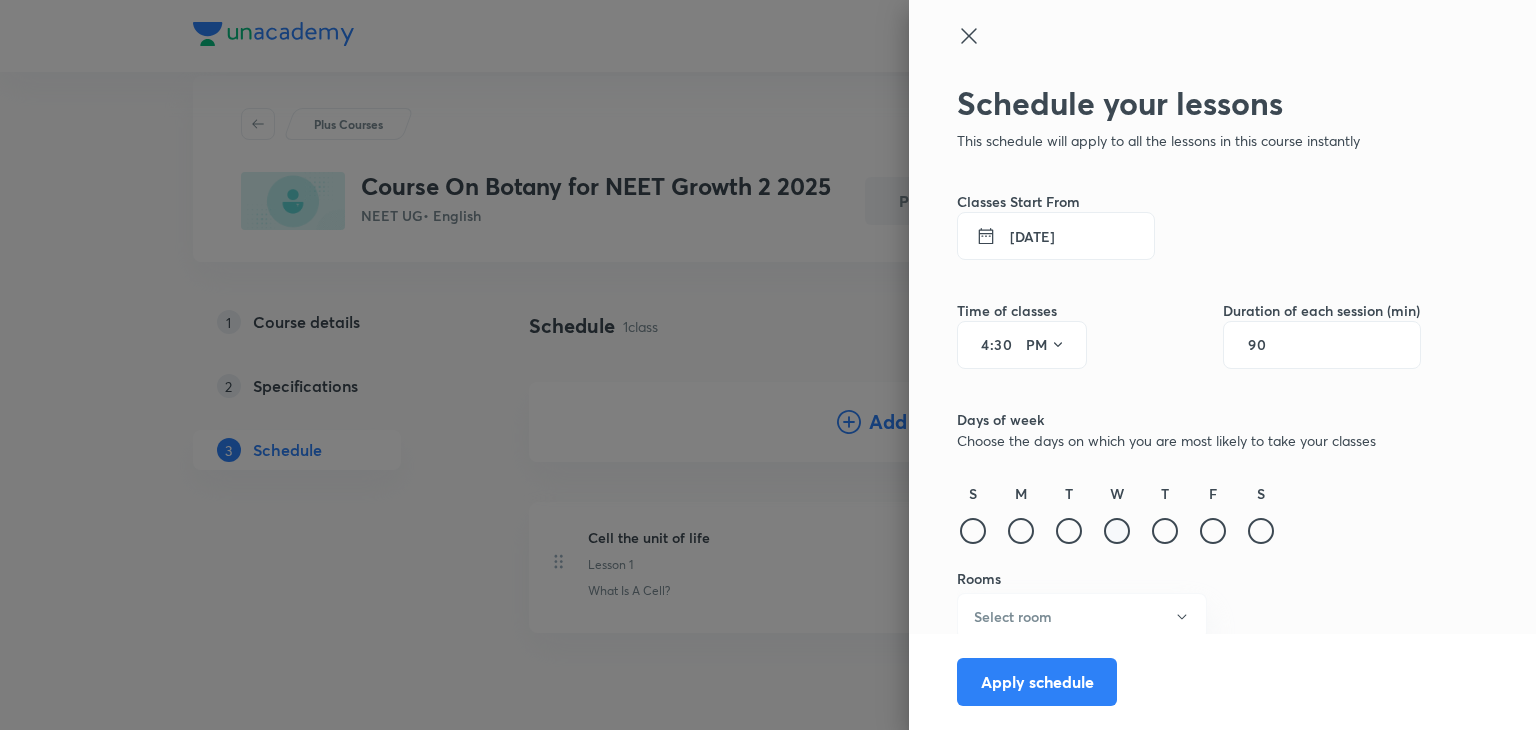 click at bounding box center (1117, 531) 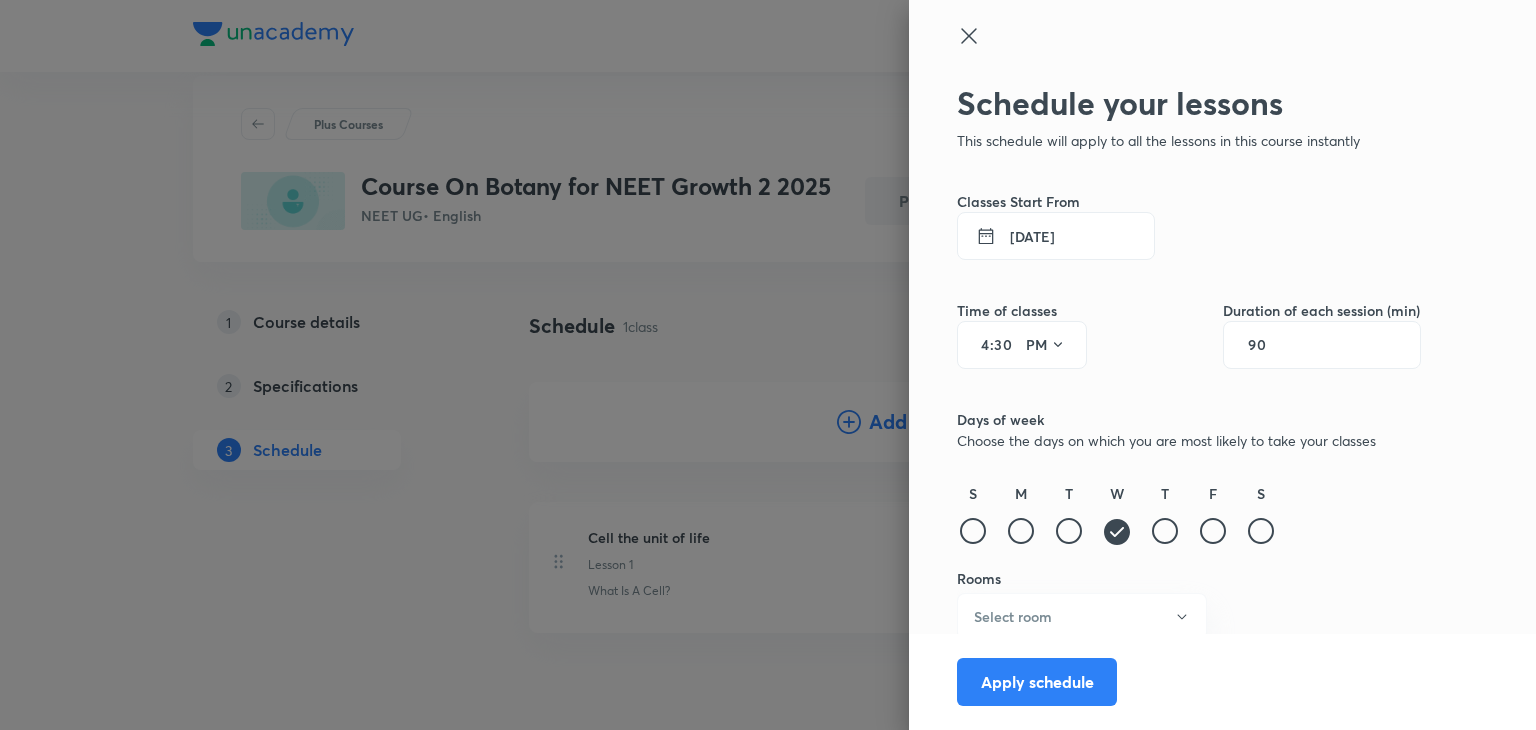 scroll, scrollTop: 10, scrollLeft: 0, axis: vertical 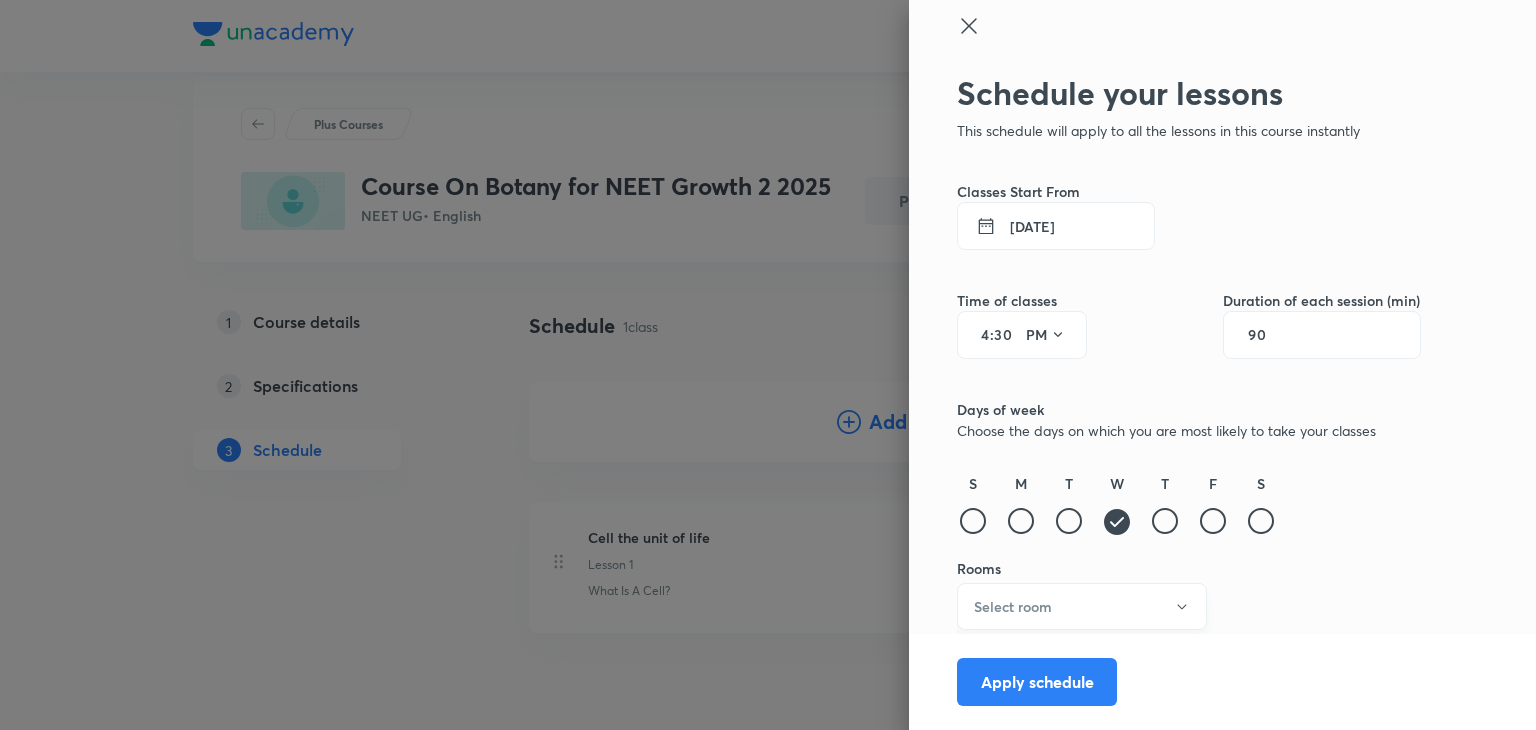 click on "Select room" at bounding box center (1082, 606) 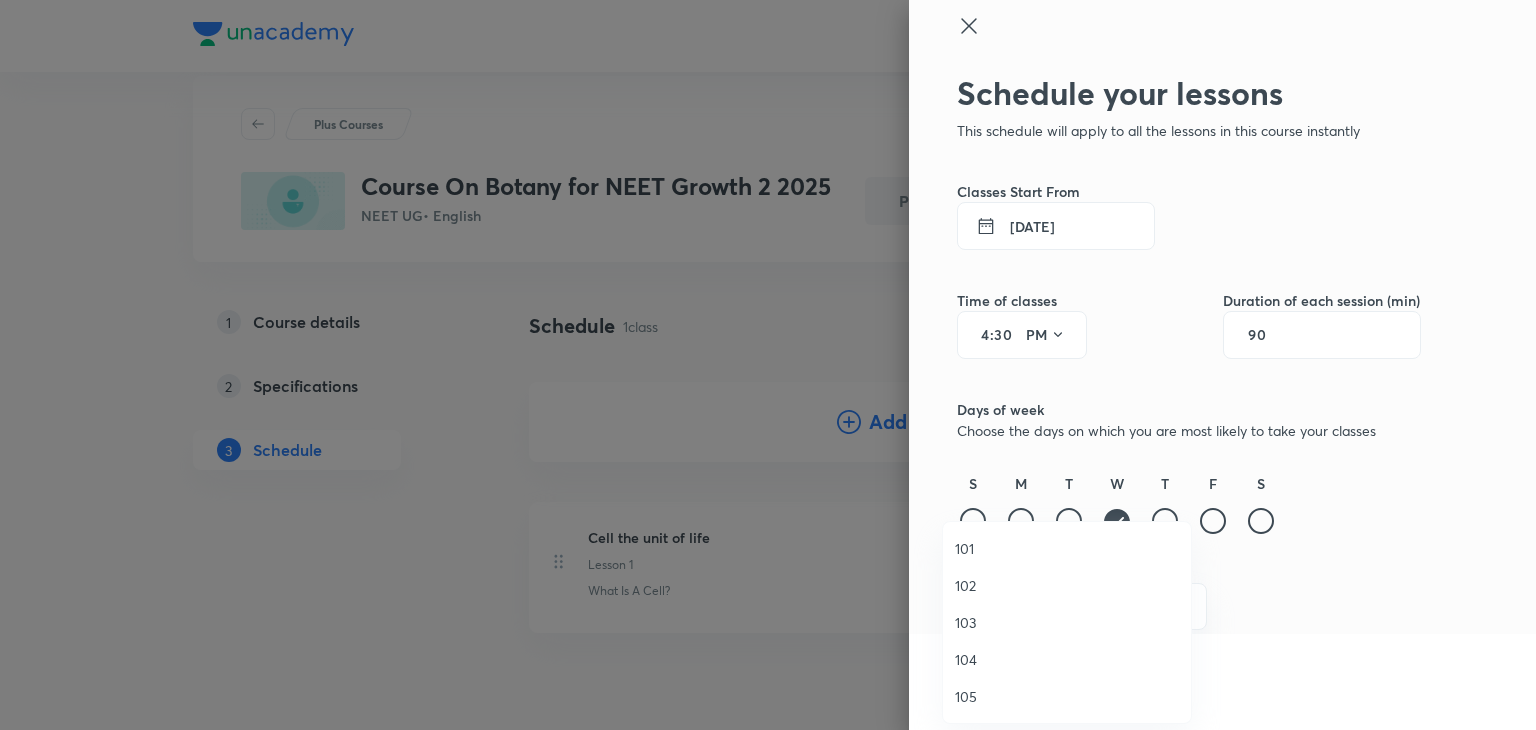 click on "103" at bounding box center (1067, 622) 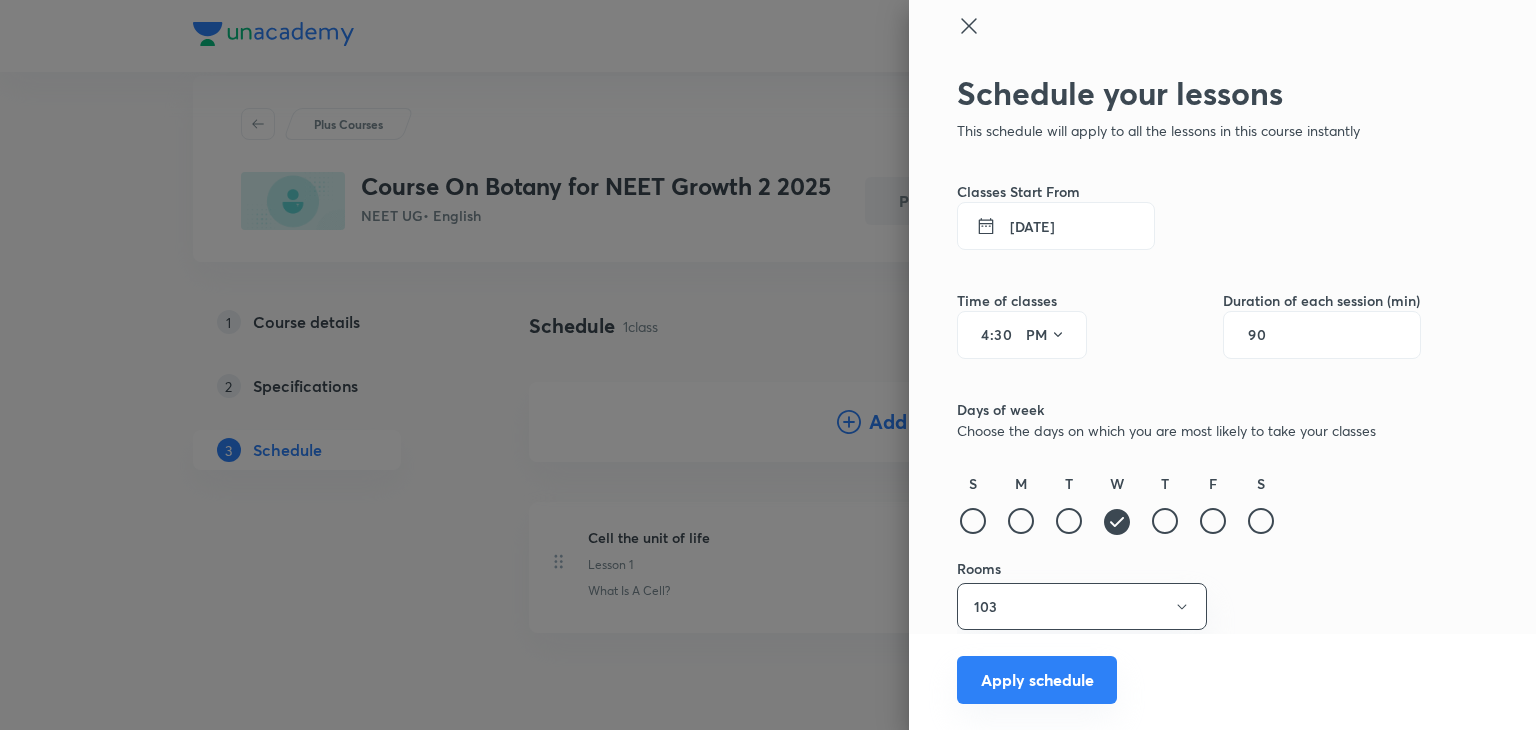 click on "Apply schedule" at bounding box center (1037, 680) 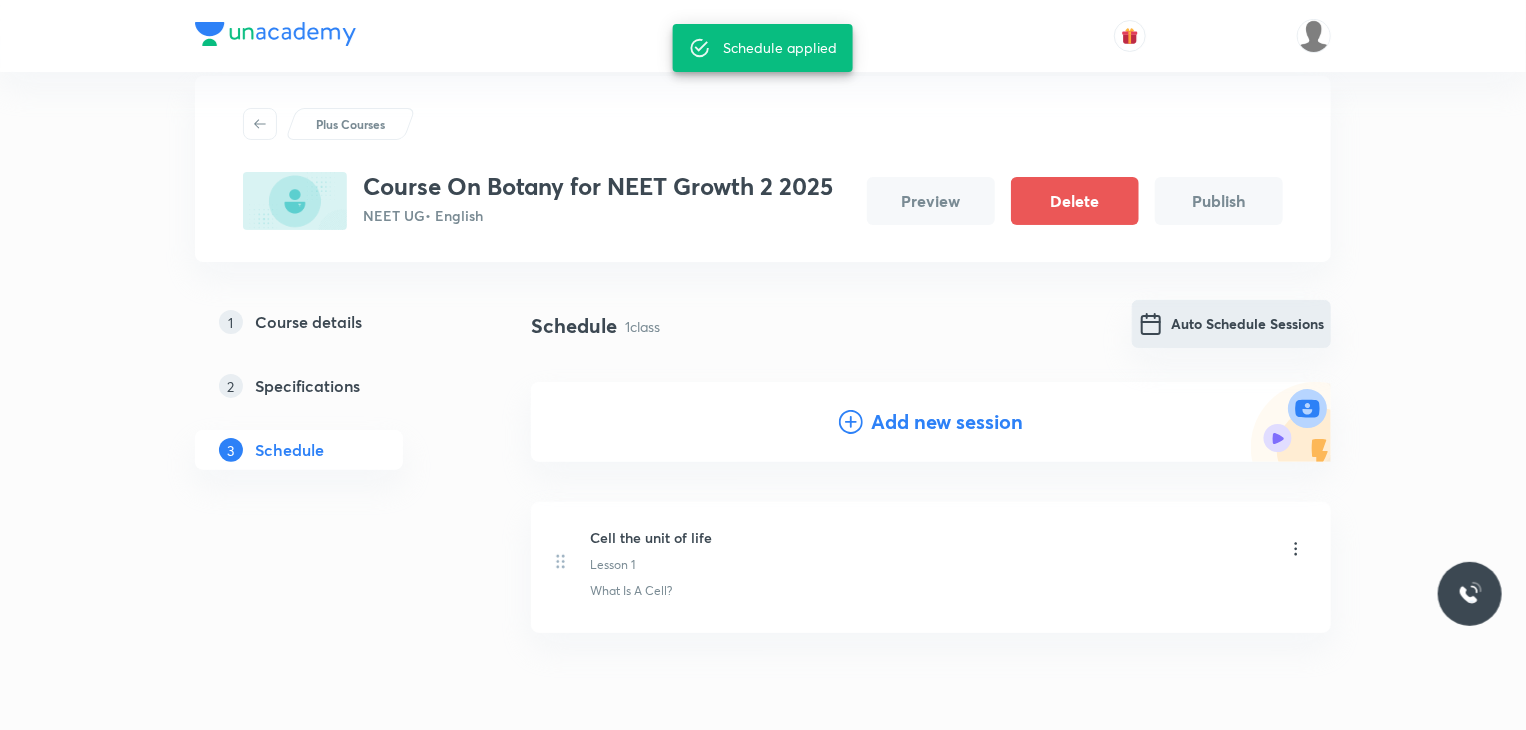 click on "Auto Schedule Sessions" at bounding box center (1231, 324) 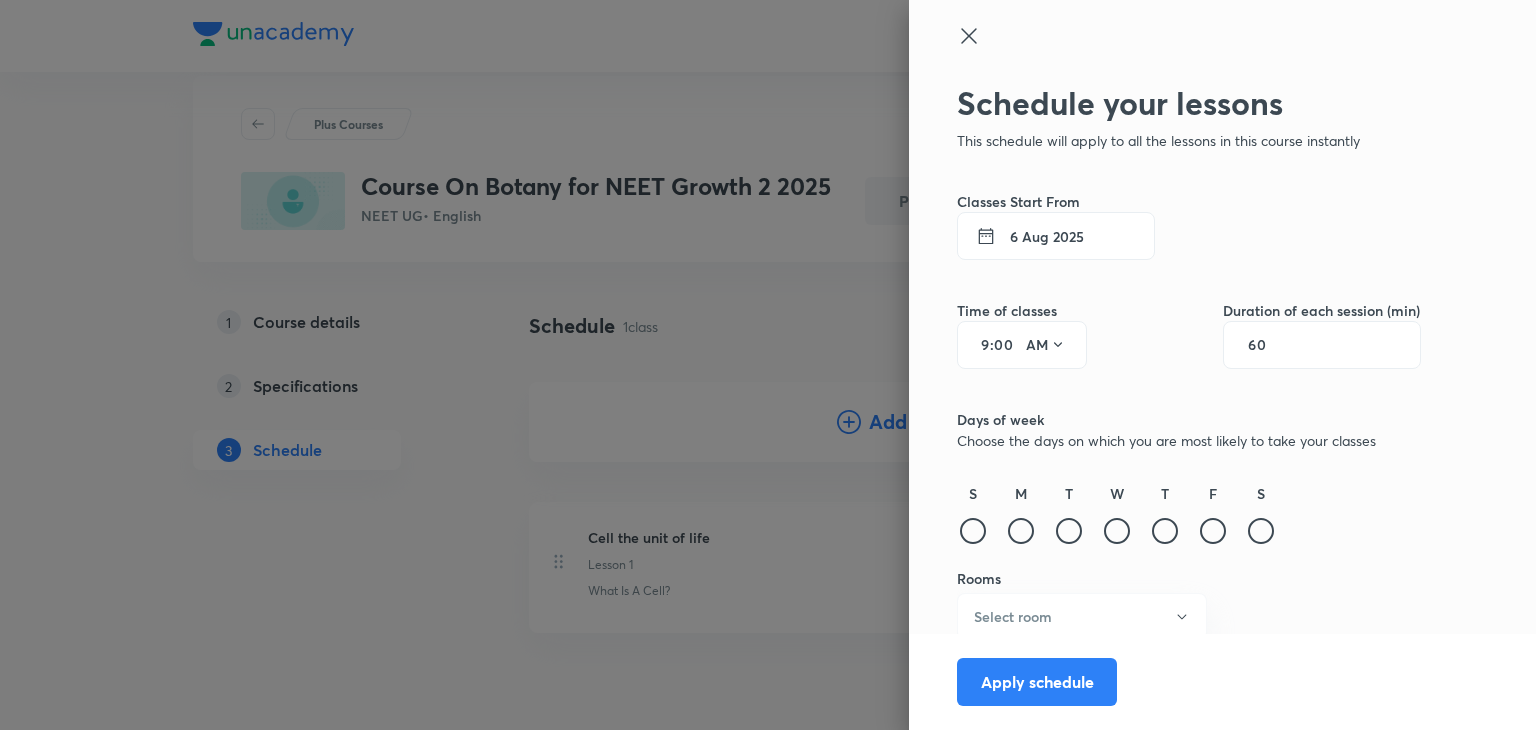 click 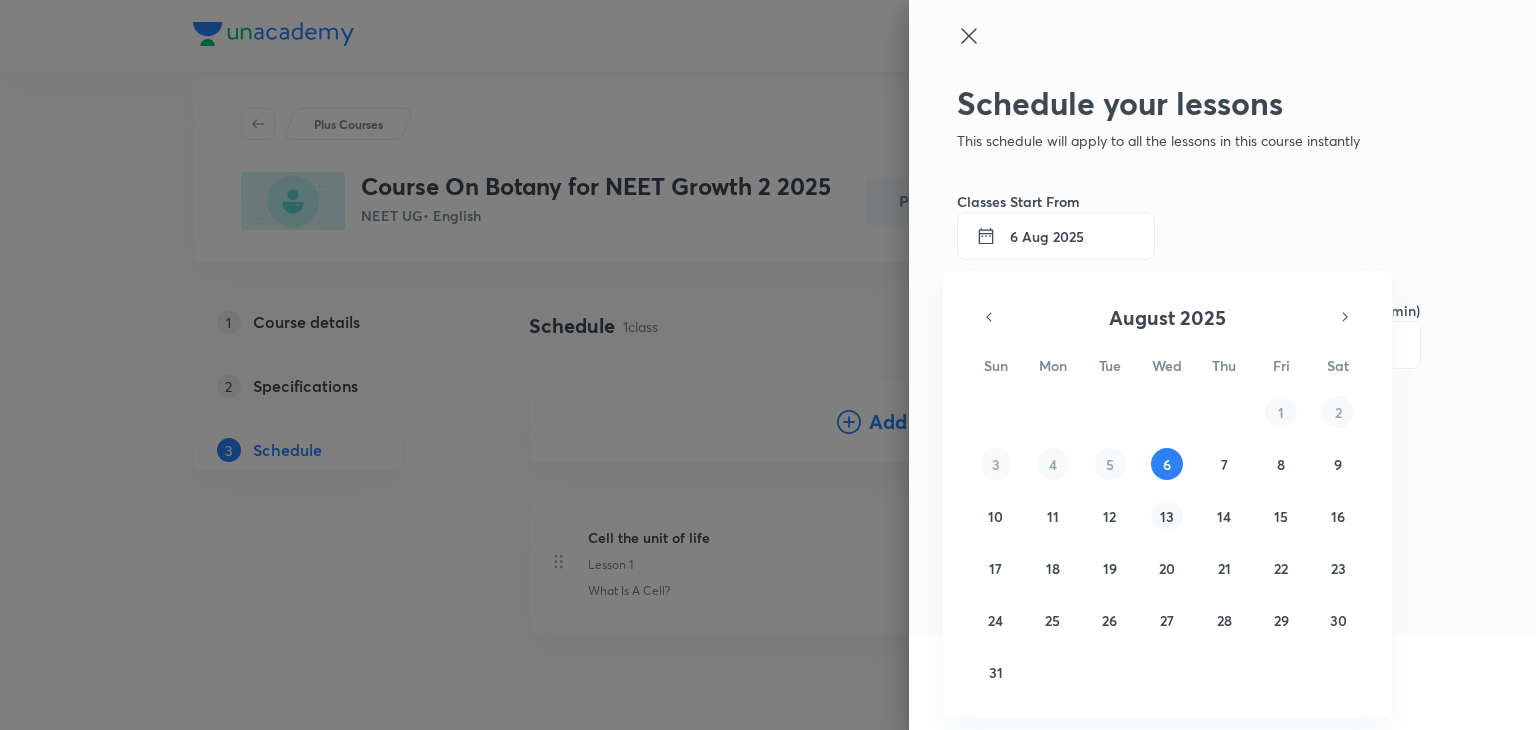 click on "13" at bounding box center [1167, 516] 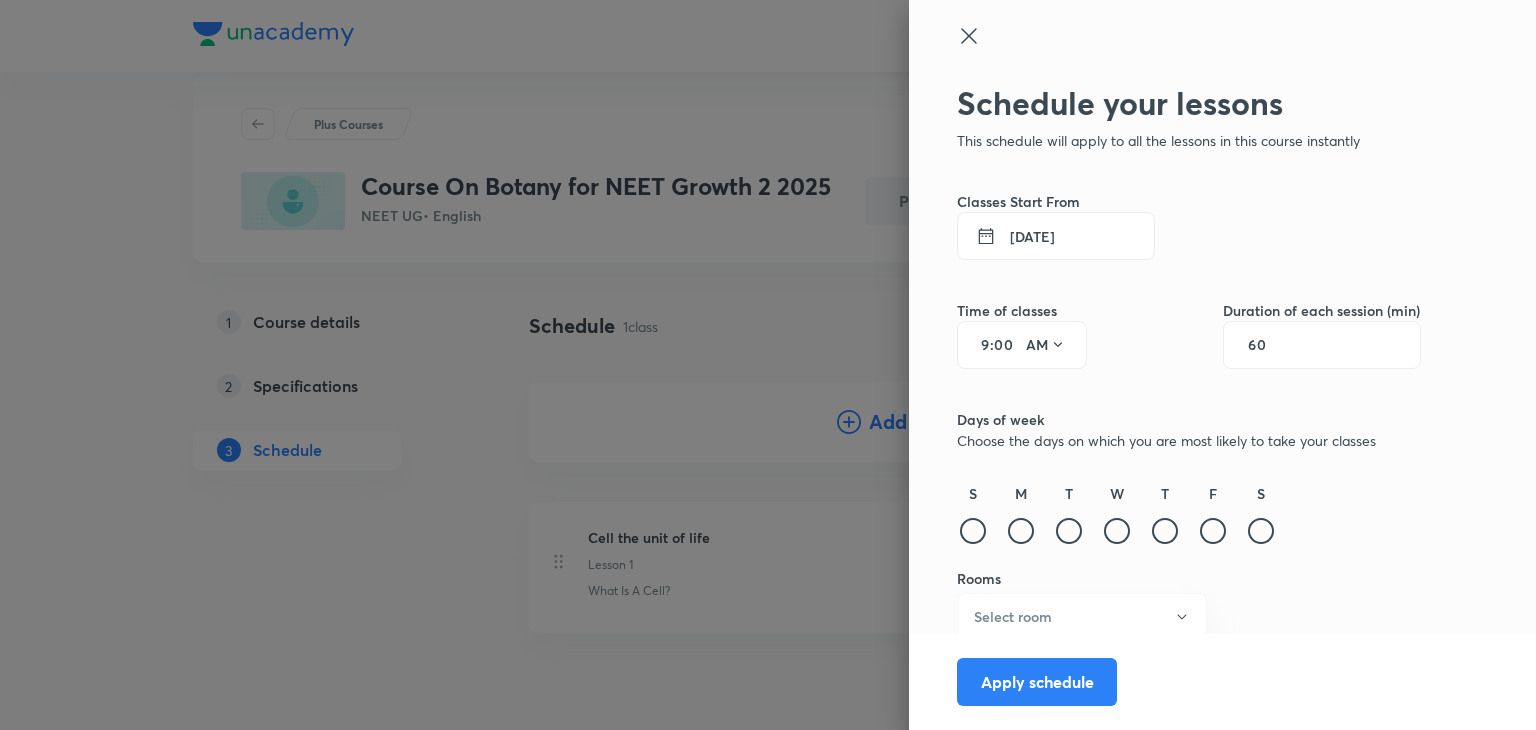 click on "9   : 00 AM" at bounding box center (1022, 345) 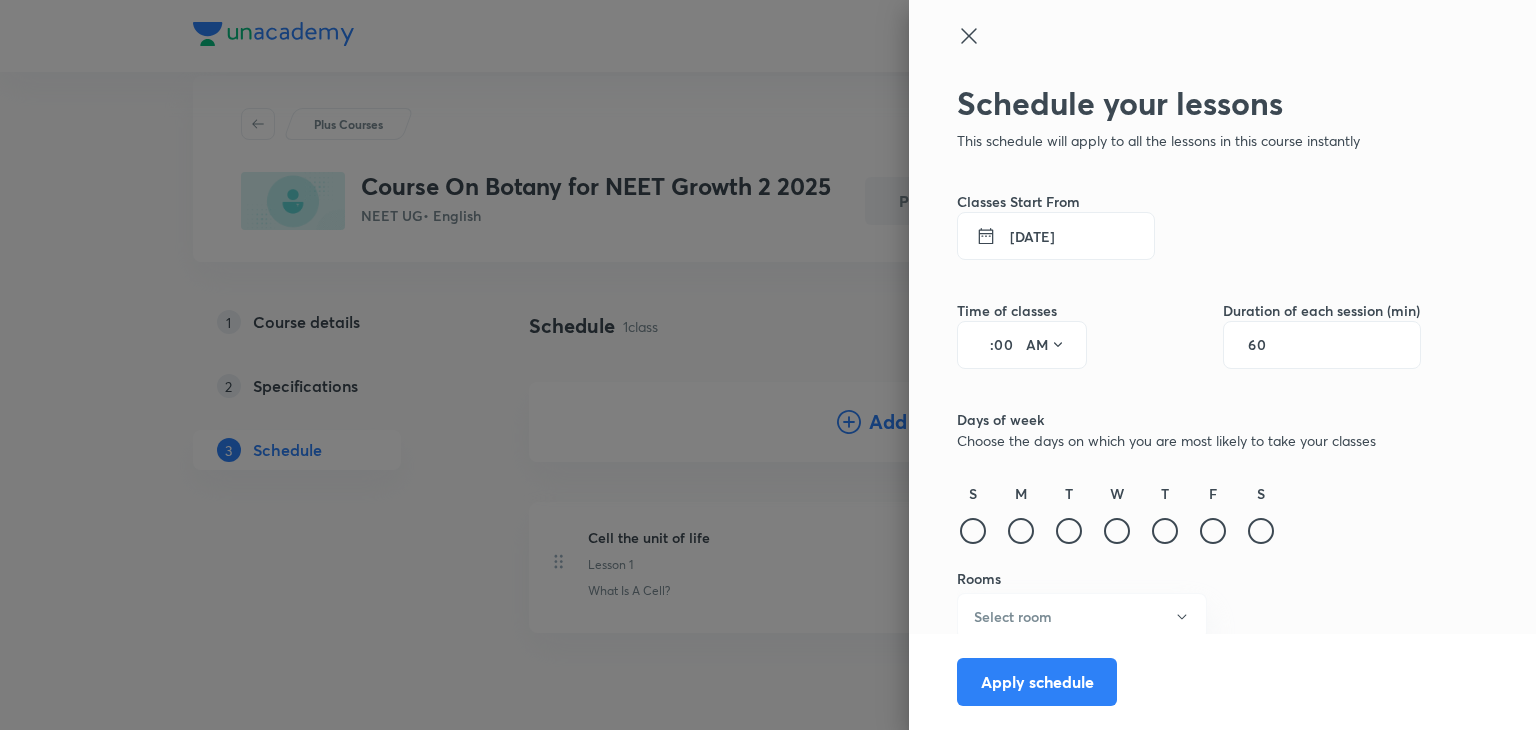 type on "4" 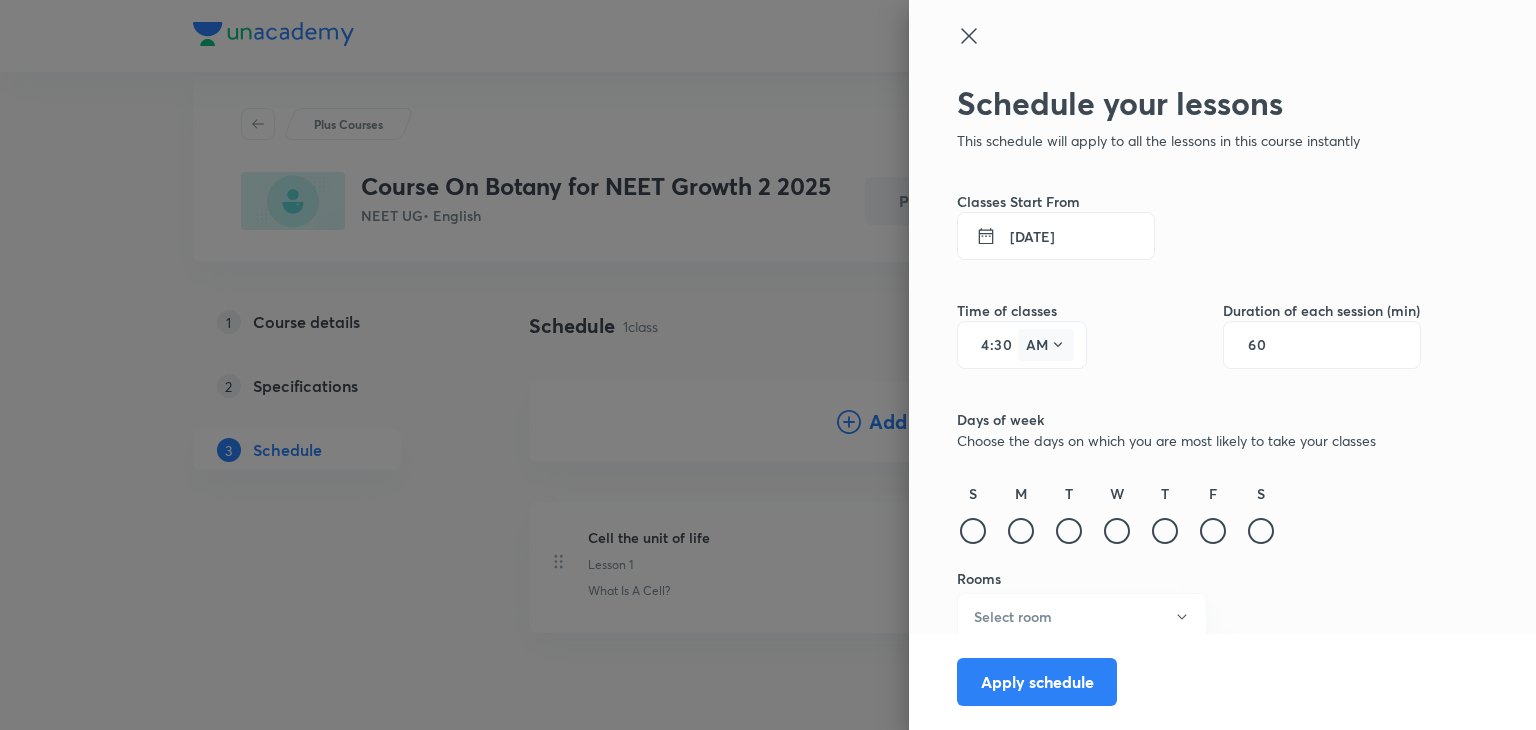 type on "30" 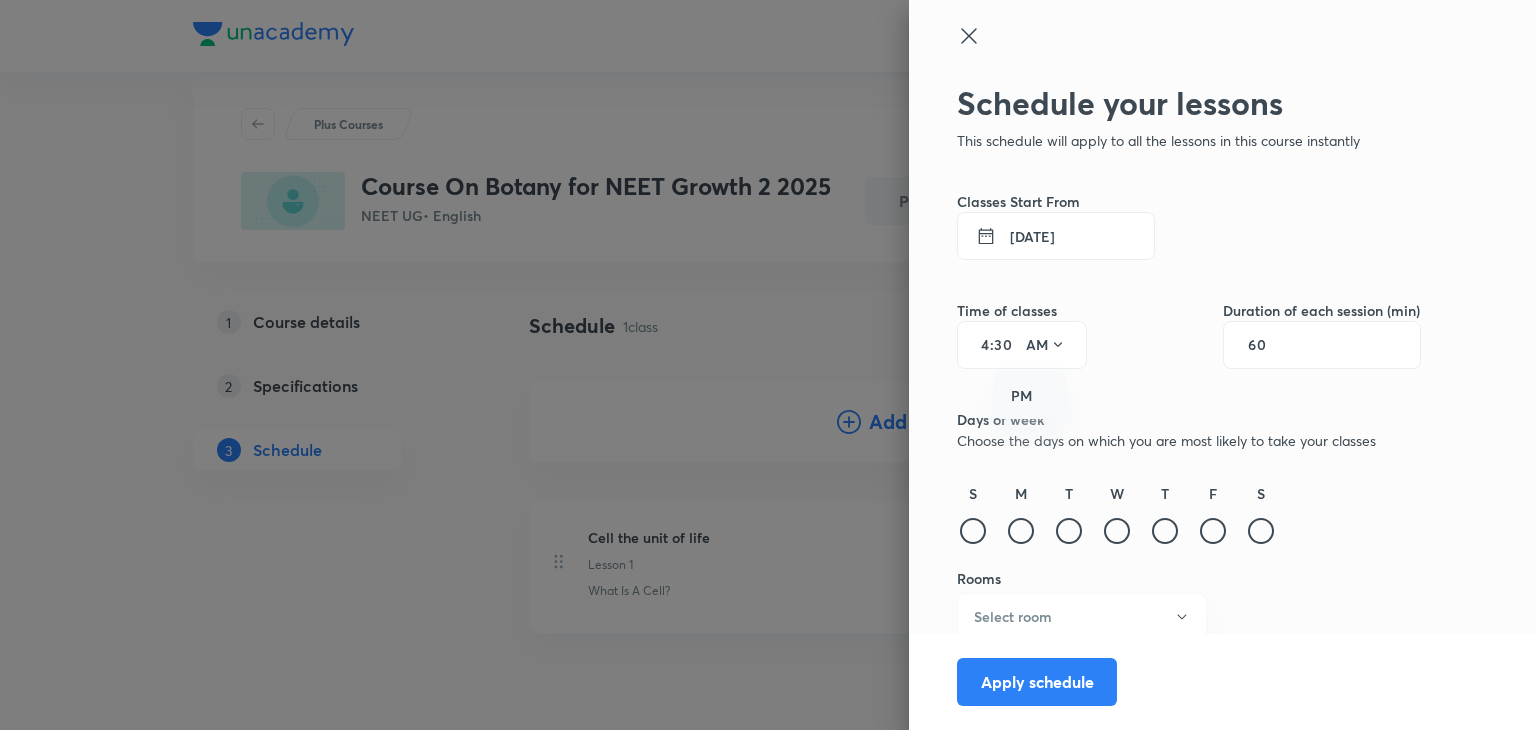 click on "PM" at bounding box center (1031, 396) 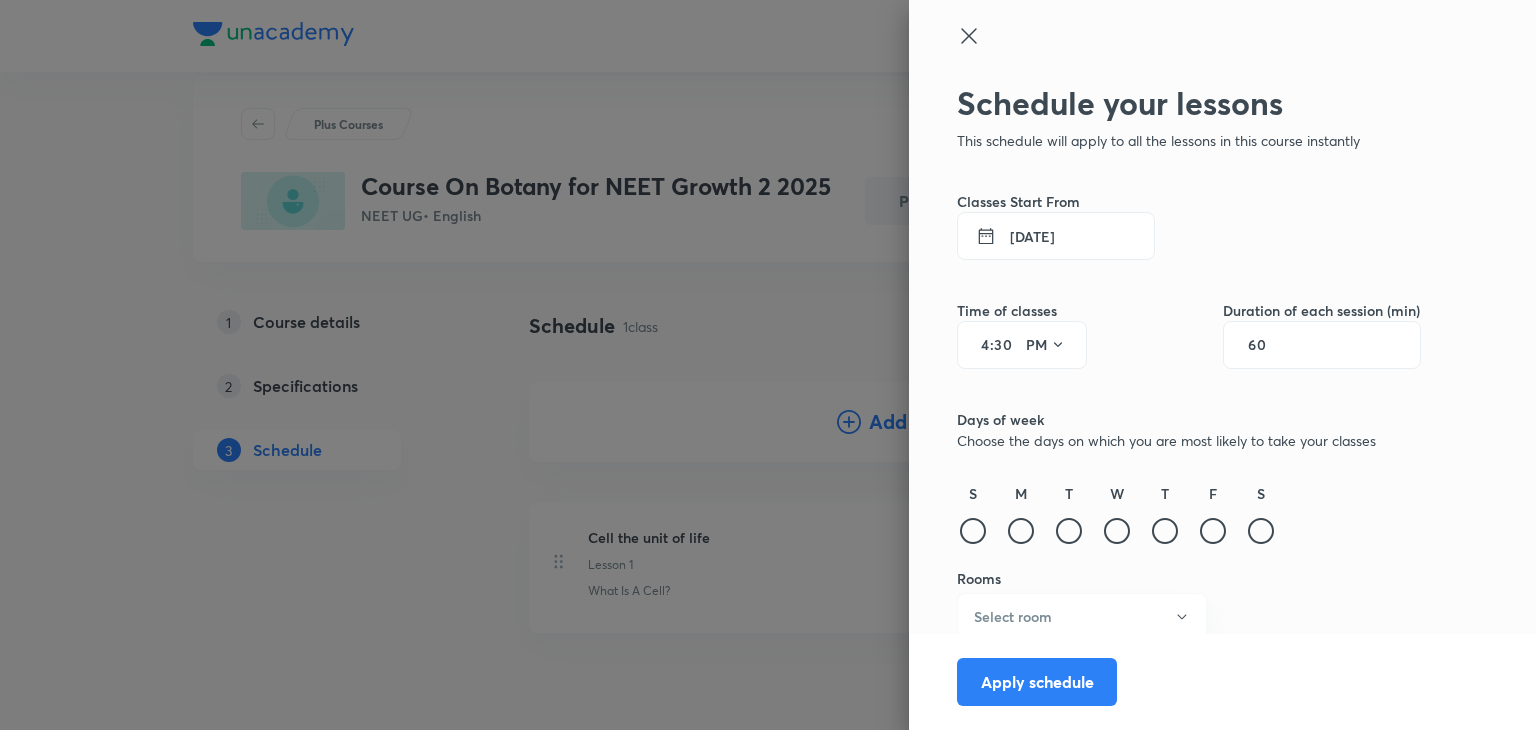 click on "60" at bounding box center [1267, 345] 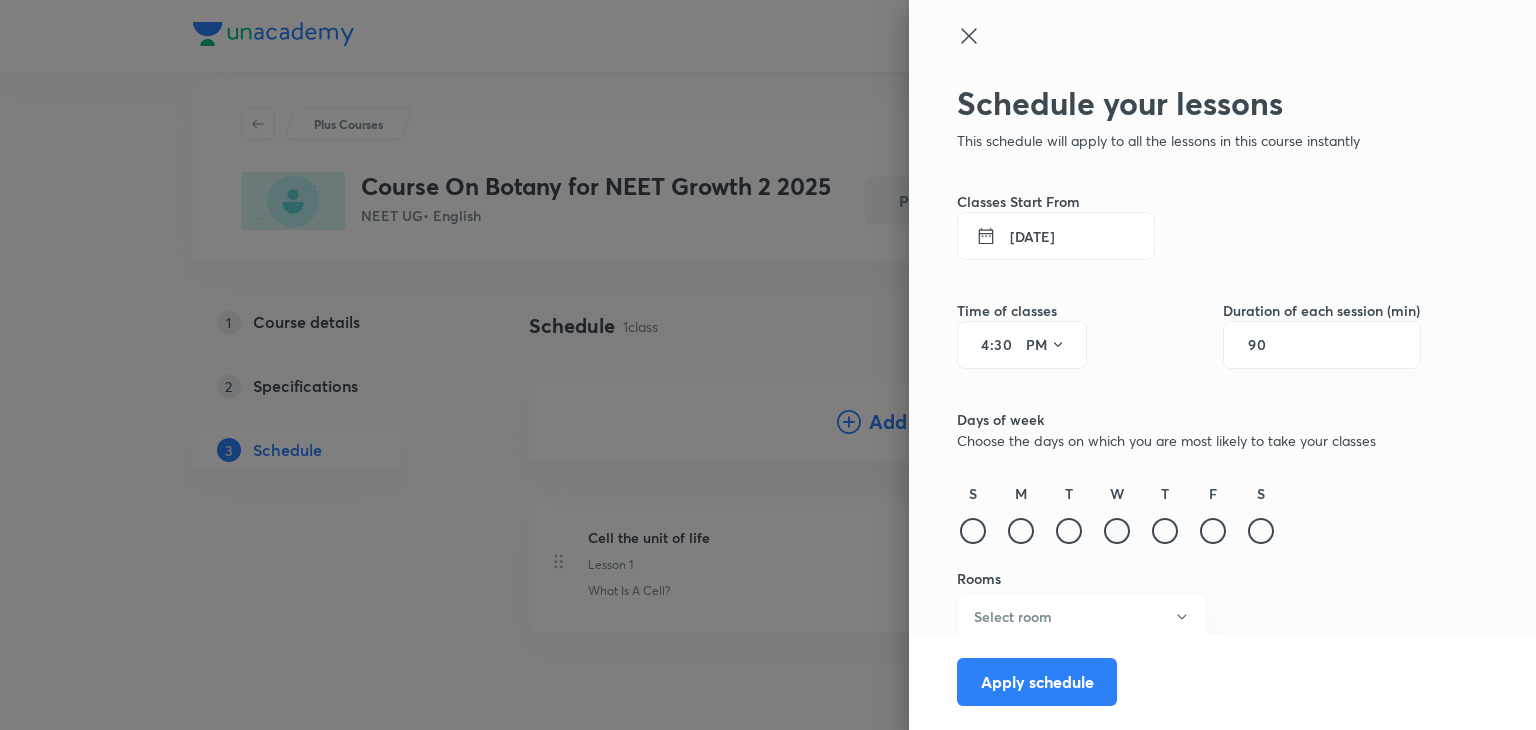 type on "90" 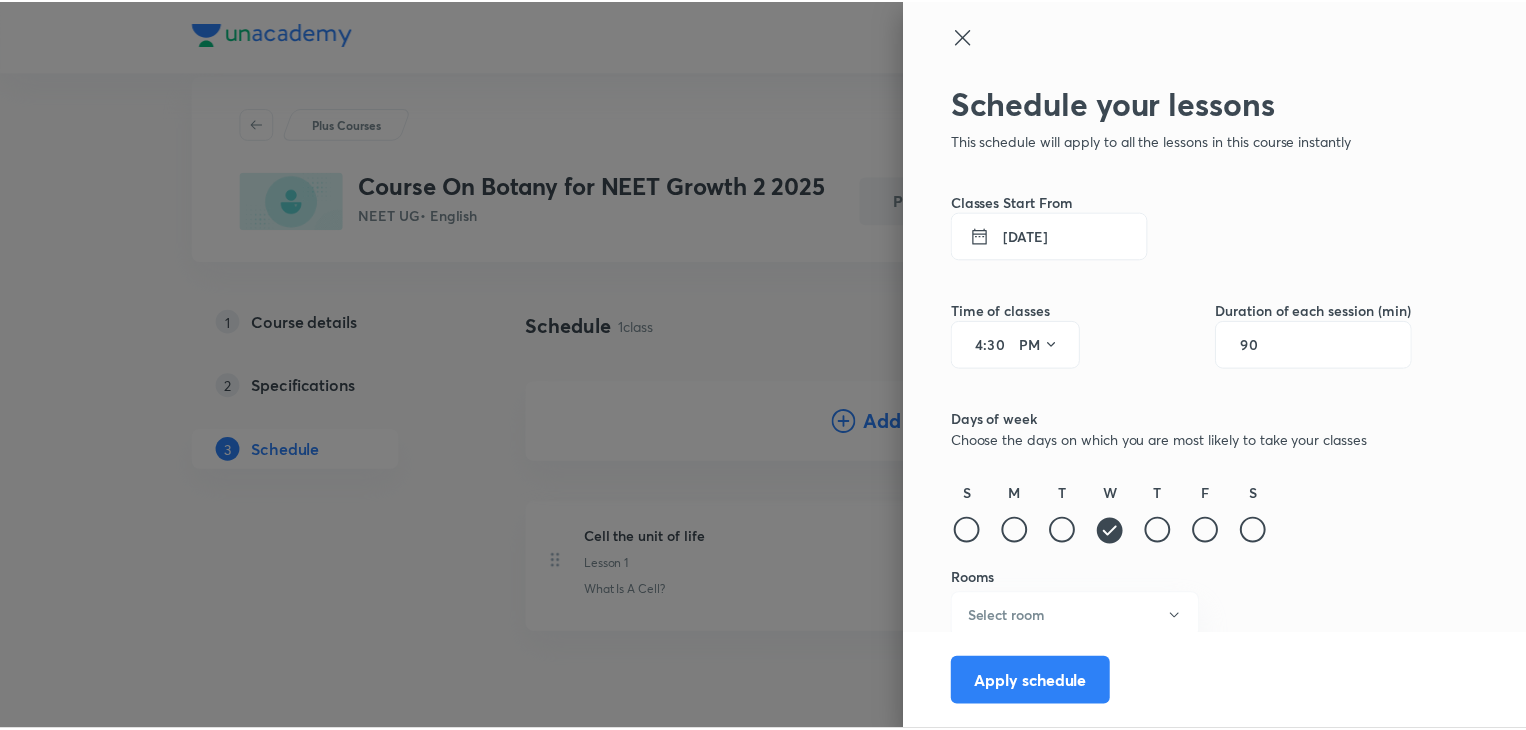 scroll, scrollTop: 10, scrollLeft: 0, axis: vertical 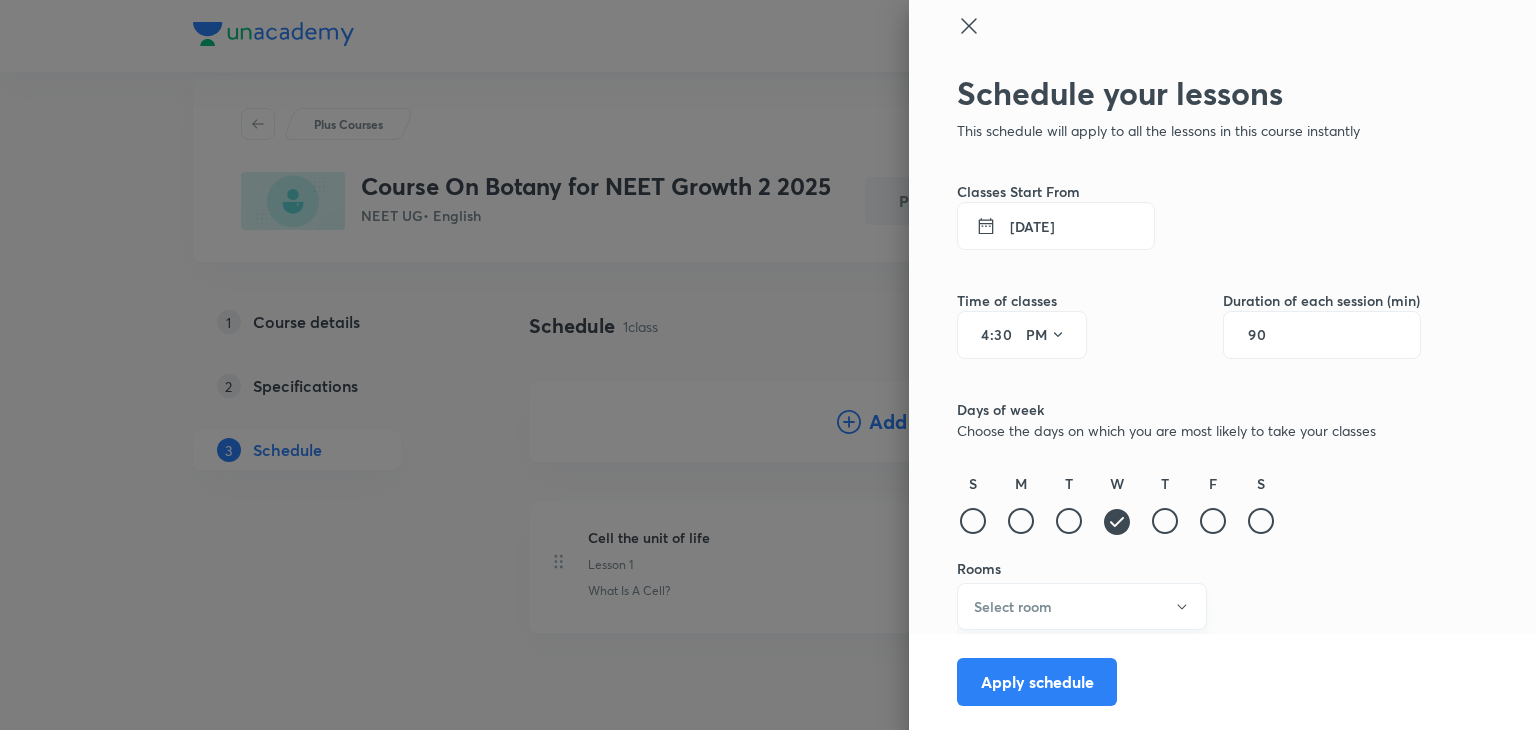 click on "Select room" at bounding box center (1013, 606) 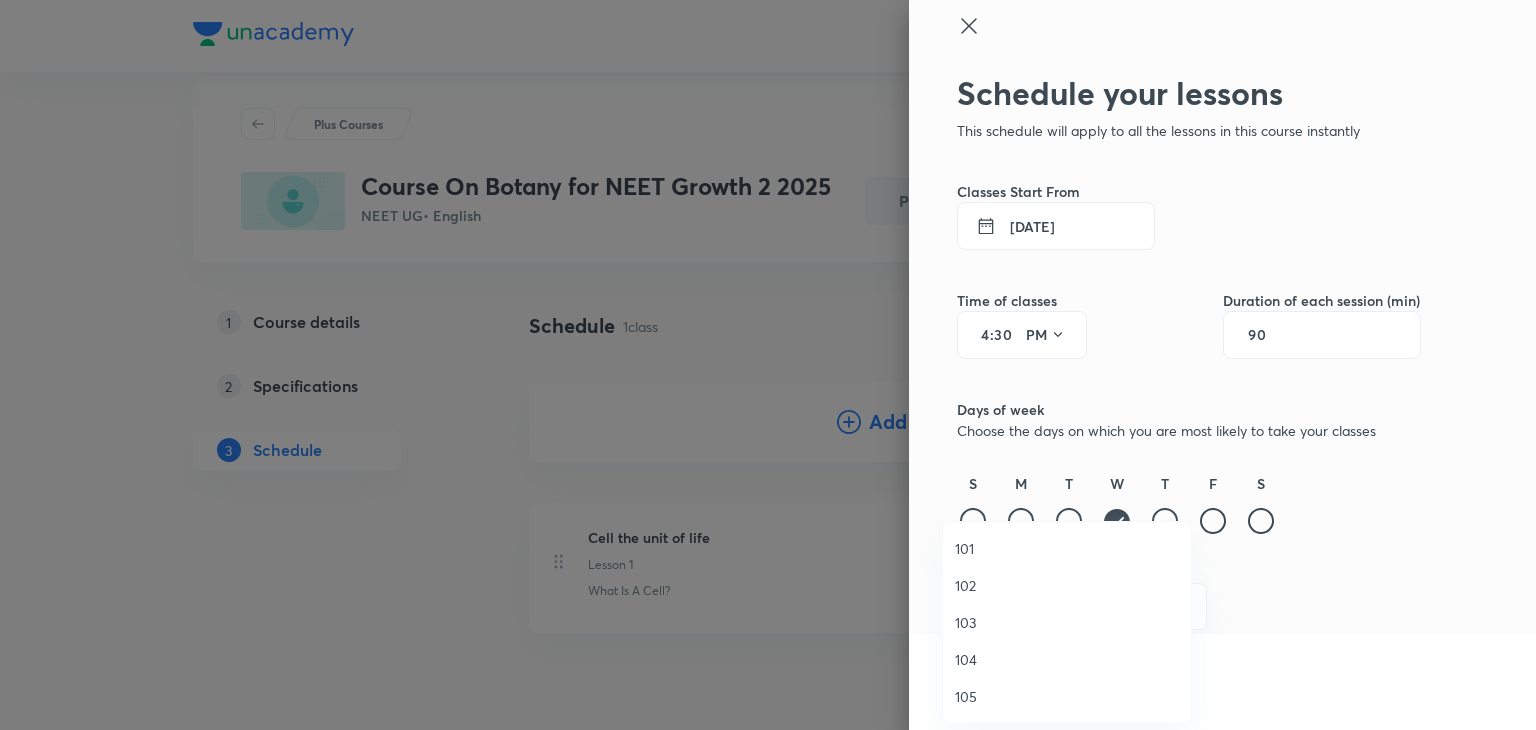click on "103" at bounding box center [1067, 622] 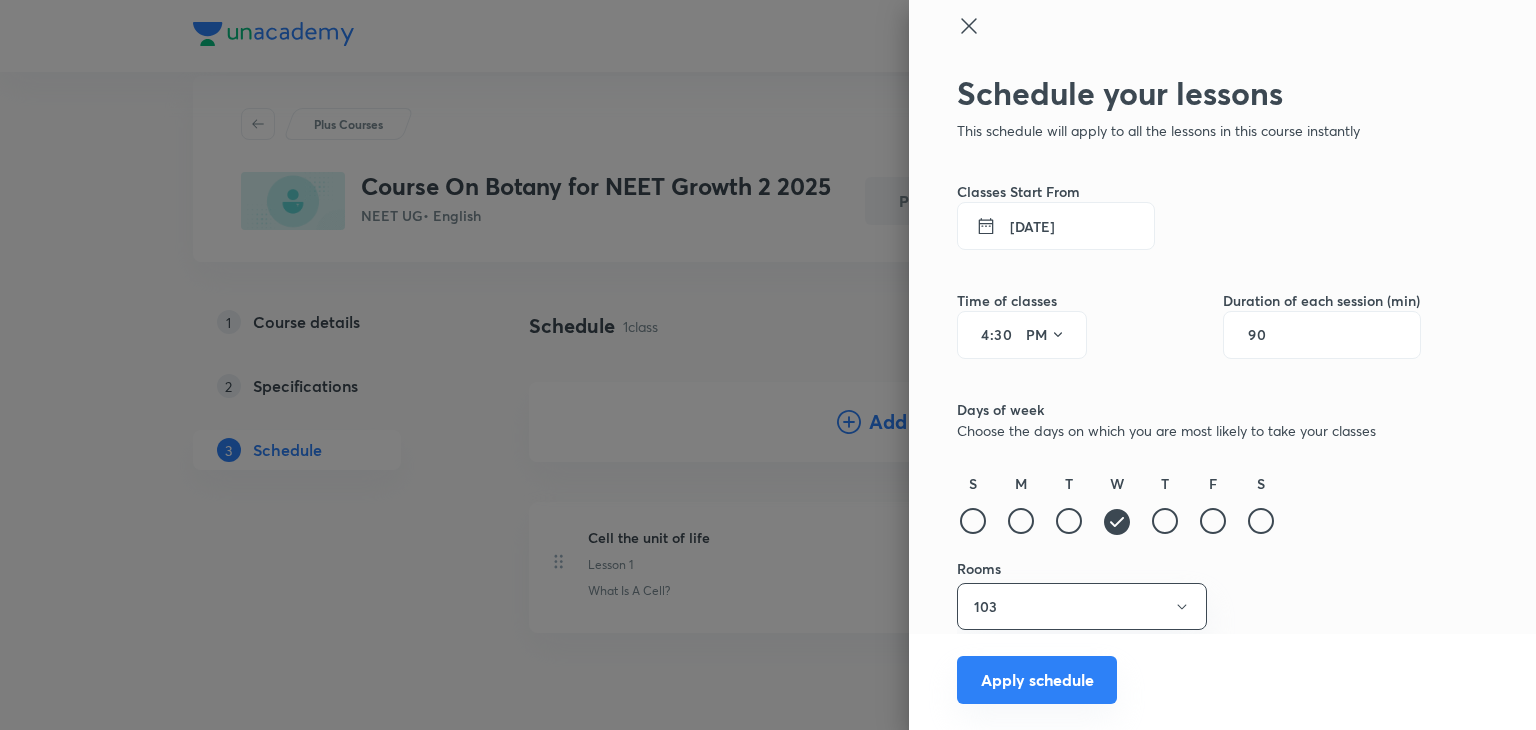 click on "Apply schedule" at bounding box center (1037, 680) 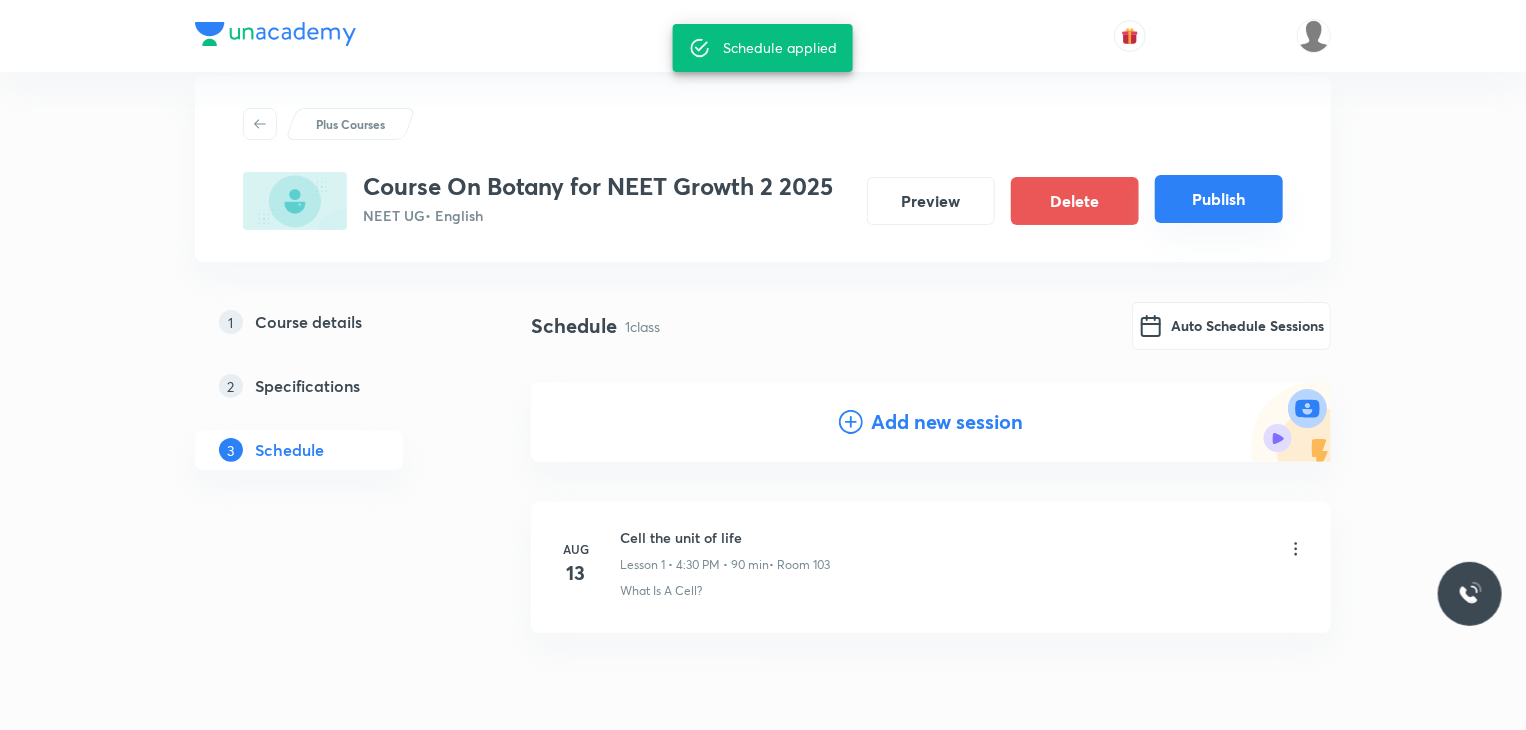 click on "Publish" at bounding box center [1219, 199] 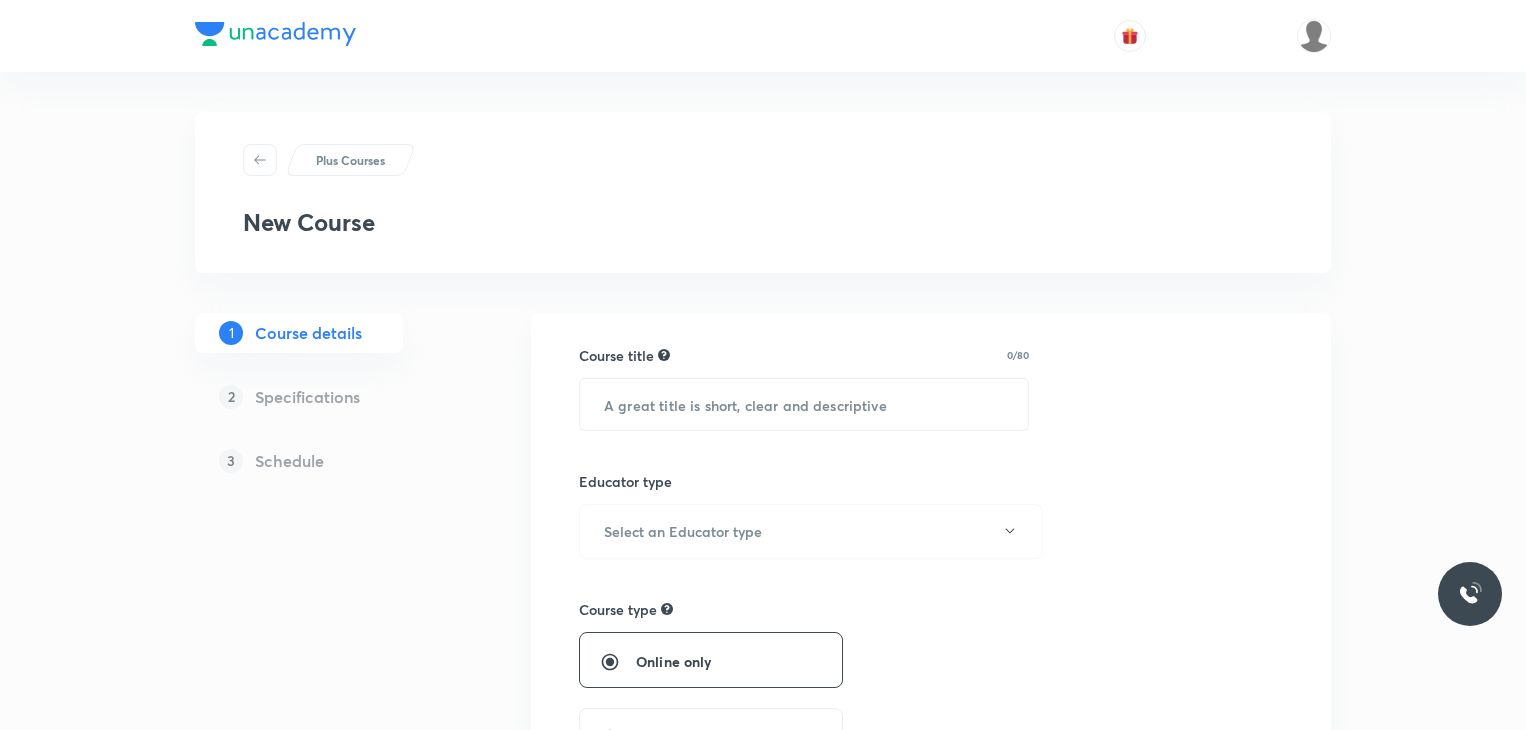 scroll, scrollTop: 0, scrollLeft: 0, axis: both 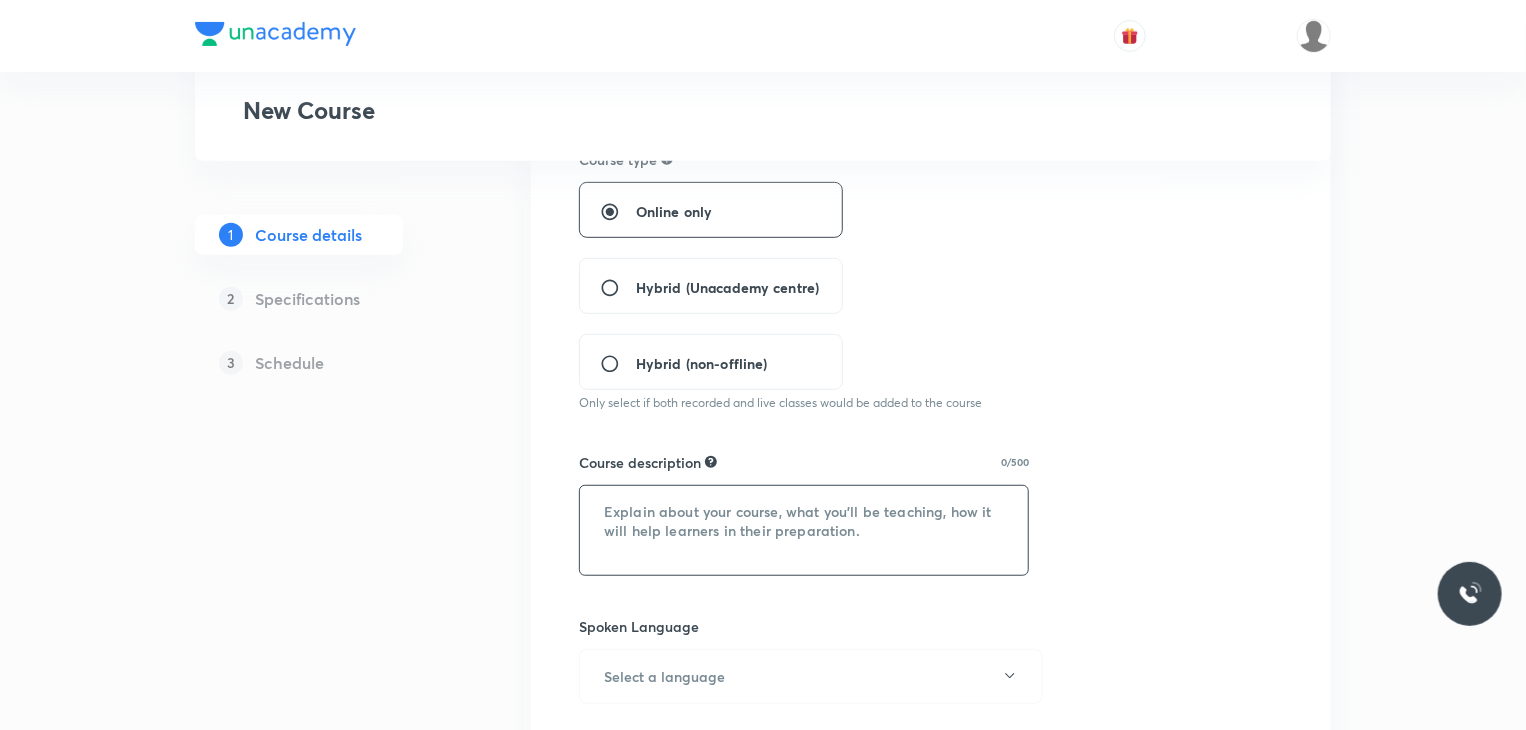 click at bounding box center [804, 530] 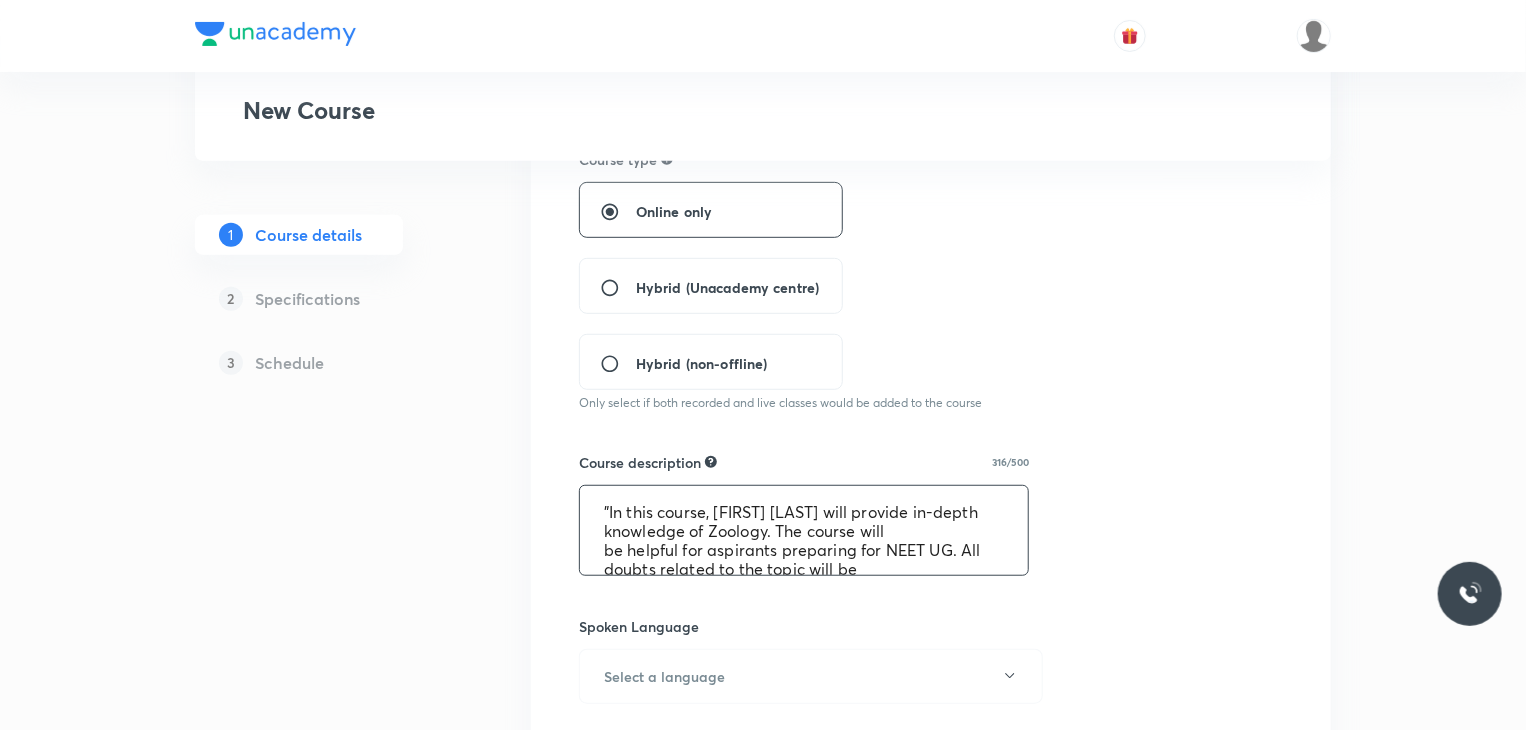 scroll, scrollTop: 60, scrollLeft: 0, axis: vertical 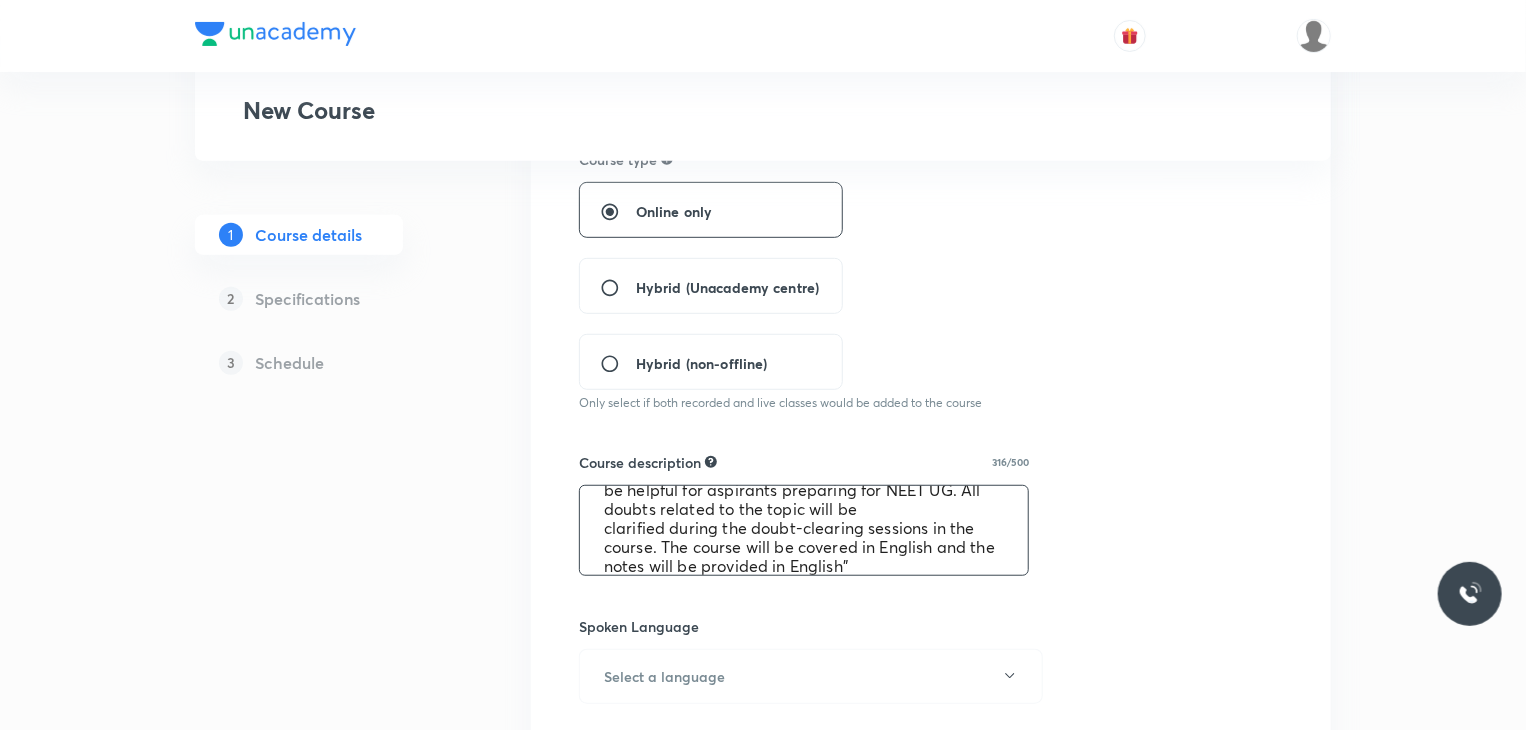 type on ""In this course, [FIRST] [LAST] will provide in-depth knowledge of Zoology. The course will
be helpful for aspirants preparing for NEET UG. All doubts related to the topic will be
clarified during the doubt-clearing sessions in the course. The course will be covered in English and the notes will be provided in English"" 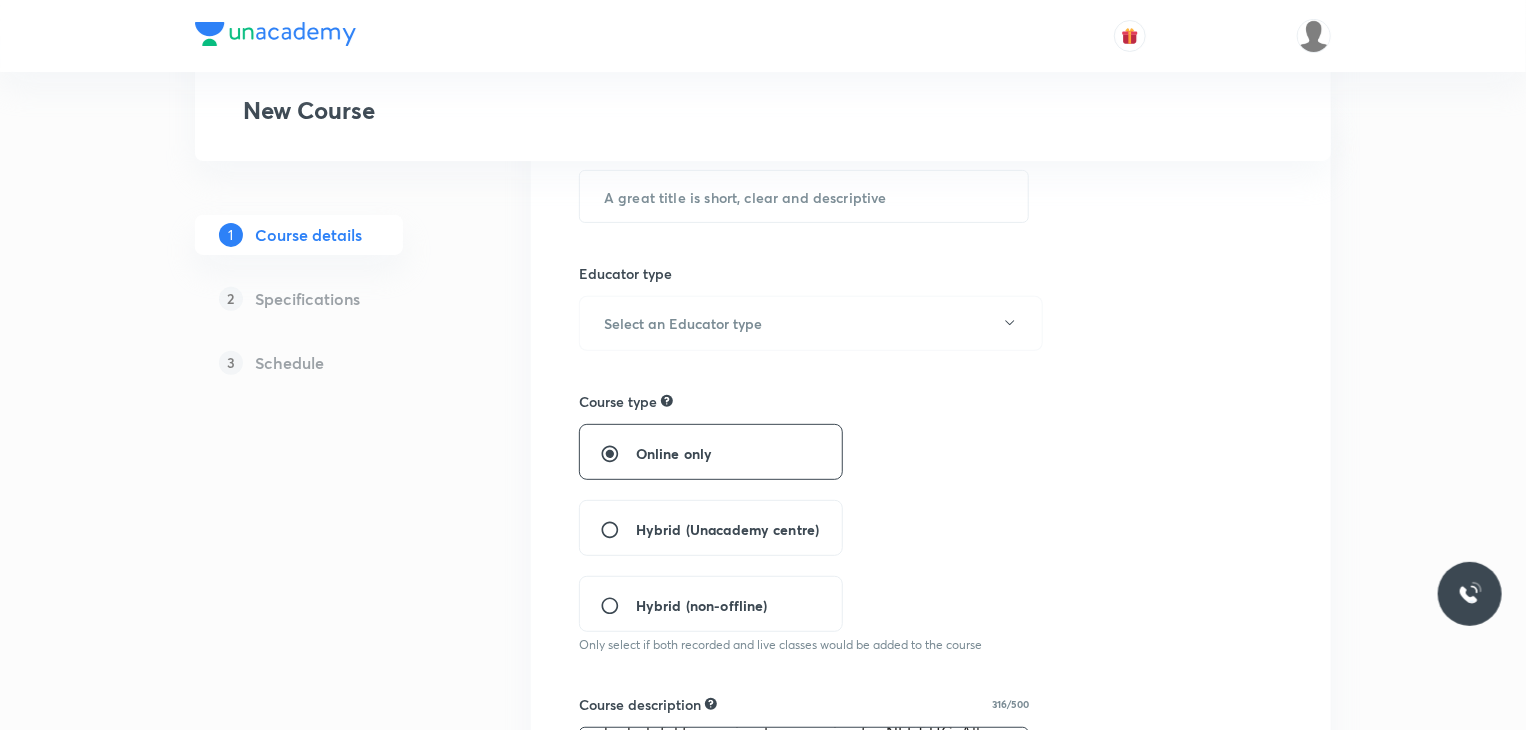 scroll, scrollTop: 206, scrollLeft: 0, axis: vertical 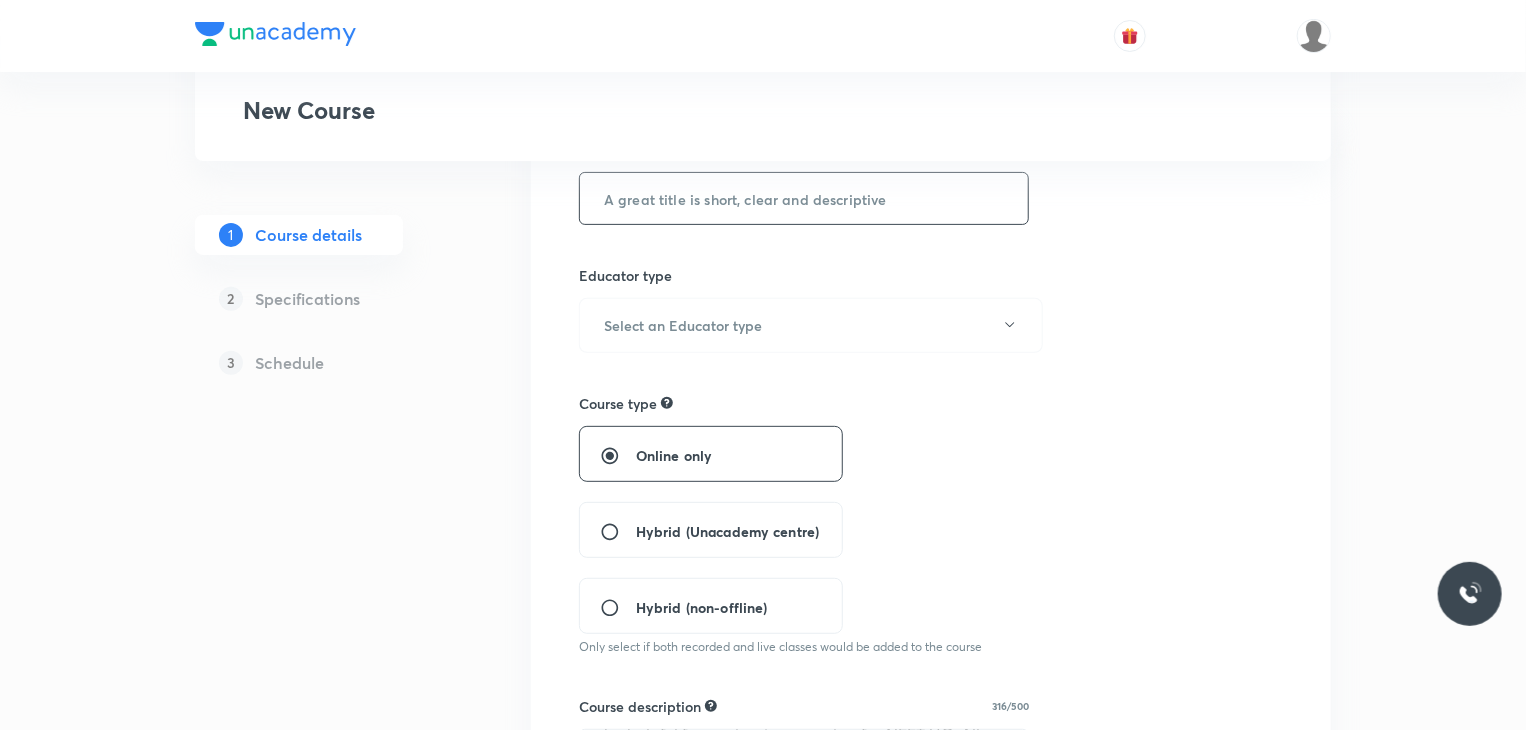 click at bounding box center (804, 198) 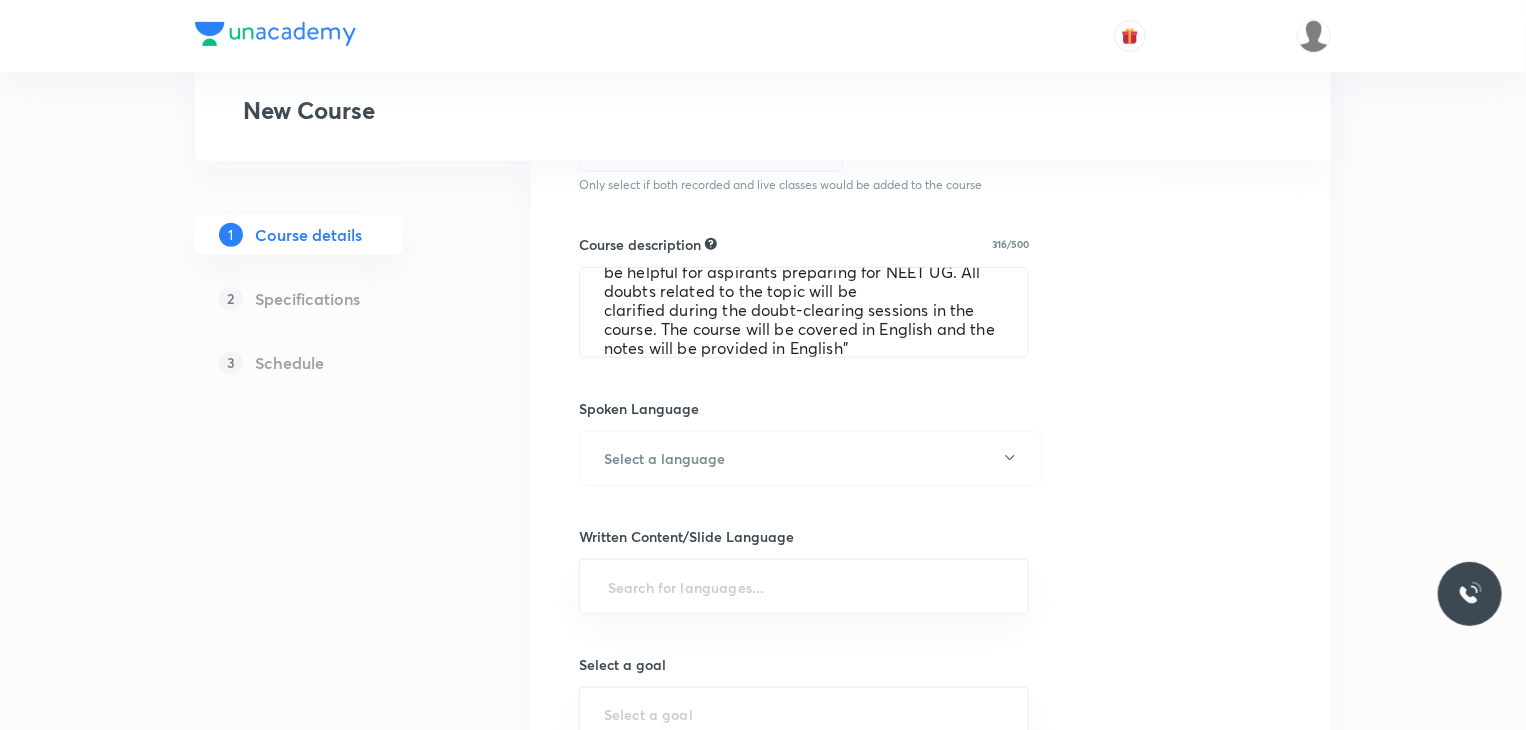 scroll, scrollTop: 670, scrollLeft: 0, axis: vertical 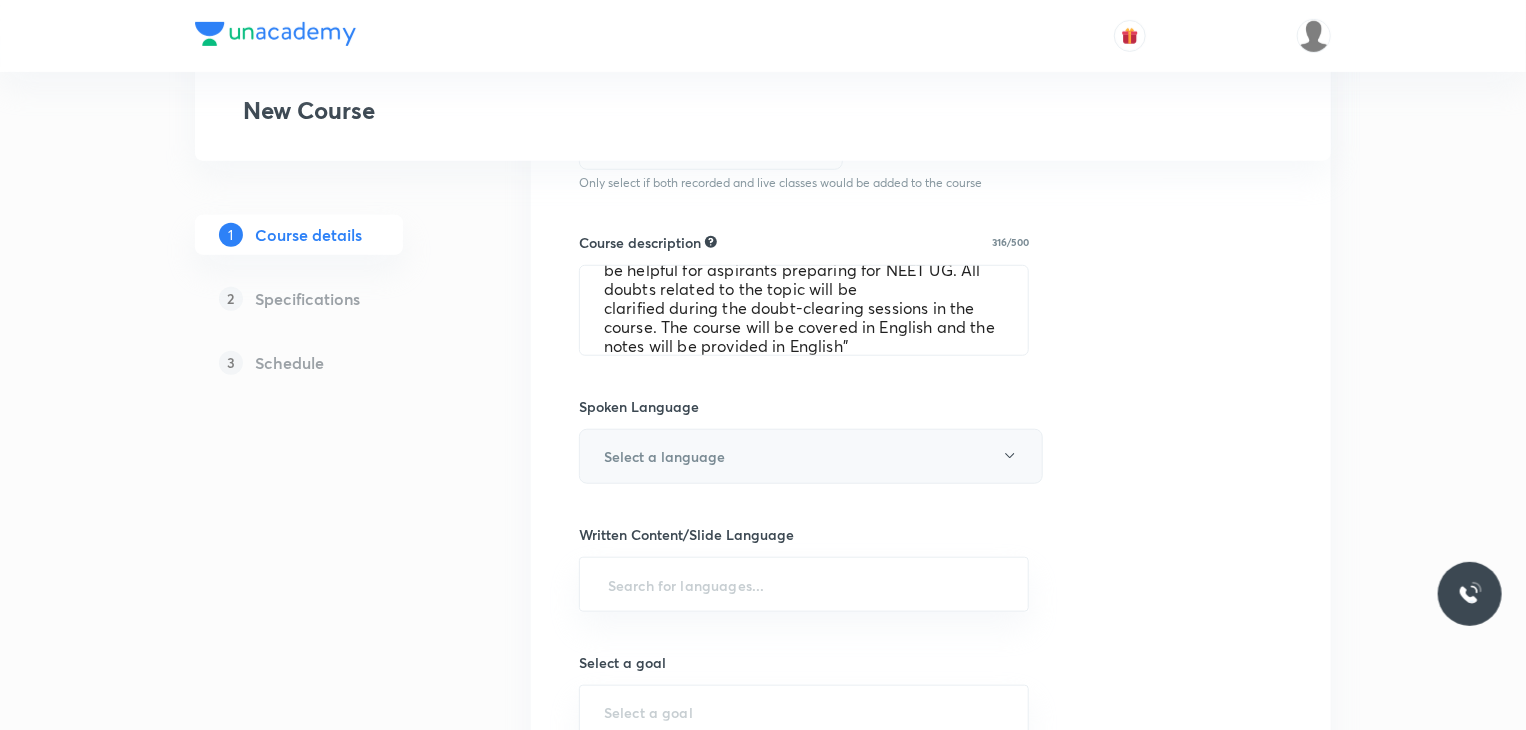 type on "Course On Zoology for NEET Growth 2 [YEAR]" 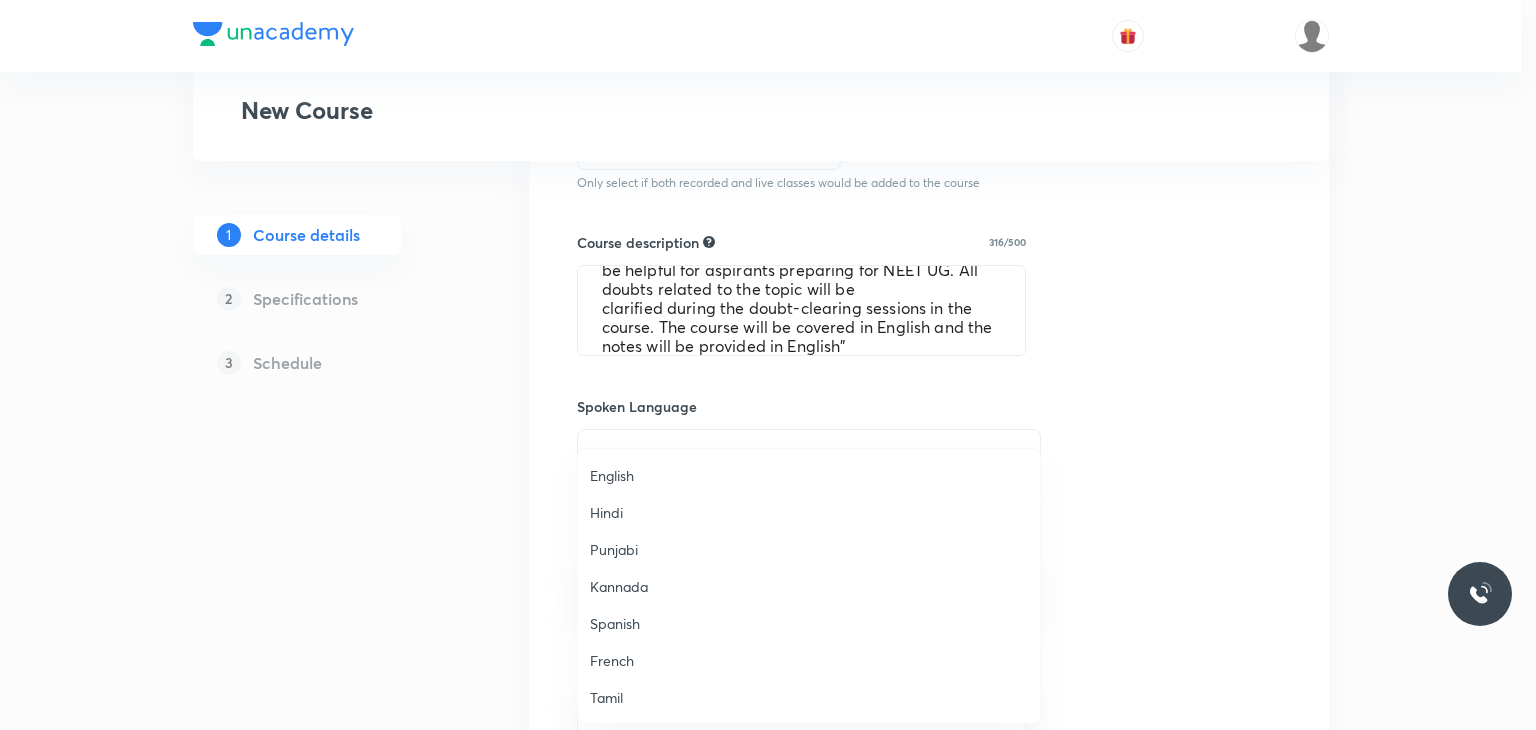click on "English" at bounding box center [809, 475] 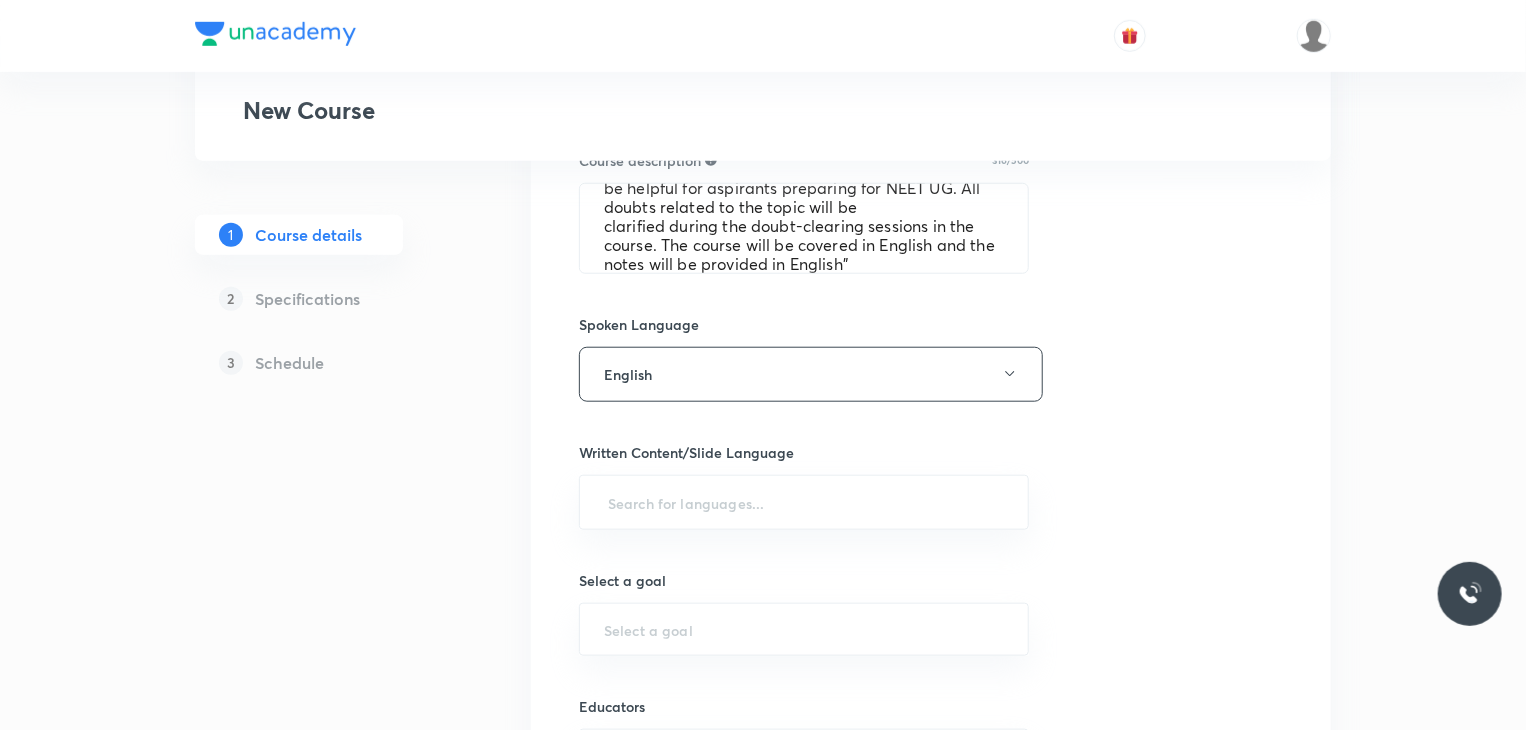 scroll, scrollTop: 754, scrollLeft: 0, axis: vertical 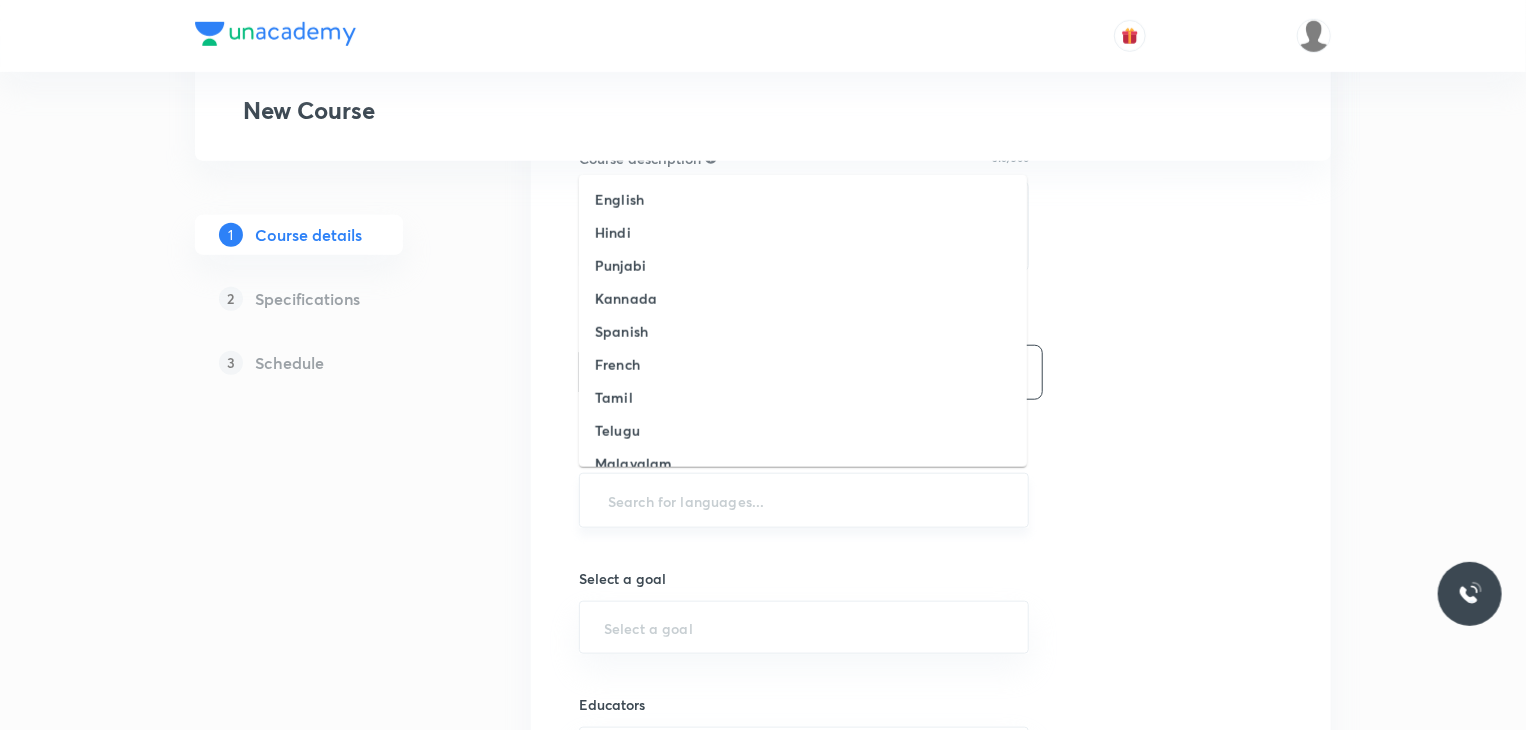 click at bounding box center (804, 500) 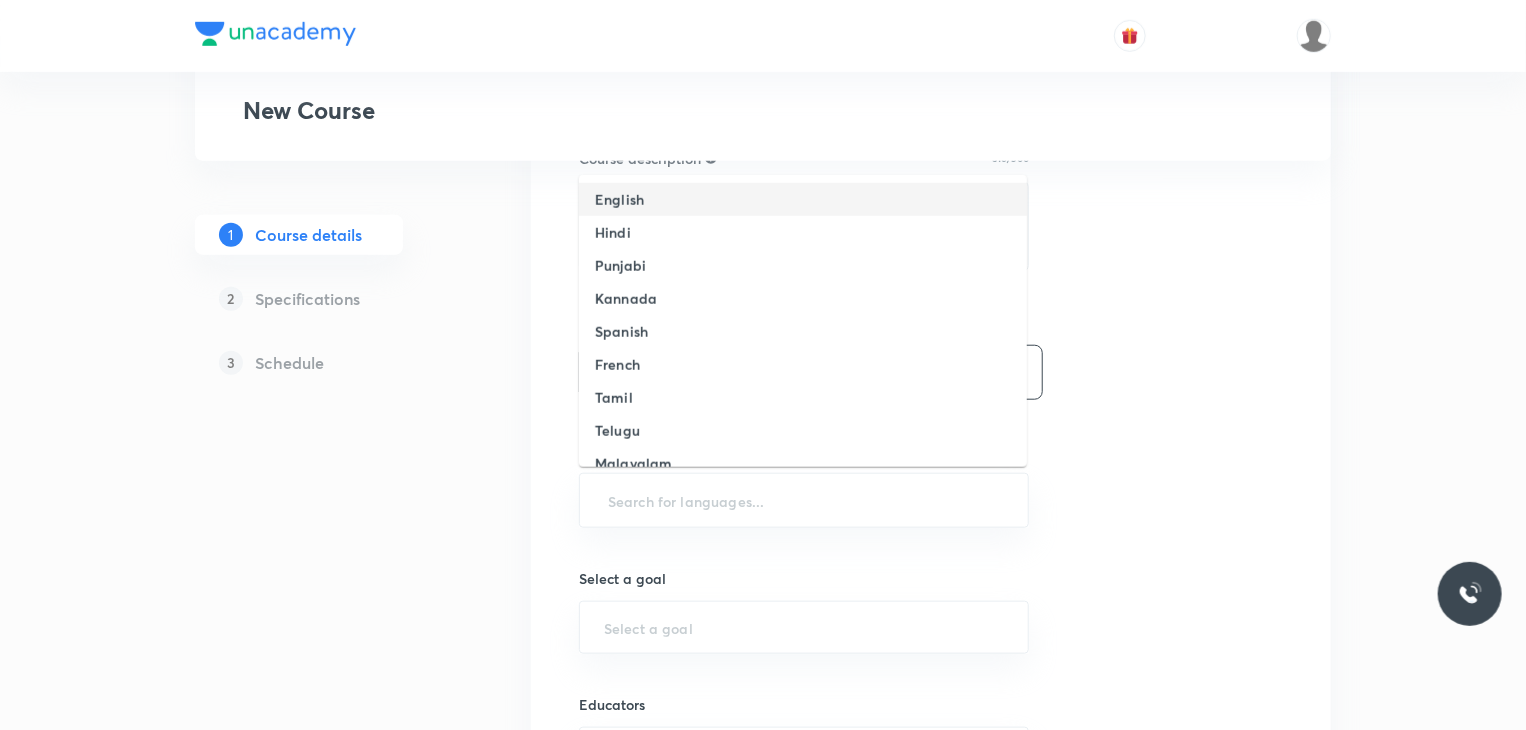 click on "English" at bounding box center (803, 199) 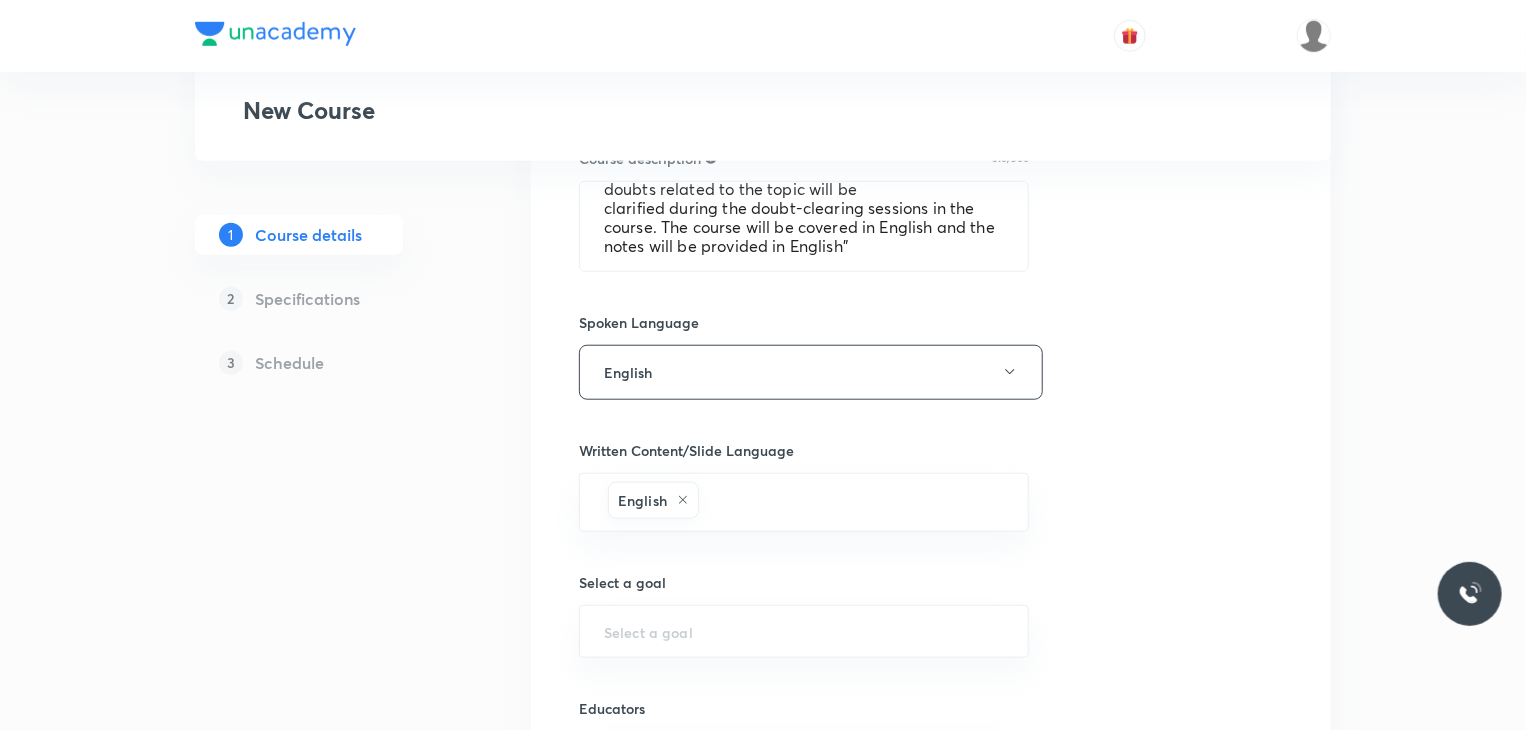 scroll, scrollTop: 76, scrollLeft: 0, axis: vertical 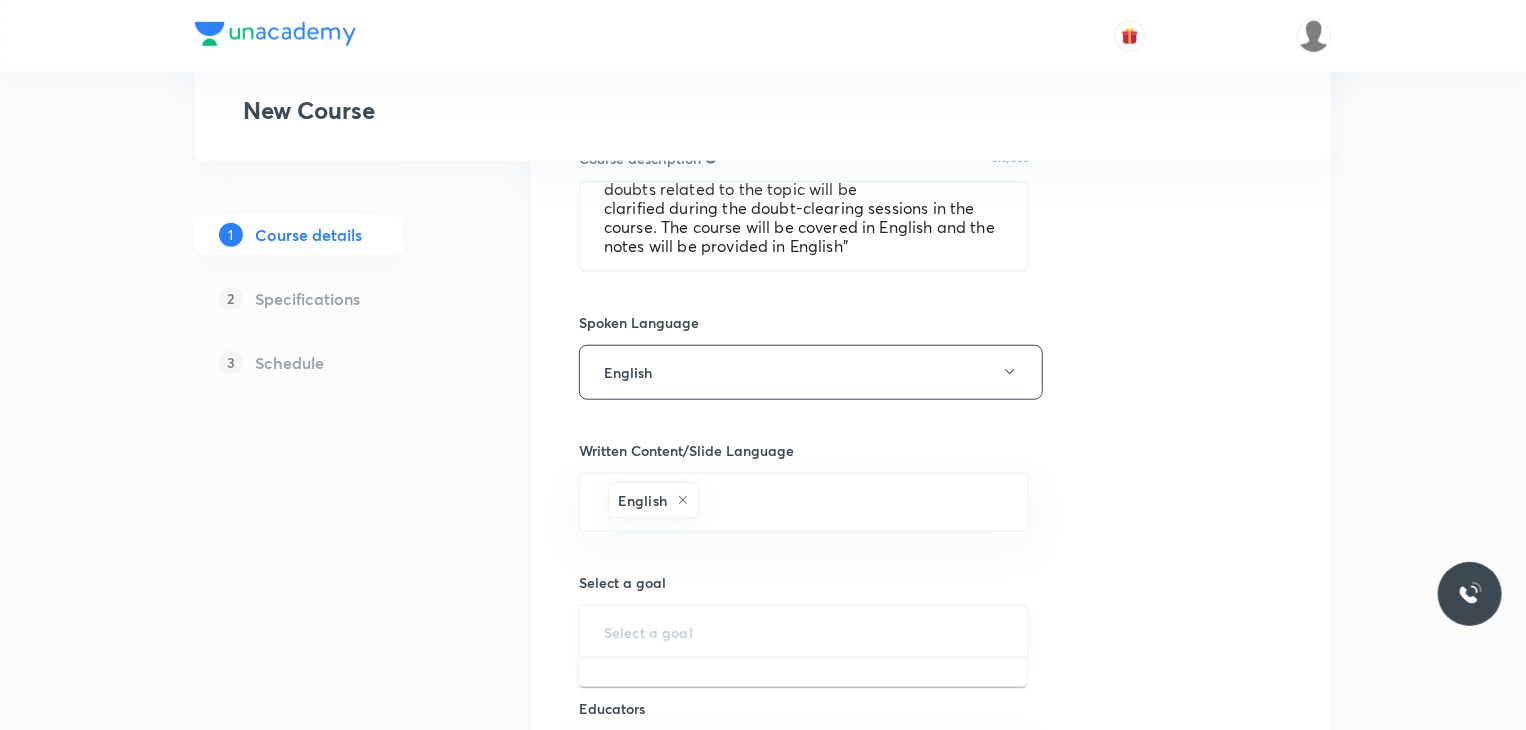 click at bounding box center [804, 631] 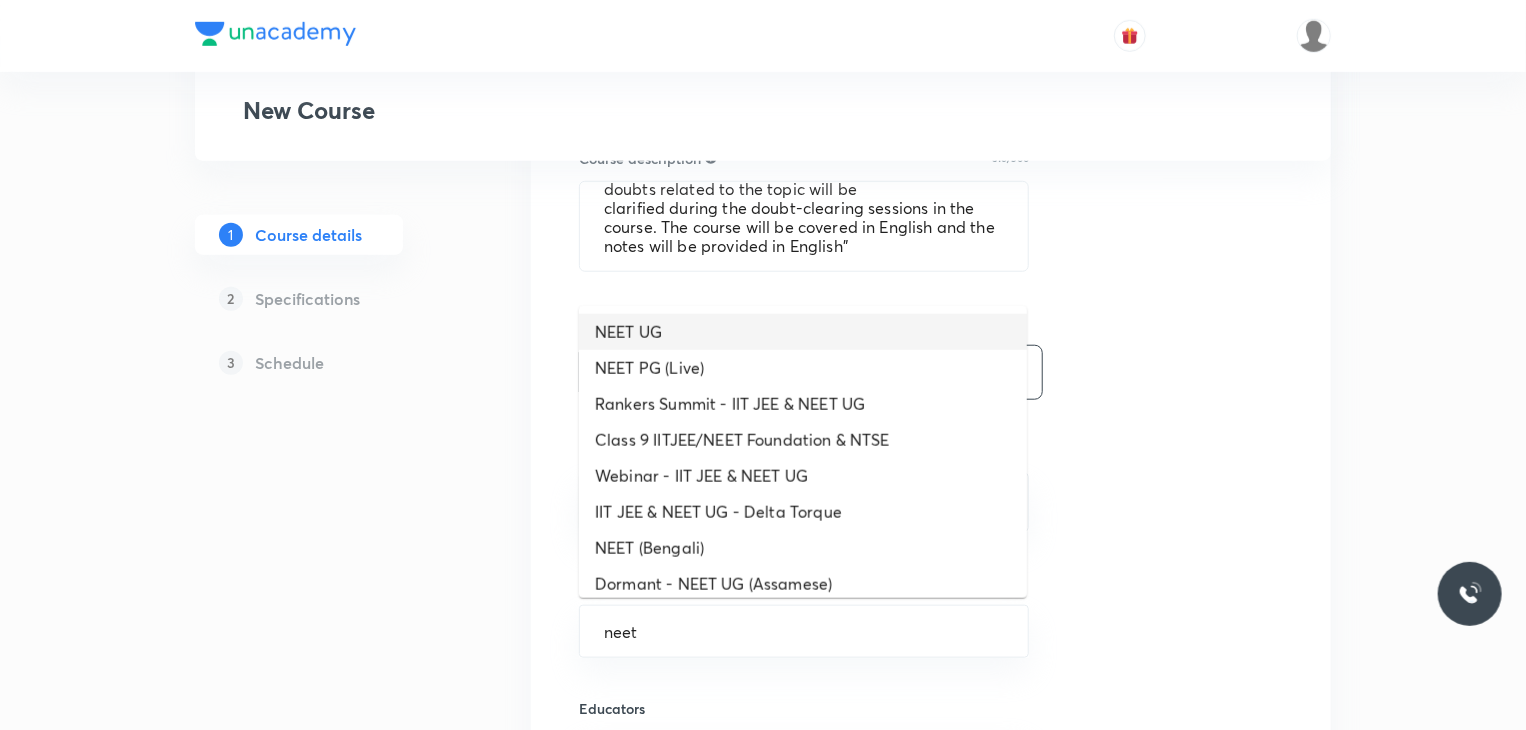 click on "NEET UG" at bounding box center (803, 332) 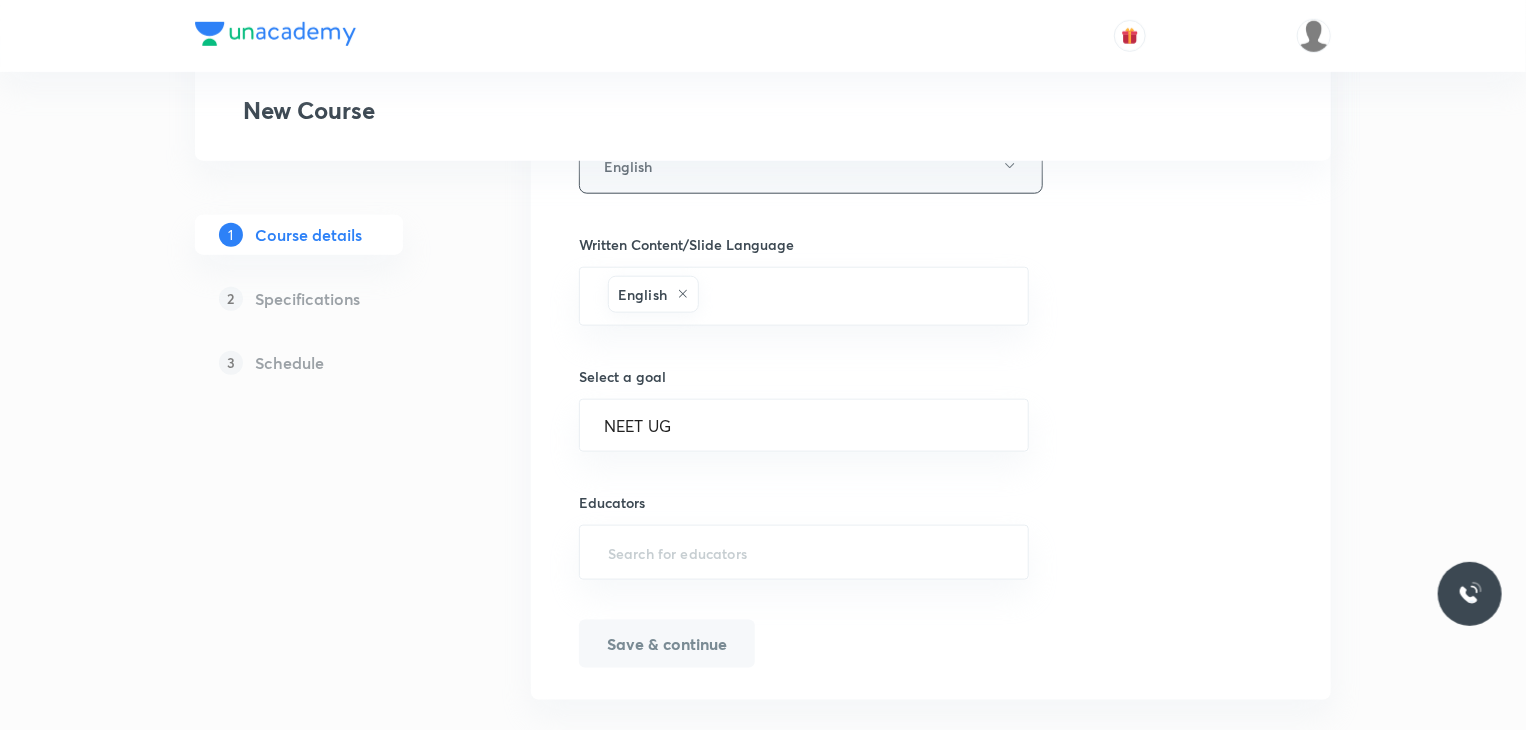 scroll, scrollTop: 991, scrollLeft: 0, axis: vertical 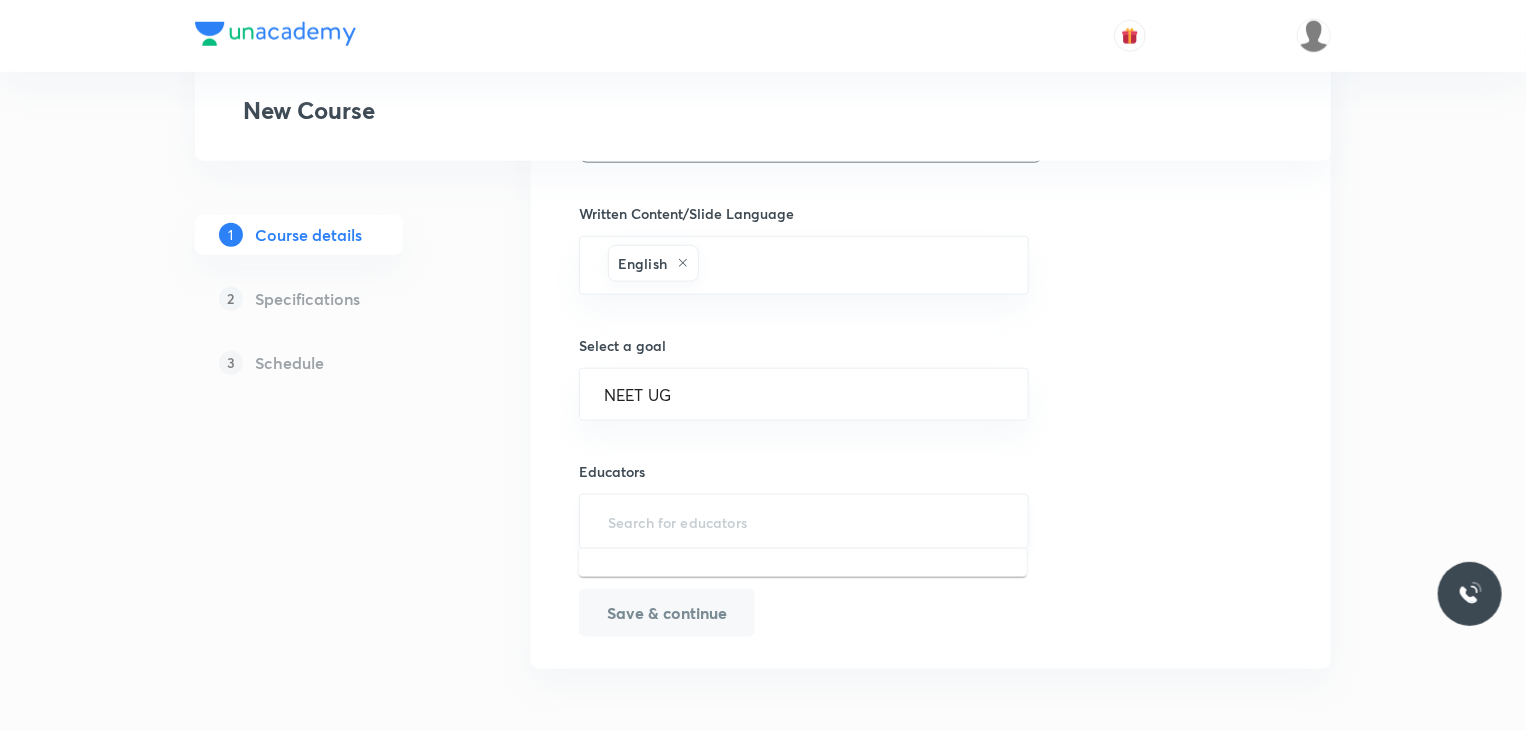 click at bounding box center (804, 521) 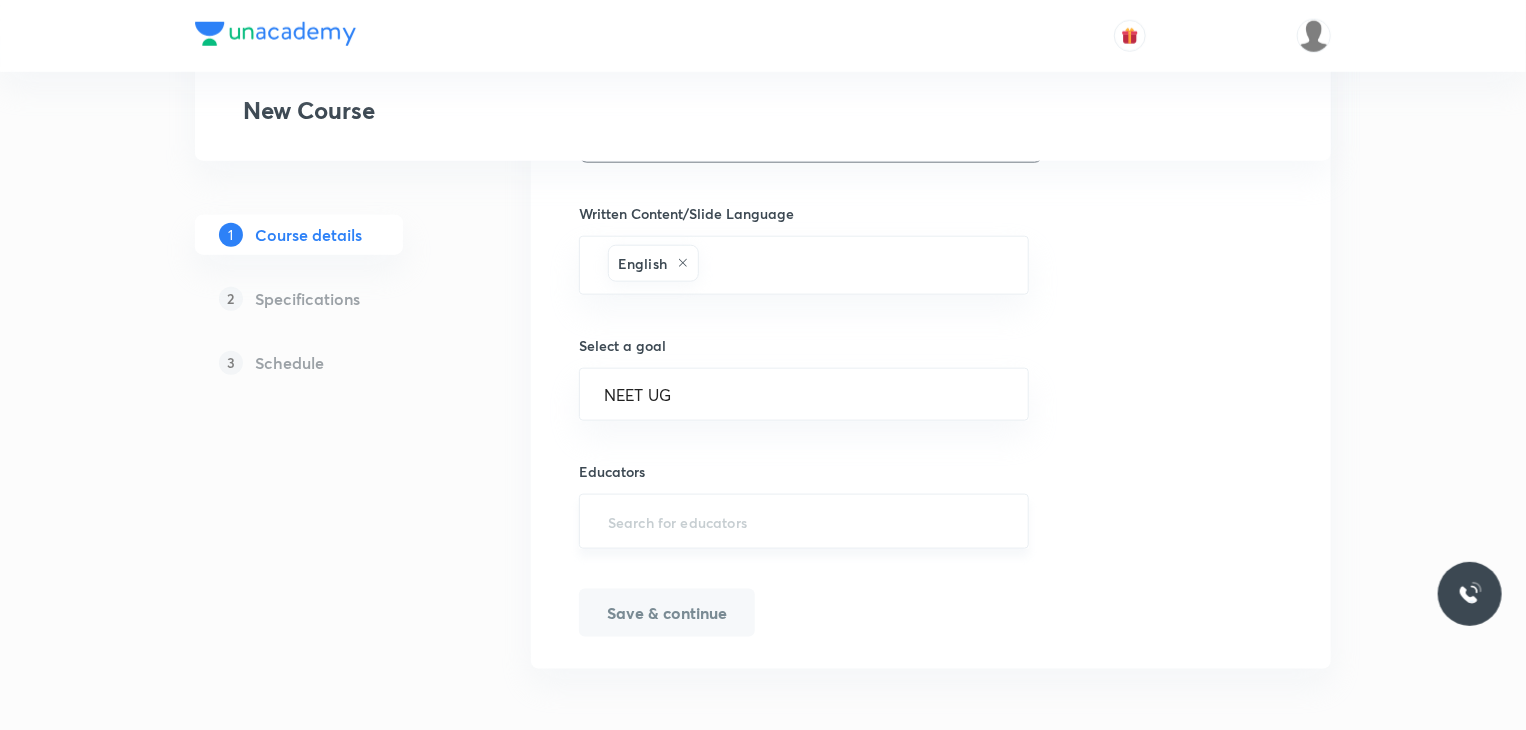 paste on "unacademy-user-SZ1O743PHUSN" 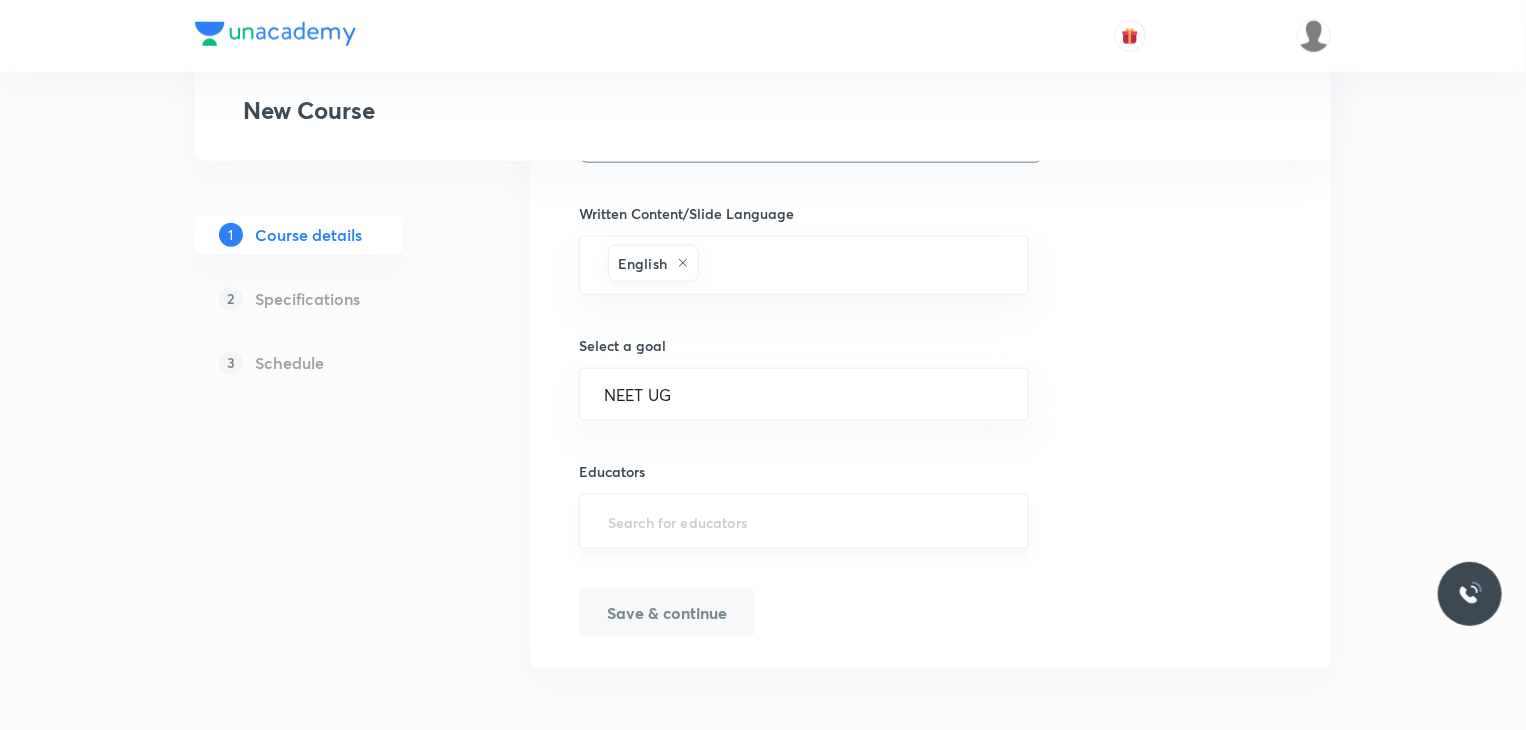 type on "unacademy-user-SZ1O743PHUSN" 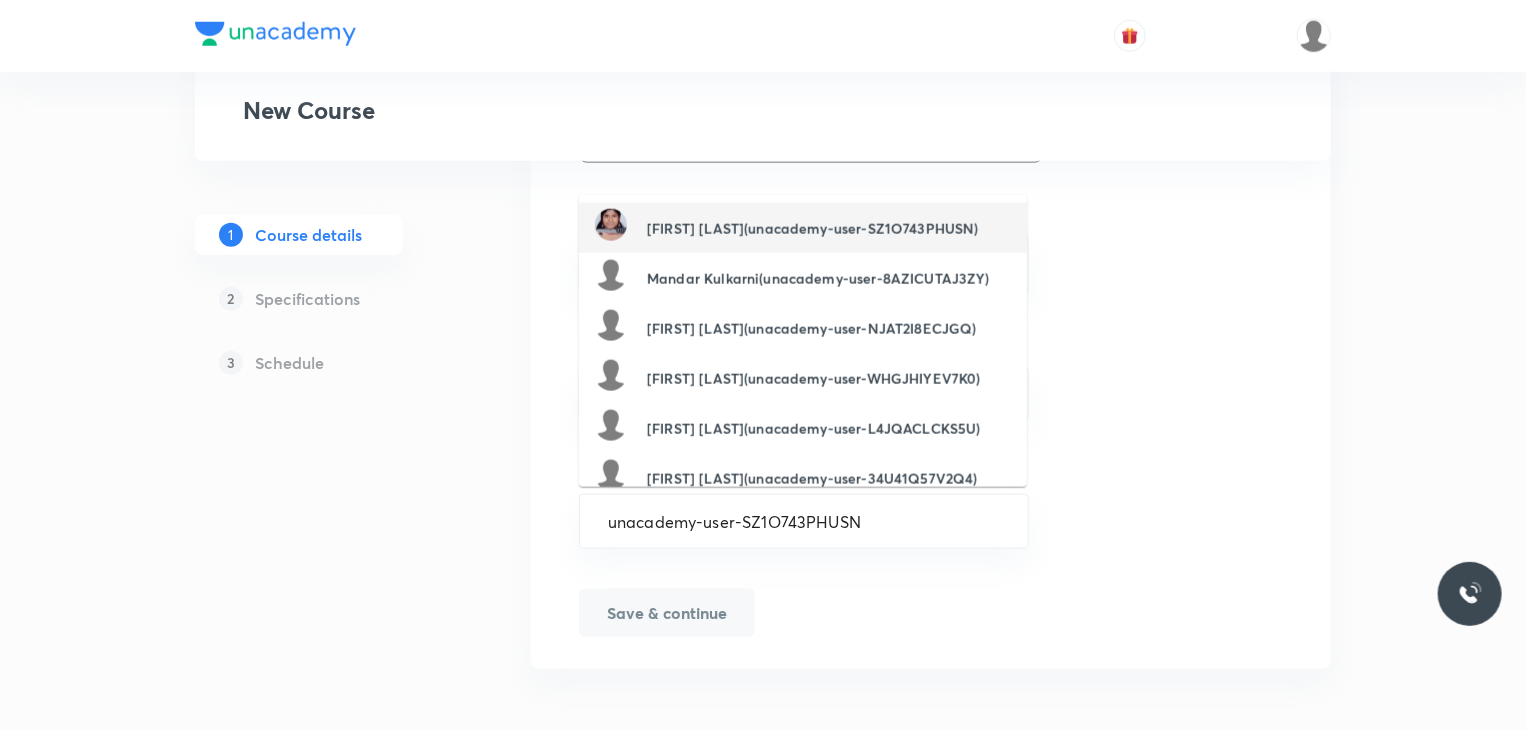 click on "[FIRST] [LAST](unacademy-user-SZ1O743PHUSN)" at bounding box center [812, 228] 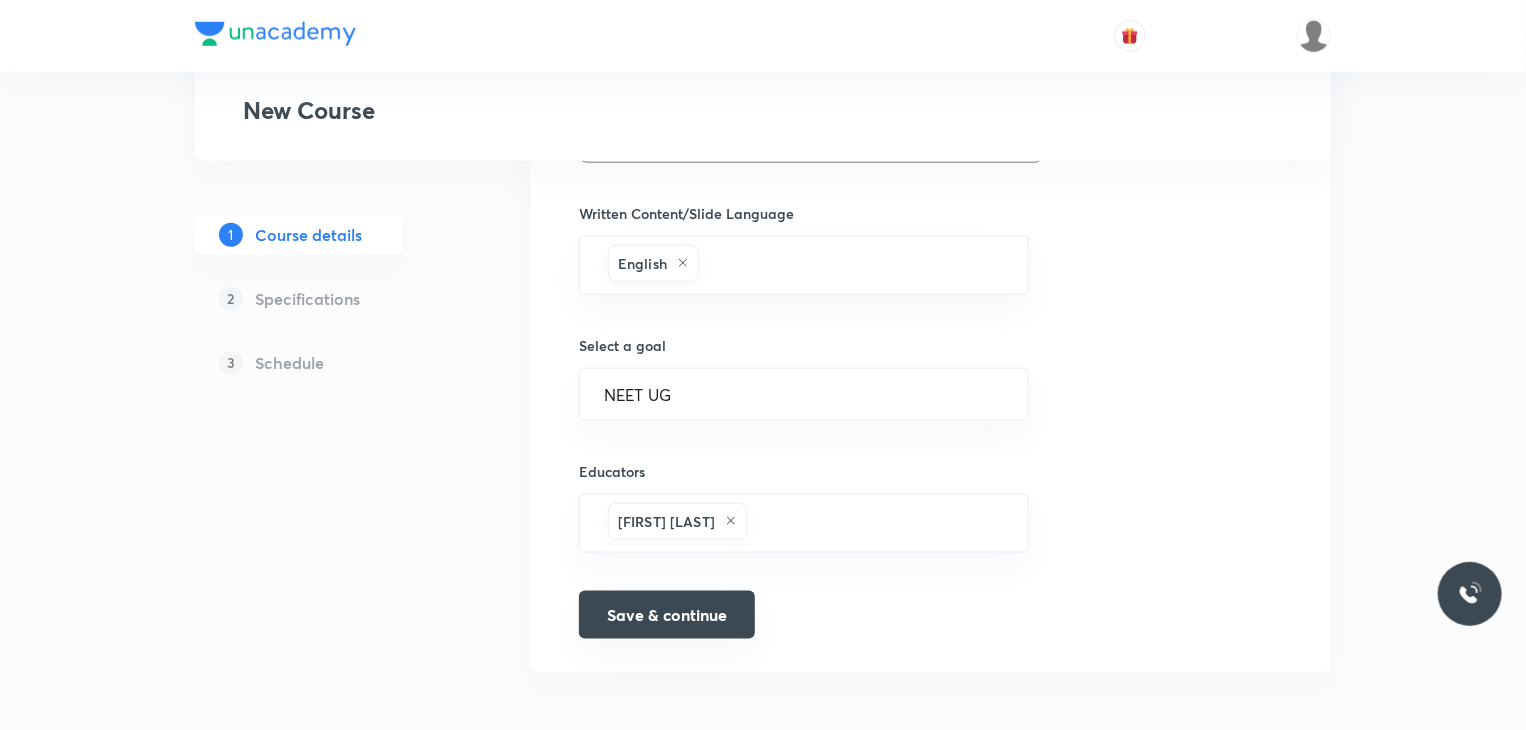 click on "Save & continue" at bounding box center (667, 615) 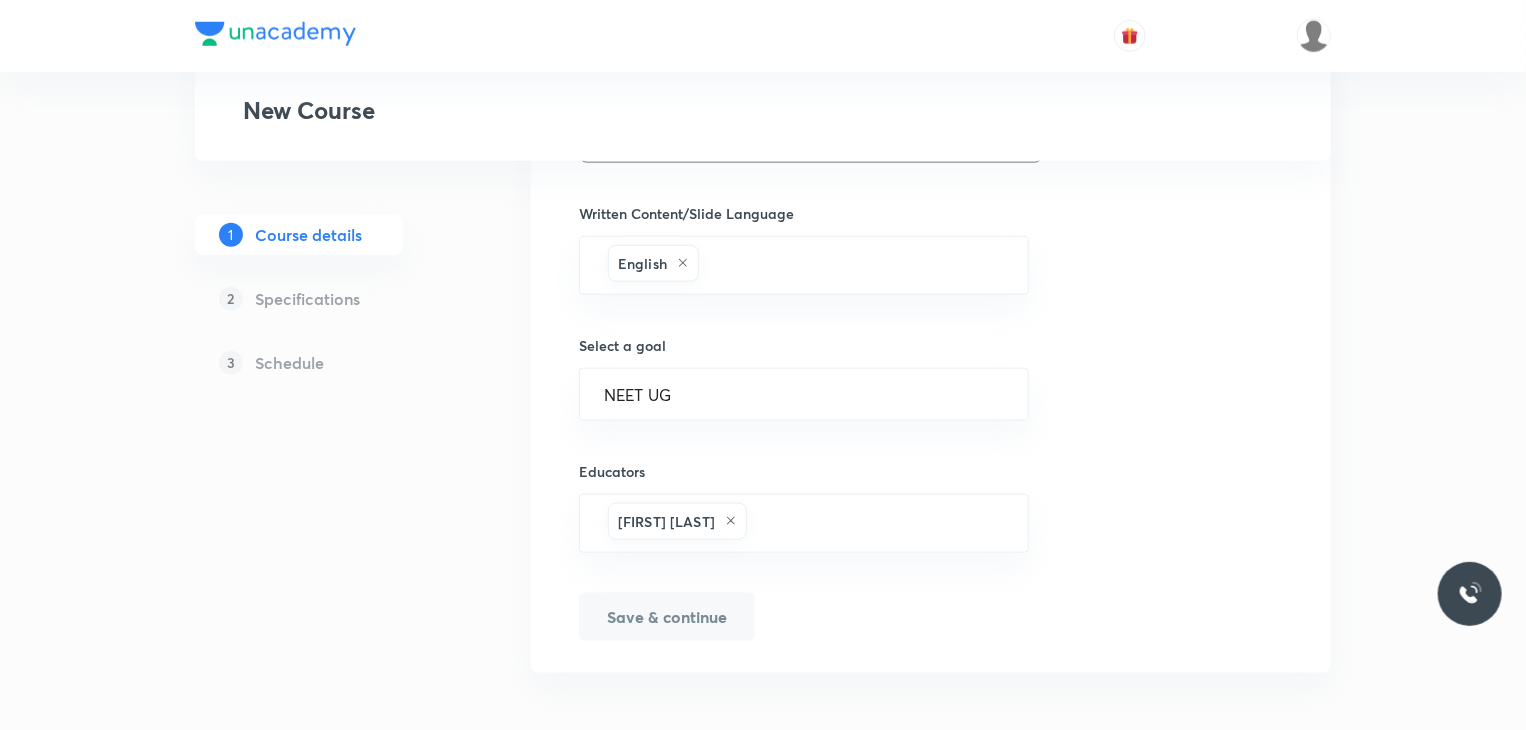 scroll, scrollTop: 1016, scrollLeft: 0, axis: vertical 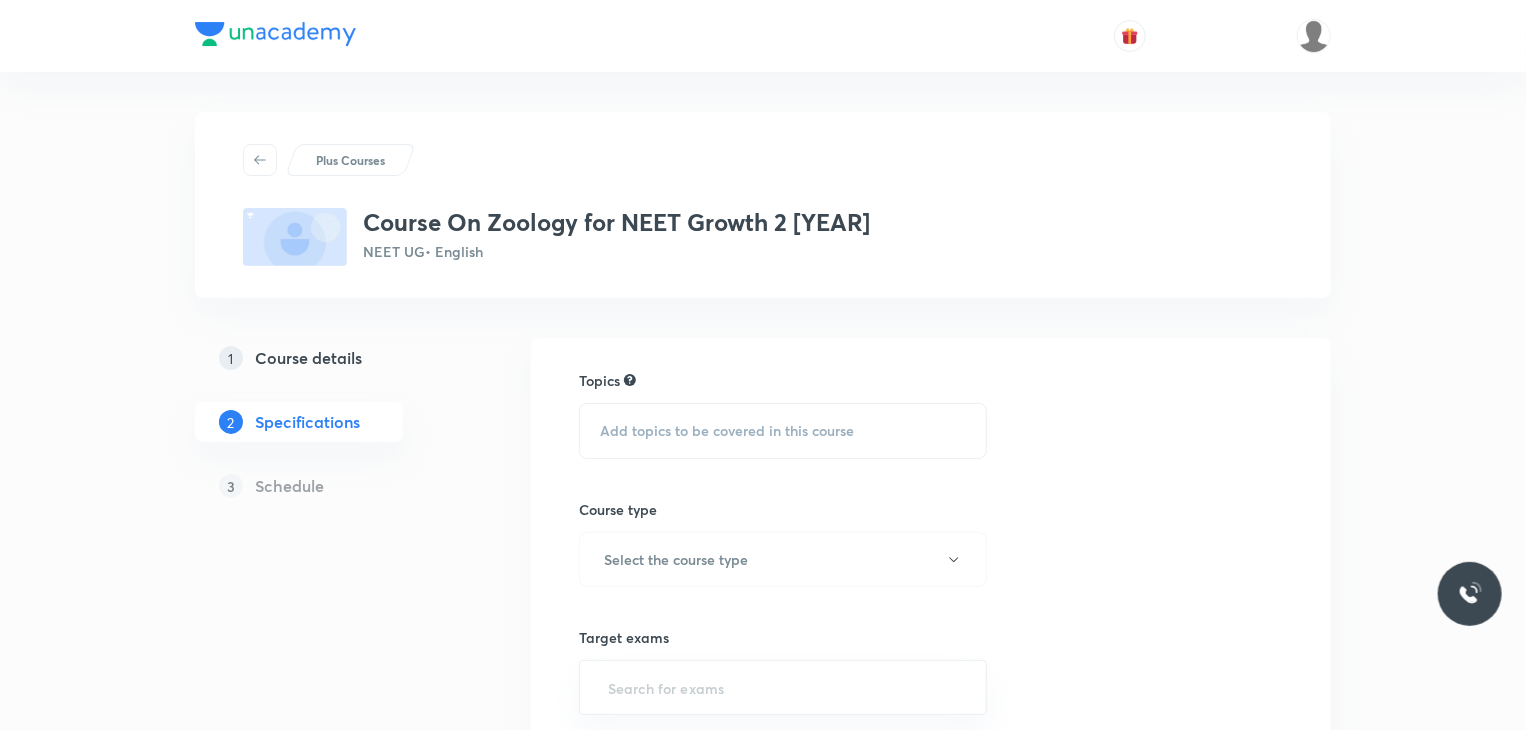 click on "Add topics to be covered in this course" at bounding box center (727, 431) 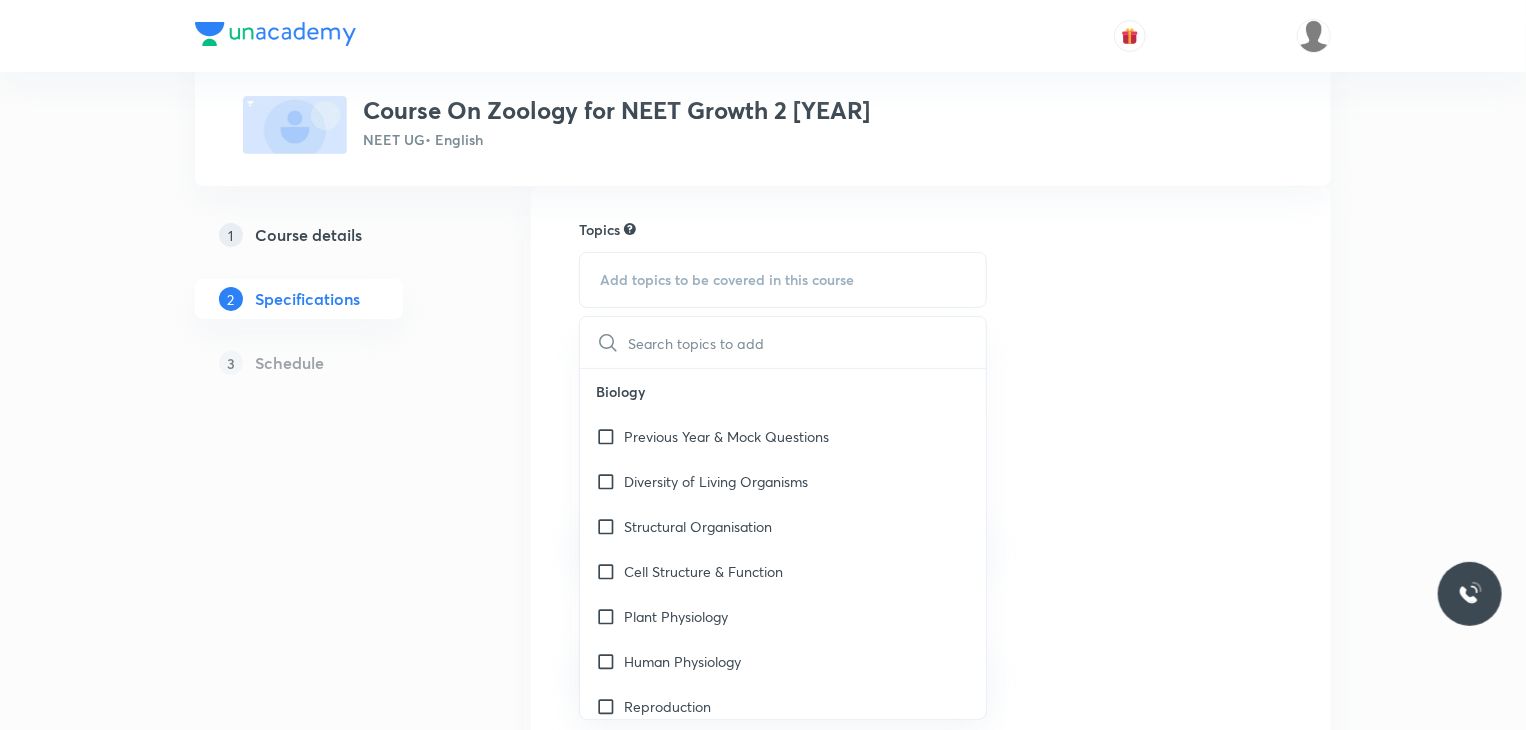 scroll, scrollTop: 152, scrollLeft: 0, axis: vertical 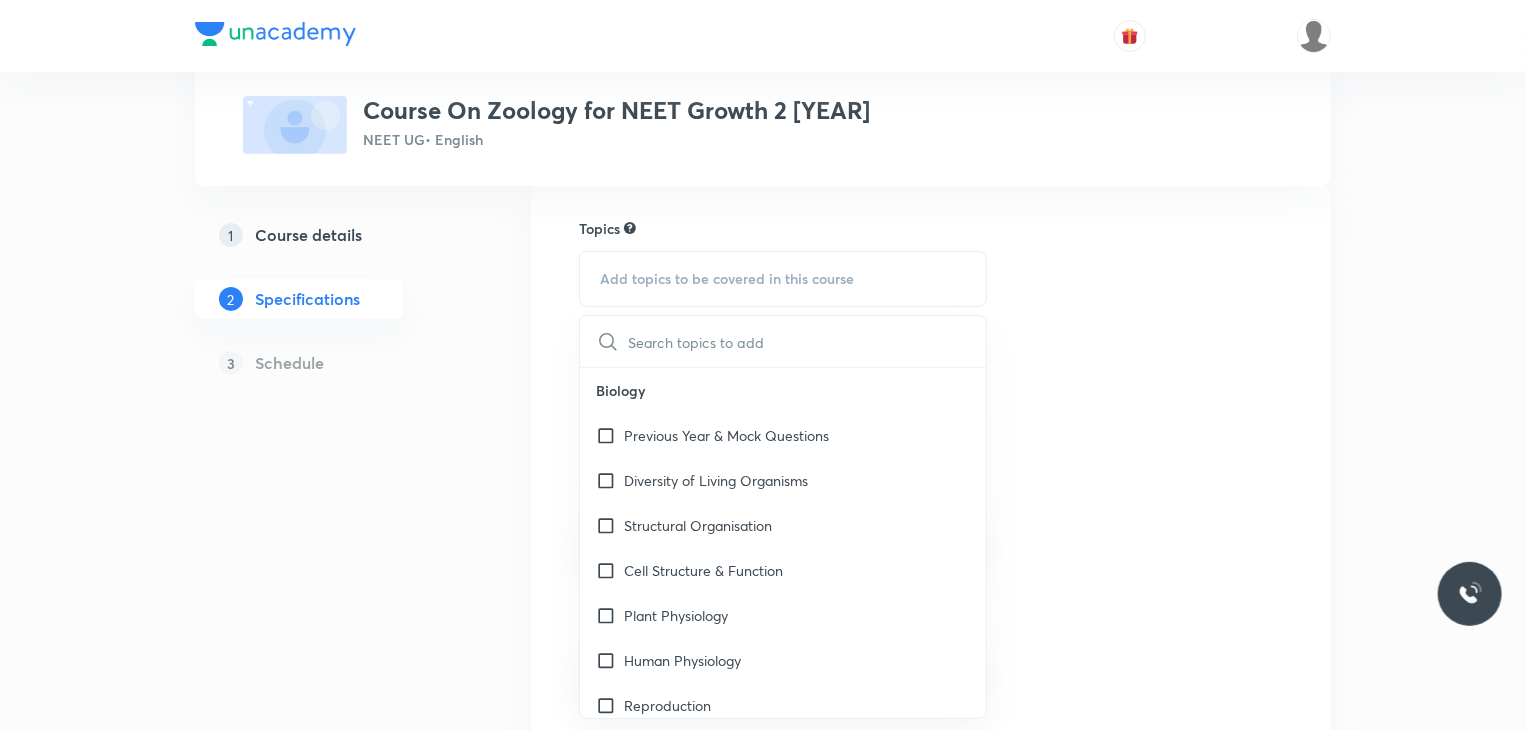 click on "1 Course details 2 Specifications 3 Schedule" at bounding box center [331, 627] 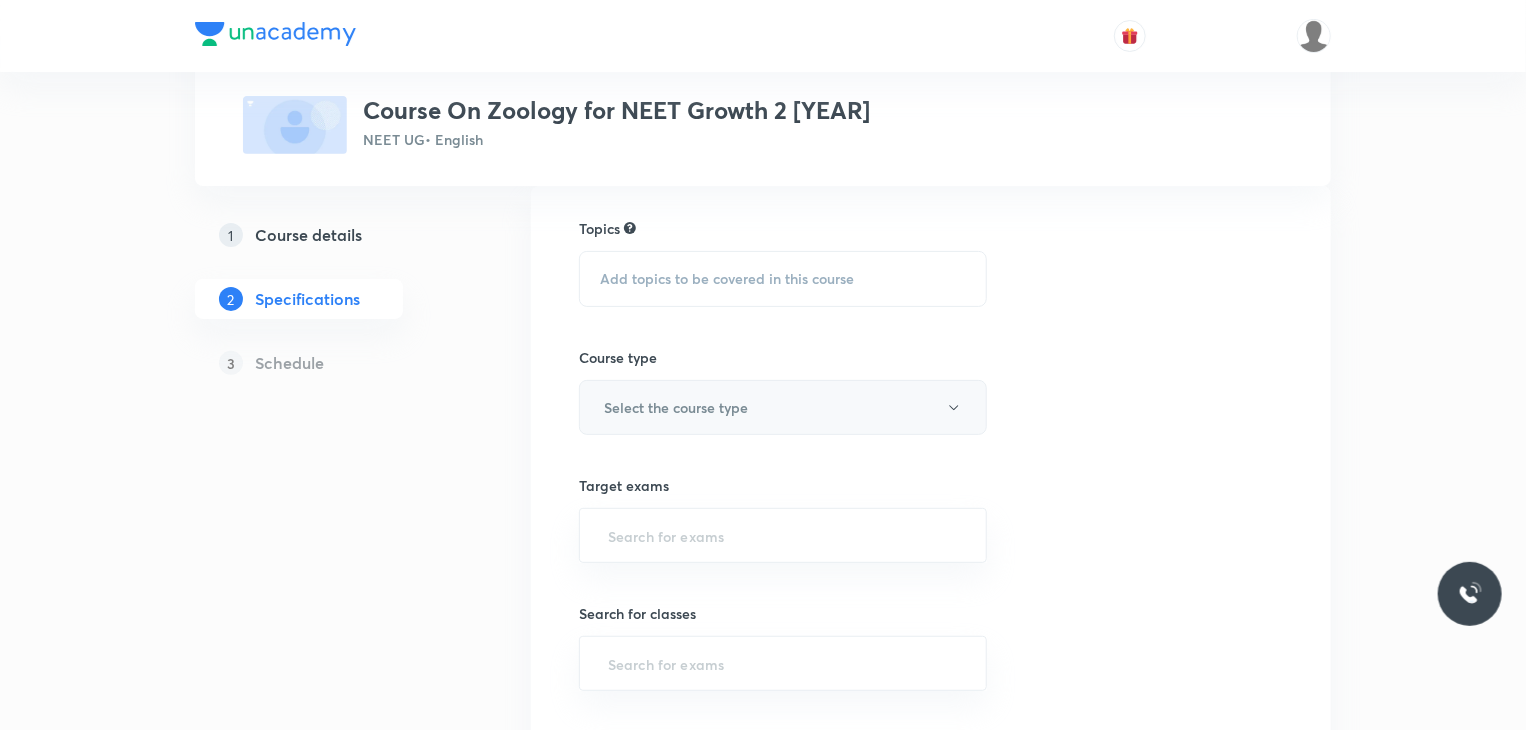 click on "Select the course type" at bounding box center (676, 407) 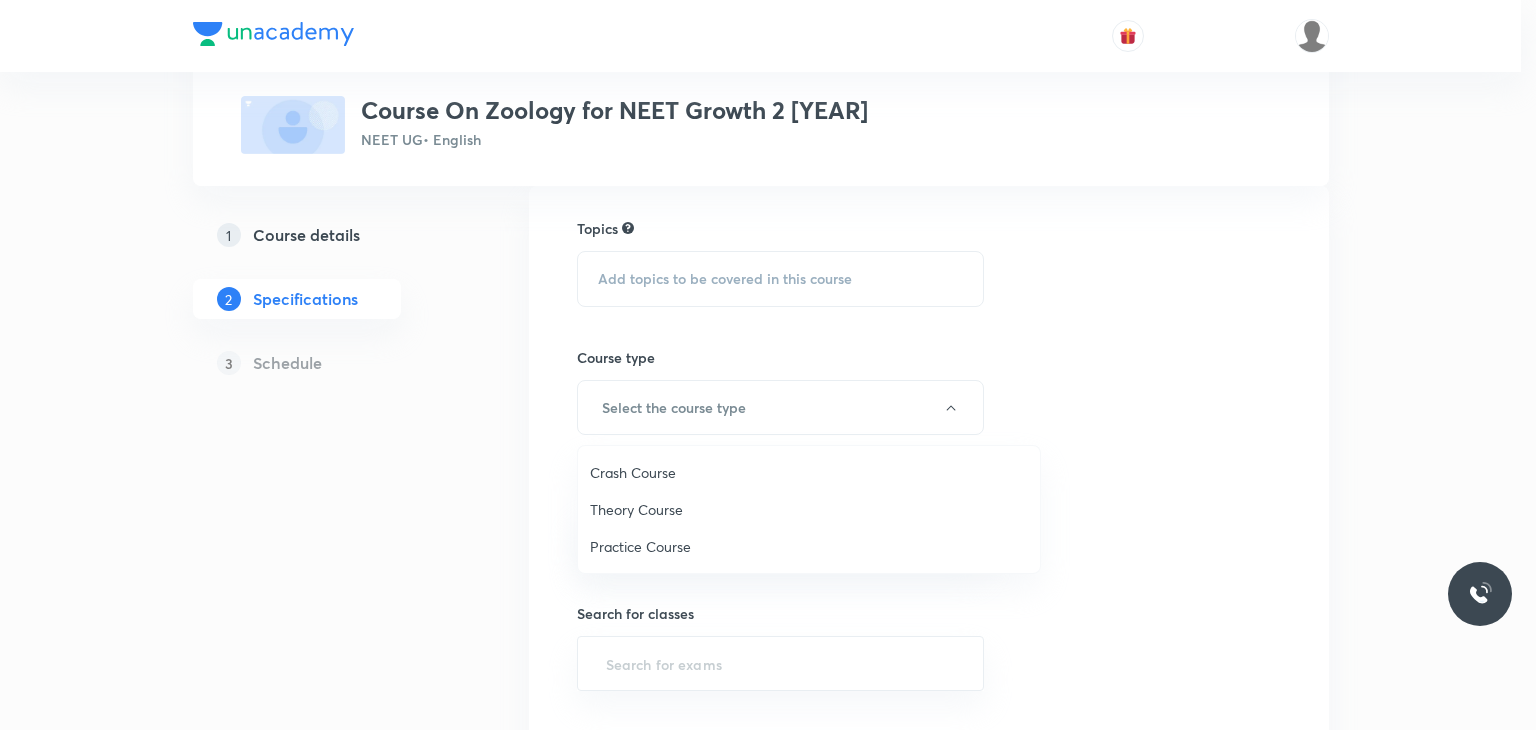 click on "Theory Course" at bounding box center (809, 509) 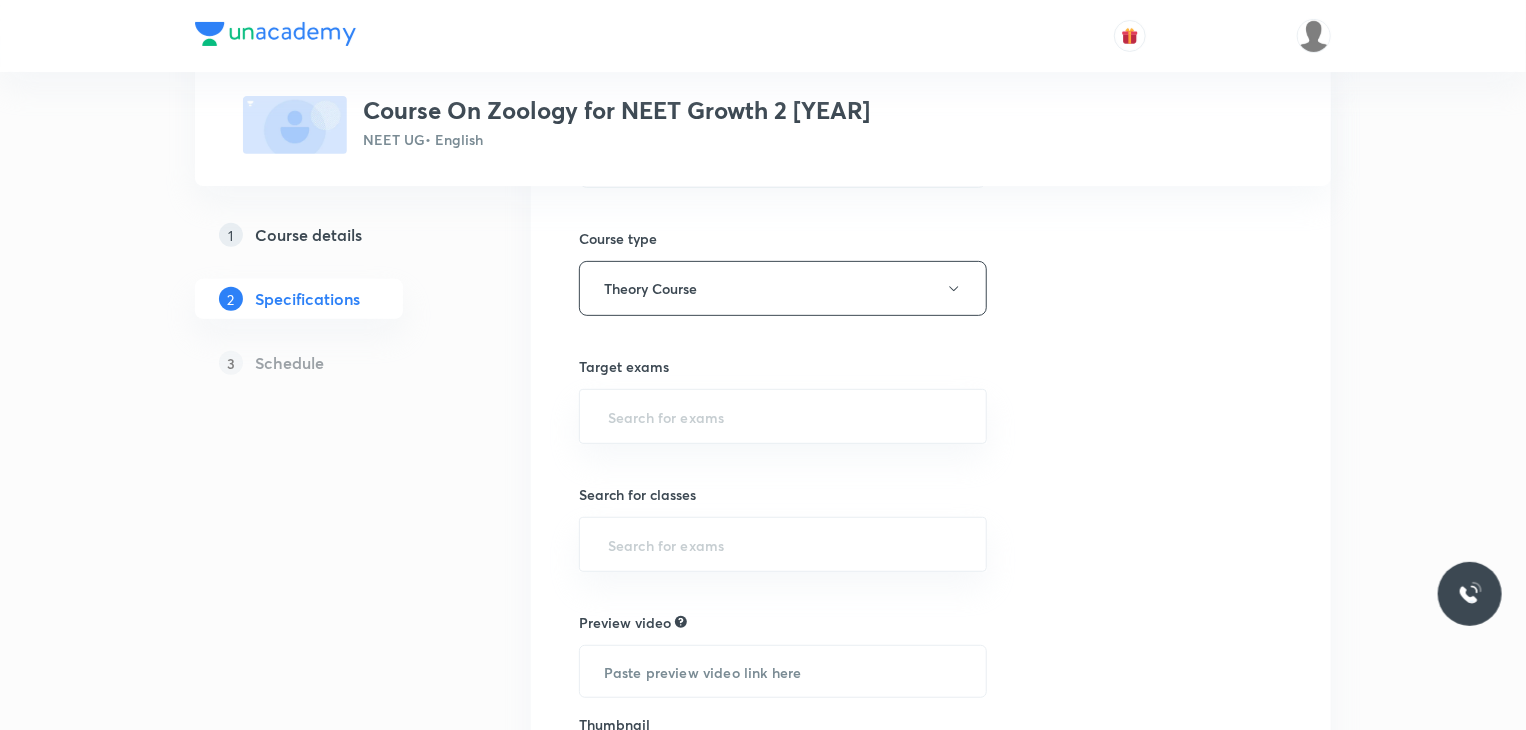 scroll, scrollTop: 272, scrollLeft: 0, axis: vertical 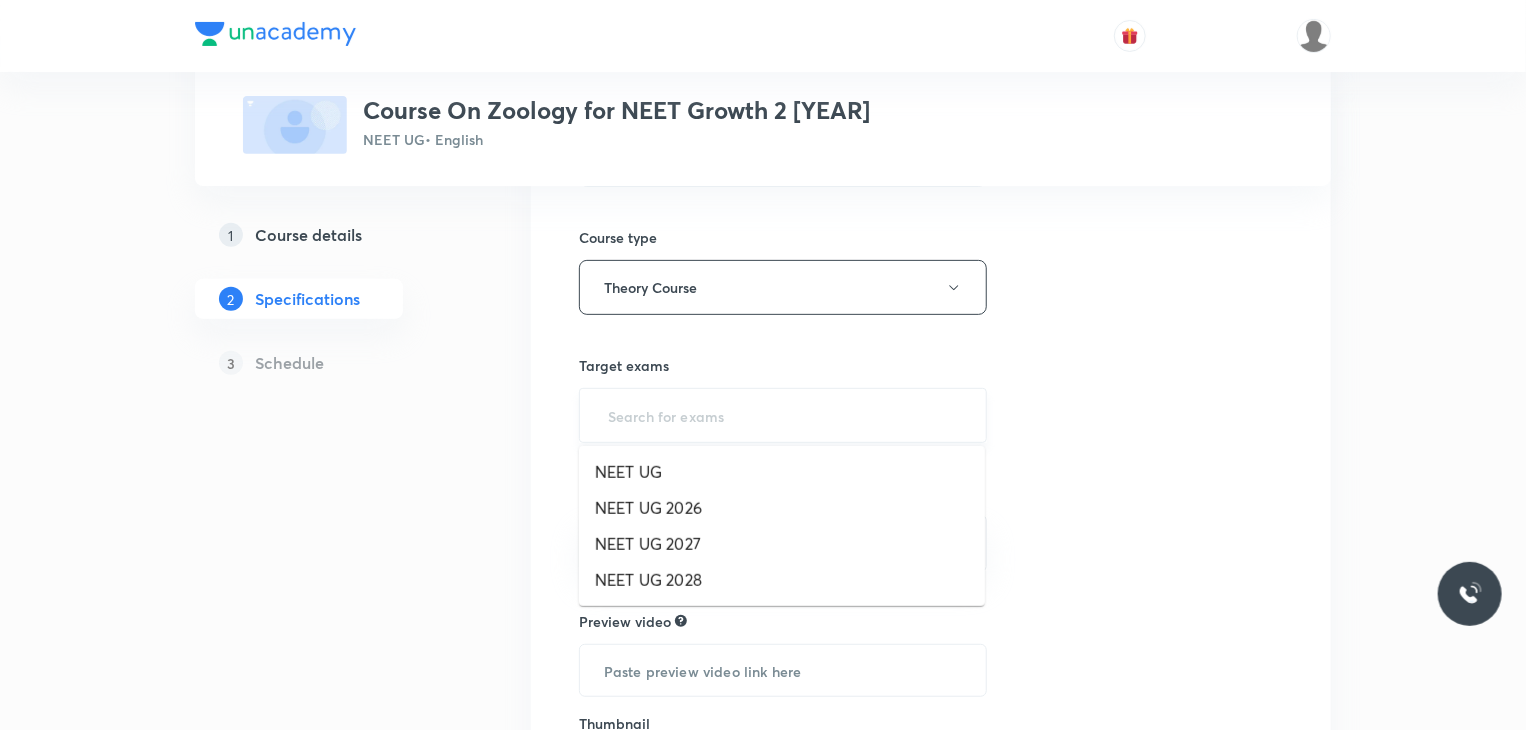 click at bounding box center [783, 415] 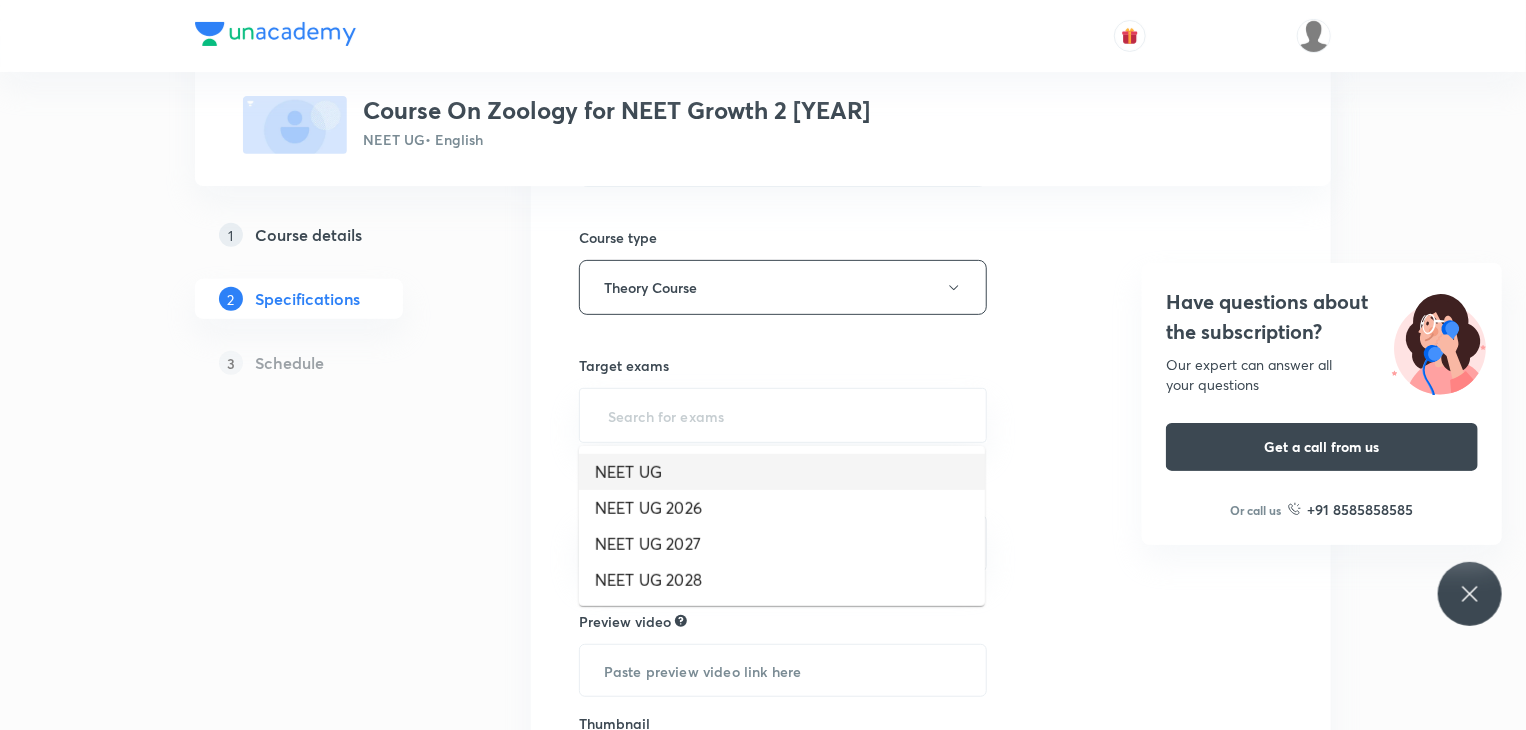 click on "NEET UG" at bounding box center (782, 472) 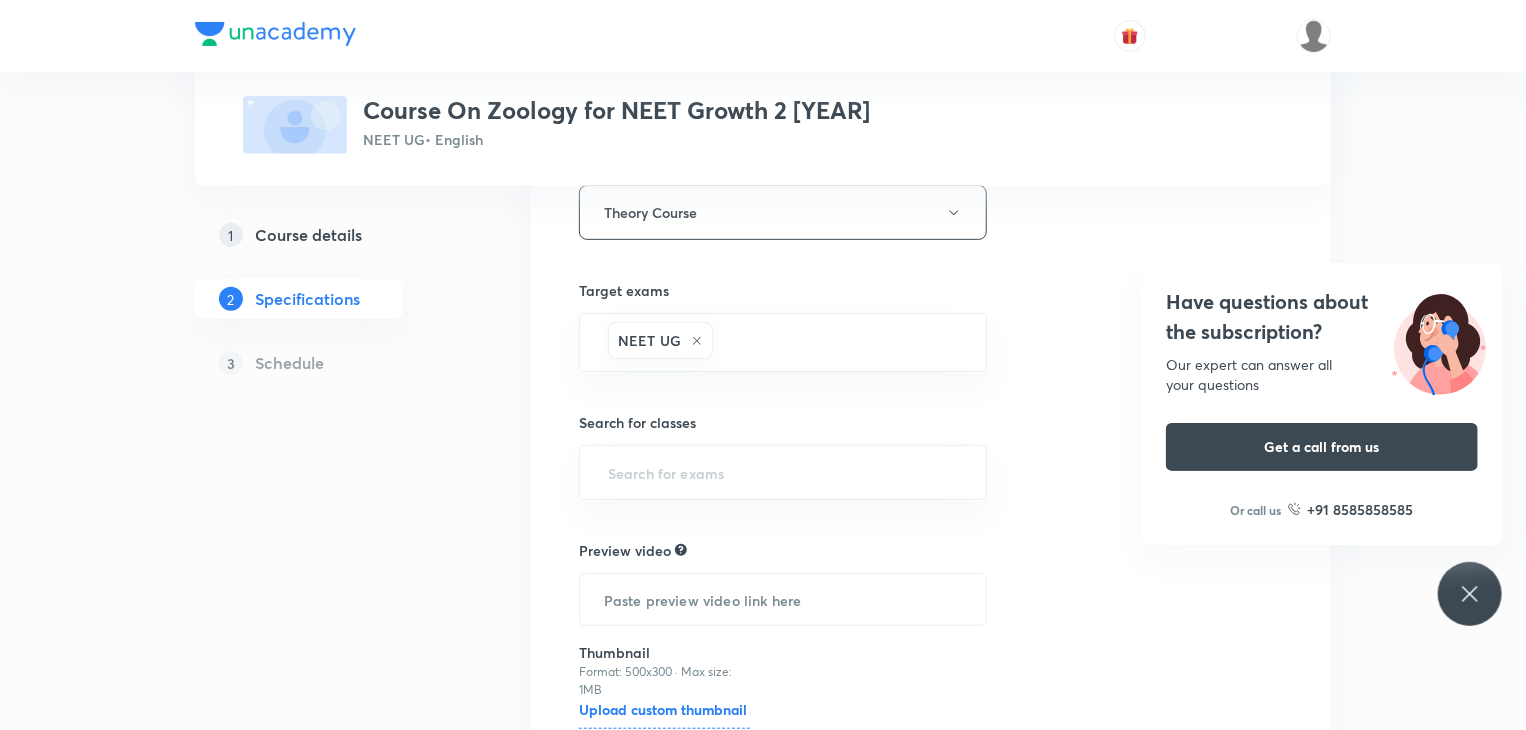 scroll, scrollTop: 352, scrollLeft: 0, axis: vertical 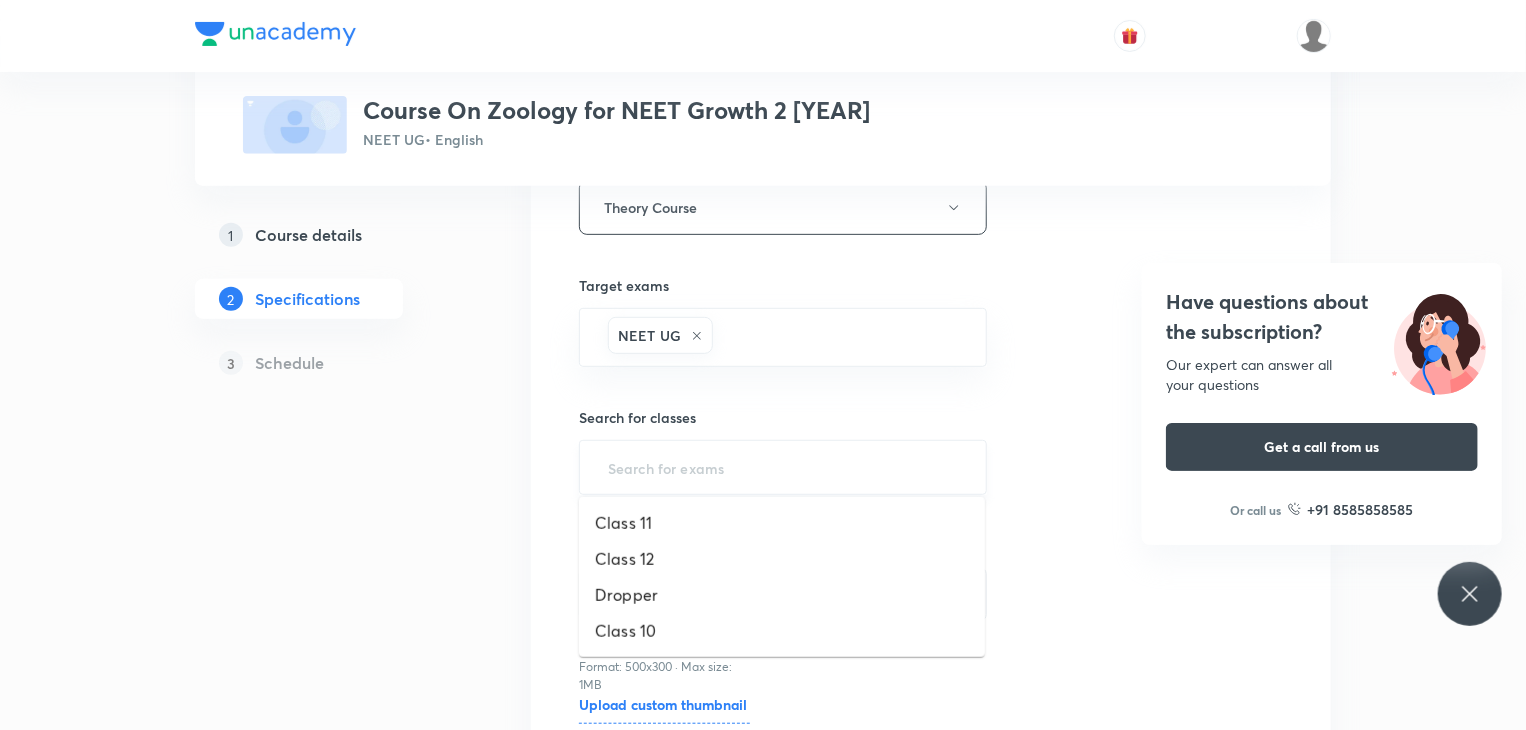 click at bounding box center (783, 467) 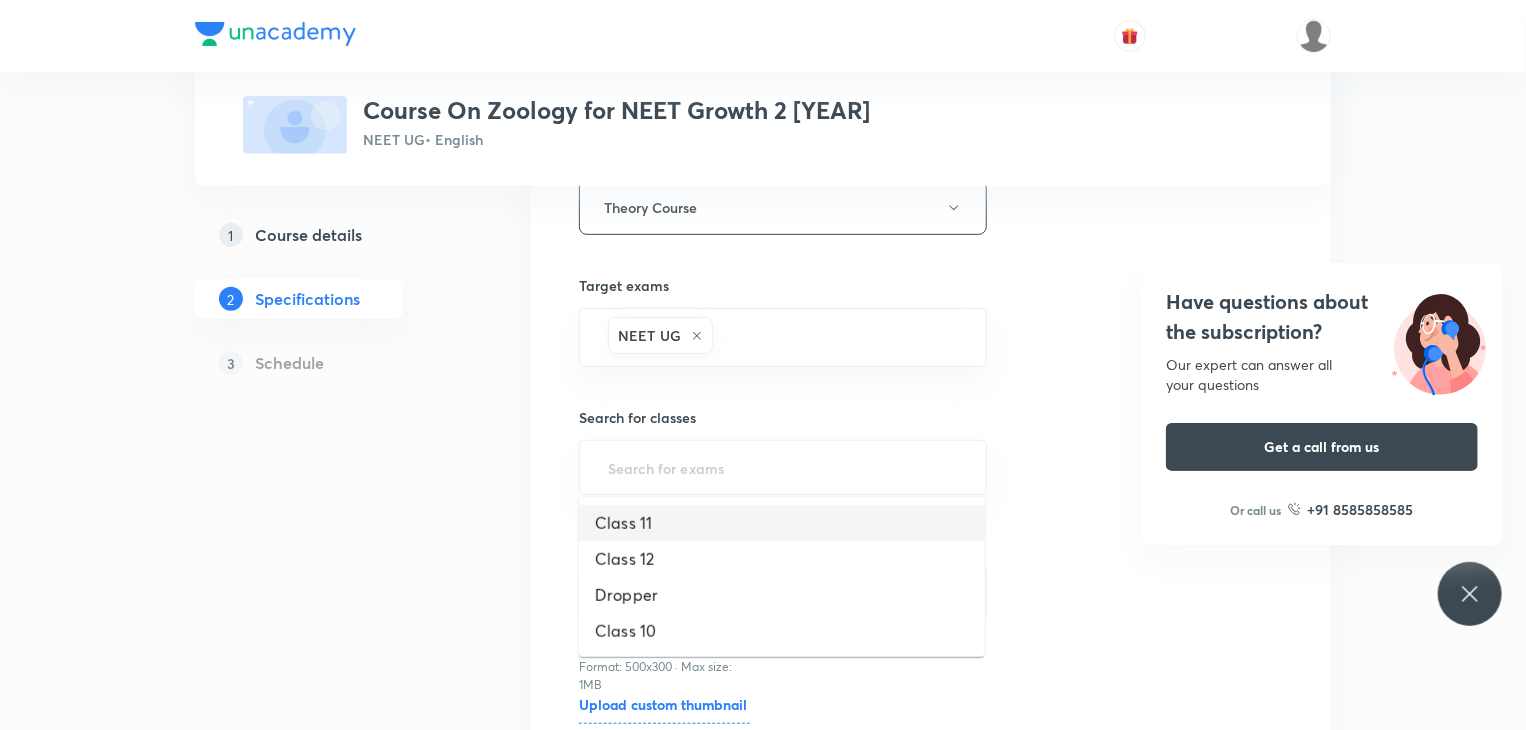 click on "Class 11" at bounding box center [782, 523] 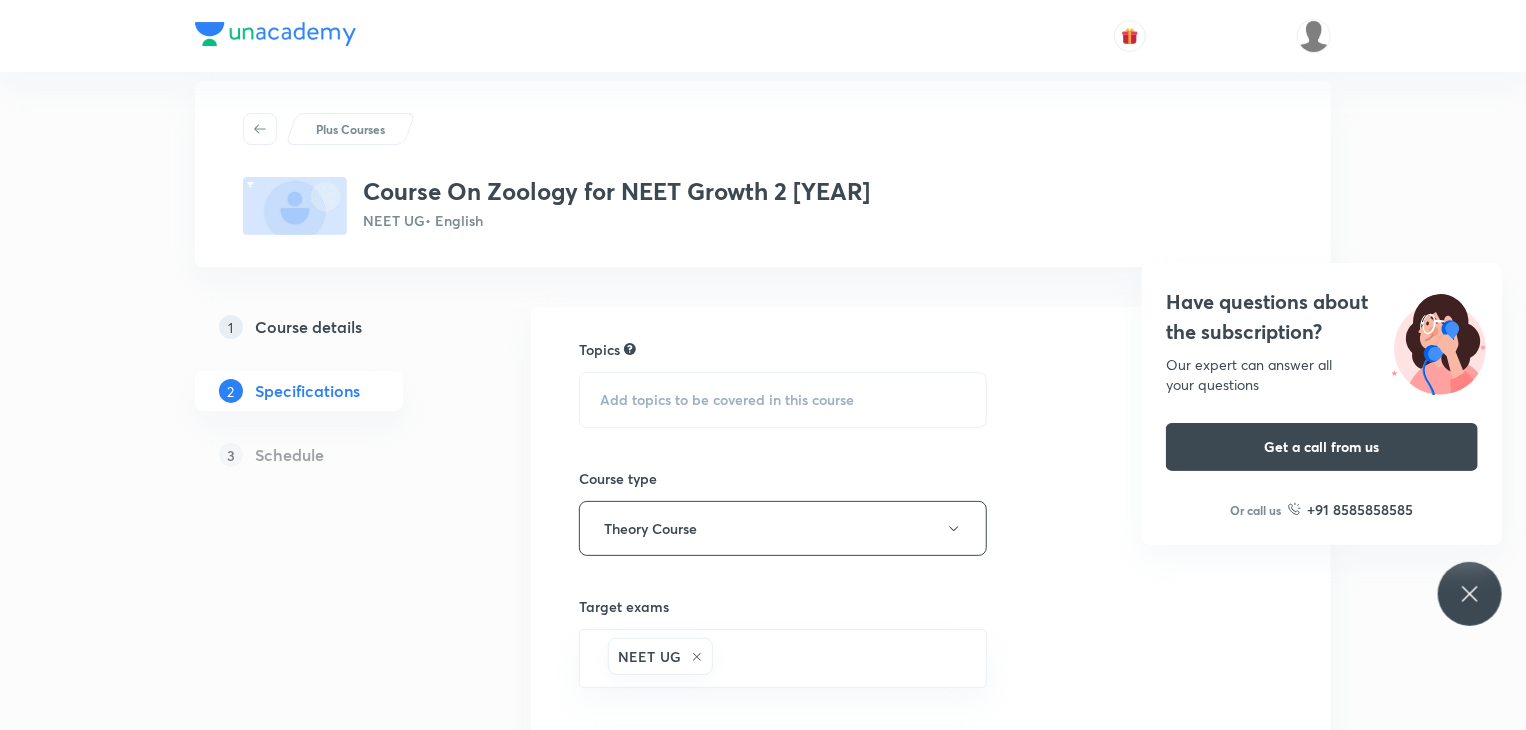 scroll, scrollTop: 0, scrollLeft: 0, axis: both 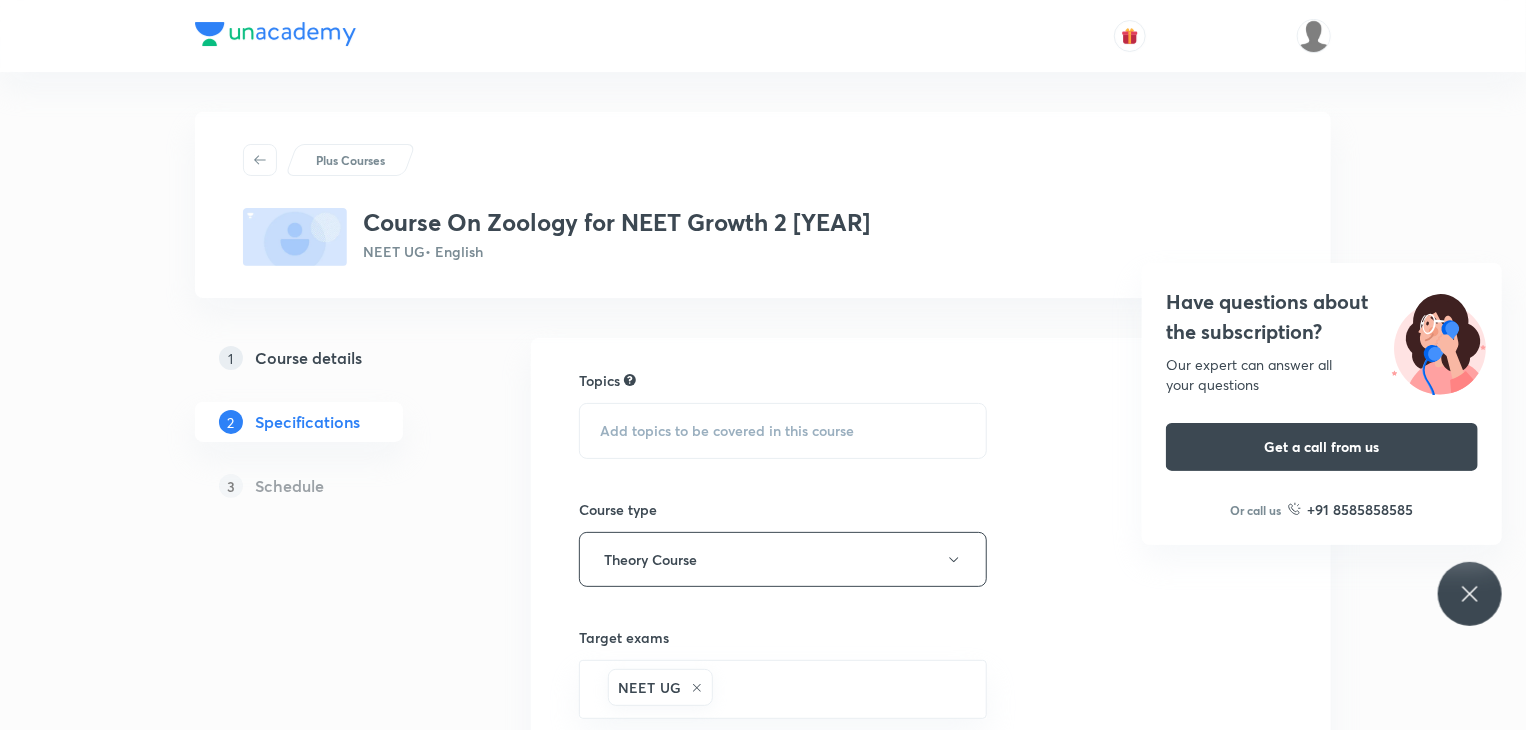 click on "Add topics to be covered in this course" at bounding box center [727, 431] 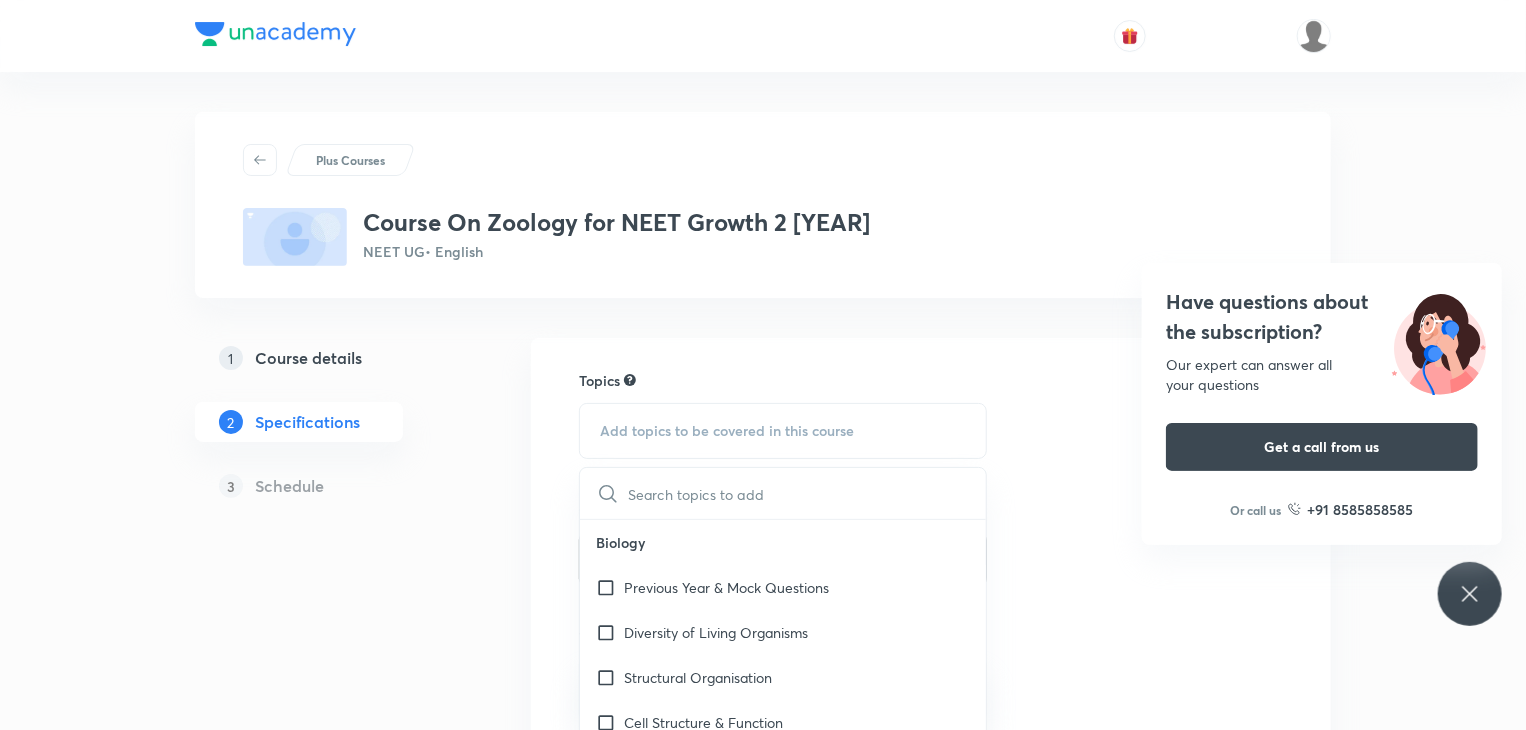 click on "Topics" at bounding box center [783, 380] 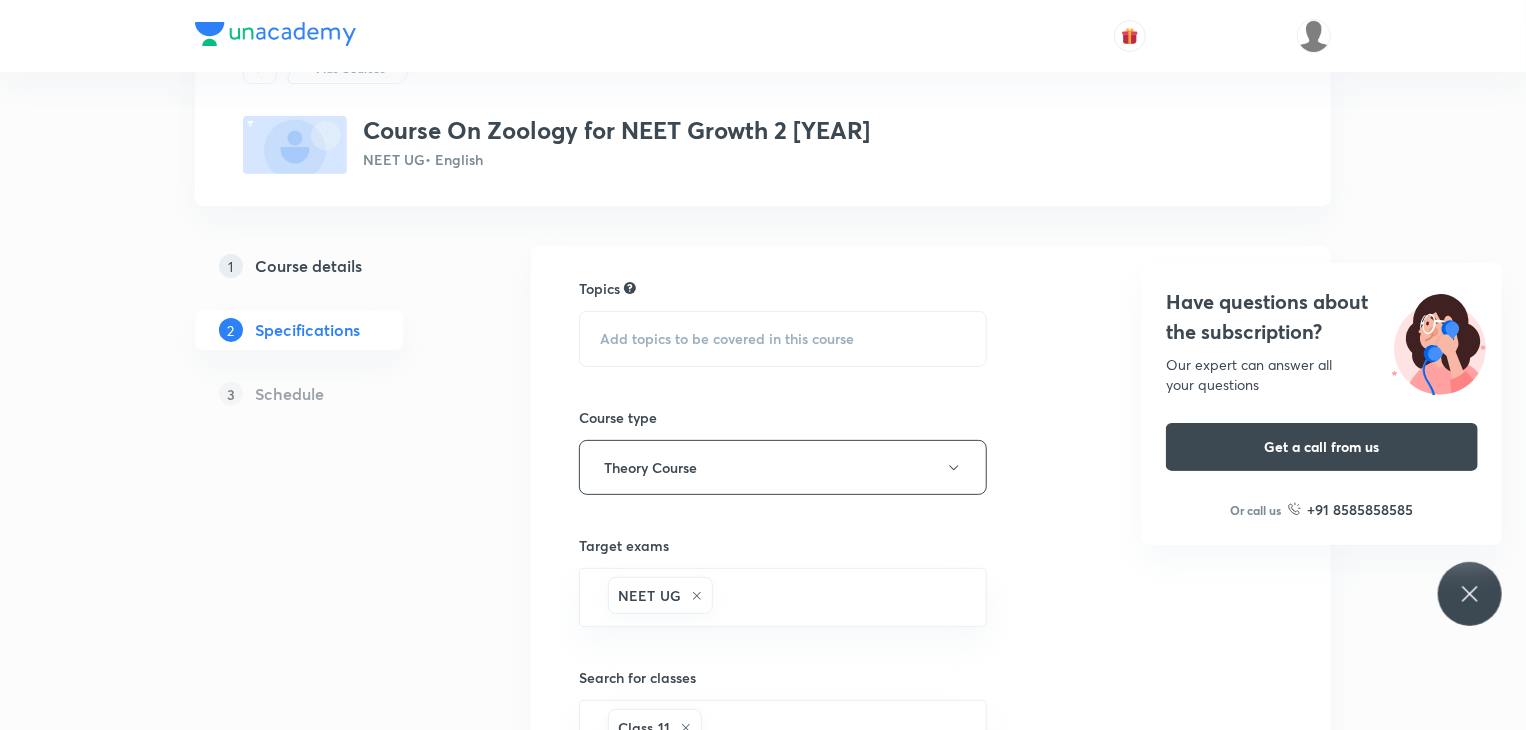 scroll, scrollTop: 90, scrollLeft: 0, axis: vertical 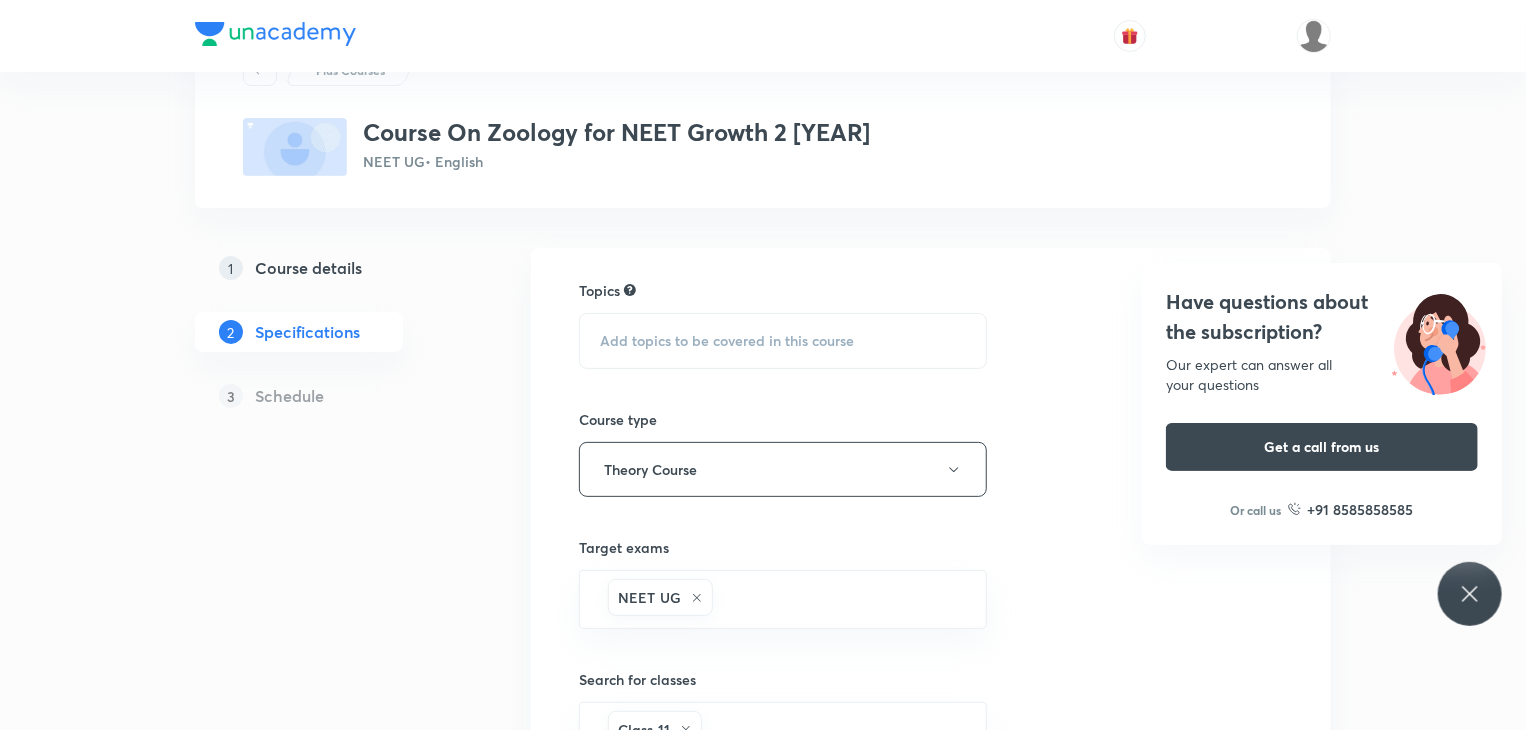 click on "Add topics to be covered in this course" at bounding box center [783, 341] 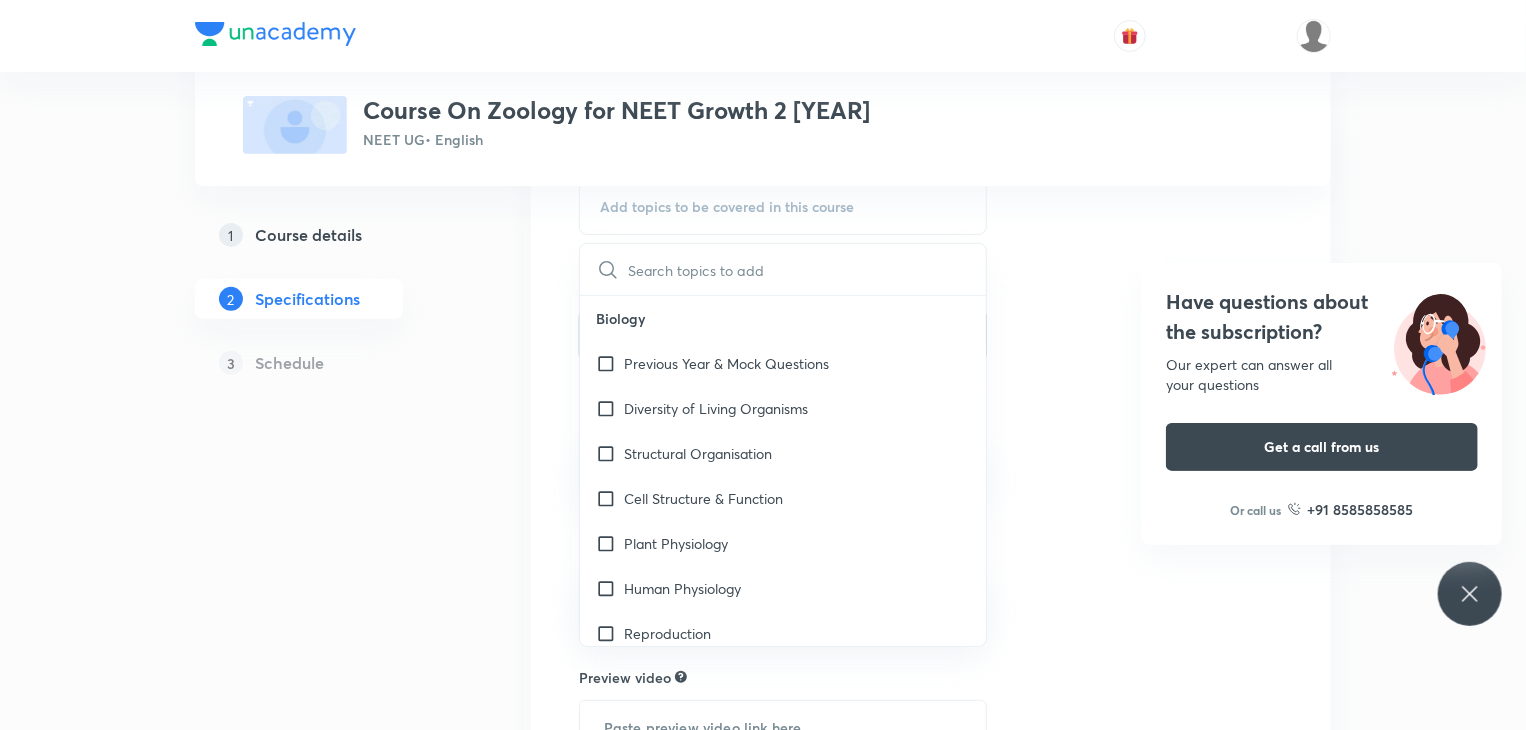 scroll, scrollTop: 226, scrollLeft: 0, axis: vertical 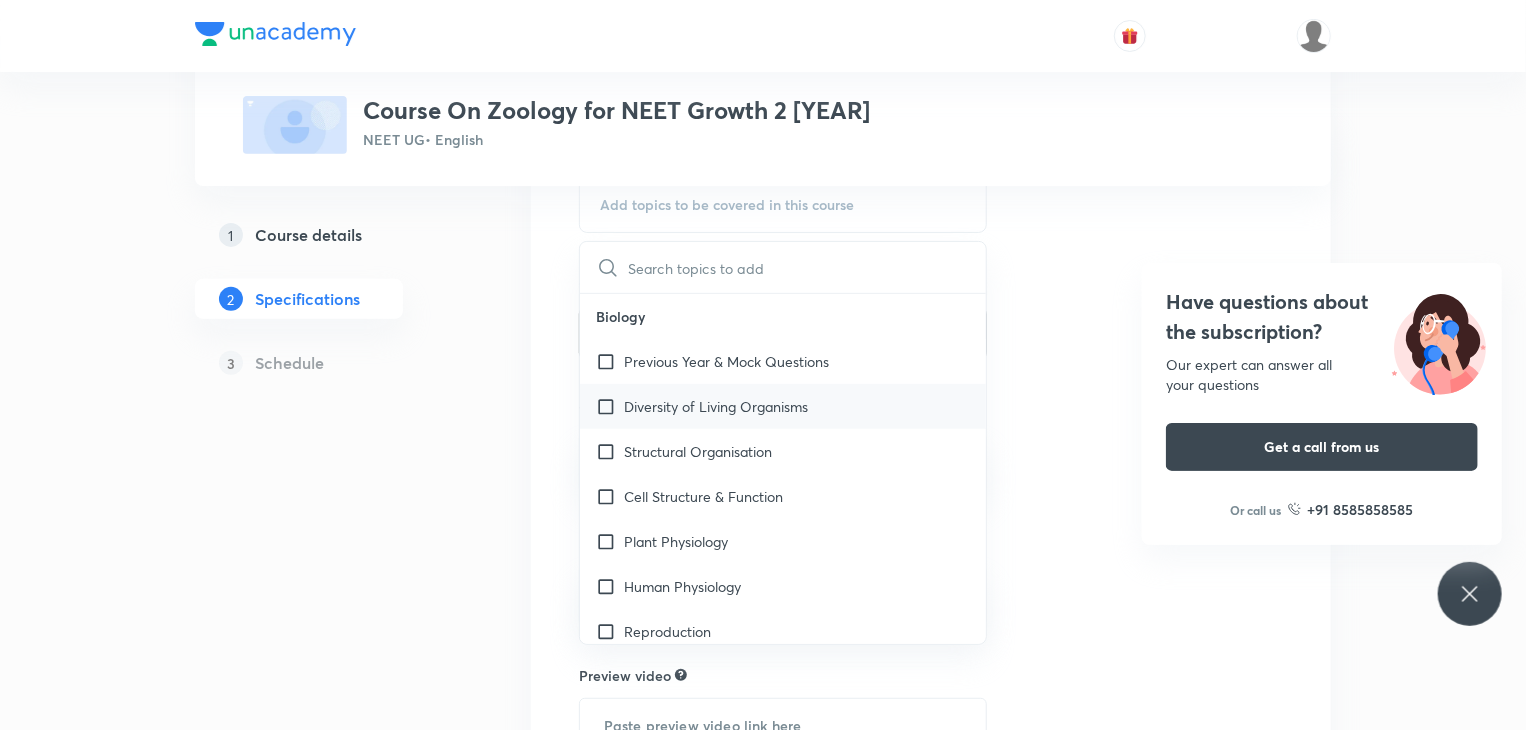 click on "Diversity of Living Organisms" at bounding box center [716, 406] 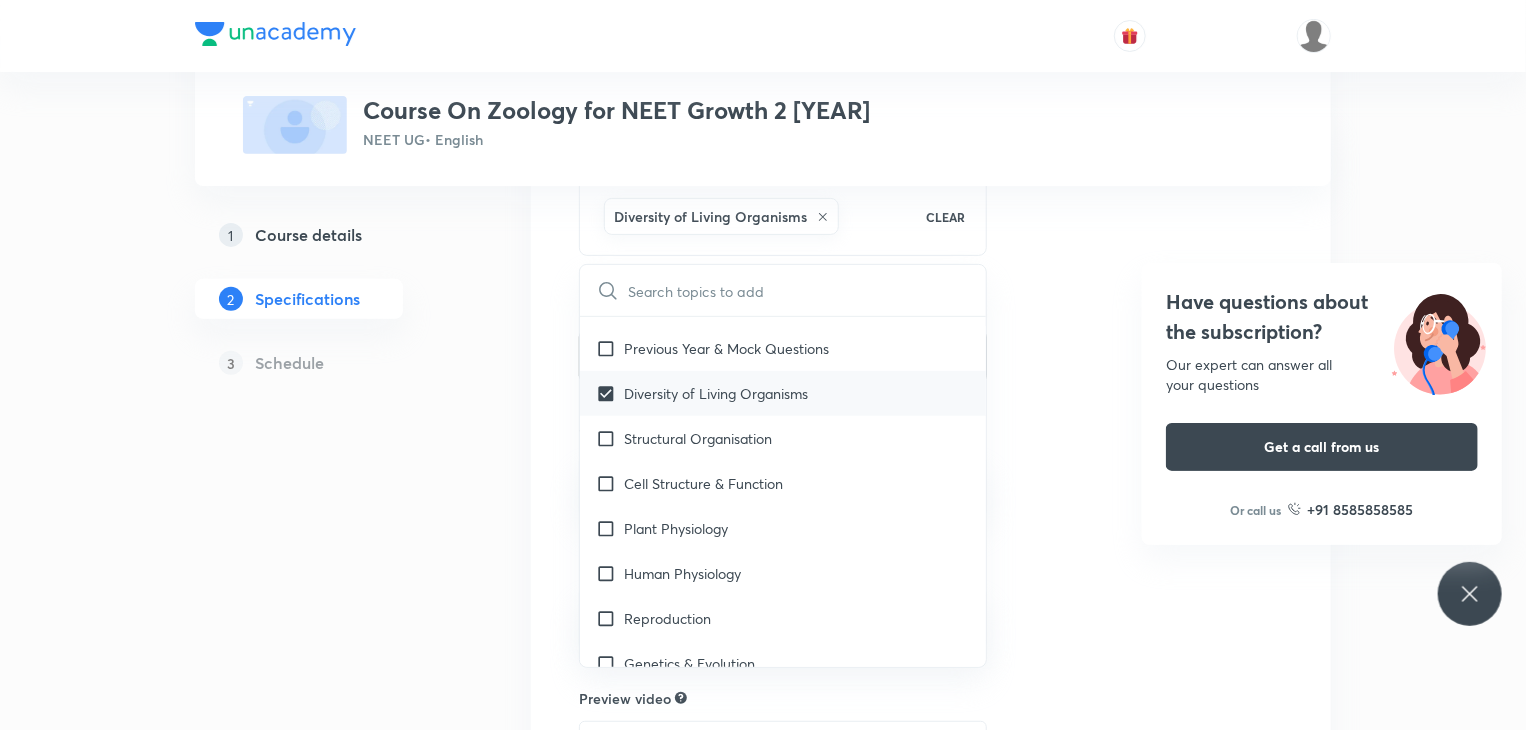 scroll, scrollTop: 36, scrollLeft: 0, axis: vertical 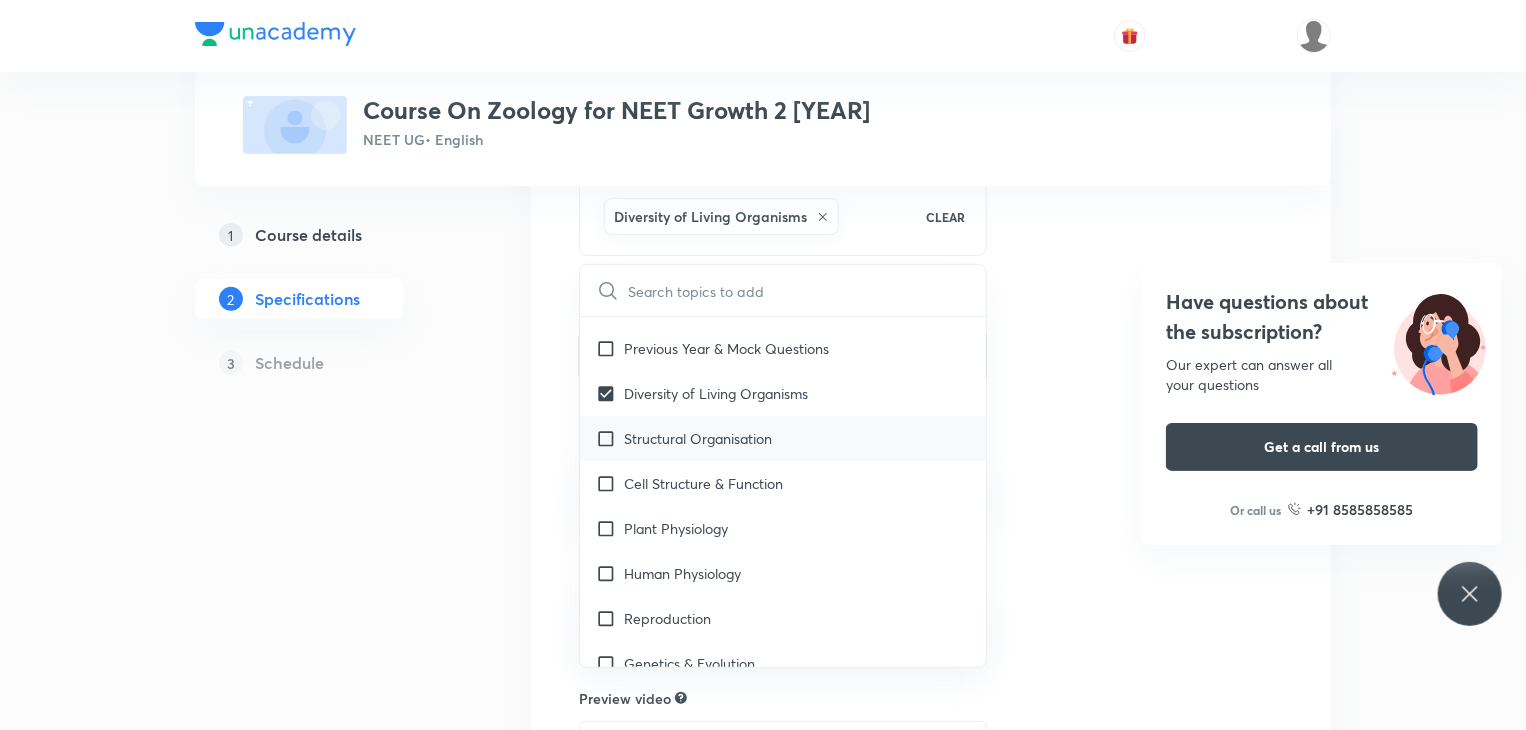 click on "Structural Organisation" at bounding box center (783, 438) 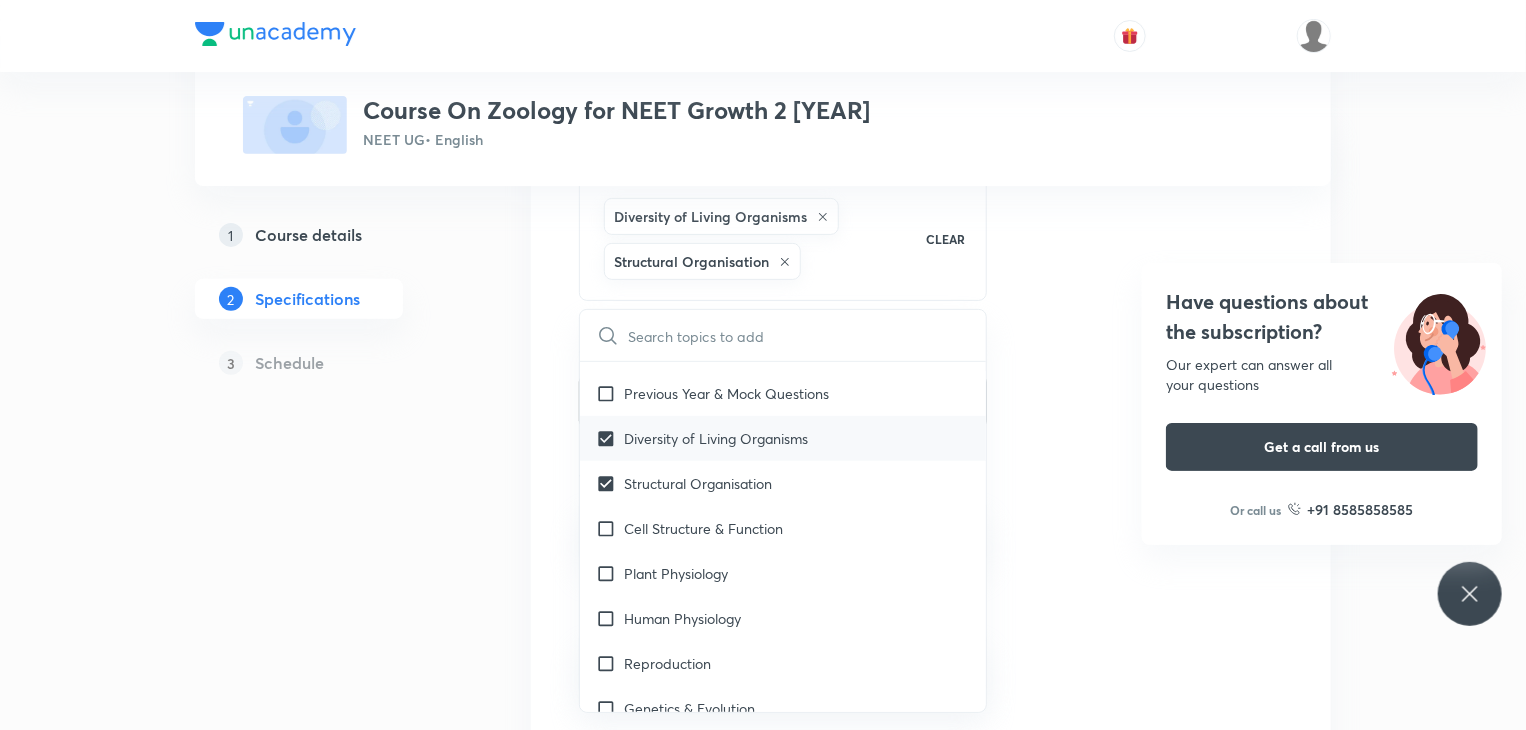 click on "Diversity of Living Organisms" at bounding box center (716, 438) 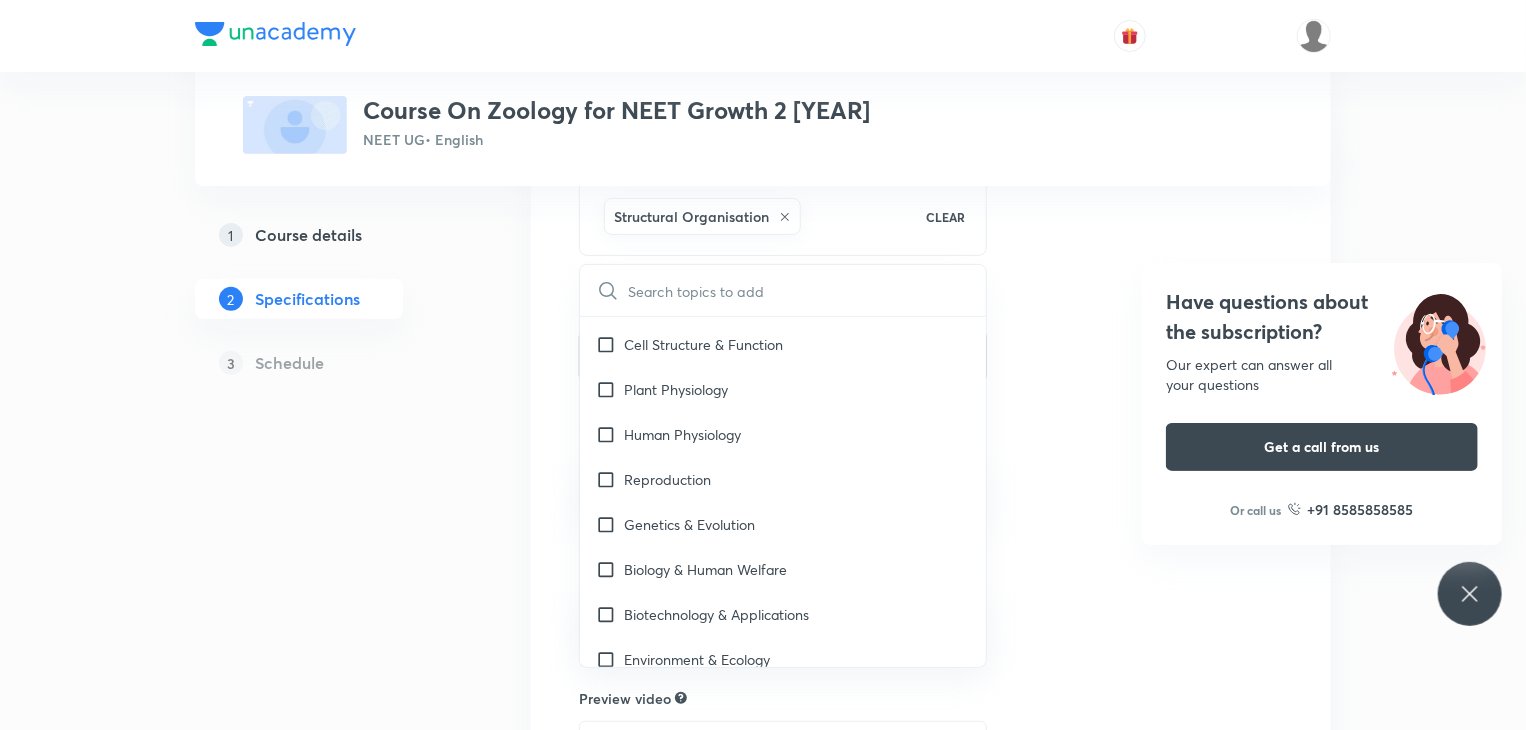 scroll, scrollTop: 176, scrollLeft: 0, axis: vertical 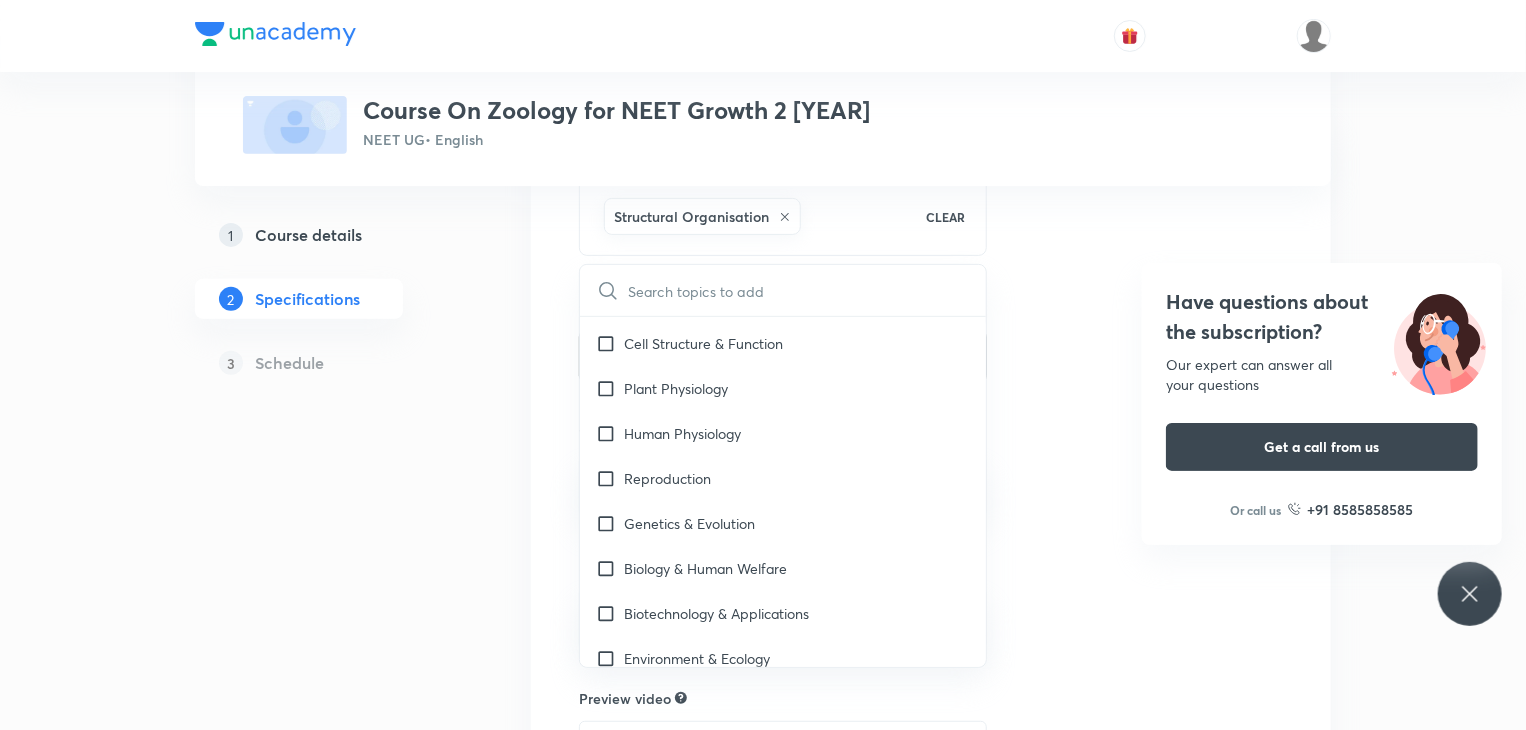 click on "Human Physiology" at bounding box center (682, 433) 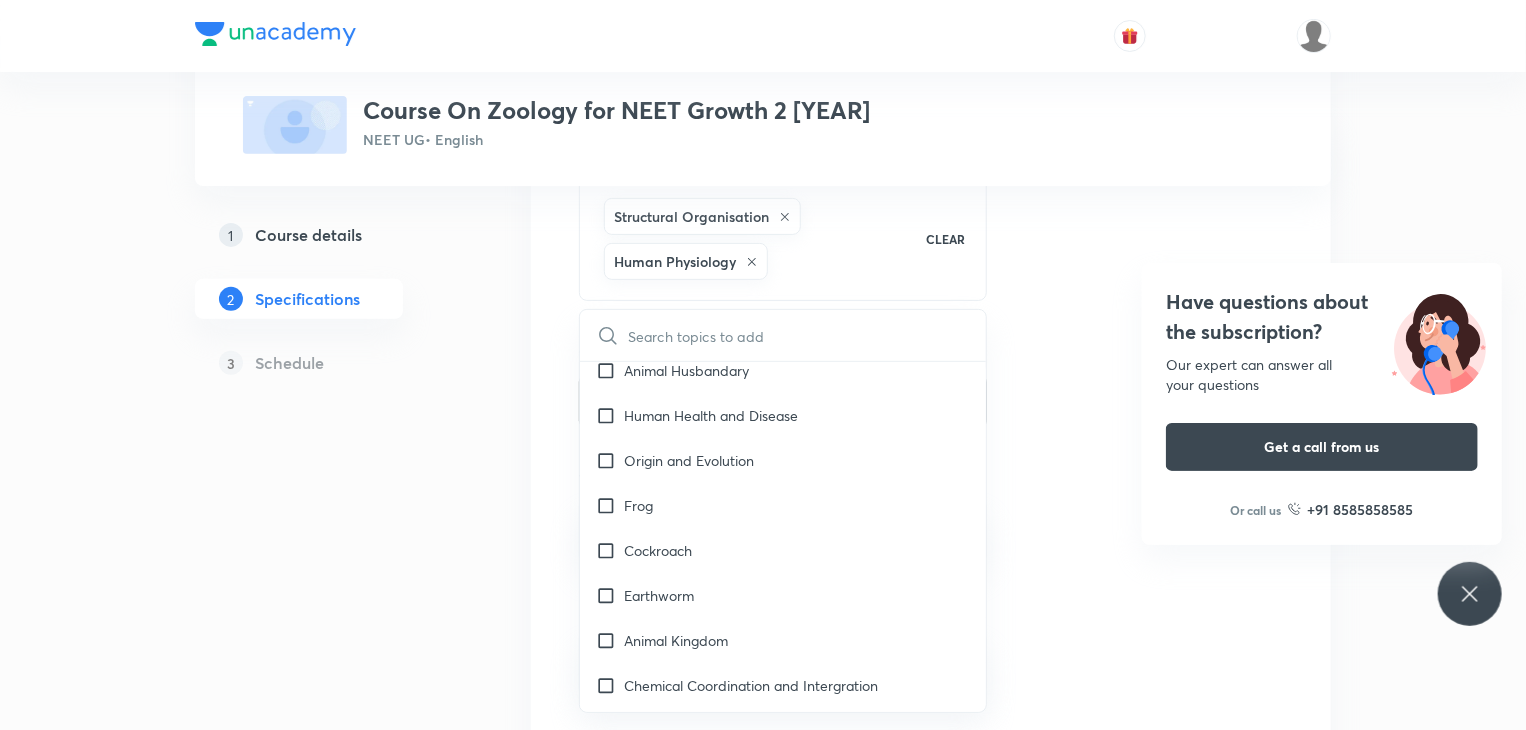scroll, scrollTop: 1727, scrollLeft: 0, axis: vertical 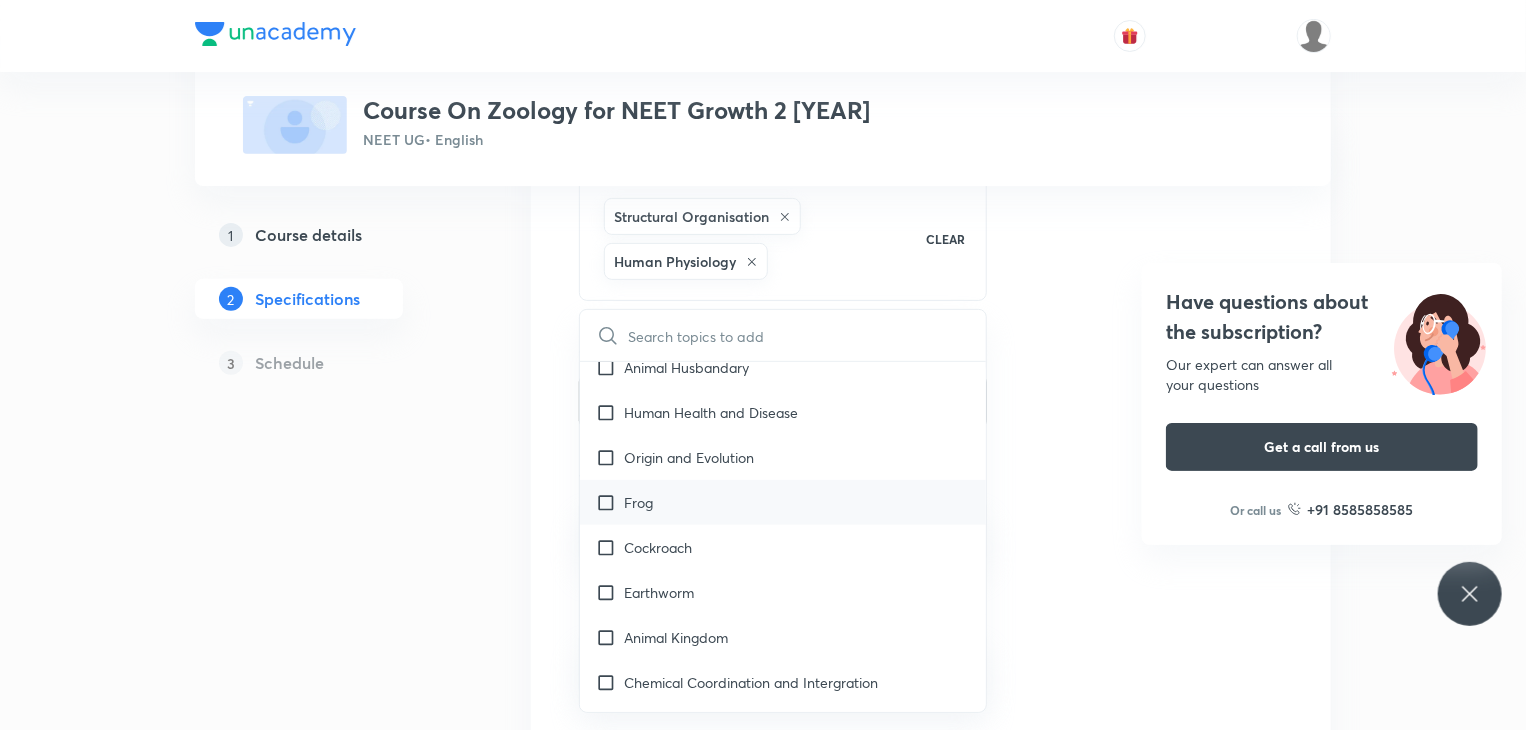 click on "Frog" at bounding box center [783, 502] 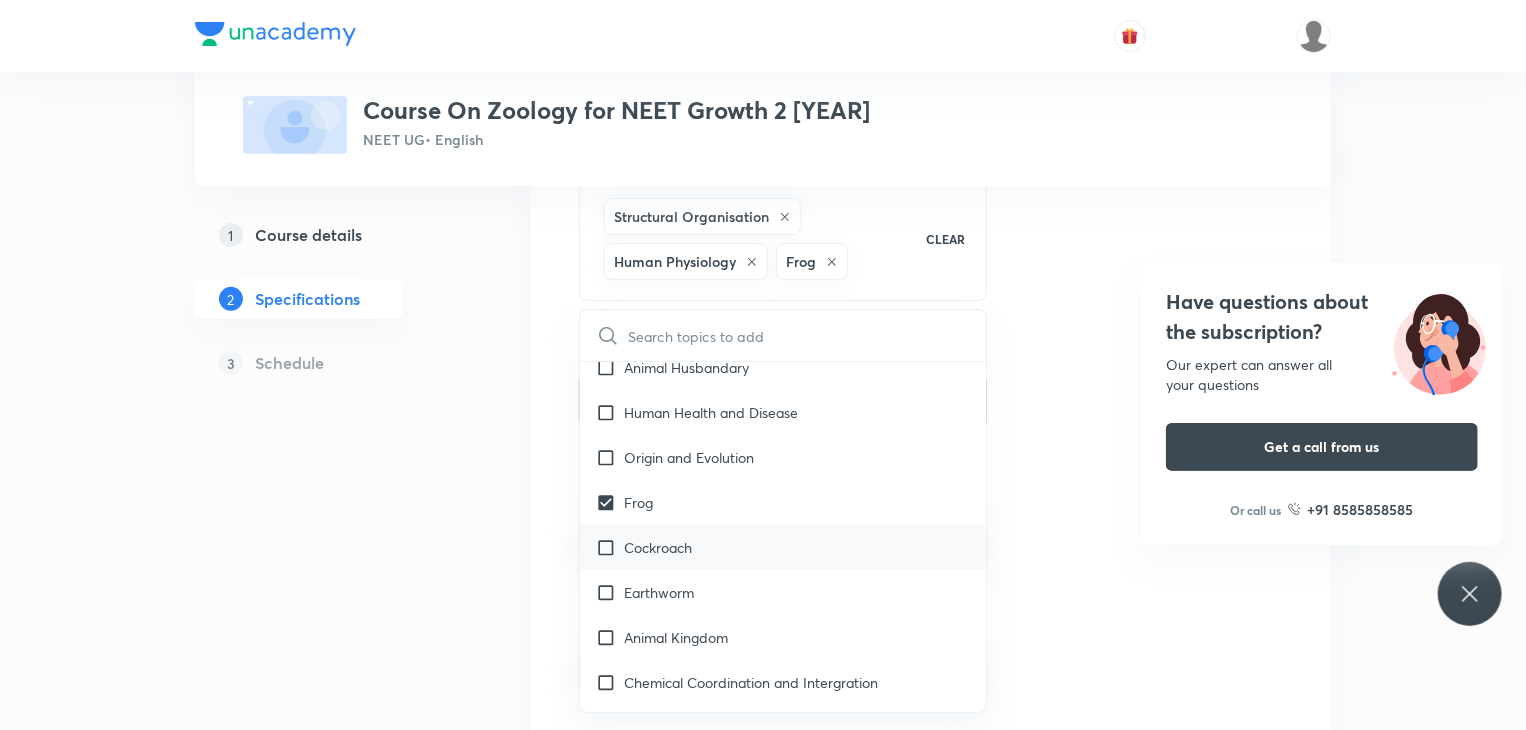 click on "Cockroach" at bounding box center (658, 547) 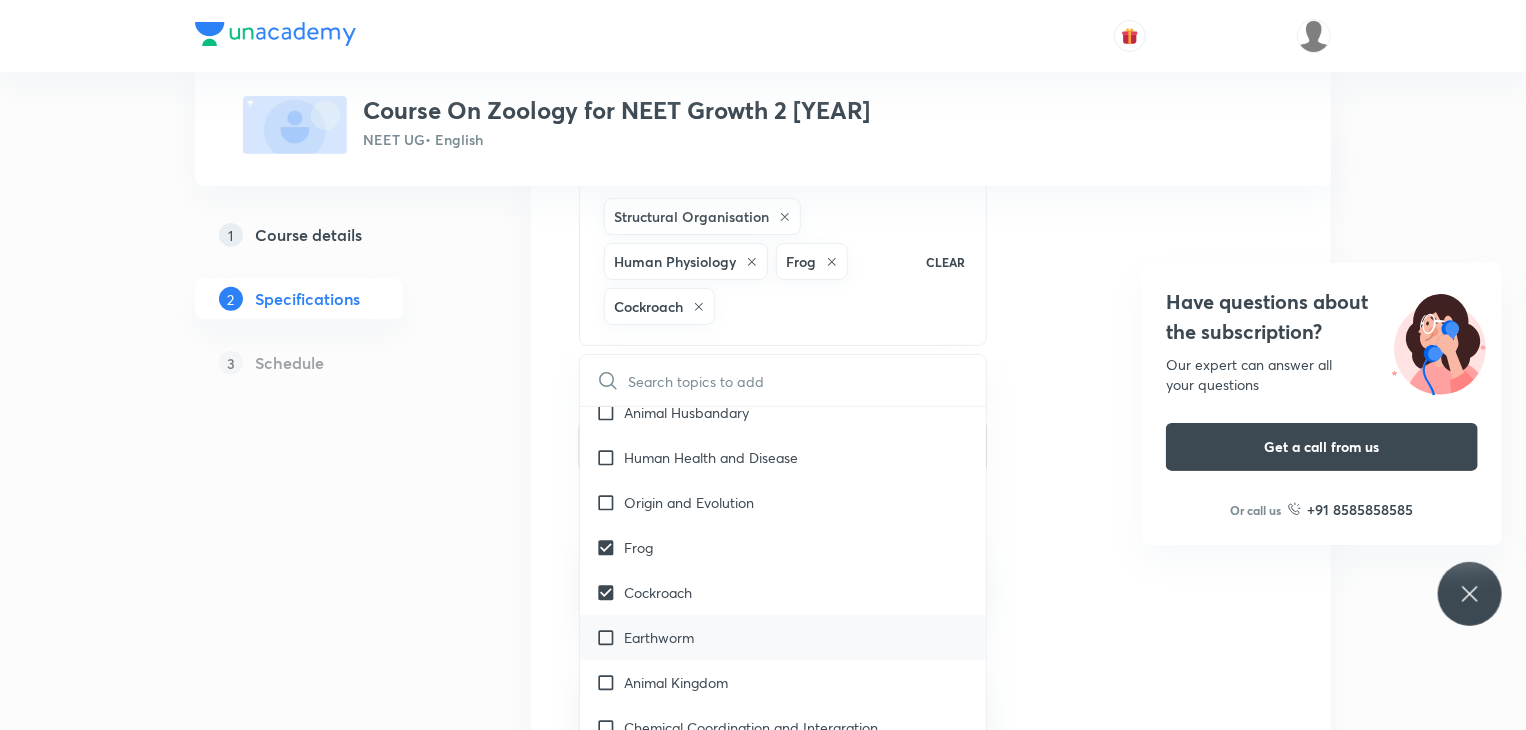 click on "Earthworm" at bounding box center (659, 637) 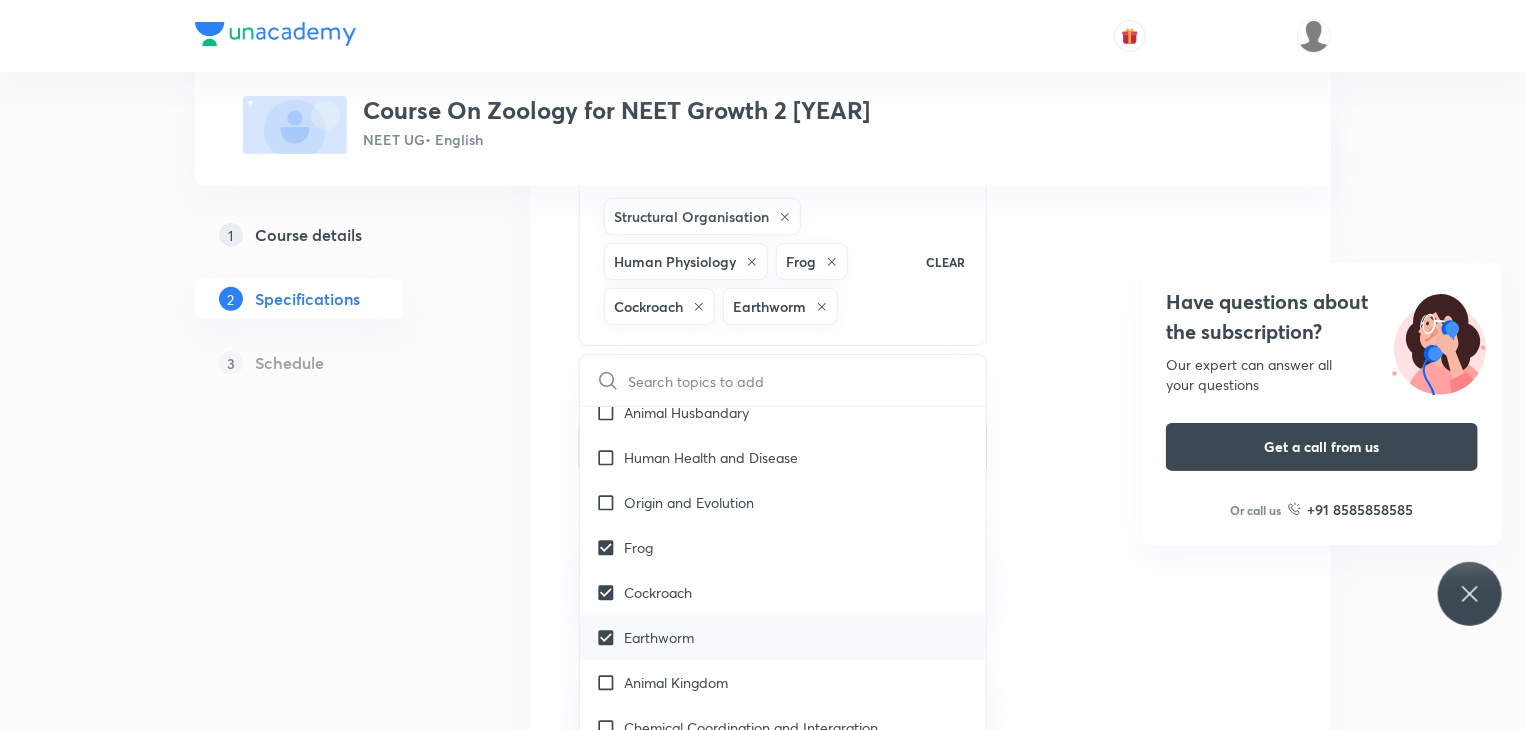 click on "Earthworm" at bounding box center (659, 637) 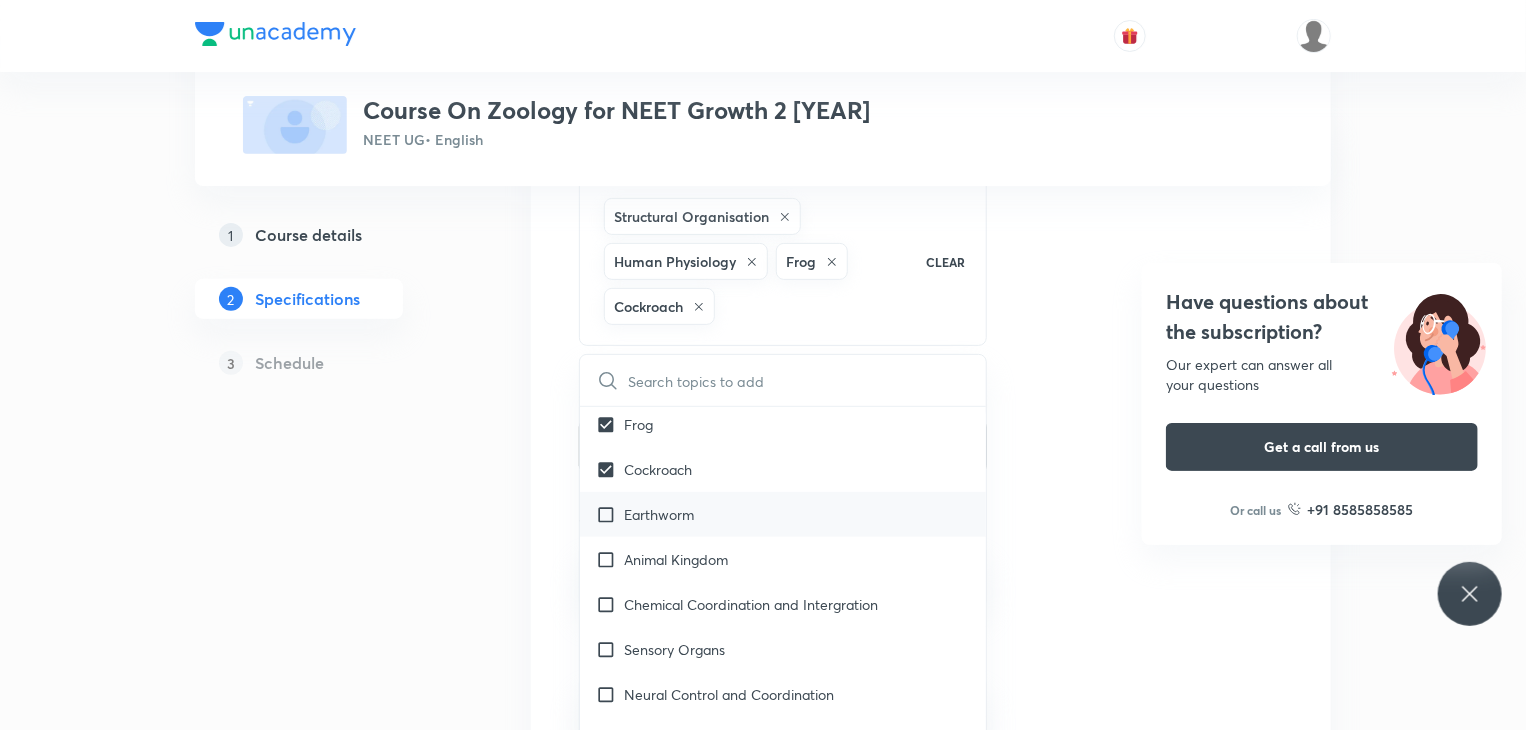 scroll, scrollTop: 1856, scrollLeft: 0, axis: vertical 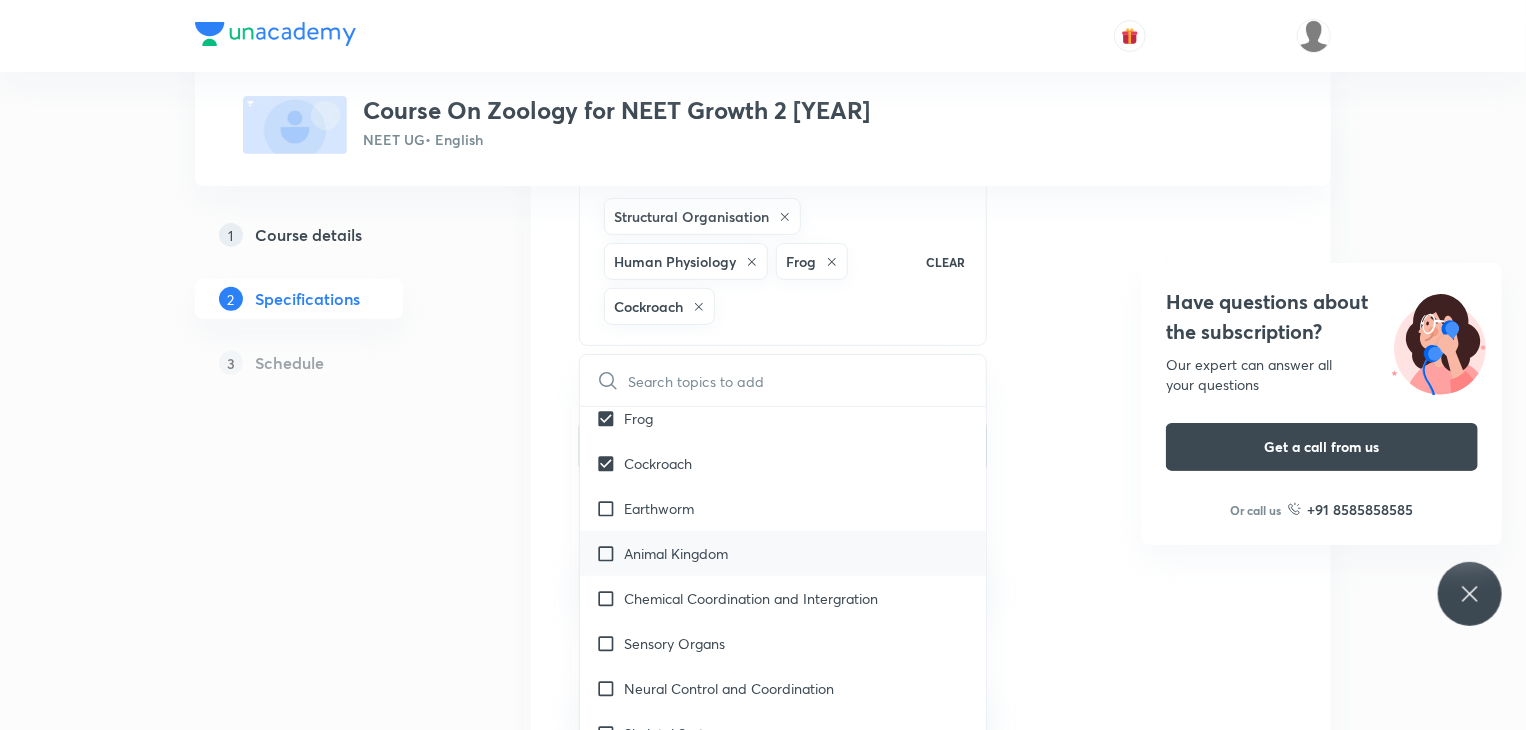 click on "Animal Kingdom" at bounding box center (676, 553) 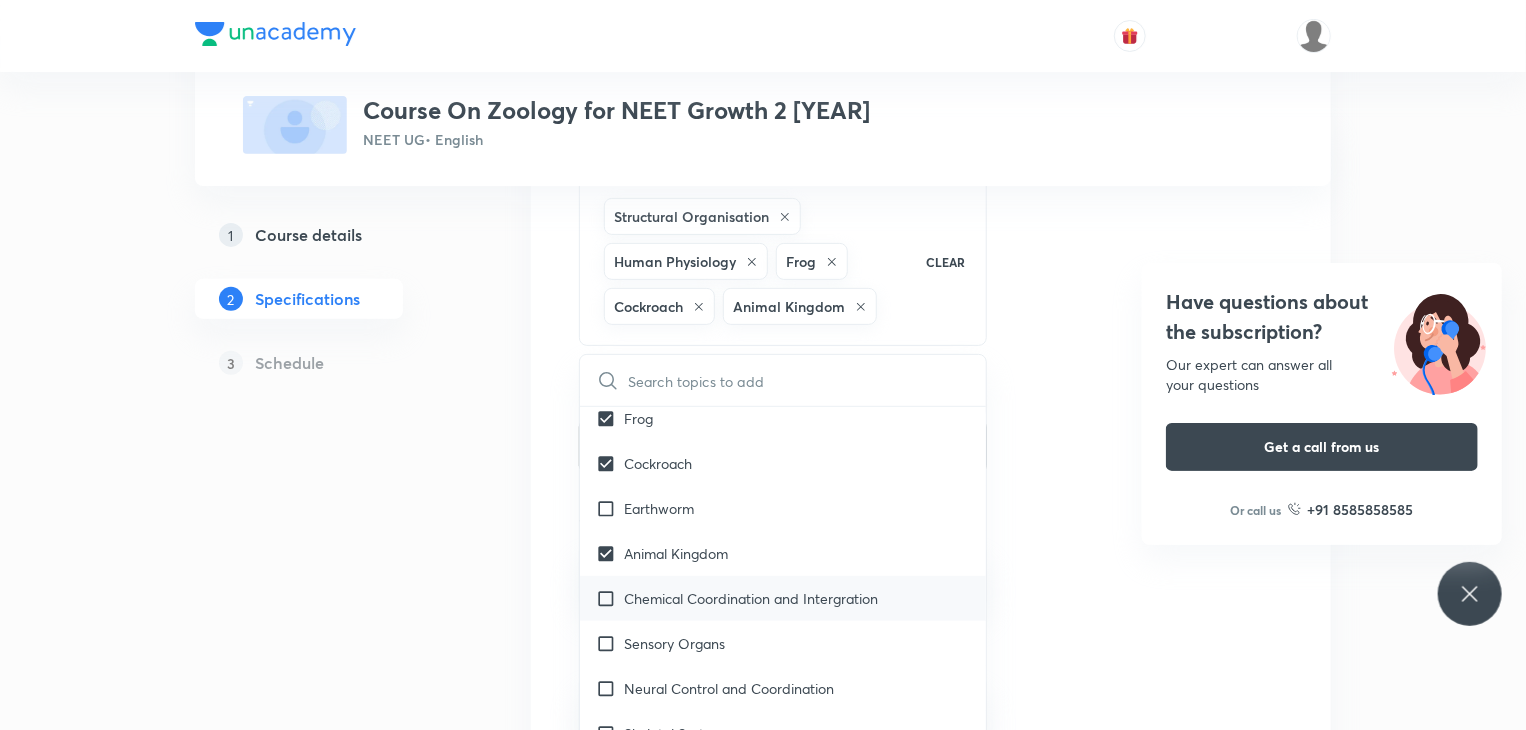click on "Chemical Coordination and Intergration" at bounding box center [751, 598] 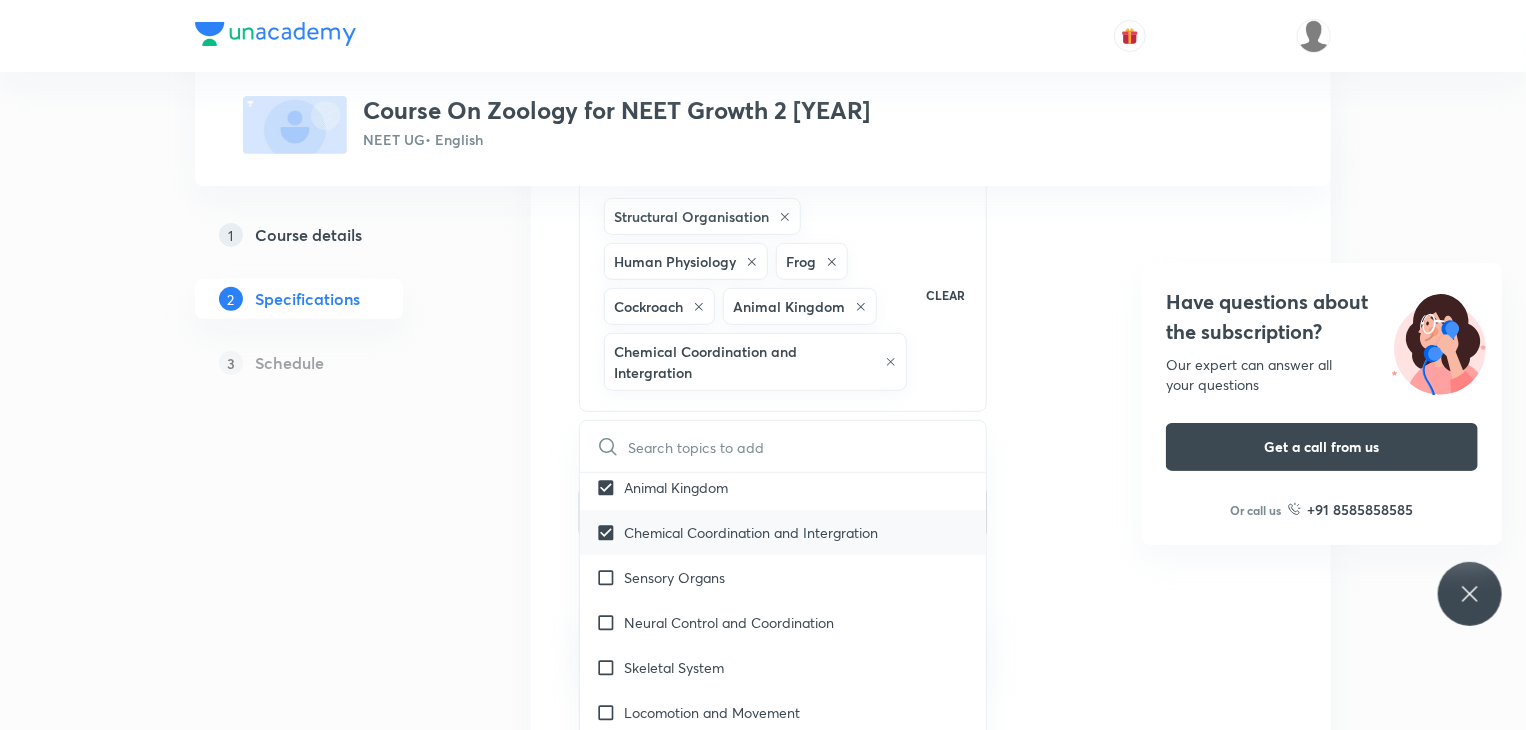 scroll, scrollTop: 1992, scrollLeft: 0, axis: vertical 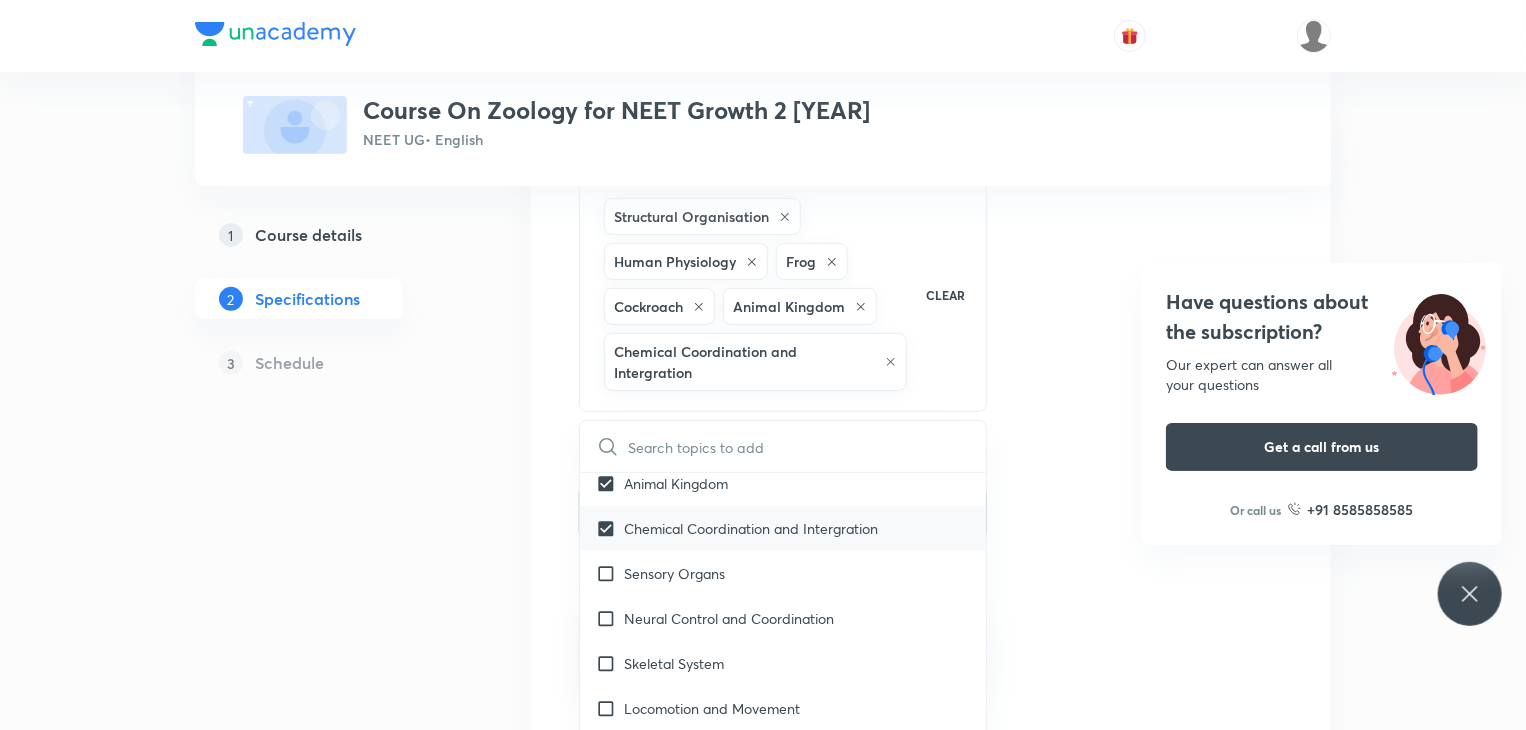 click on "Sensory Organs" at bounding box center (783, 573) 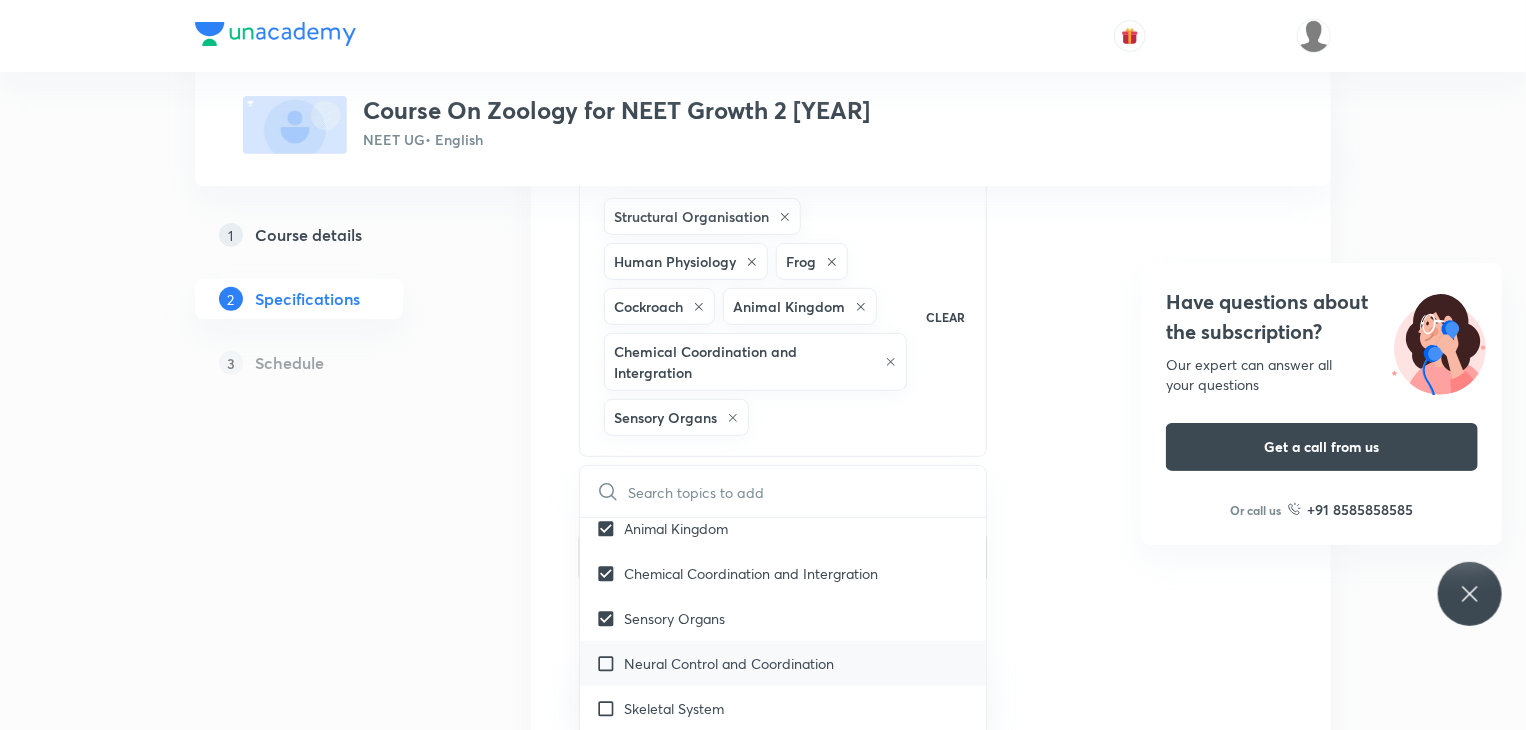 click on "Neural Control and Coordination" at bounding box center (729, 663) 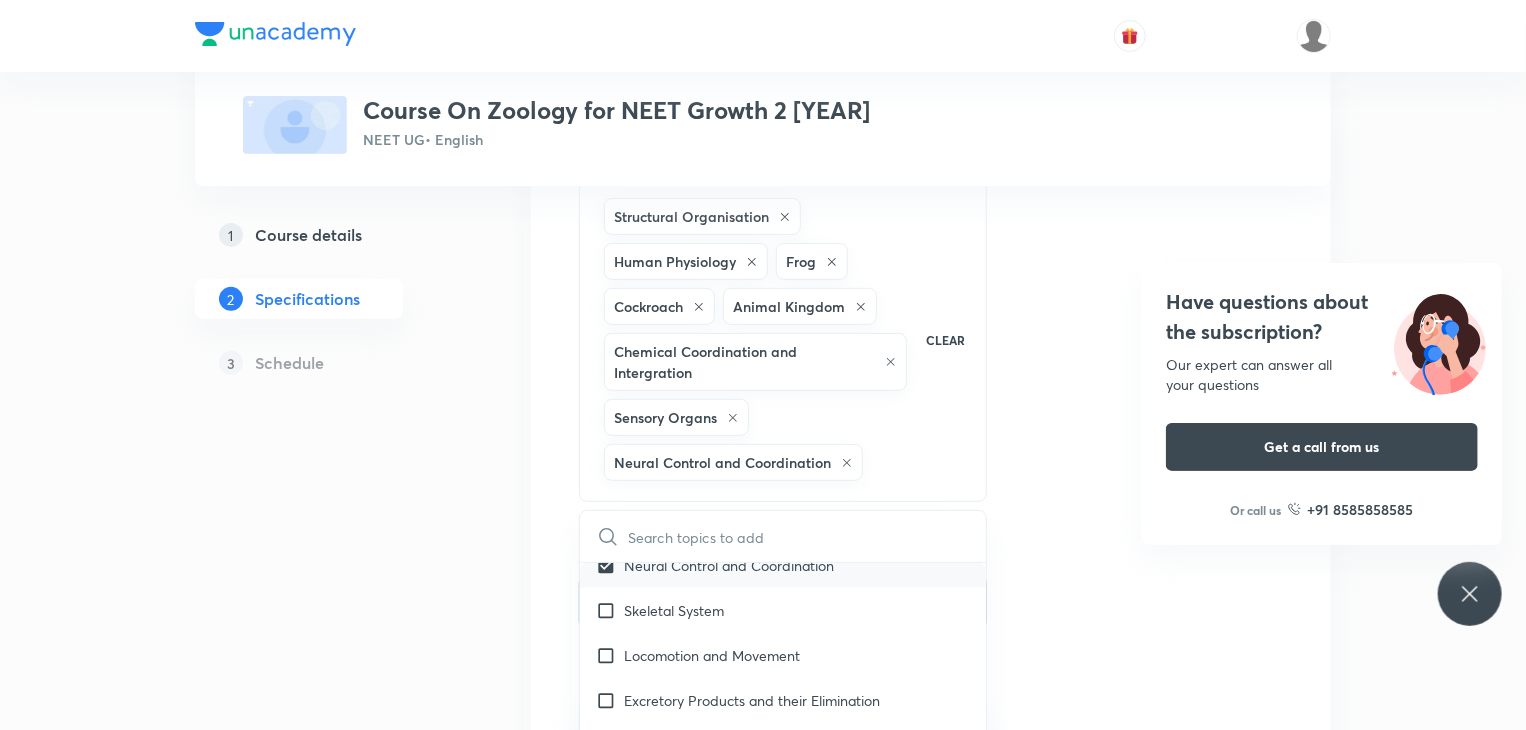 scroll, scrollTop: 2139, scrollLeft: 0, axis: vertical 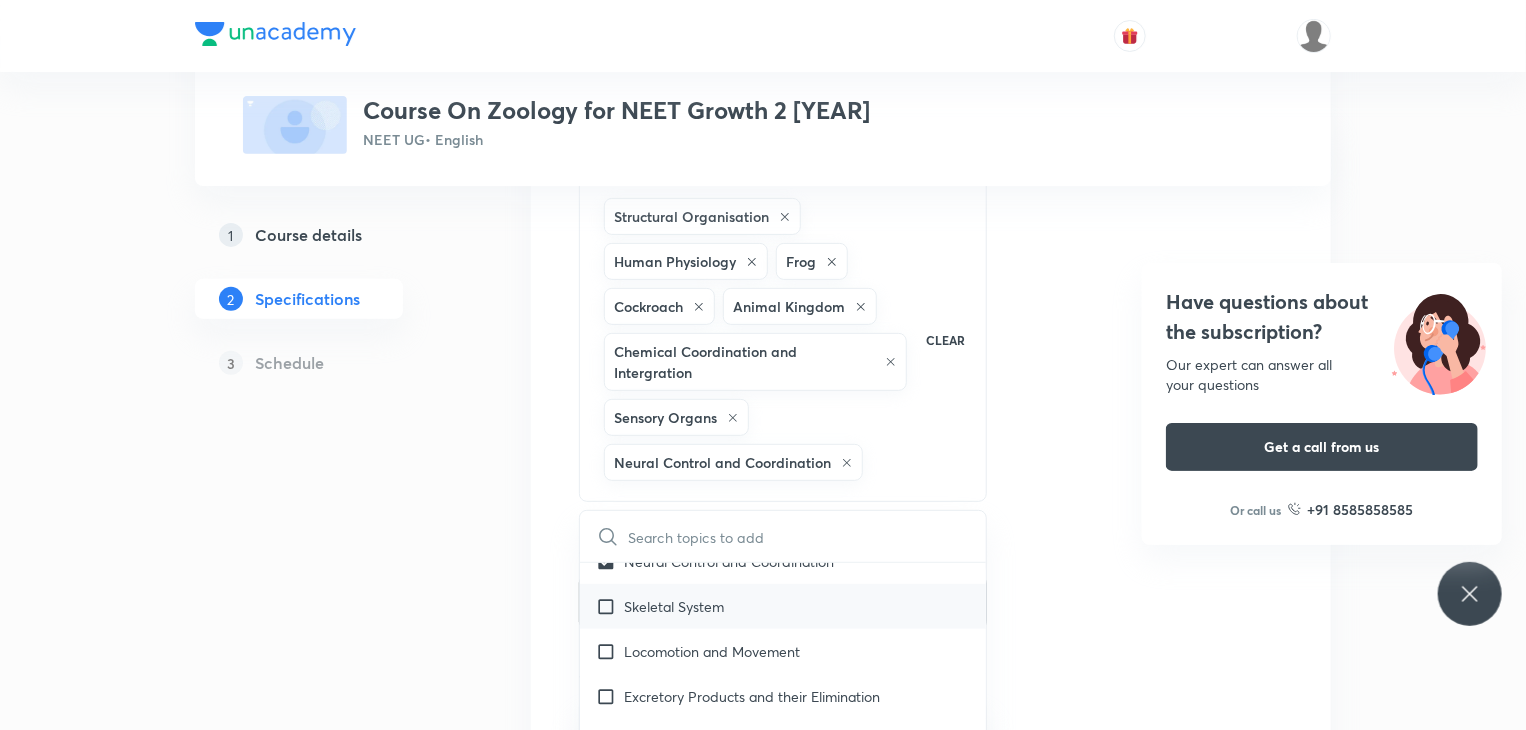 click on "Skeletal System" at bounding box center (783, 606) 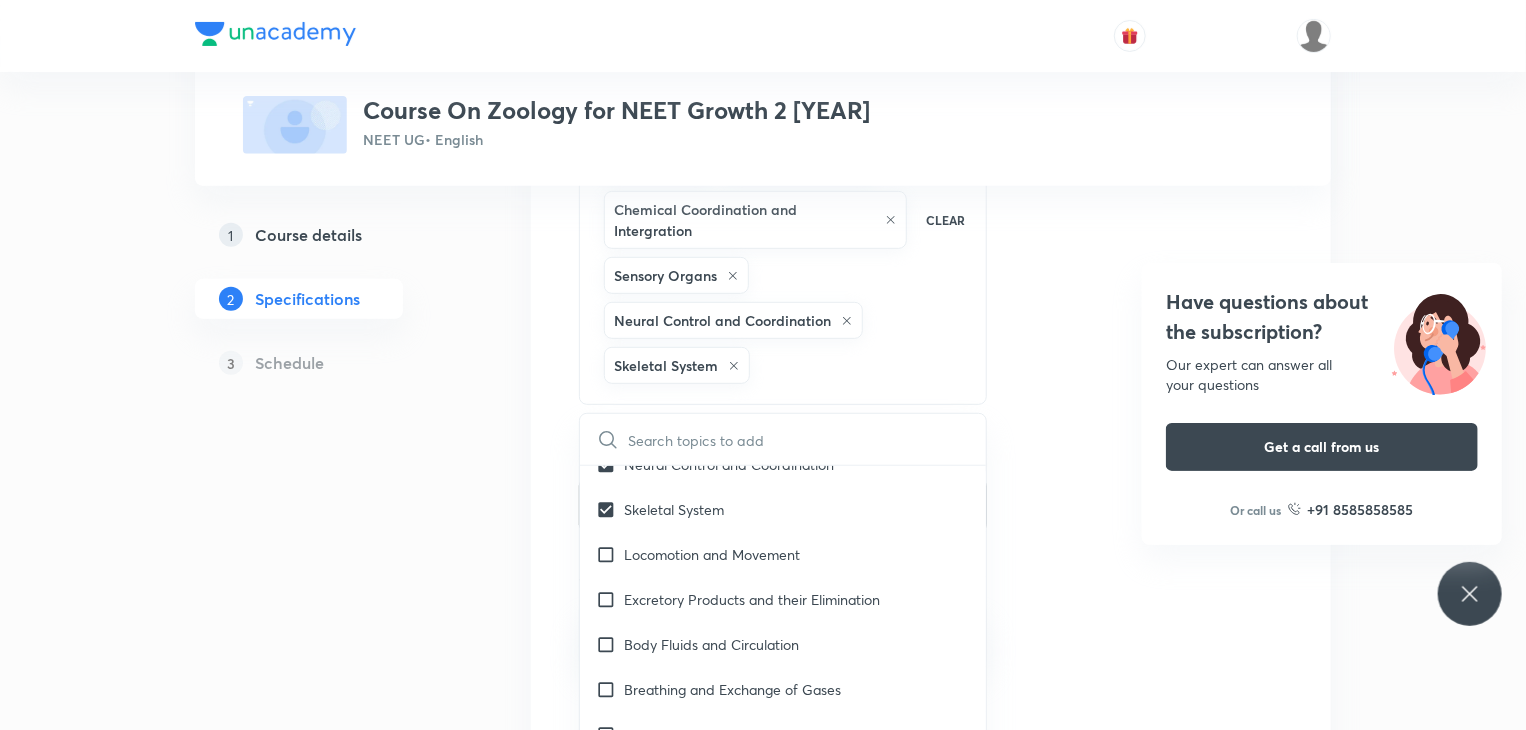 scroll, scrollTop: 371, scrollLeft: 0, axis: vertical 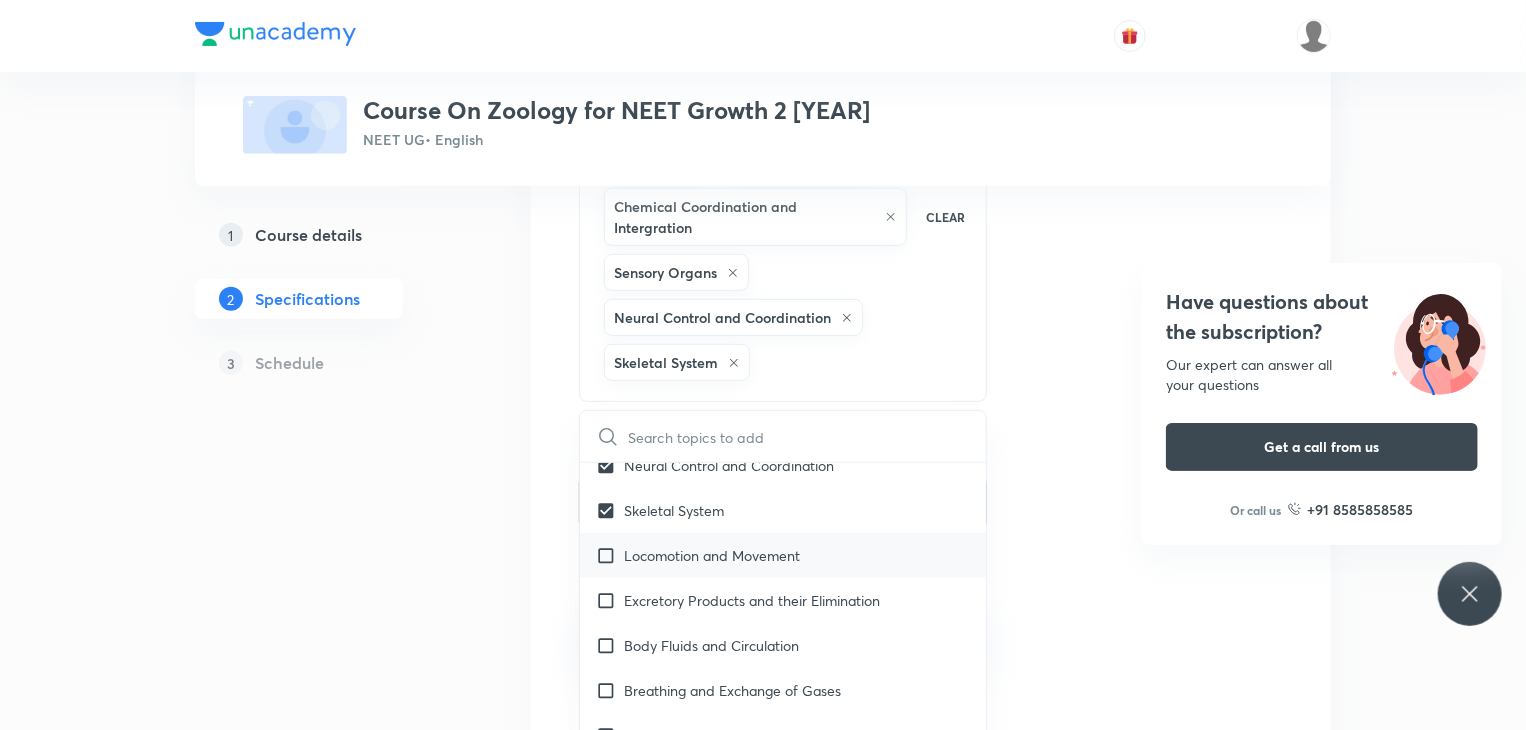 click on "Locomotion and Movement" at bounding box center [712, 555] 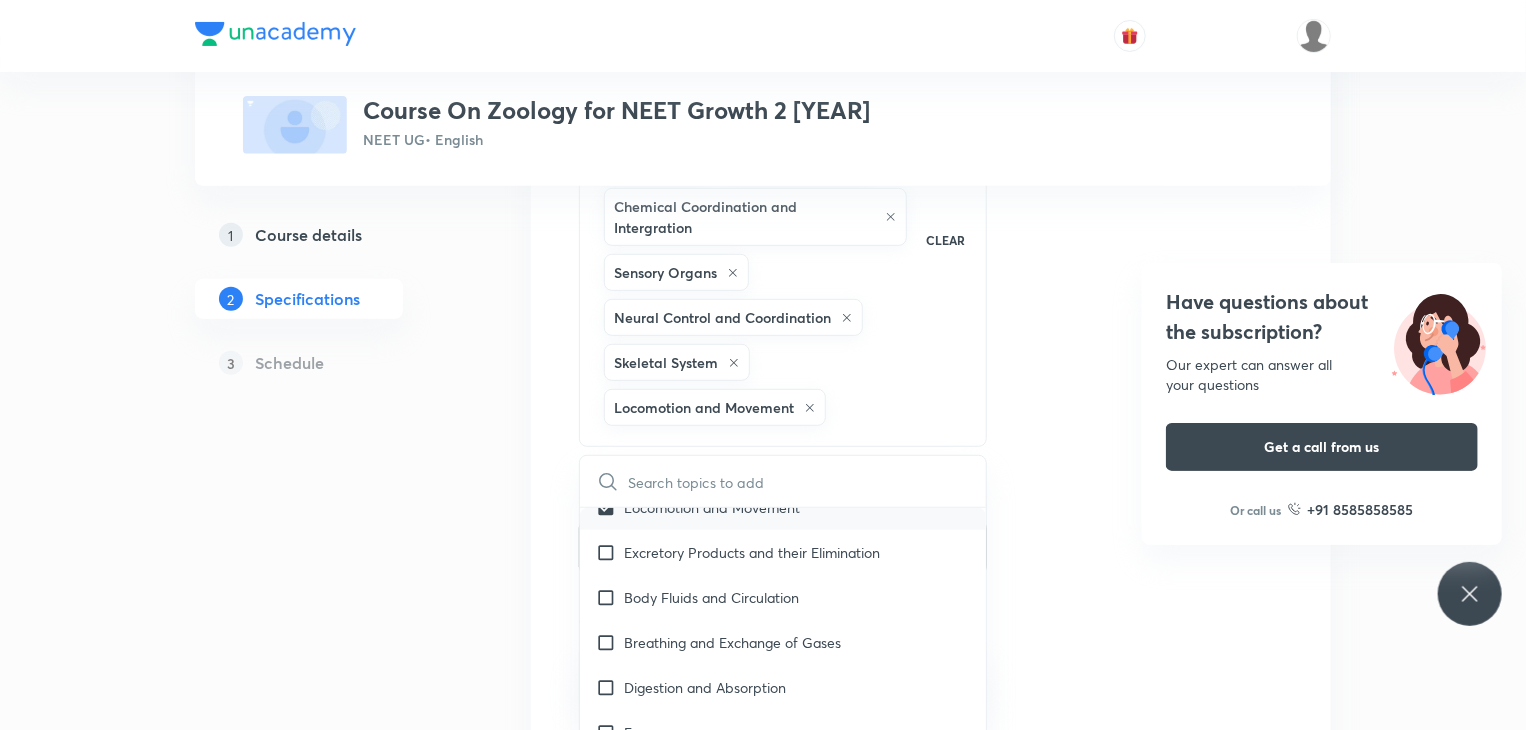 scroll, scrollTop: 2227, scrollLeft: 0, axis: vertical 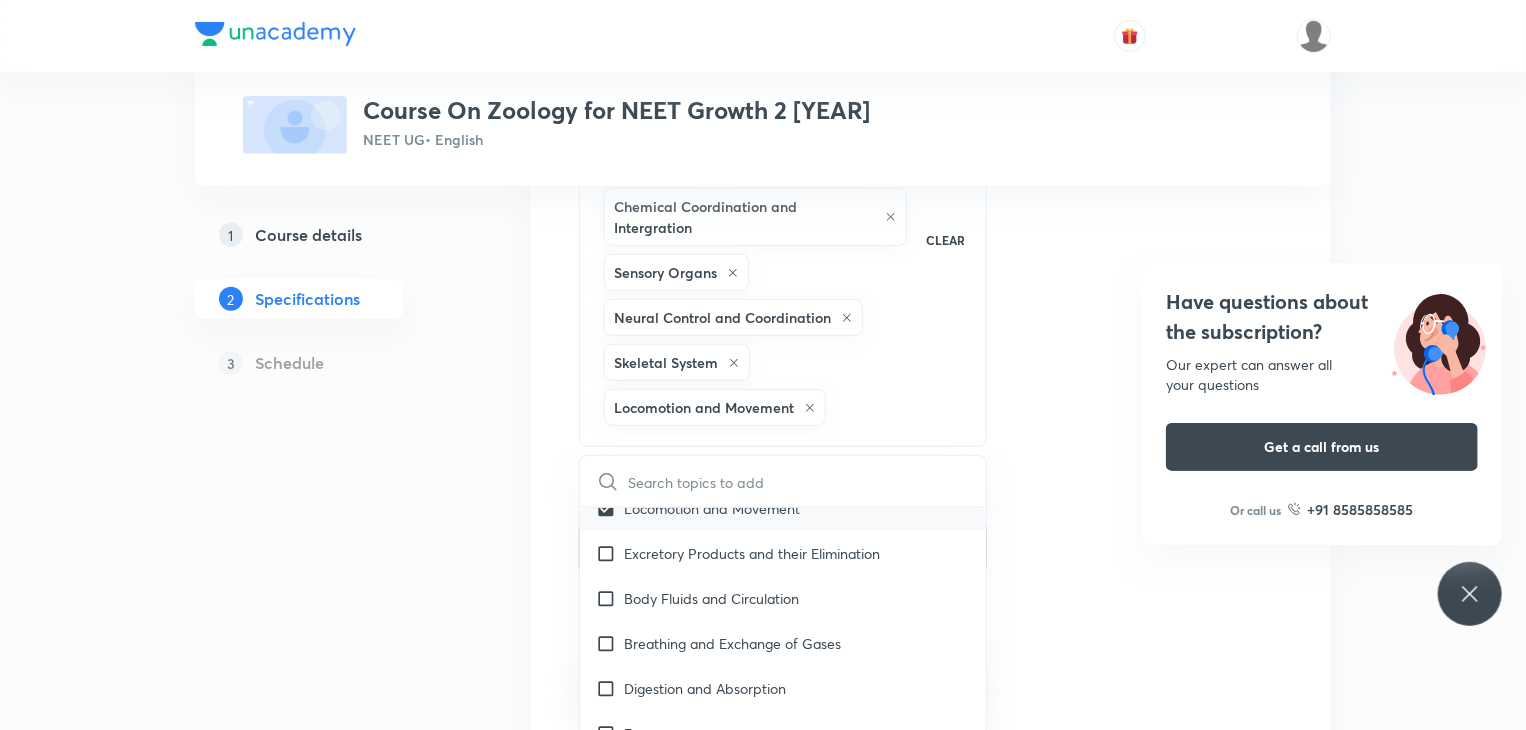 click on "Excretory Products and their Elimination" at bounding box center [752, 553] 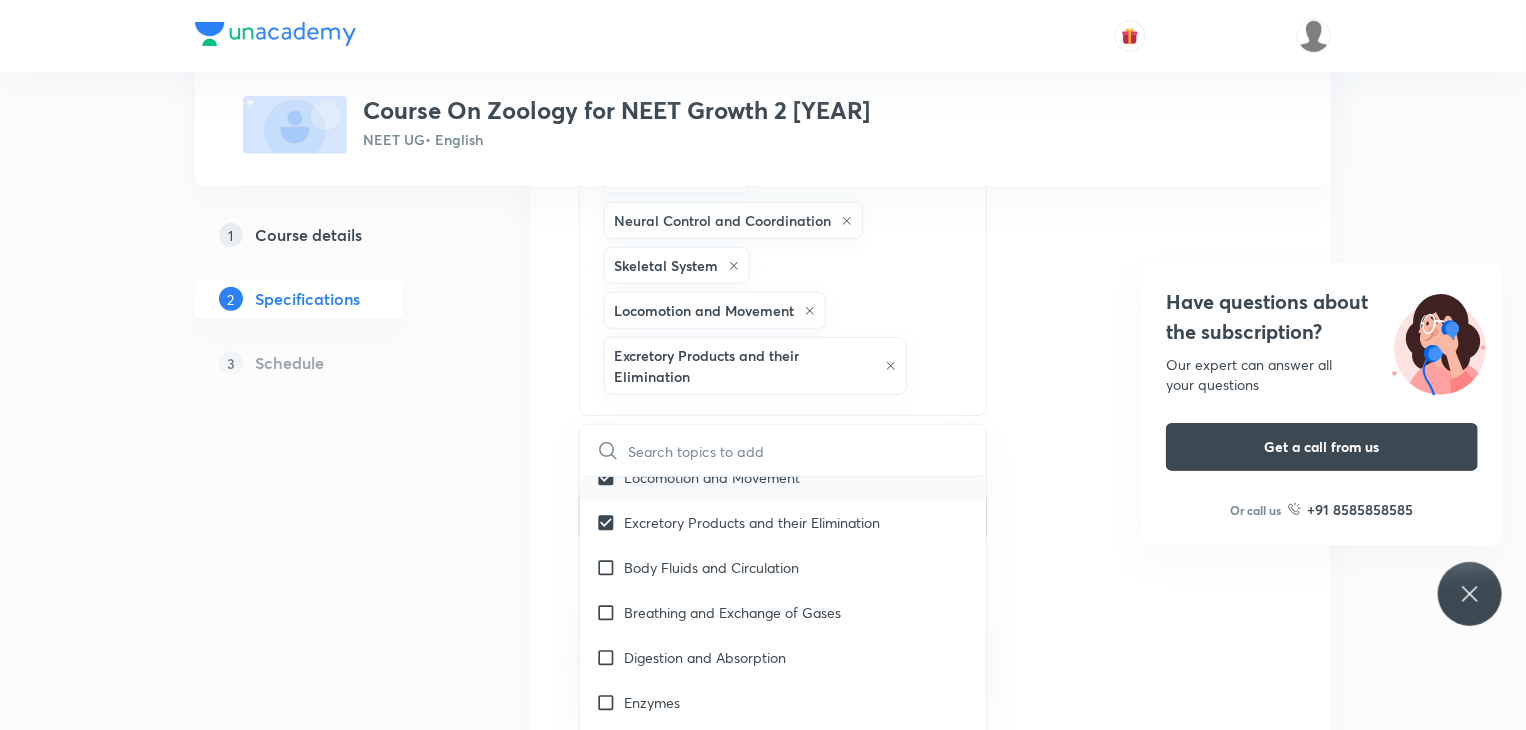 scroll, scrollTop: 468, scrollLeft: 0, axis: vertical 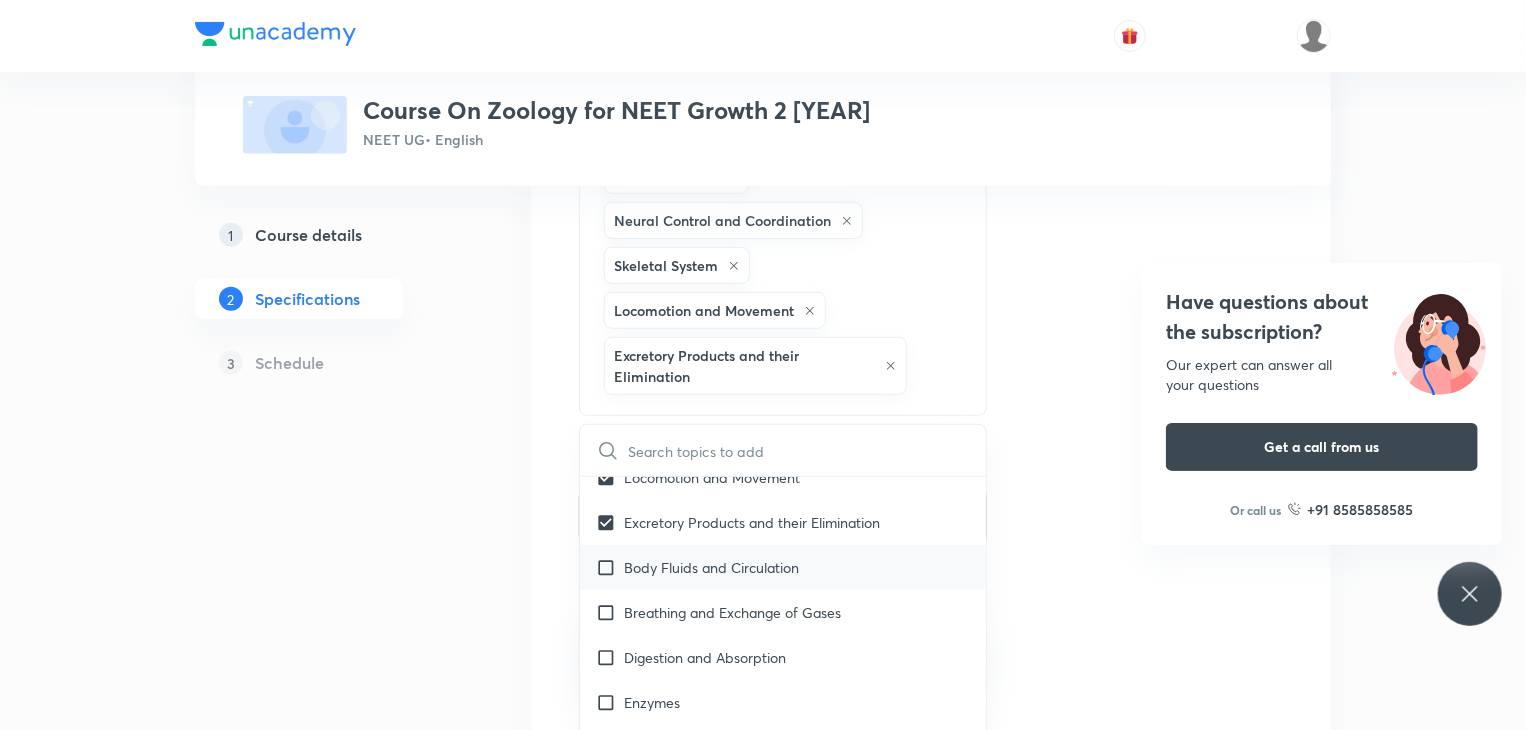 click on "Body Fluids and Circulation" at bounding box center [783, 567] 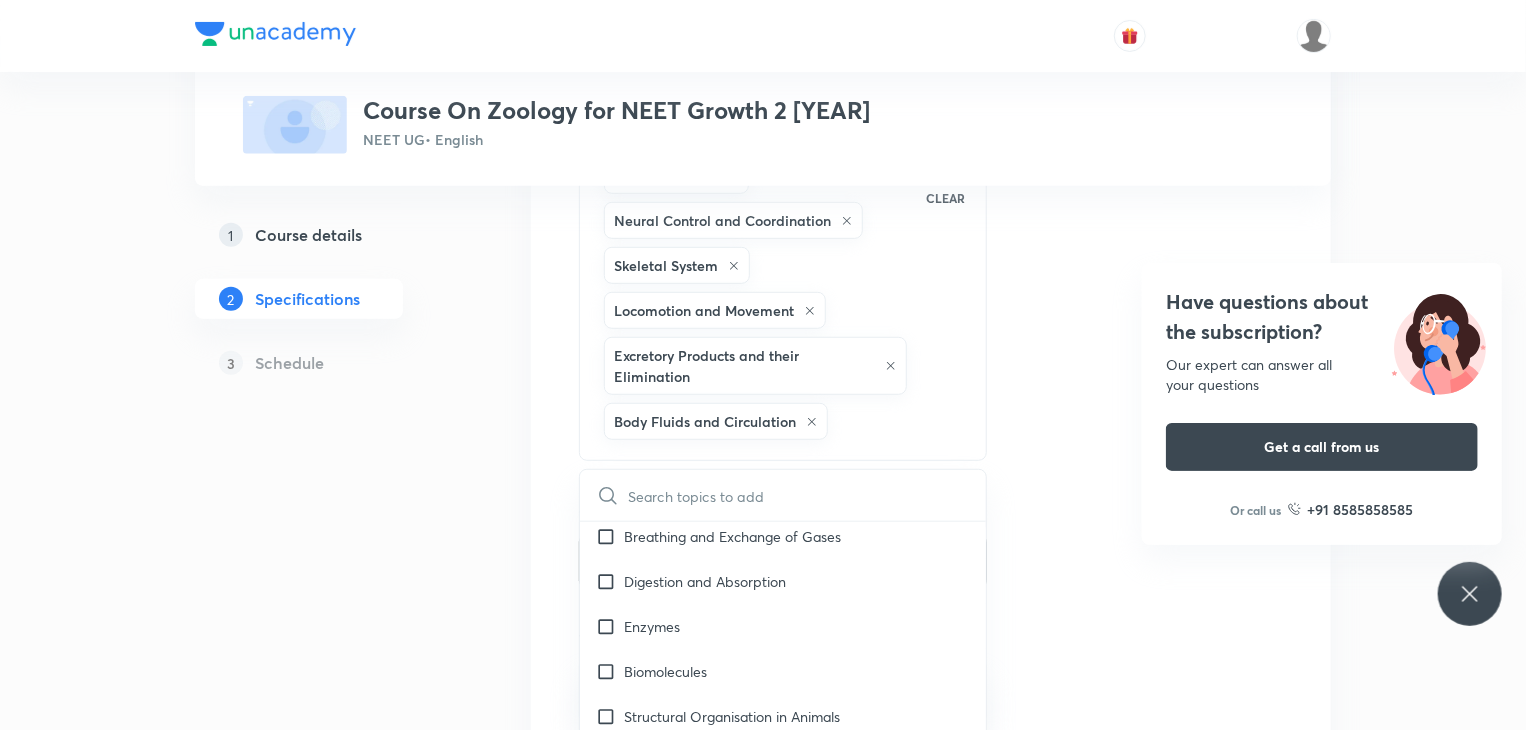 scroll, scrollTop: 2344, scrollLeft: 0, axis: vertical 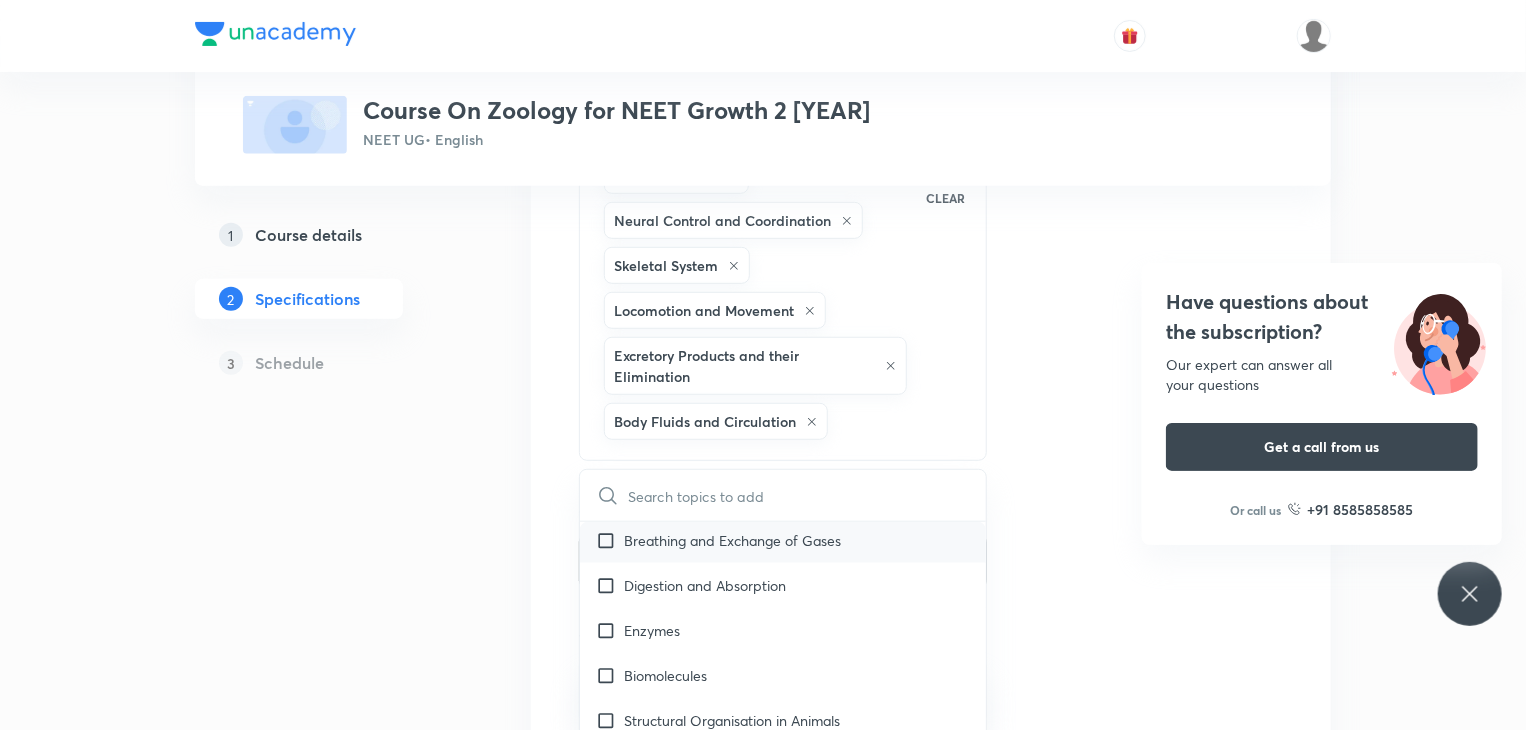 click on "Breathing and Exchange of Gases" at bounding box center [783, 540] 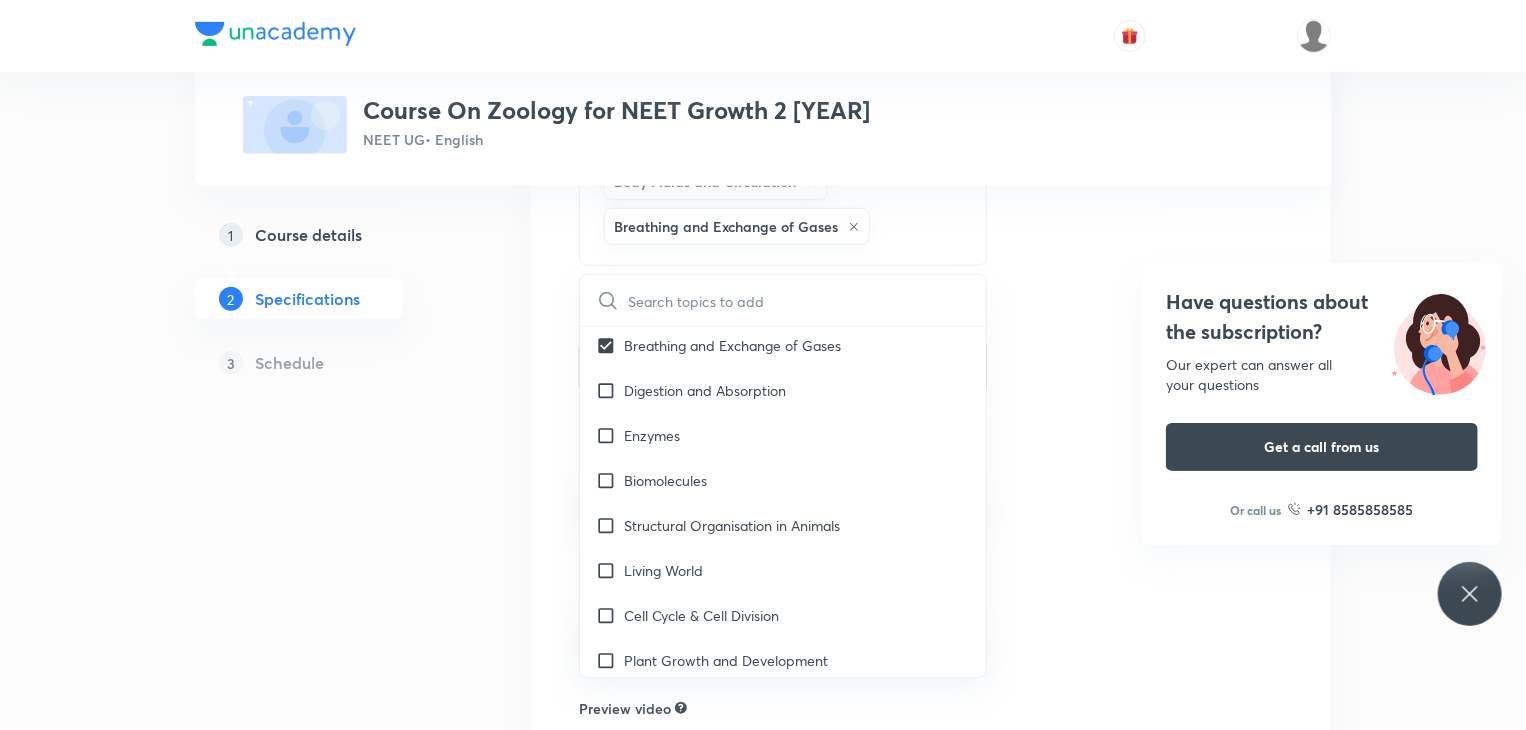 scroll, scrollTop: 720, scrollLeft: 0, axis: vertical 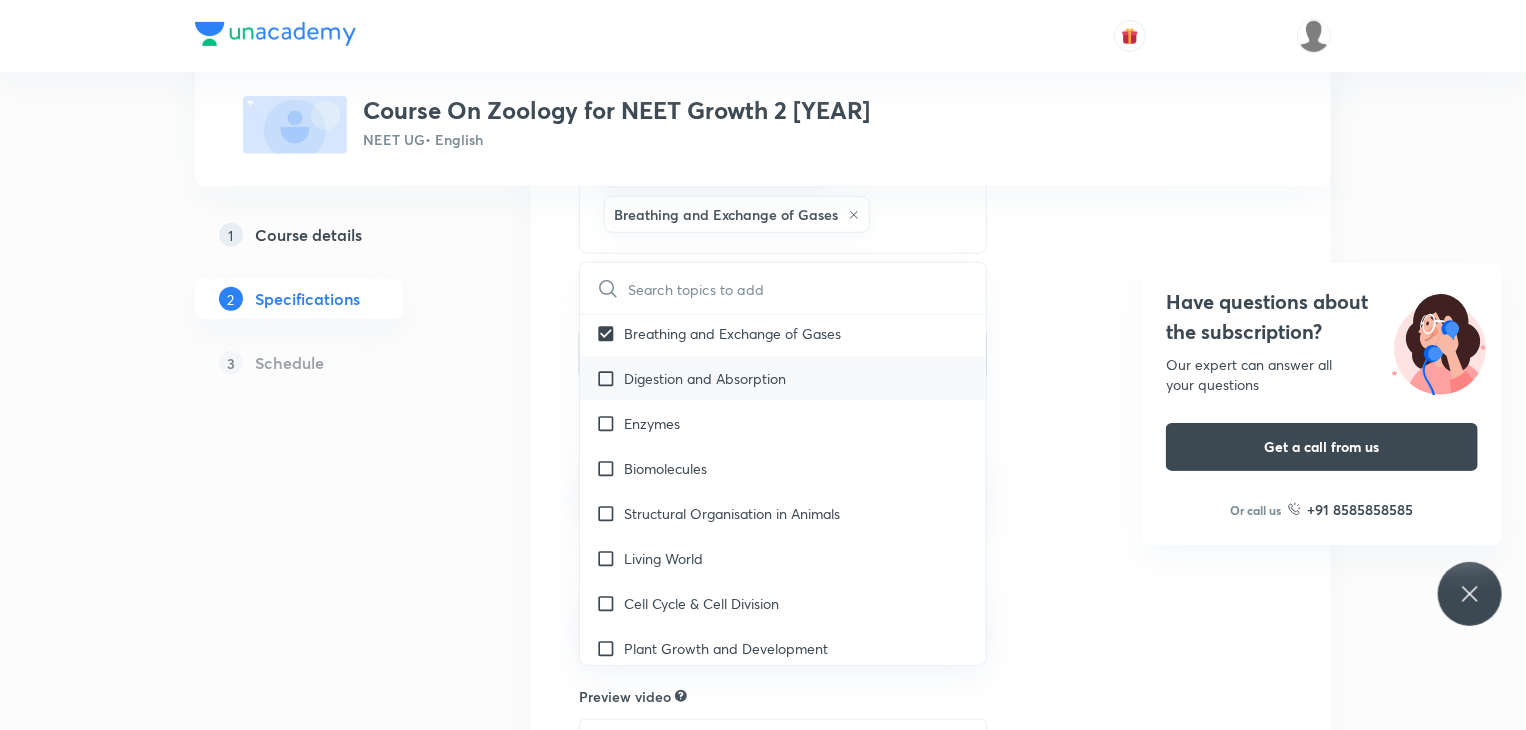 click on "Digestion and Absorption" at bounding box center (783, 378) 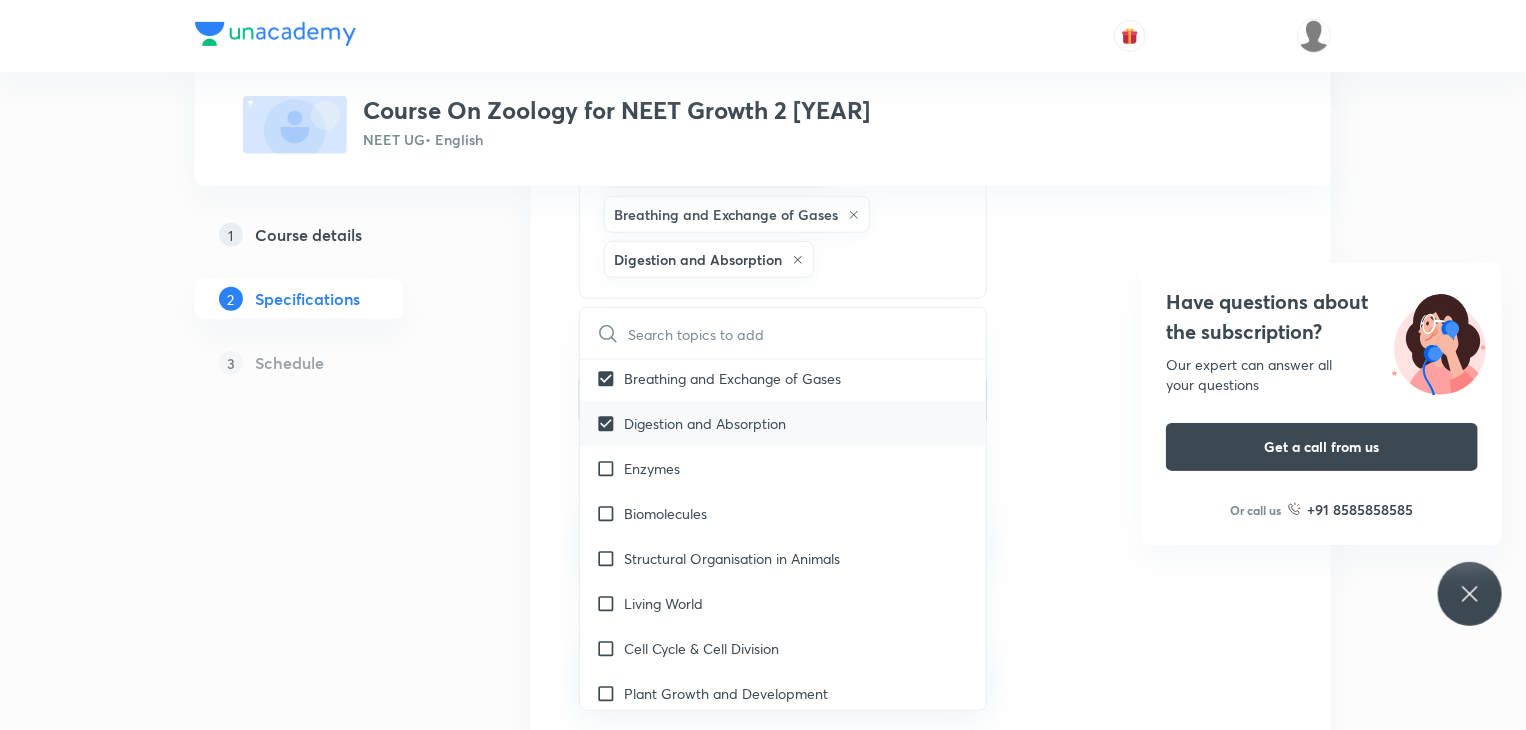 click on "Digestion and Absorption" at bounding box center (705, 423) 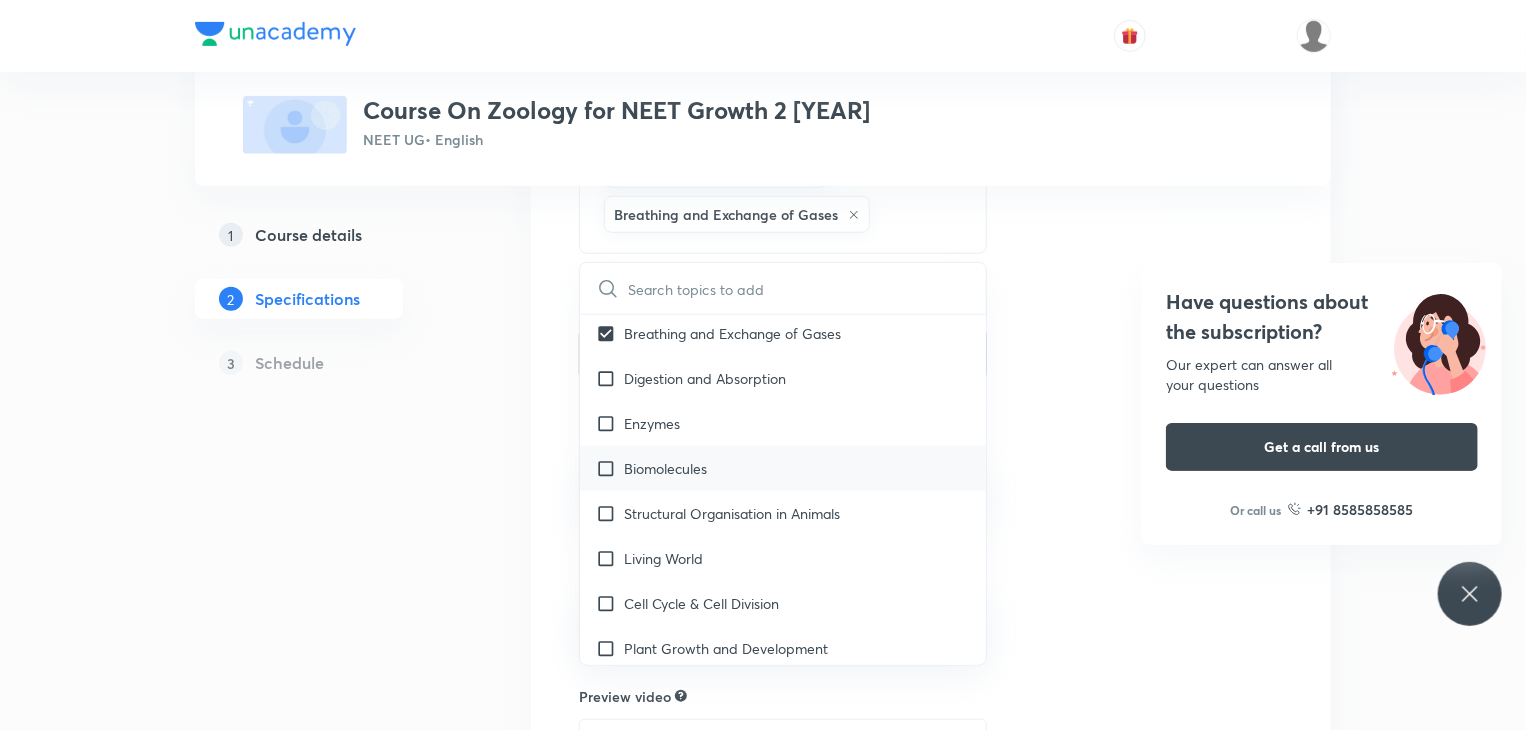 click on "Biomolecules" at bounding box center [783, 468] 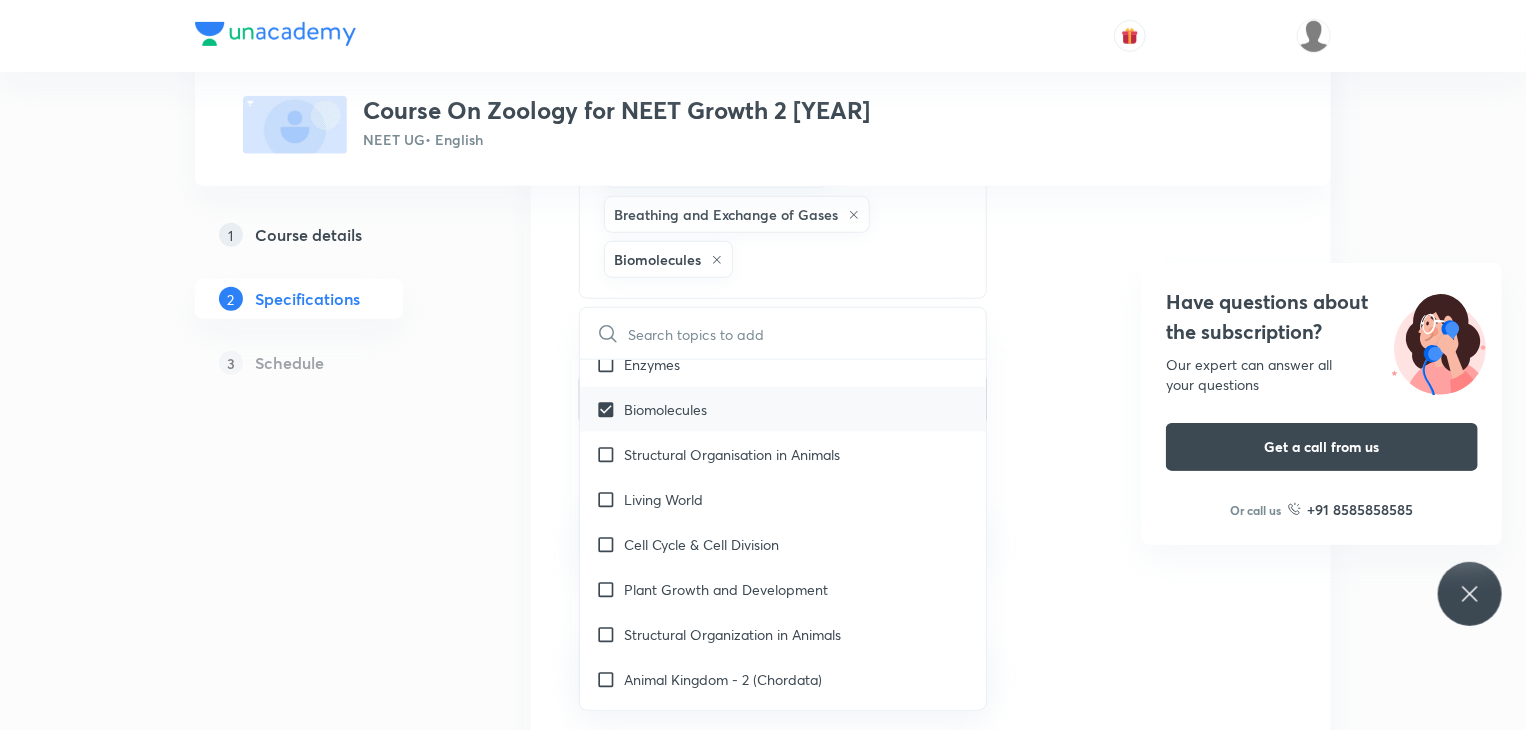 scroll, scrollTop: 2450, scrollLeft: 0, axis: vertical 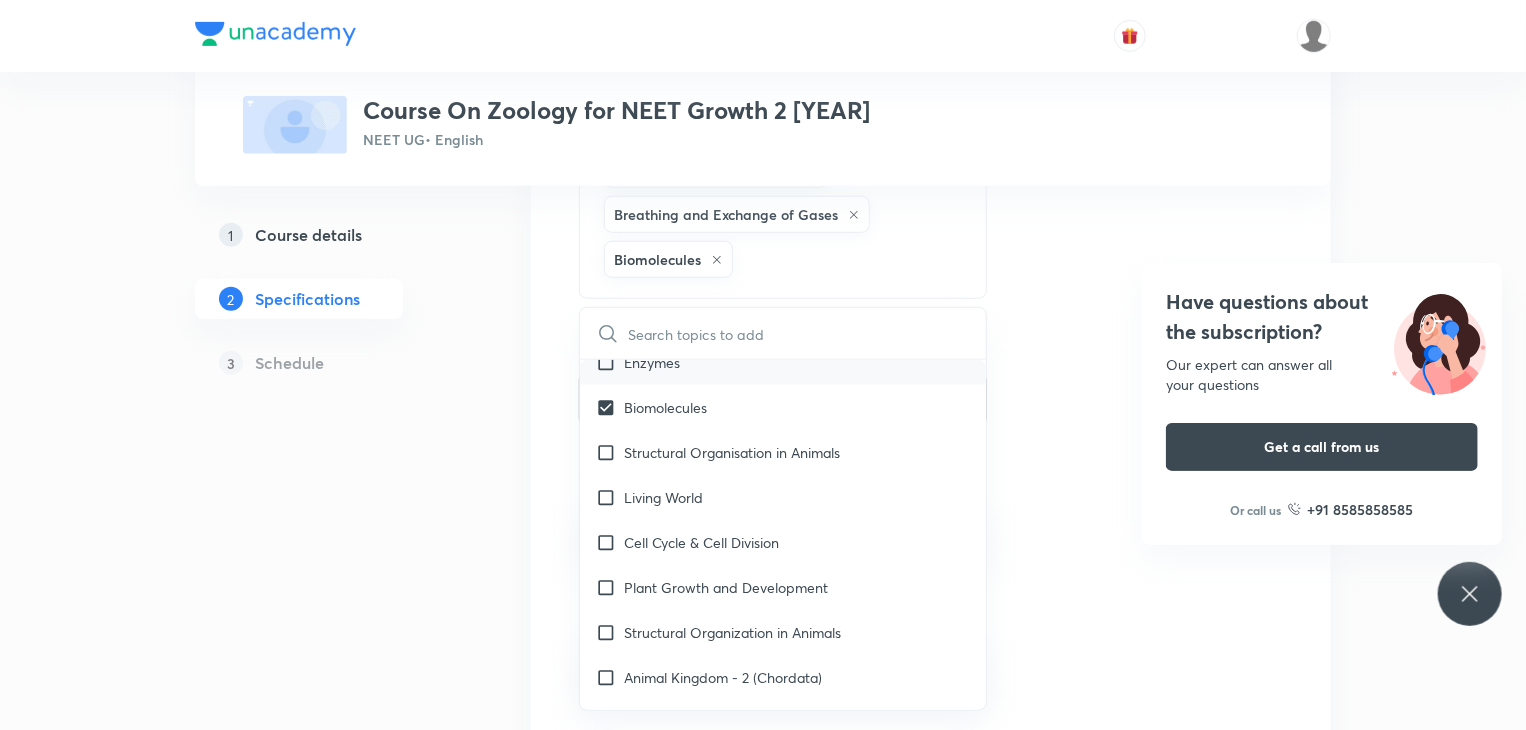 click on "Enzymes" at bounding box center (652, 362) 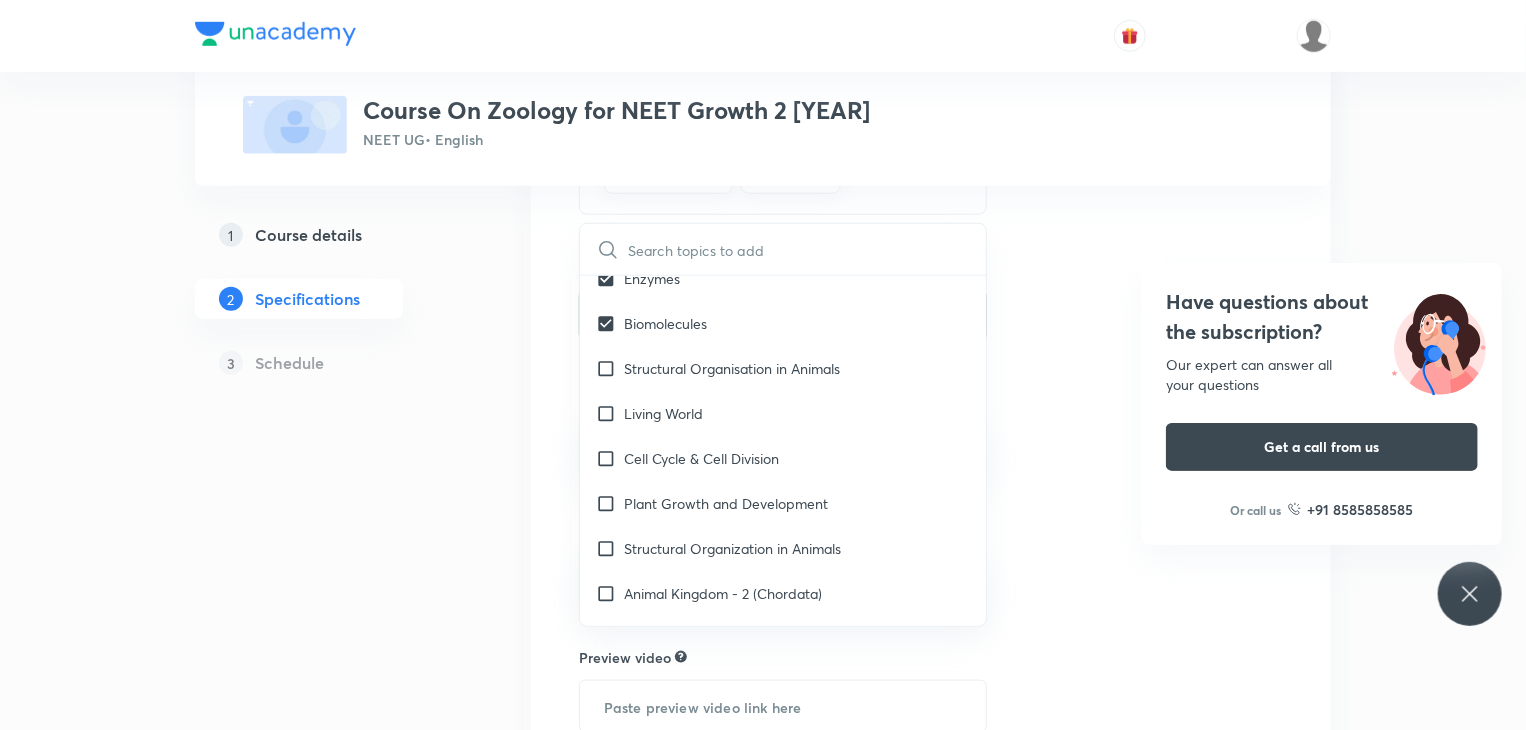 scroll, scrollTop: 807, scrollLeft: 0, axis: vertical 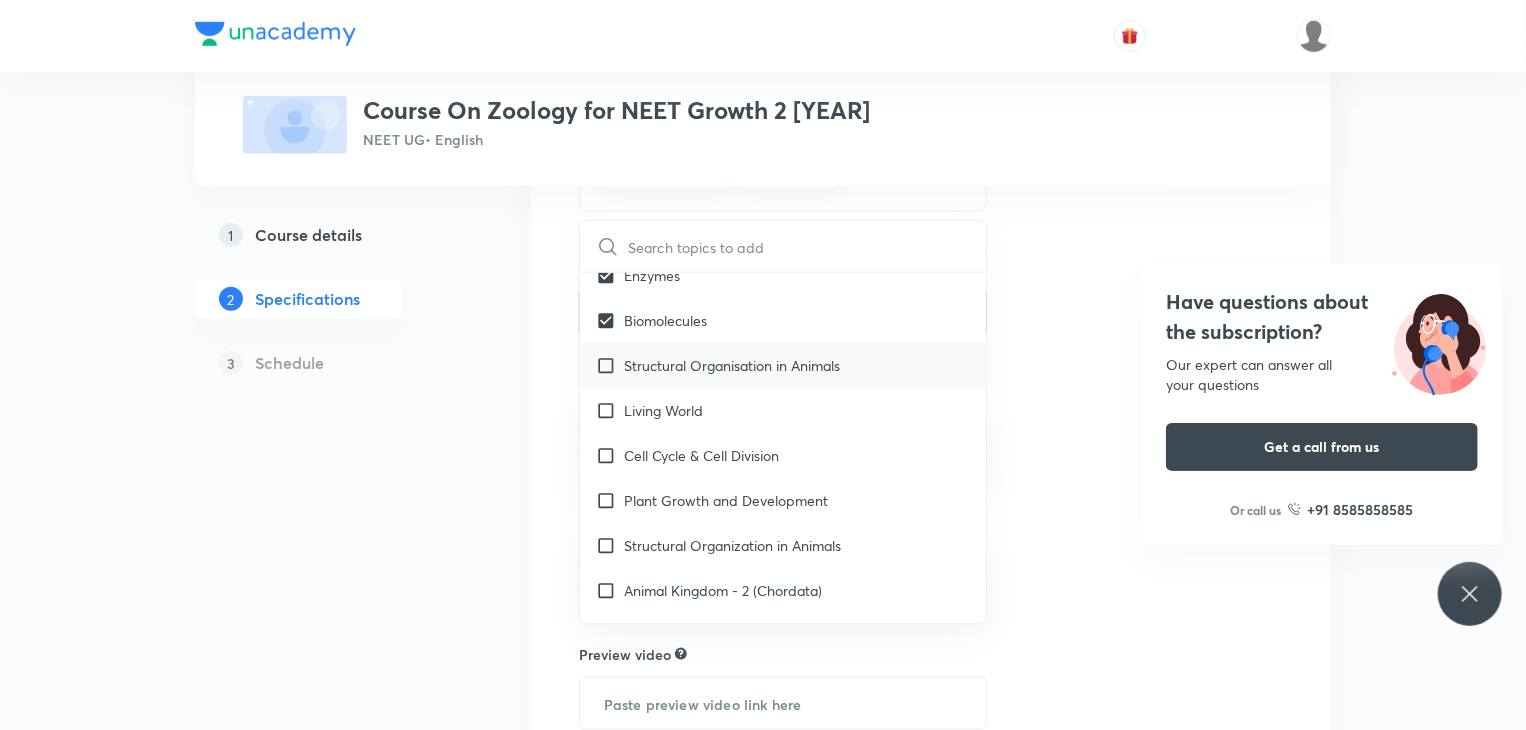 click on "Structural Organisation in Animals" at bounding box center [783, 365] 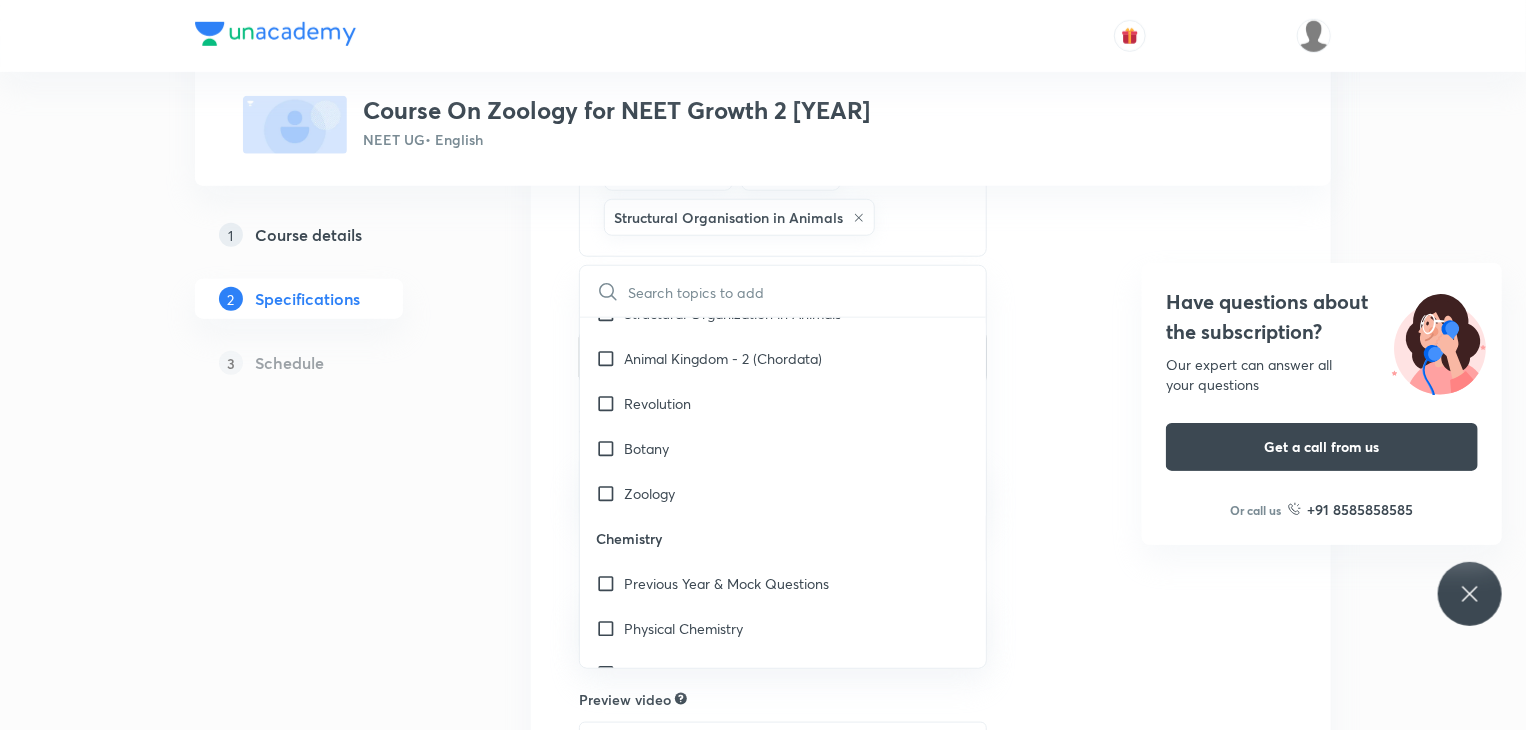 scroll, scrollTop: 2724, scrollLeft: 0, axis: vertical 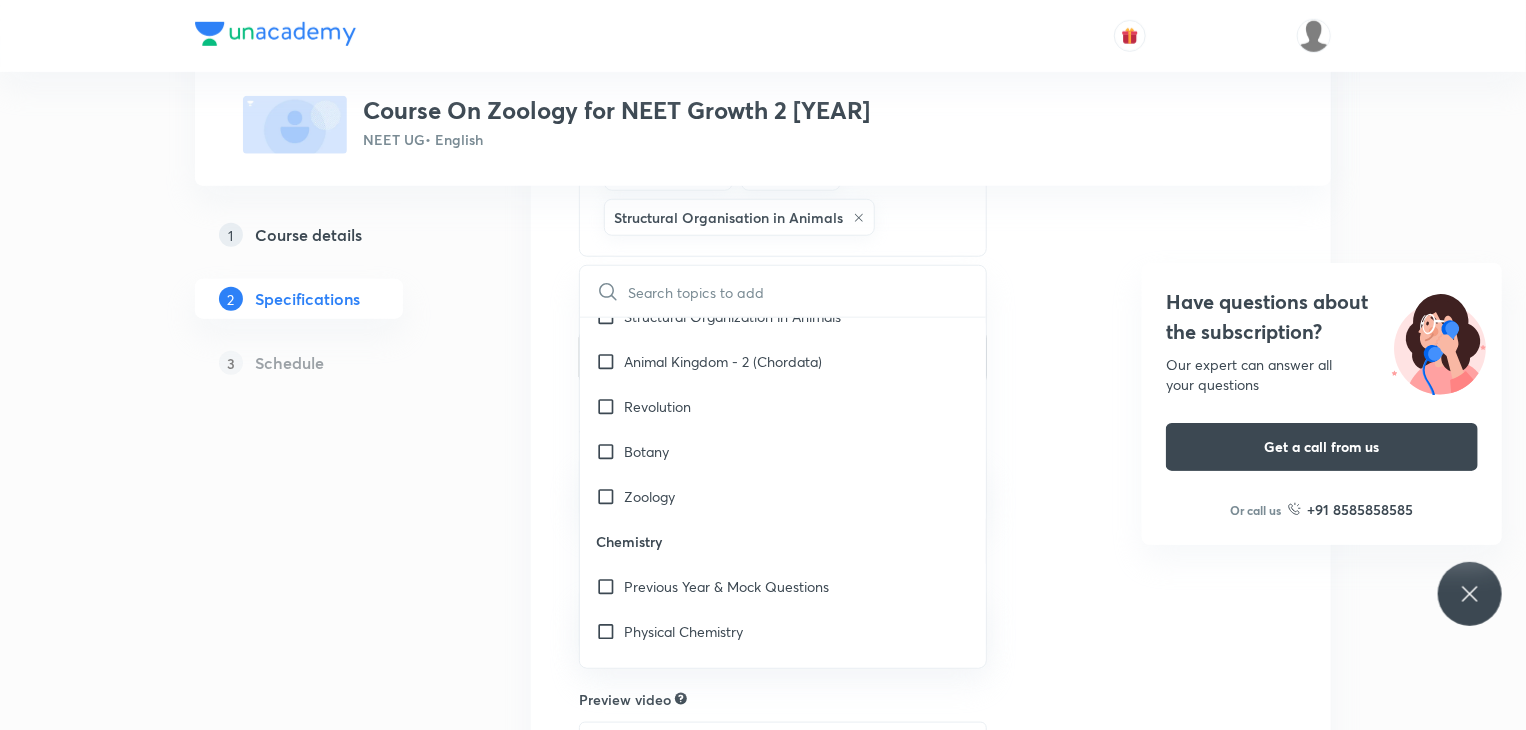 click at bounding box center (610, 496) 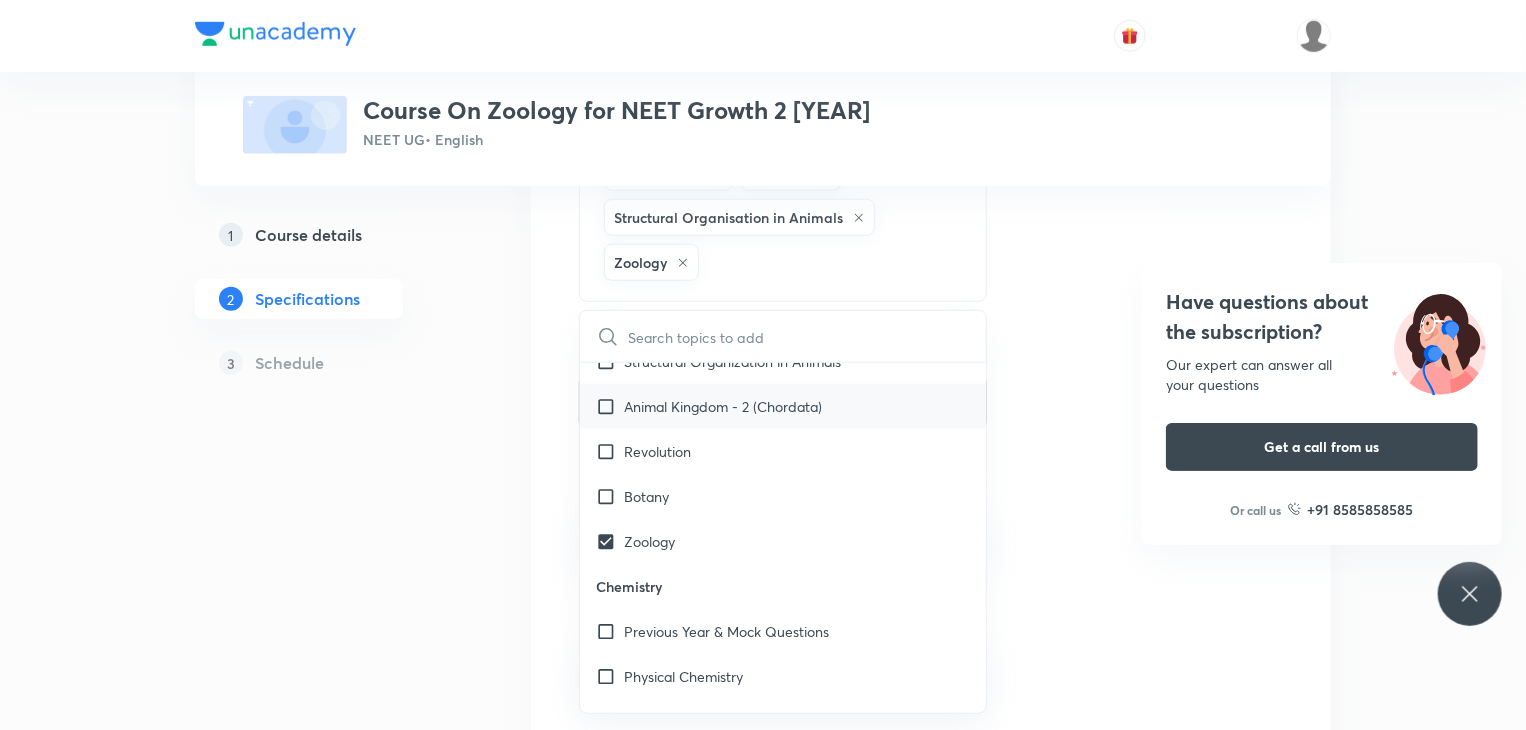 click on "Animal Kingdom - 2 (Chordata)" at bounding box center (723, 406) 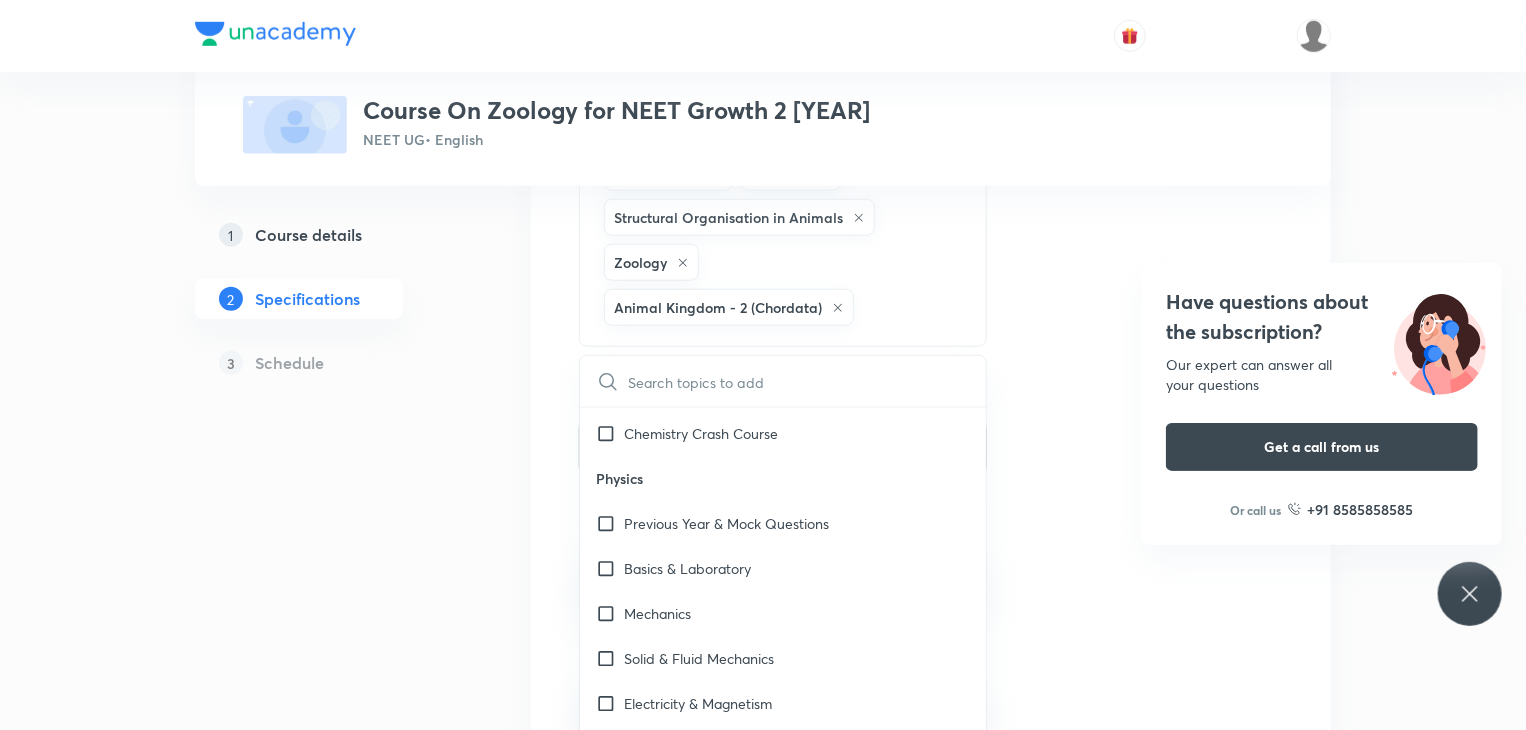 scroll, scrollTop: 3168, scrollLeft: 0, axis: vertical 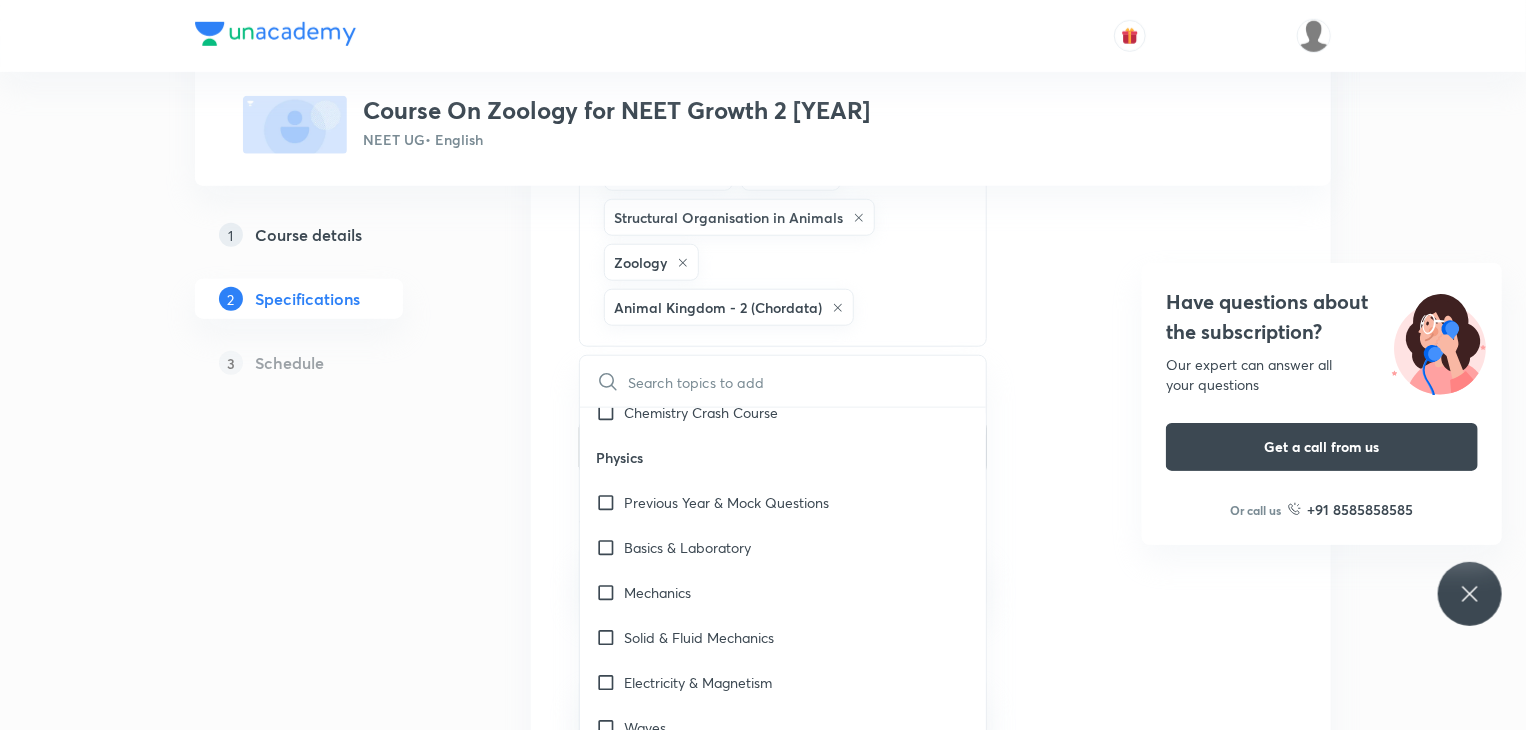 click on "Plus Courses Course On Zoology for NEET Growth 2 2025 NEET UG  • English 1 Course details 2 Specifications 3 Schedule Topics Structural Organisation Human Physiology Frog Cockroach Animal Kingdom Chemical Coordination and Intergration Sensory Organs Neural Control and Coordination Skeletal System Locomotion and Movement Excretory Products and their Elimination Body Fluids and Circulation Breathing and Exchange of Gases Biomolecules Enzymes Structural Organisation in Animals Zoology Animal Kingdom - 2 (Chordata) CLEAR ​ Biology Previous Year & Mock Questions Diversity of Living Organisms Structural Organisation Cell Structure & Function Plant Physiology Human Physiology Reproduction Genetics & Evolution Biology & Human Welfare Biotechnology & Applications Environment & Ecology Cell - The Unit of Life Crash Course Reproduction in Organisms Biological Classification The Living World Cell Cycle and Cell Division Plant Kingdom Principles of Inheritance and Variation (Genetics) Reproductive Health Ecosystem ​" at bounding box center [763, 210] 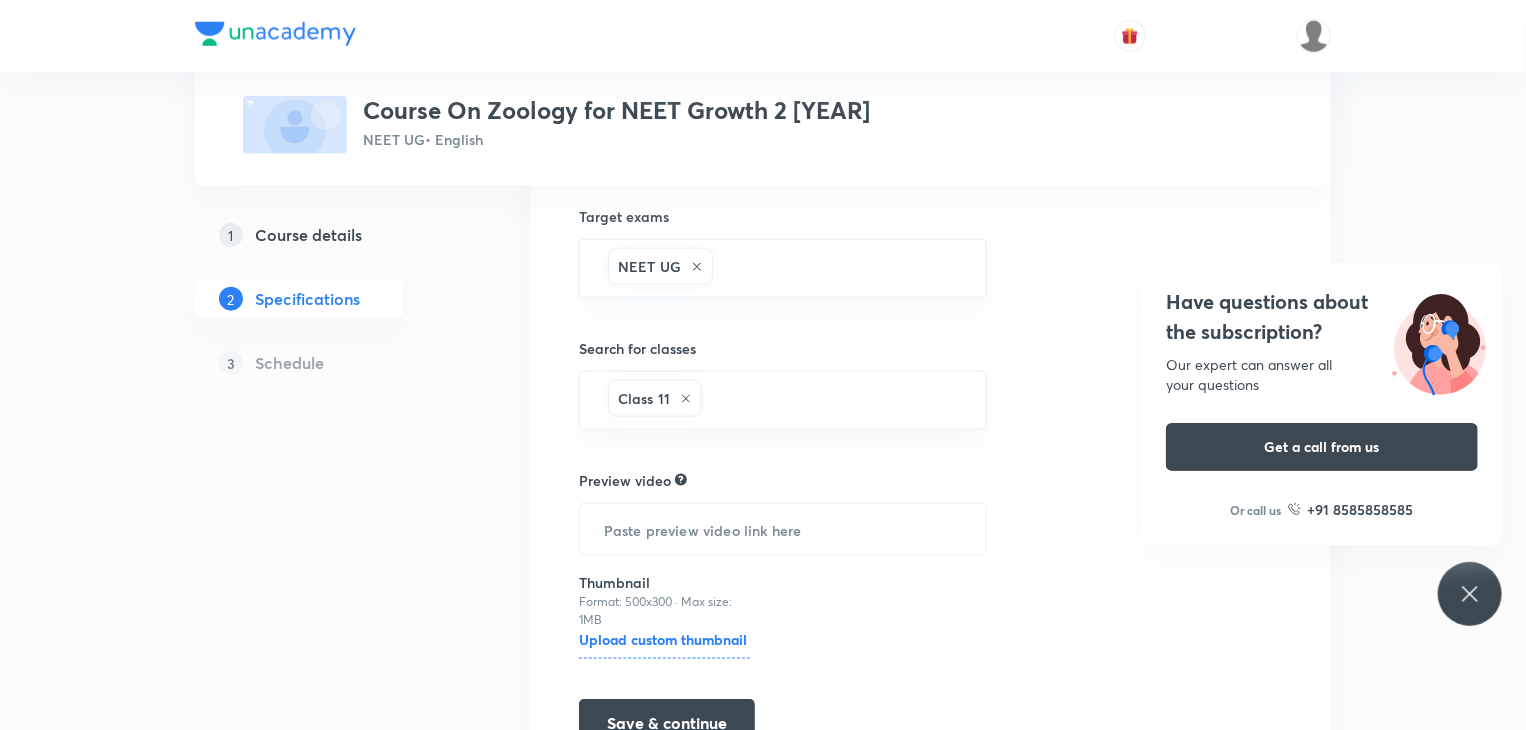 scroll, scrollTop: 1220, scrollLeft: 0, axis: vertical 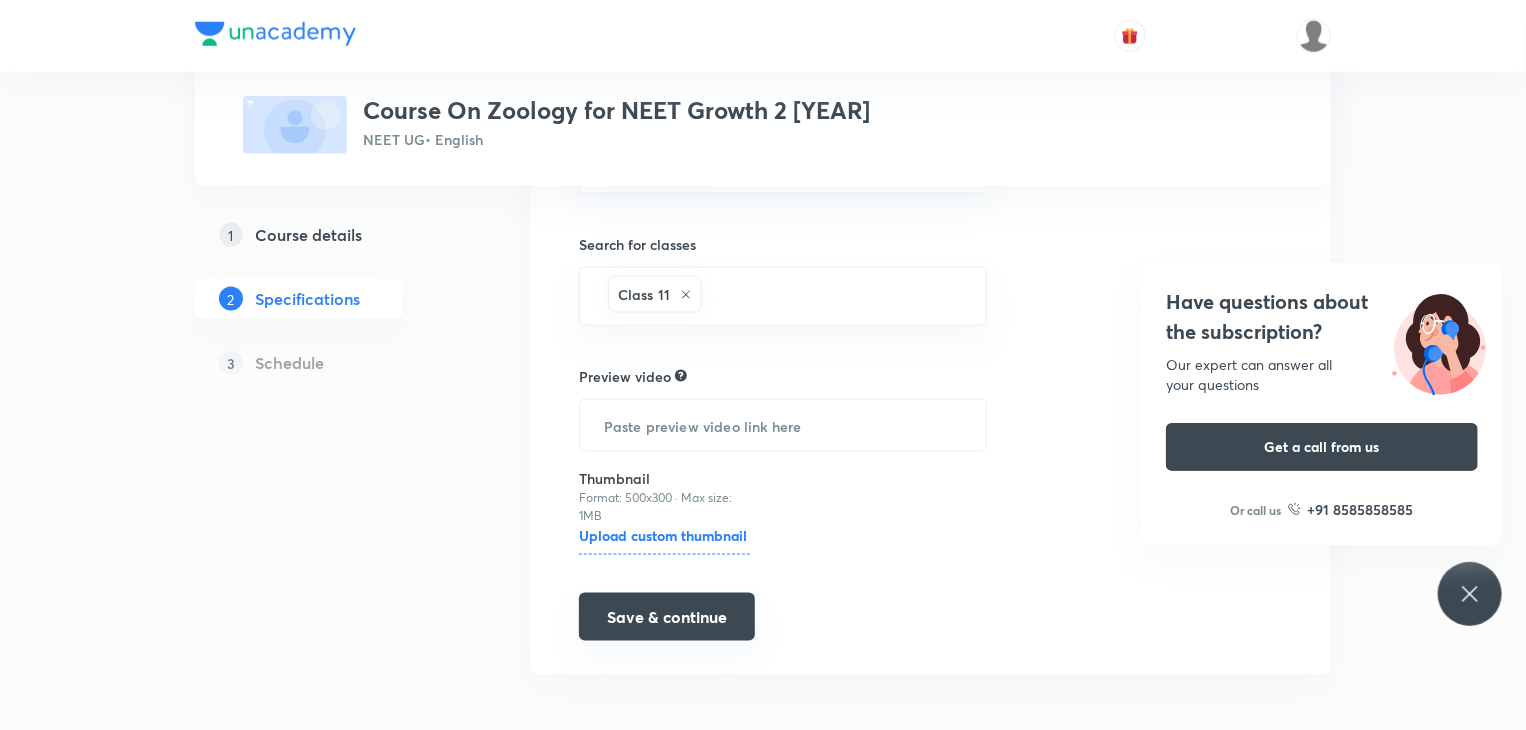 click on "Save & continue" at bounding box center (667, 617) 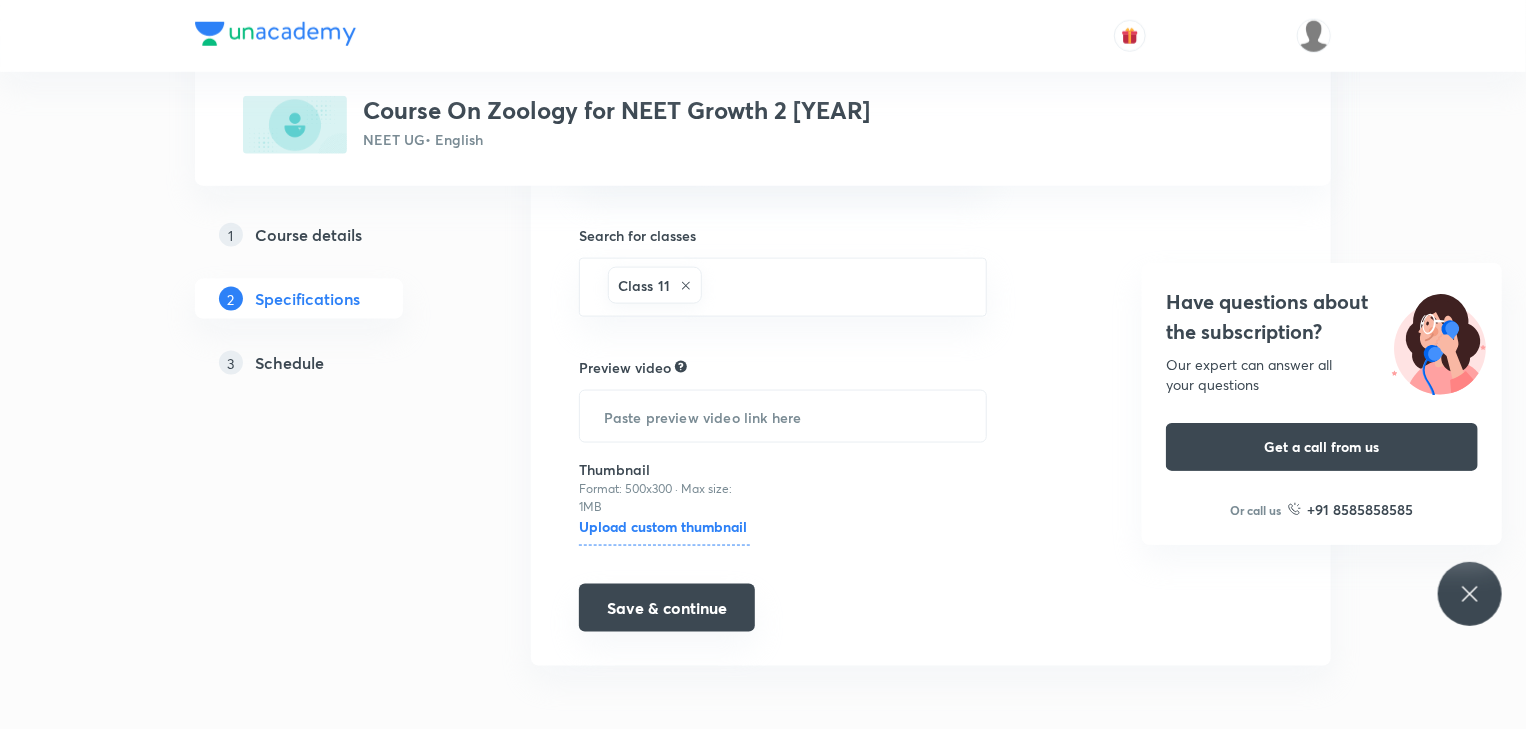 scroll, scrollTop: 1176, scrollLeft: 0, axis: vertical 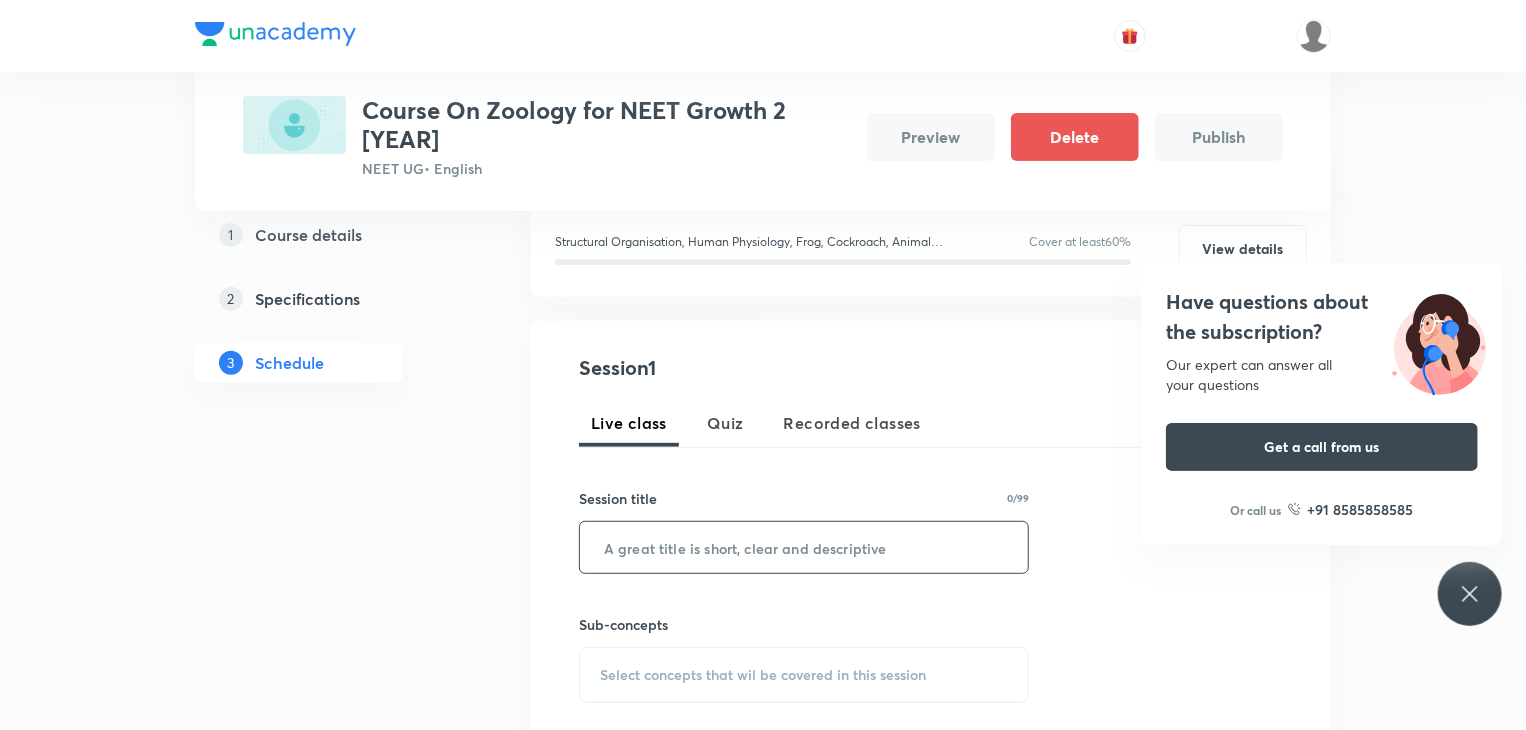 click at bounding box center [804, 547] 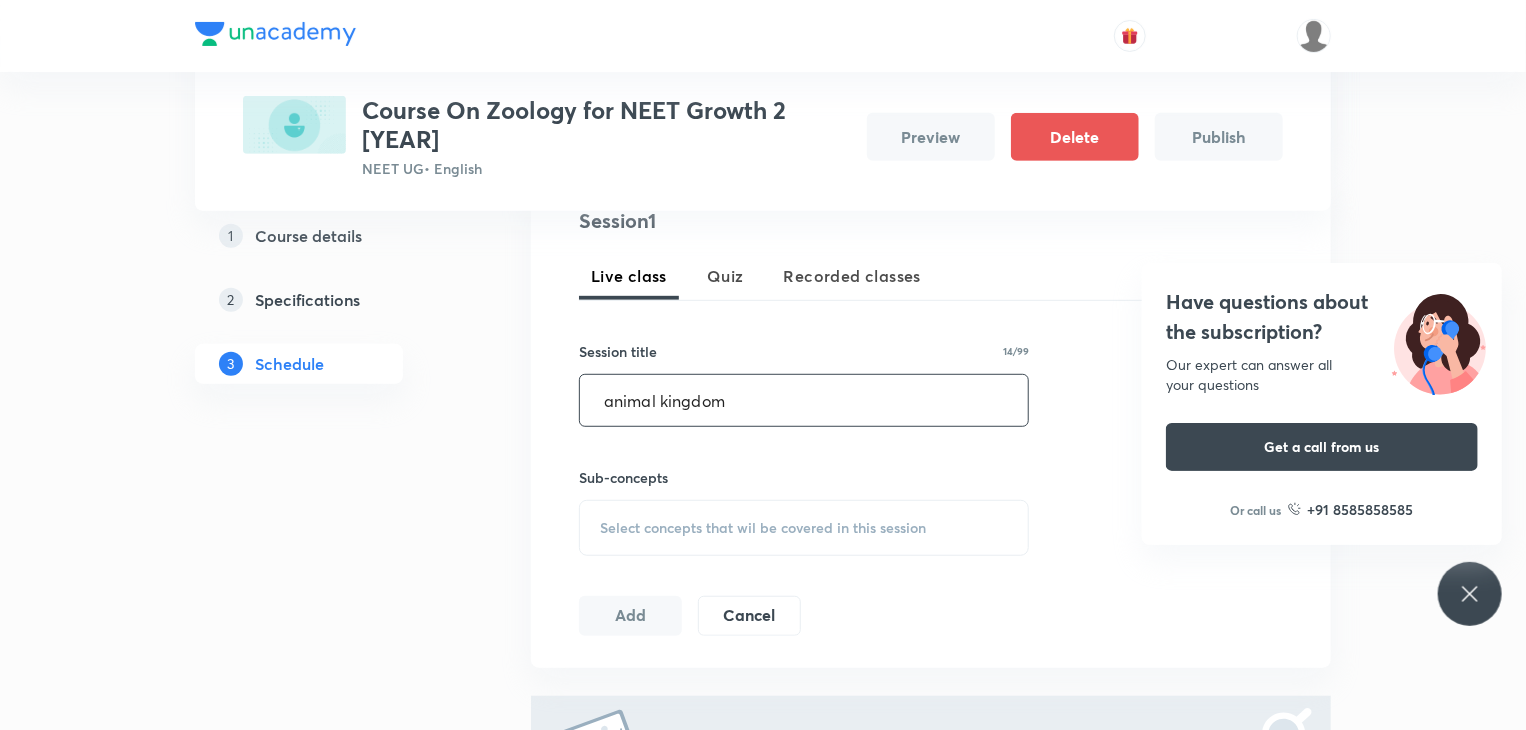 scroll, scrollTop: 410, scrollLeft: 0, axis: vertical 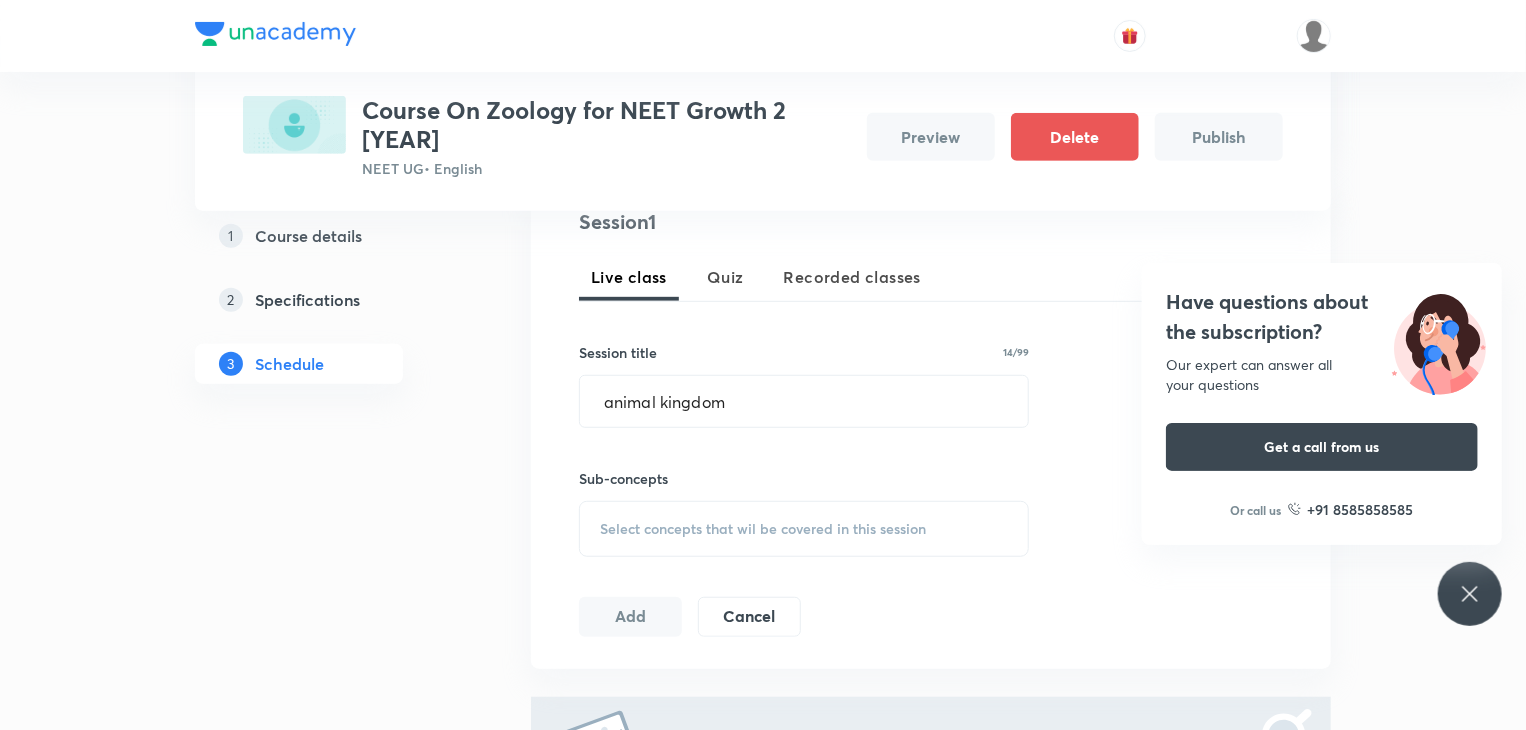 click on "Select concepts that wil be covered in this session" at bounding box center (804, 529) 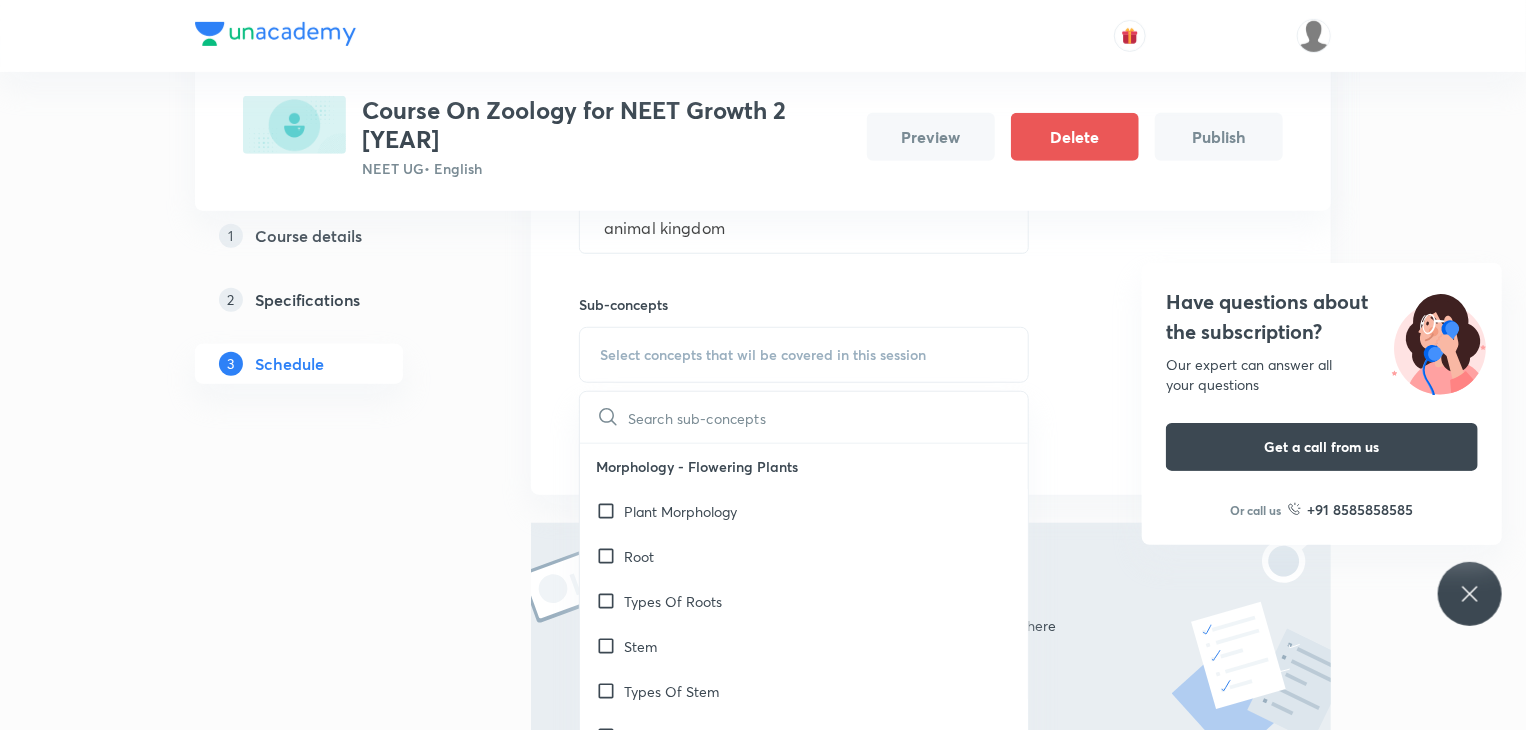 scroll, scrollTop: 586, scrollLeft: 0, axis: vertical 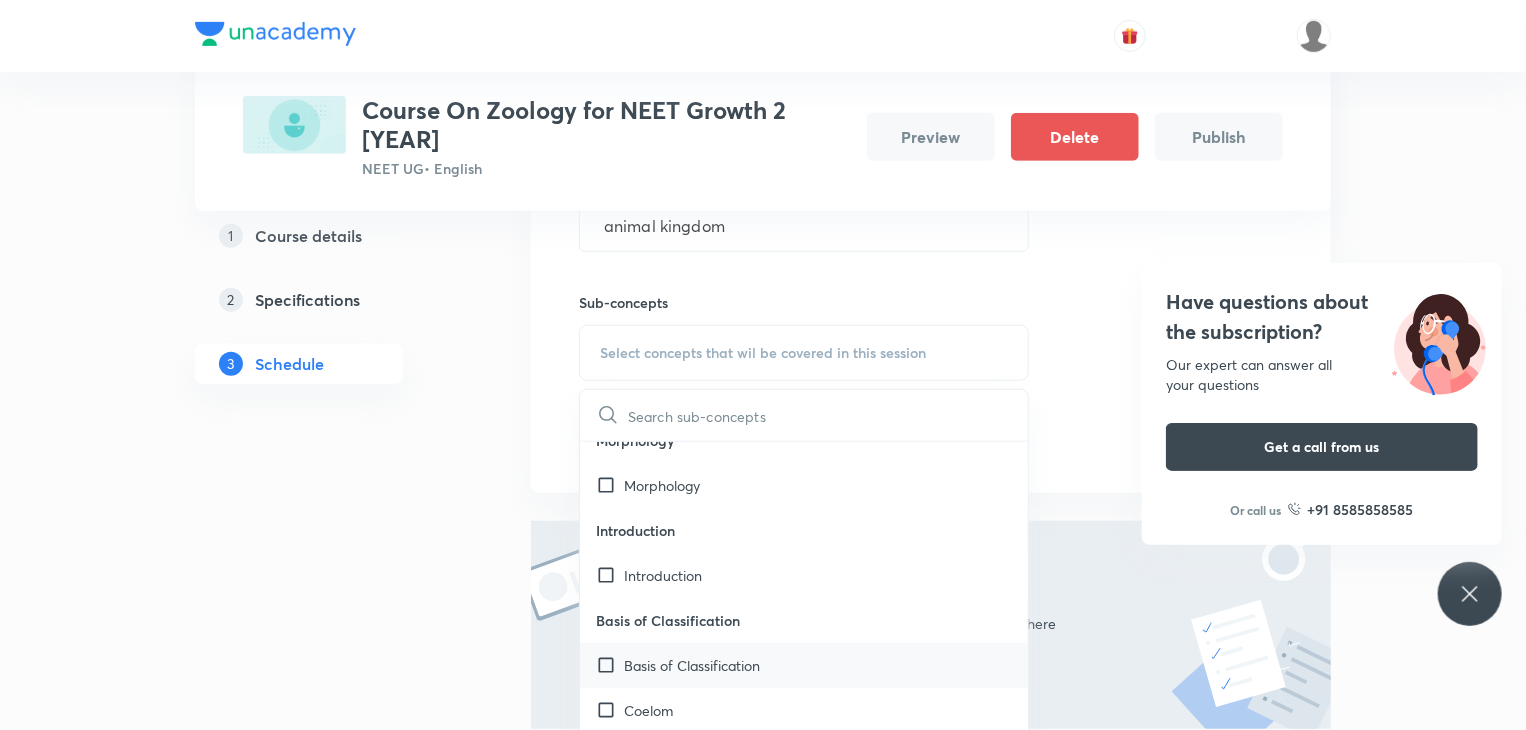 click at bounding box center [610, 665] 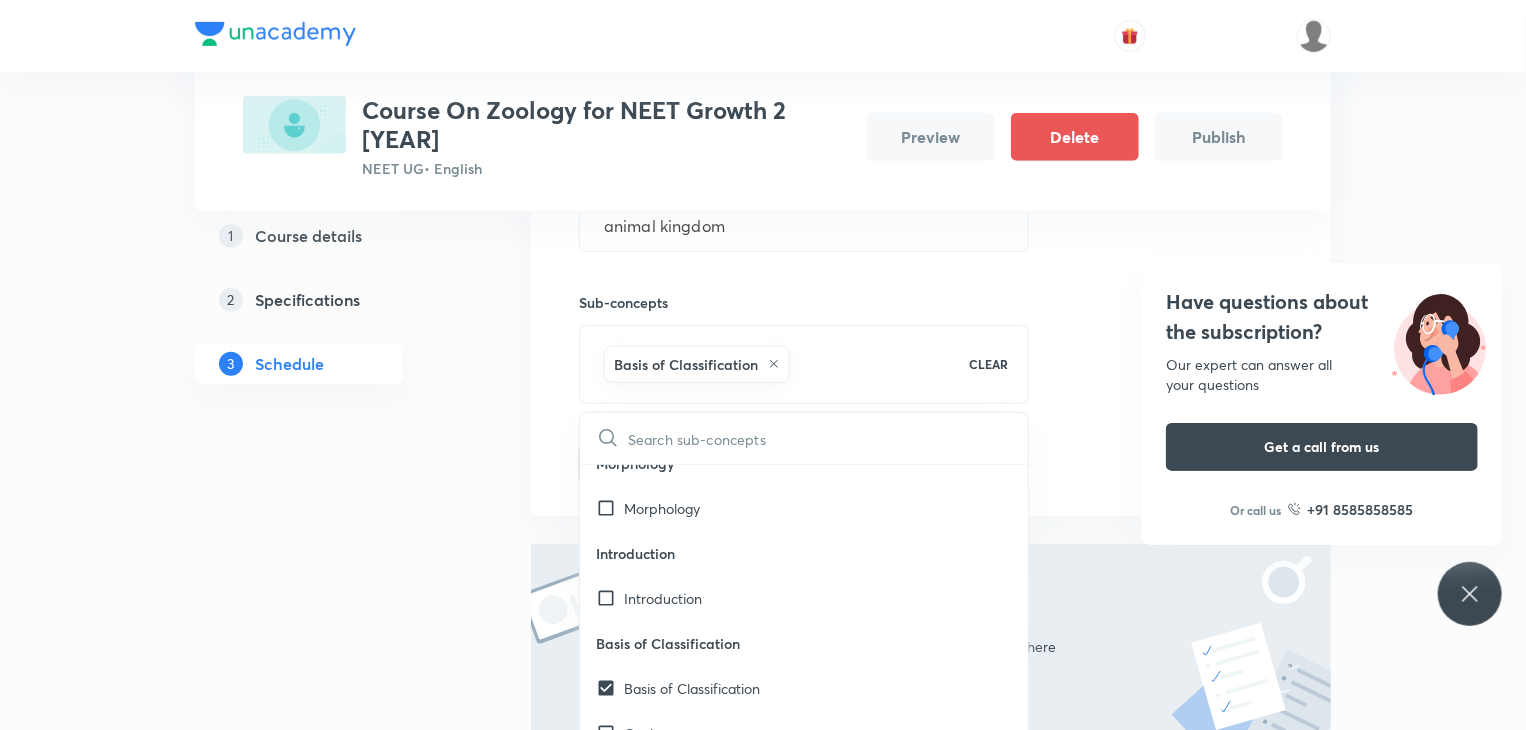 click on "1 Course details 2 Specifications 3 Schedule" at bounding box center [331, 328] 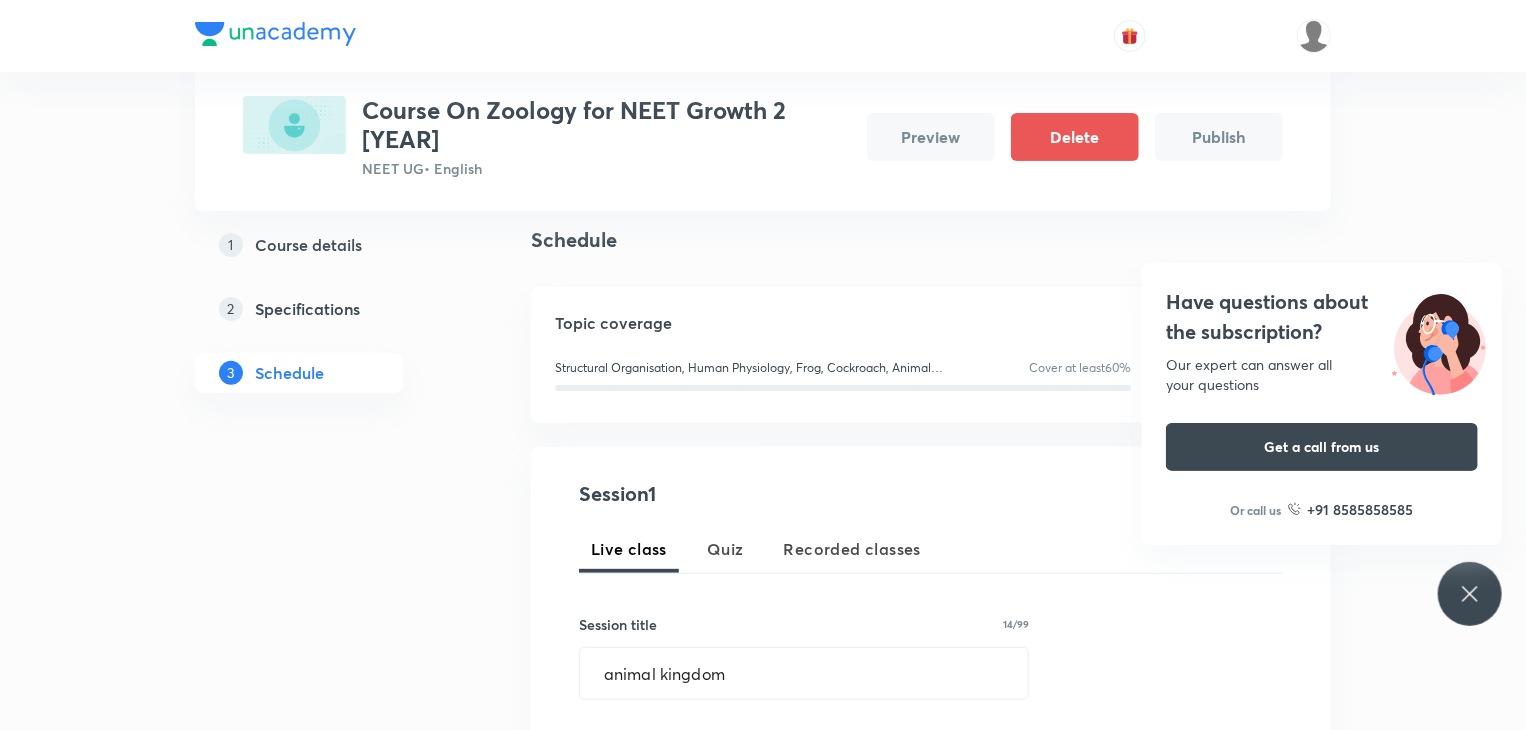 scroll, scrollTop: 136, scrollLeft: 0, axis: vertical 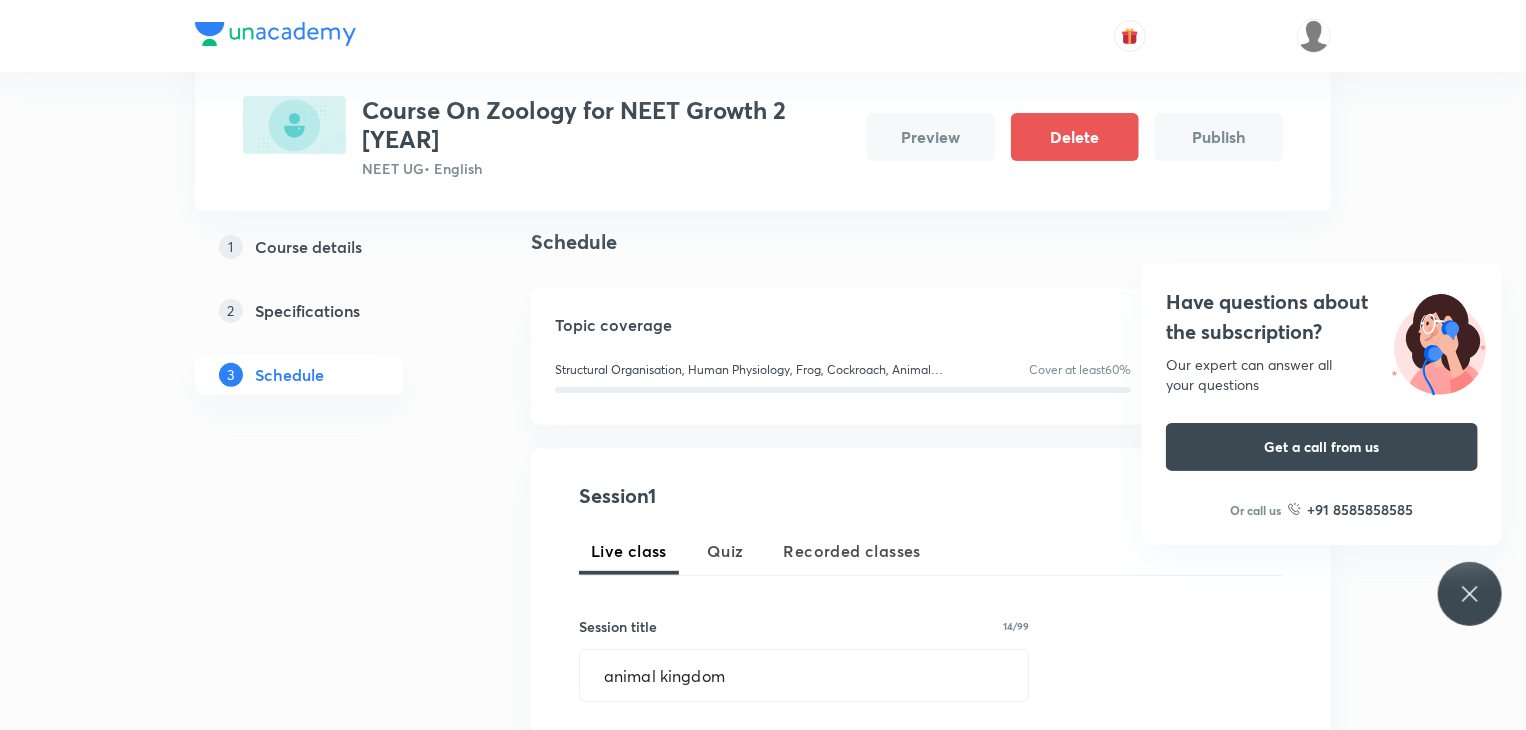 click 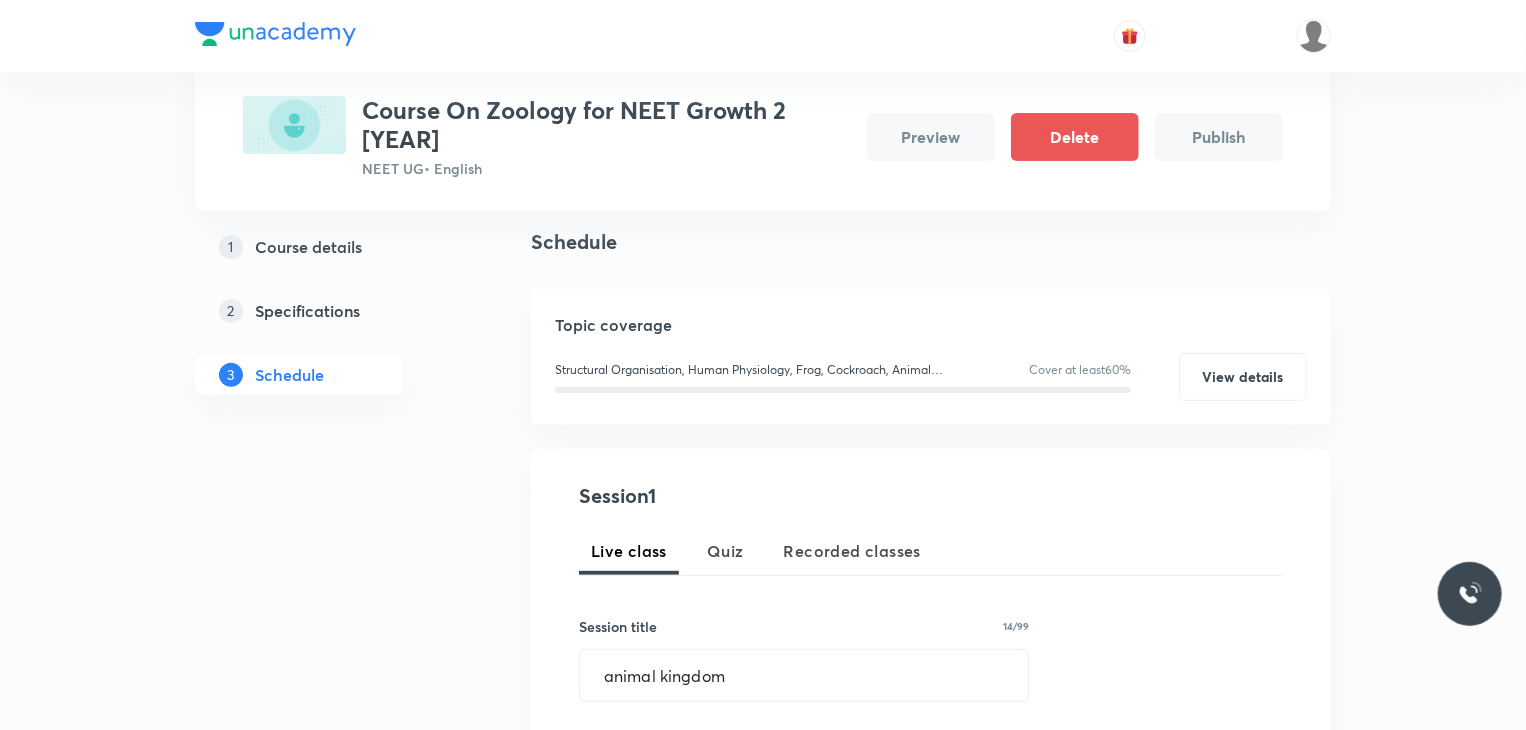 click at bounding box center (1470, 594) 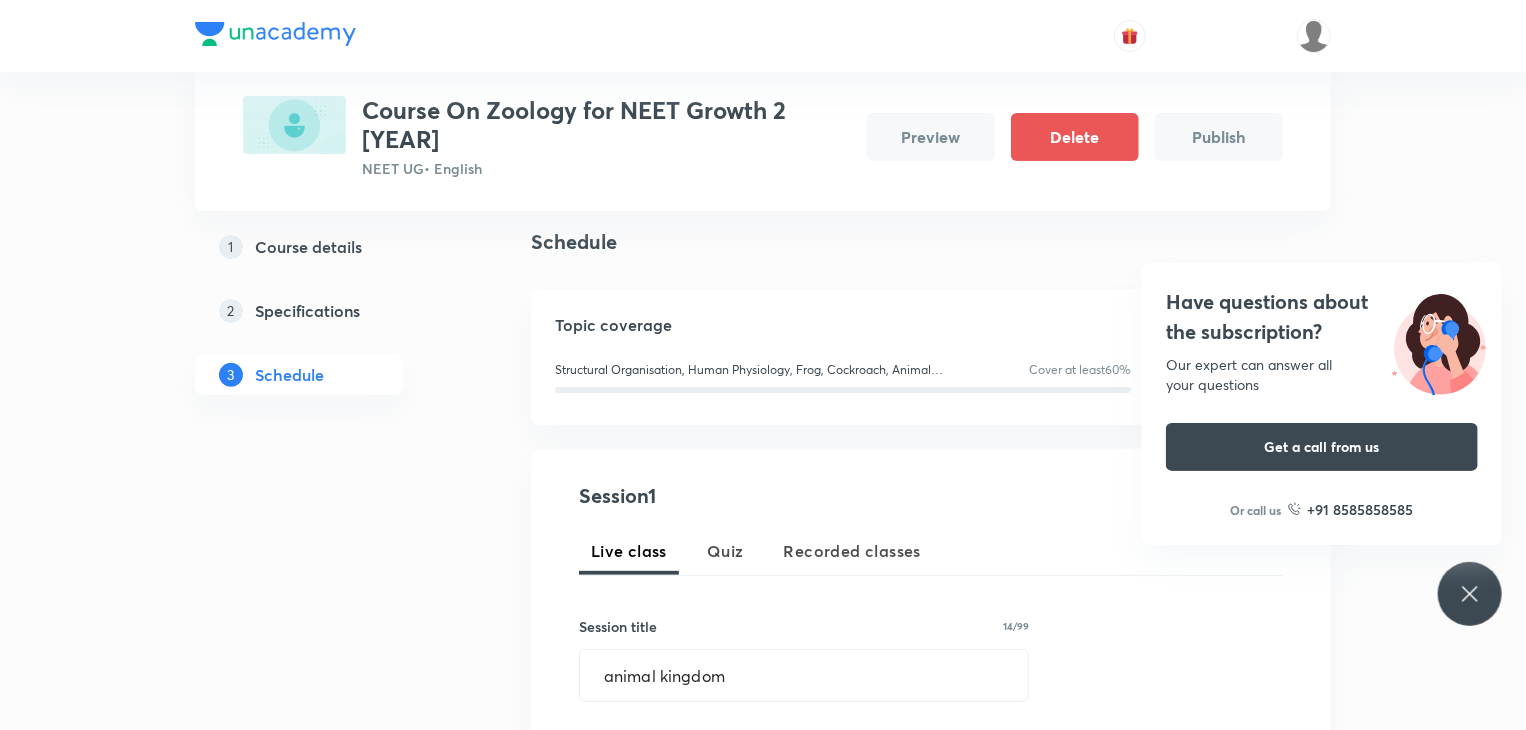 click 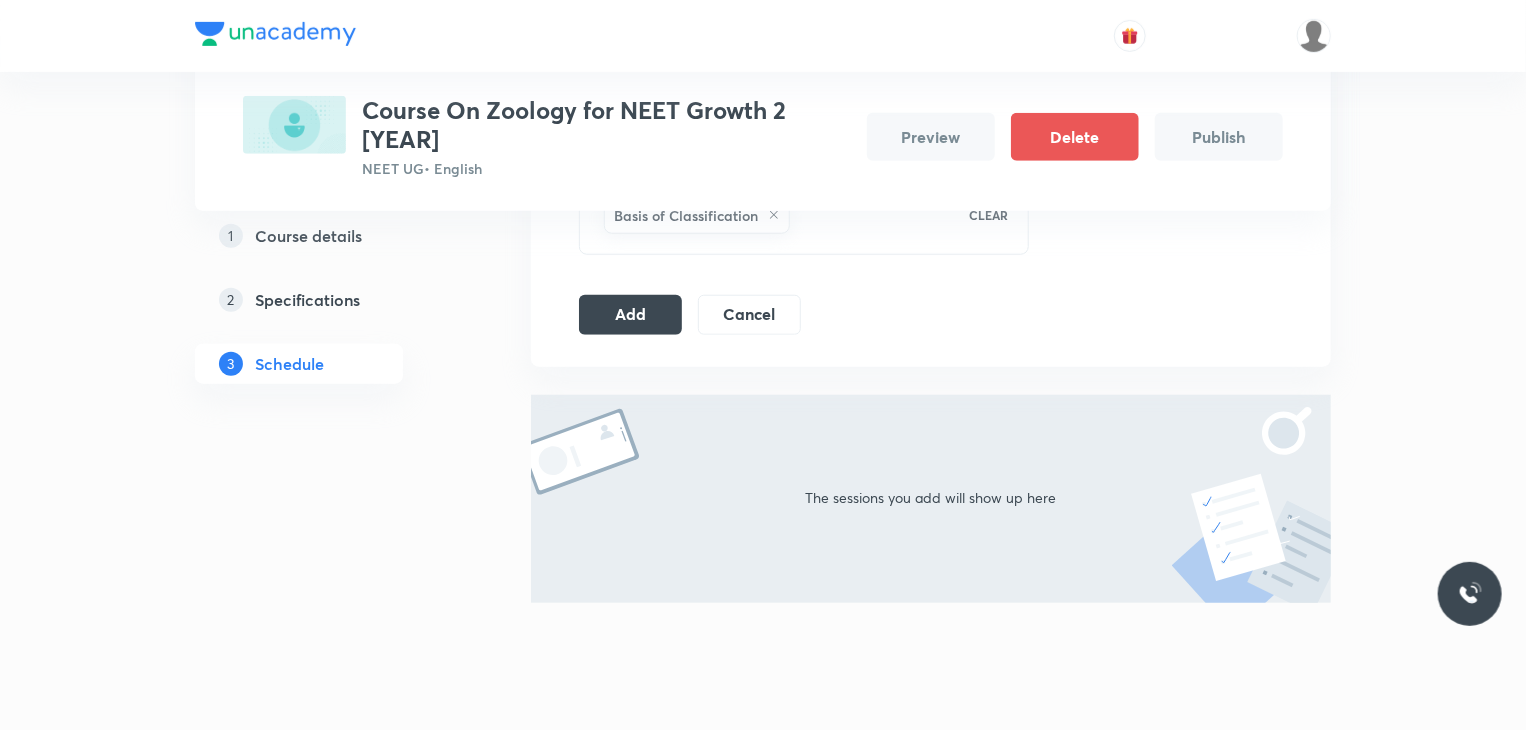 scroll, scrollTop: 746, scrollLeft: 0, axis: vertical 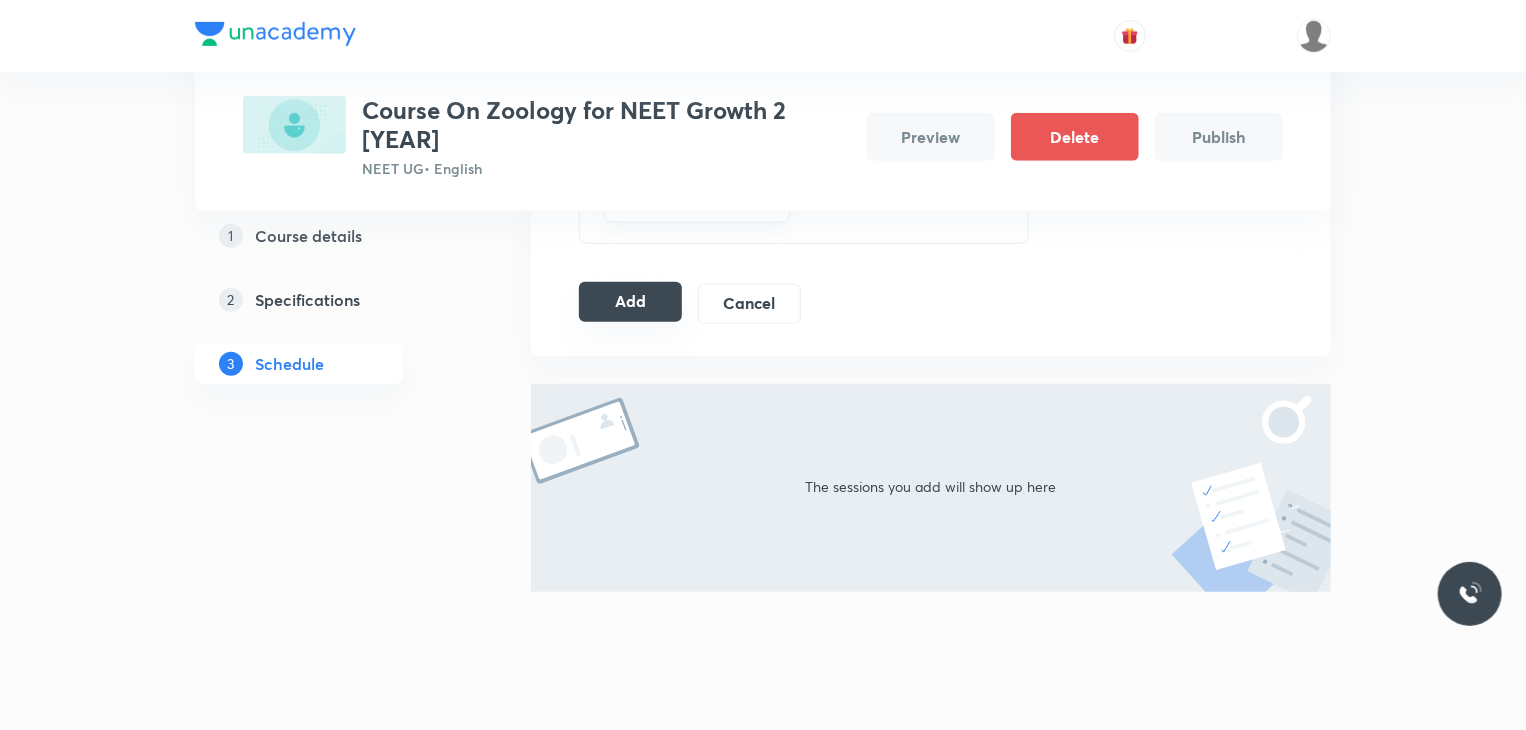 click on "Add" at bounding box center [630, 302] 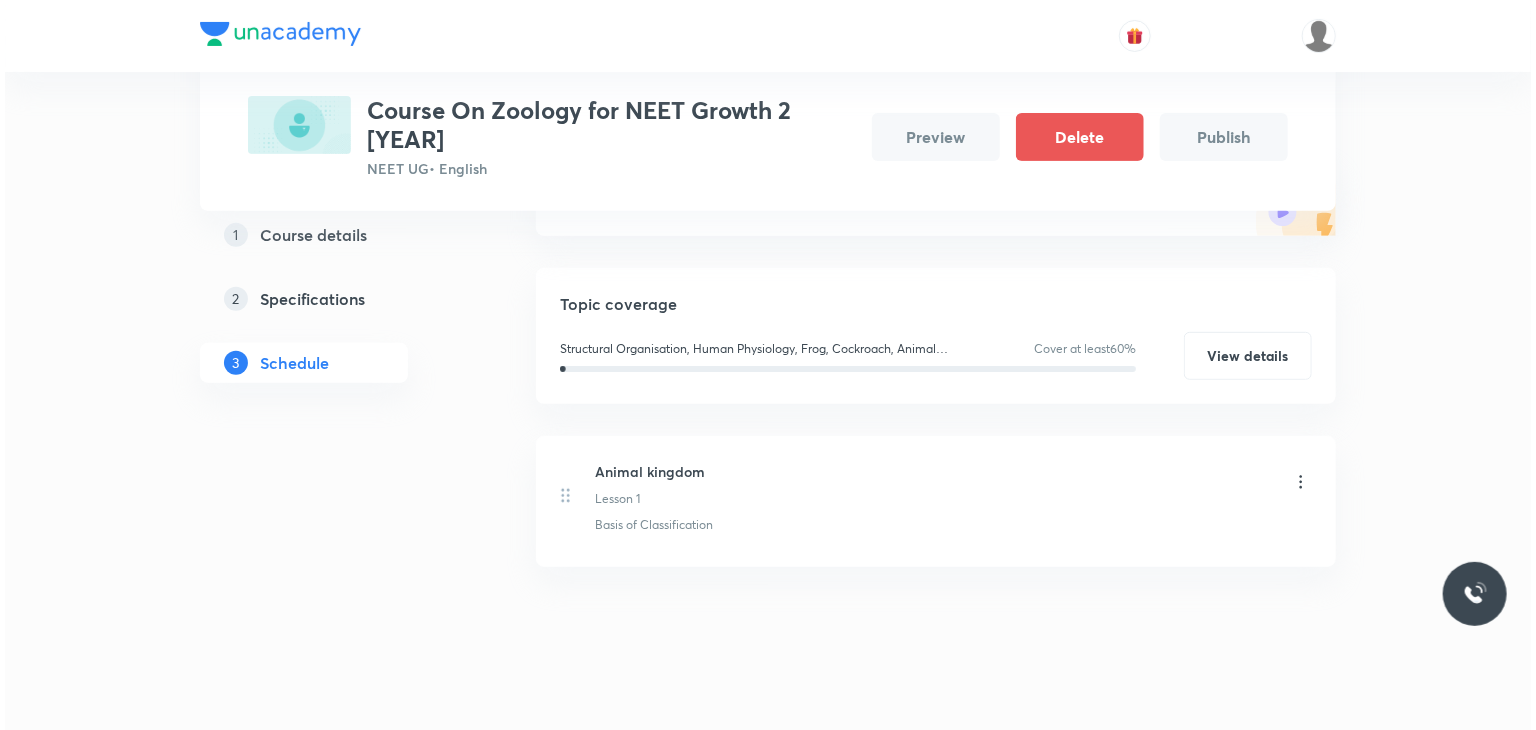 scroll, scrollTop: 0, scrollLeft: 0, axis: both 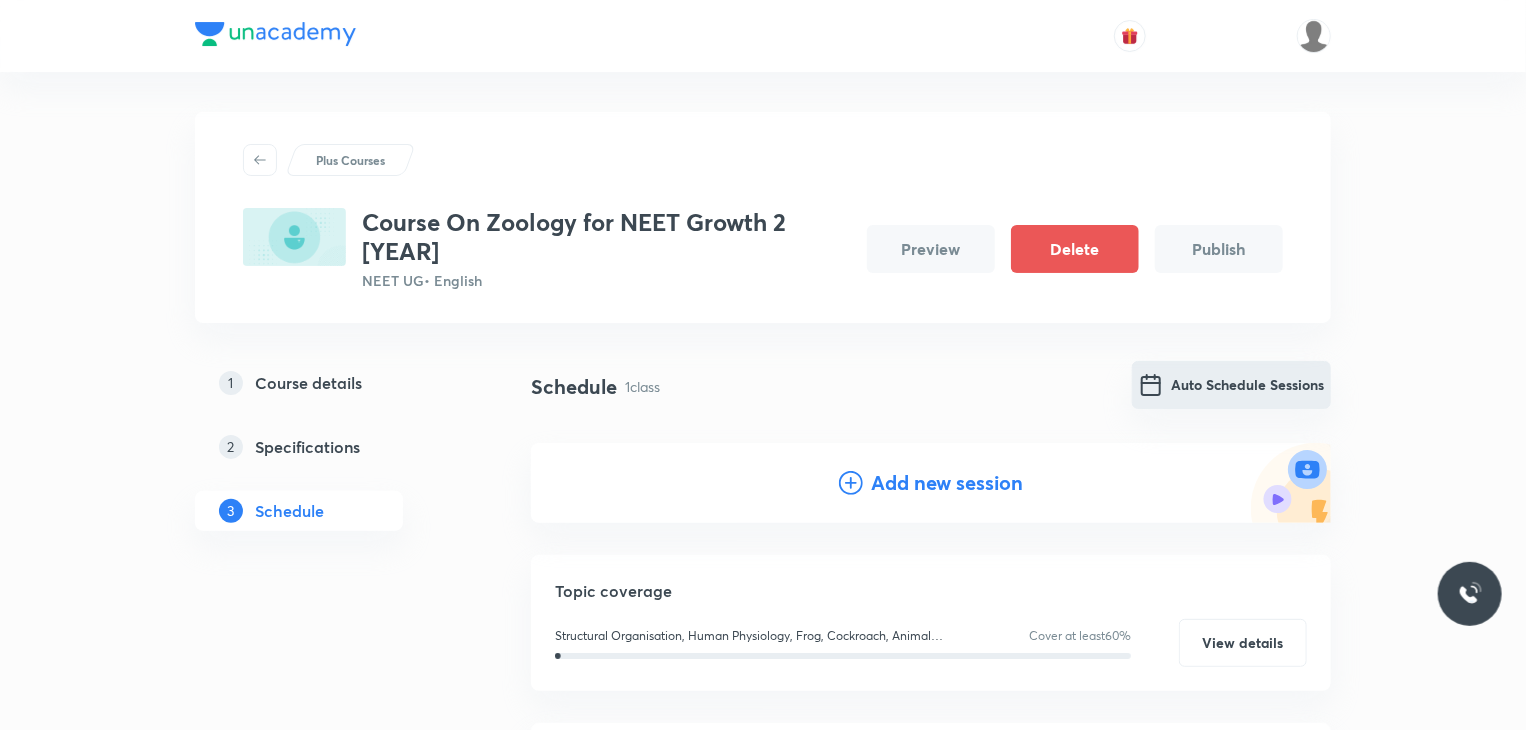 click on "Auto Schedule Sessions" at bounding box center (1231, 385) 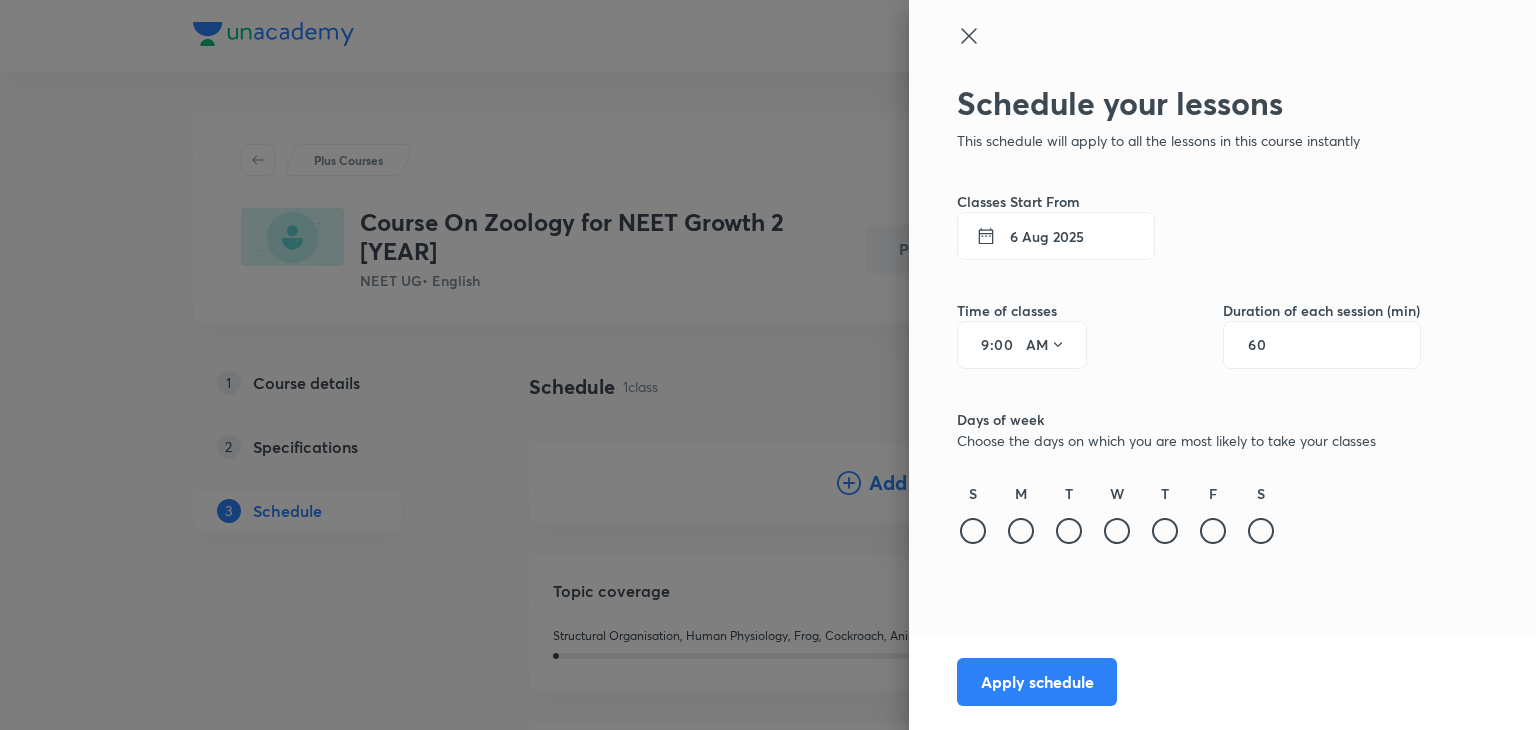 click on "6 Aug 2025" at bounding box center [1056, 236] 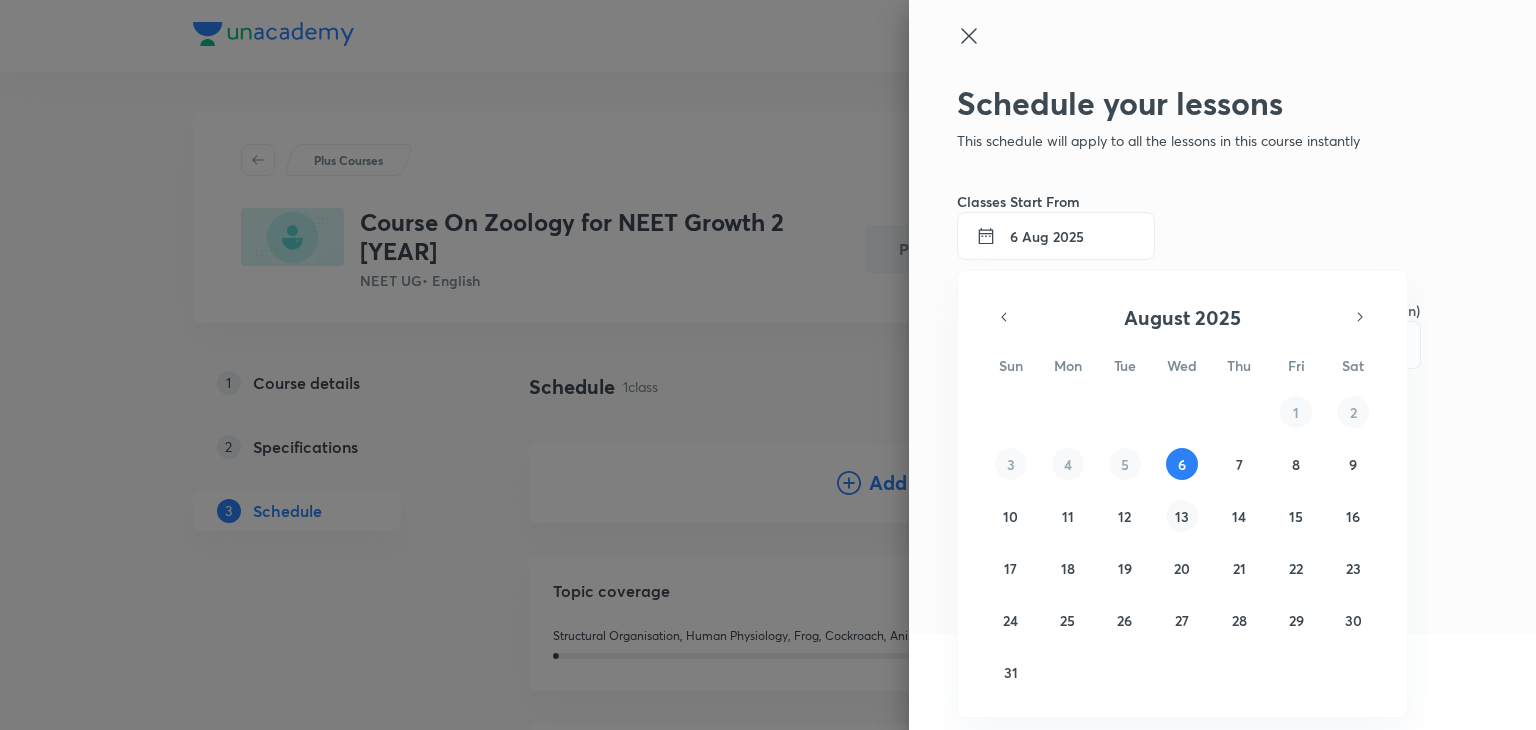 click on "13" at bounding box center [1182, 516] 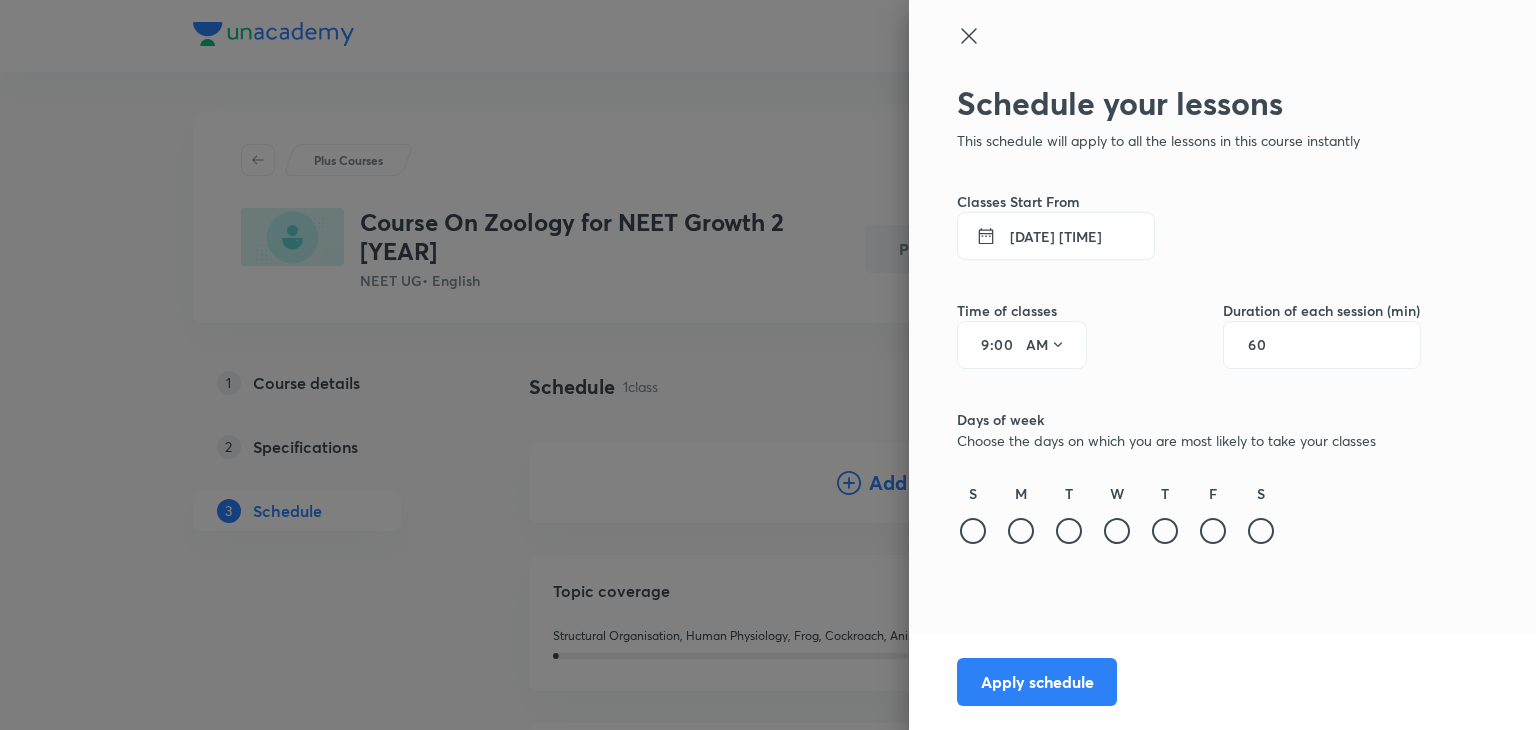 click on "9" at bounding box center [978, 345] 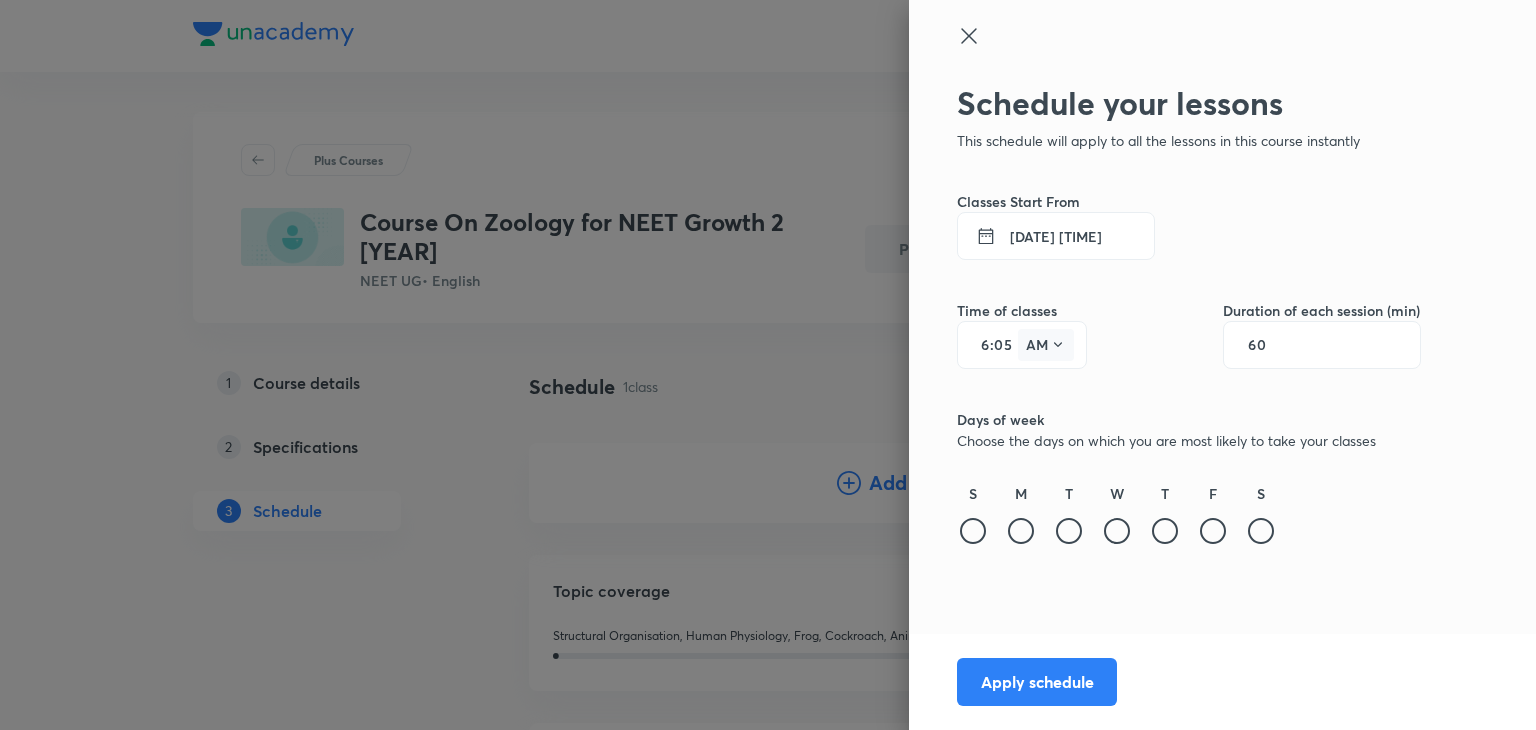 click on "AM" at bounding box center [1046, 345] 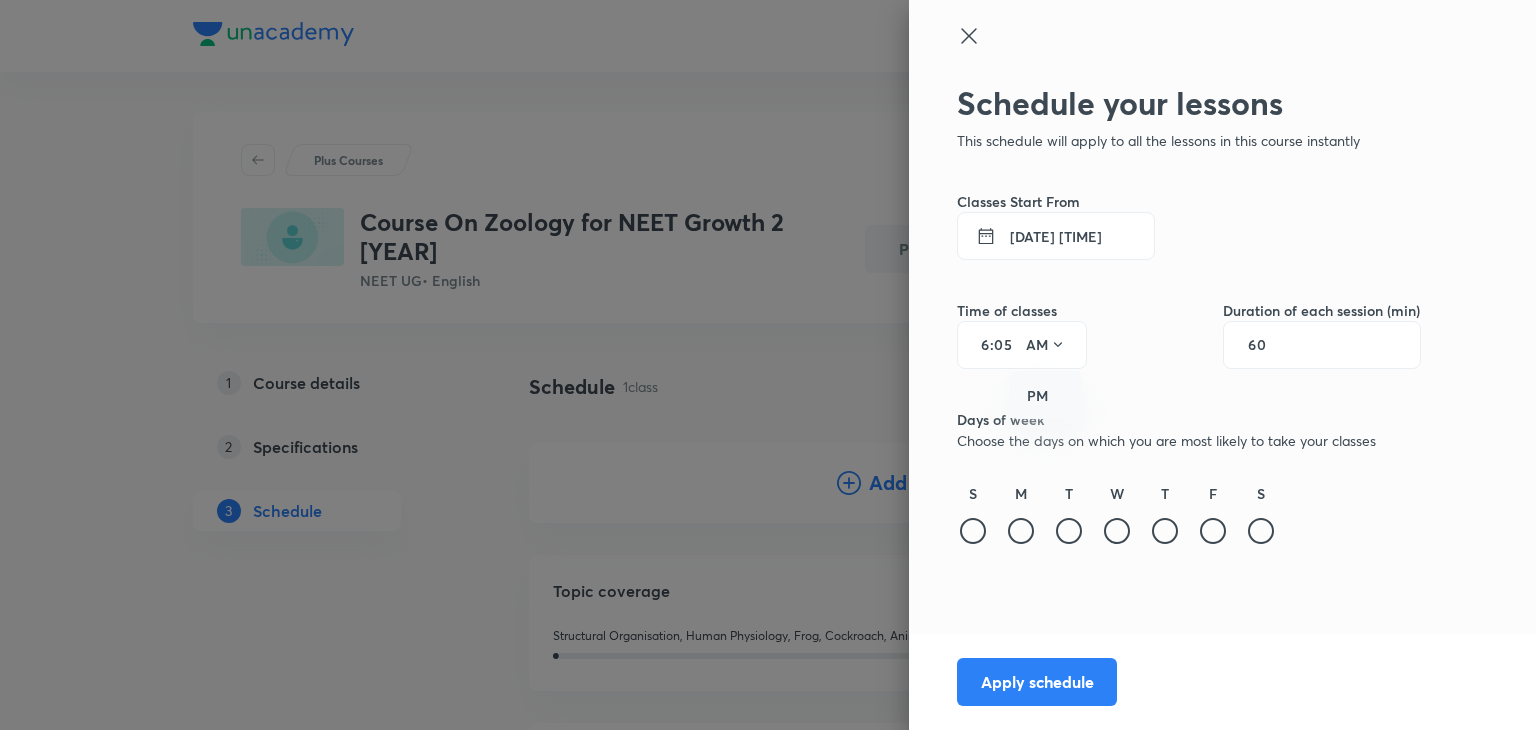 click on "PM" at bounding box center (1047, 396) 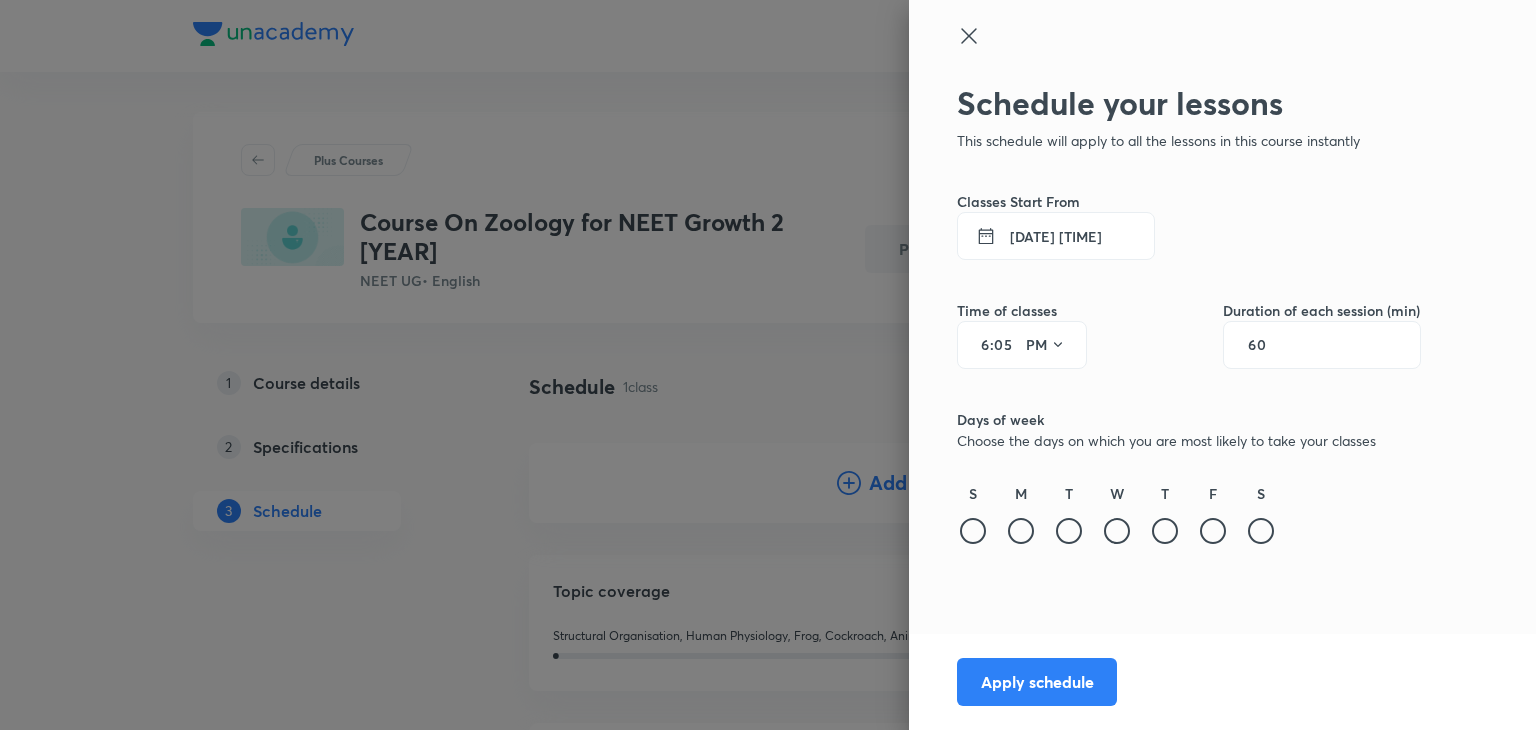 click on "60" at bounding box center [1322, 345] 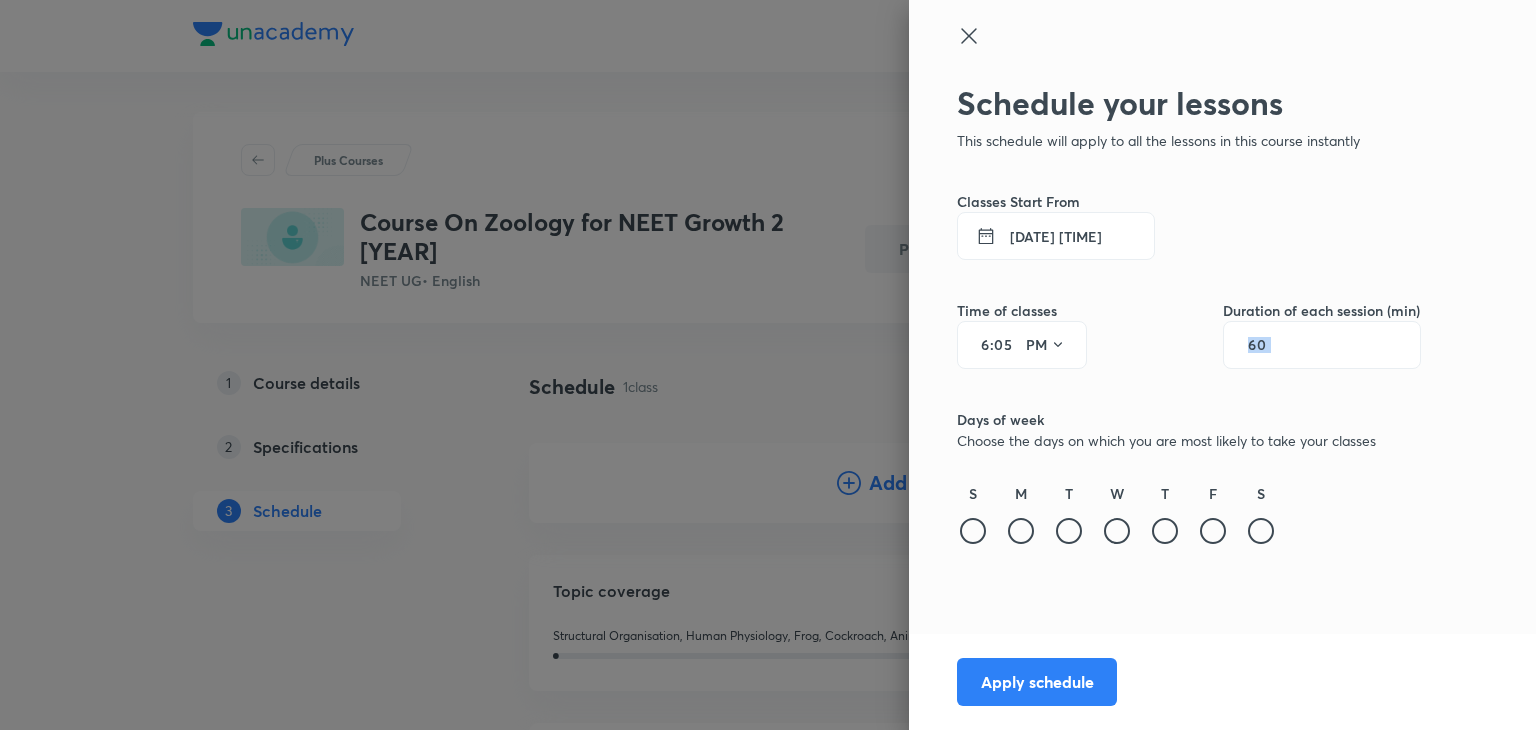 click on "60" at bounding box center (1322, 345) 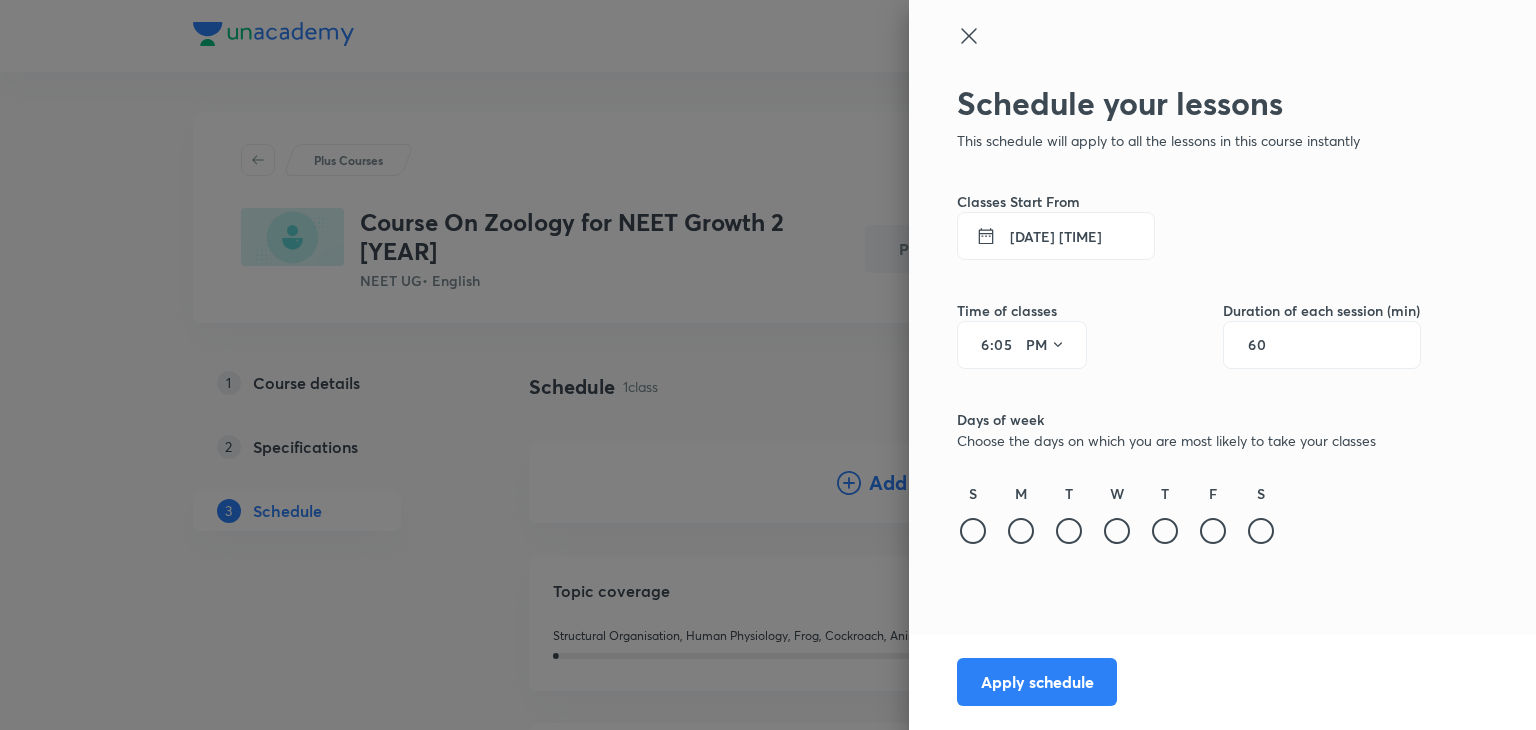 click on "60" at bounding box center (1267, 345) 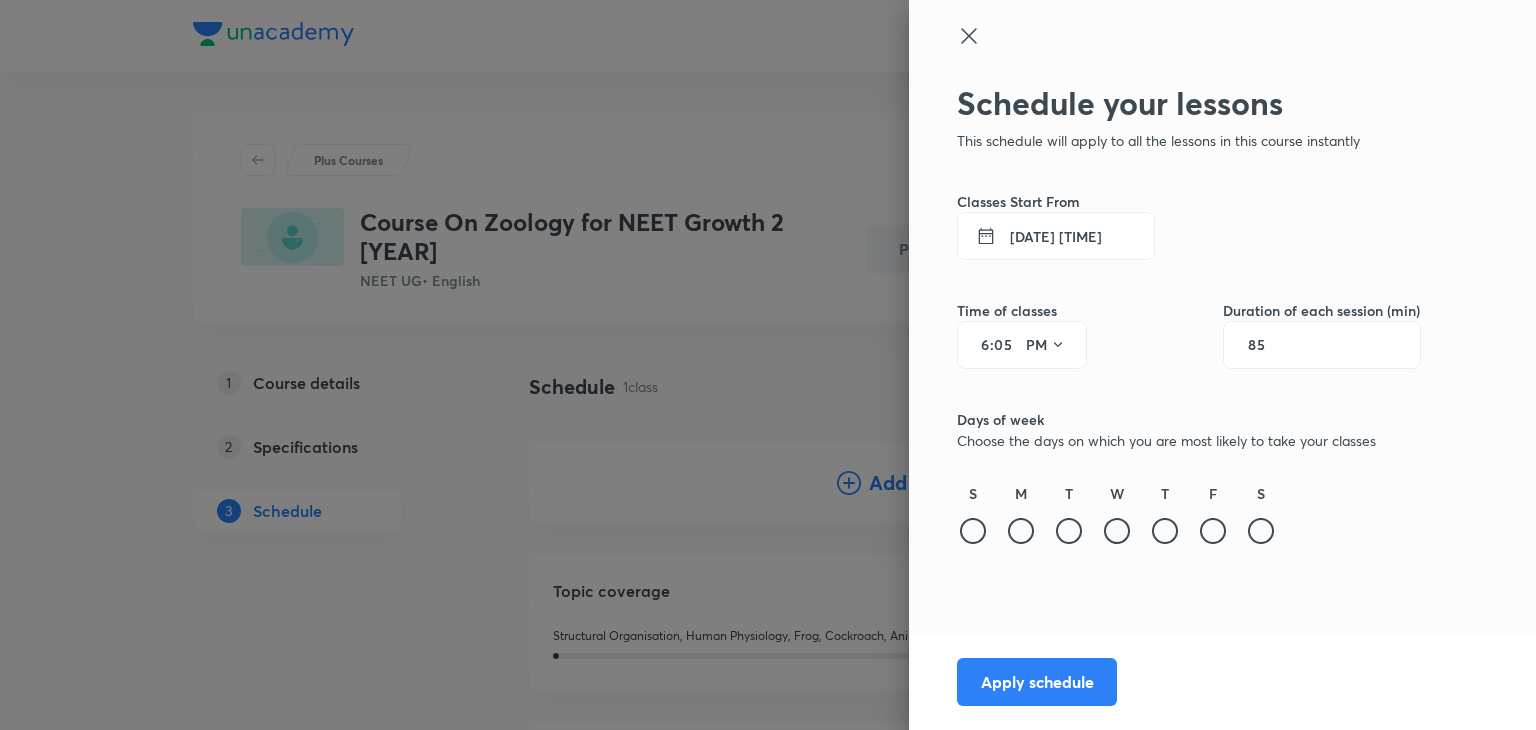 click at bounding box center (1117, 531) 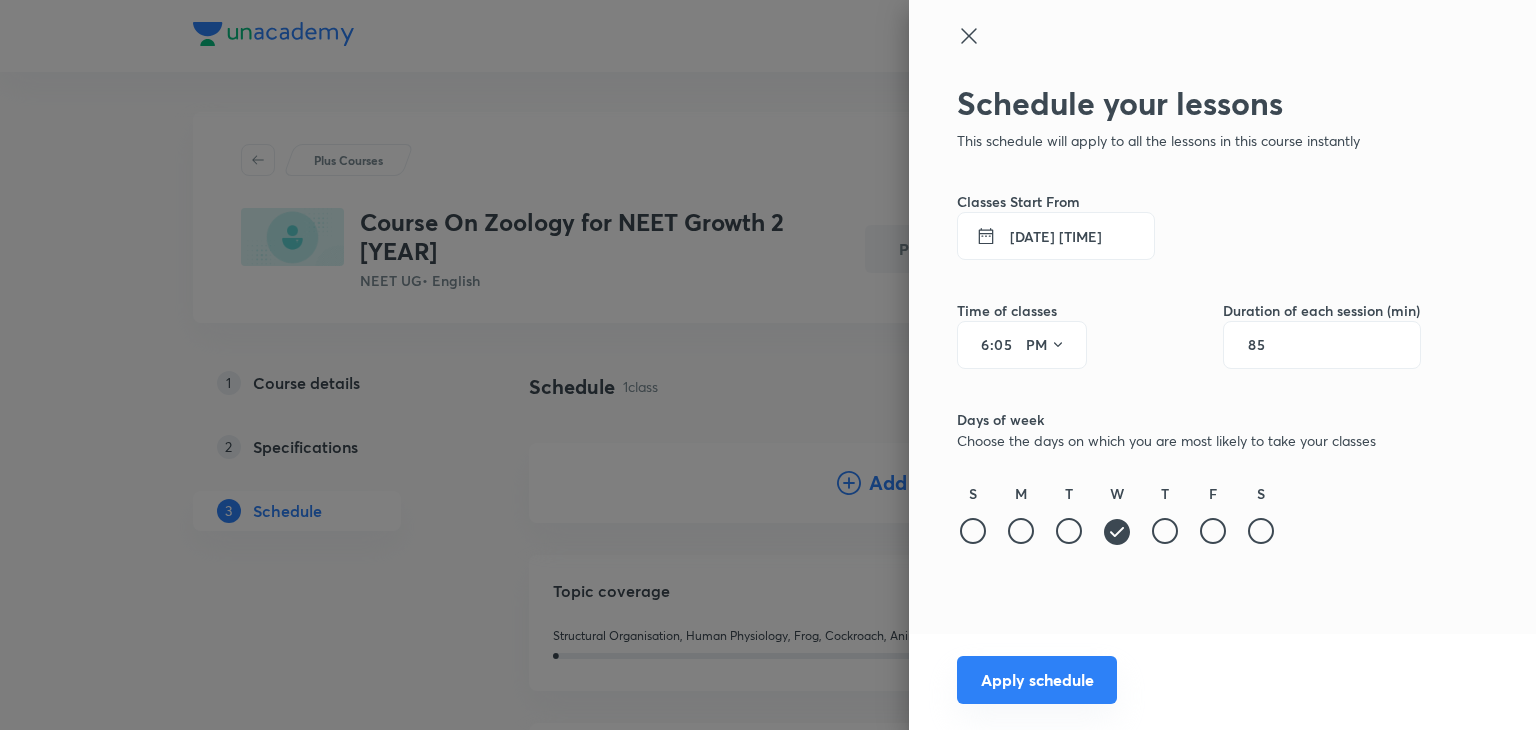 click on "Apply schedule" at bounding box center (1037, 680) 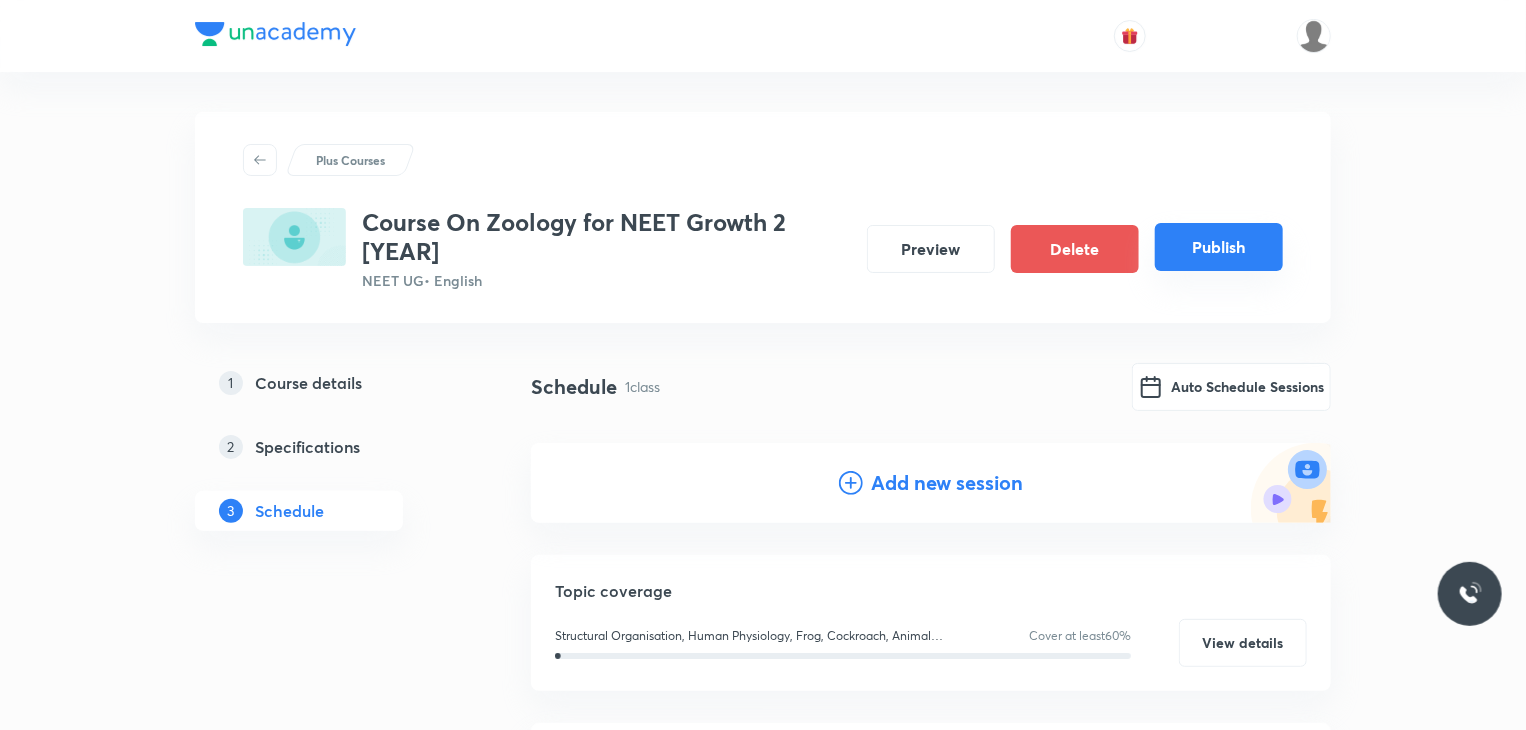 click on "Publish" at bounding box center (1219, 247) 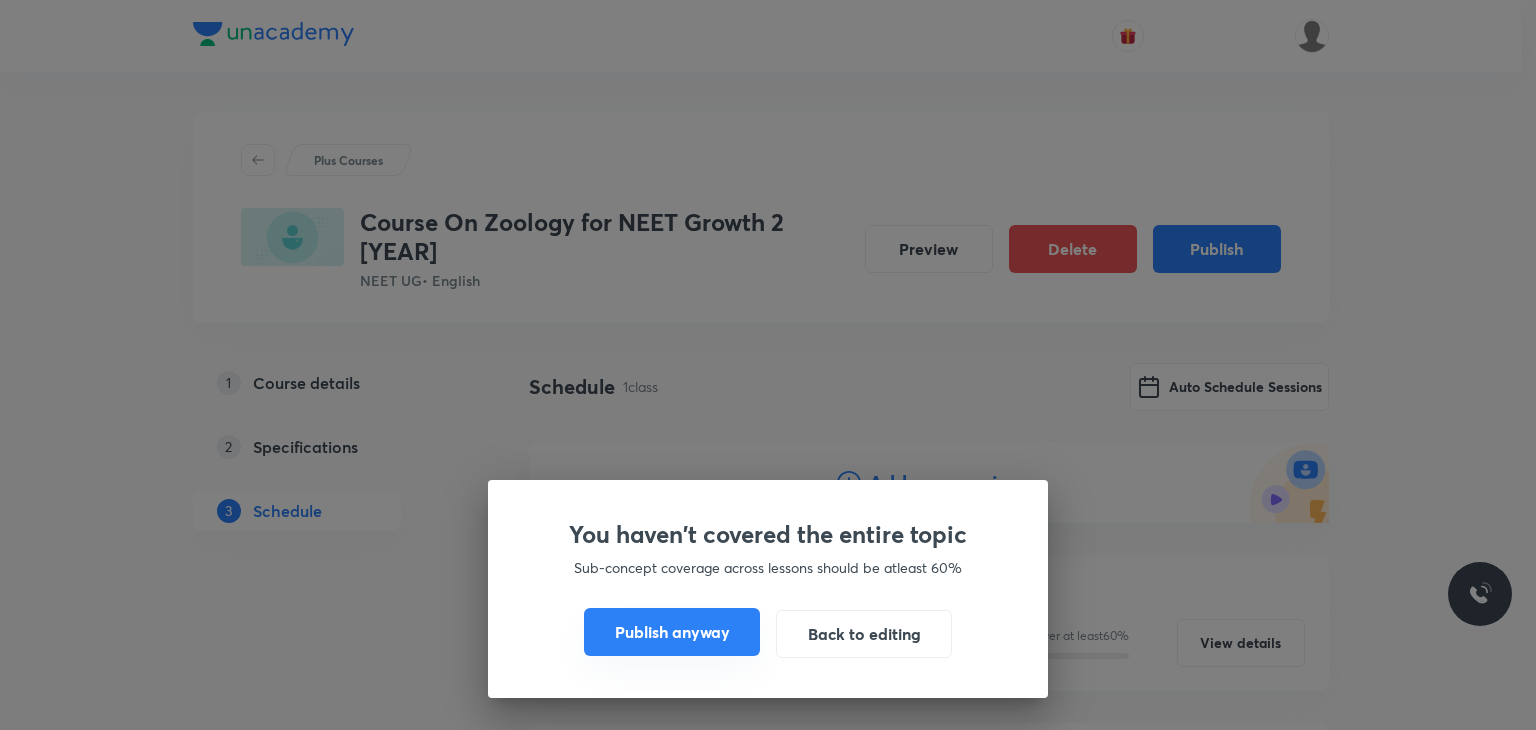 click on "Publish anyway" at bounding box center [672, 632] 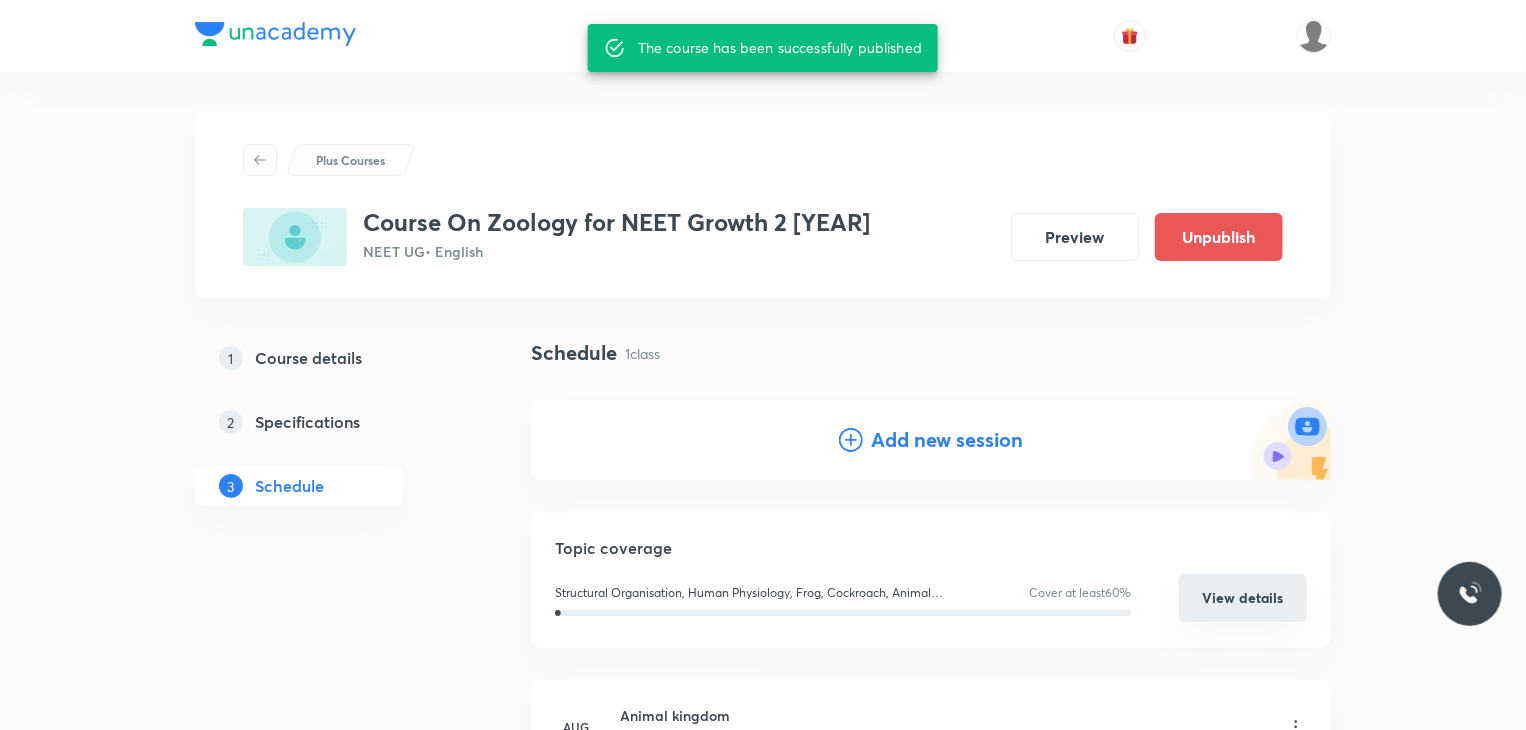 click on "View details" at bounding box center (1243, 598) 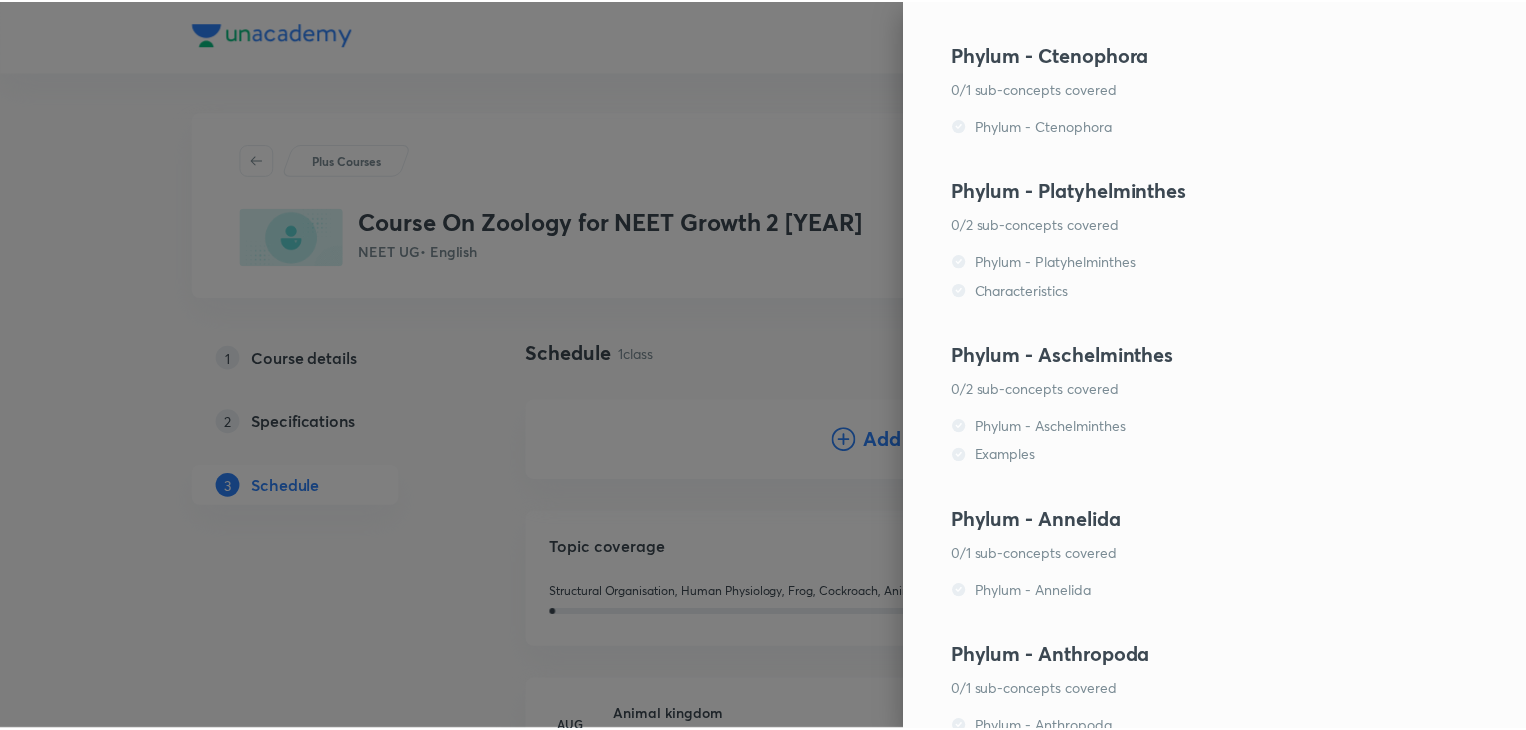 scroll, scrollTop: 11412, scrollLeft: 0, axis: vertical 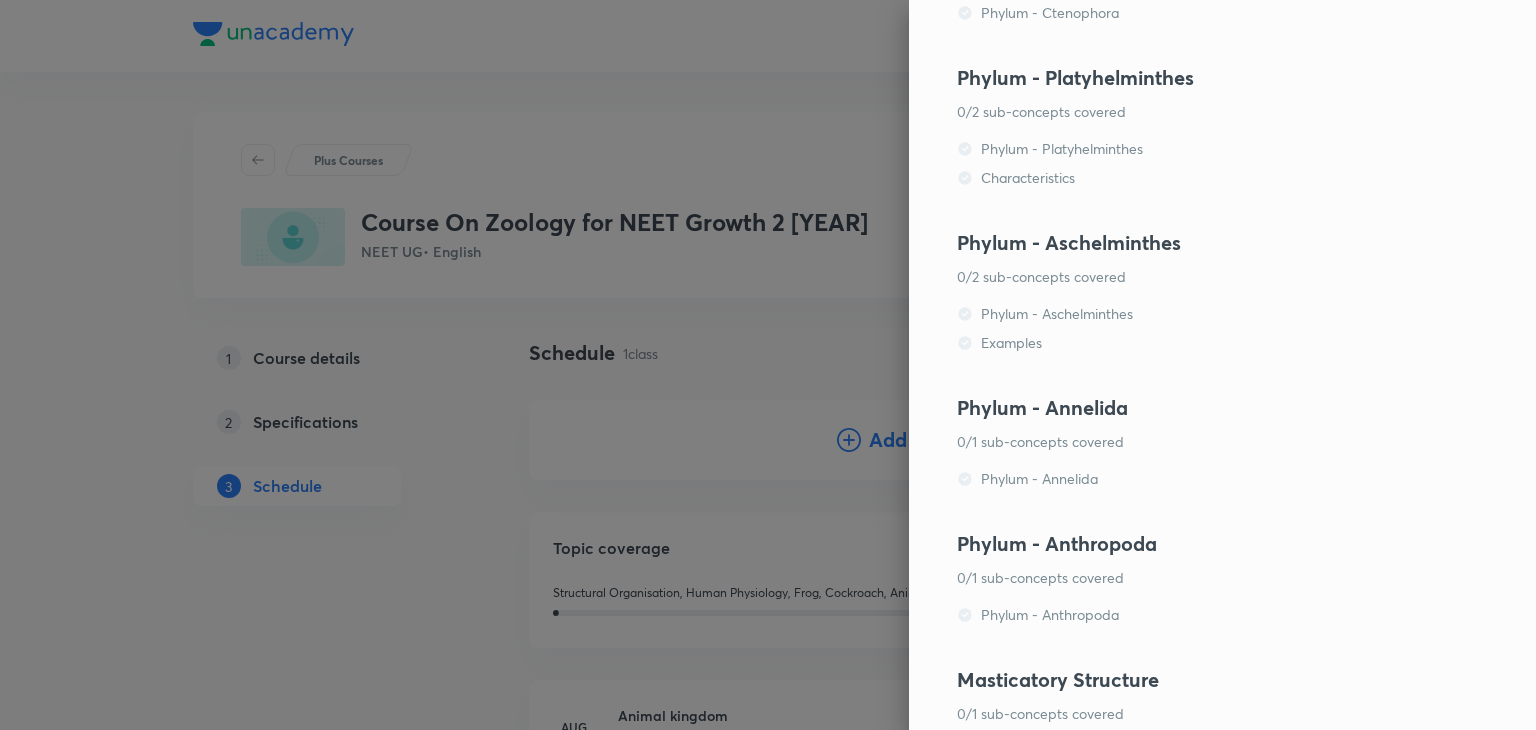 click at bounding box center (768, 365) 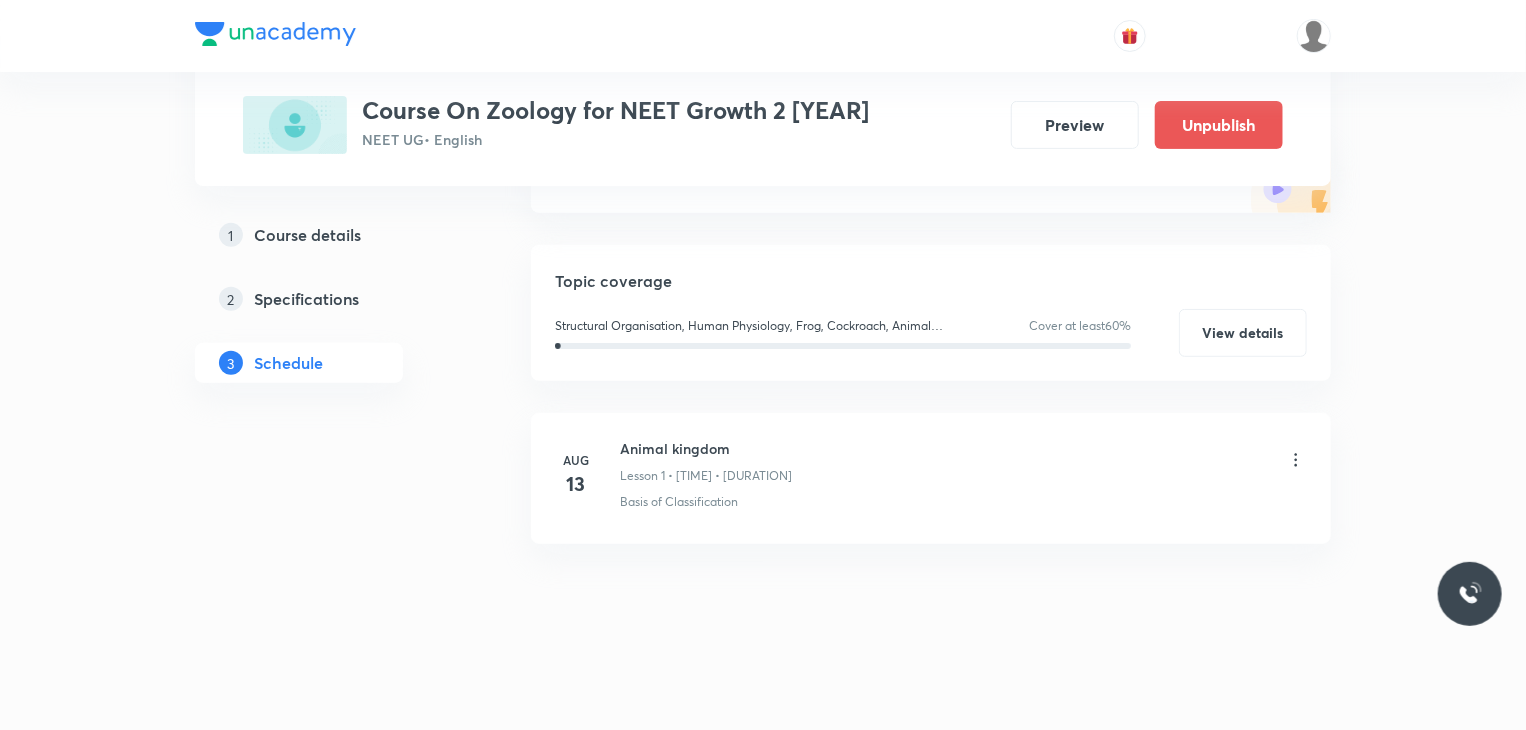 scroll, scrollTop: 268, scrollLeft: 0, axis: vertical 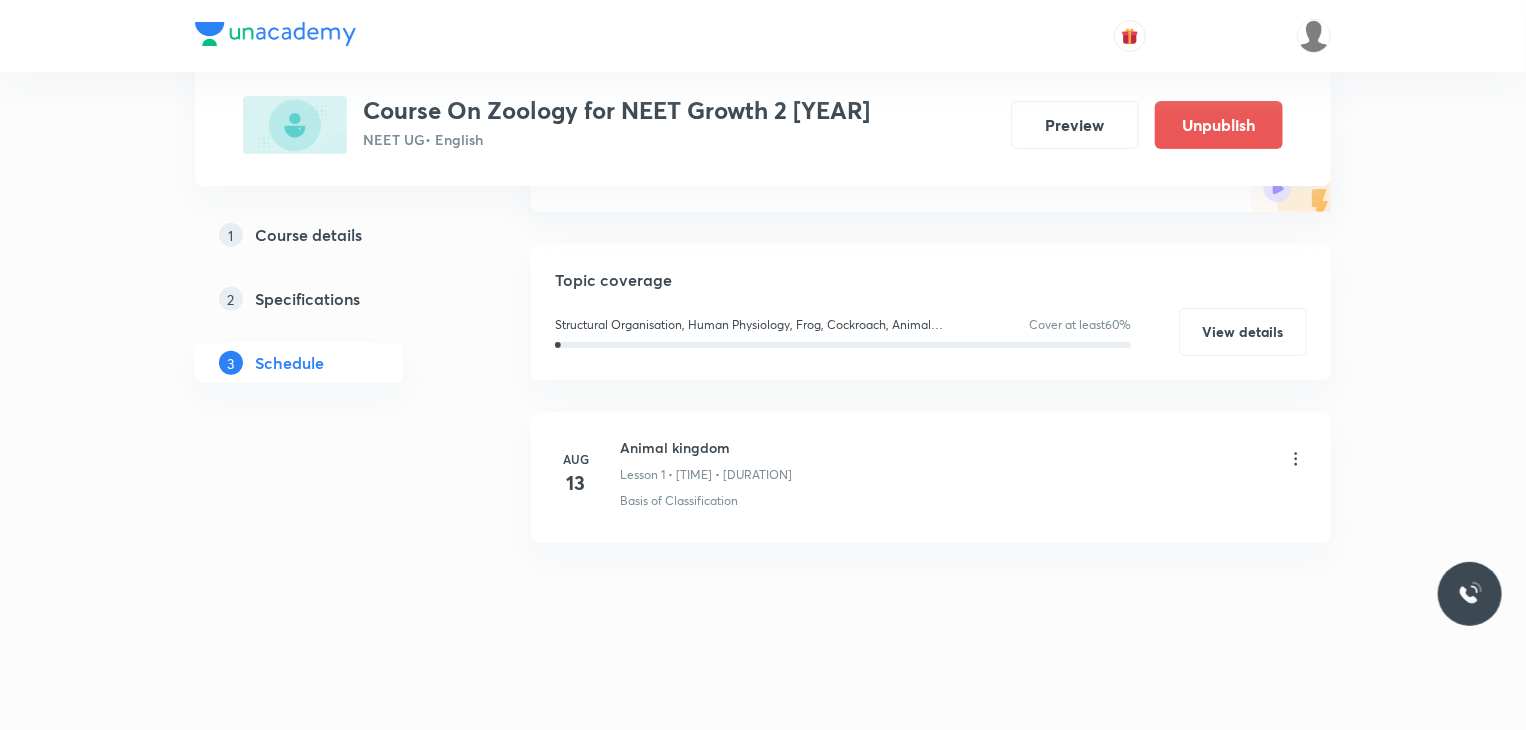 click 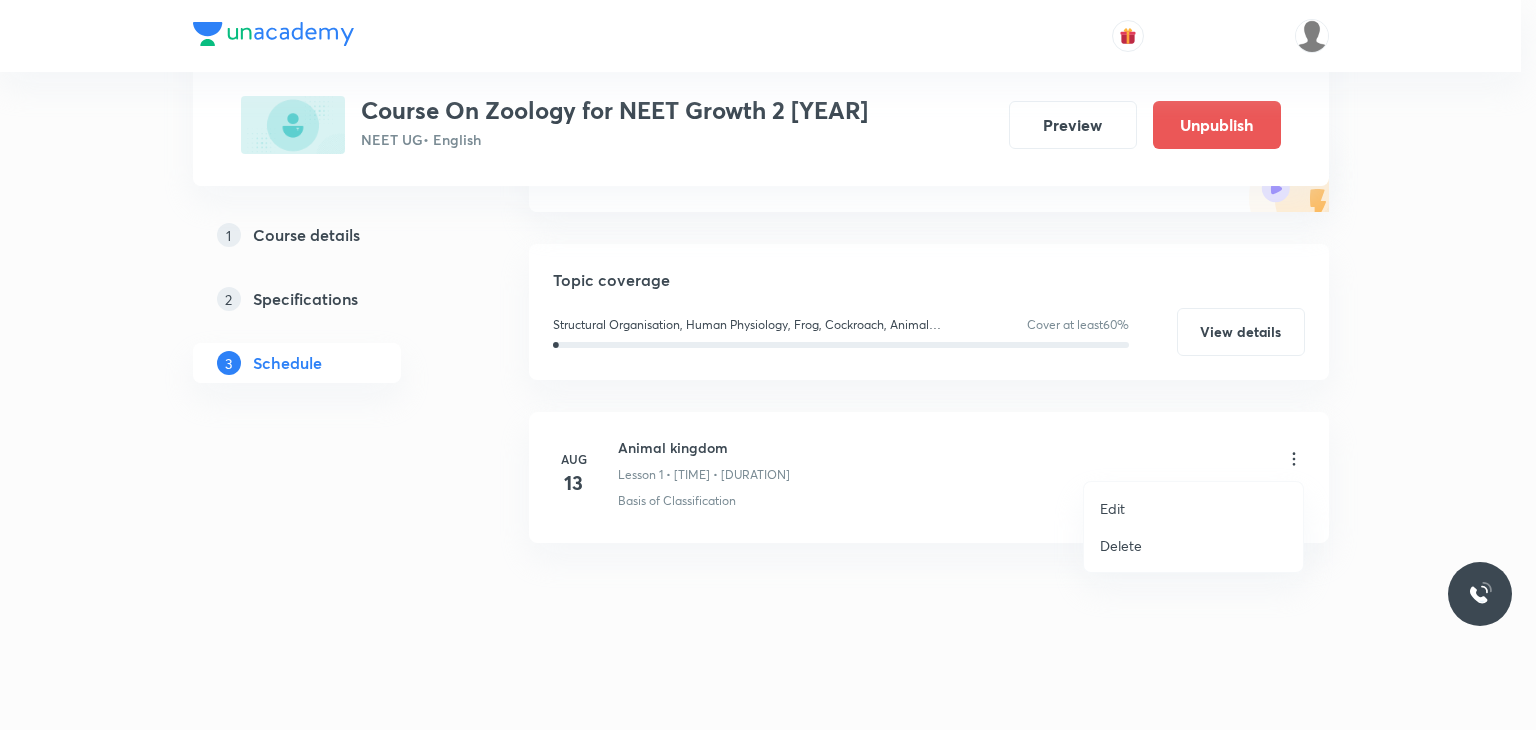 click on "Edit" at bounding box center (1193, 508) 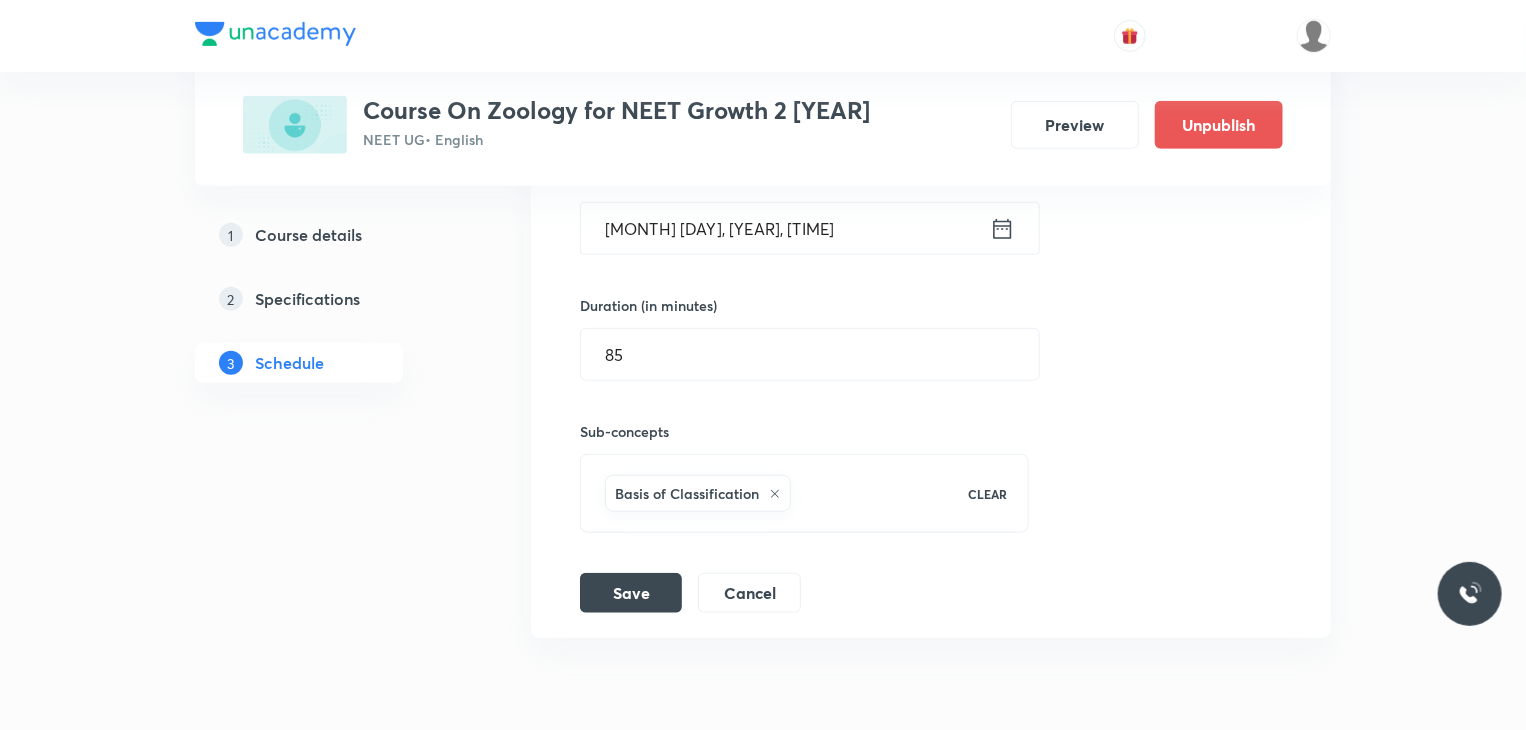 scroll, scrollTop: 688, scrollLeft: 0, axis: vertical 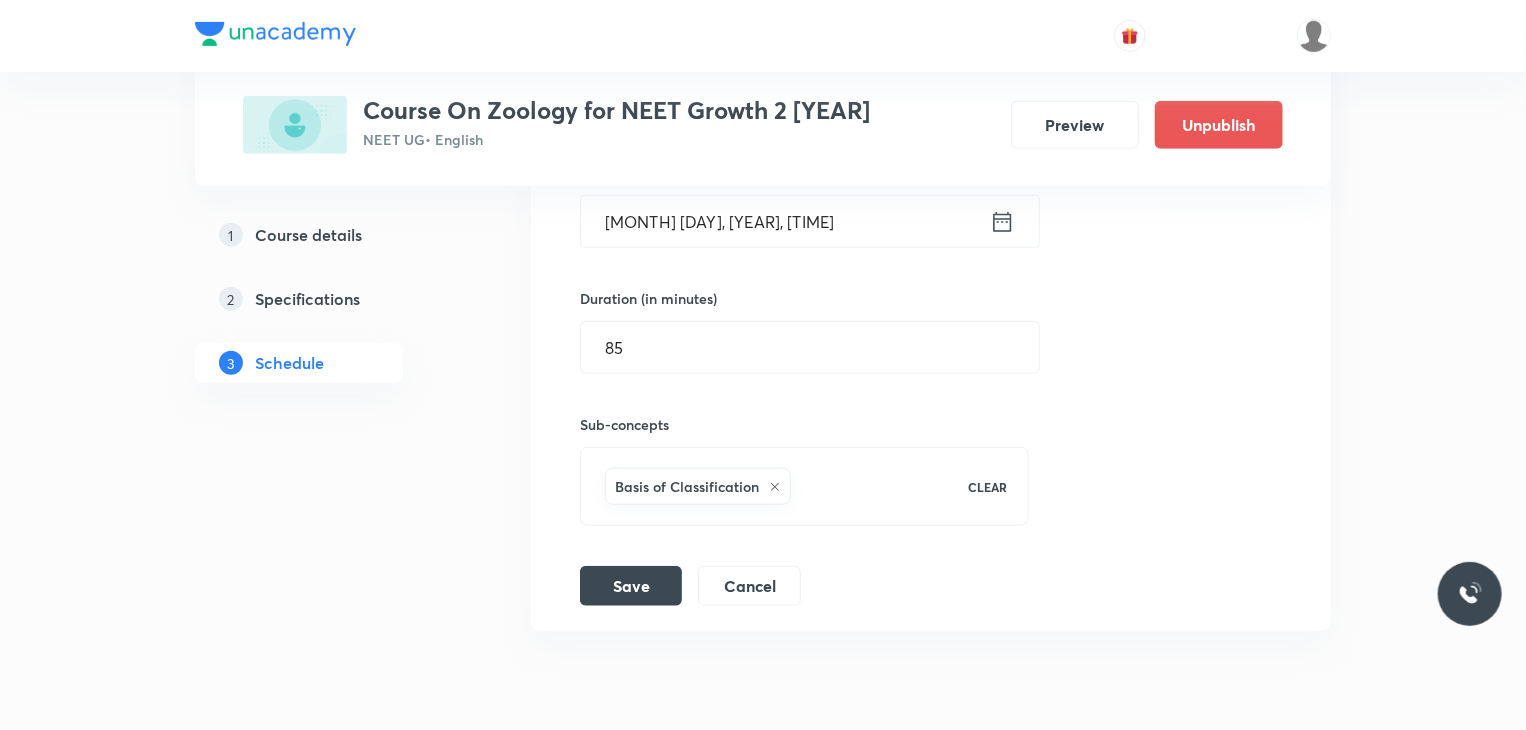 click on "Sub-concepts Basis of Classification CLEAR" at bounding box center [804, 450] 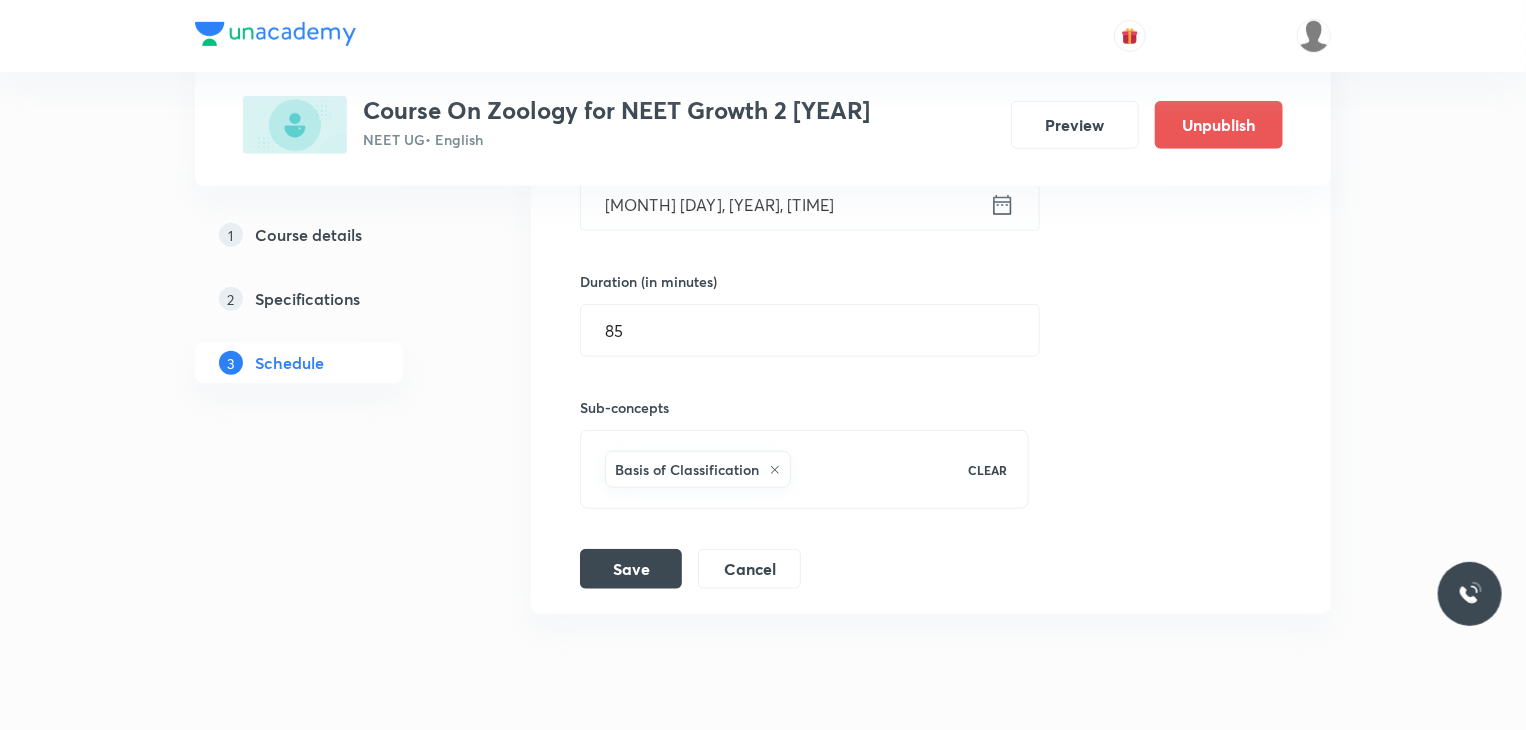 scroll, scrollTop: 707, scrollLeft: 0, axis: vertical 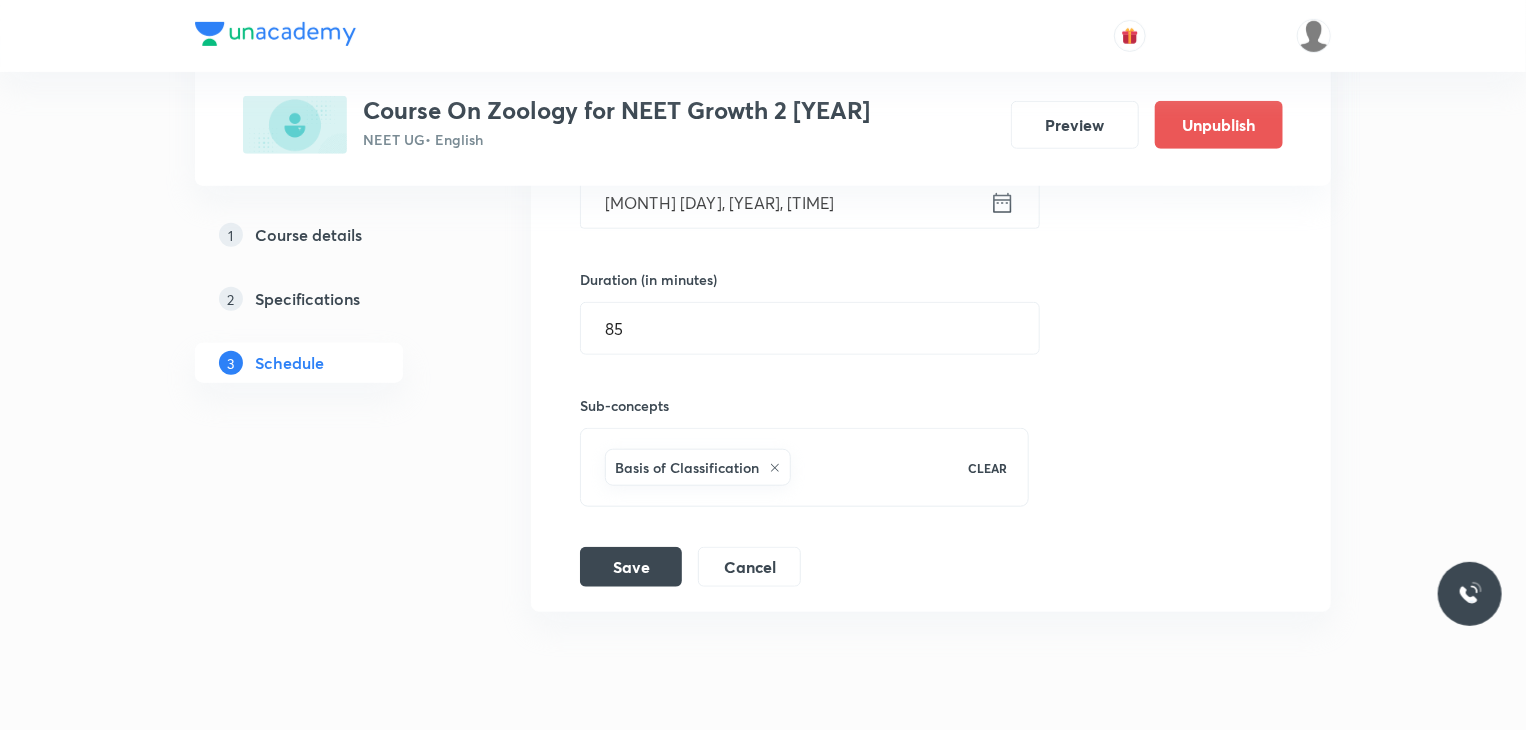 click 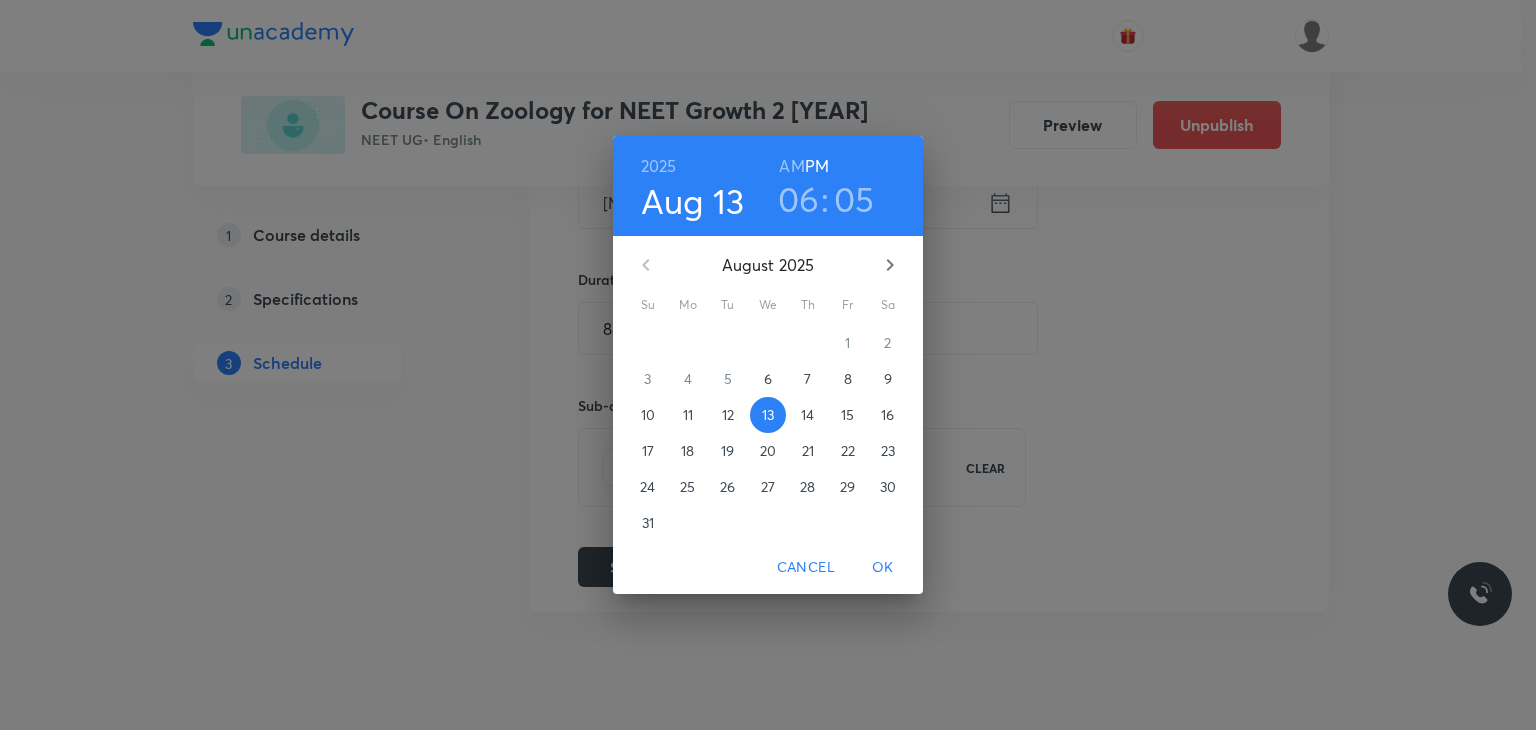 click on "Cancel" at bounding box center [806, 567] 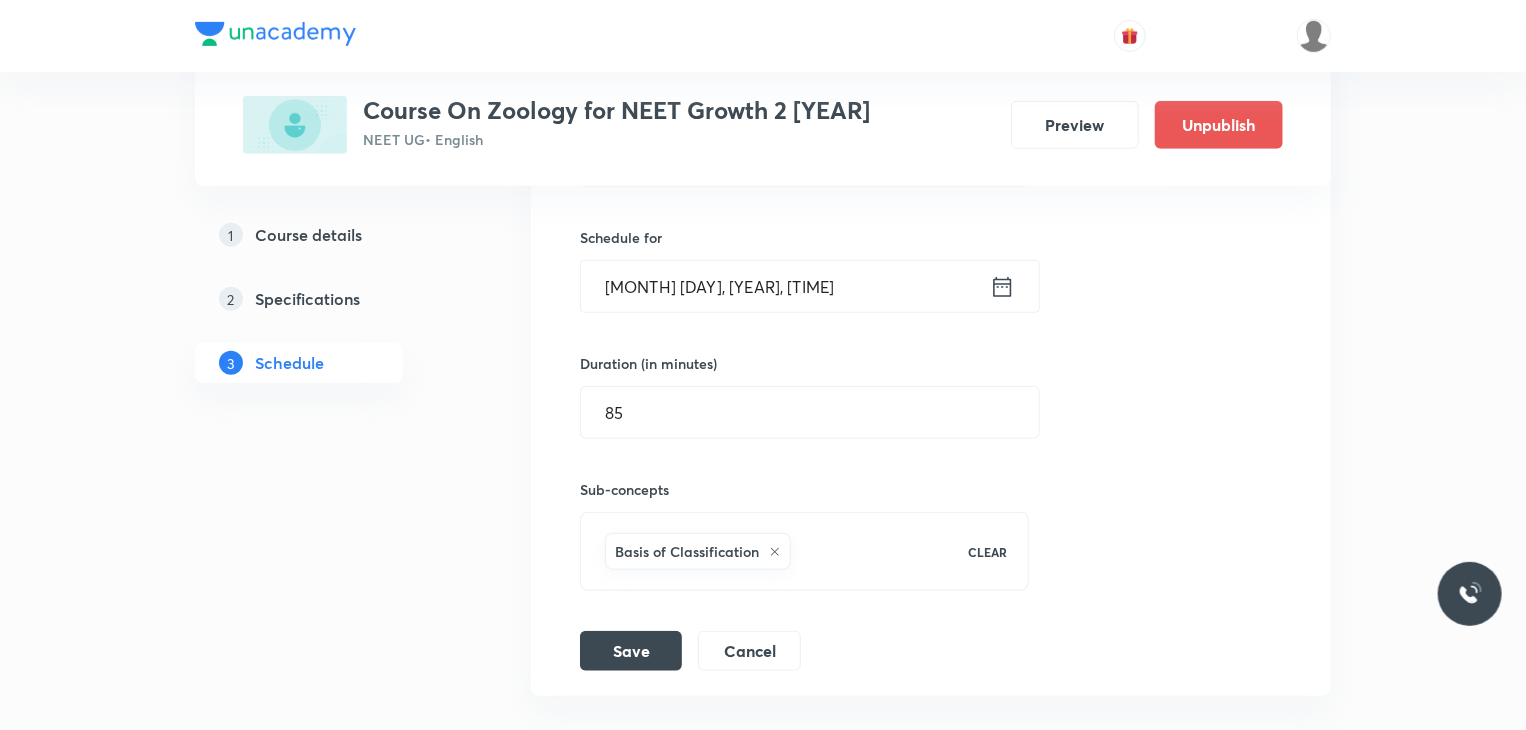 scroll, scrollTop: 624, scrollLeft: 0, axis: vertical 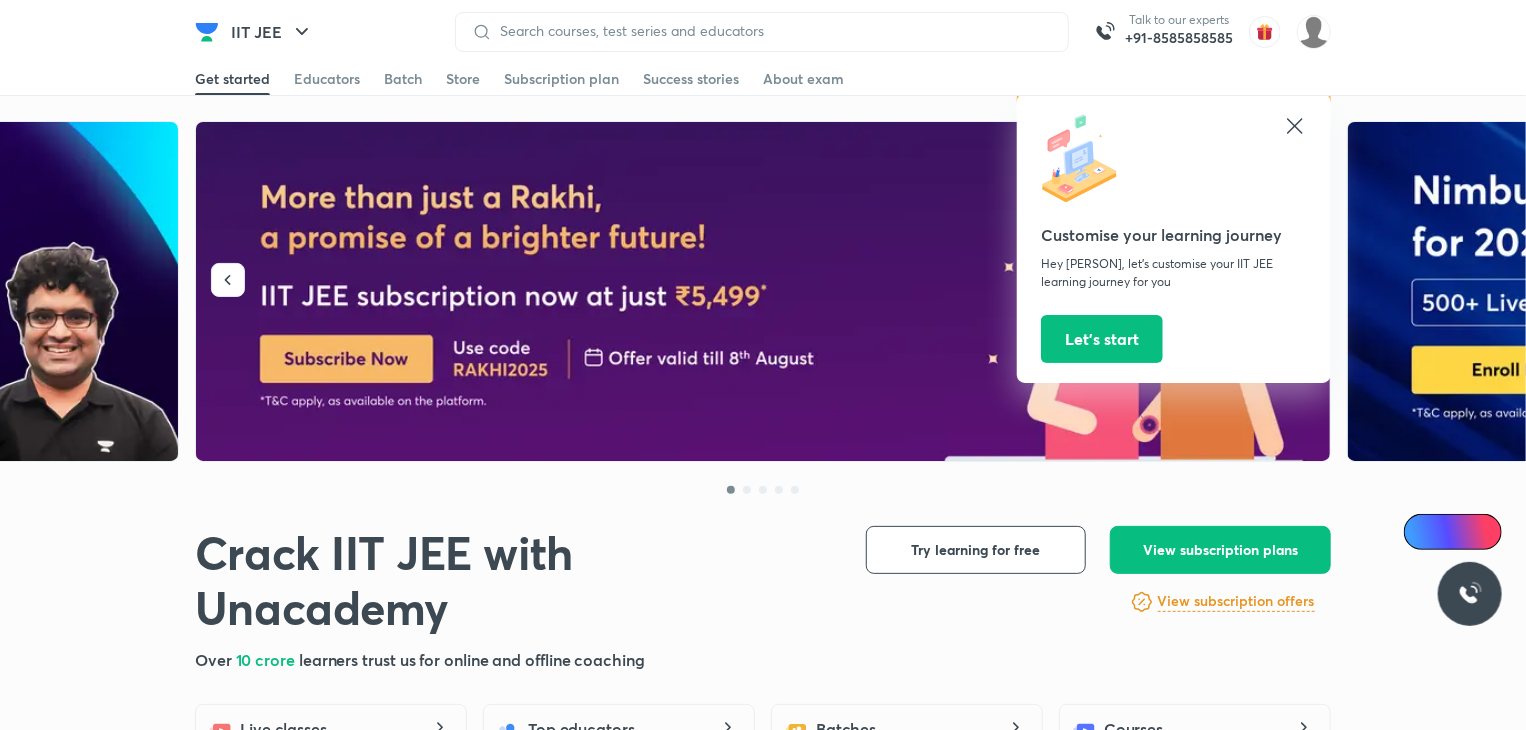 click 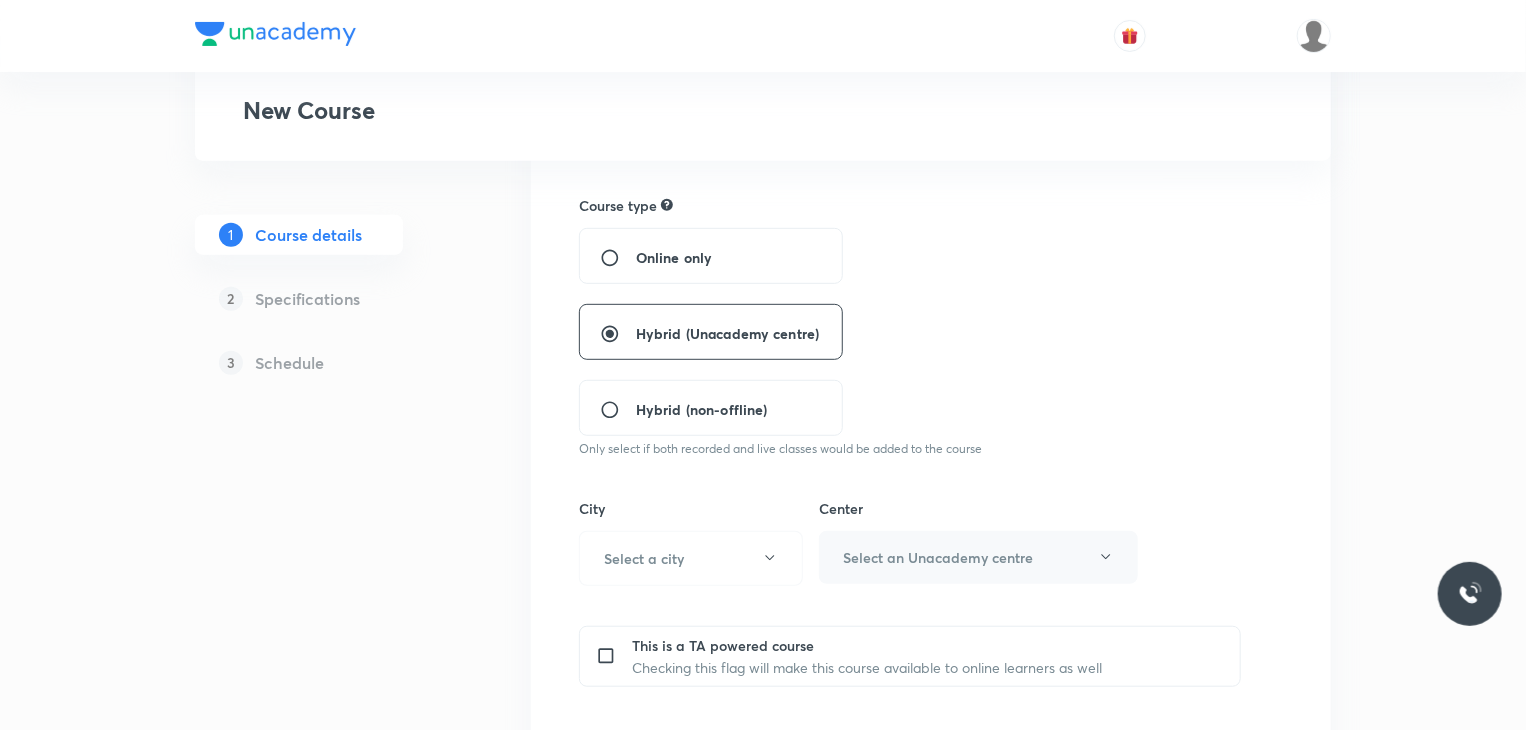 scroll, scrollTop: 404, scrollLeft: 0, axis: vertical 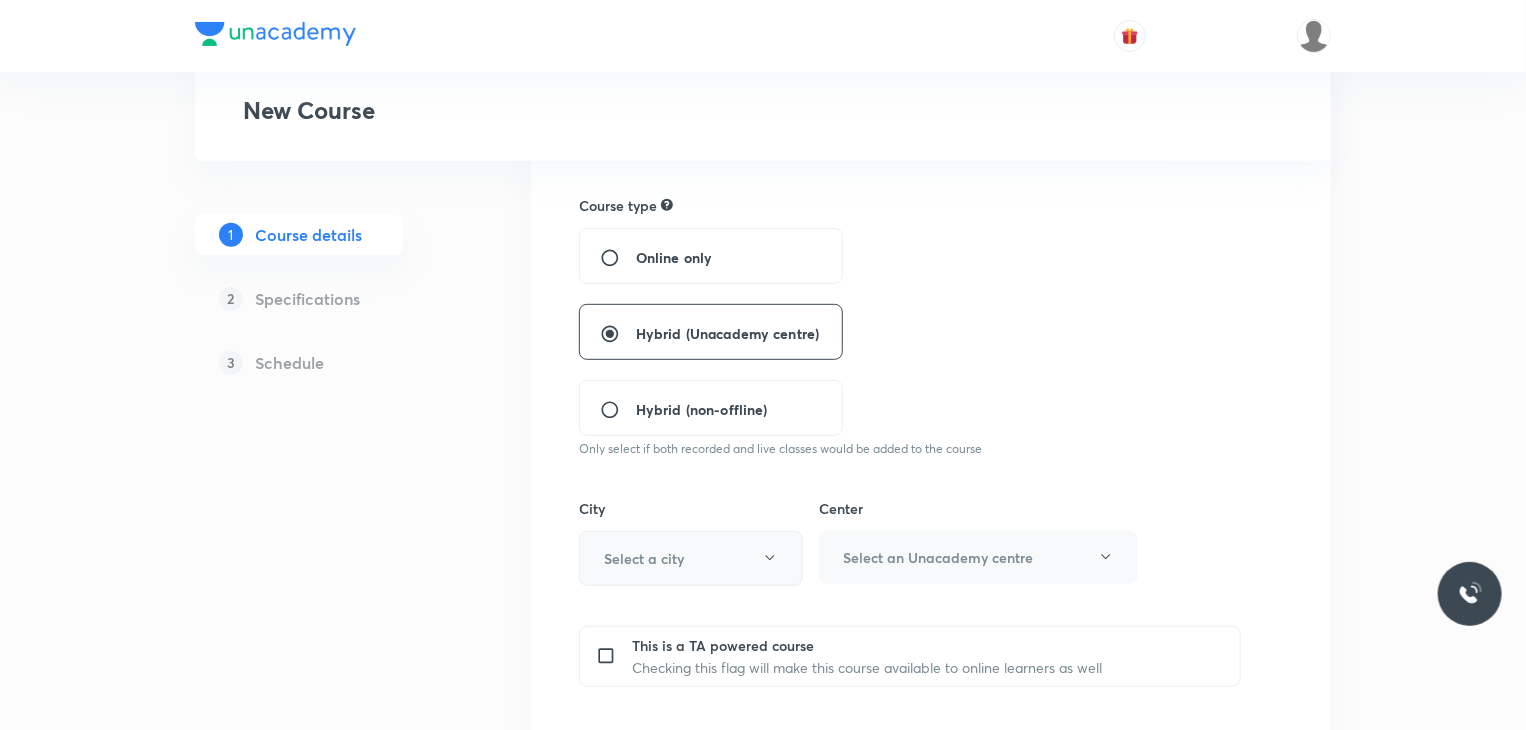 click on "Select a city" at bounding box center (691, 558) 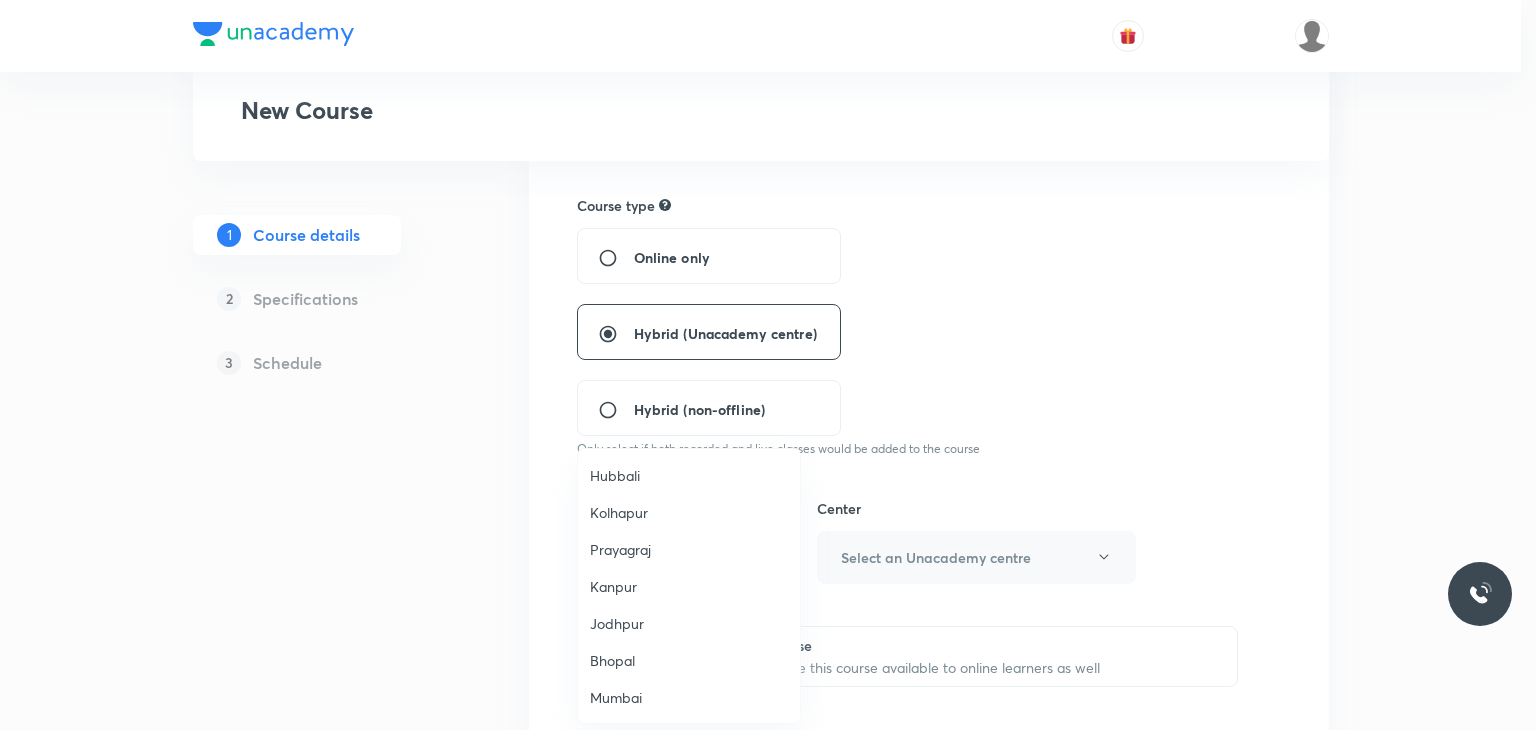 click on "Prayagraj" at bounding box center (689, 549) 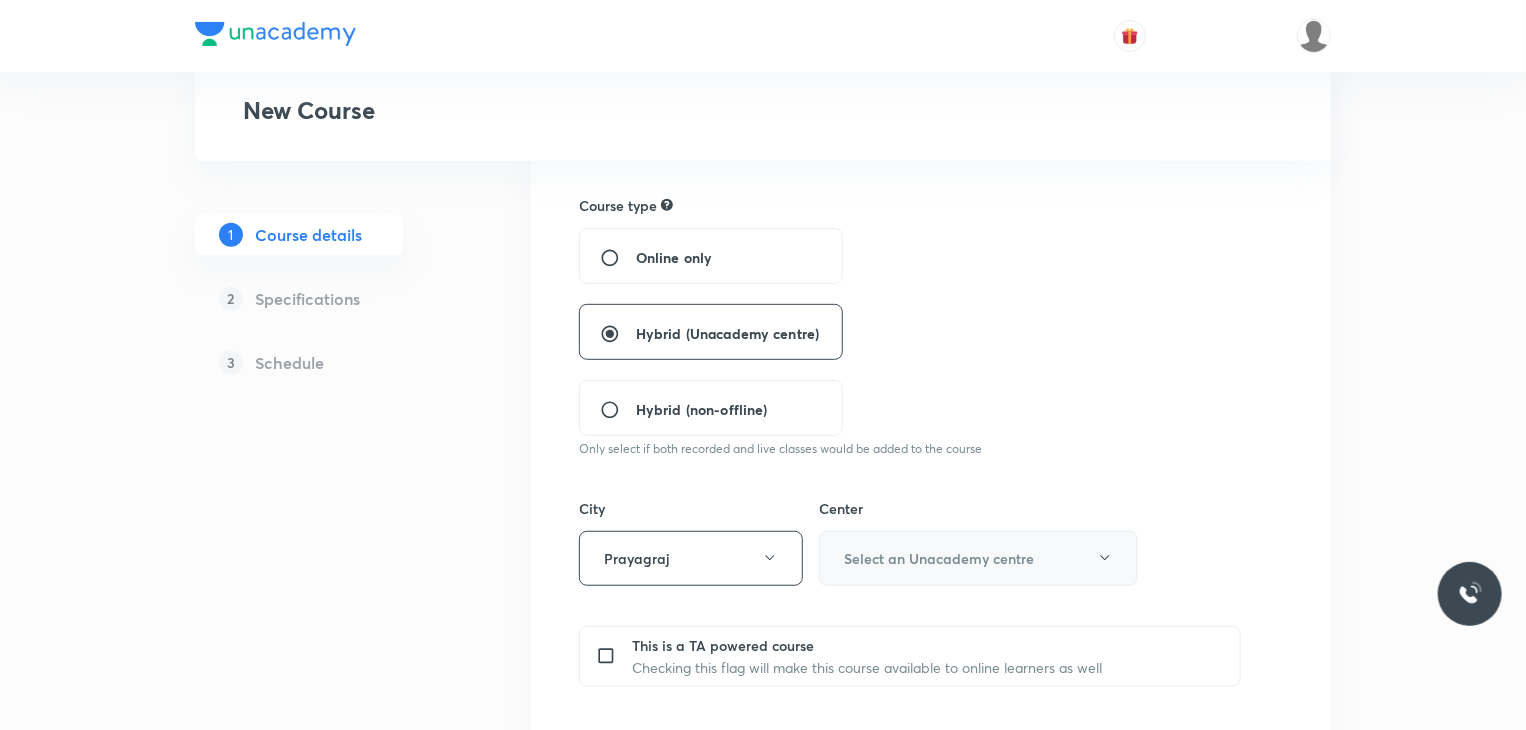 click on "Select an Unacademy centre" at bounding box center (978, 558) 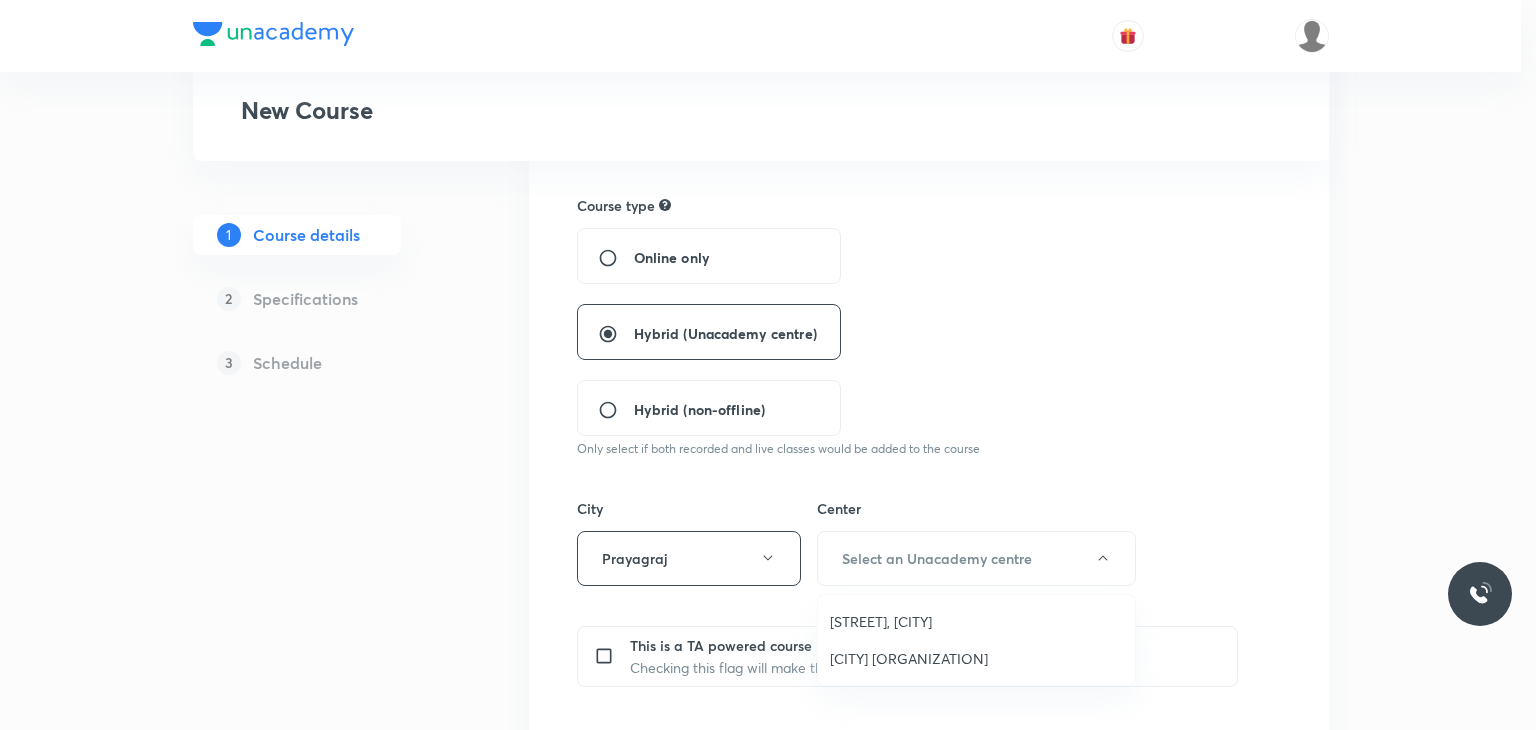 click on "[CITY] [ORGANIZATION]" at bounding box center (976, 658) 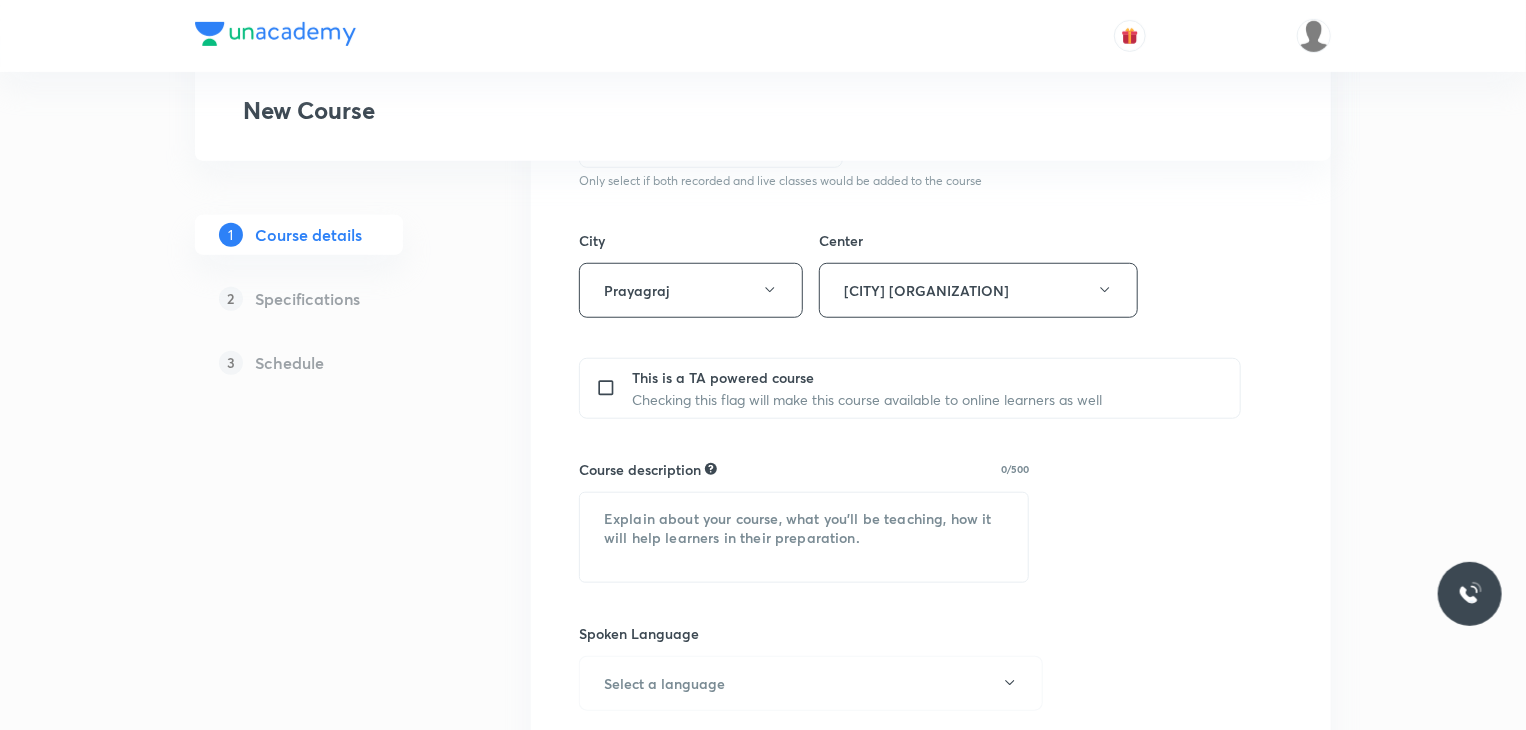 scroll, scrollTop: 672, scrollLeft: 0, axis: vertical 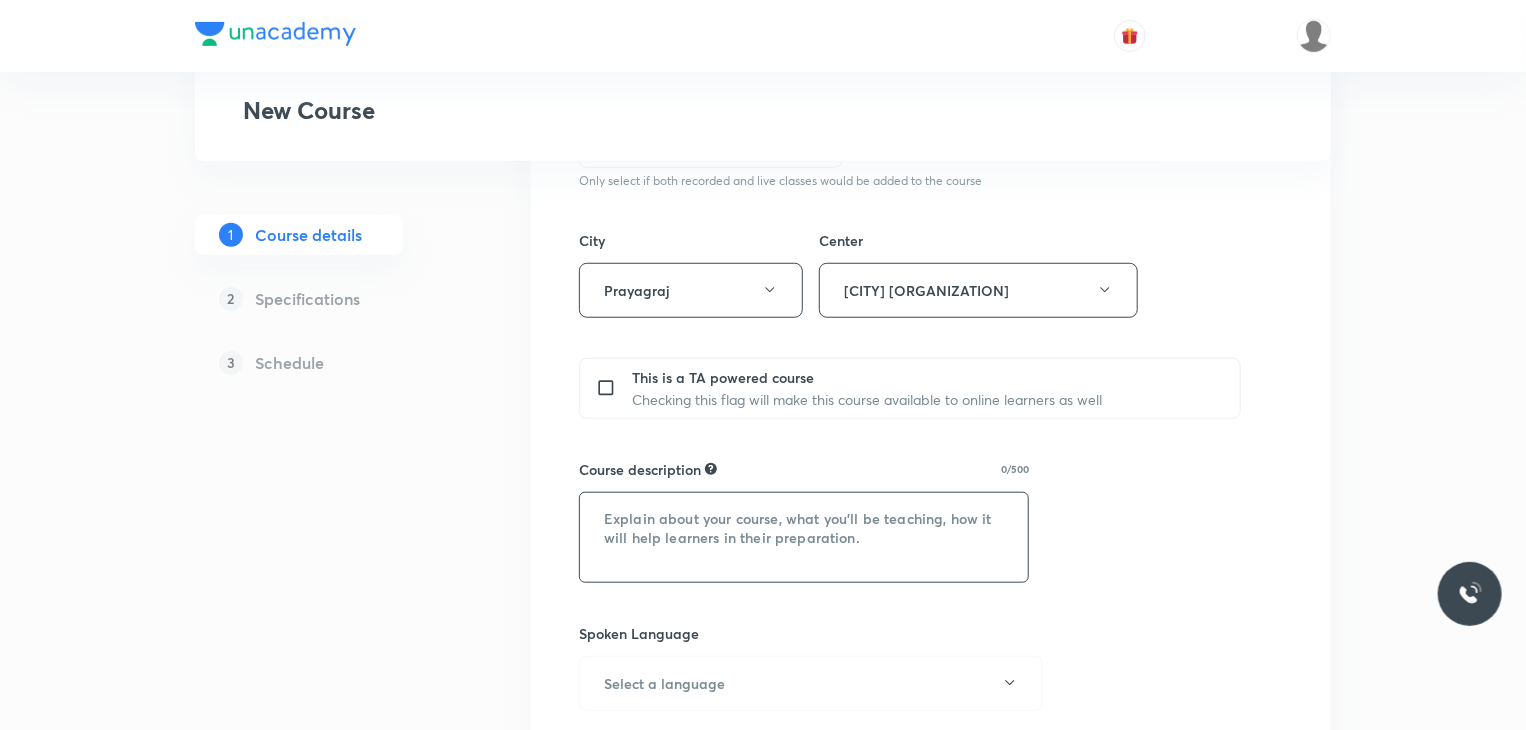 click at bounding box center [804, 537] 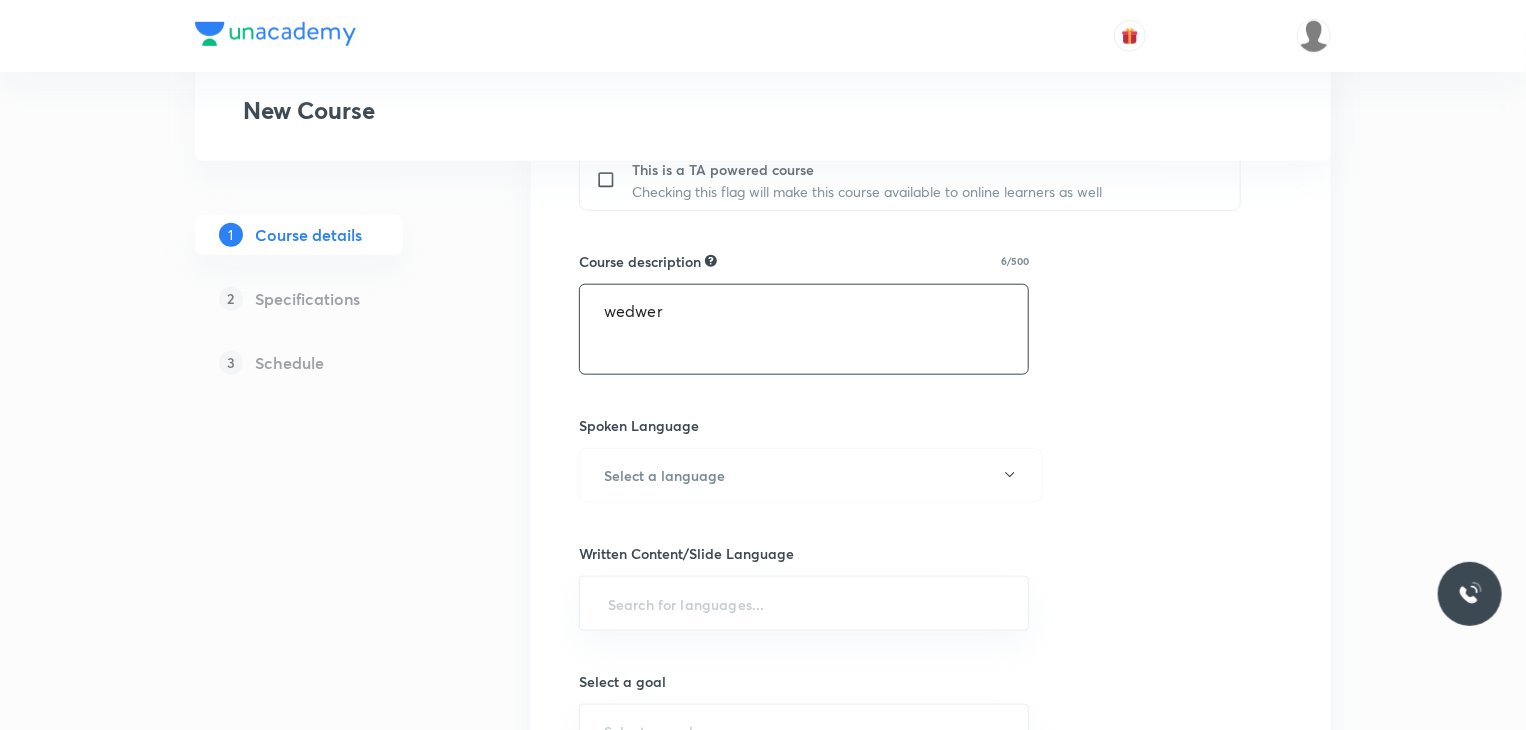 scroll, scrollTop: 896, scrollLeft: 0, axis: vertical 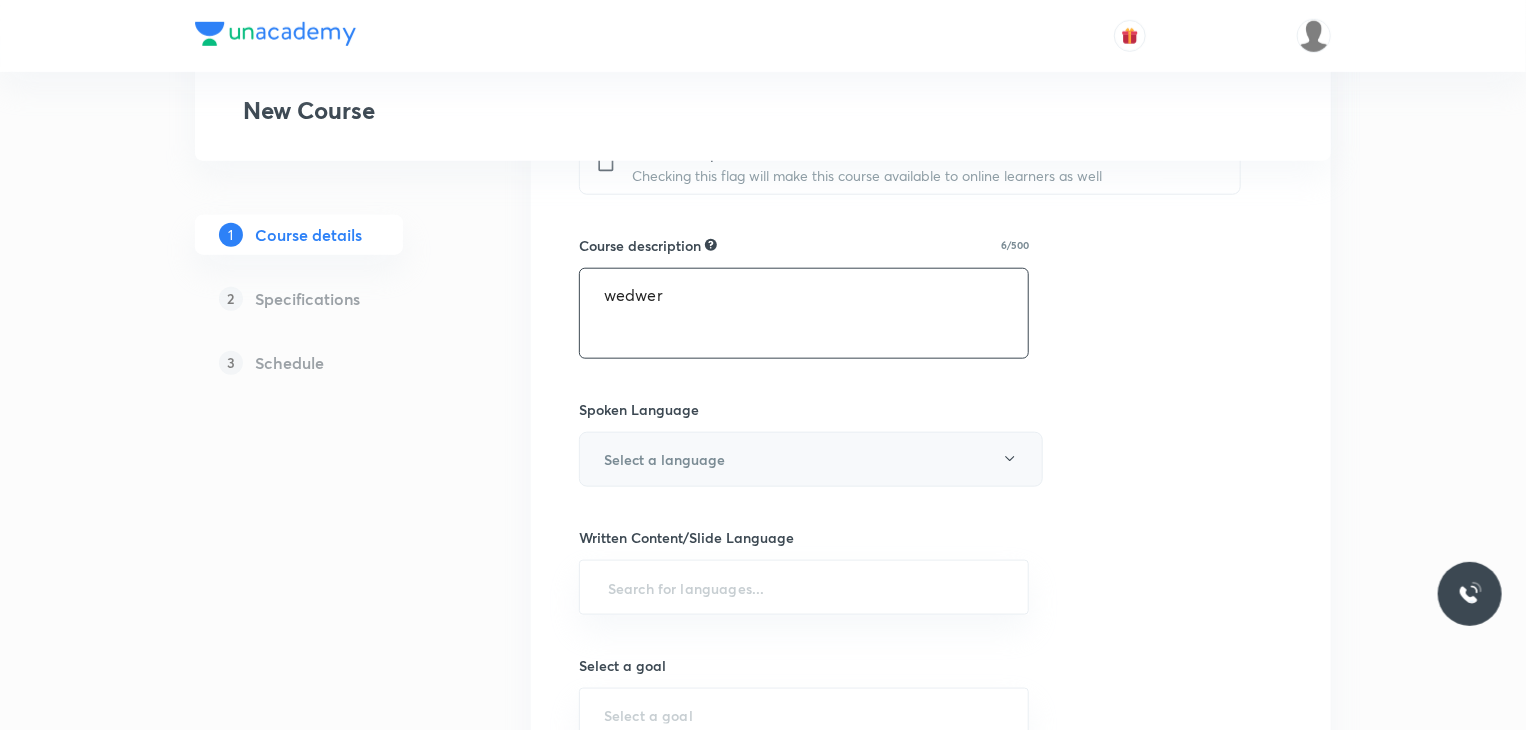 type on "wedwer" 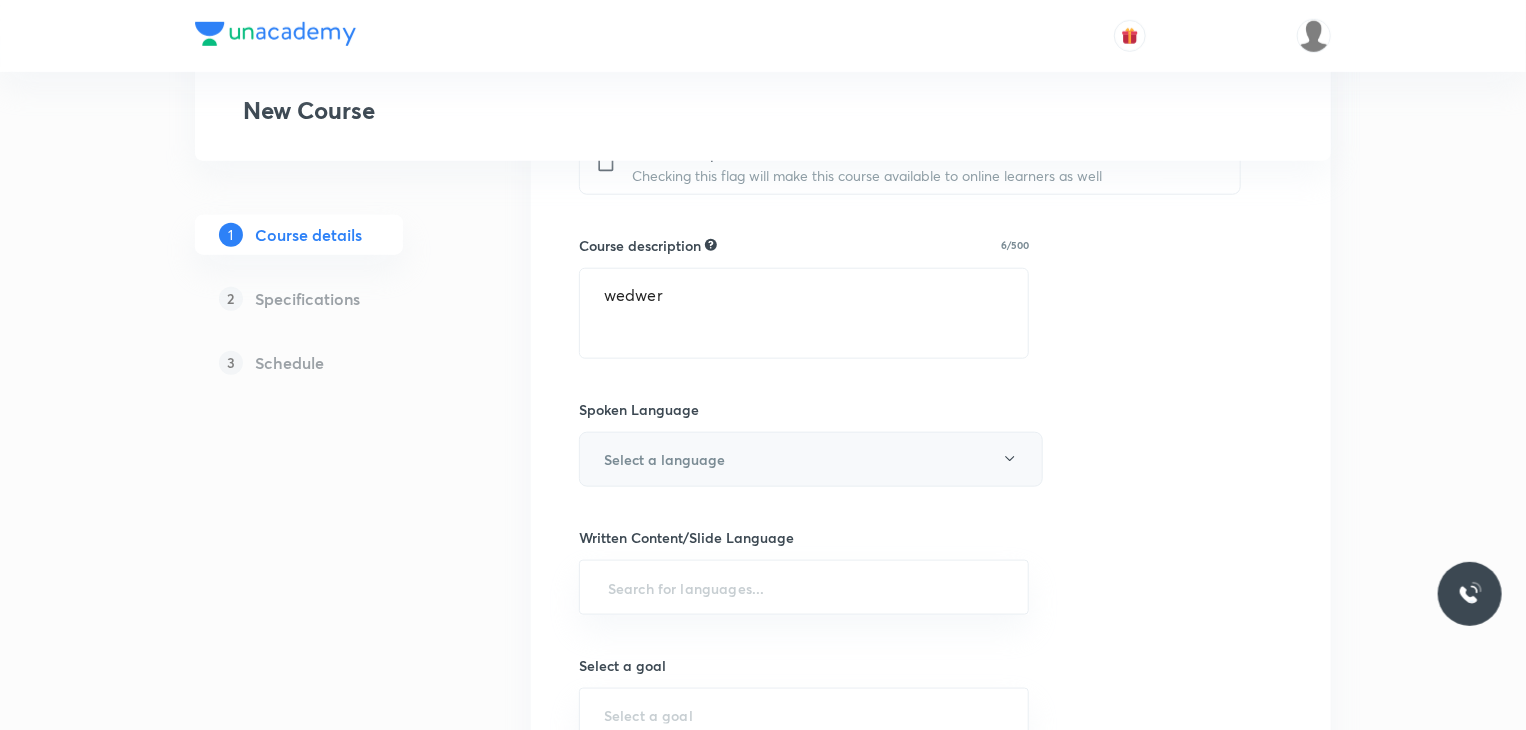 click on "Select a language" at bounding box center [811, 459] 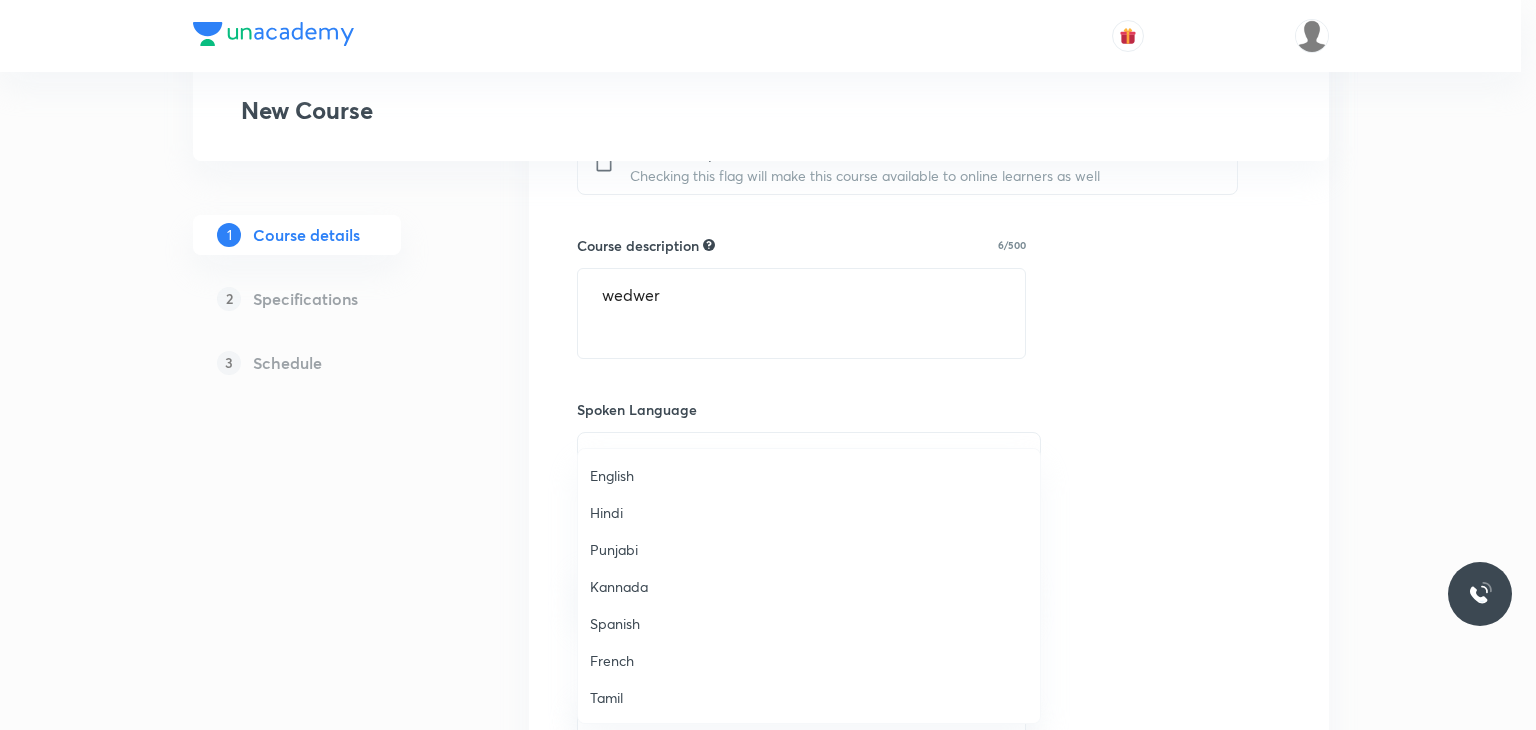 click on "Hindi" at bounding box center [809, 512] 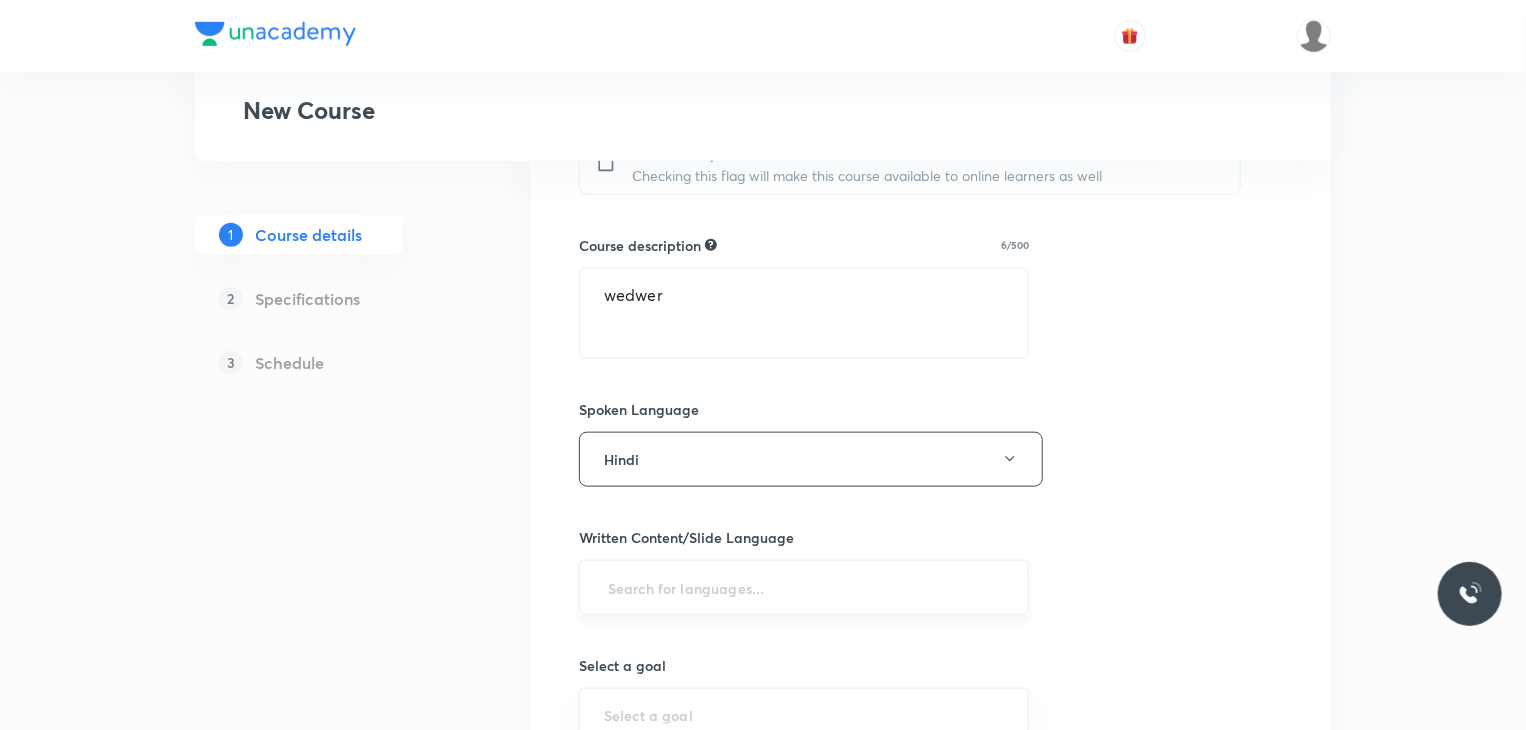 click on "​" at bounding box center [804, 587] 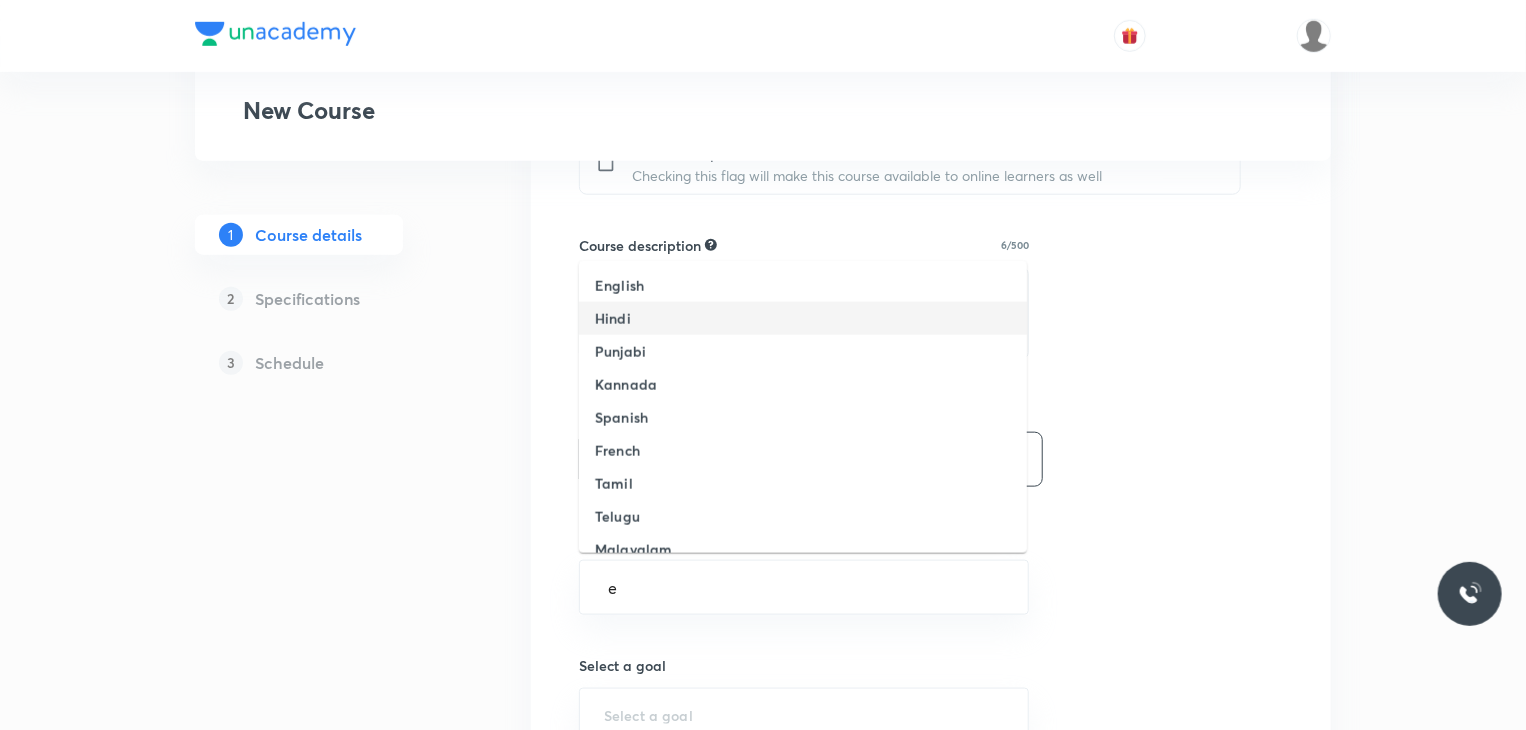click on "Hindi" at bounding box center (803, 318) 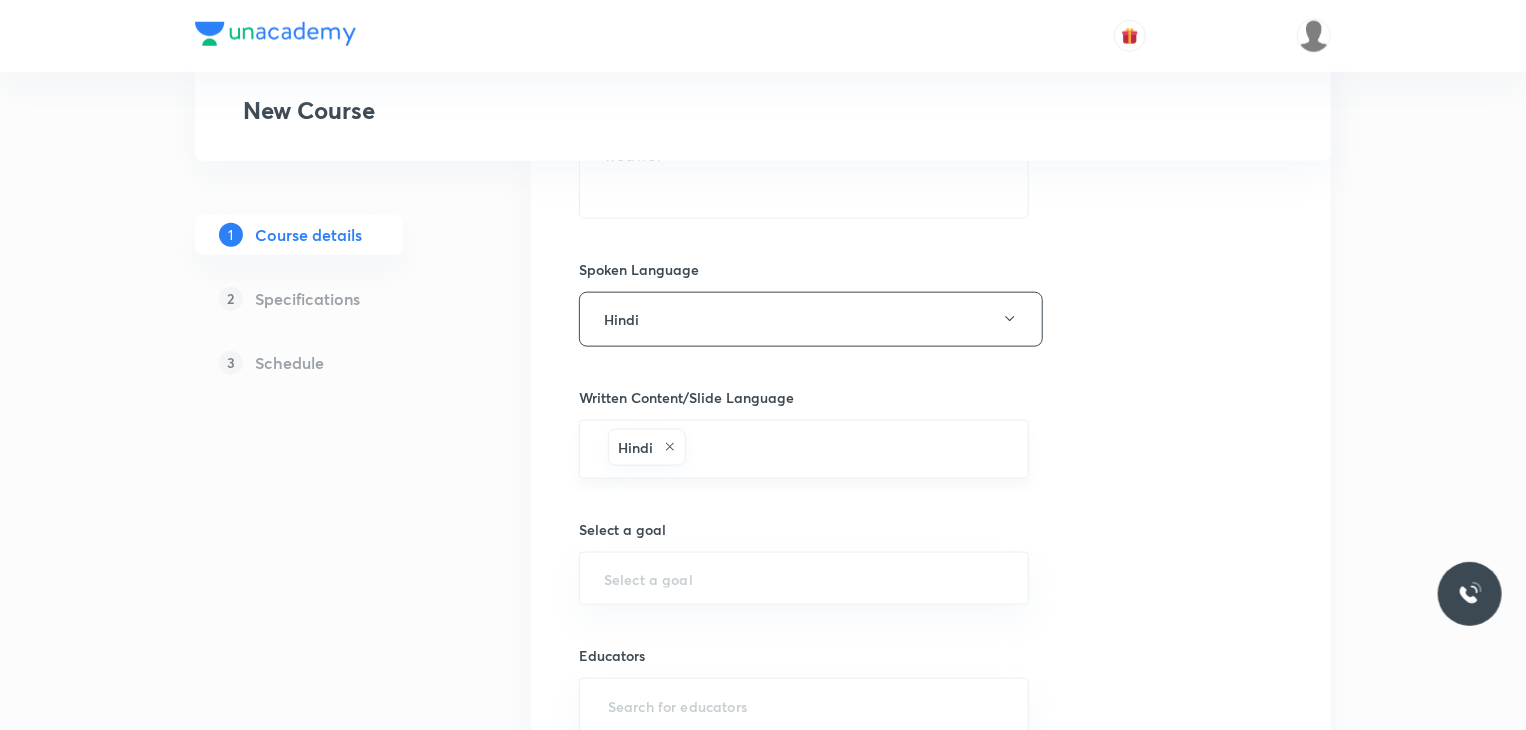 scroll, scrollTop: 1036, scrollLeft: 0, axis: vertical 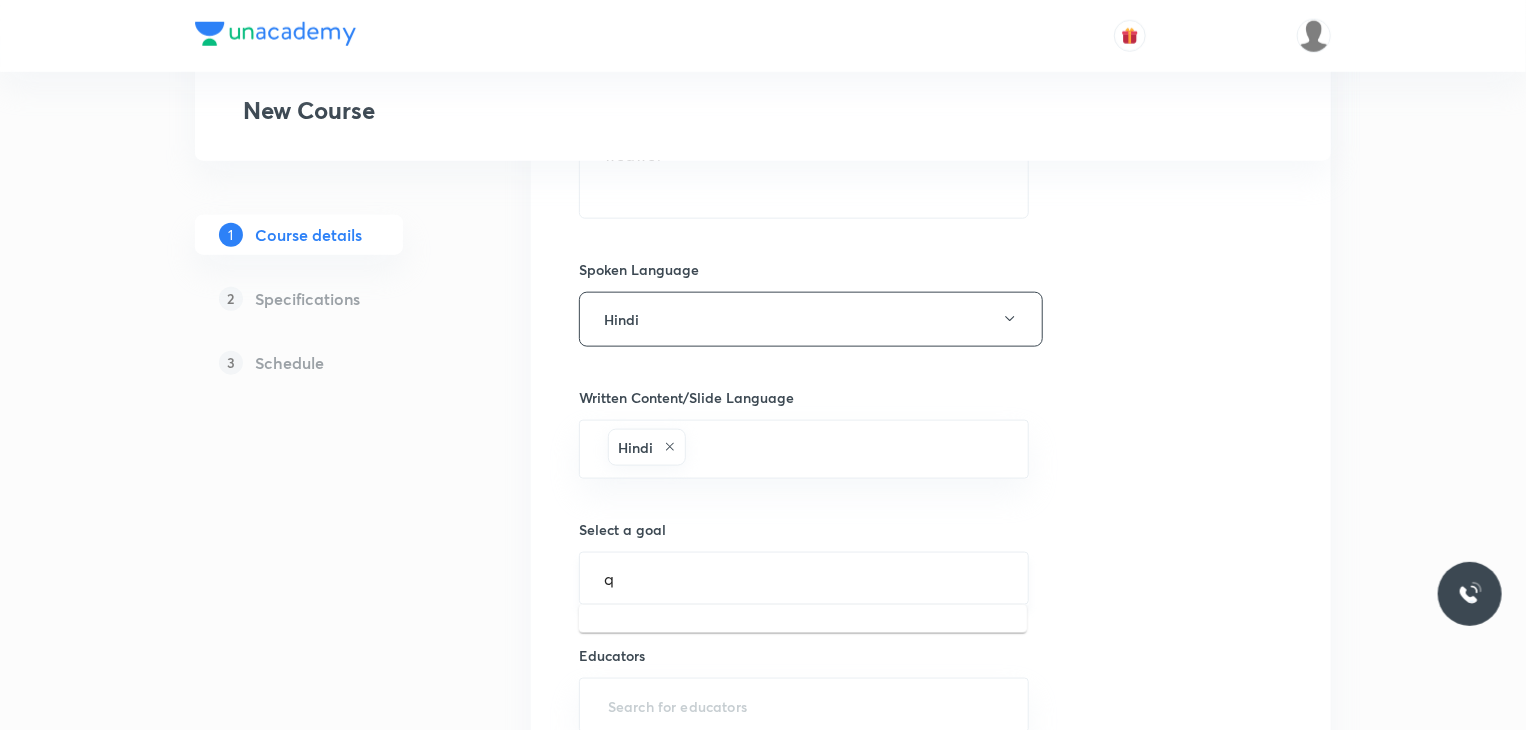 click on "q" at bounding box center (804, 578) 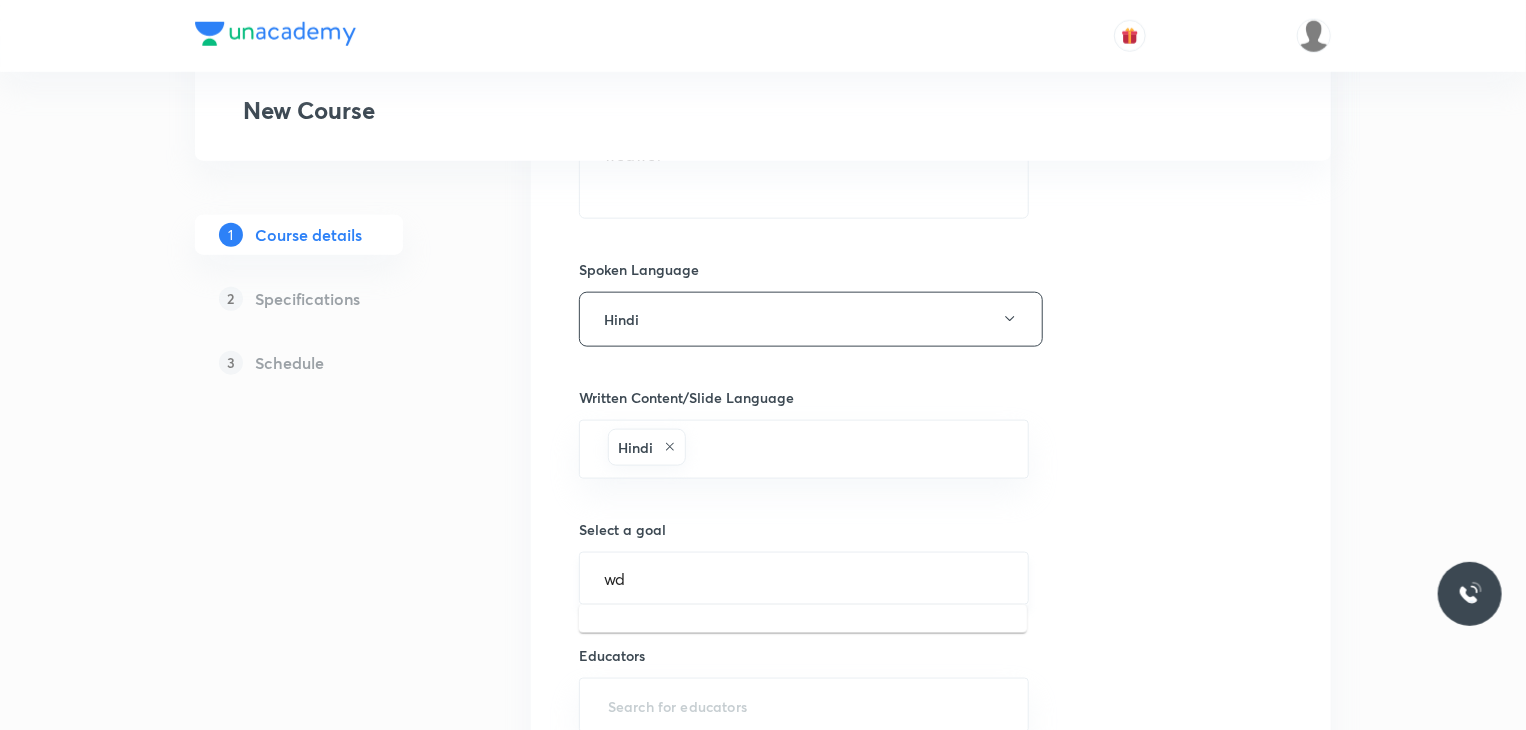 type on "w" 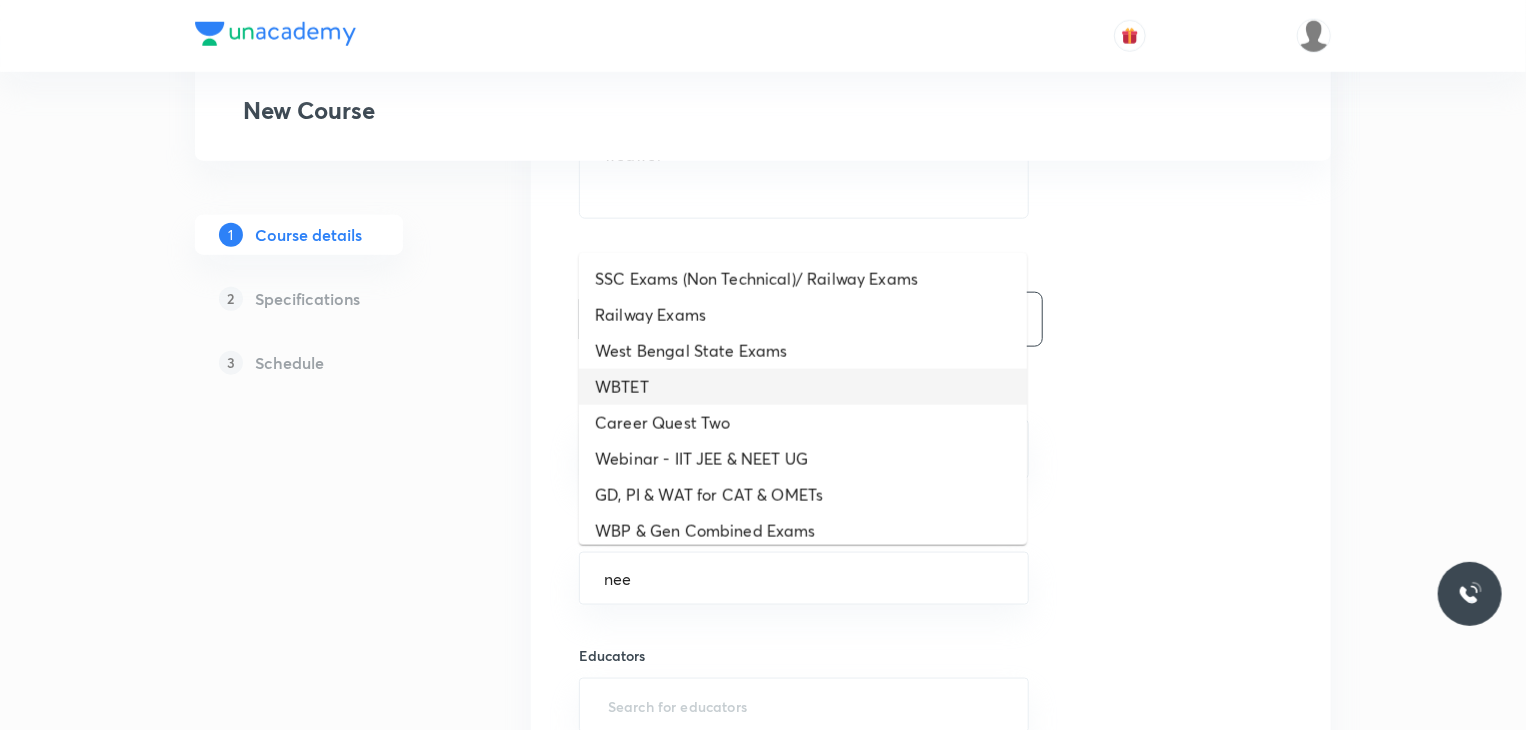 click on "WBTET" at bounding box center [803, 387] 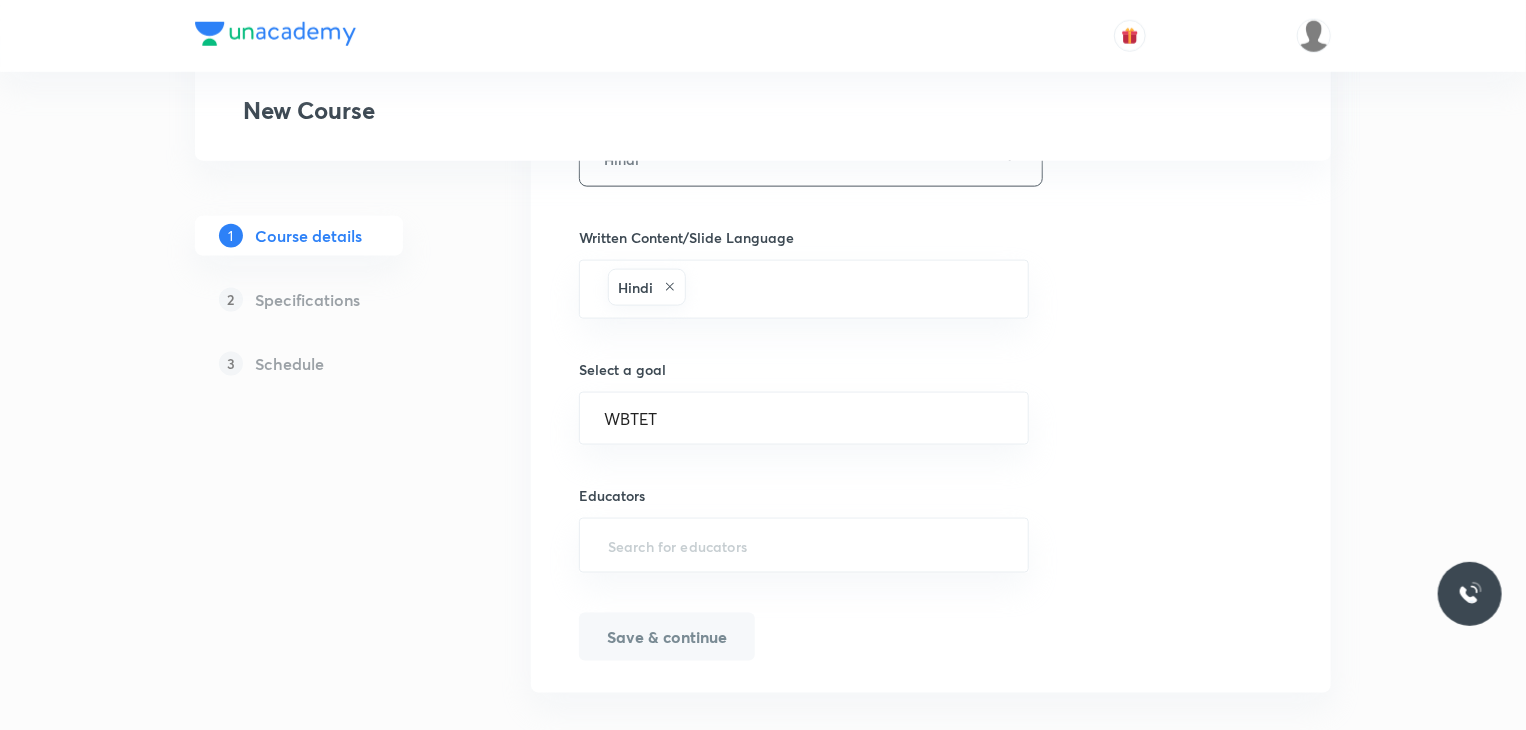 scroll, scrollTop: 1200, scrollLeft: 0, axis: vertical 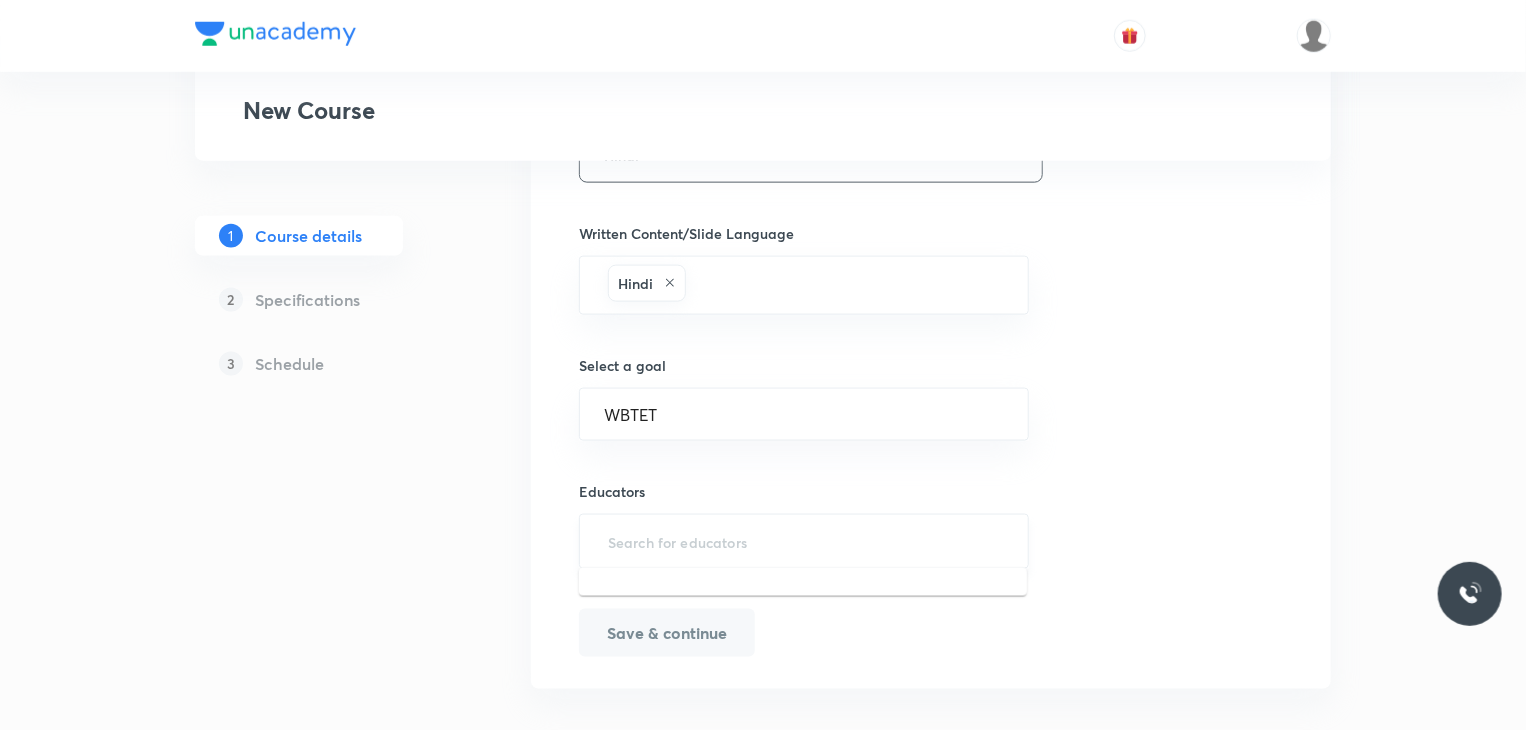 click at bounding box center [804, 541] 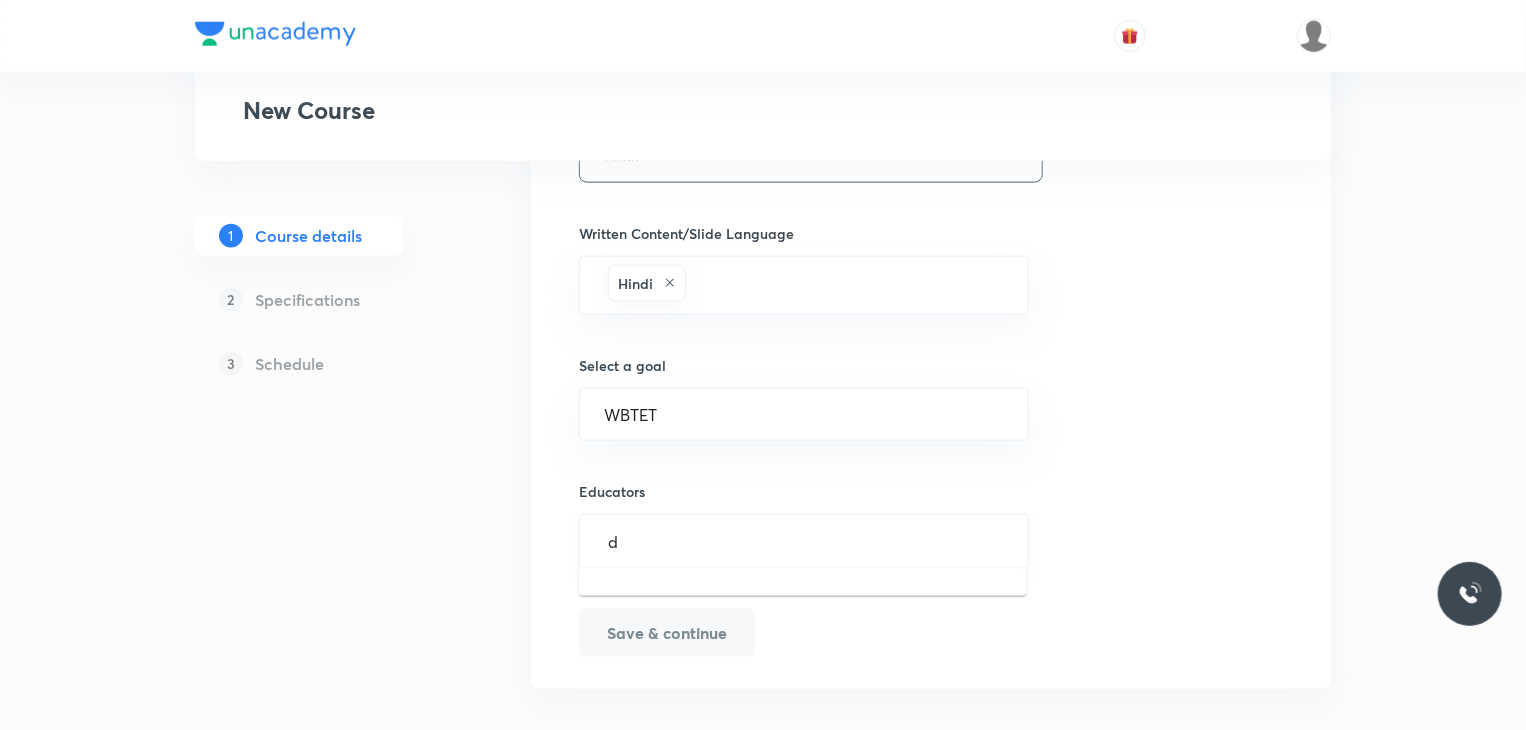 type on "dd" 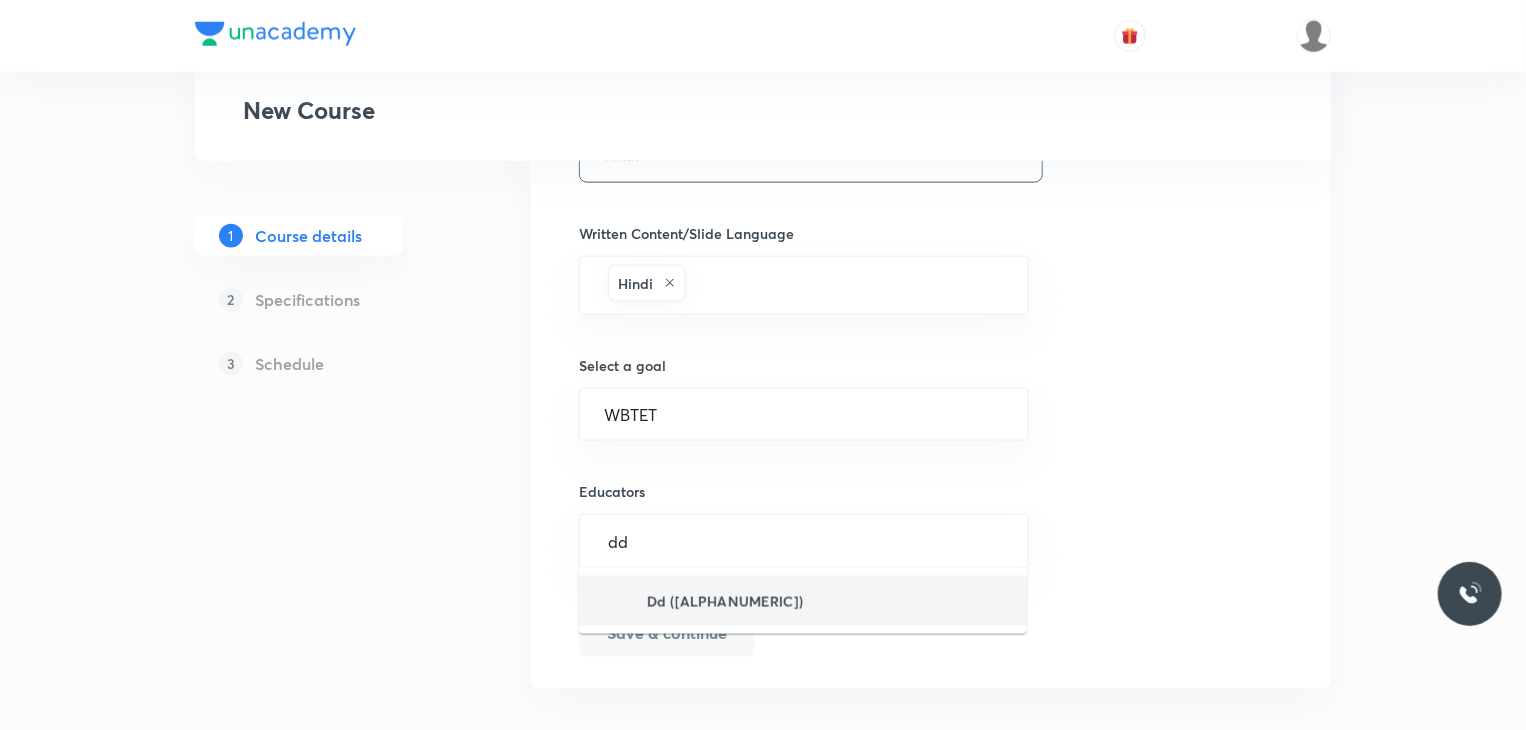 click on "Dd ([ALPHANUMERIC])" at bounding box center [725, 601] 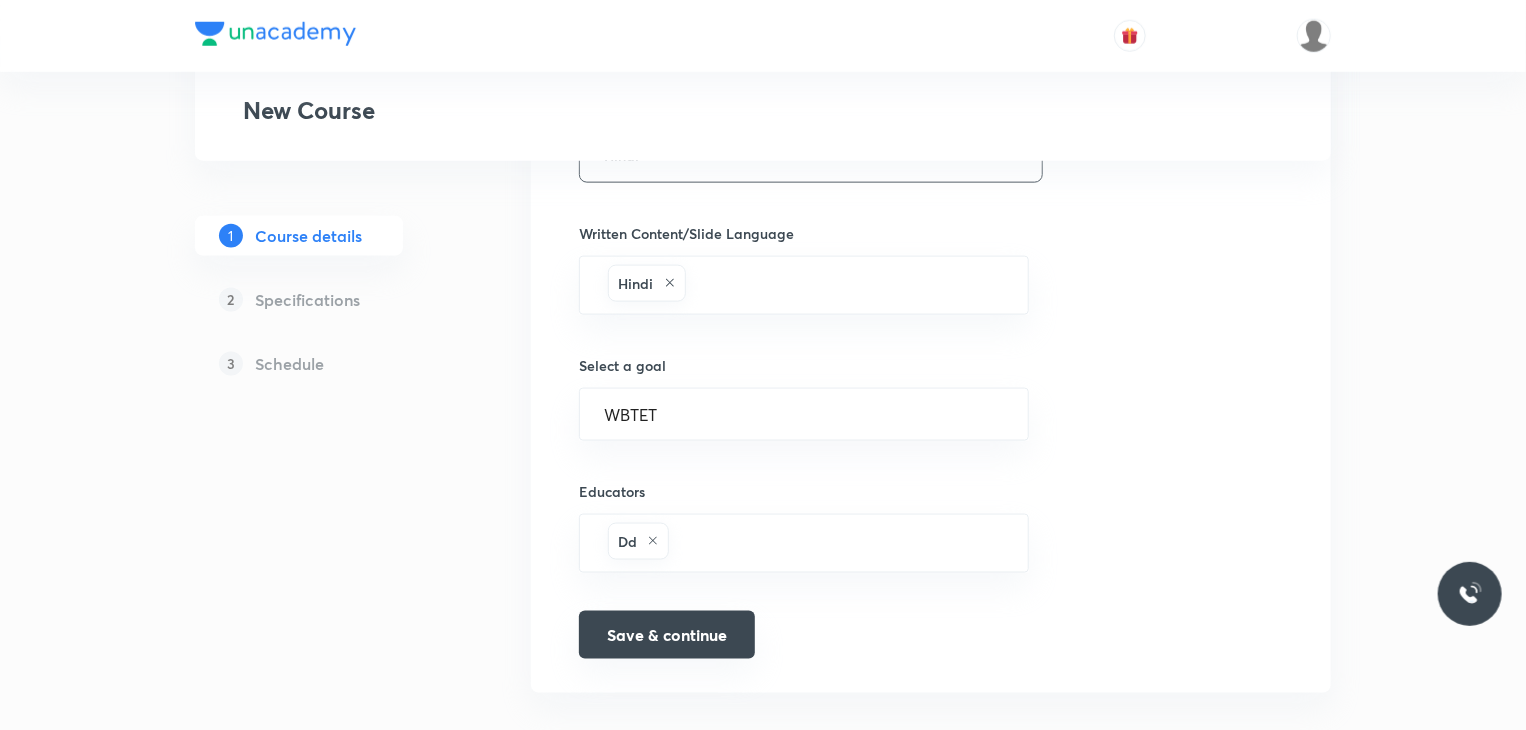 click on "Save & continue" at bounding box center [667, 635] 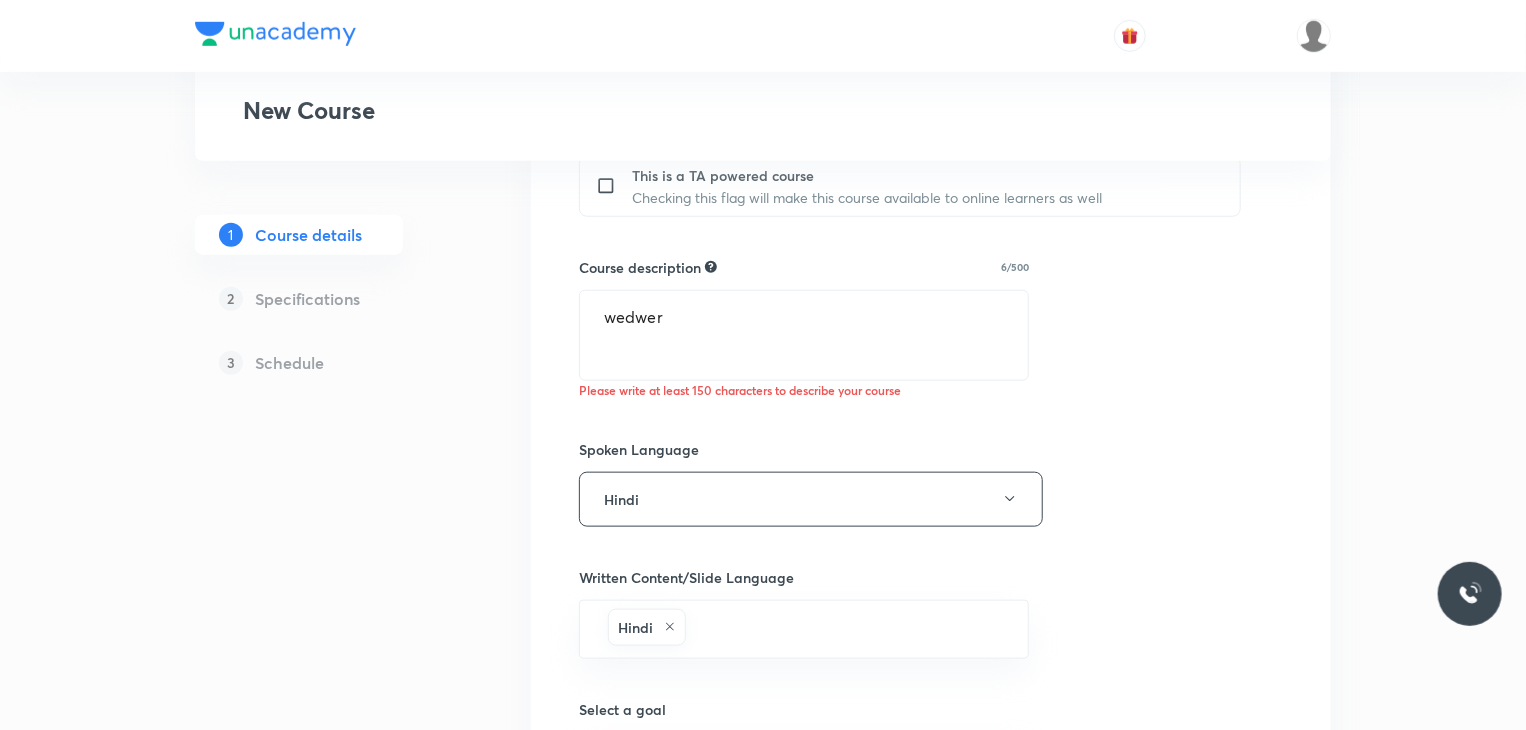 scroll, scrollTop: 872, scrollLeft: 0, axis: vertical 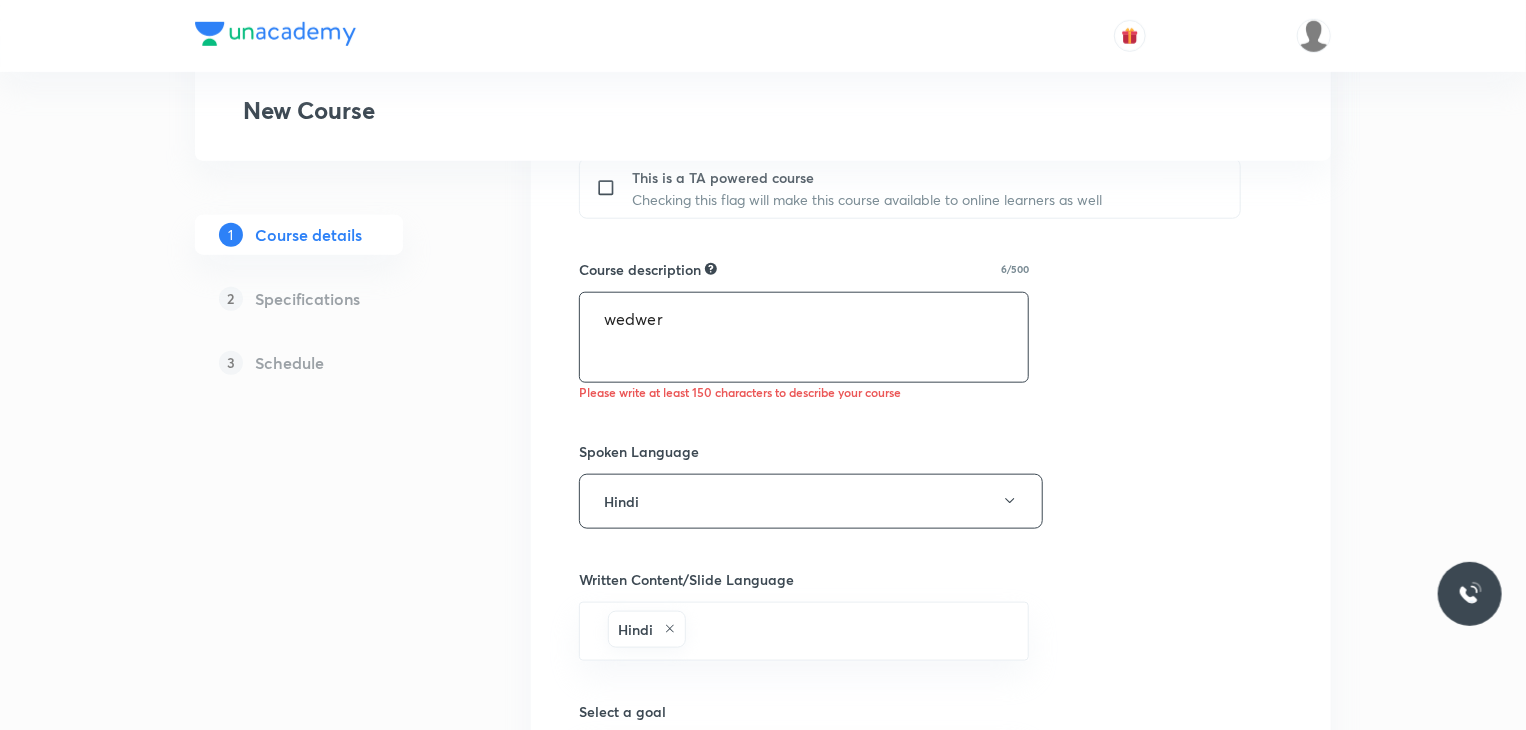 click on "wedwer" at bounding box center [804, 337] 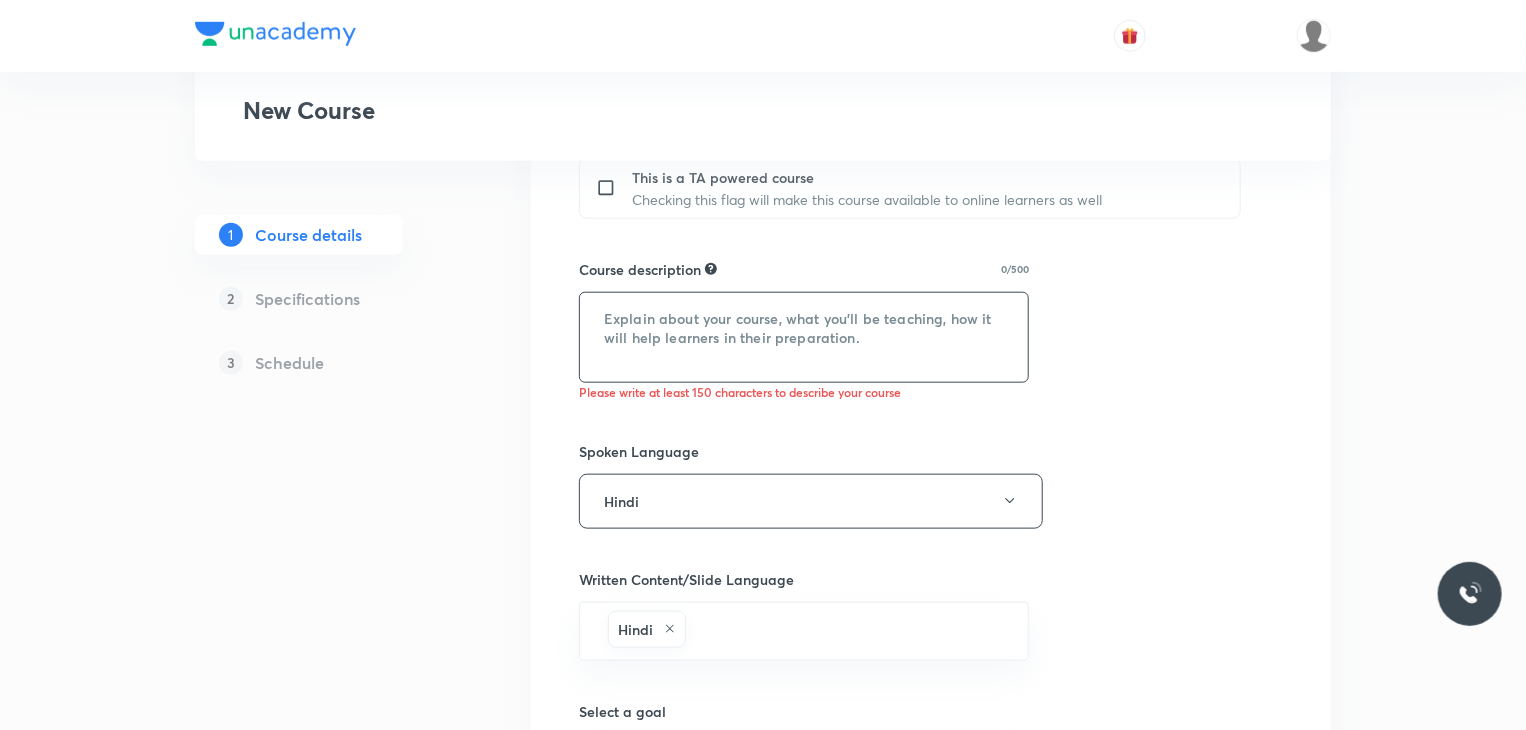 click at bounding box center [804, 337] 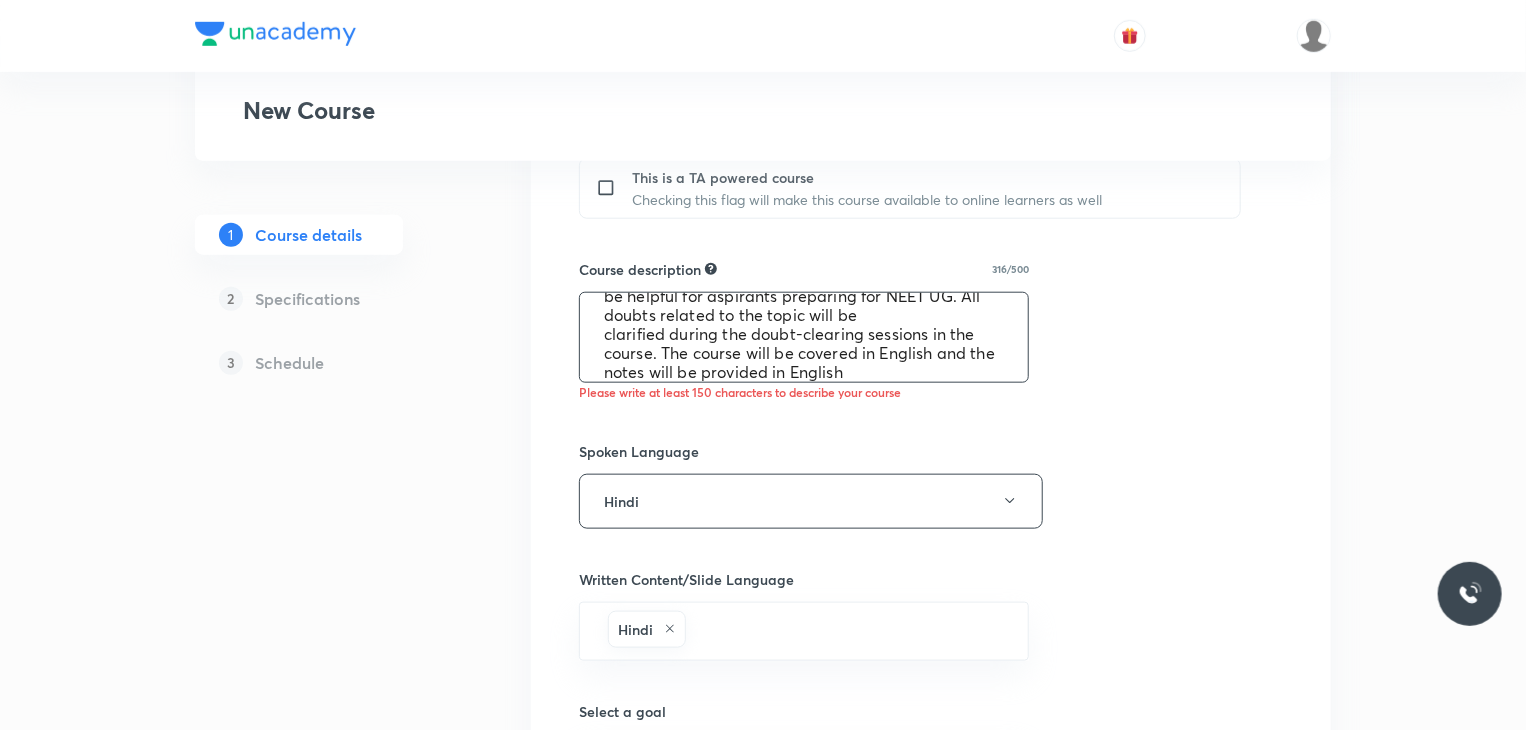 scroll, scrollTop: 76, scrollLeft: 0, axis: vertical 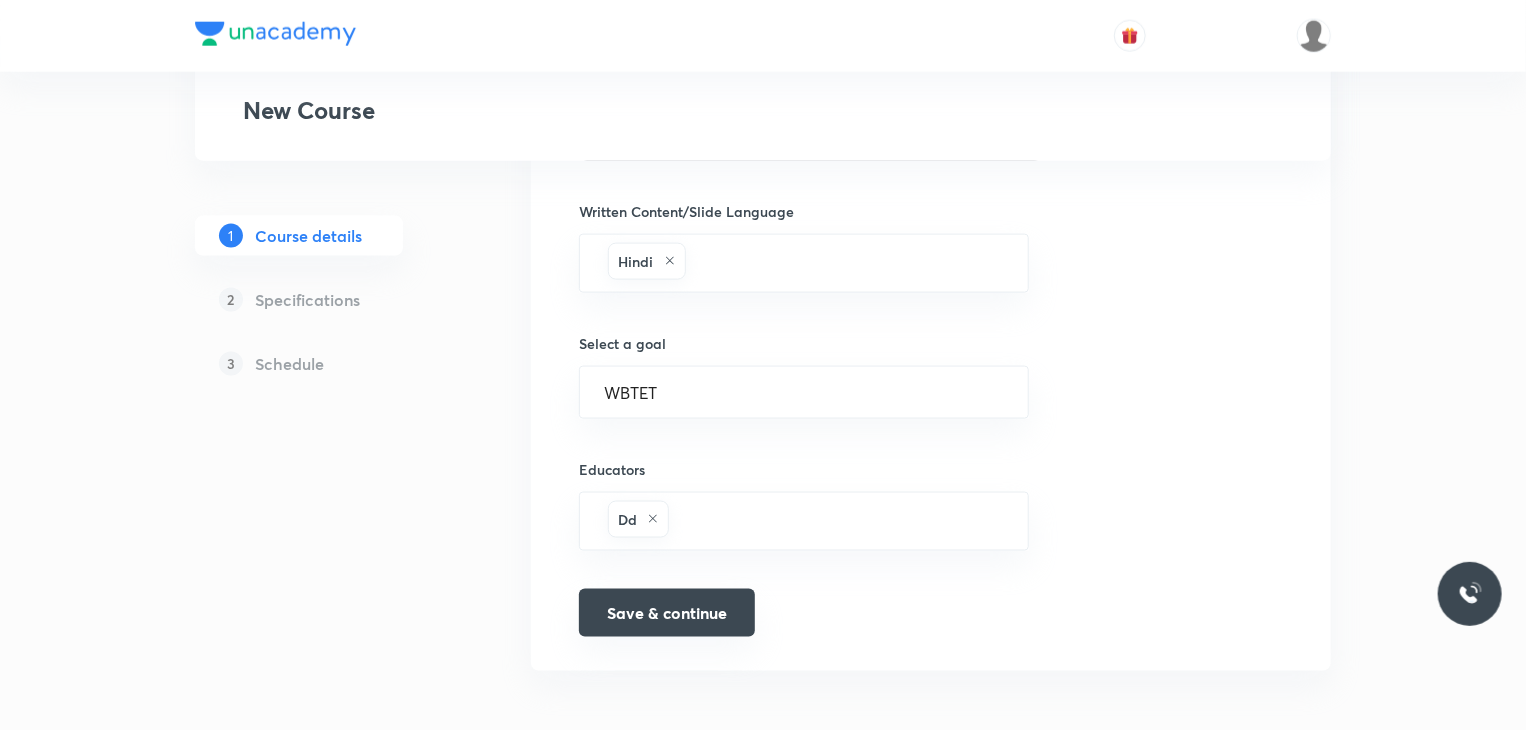 type on "In this course, [FIRST] [LAST] will provide in-depth knowledge of Zoology. The course will
be helpful for aspirants preparing for NEET UG. All doubts related to the topic will be
clarified during the doubt-clearing sessions in the course. The course will be covered in English and the notes will be provided in English" 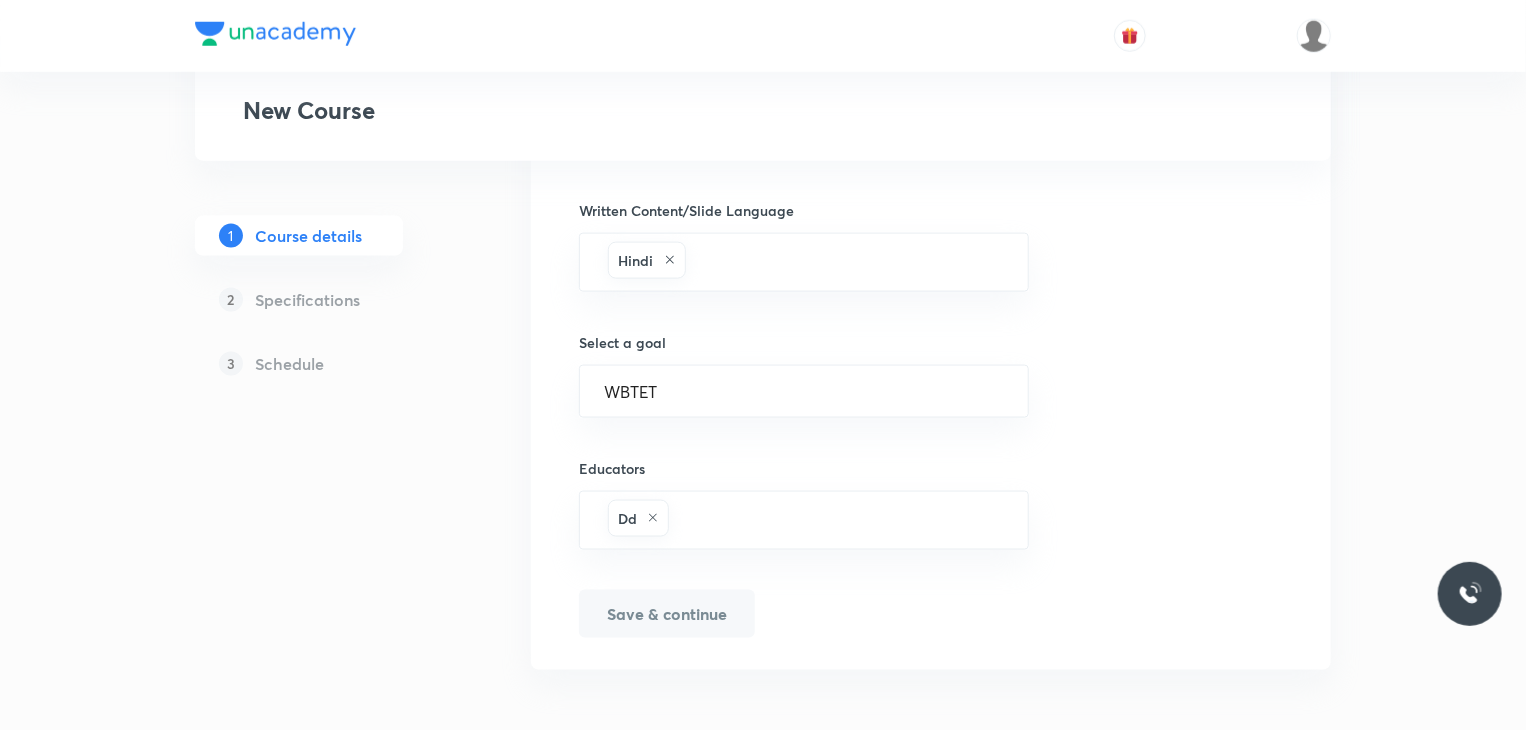 type on "Dfwfw" 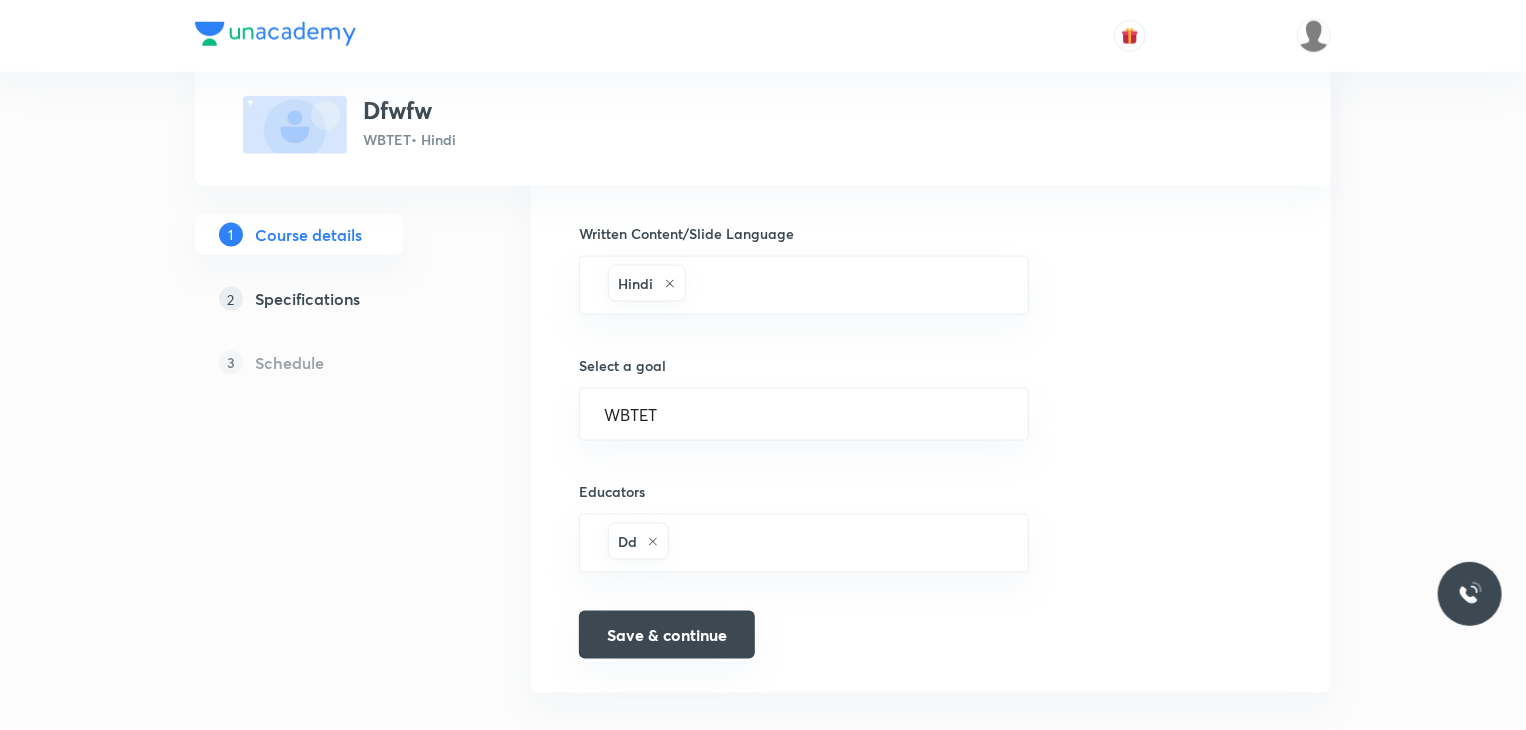 scroll, scrollTop: 1246, scrollLeft: 0, axis: vertical 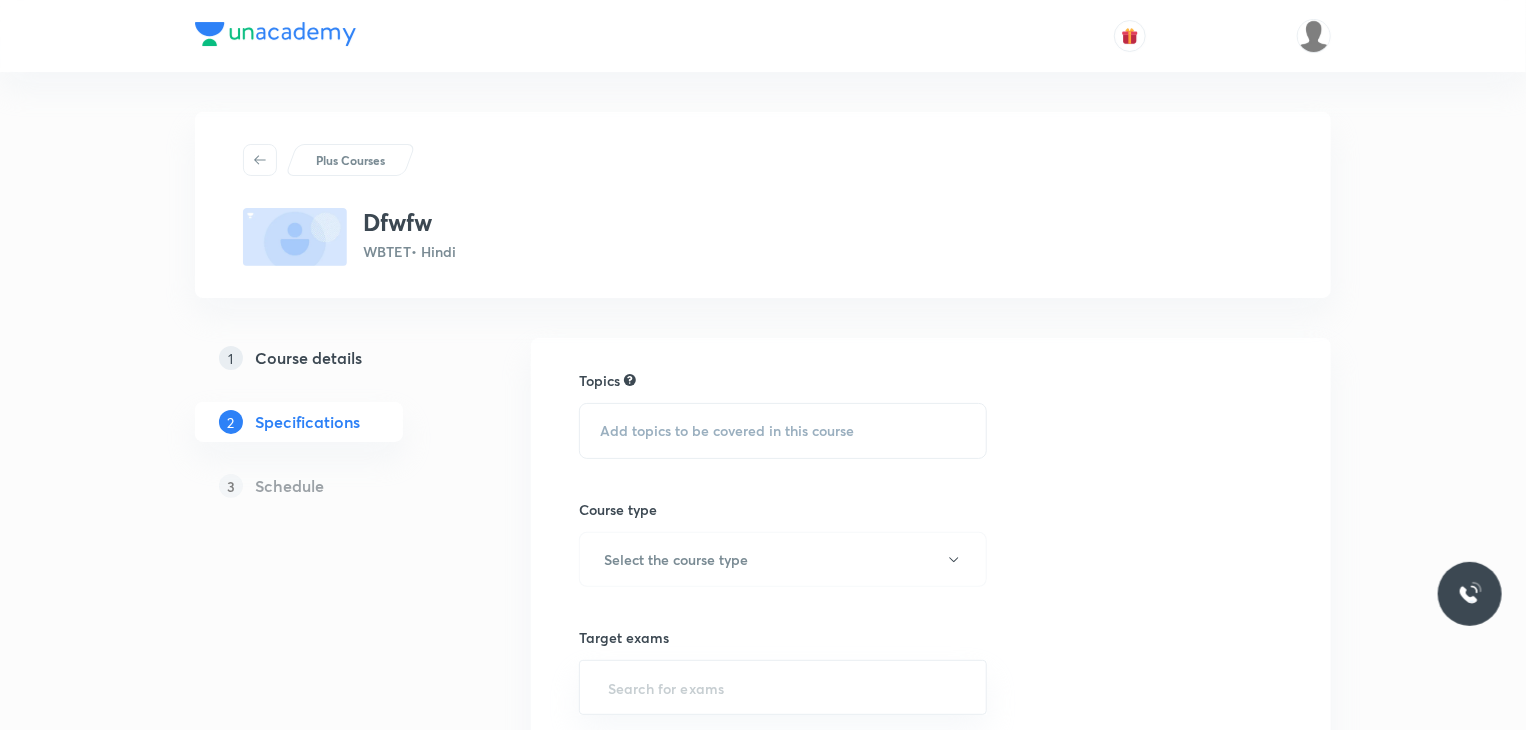 click on "Add topics to be covered in this course" at bounding box center [783, 431] 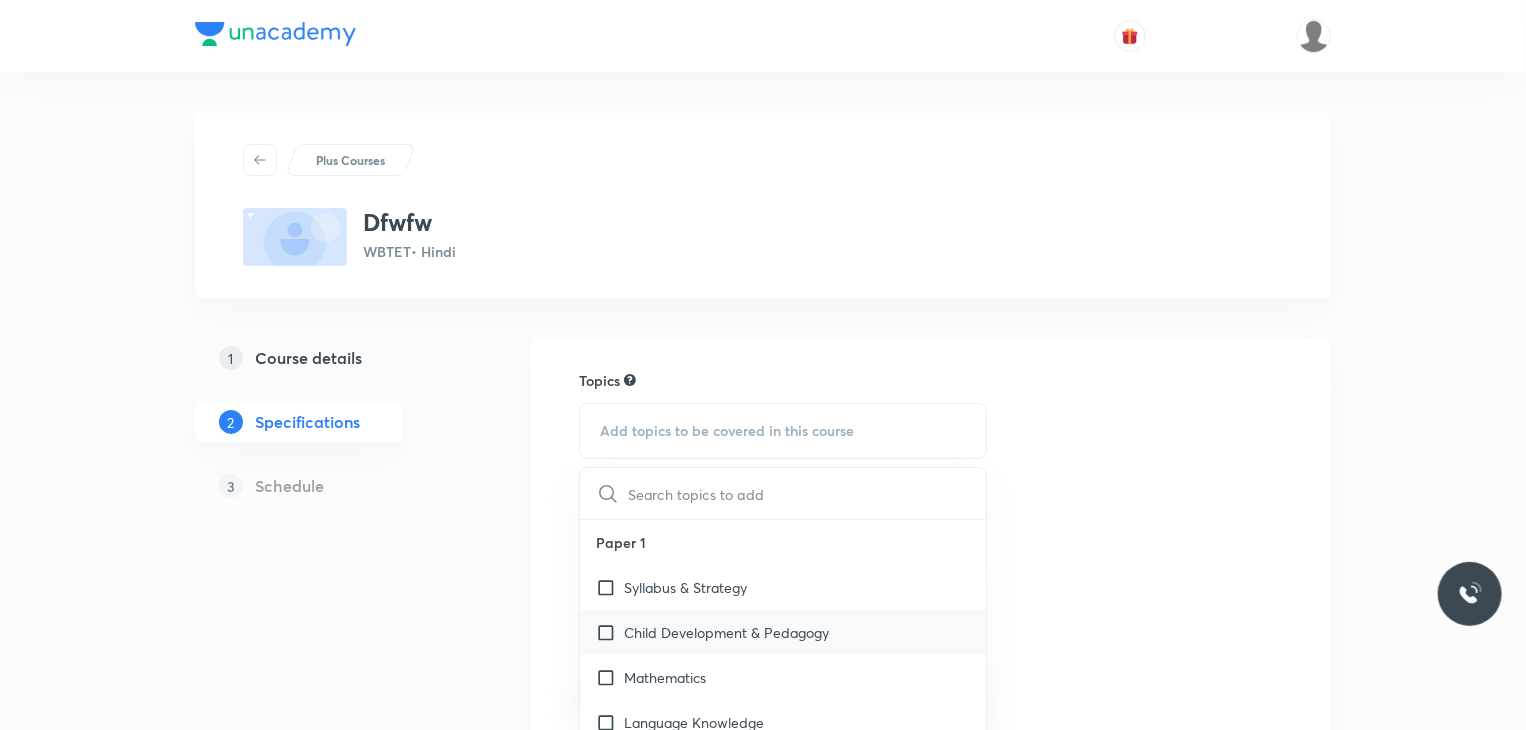 click on "Child Development & Pedagogy" at bounding box center (783, 632) 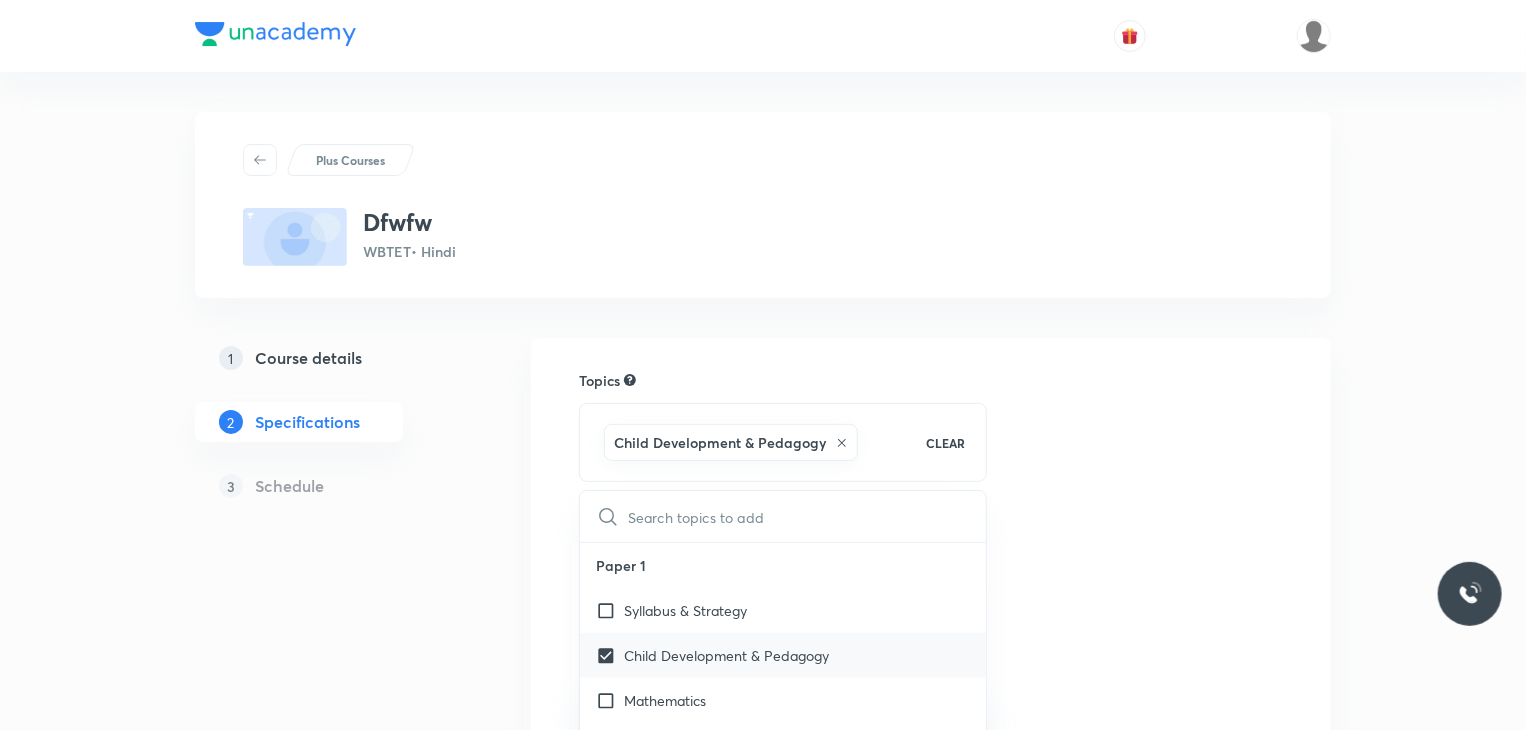 click on "Syllabus & Strategy" at bounding box center (685, 610) 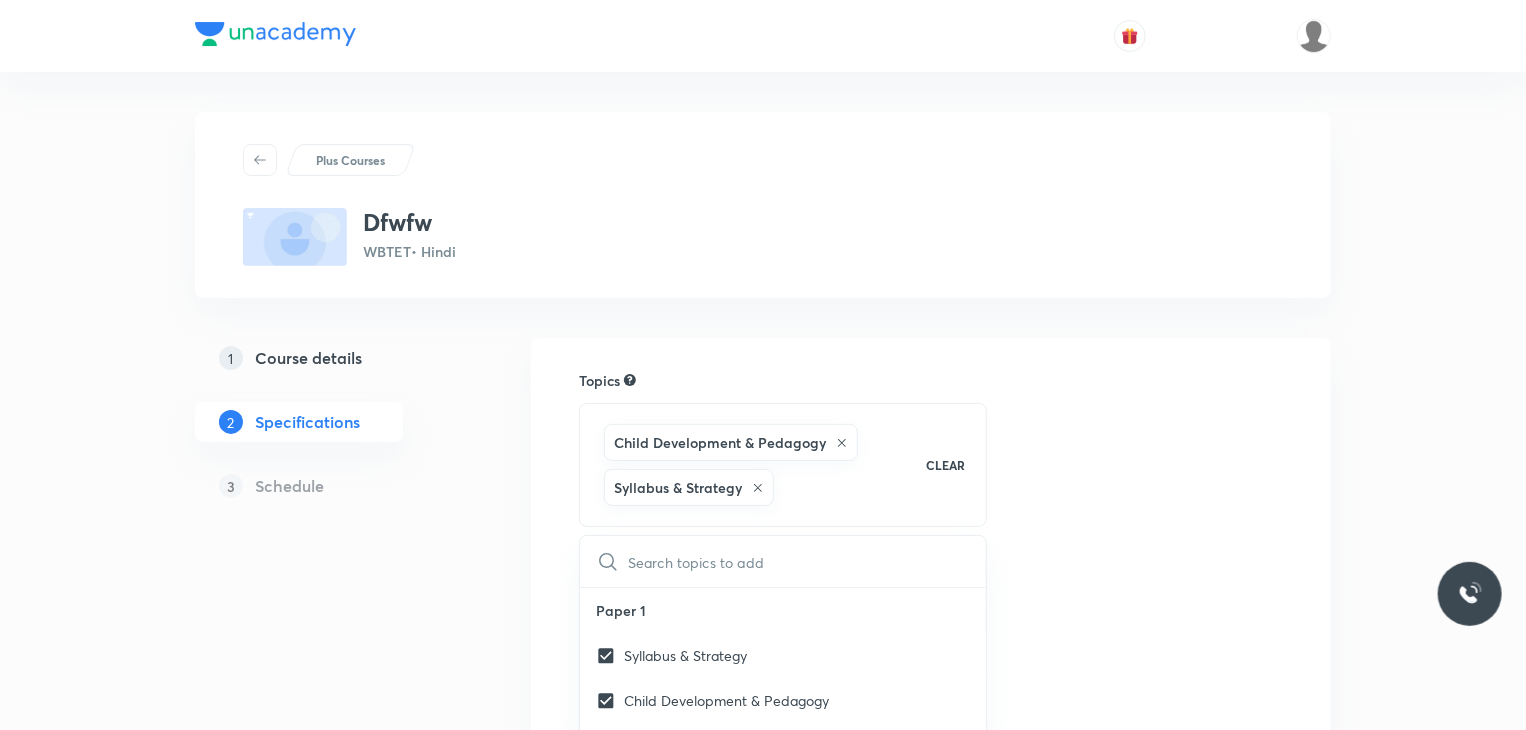 click on "Plus Courses Dfwfw WBTET  • Hindi 1 Course details 2 Specifications 3 Schedule Topics Child Development & Pedagogy Syllabus & Strategy CLEAR ​ Paper 1 Syllabus & Strategy Child Development & Pedagogy Mathematics Language Knowledge EVS - Content EVS - Pedagogy Paper 2 Syllabus & Strategy Child Development & Pedagogy Mathematics - Content Mathematics - Pedagogy Science - Content Science - Pedagogy Social Science - Content Social Science - Pedagogy Language Knowledge Course type Select the course type Target exams ​ Preview video ​ Thumbnail Format: 500x300 · Max size: 1MB Upload custom thumbnail Save & continue" at bounding box center (763, 636) 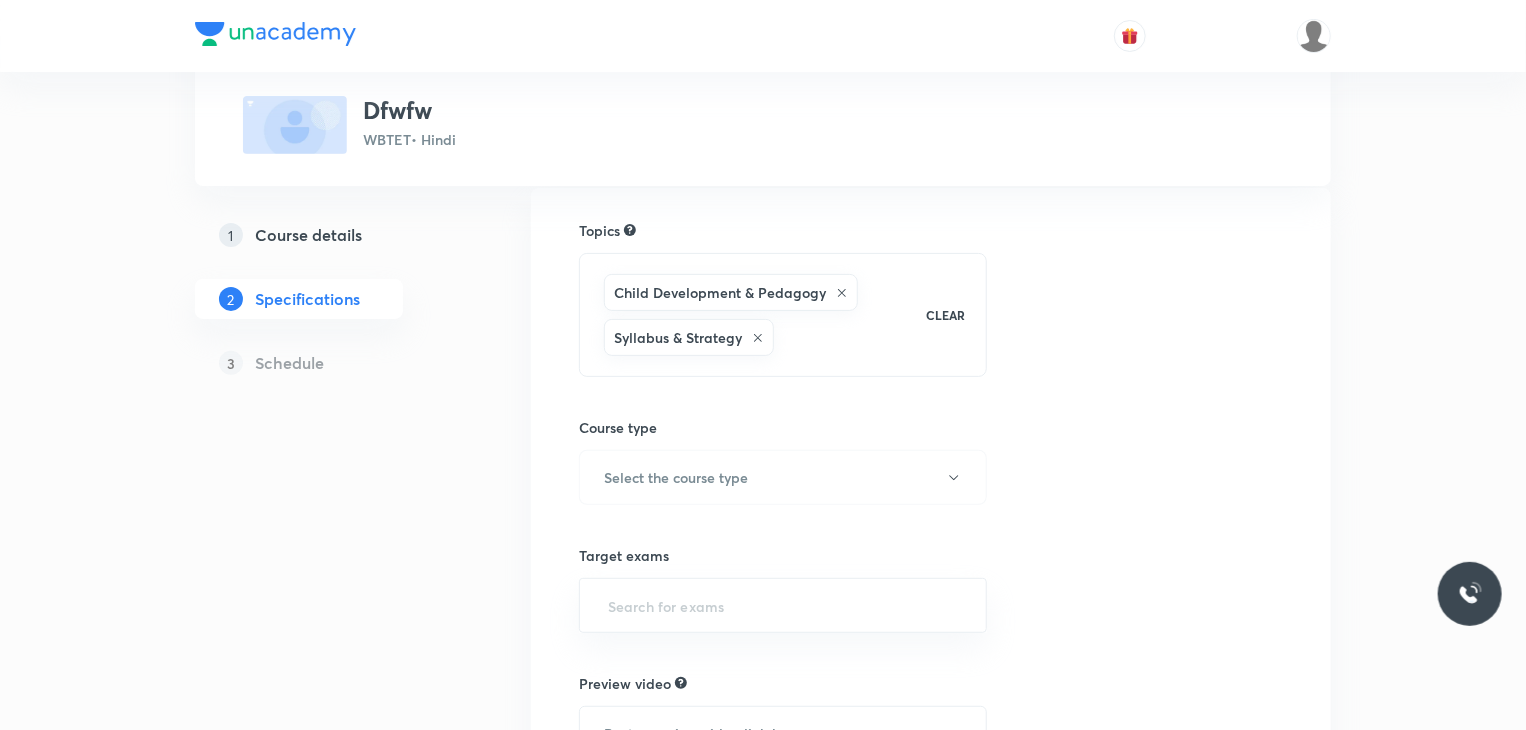 scroll, scrollTop: 151, scrollLeft: 0, axis: vertical 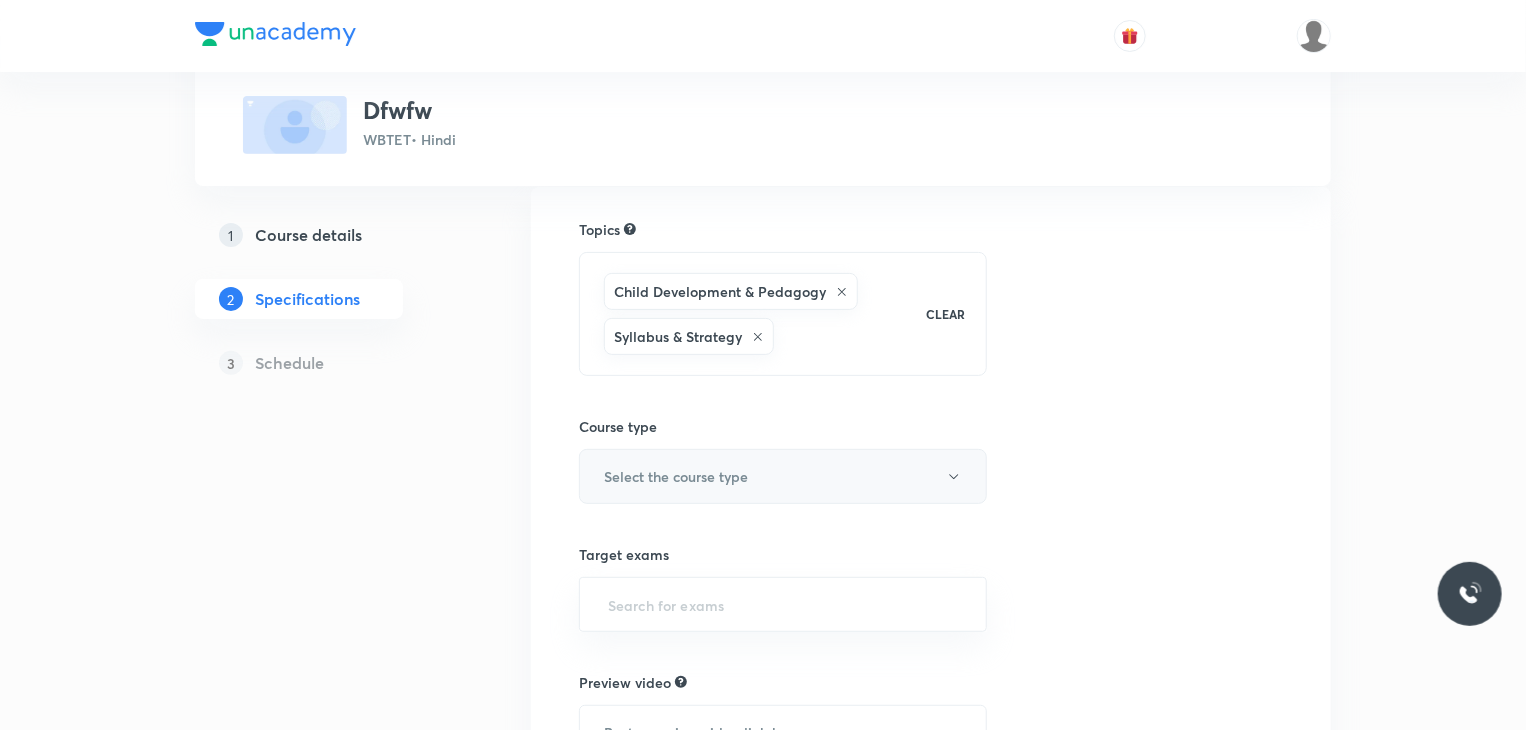 click on "Select the course type" at bounding box center (676, 476) 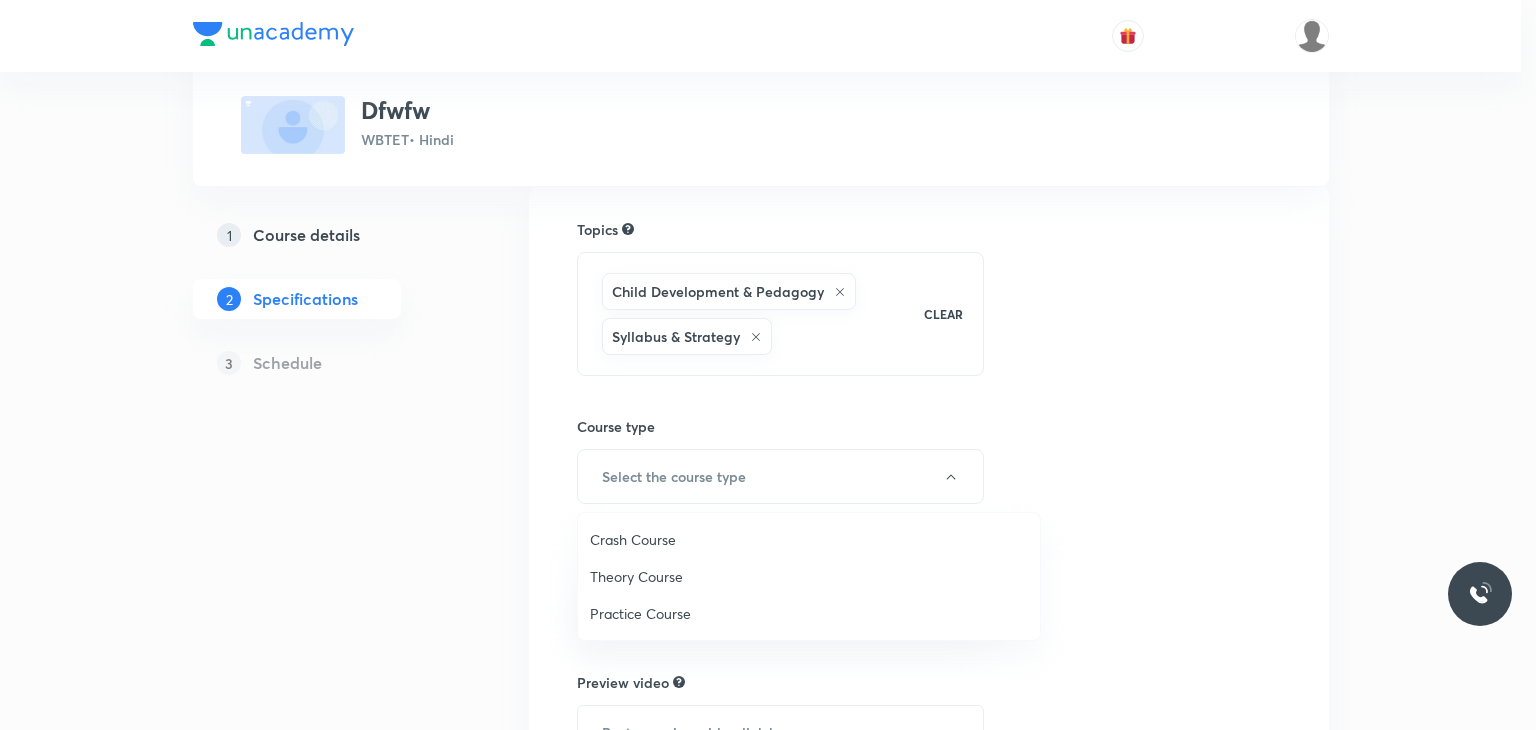 click on "Crash Course" at bounding box center (809, 539) 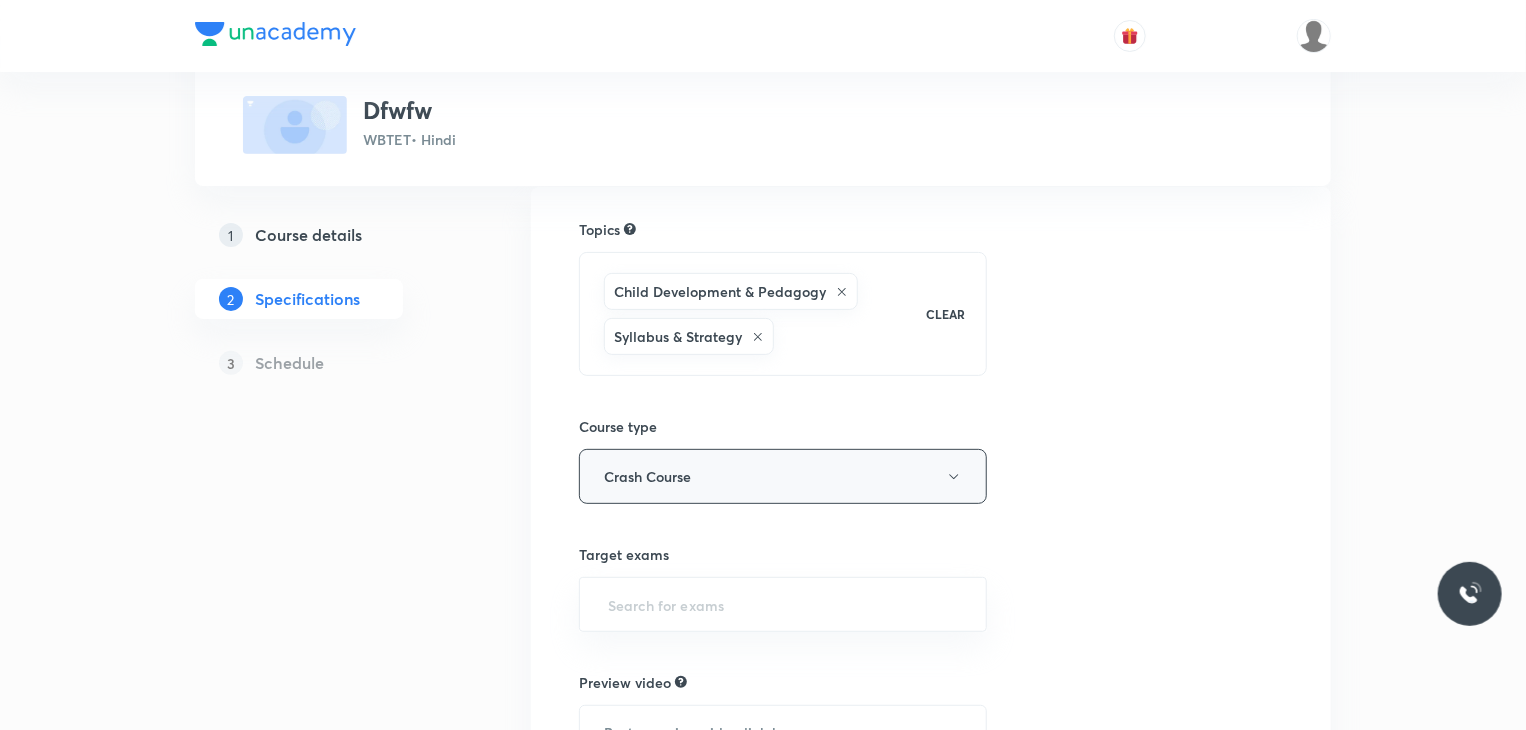 click on "Crash Course" at bounding box center [783, 476] 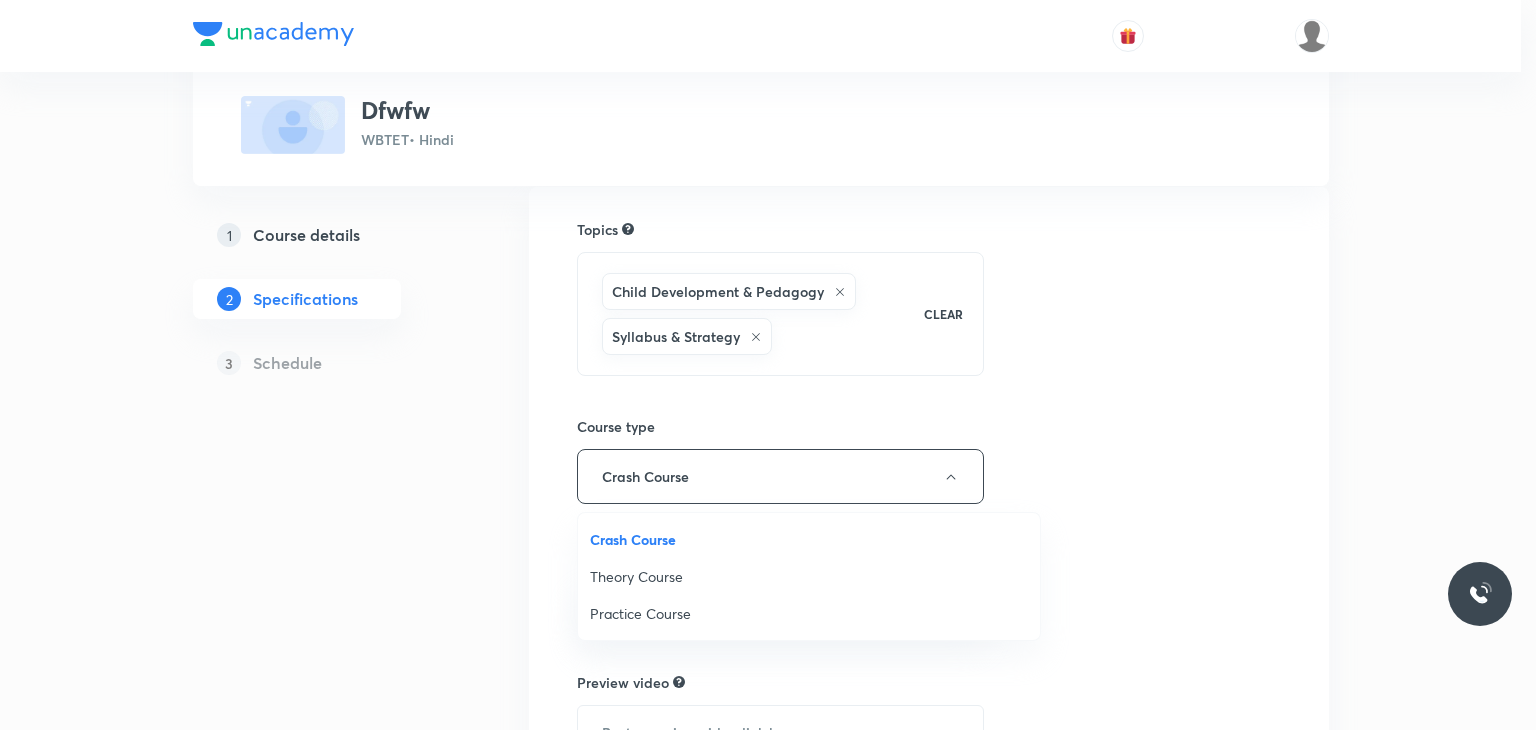 click on "Theory Course" at bounding box center (809, 576) 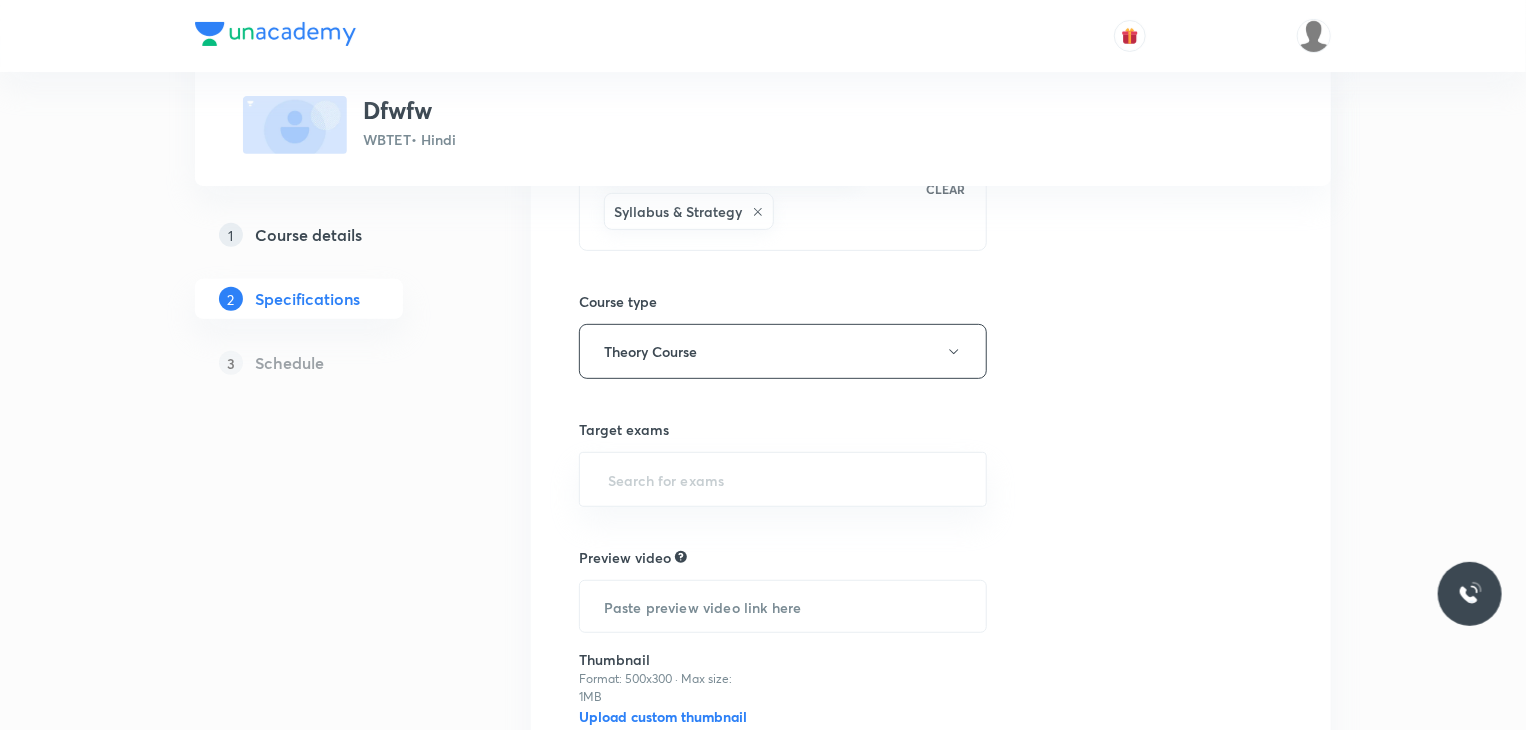 scroll, scrollTop: 278, scrollLeft: 0, axis: vertical 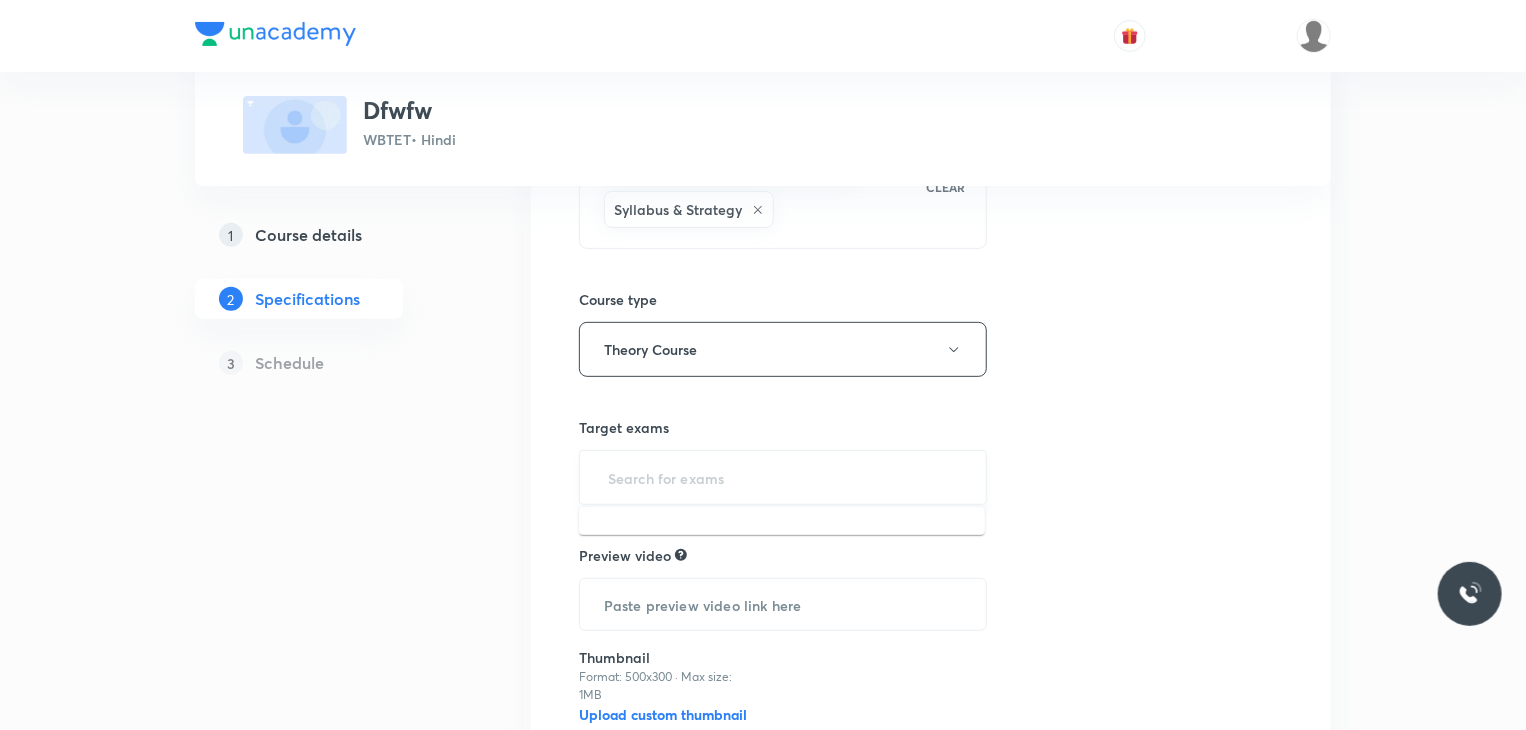 click at bounding box center (783, 477) 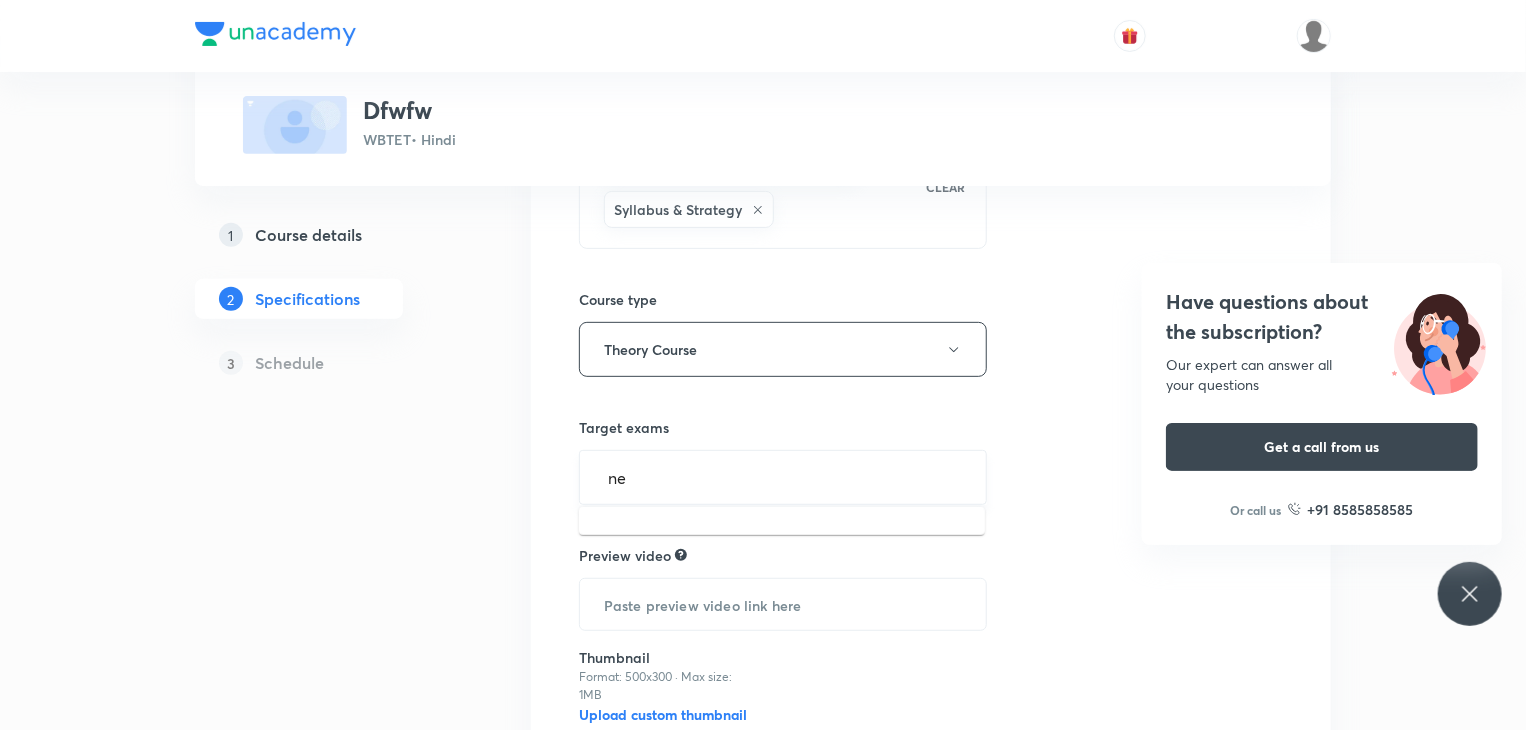 type on "n" 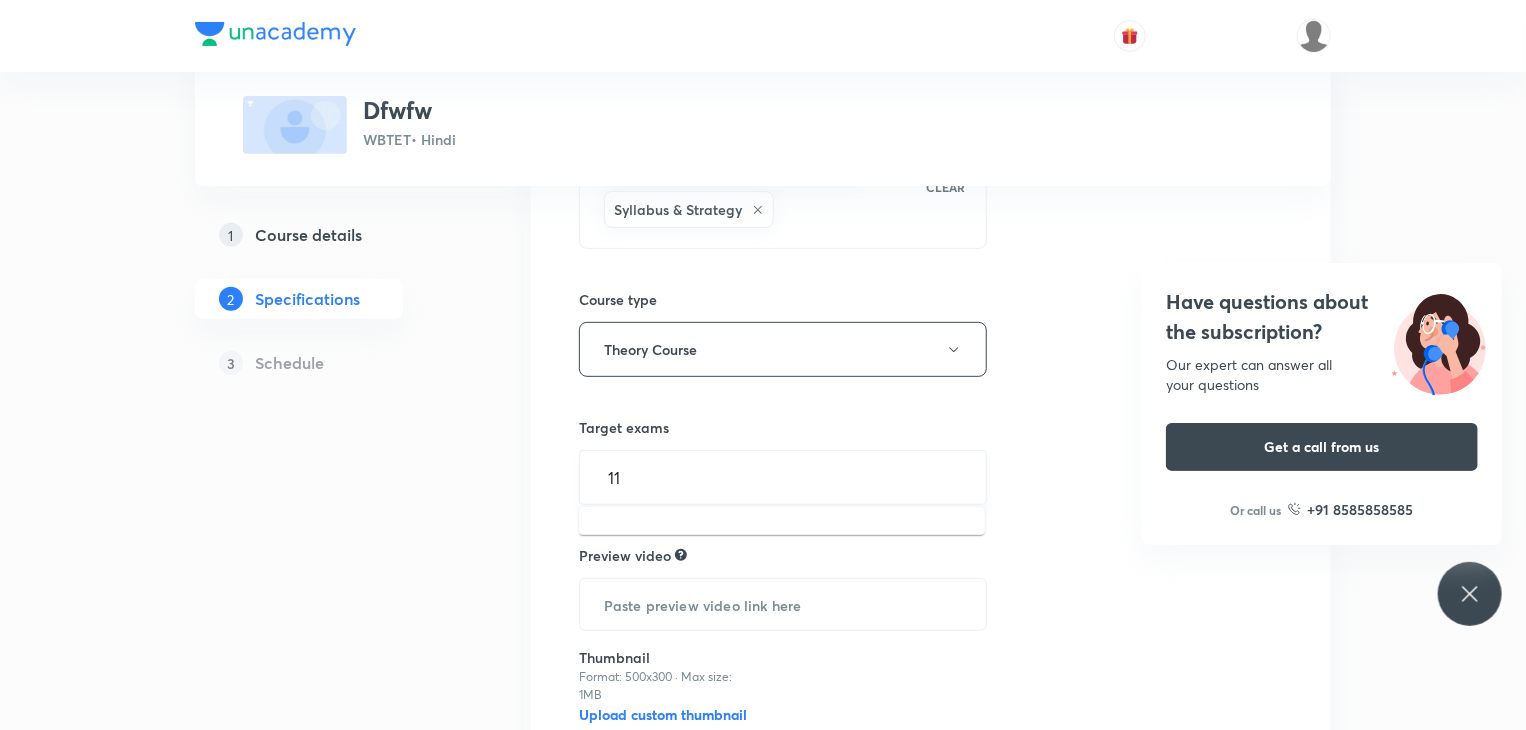 type on "1" 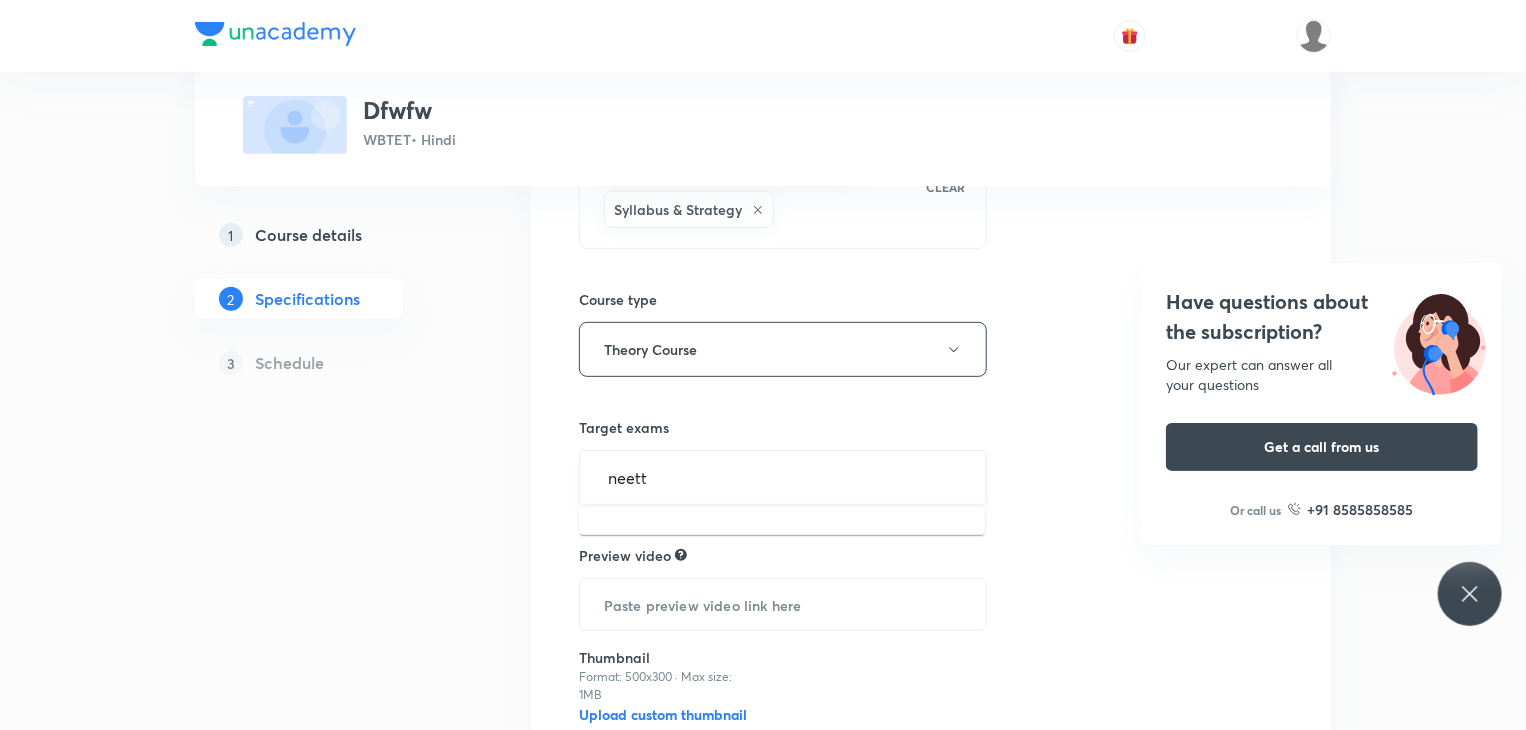 scroll, scrollTop: 464, scrollLeft: 0, axis: vertical 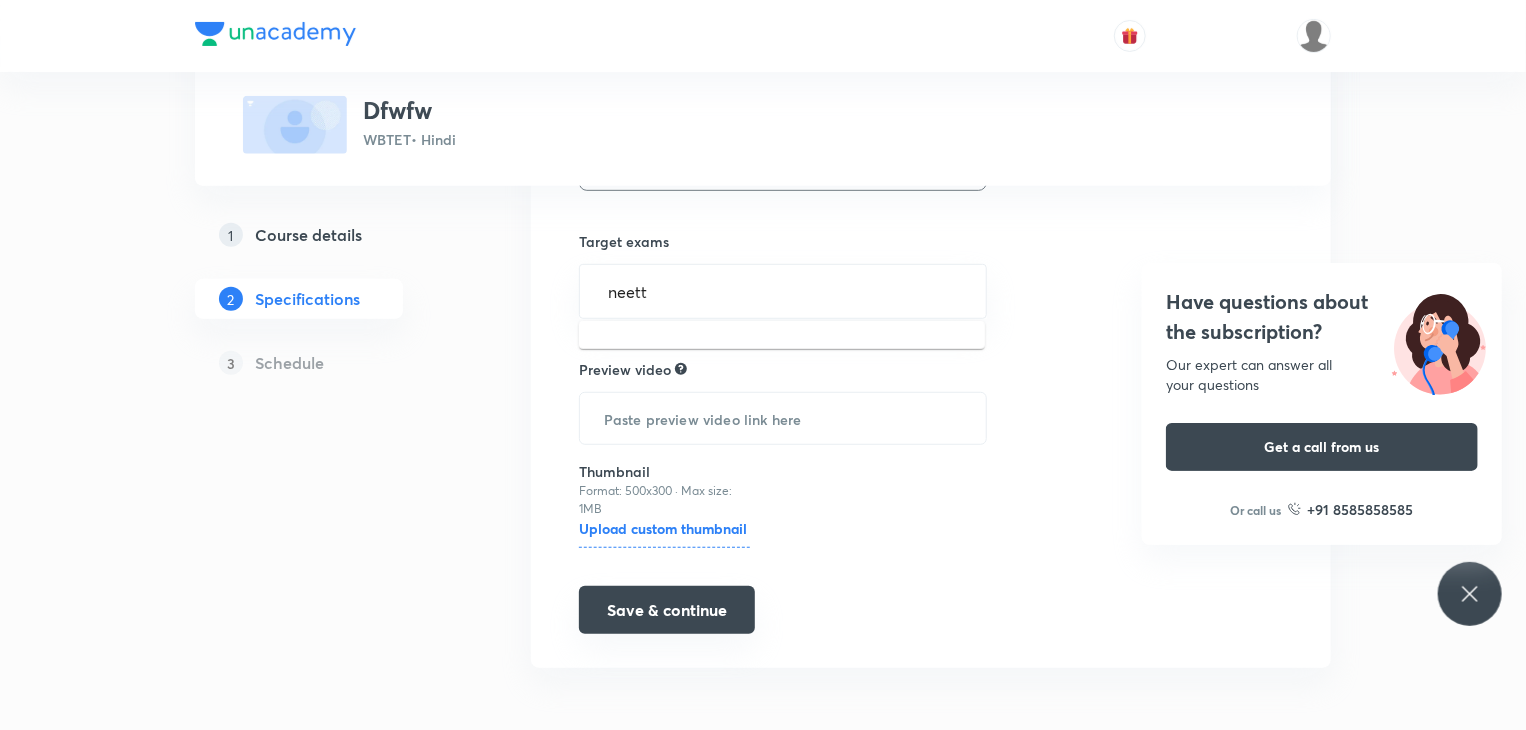 type on "neett" 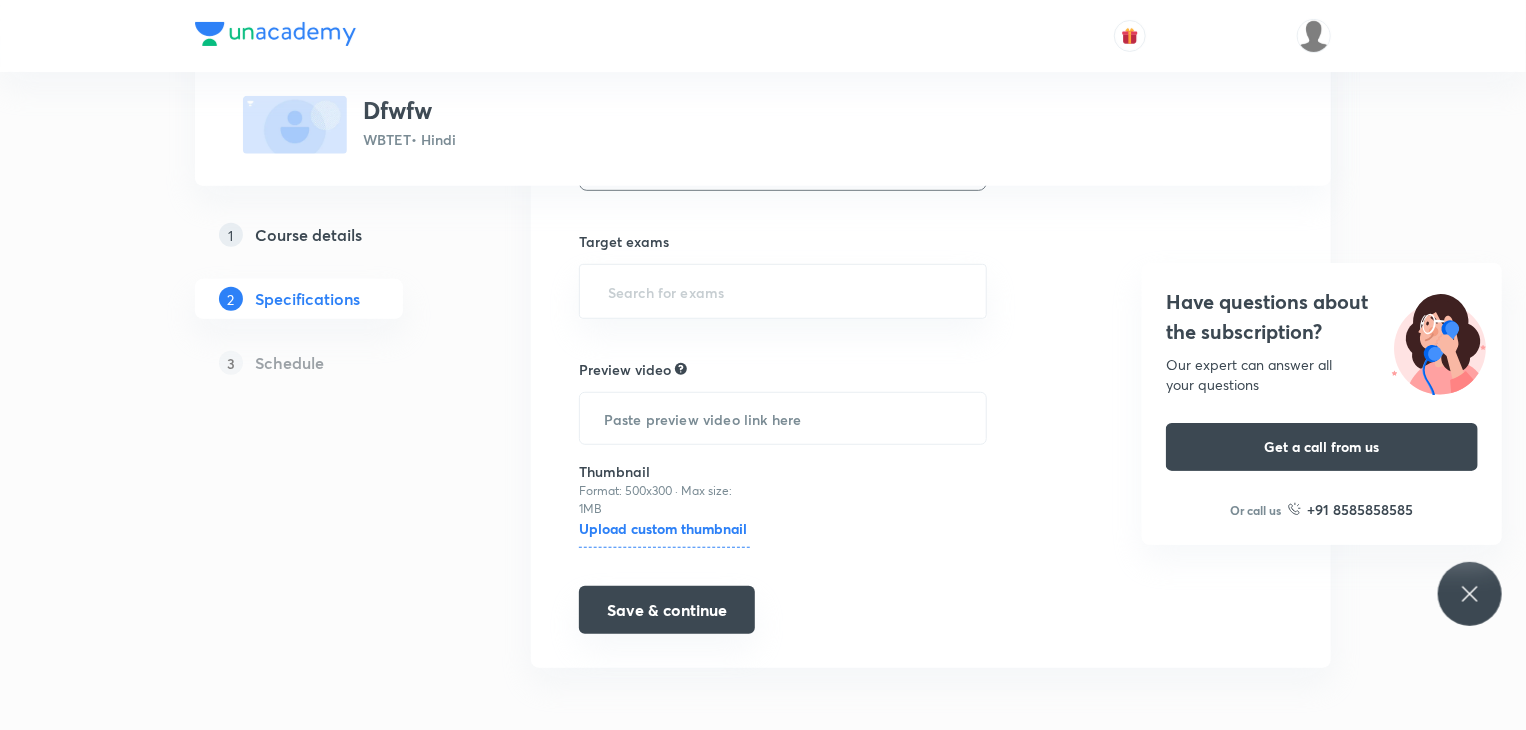 click on "Save & continue" at bounding box center (667, 610) 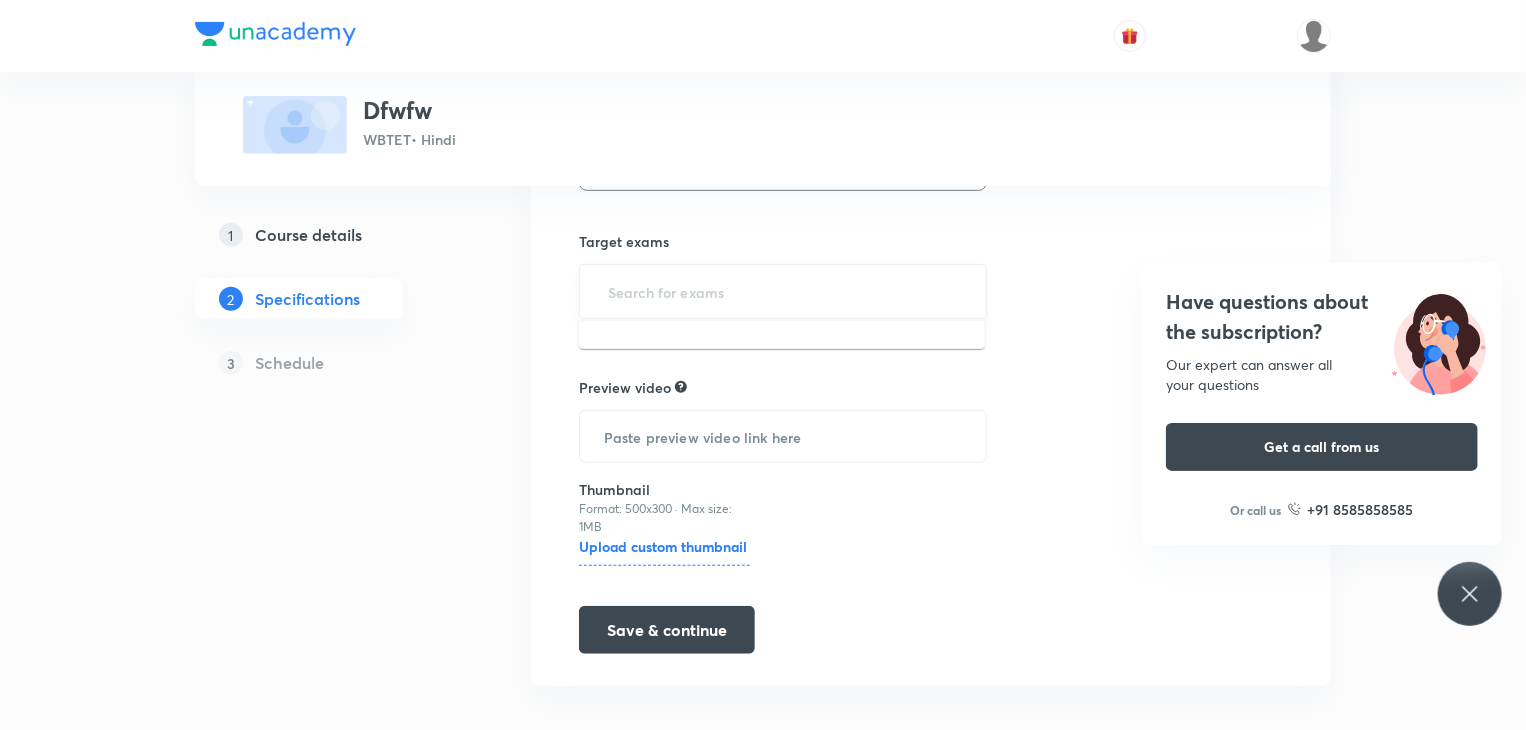click at bounding box center [783, 291] 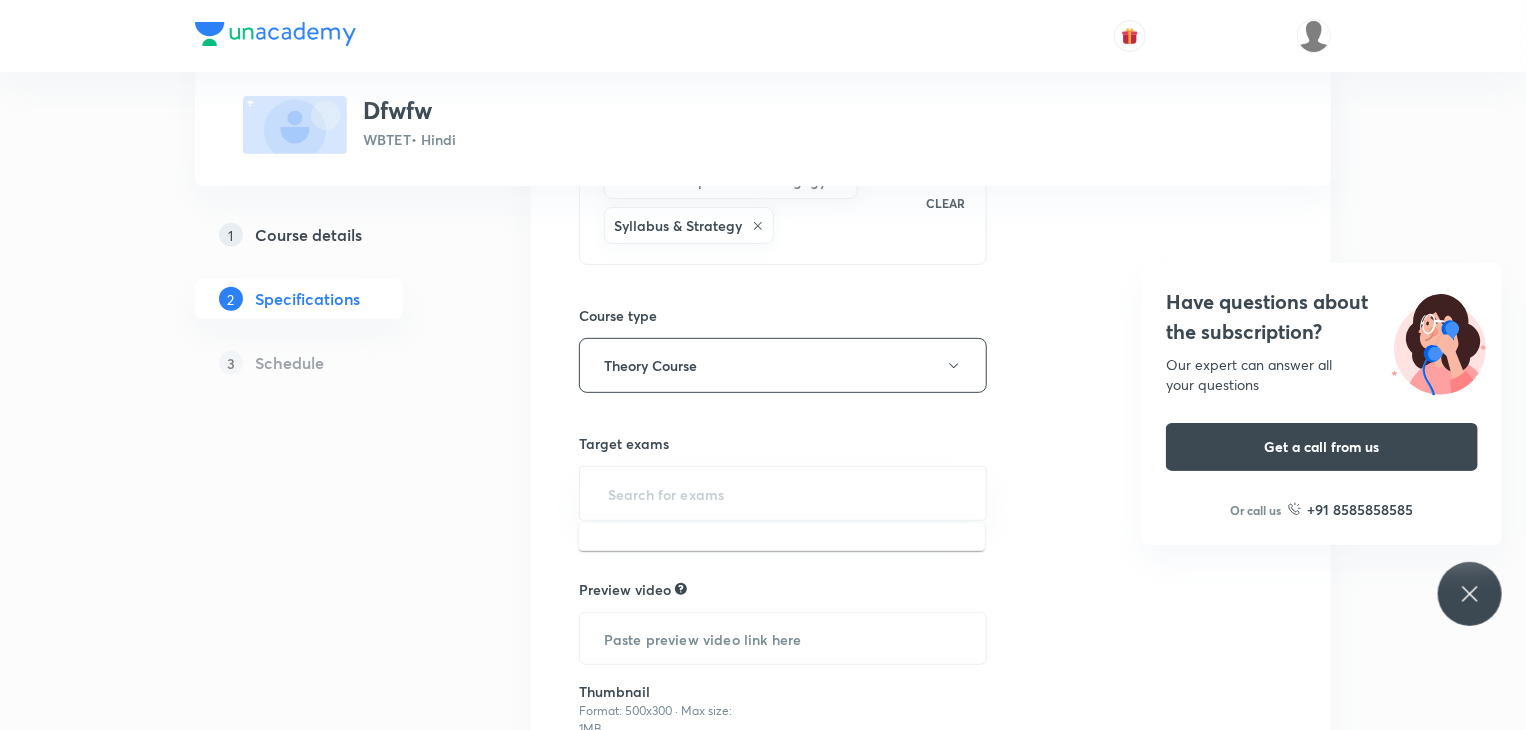 scroll, scrollTop: 263, scrollLeft: 0, axis: vertical 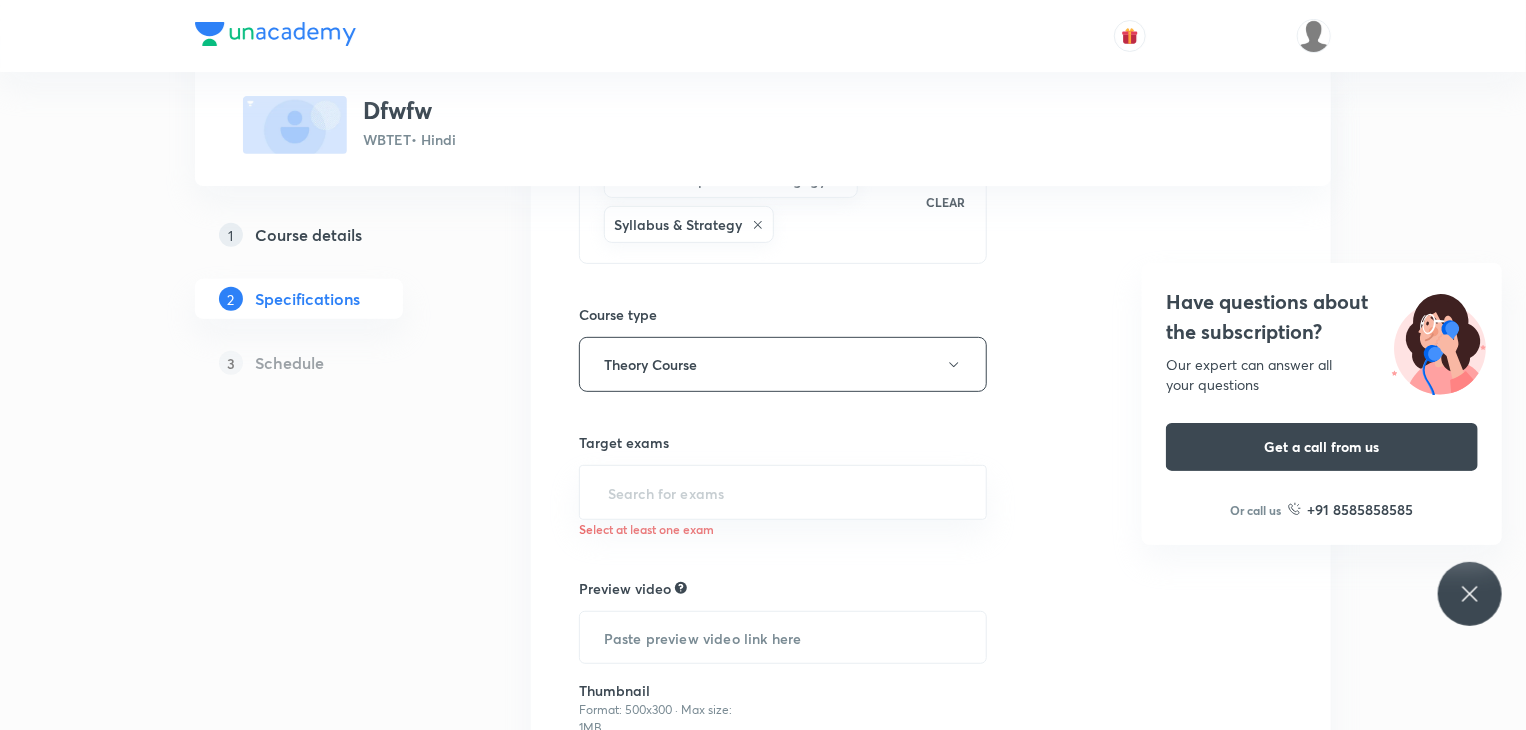 click on "1 Course details" at bounding box center (331, 235) 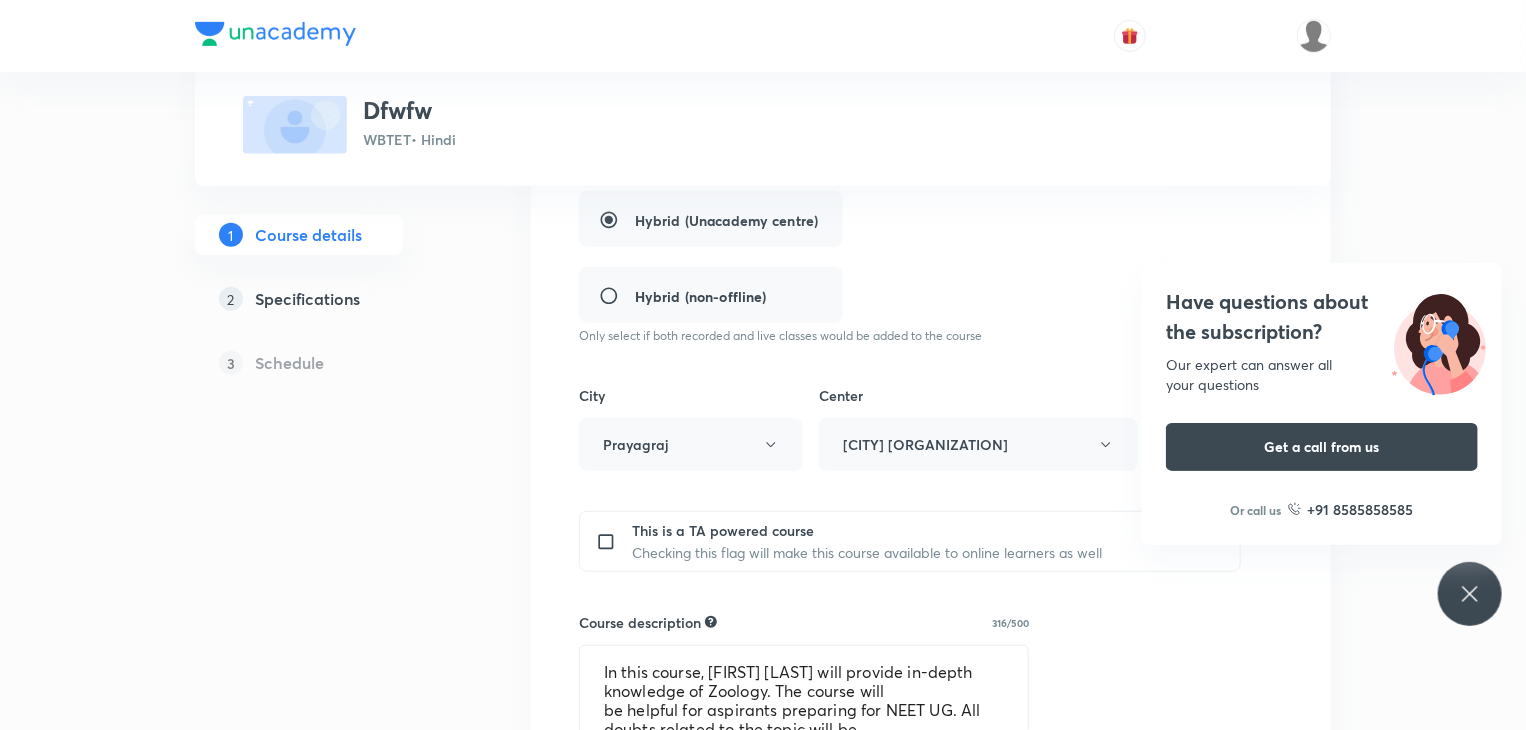 scroll, scrollTop: 543, scrollLeft: 0, axis: vertical 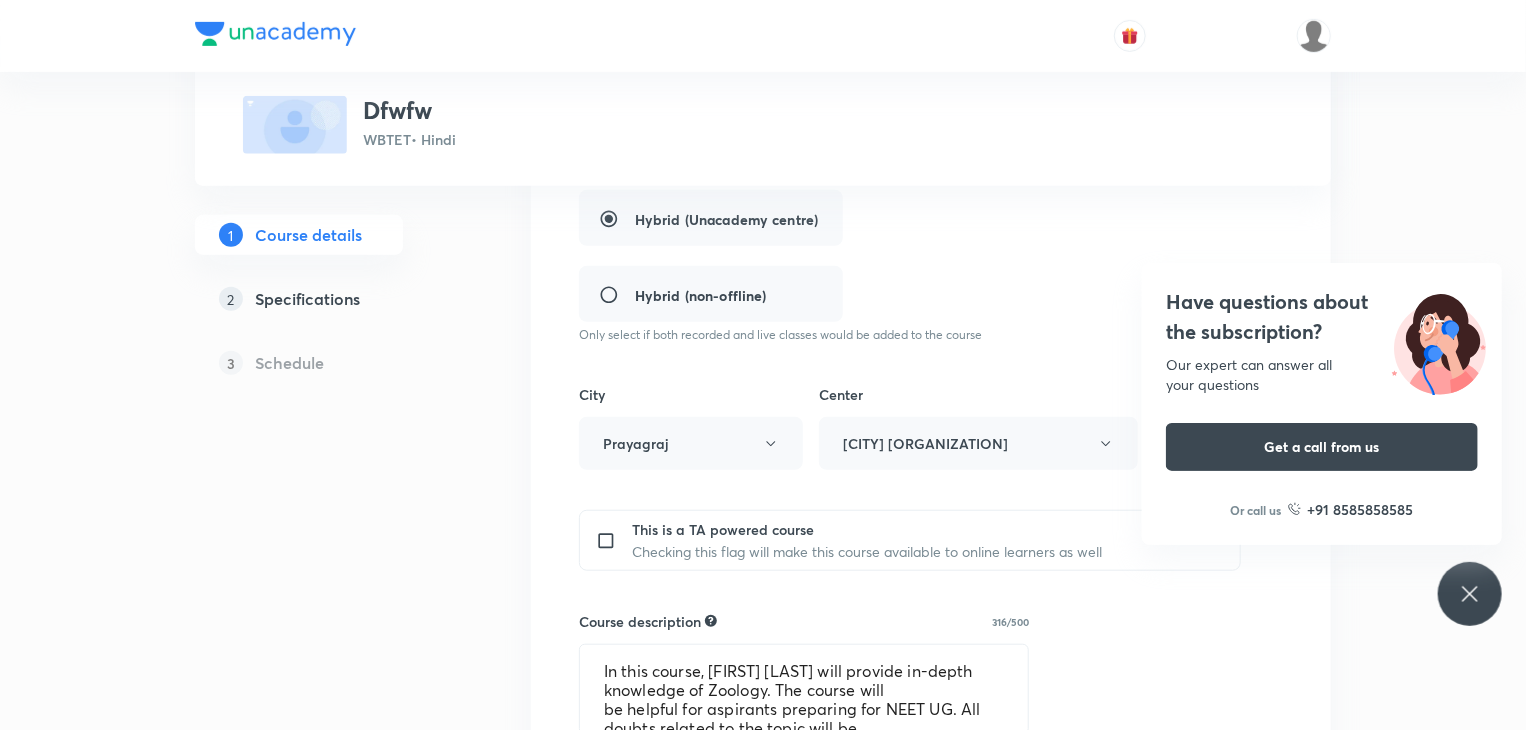 click on "City [CITY]" at bounding box center (691, 427) 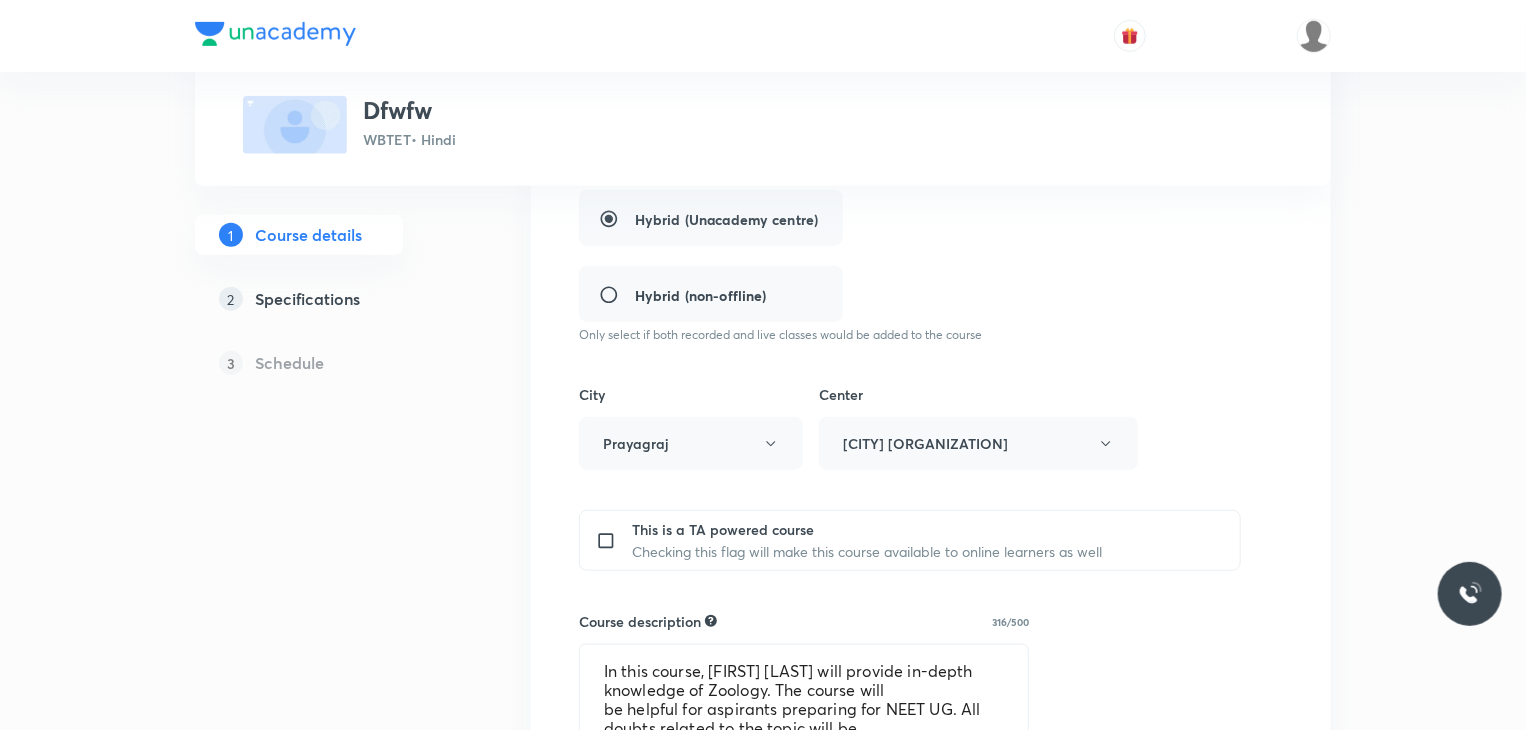 click on "City [CITY]" at bounding box center (691, 427) 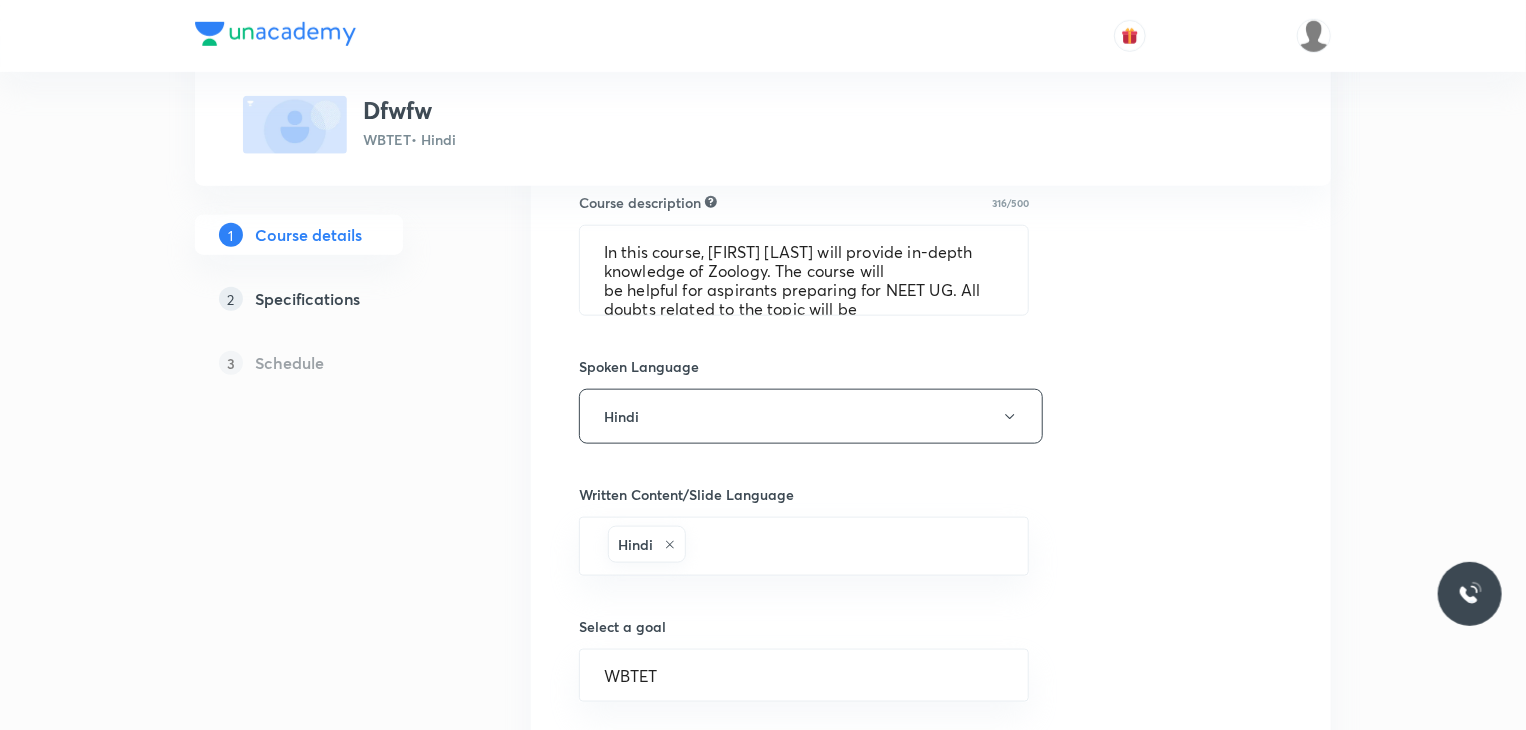 scroll, scrollTop: 963, scrollLeft: 0, axis: vertical 